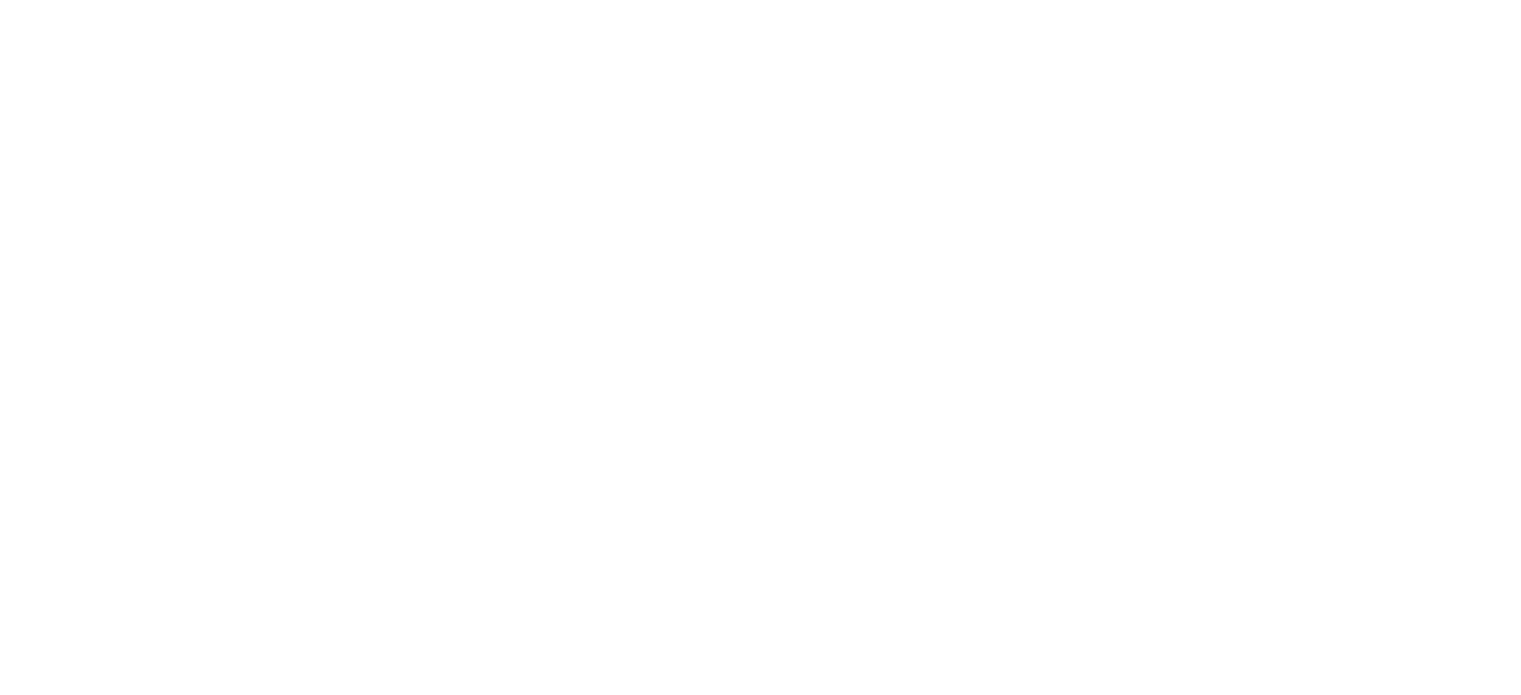 scroll, scrollTop: 0, scrollLeft: 0, axis: both 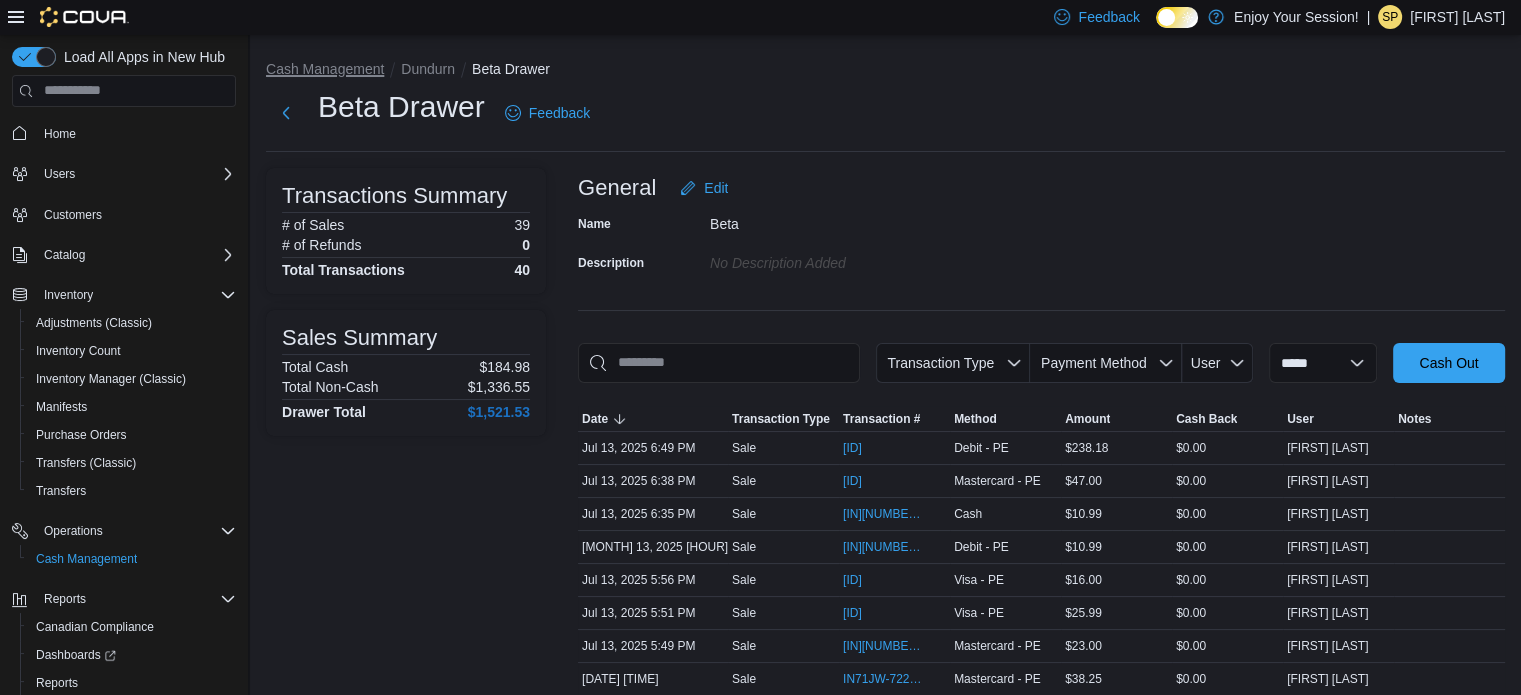click on "Cash Management" at bounding box center (325, 69) 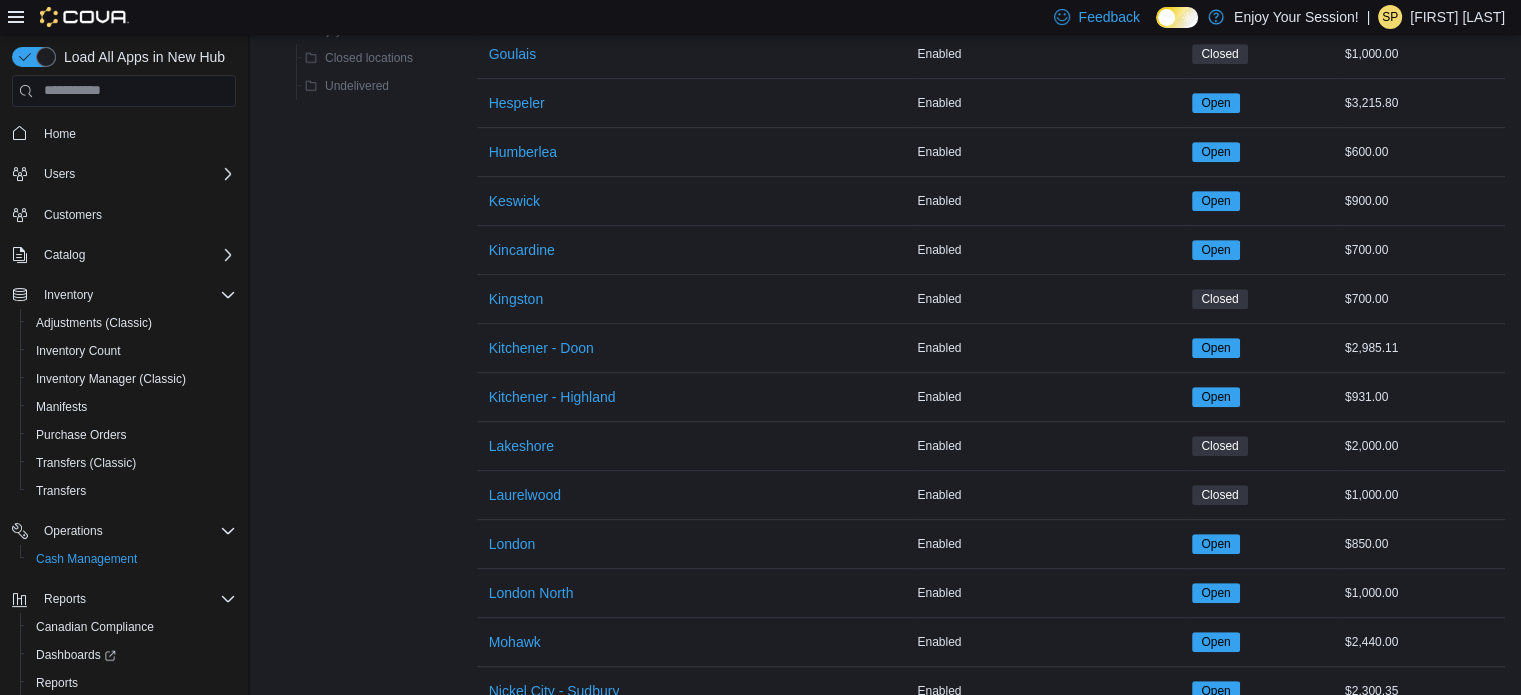scroll, scrollTop: 1100, scrollLeft: 0, axis: vertical 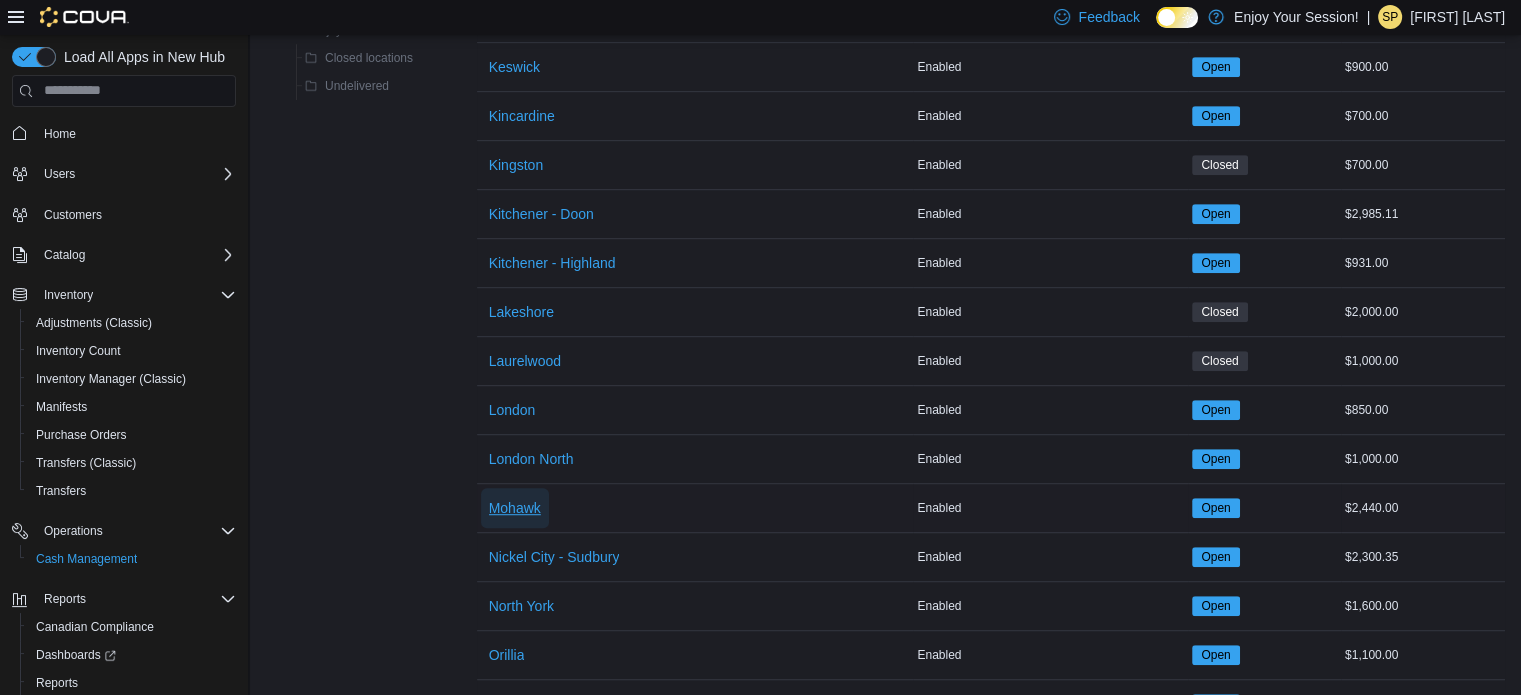 click on "Mohawk" at bounding box center (515, 508) 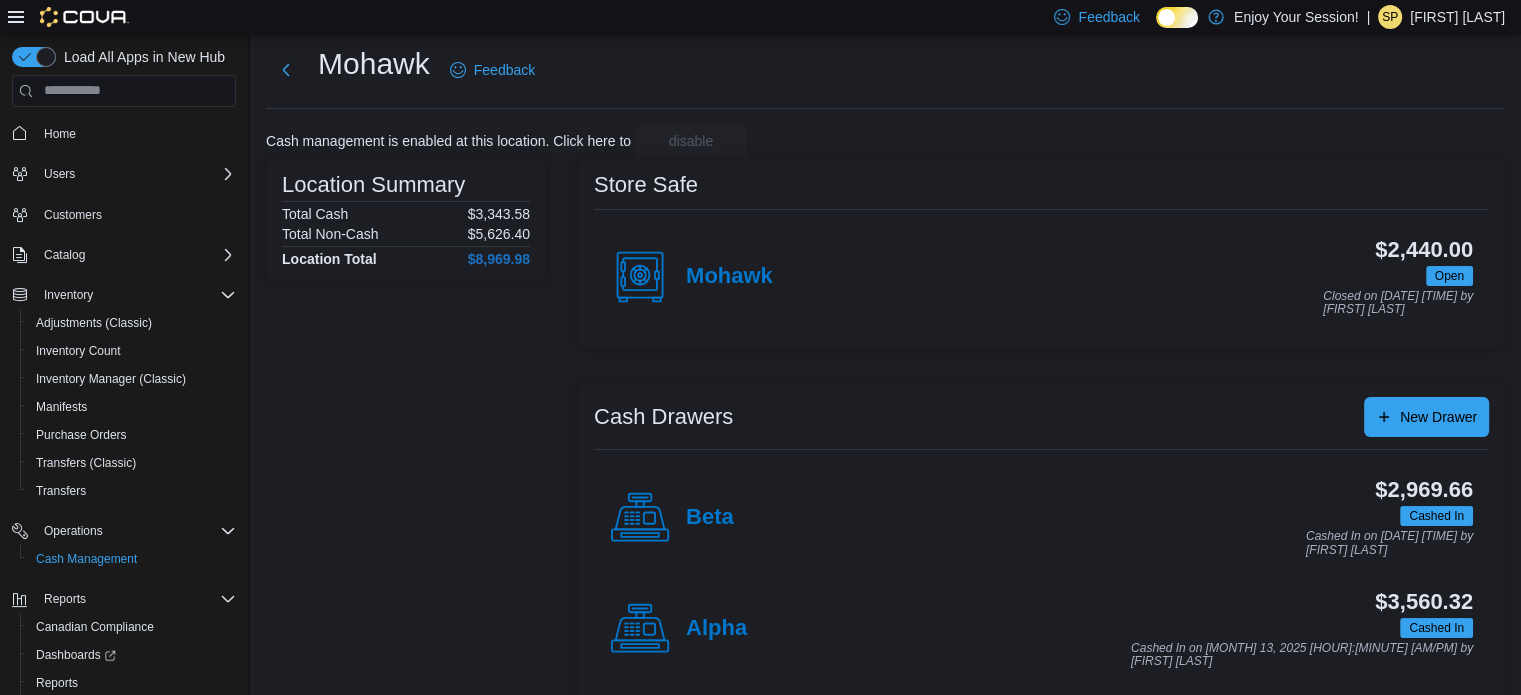 scroll, scrollTop: 64, scrollLeft: 0, axis: vertical 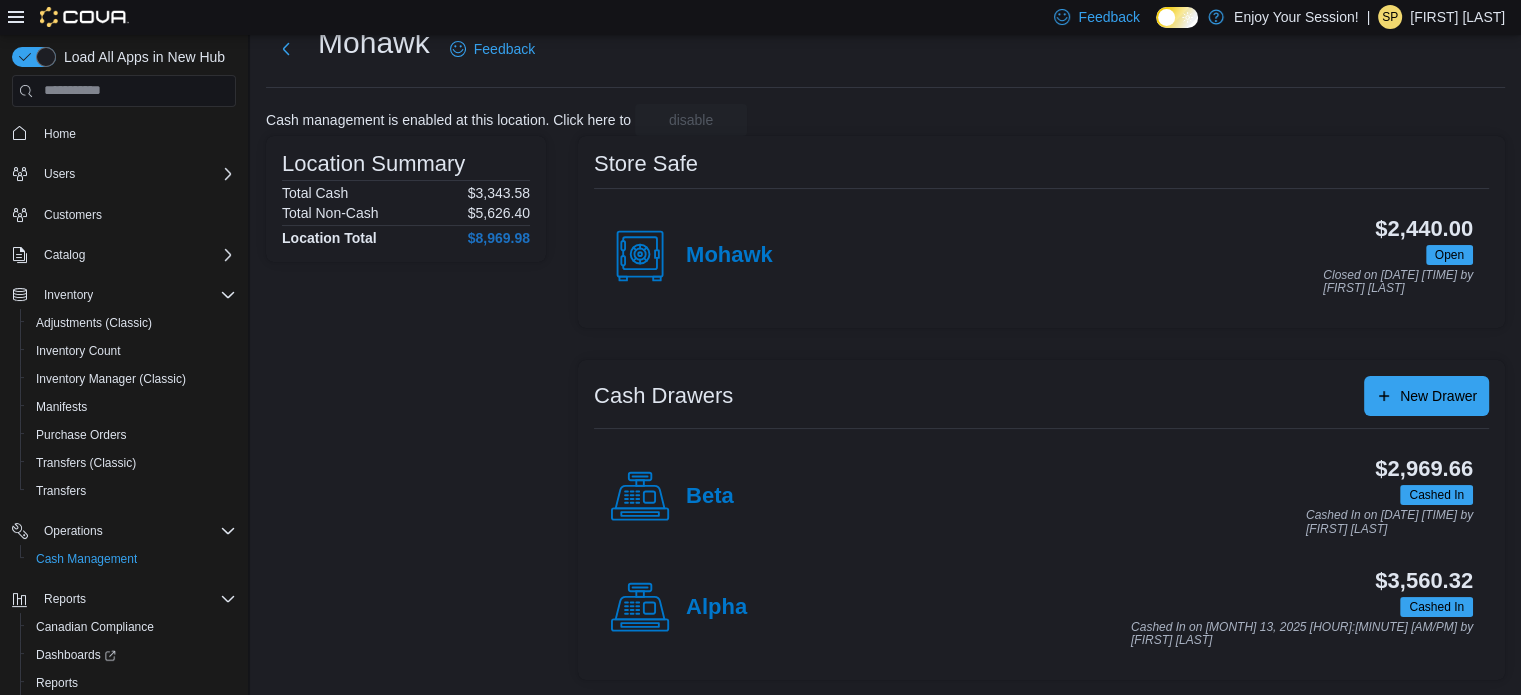 drag, startPoint x: 688, startPoint y: 601, endPoint x: 673, endPoint y: 592, distance: 17.492855 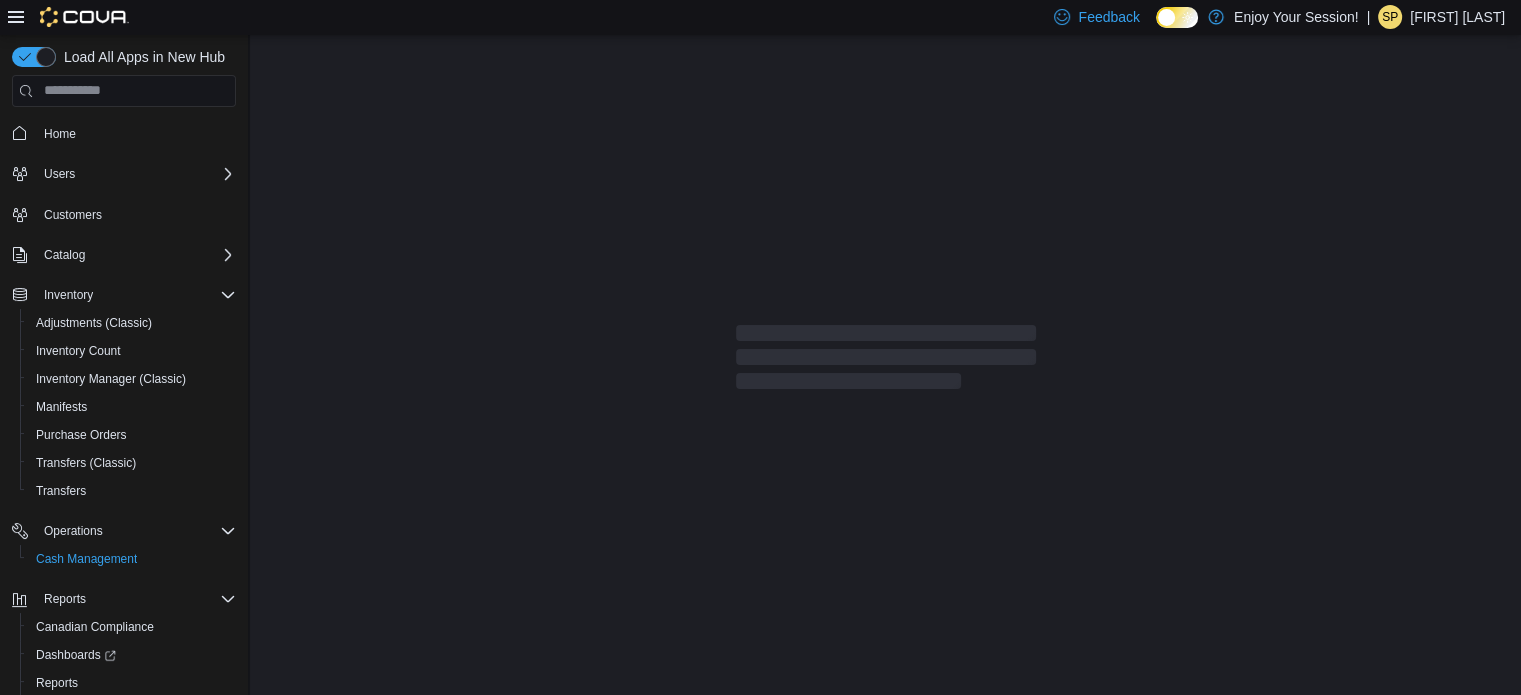 scroll, scrollTop: 0, scrollLeft: 0, axis: both 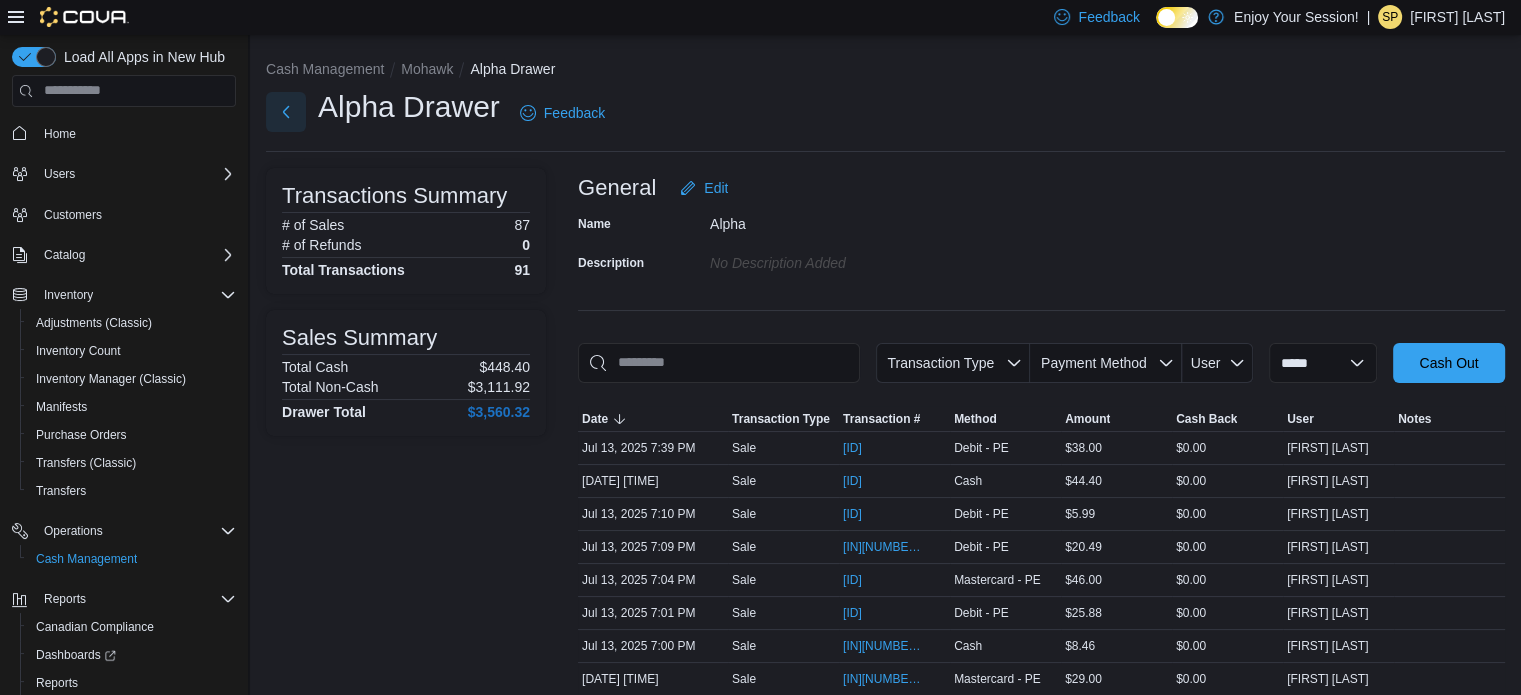 click at bounding box center [286, 112] 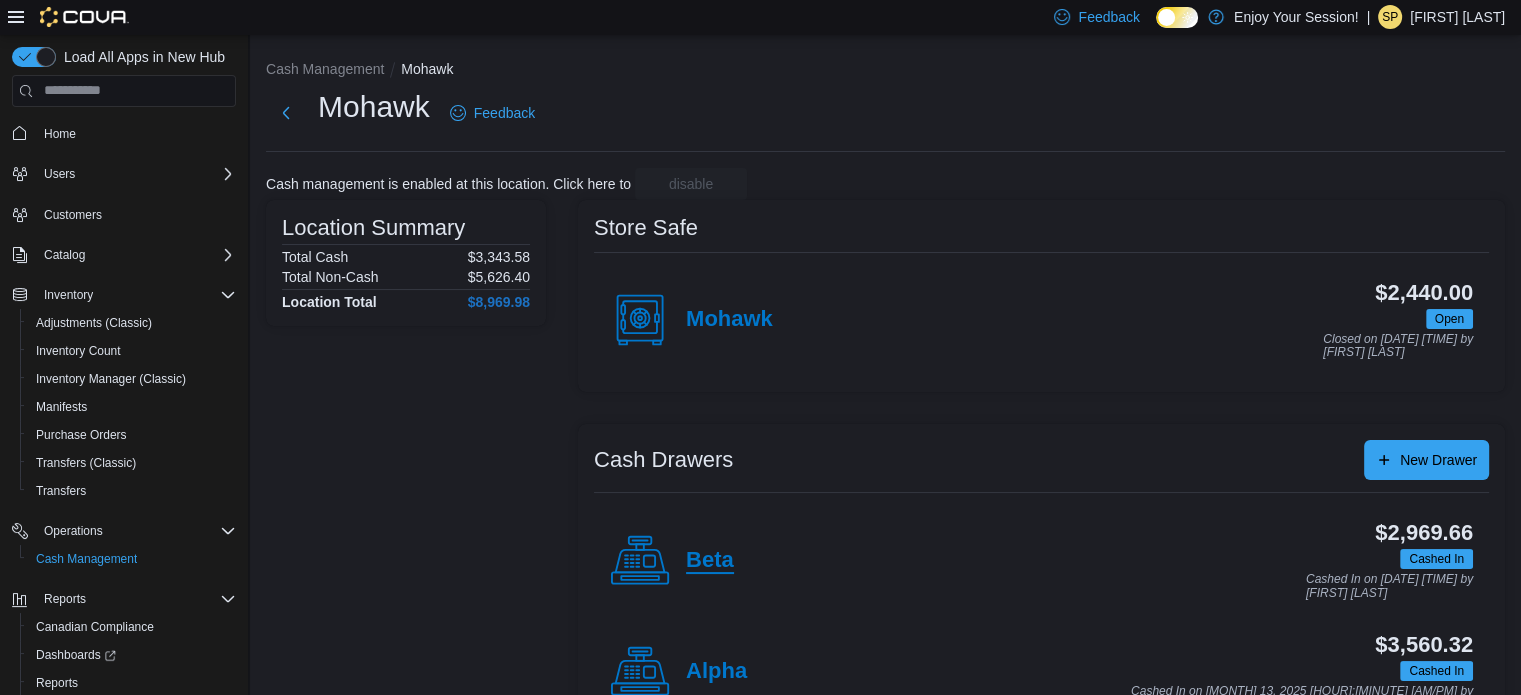 click on "Beta" at bounding box center [710, 561] 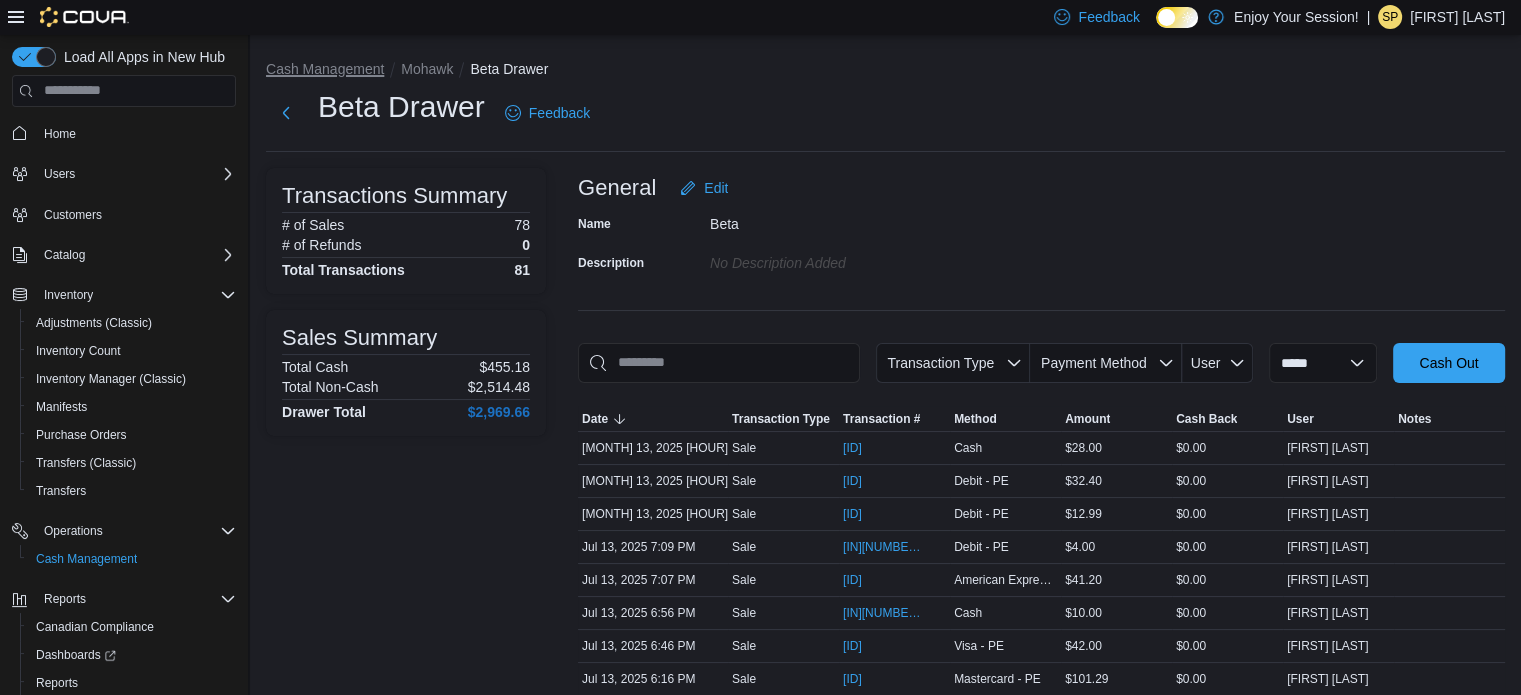 click on "Cash Management" at bounding box center (325, 69) 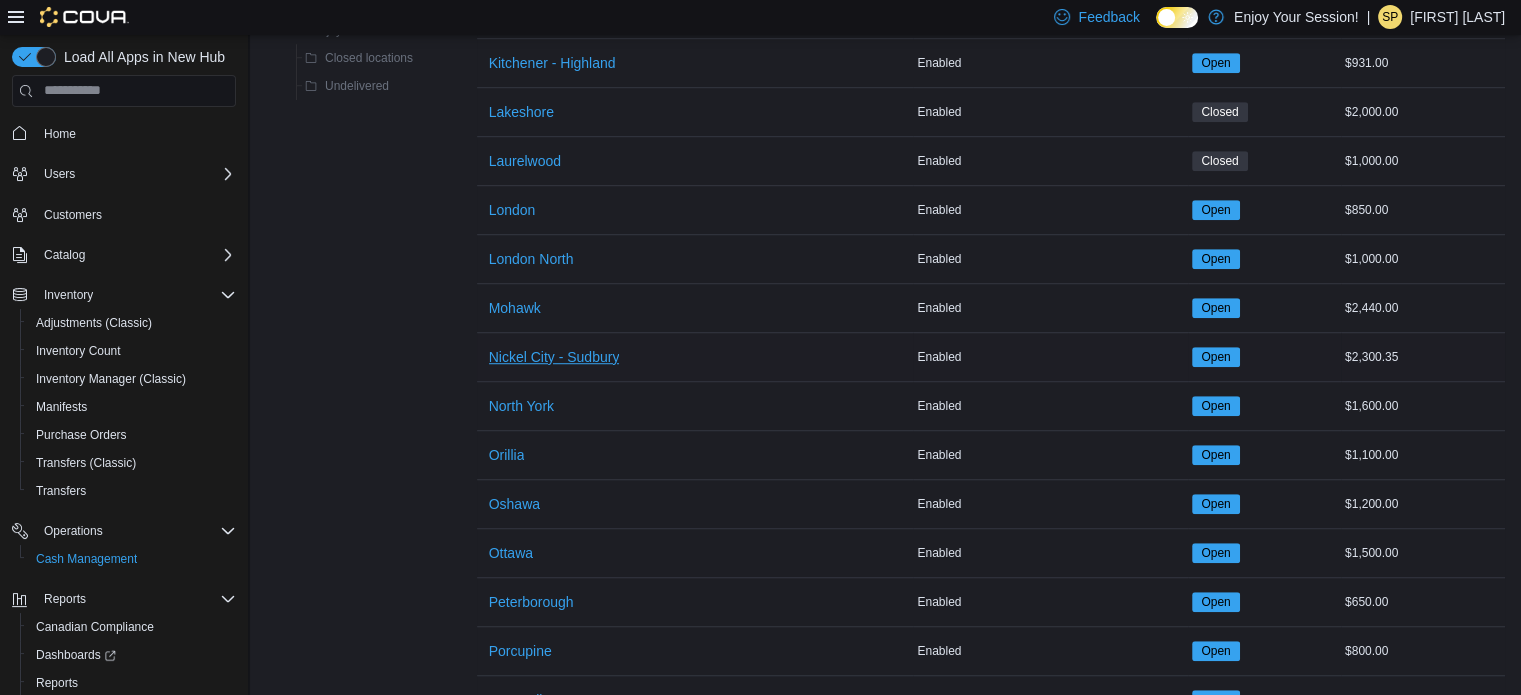 scroll, scrollTop: 1600, scrollLeft: 0, axis: vertical 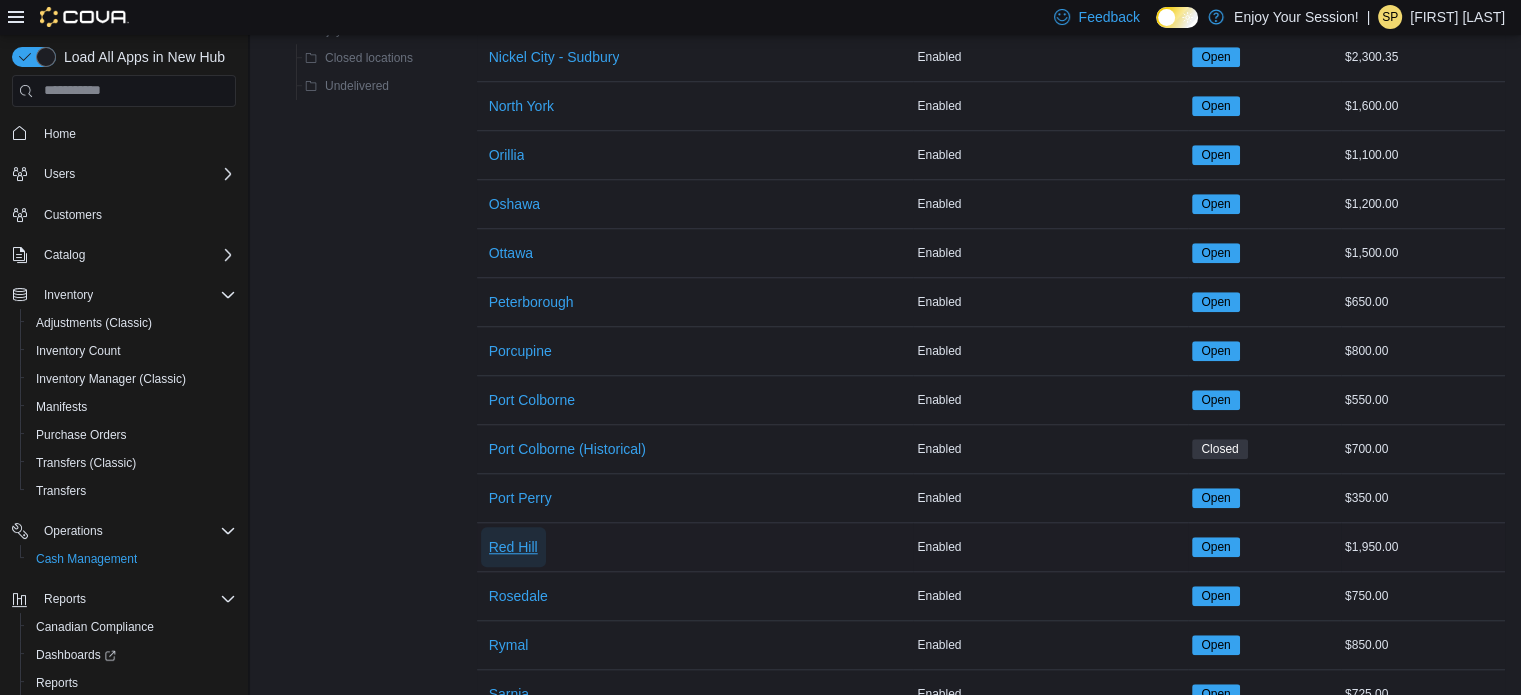 click on "Red Hill" at bounding box center [513, 547] 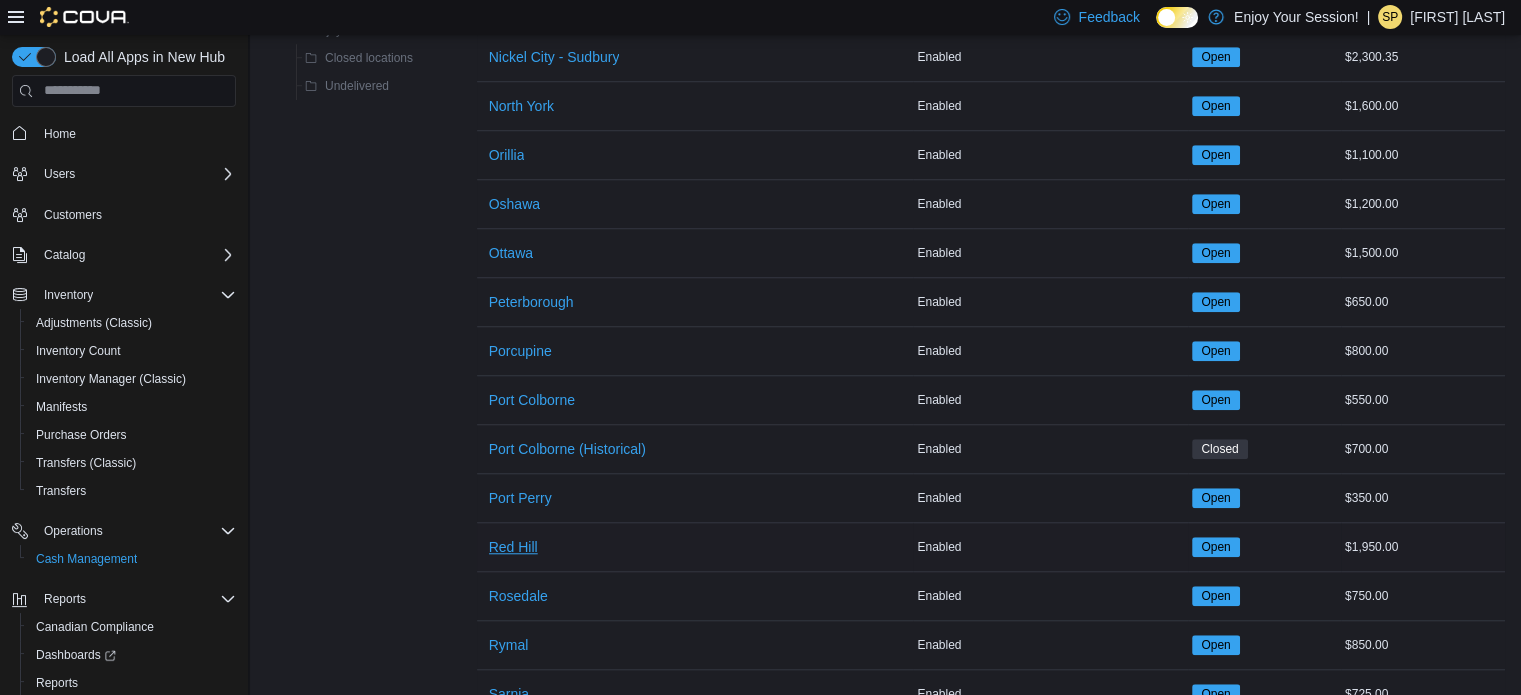 scroll, scrollTop: 0, scrollLeft: 0, axis: both 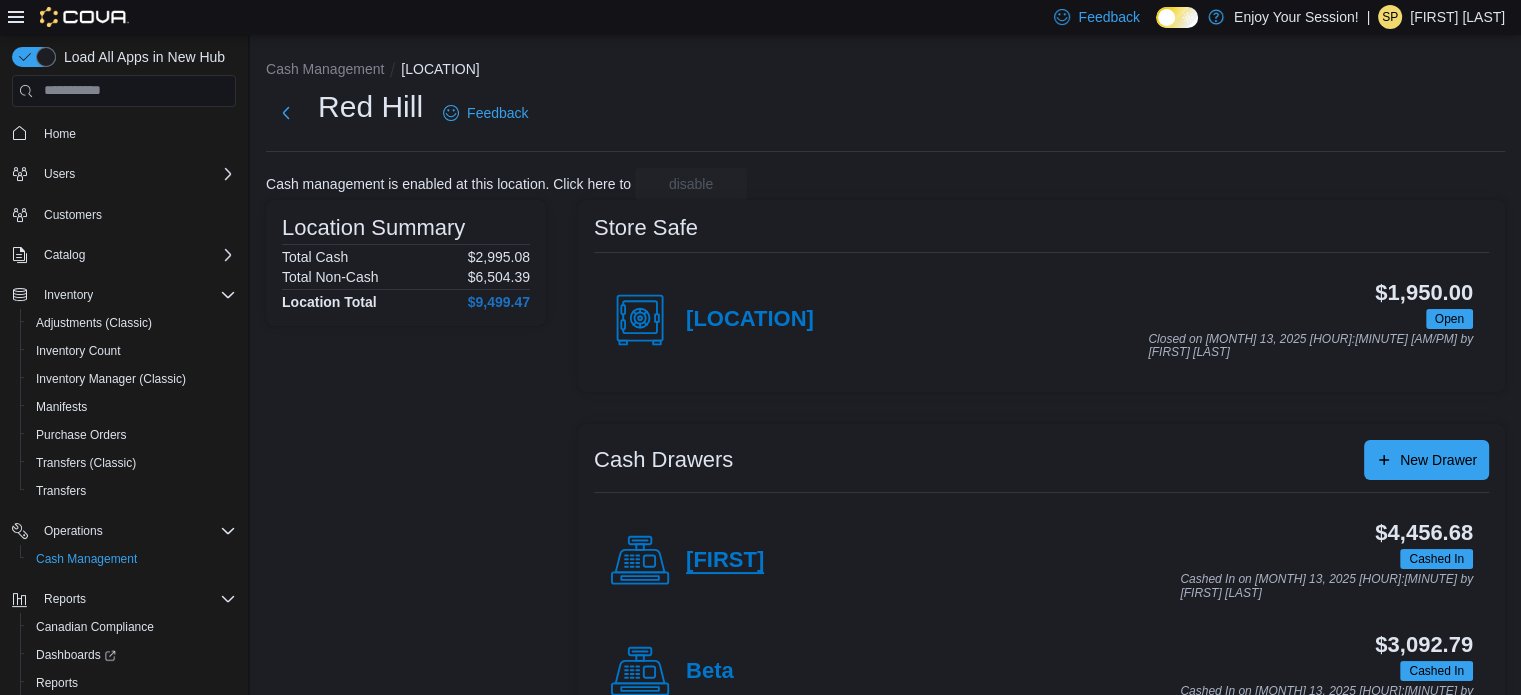 click on "[FIRST]" at bounding box center [725, 561] 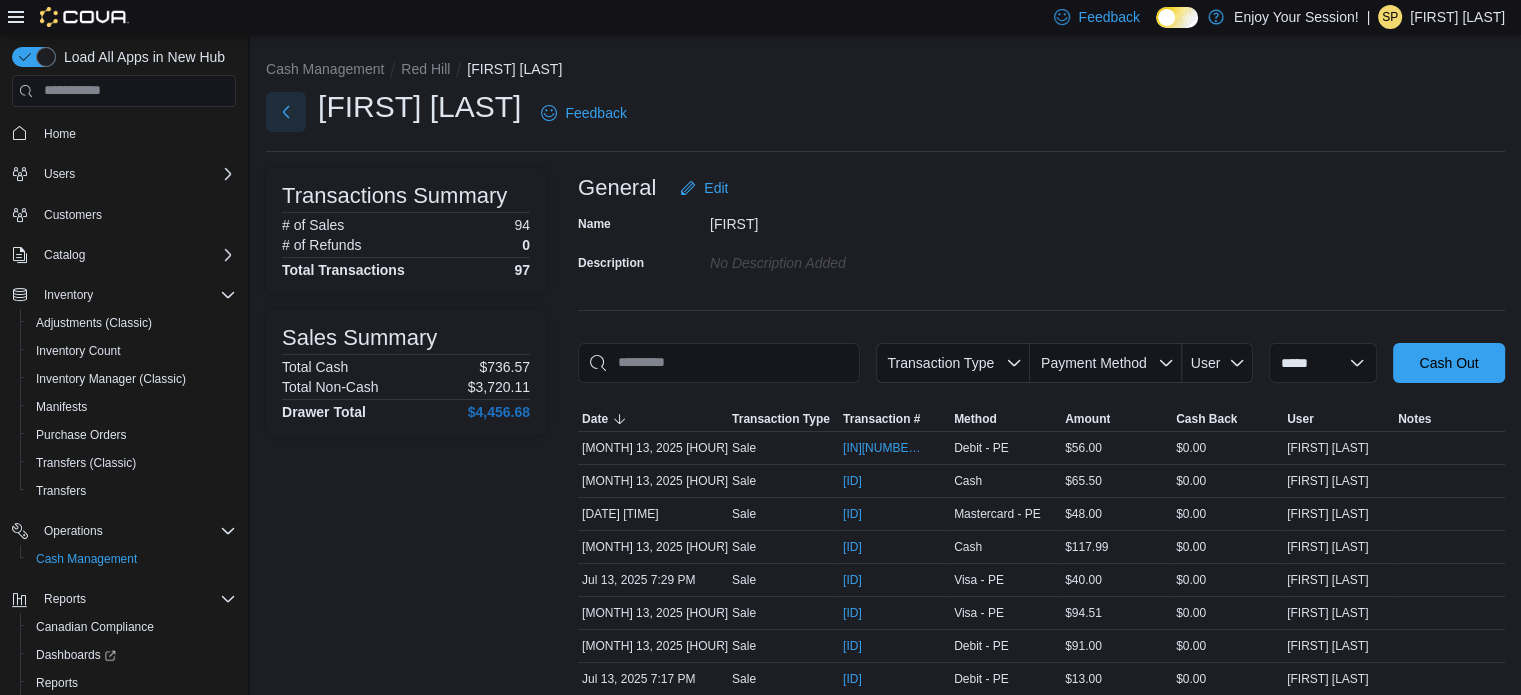 click at bounding box center (286, 112) 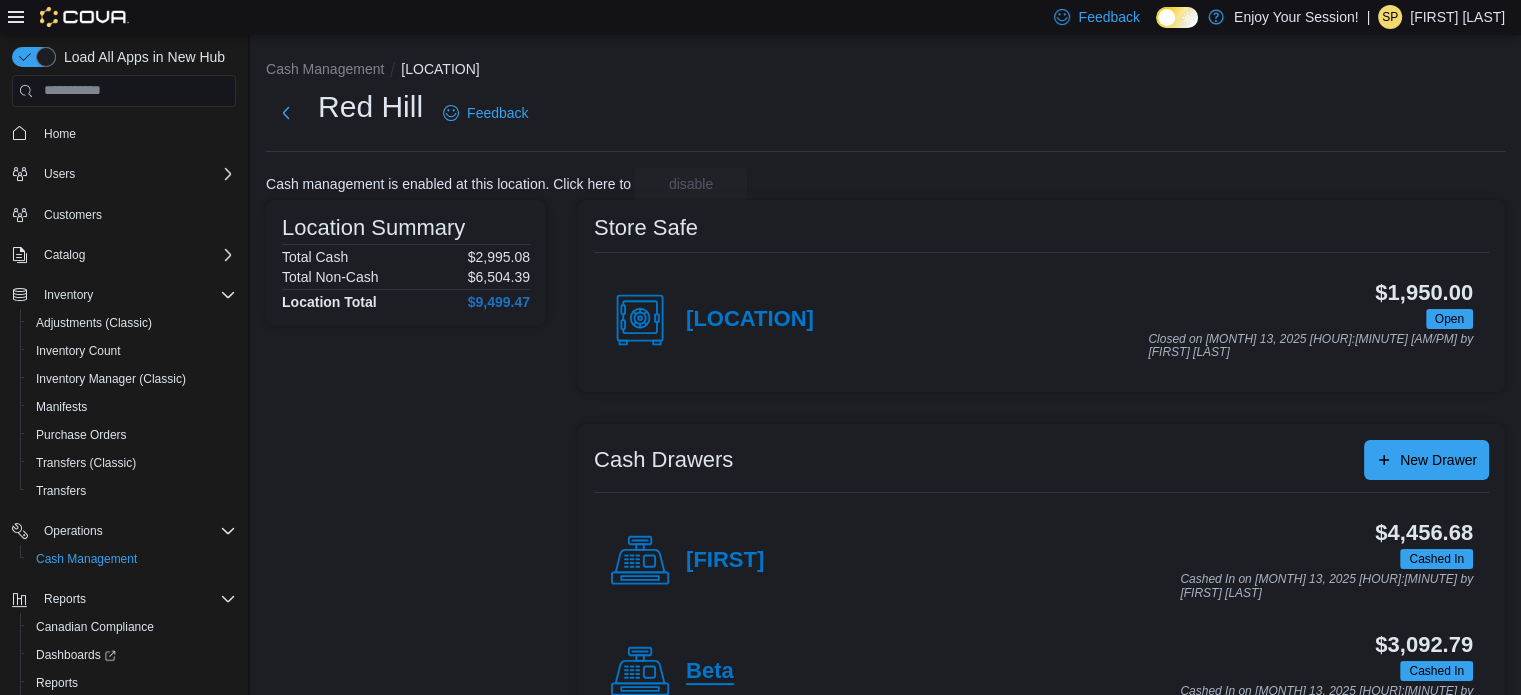 click on "Beta" at bounding box center [710, 672] 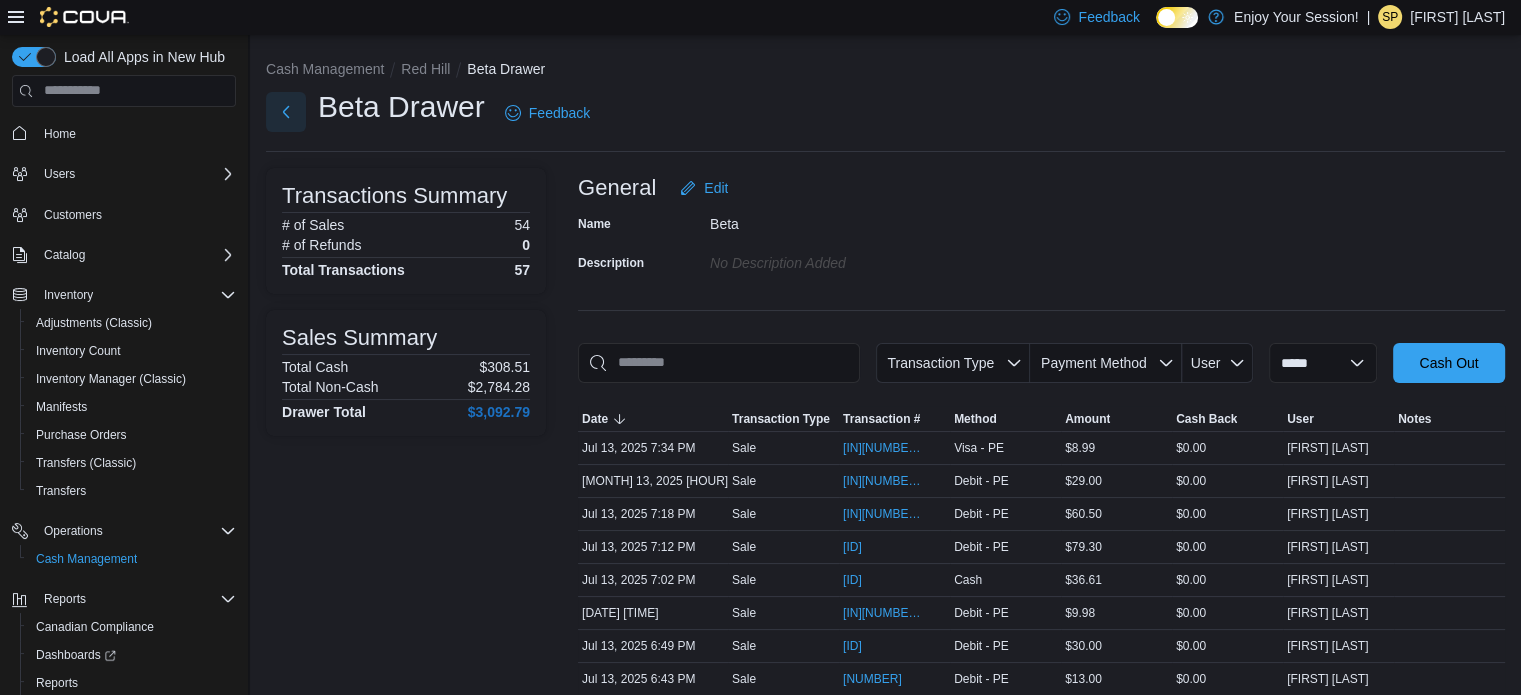 click at bounding box center (286, 112) 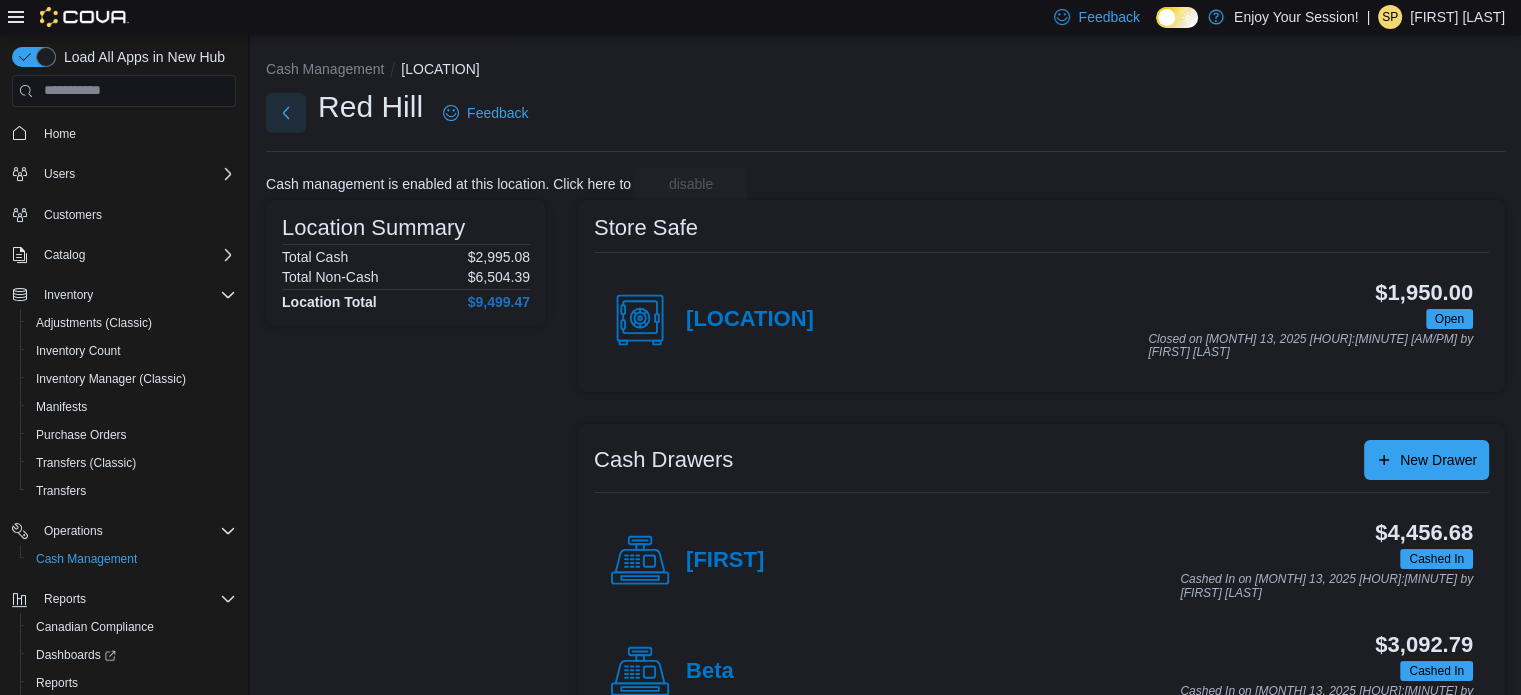 click at bounding box center [286, 113] 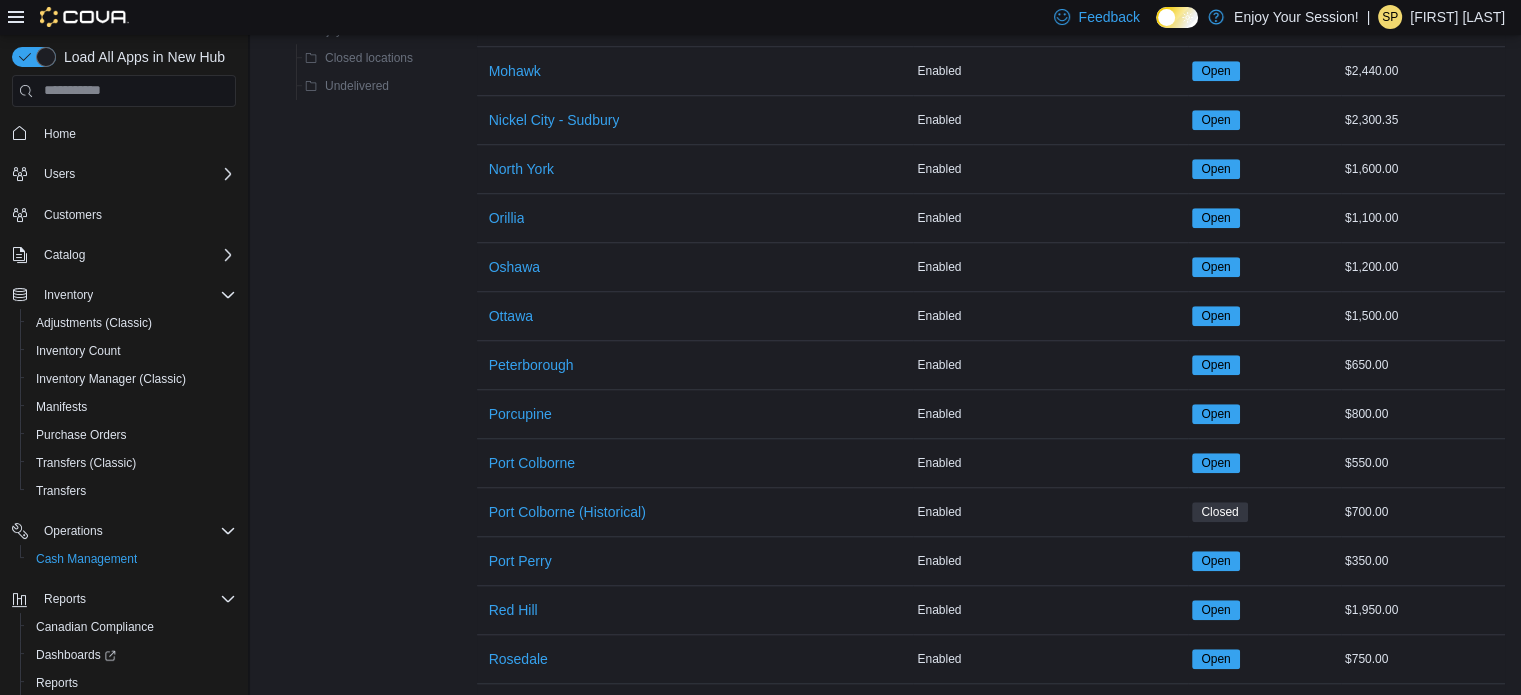 scroll, scrollTop: 1800, scrollLeft: 0, axis: vertical 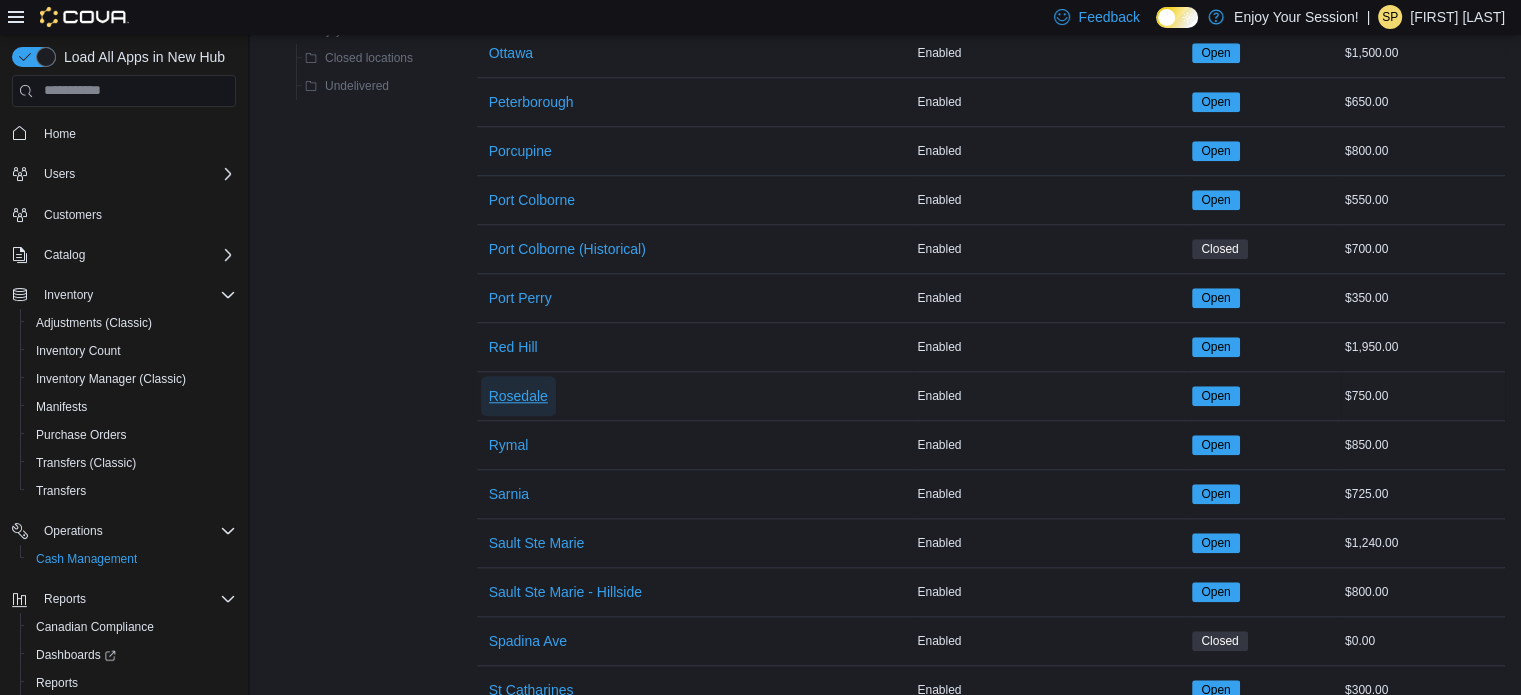 click on "Rosedale" at bounding box center (518, 396) 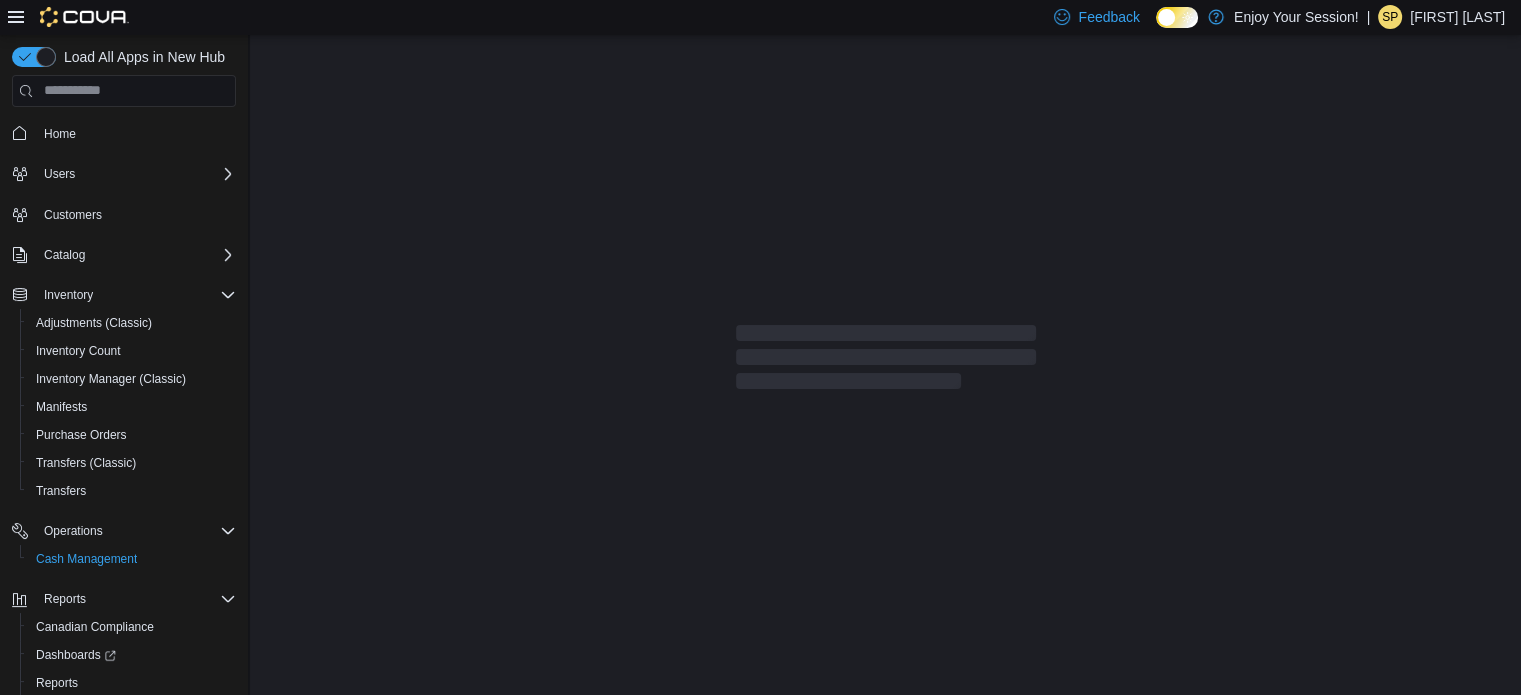 scroll, scrollTop: 0, scrollLeft: 0, axis: both 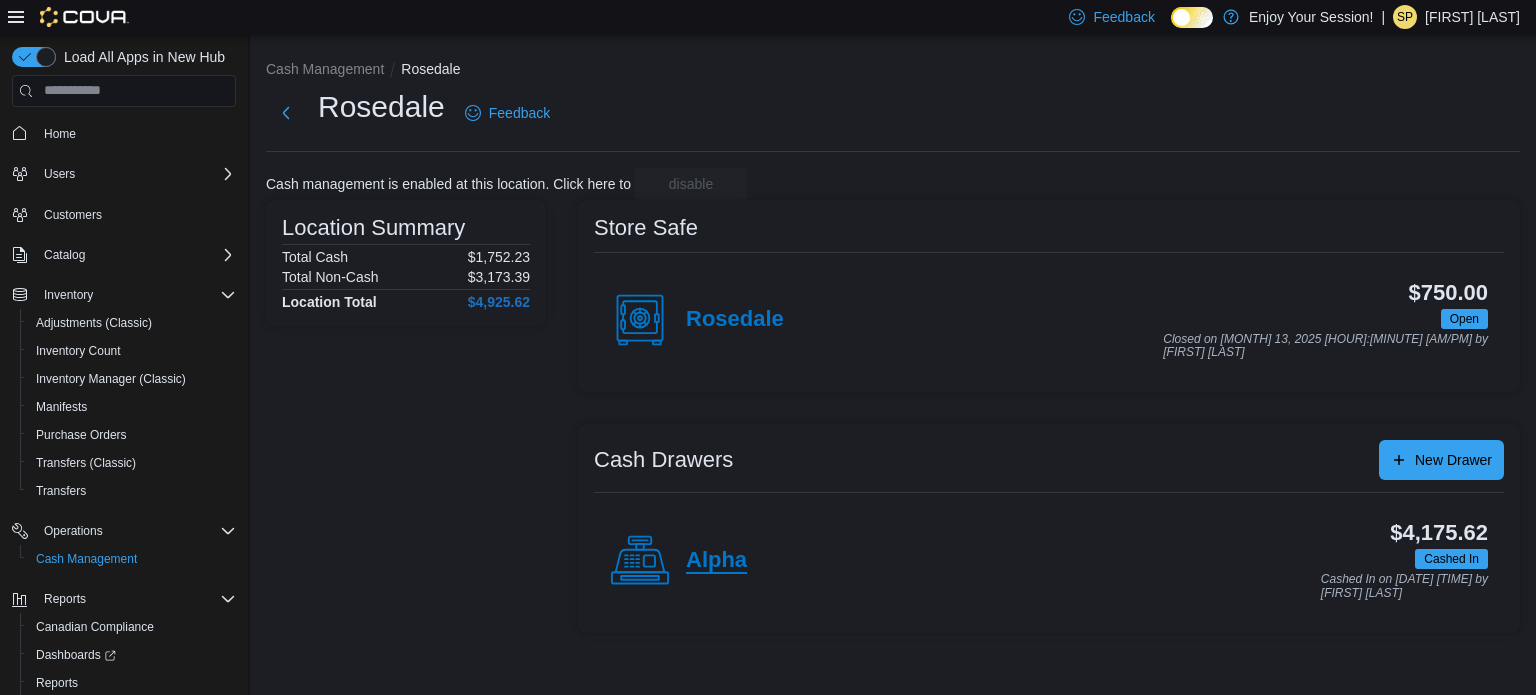 click on "Alpha" at bounding box center [716, 561] 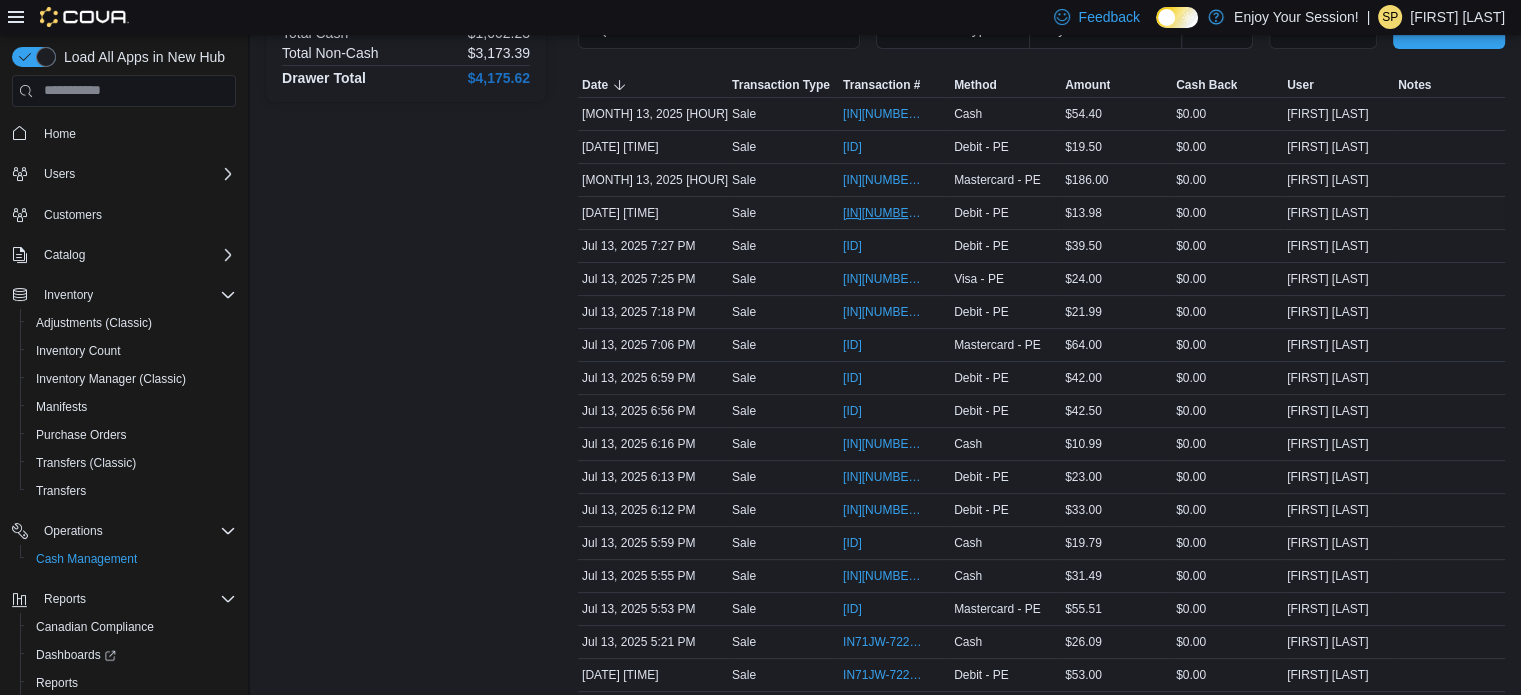 scroll, scrollTop: 300, scrollLeft: 0, axis: vertical 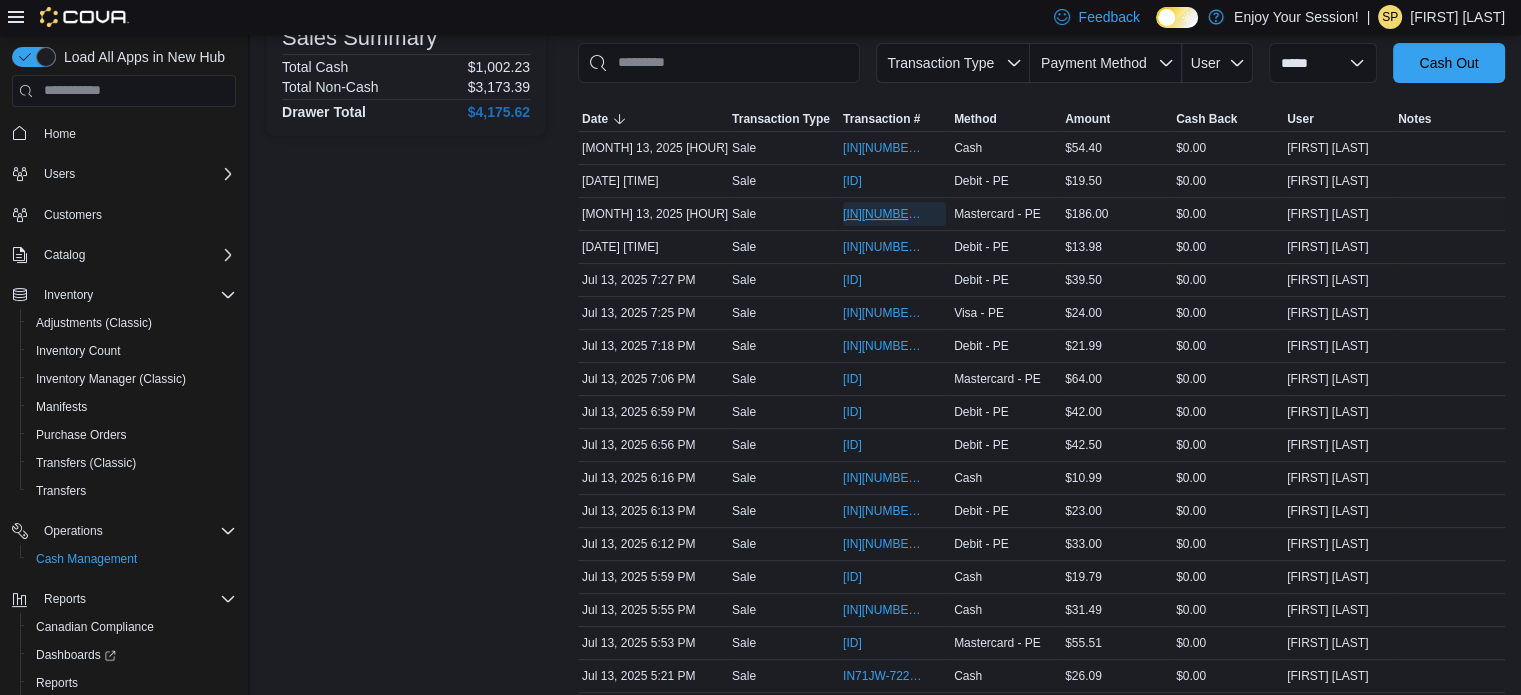 click on "IN71JW-7221770" at bounding box center [884, 214] 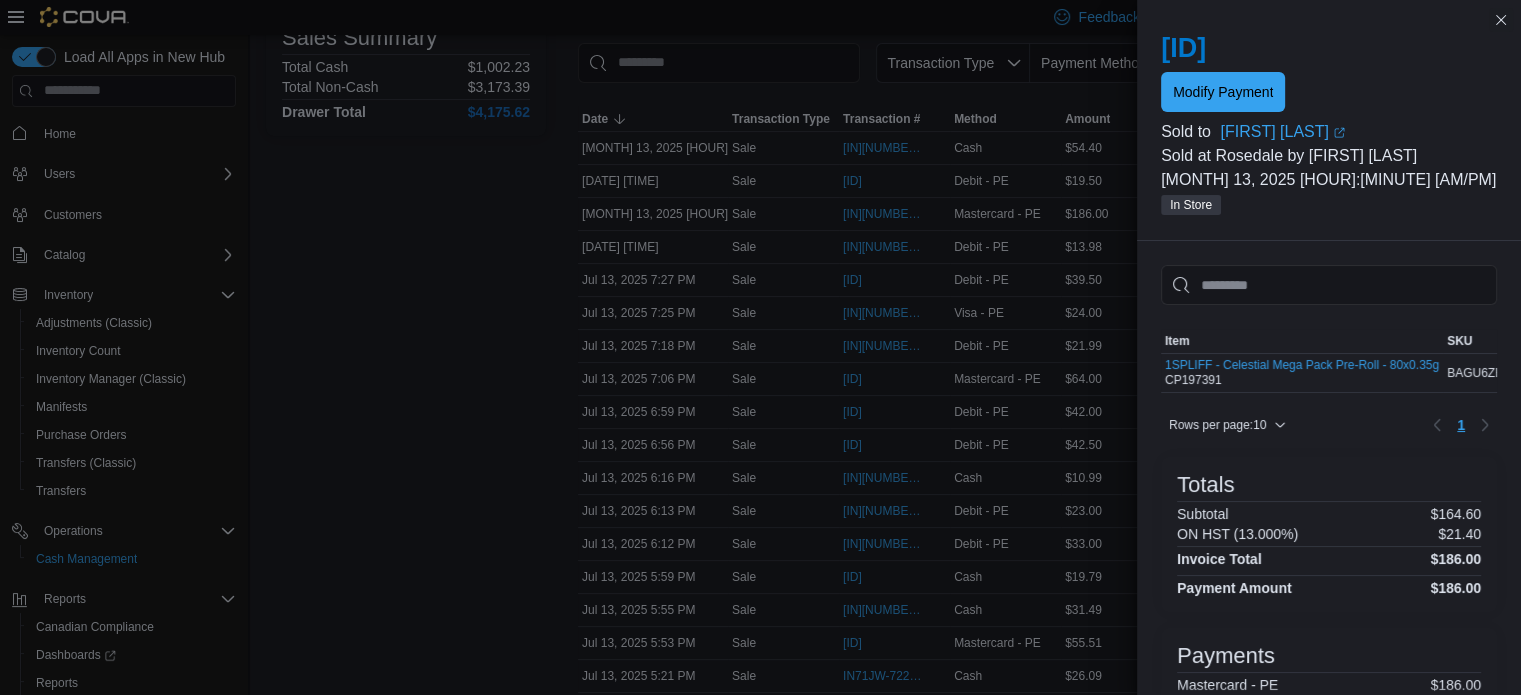 scroll, scrollTop: 0, scrollLeft: 161, axis: horizontal 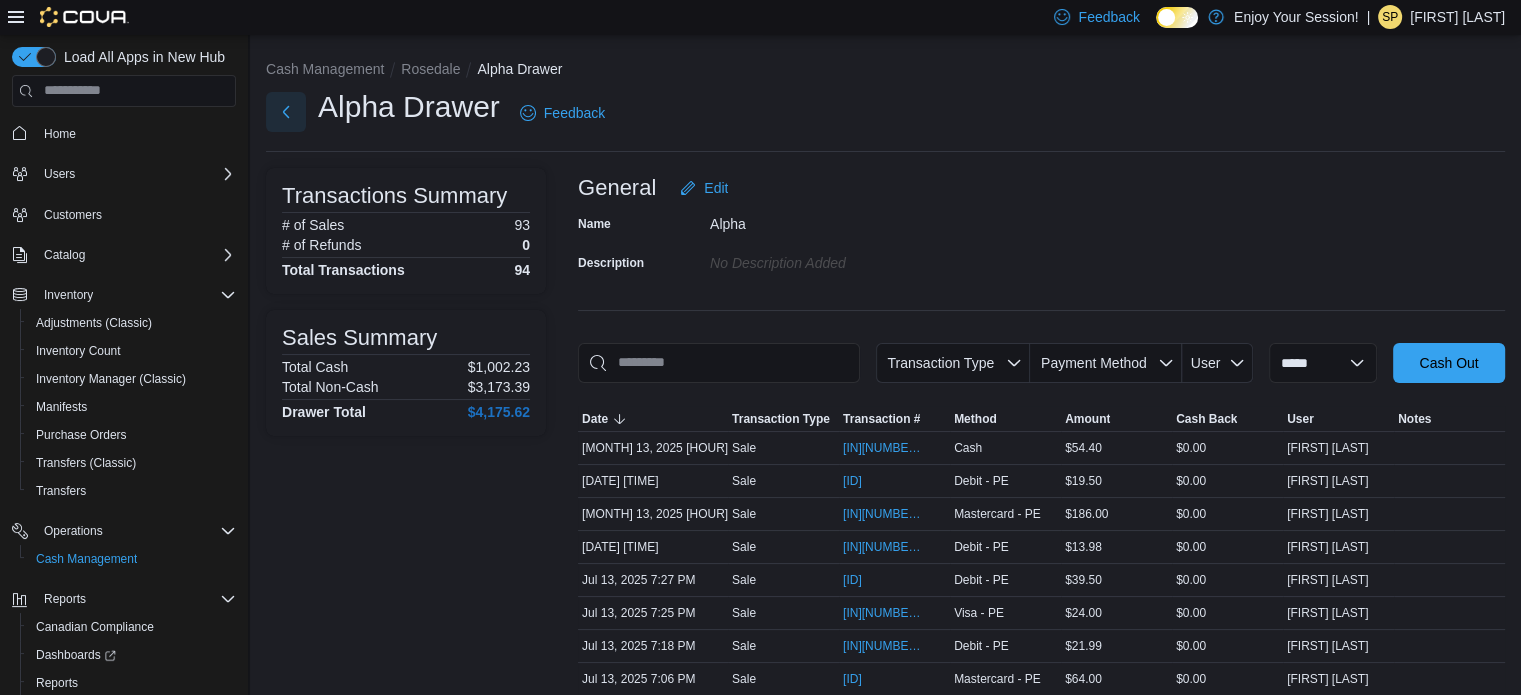 click at bounding box center [286, 112] 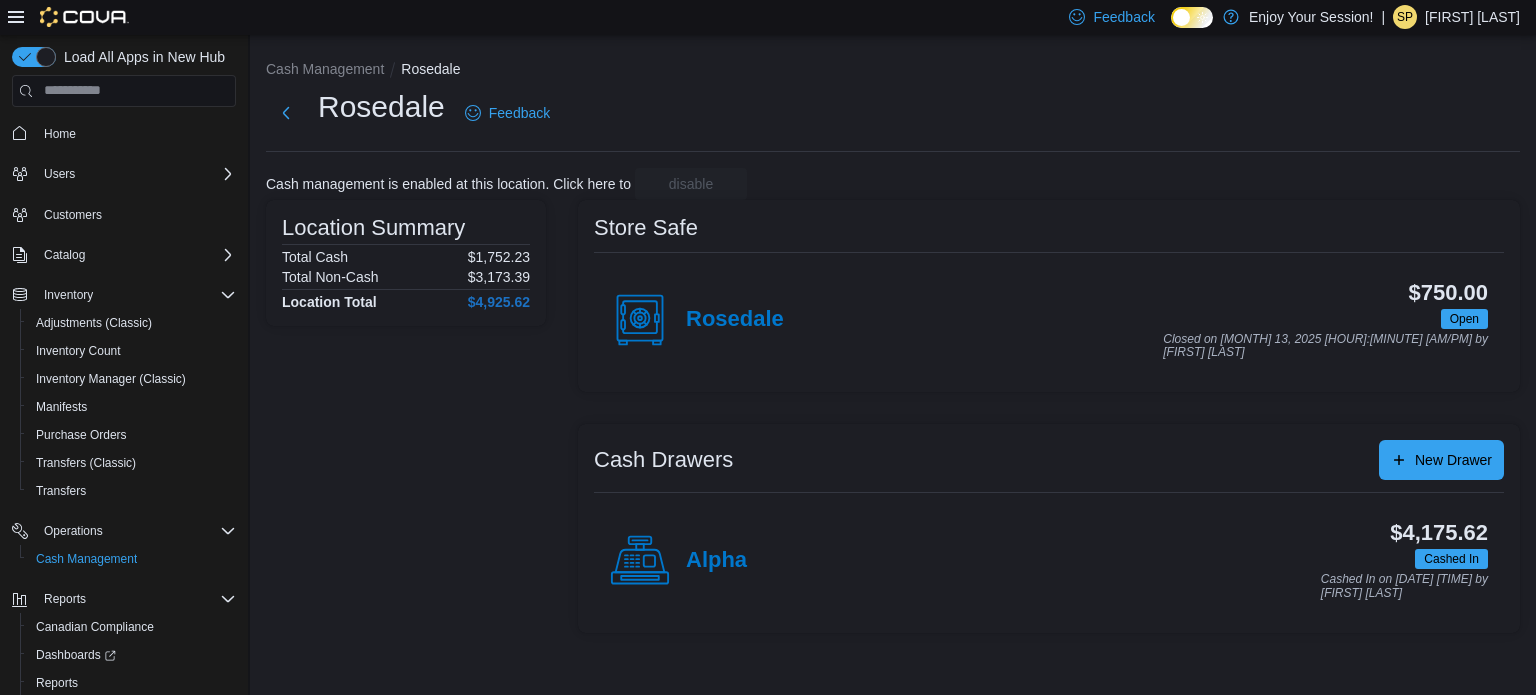 click on "Cash Management Rosedale Rosedale Feedback Cash management is  enabled  at this location. Click here to disable Location Summary   Total Cash $1,752.23 Total Non-Cash $3,173.39 Location Total $4,925.62 Store Safe   Rosedale $750.00   Open Closed on July 13, 2025 8:53 AM by     Michelle Curow Cash Drawers New Drawer   Alpha $4,175.62   Cashed In Cashed In on July 13, 2025 8:53 AM  by     Michelle Curow" at bounding box center (893, 342) 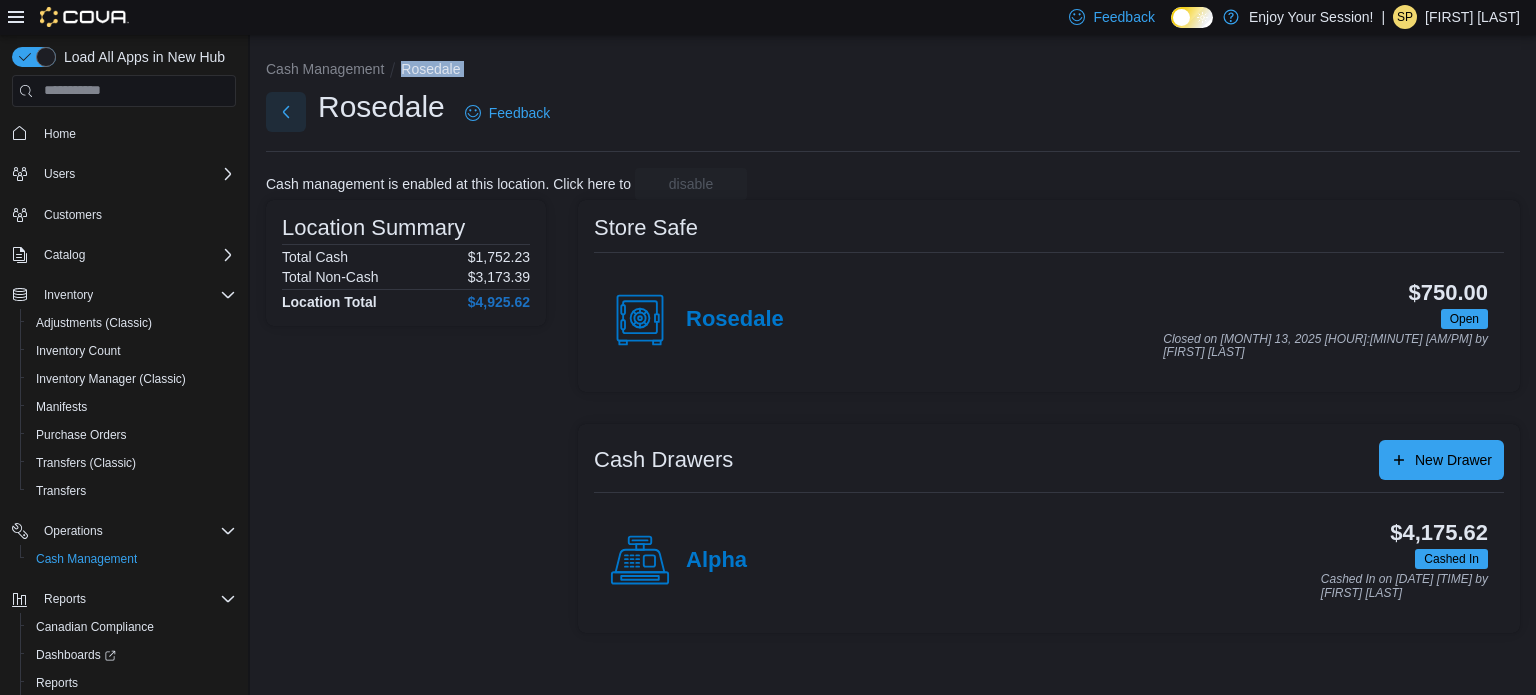 click at bounding box center (286, 112) 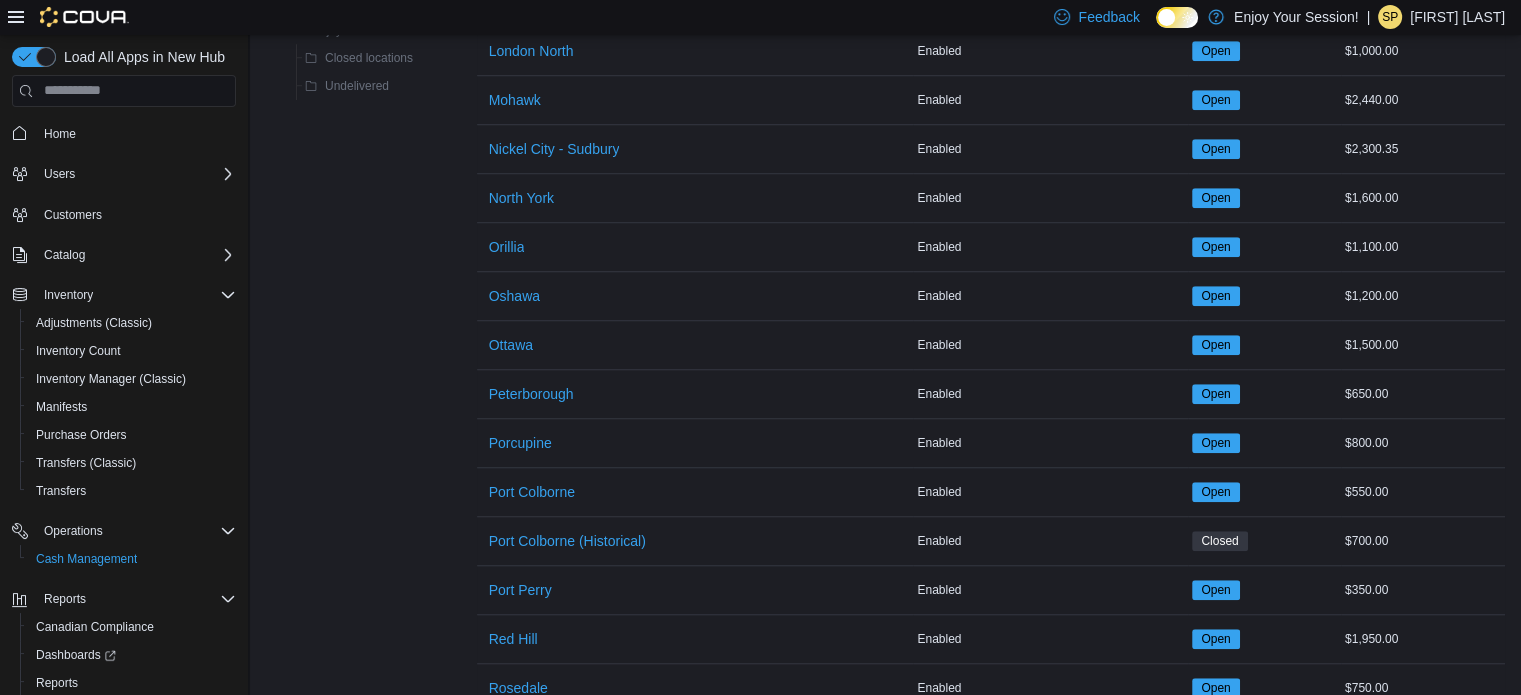 scroll, scrollTop: 1800, scrollLeft: 0, axis: vertical 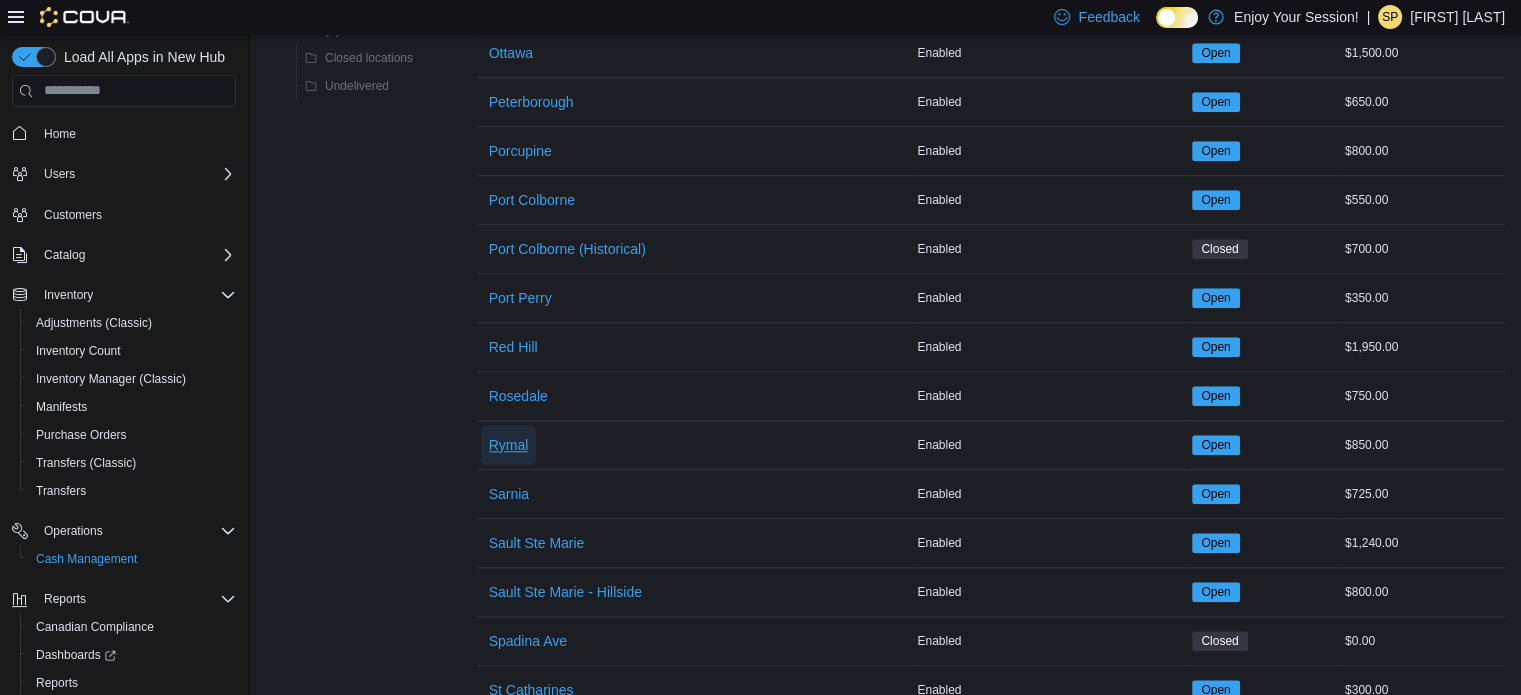 click on "Rymal" at bounding box center (509, 445) 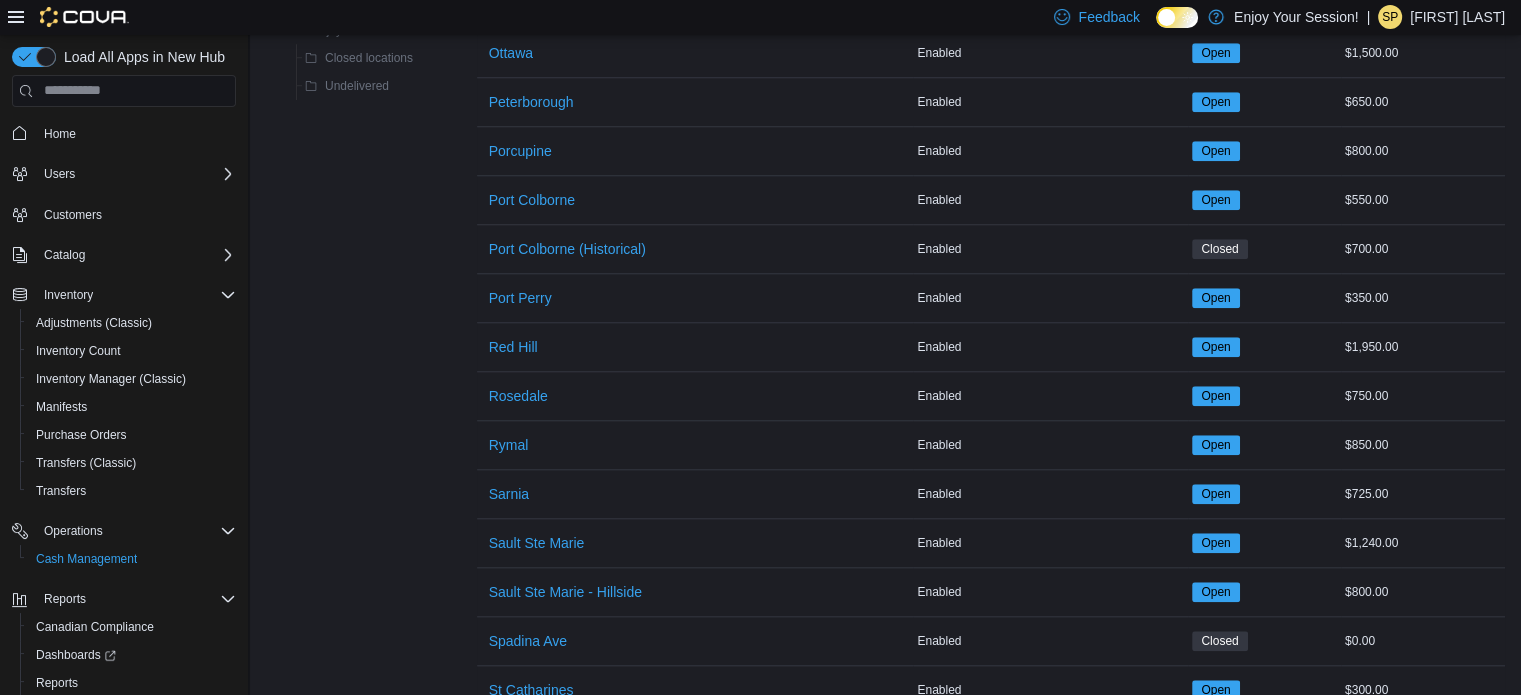 scroll, scrollTop: 0, scrollLeft: 0, axis: both 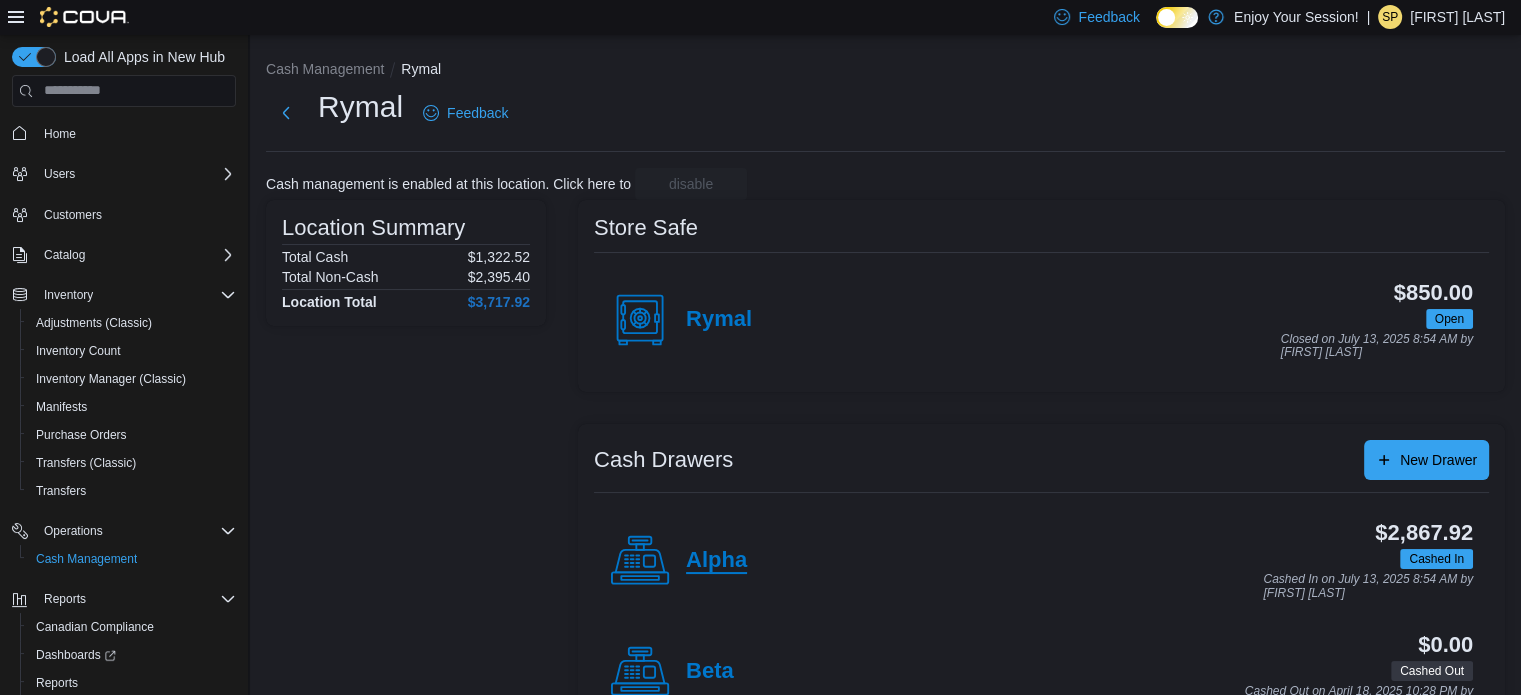 click on "Alpha" at bounding box center [716, 561] 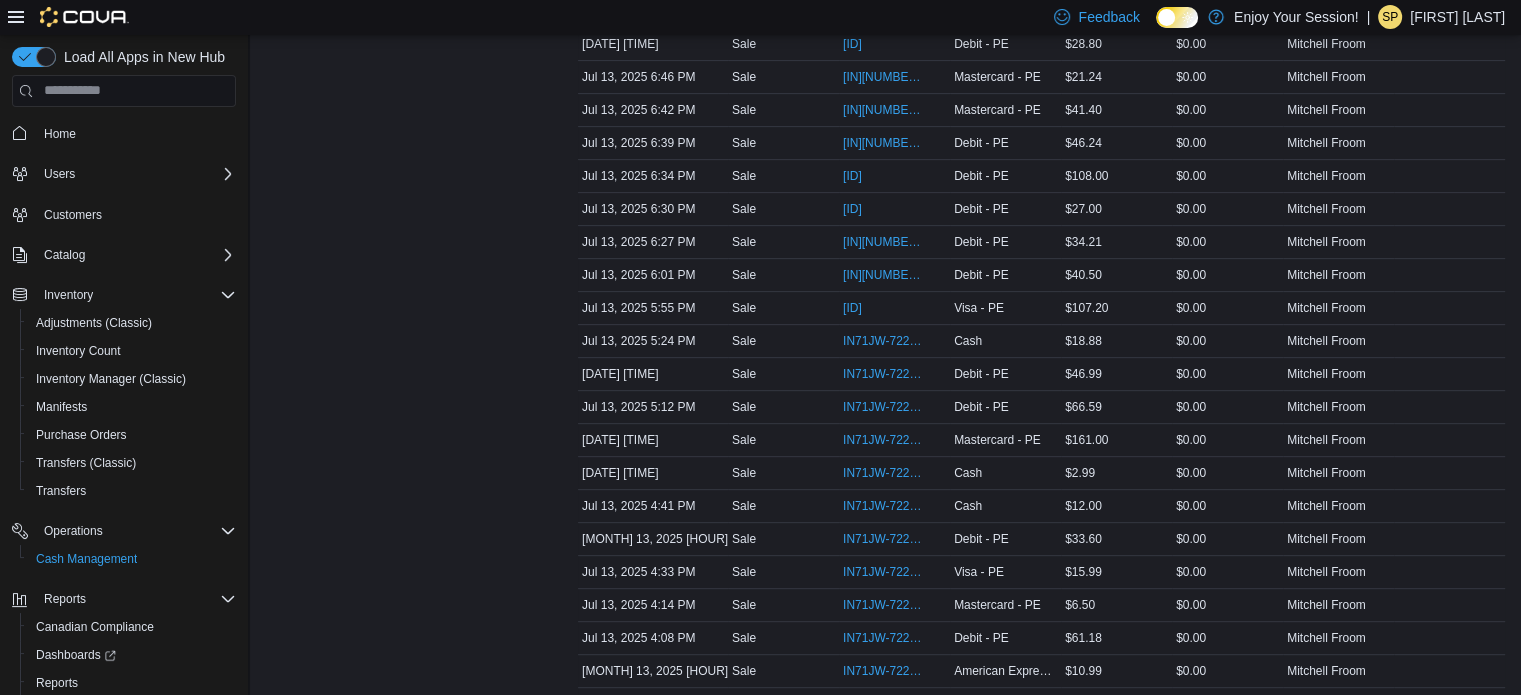 scroll, scrollTop: 814, scrollLeft: 0, axis: vertical 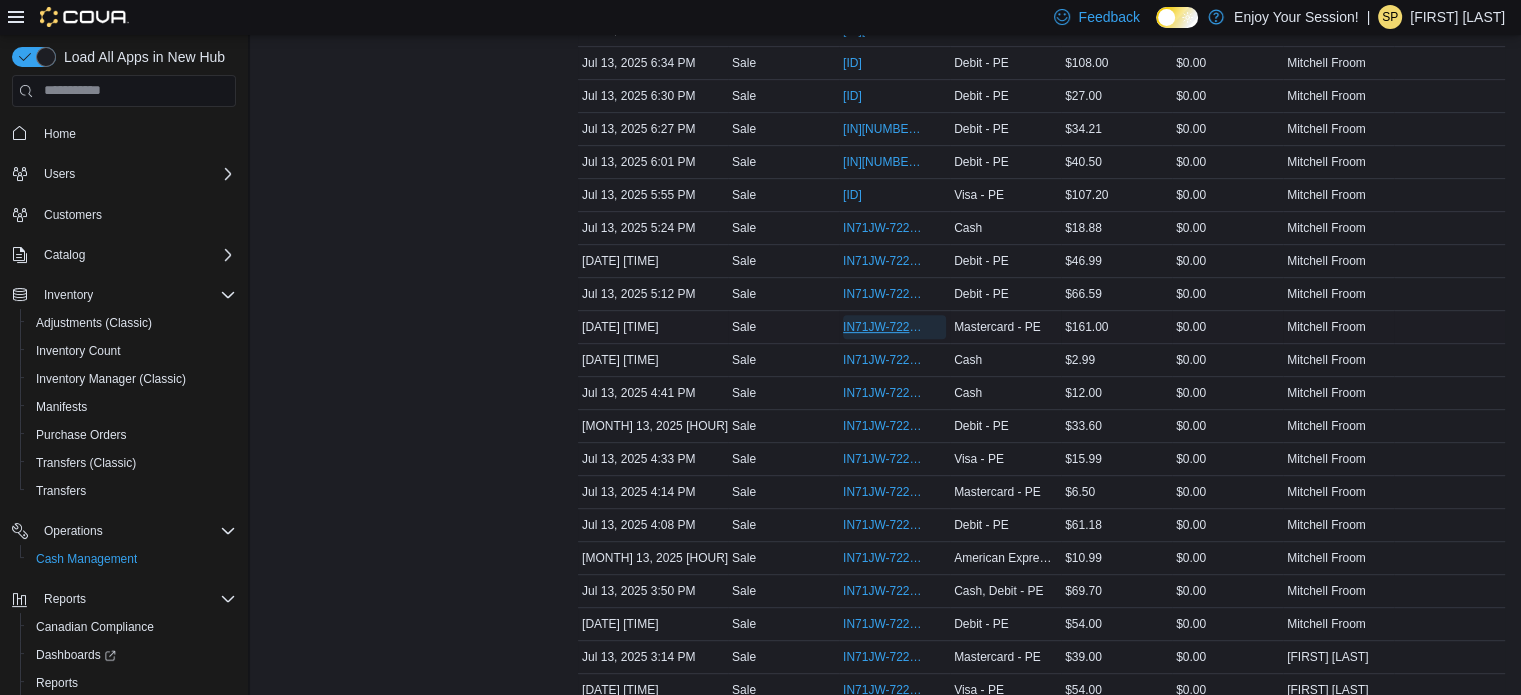 click on "IN71JW-7220731" at bounding box center (884, 327) 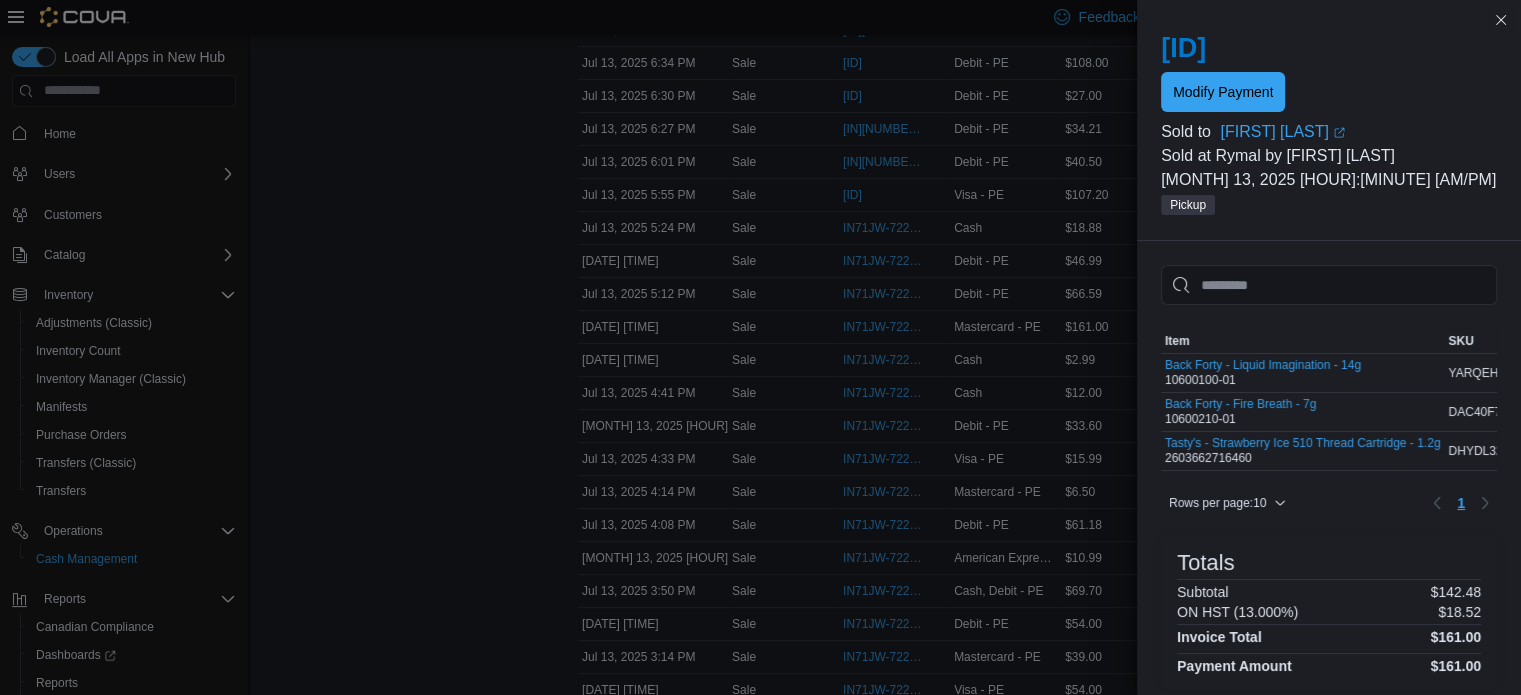 scroll, scrollTop: 0, scrollLeft: 152, axis: horizontal 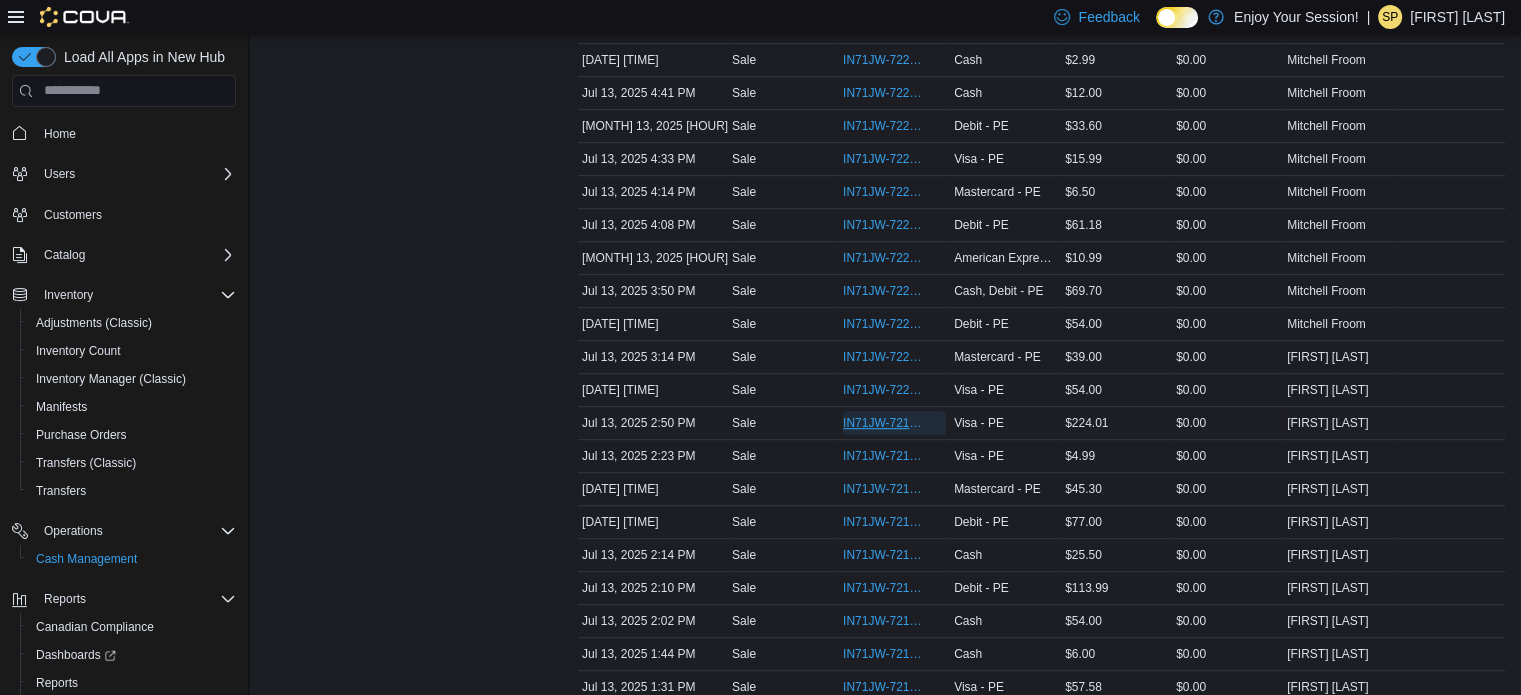 click on "IN71JW-7219986" at bounding box center [884, 423] 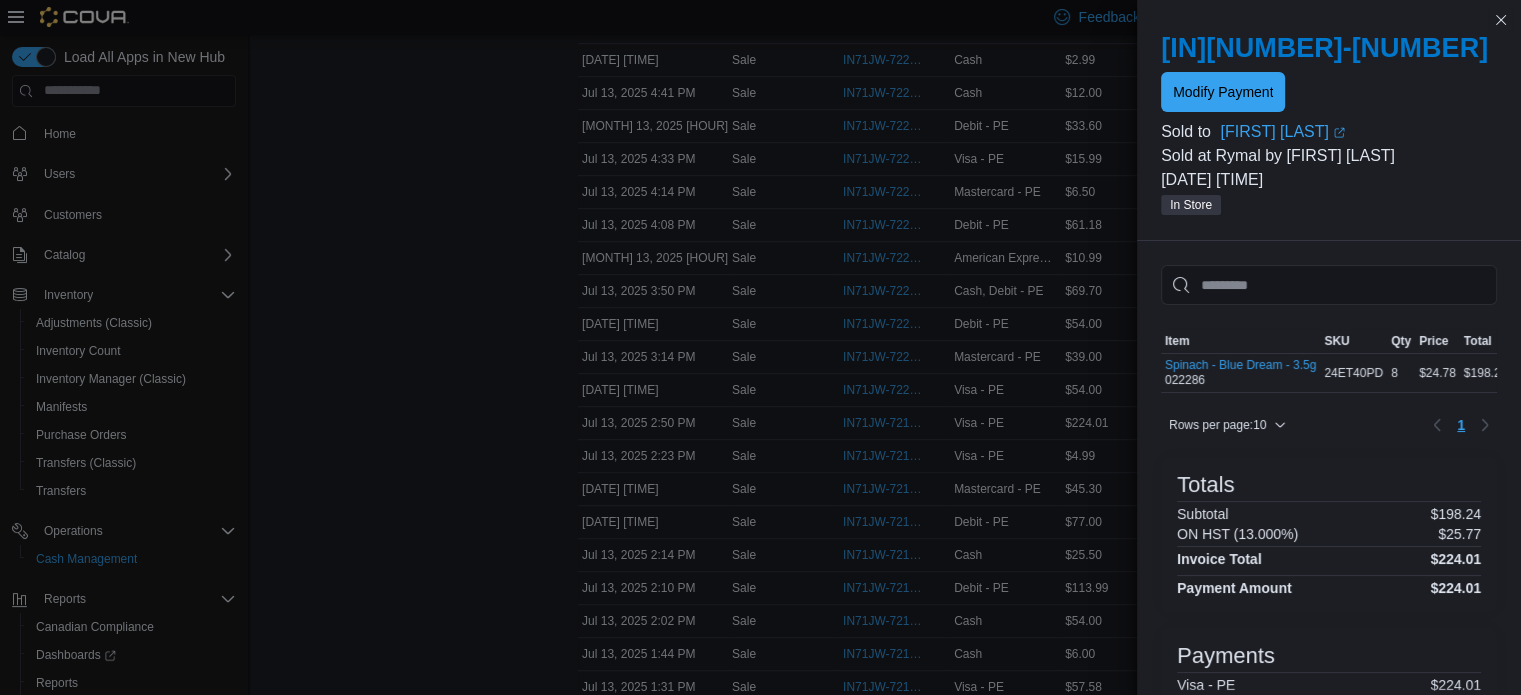 scroll, scrollTop: 0, scrollLeft: 24, axis: horizontal 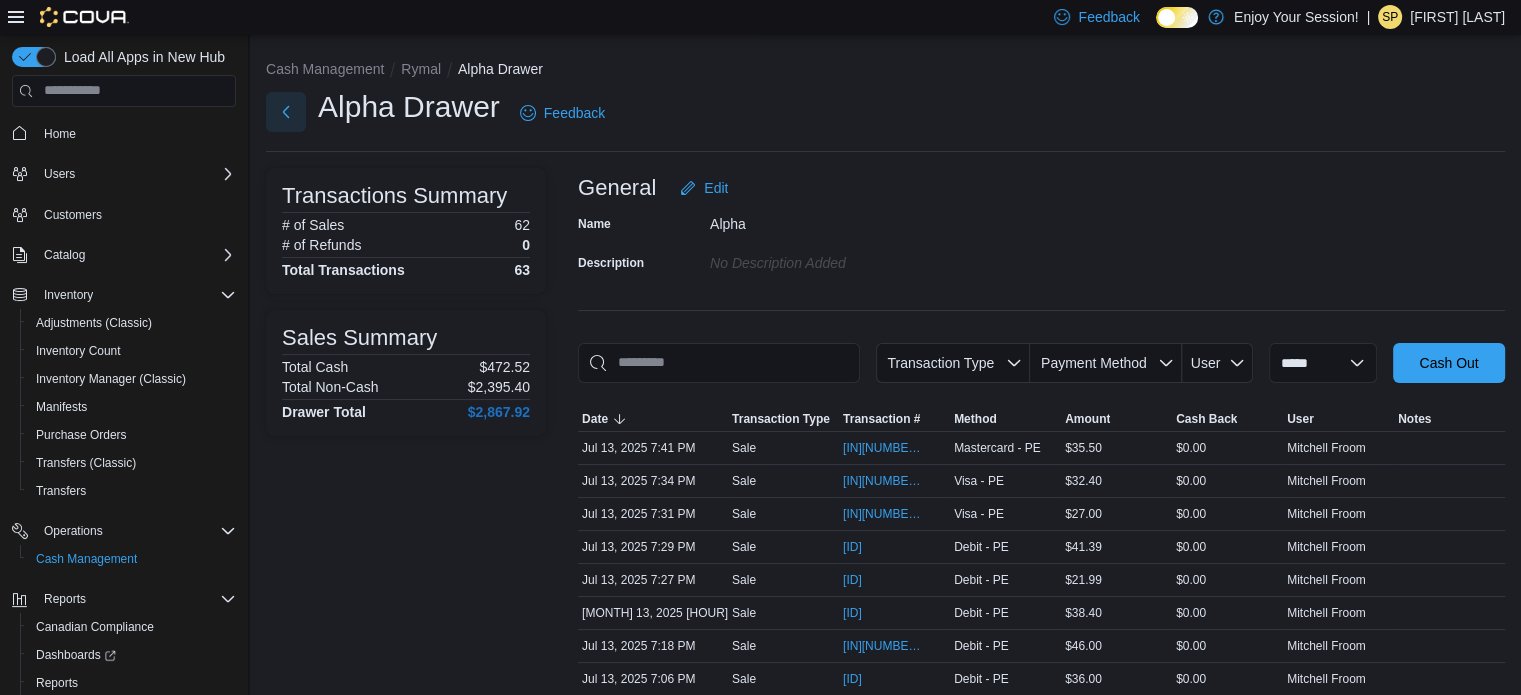 click at bounding box center (286, 112) 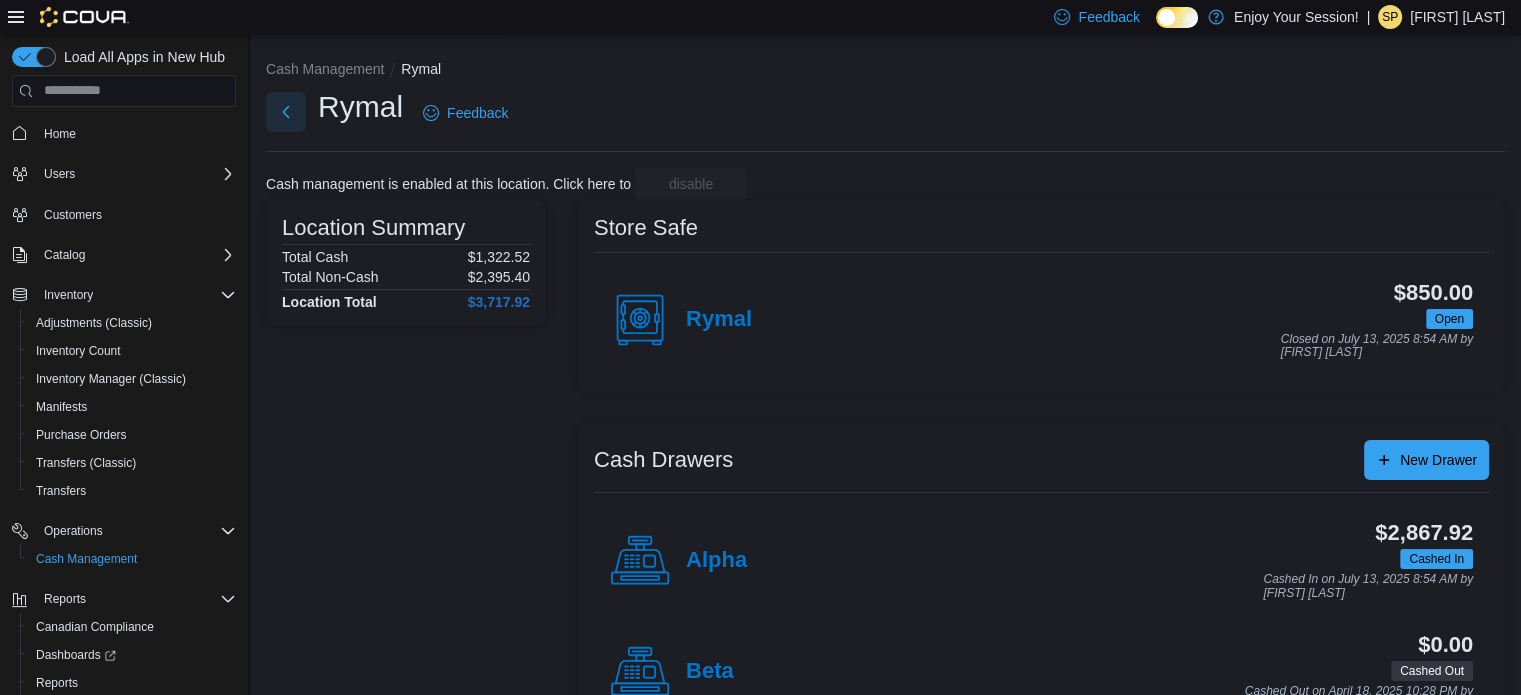 click at bounding box center (286, 112) 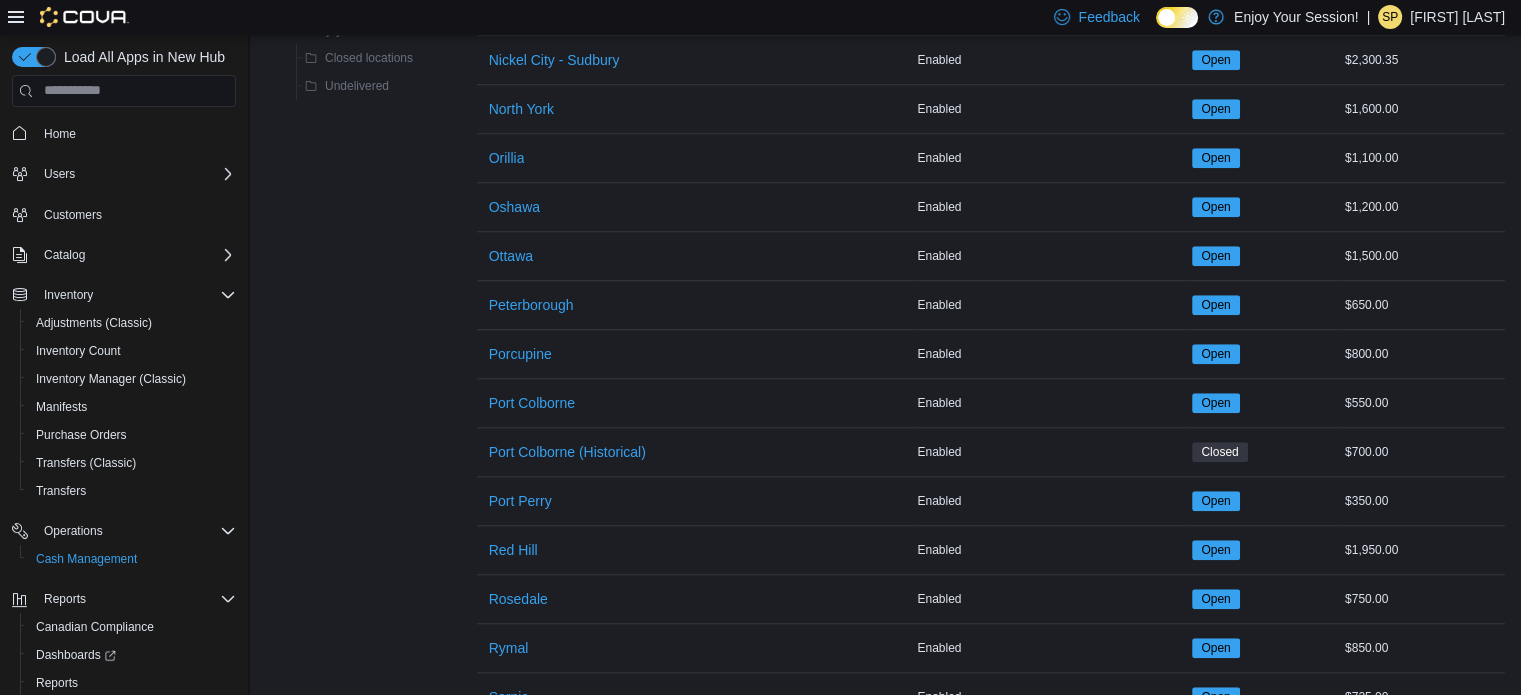 scroll, scrollTop: 2100, scrollLeft: 0, axis: vertical 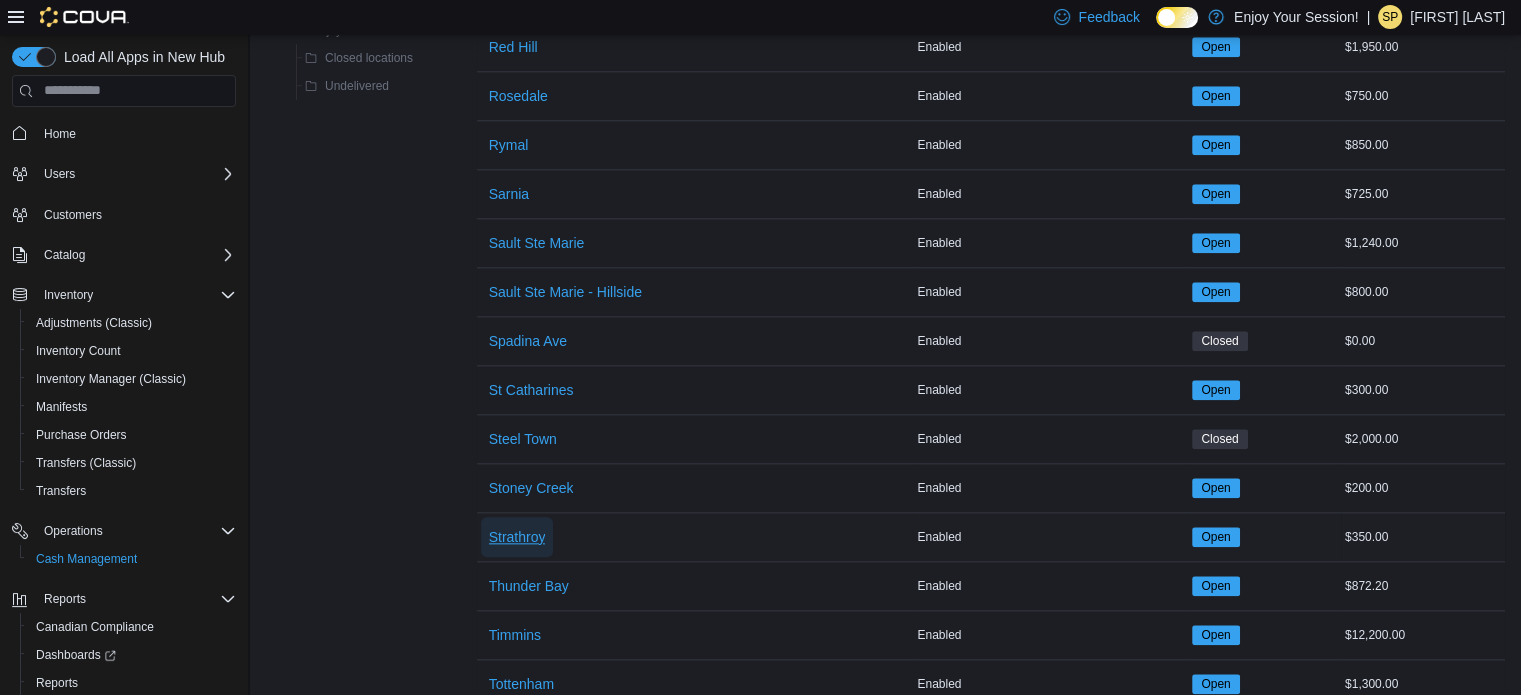 click on "Strathroy" at bounding box center [517, 537] 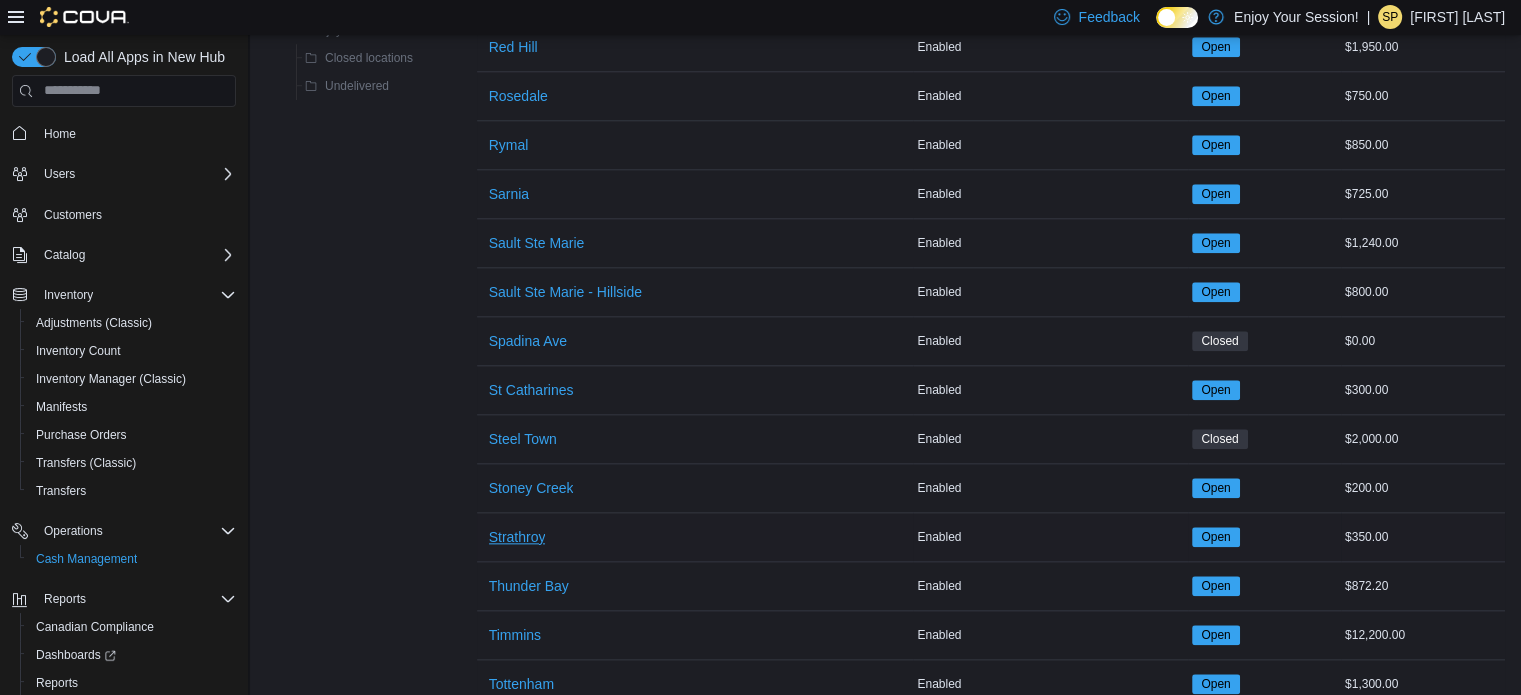 scroll, scrollTop: 0, scrollLeft: 0, axis: both 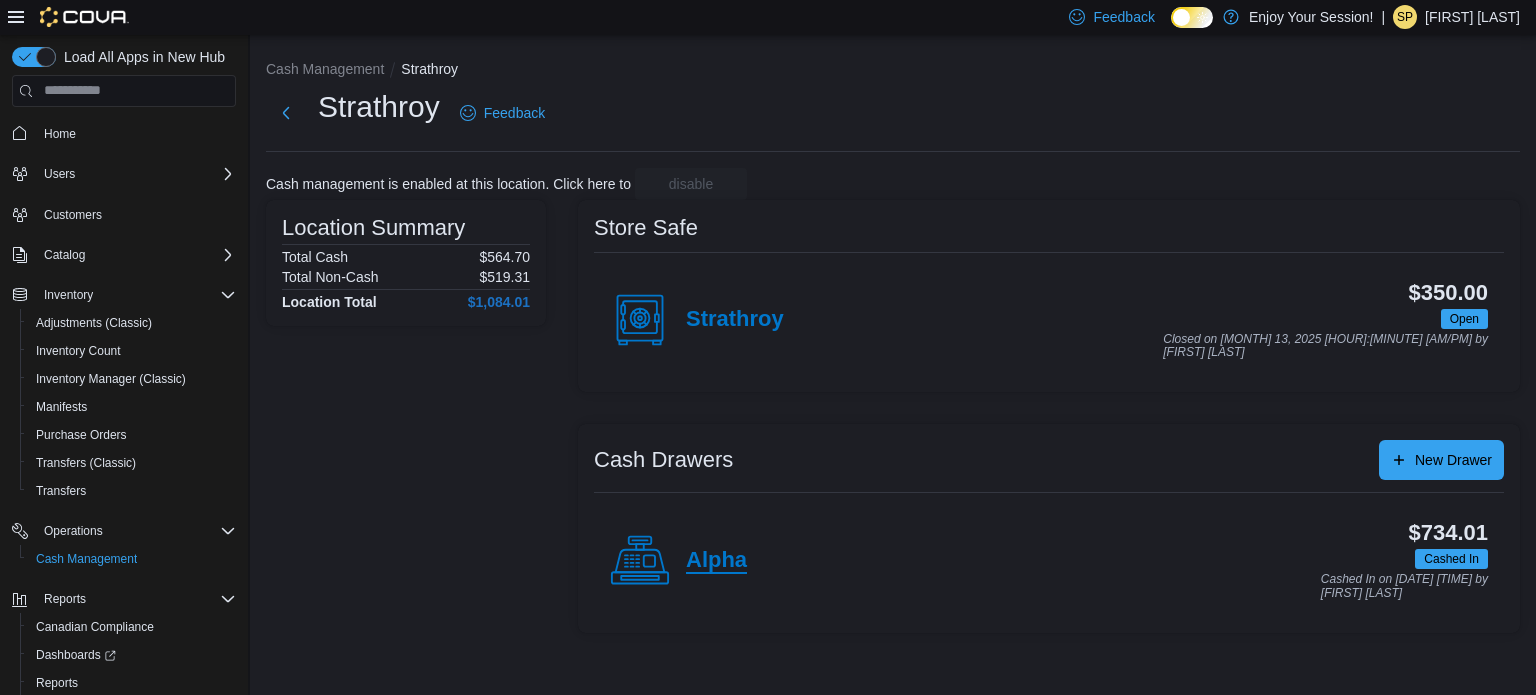 click on "Alpha" at bounding box center [716, 561] 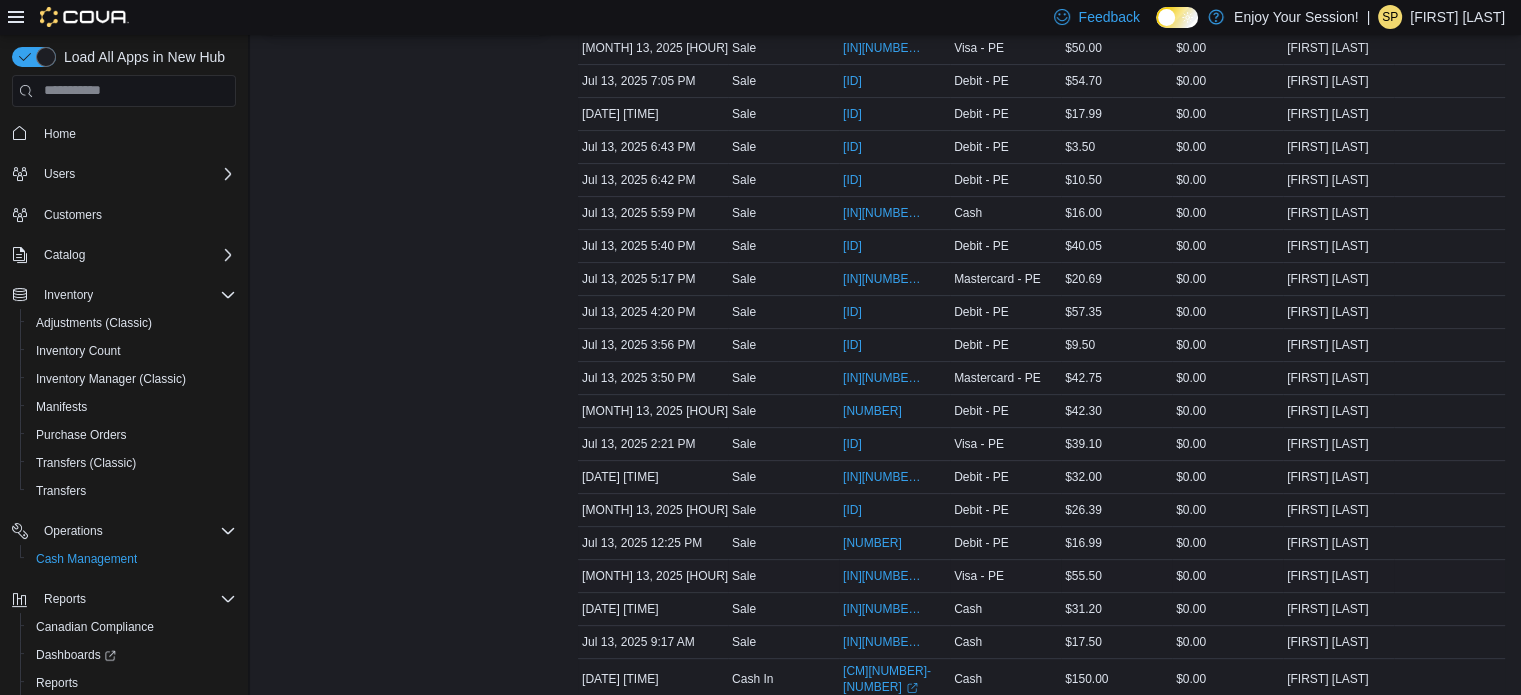 scroll, scrollTop: 300, scrollLeft: 0, axis: vertical 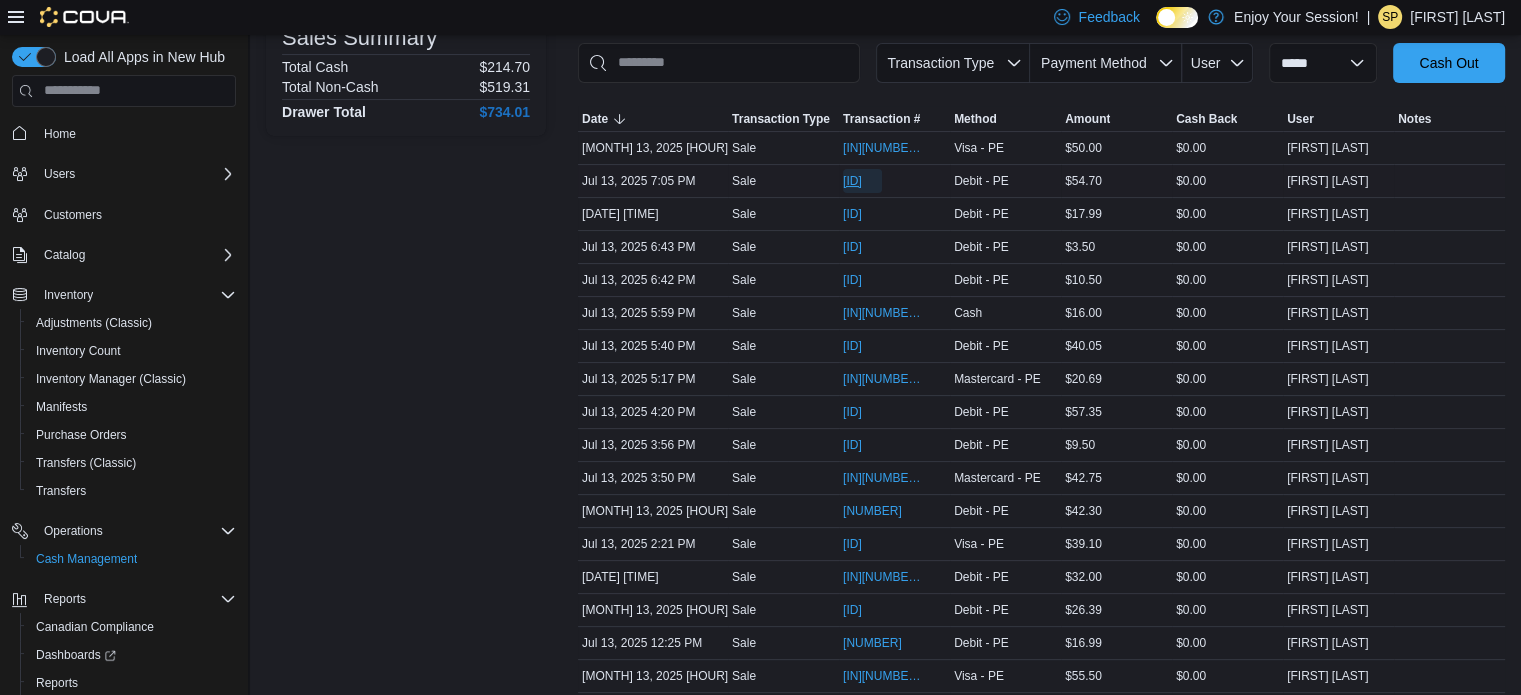 click on "IN71JW-7221610" at bounding box center [852, 181] 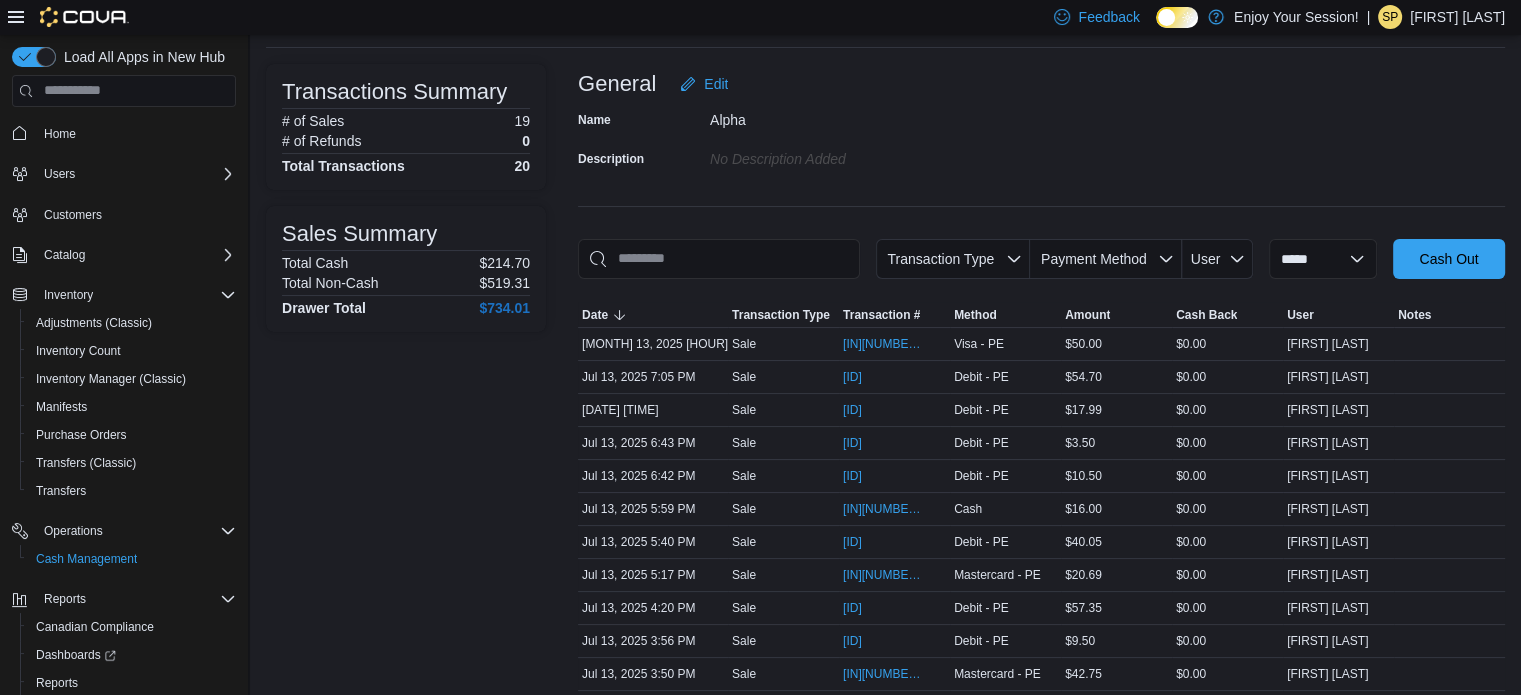 scroll, scrollTop: 0, scrollLeft: 0, axis: both 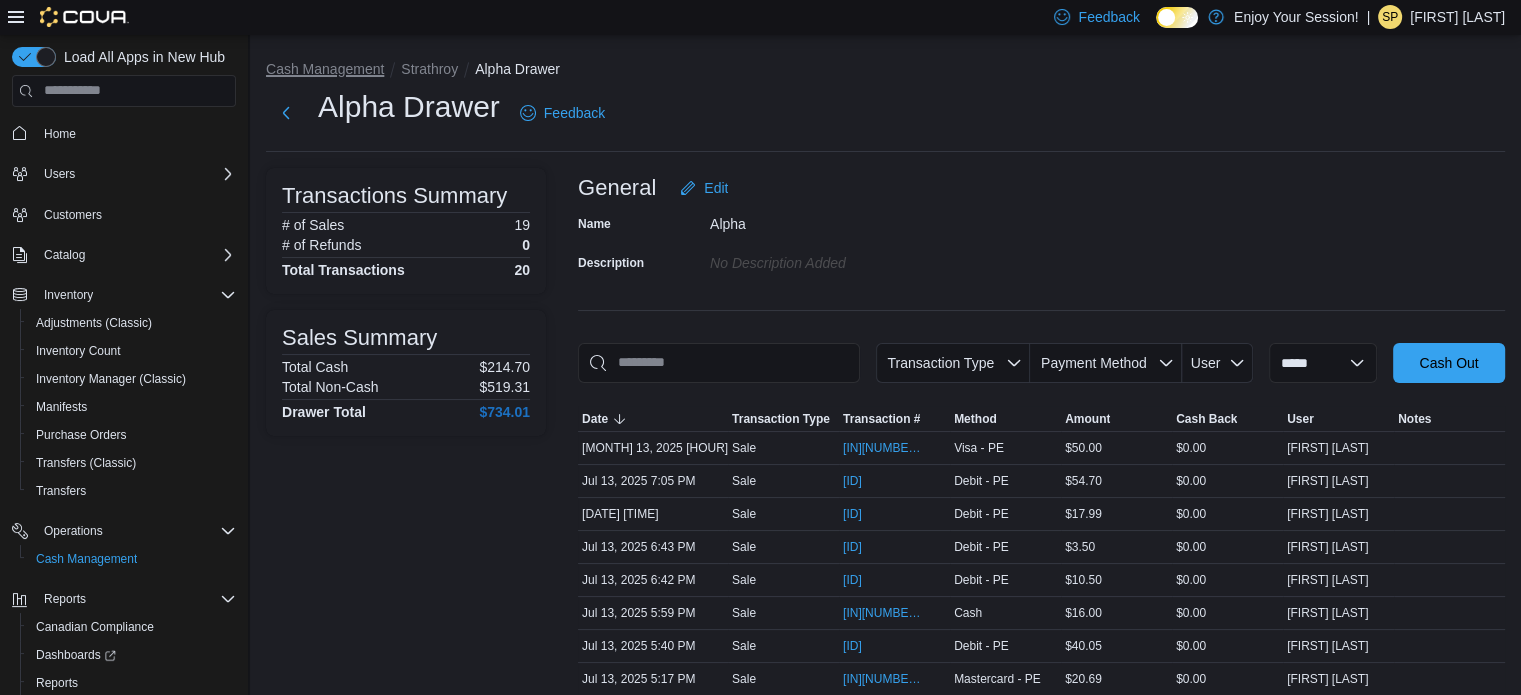 click on "Cash Management" at bounding box center (325, 69) 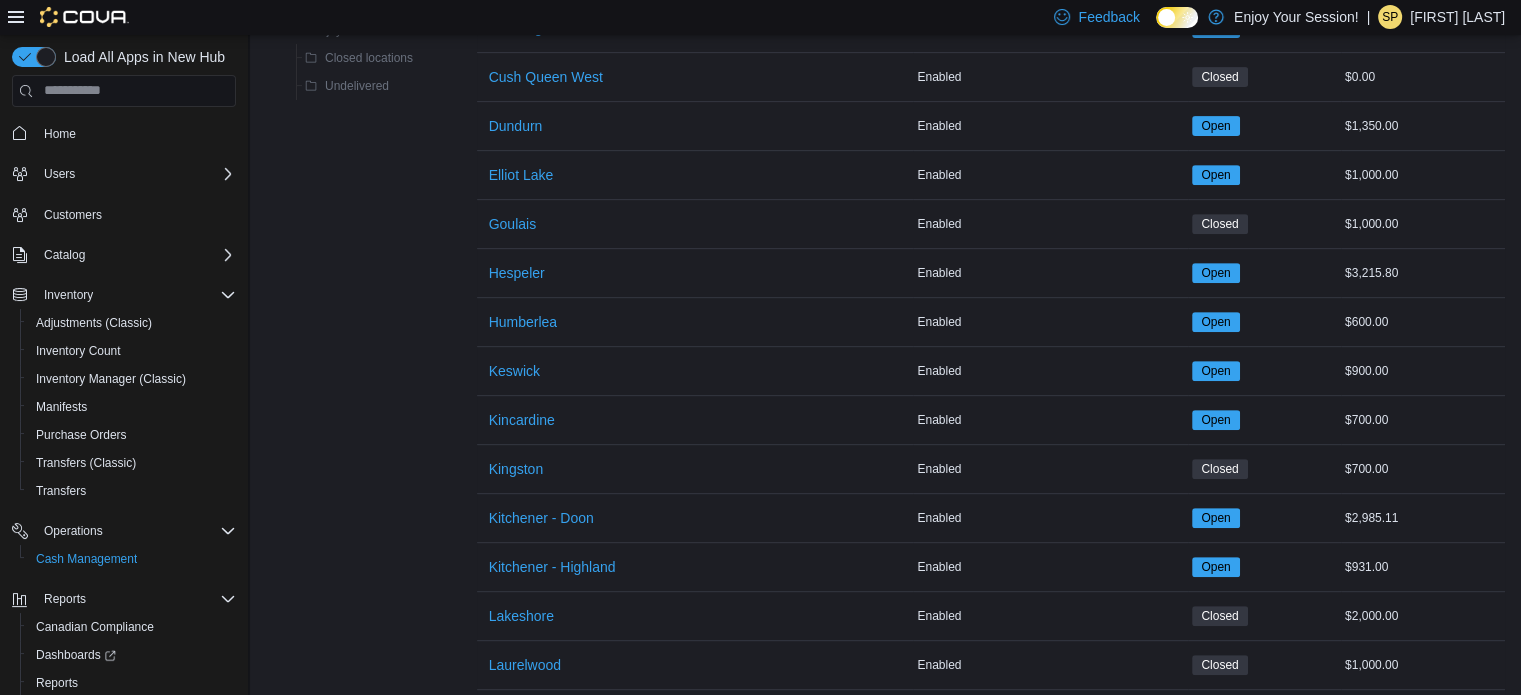 scroll, scrollTop: 800, scrollLeft: 0, axis: vertical 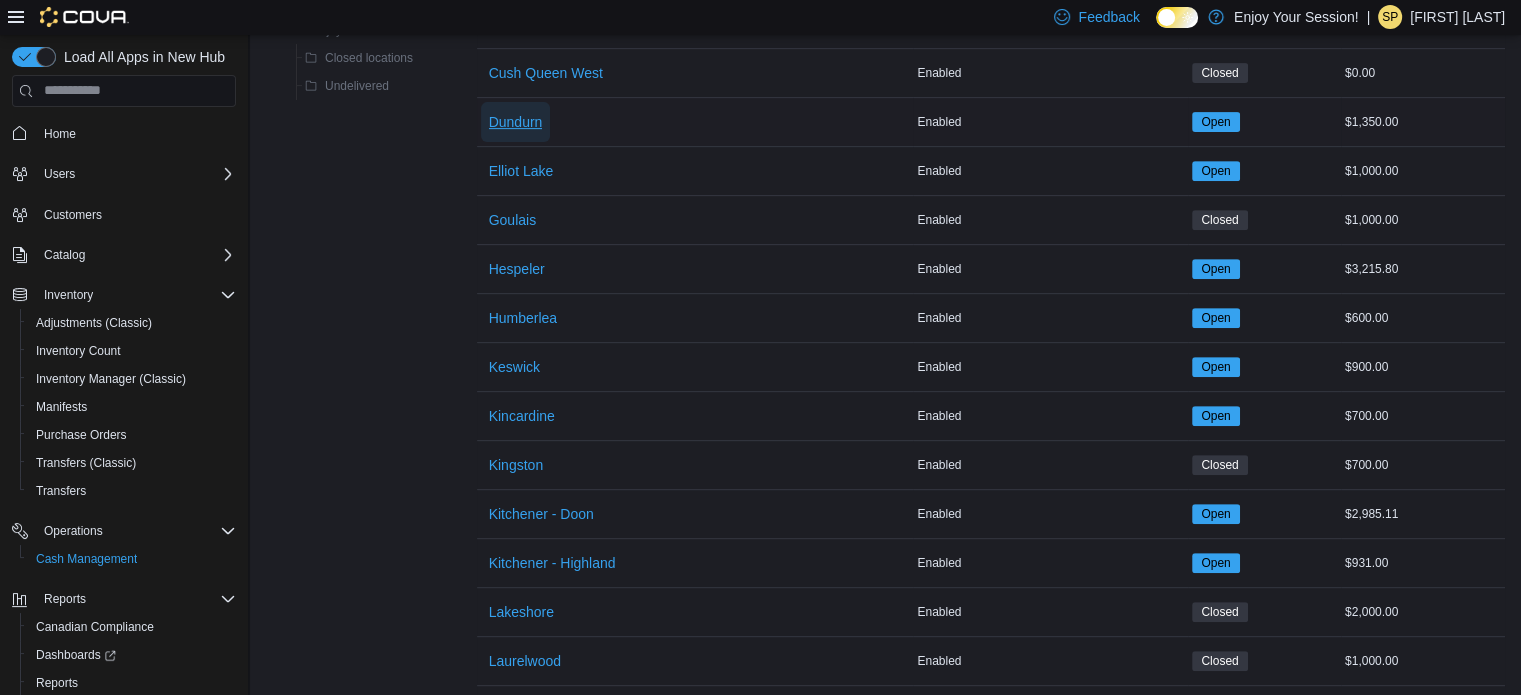click on "Dundurn" at bounding box center (516, 122) 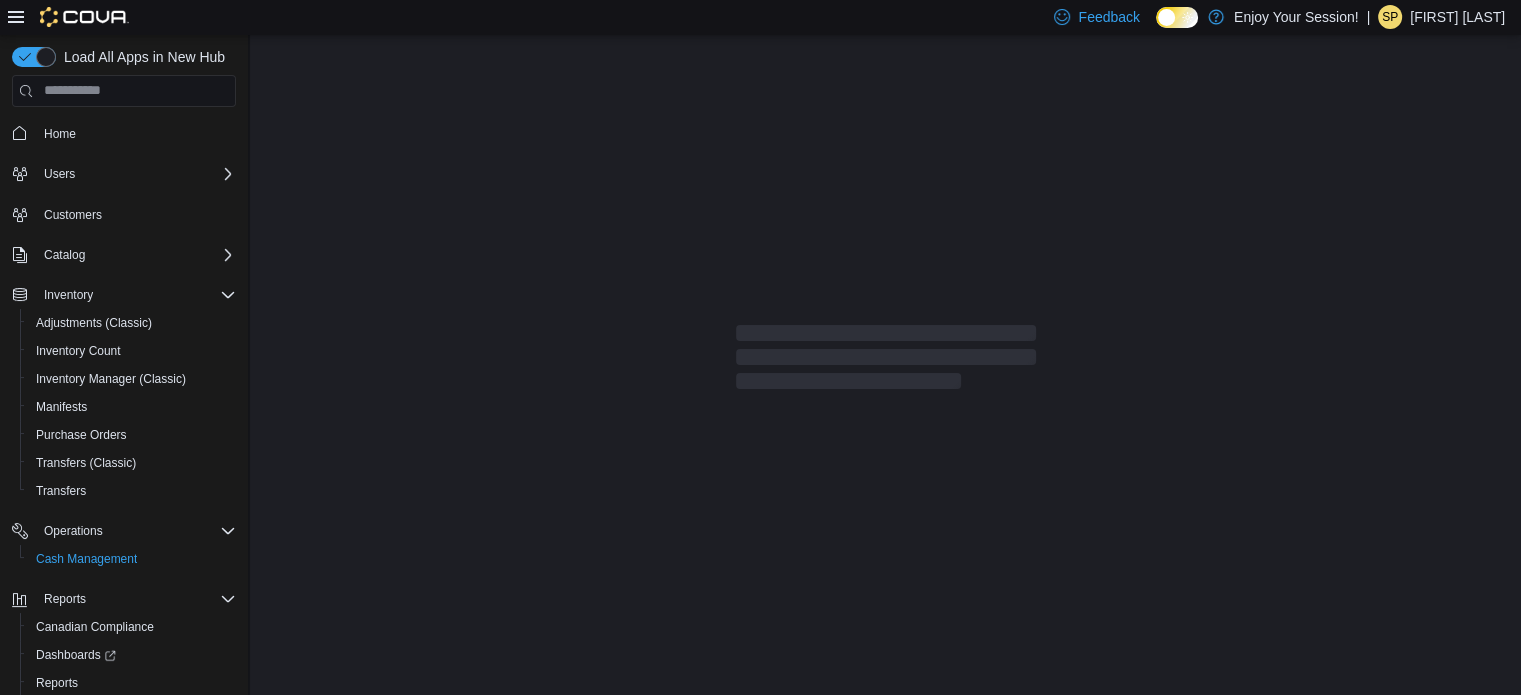 scroll, scrollTop: 0, scrollLeft: 0, axis: both 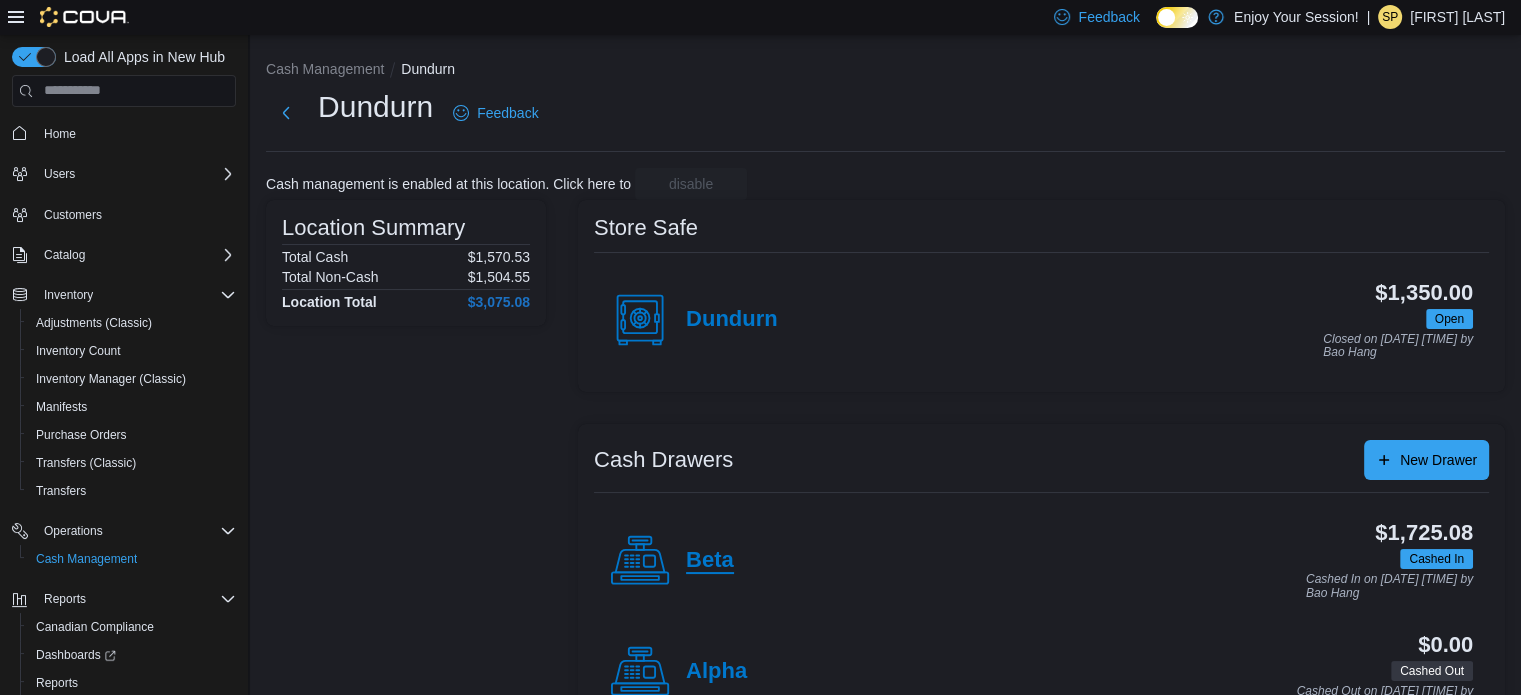 click on "Beta" at bounding box center (710, 561) 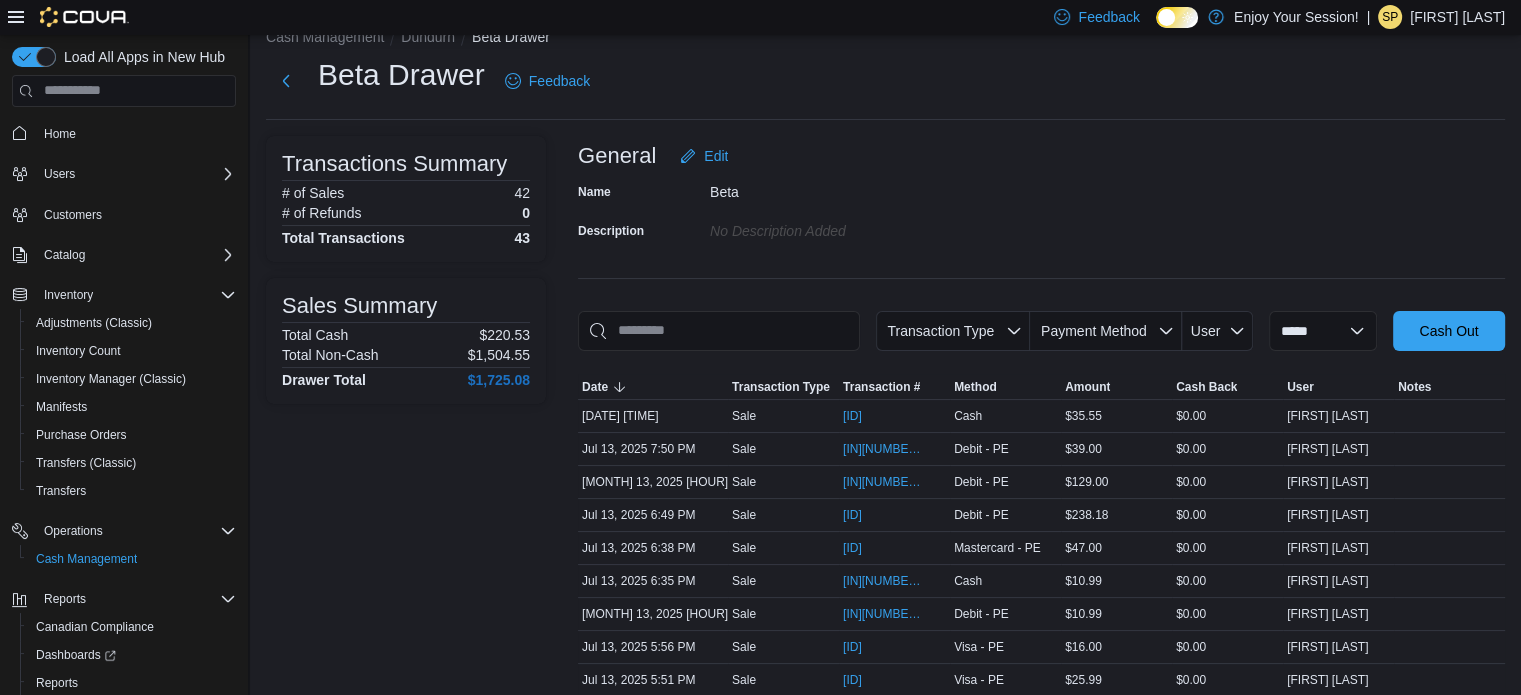 scroll, scrollTop: 0, scrollLeft: 0, axis: both 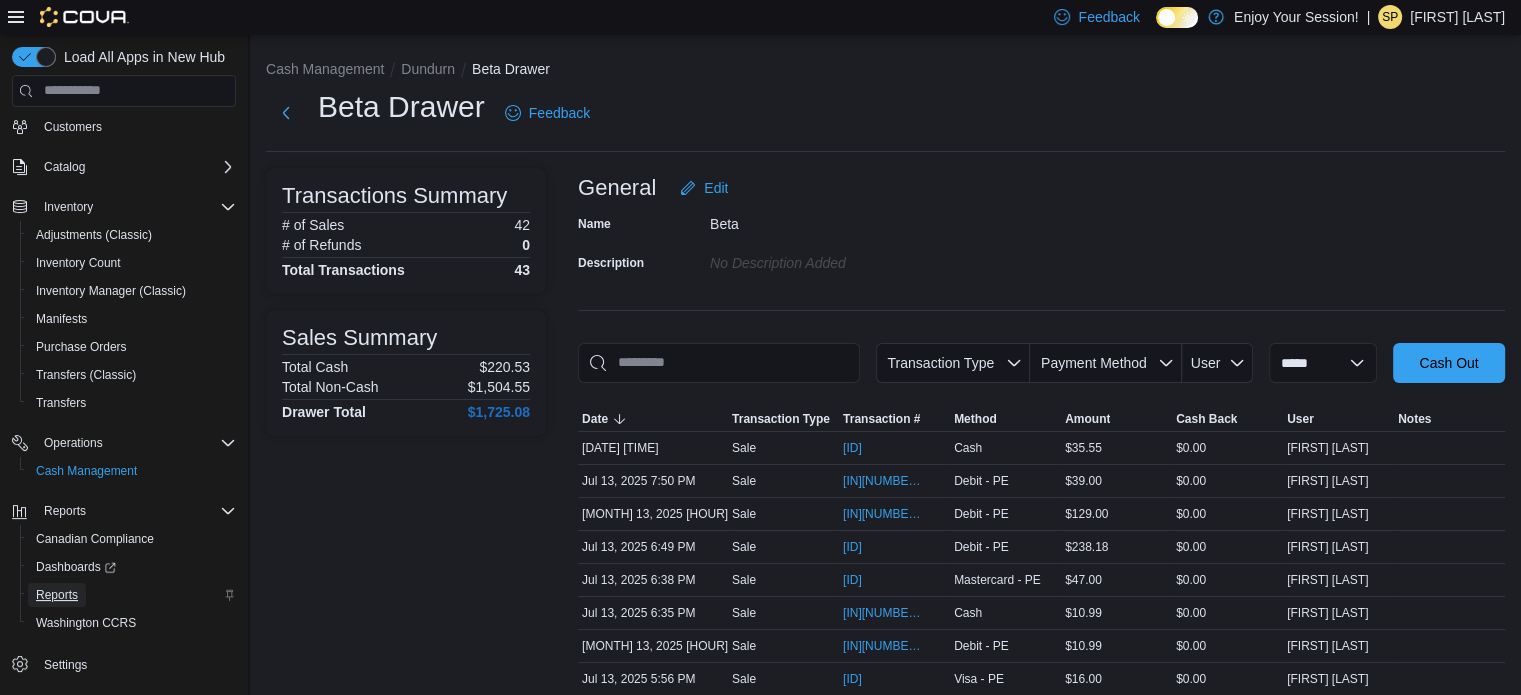 click on "Reports" at bounding box center (57, 595) 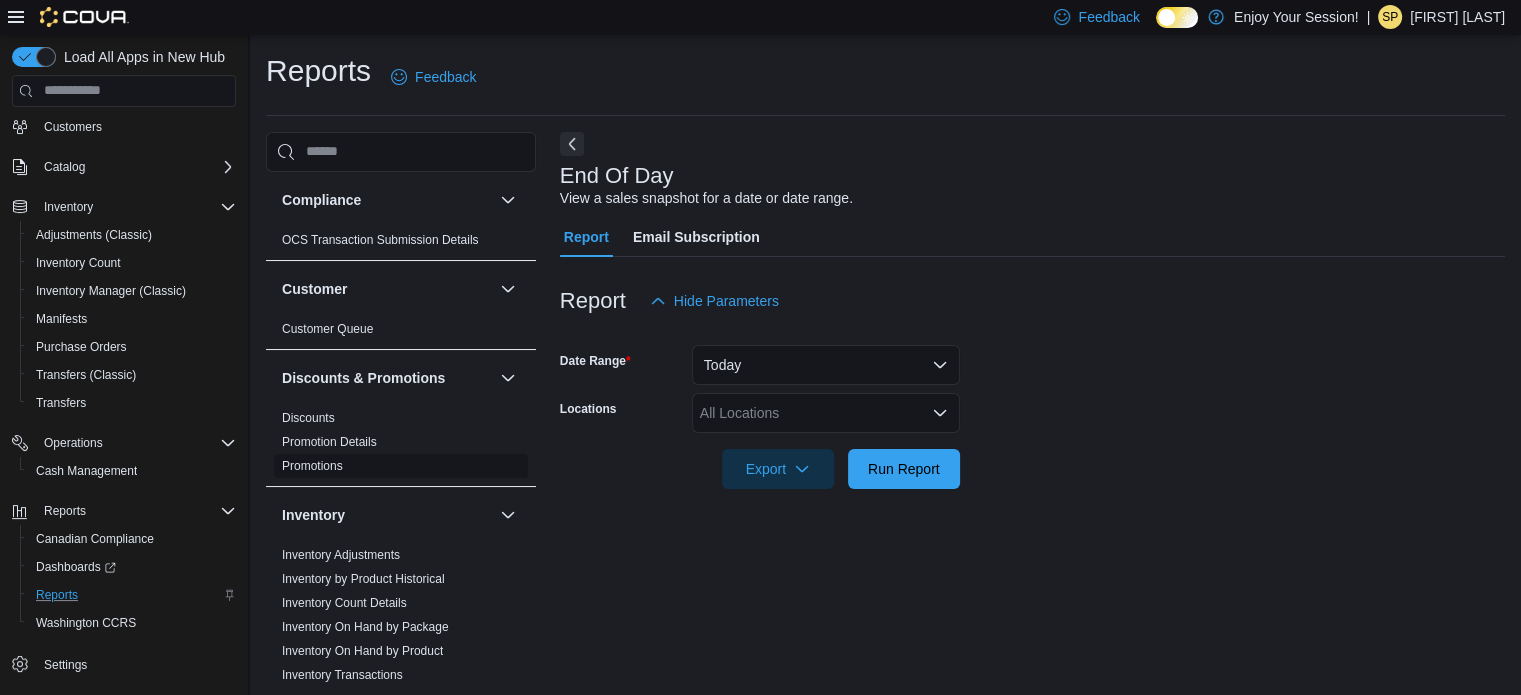 scroll, scrollTop: 13, scrollLeft: 0, axis: vertical 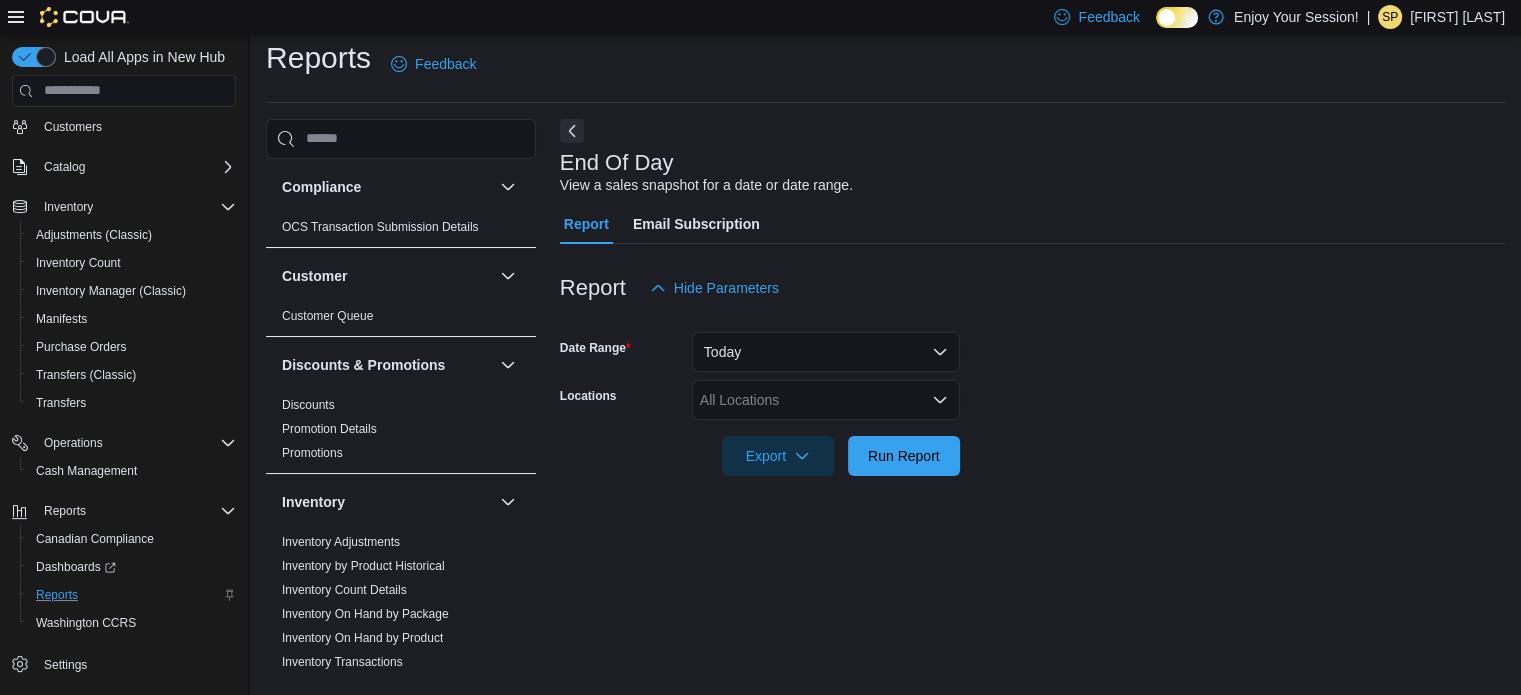 click on "All Locations" at bounding box center (826, 400) 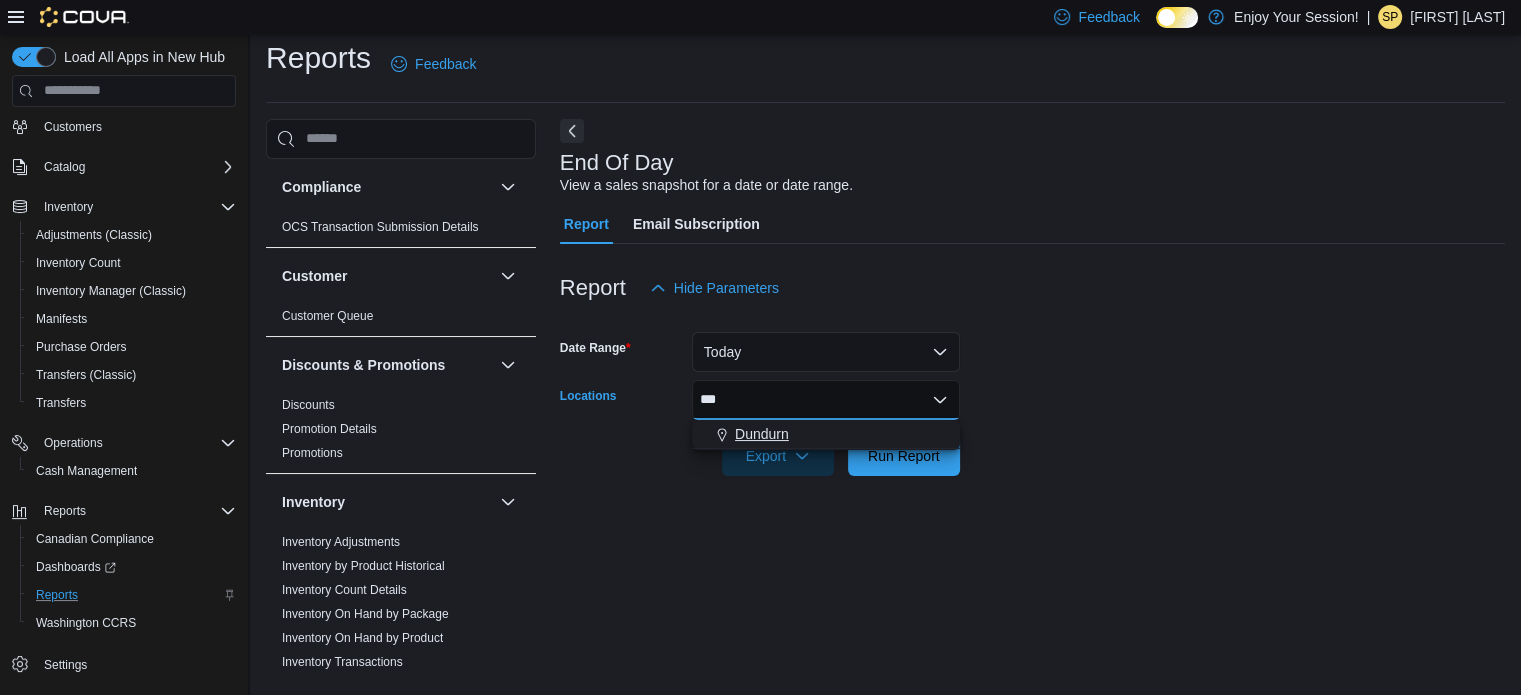 type on "***" 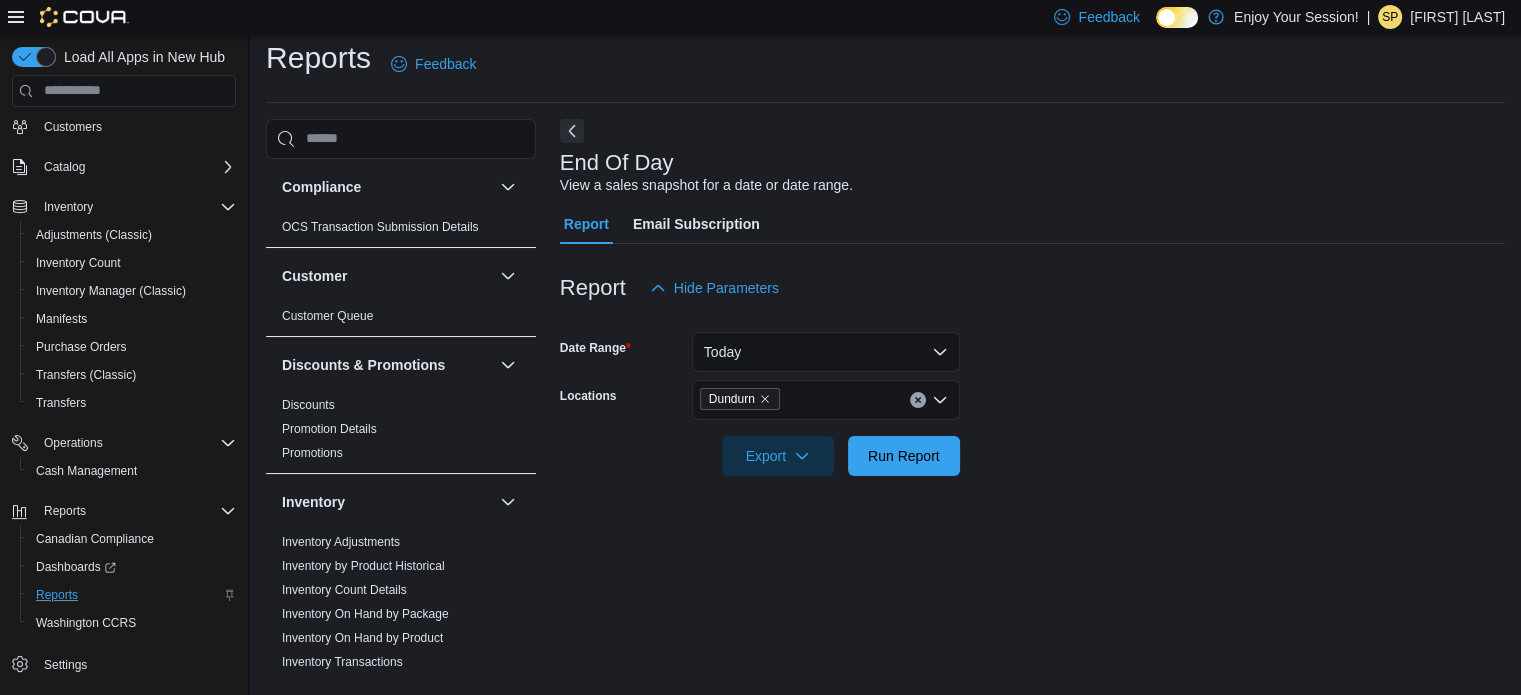 click on "Date Range Today Locations Dundurn Export  Run Report" at bounding box center (1032, 392) 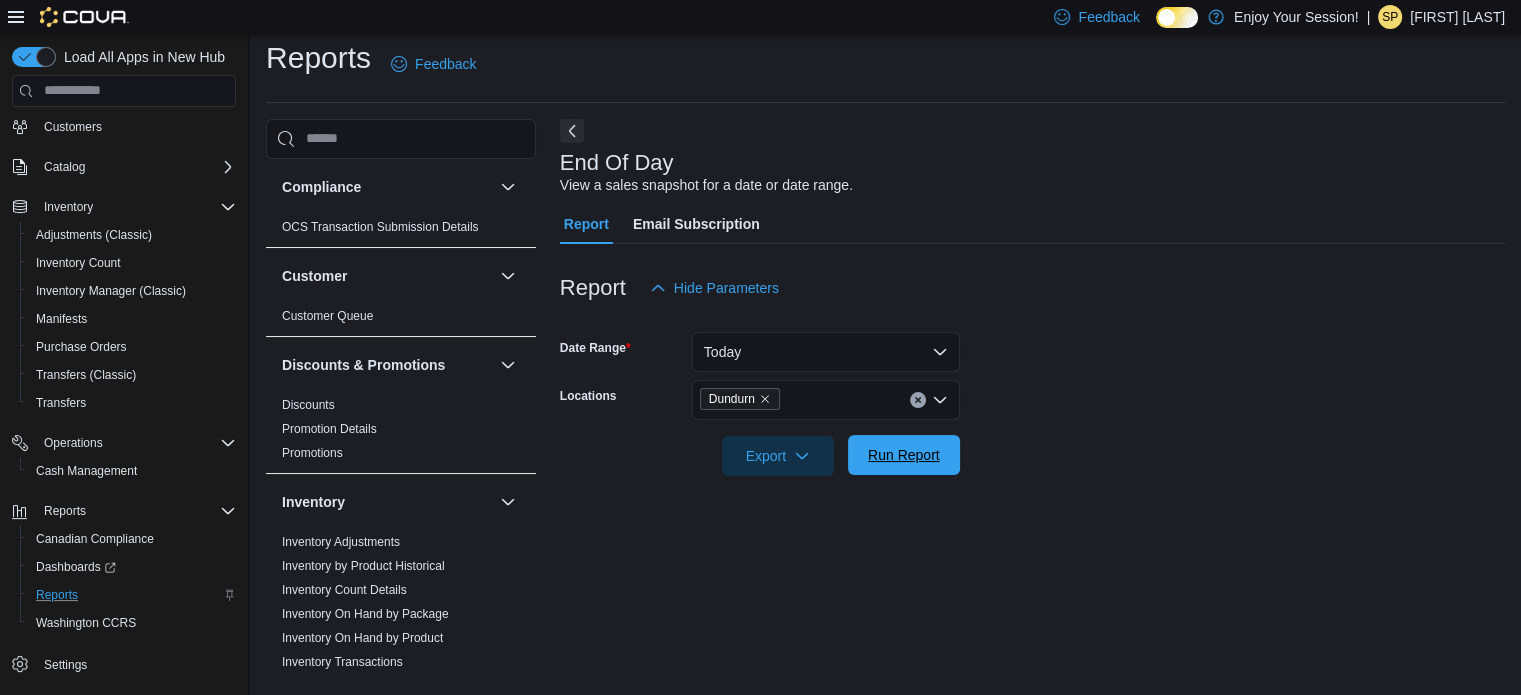 click on "Run Report" at bounding box center (904, 455) 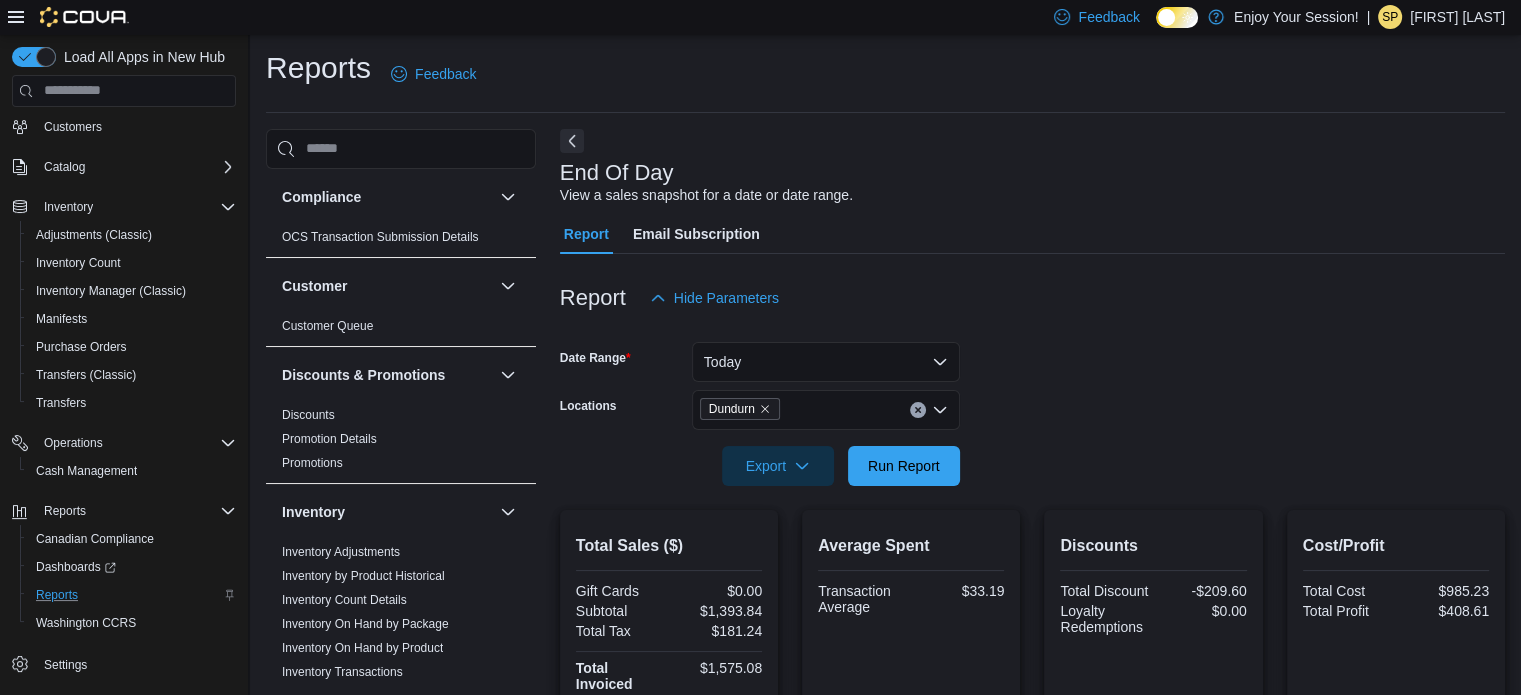 scroll, scrollTop: 0, scrollLeft: 0, axis: both 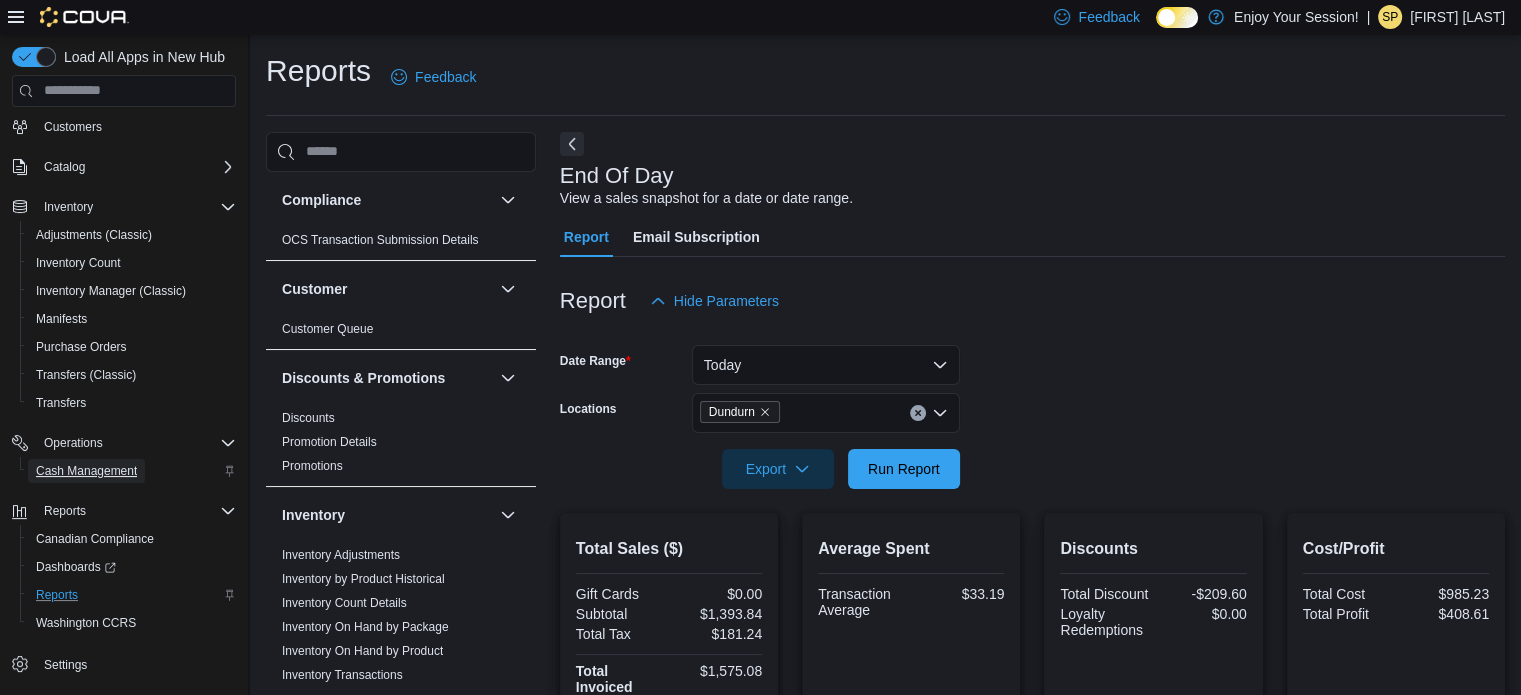 click on "Cash Management" at bounding box center [86, 471] 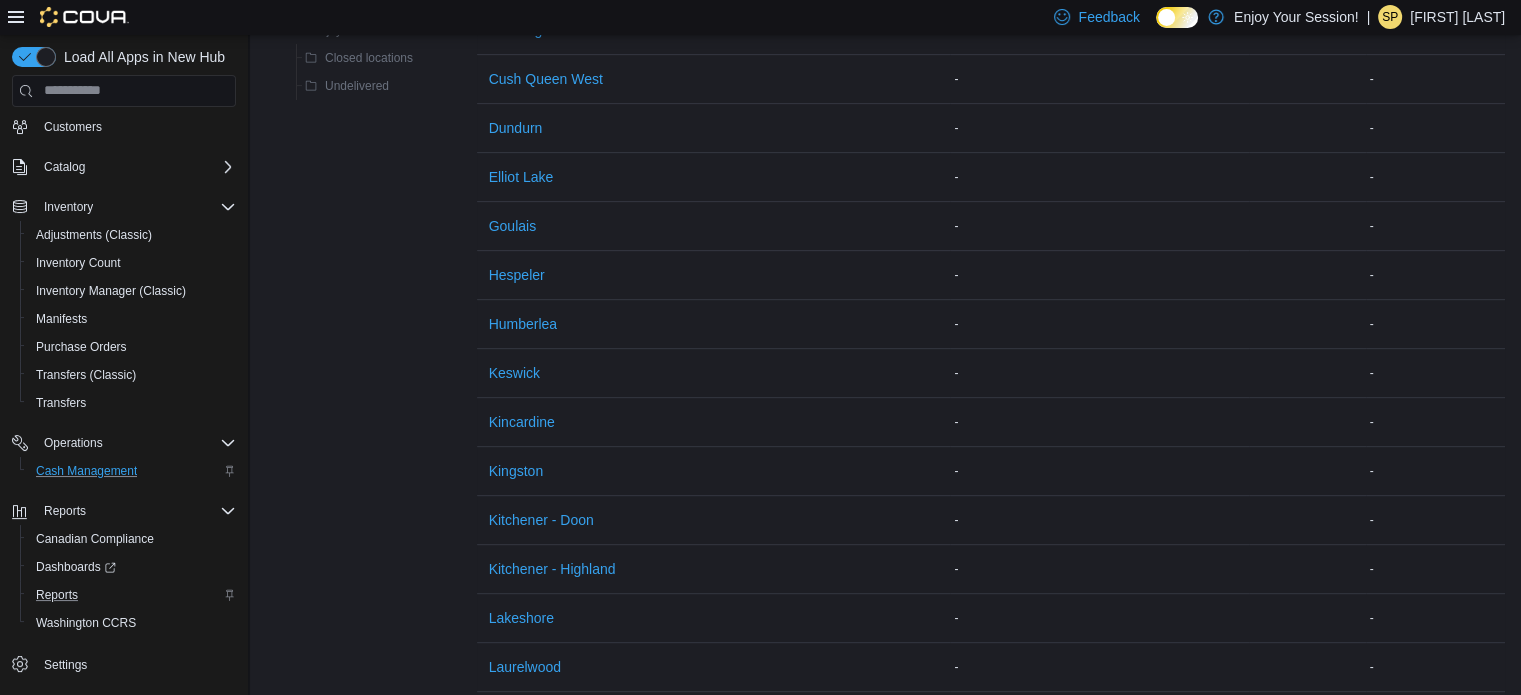 scroll, scrollTop: 800, scrollLeft: 0, axis: vertical 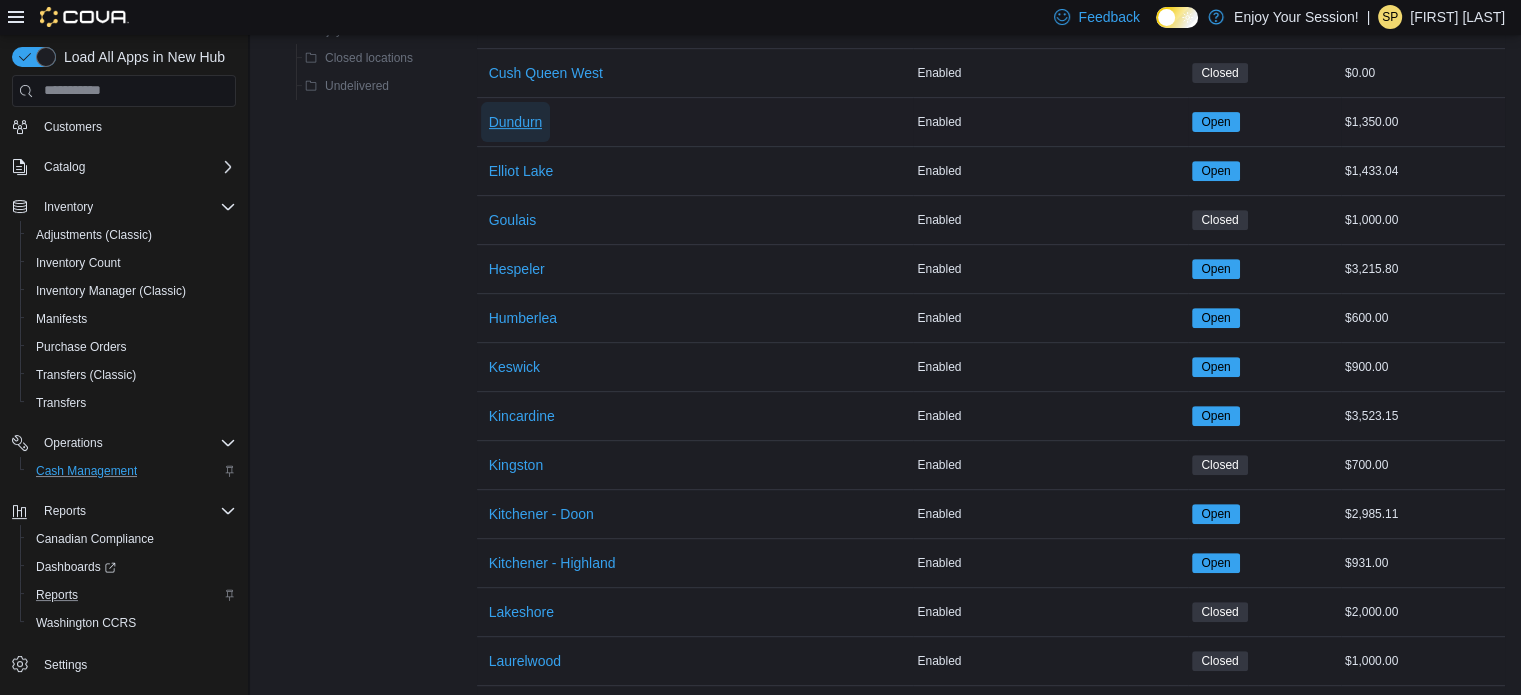 click on "Dundurn" at bounding box center [516, 122] 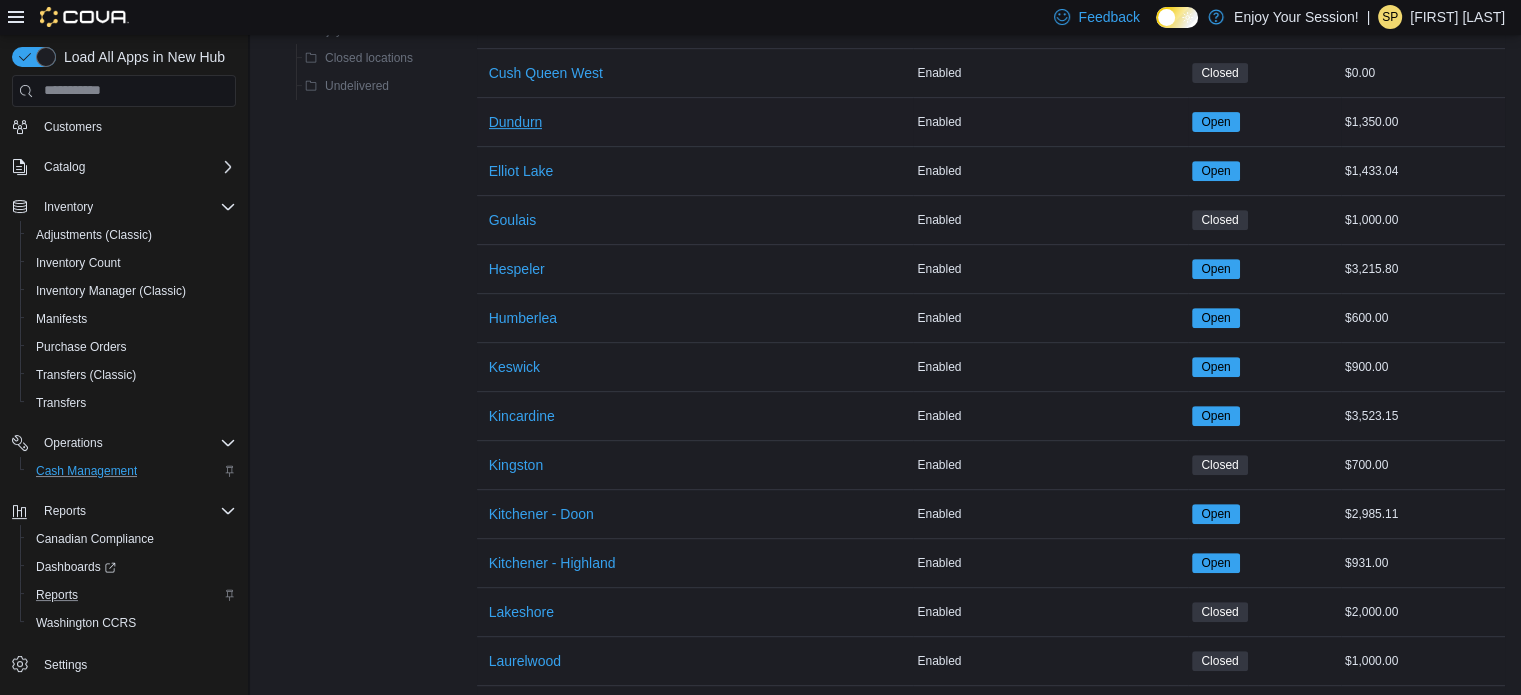 scroll, scrollTop: 0, scrollLeft: 0, axis: both 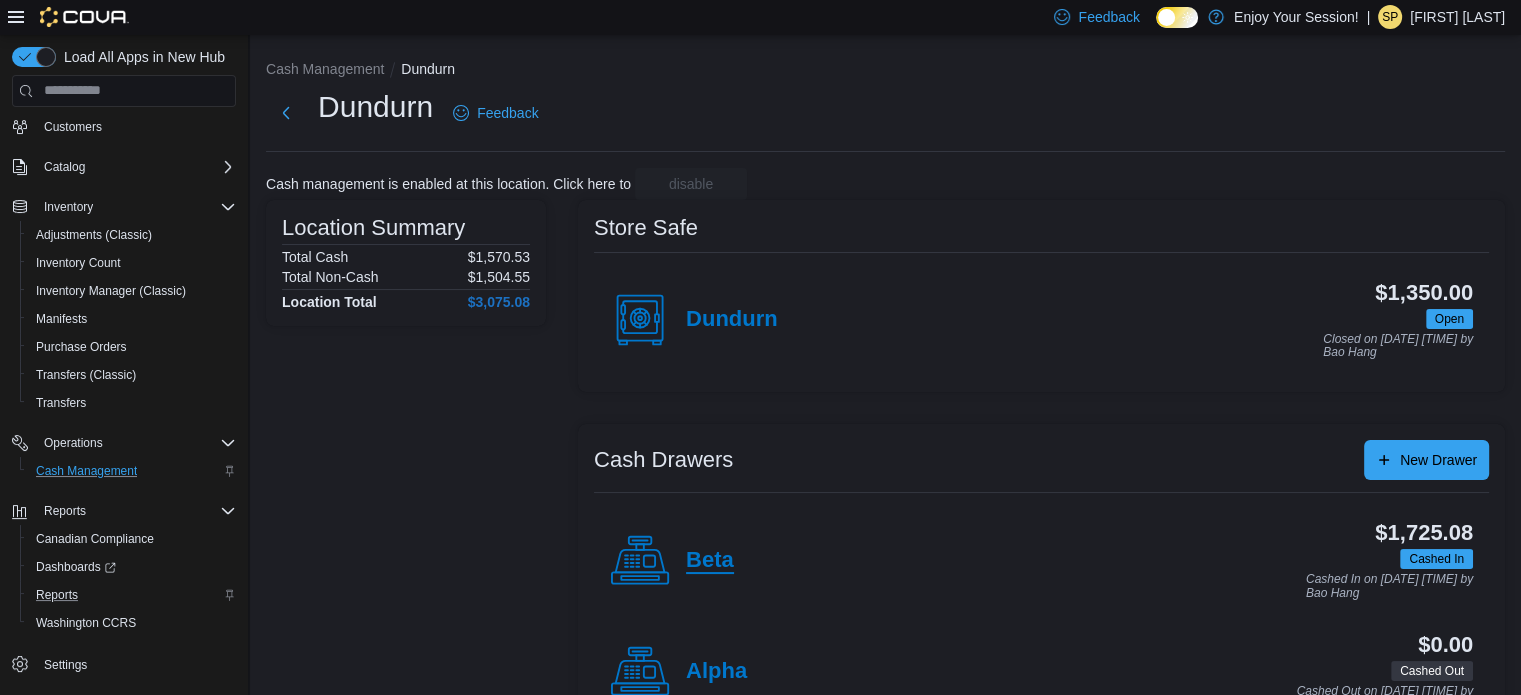 click on "Beta" at bounding box center (710, 561) 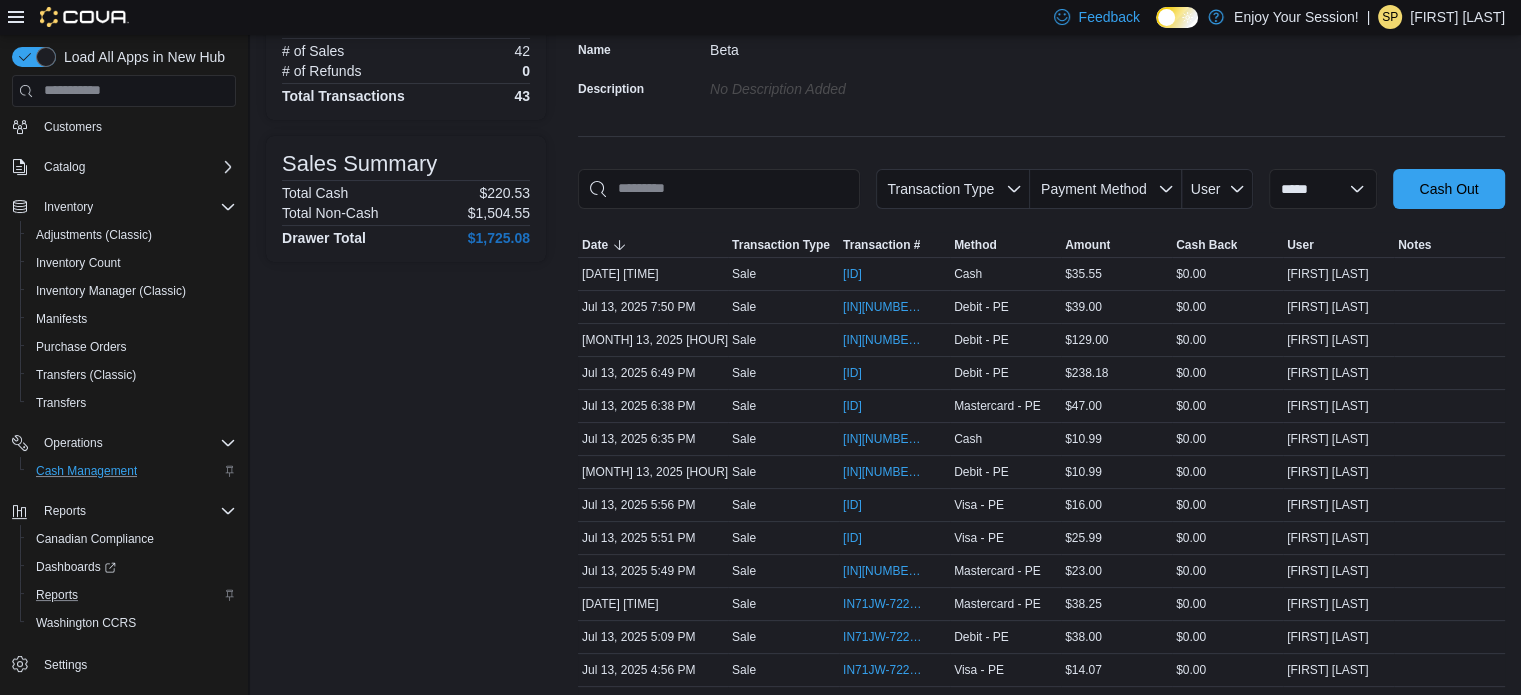 scroll, scrollTop: 200, scrollLeft: 0, axis: vertical 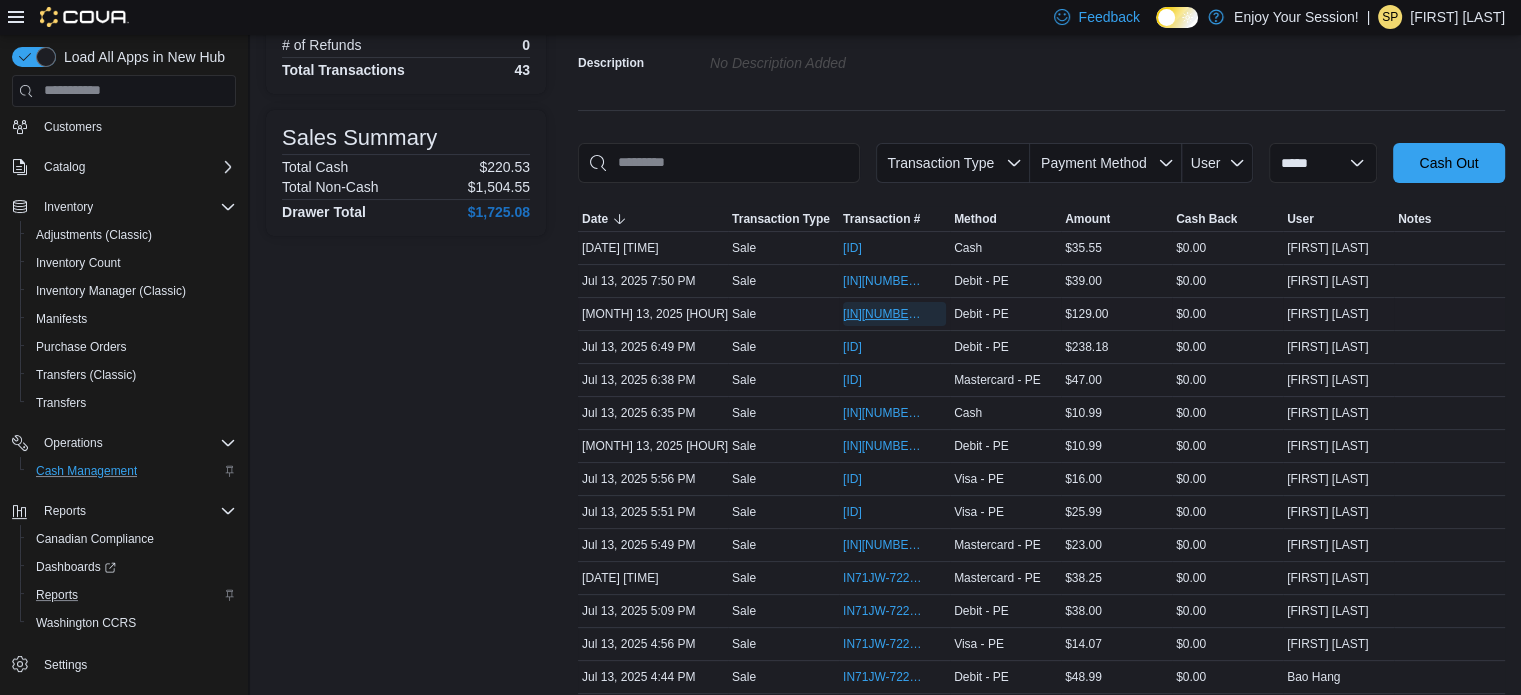 click on "IN71JW-7221879" at bounding box center (884, 314) 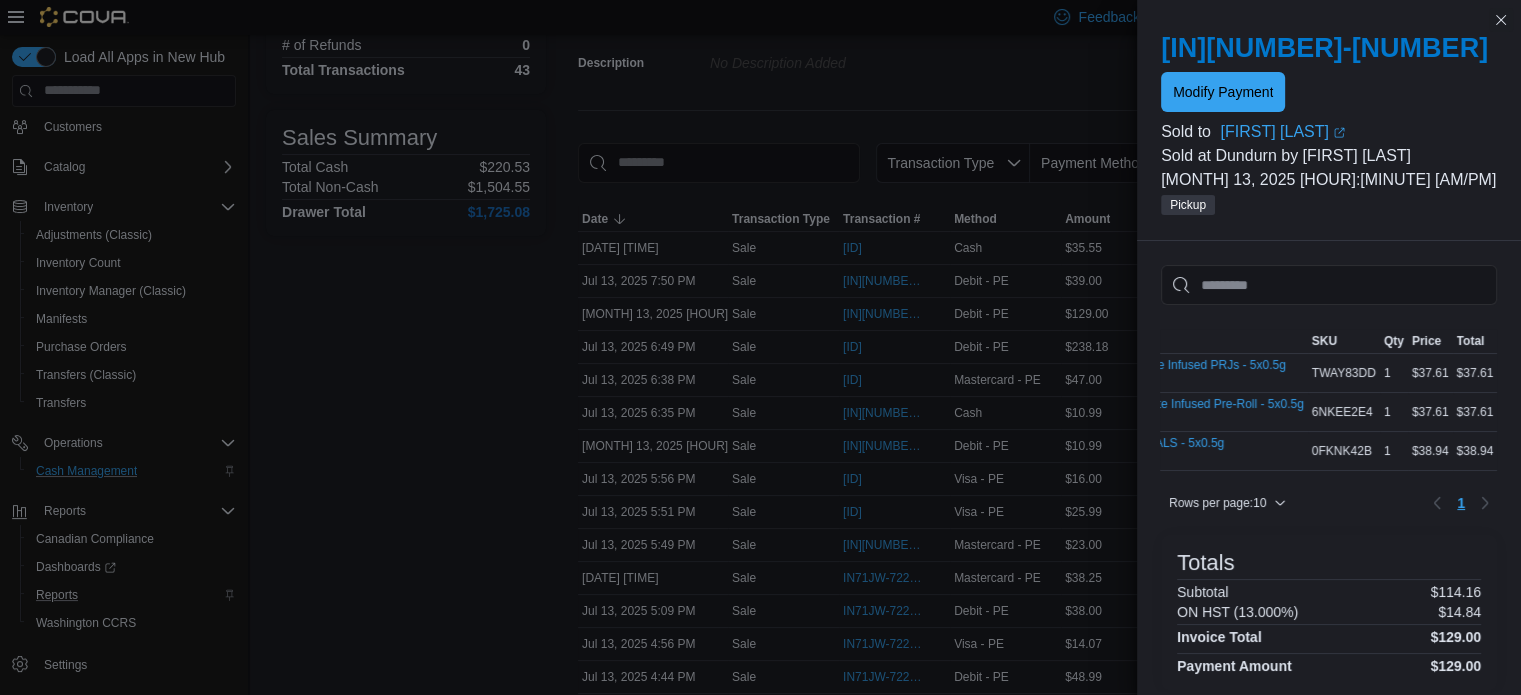 scroll, scrollTop: 0, scrollLeft: 0, axis: both 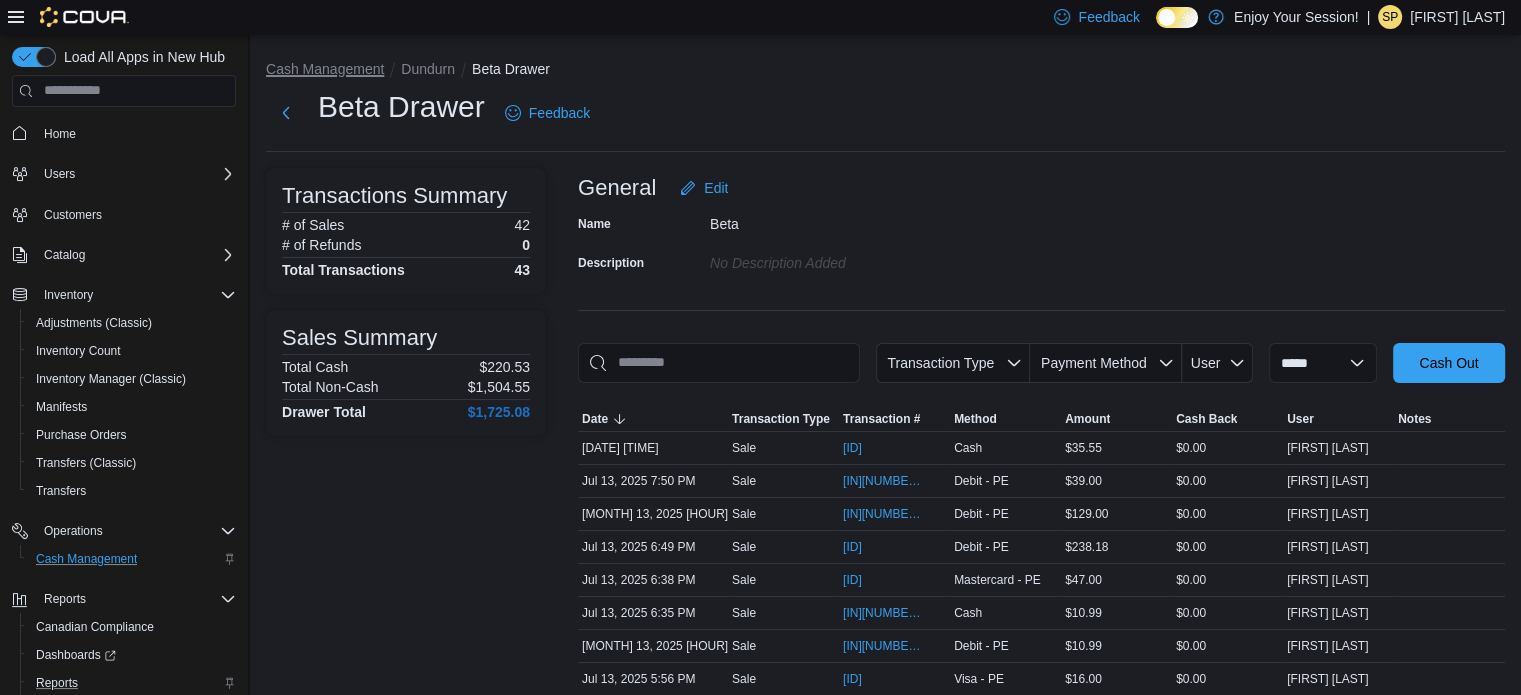 click on "Cash Management" at bounding box center [325, 69] 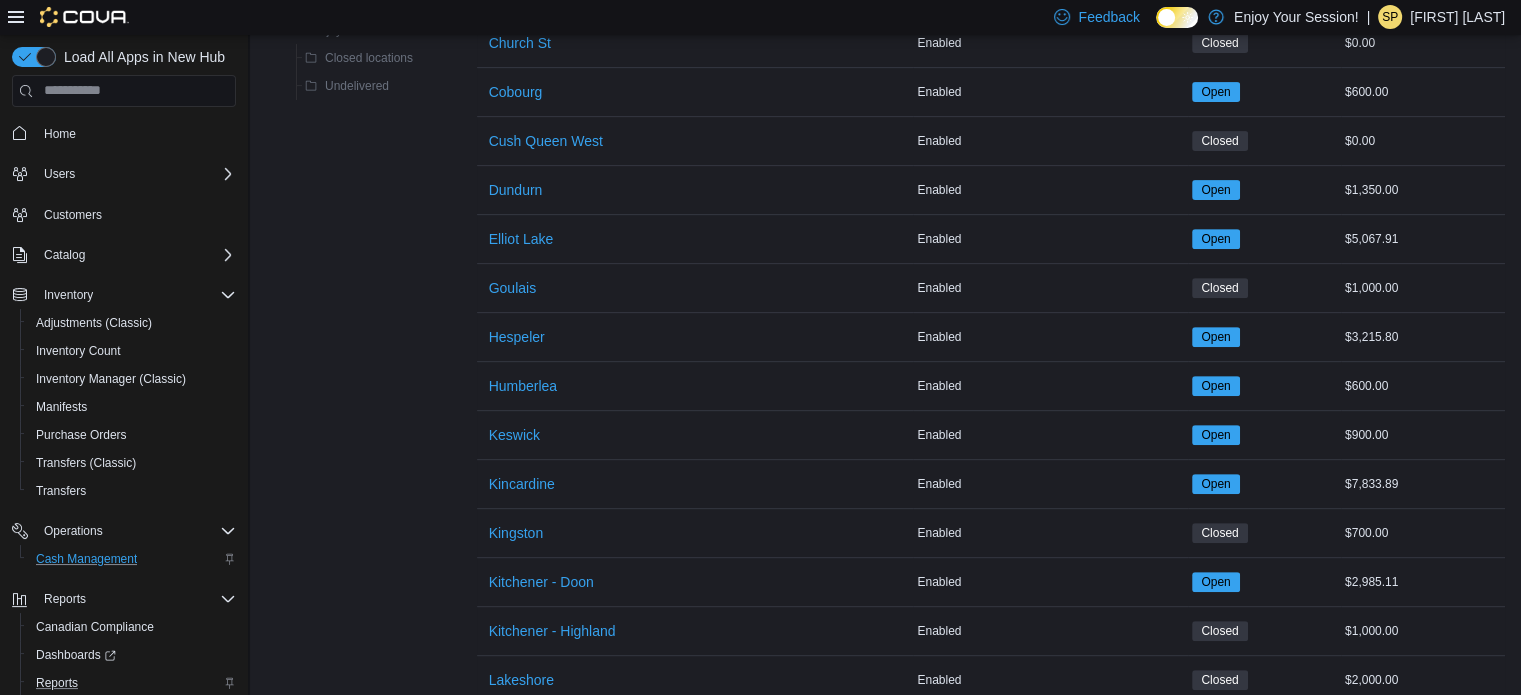 scroll, scrollTop: 1000, scrollLeft: 0, axis: vertical 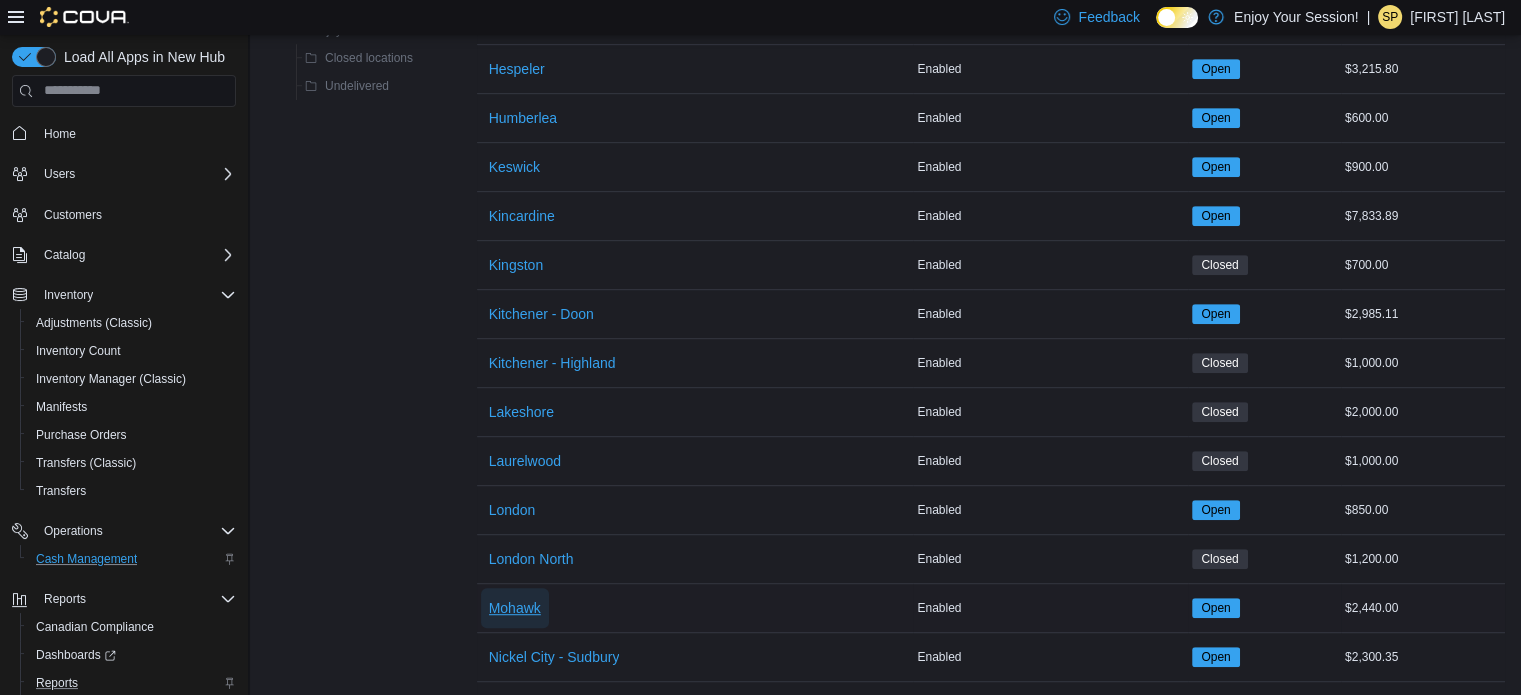 click on "Mohawk" at bounding box center [515, 608] 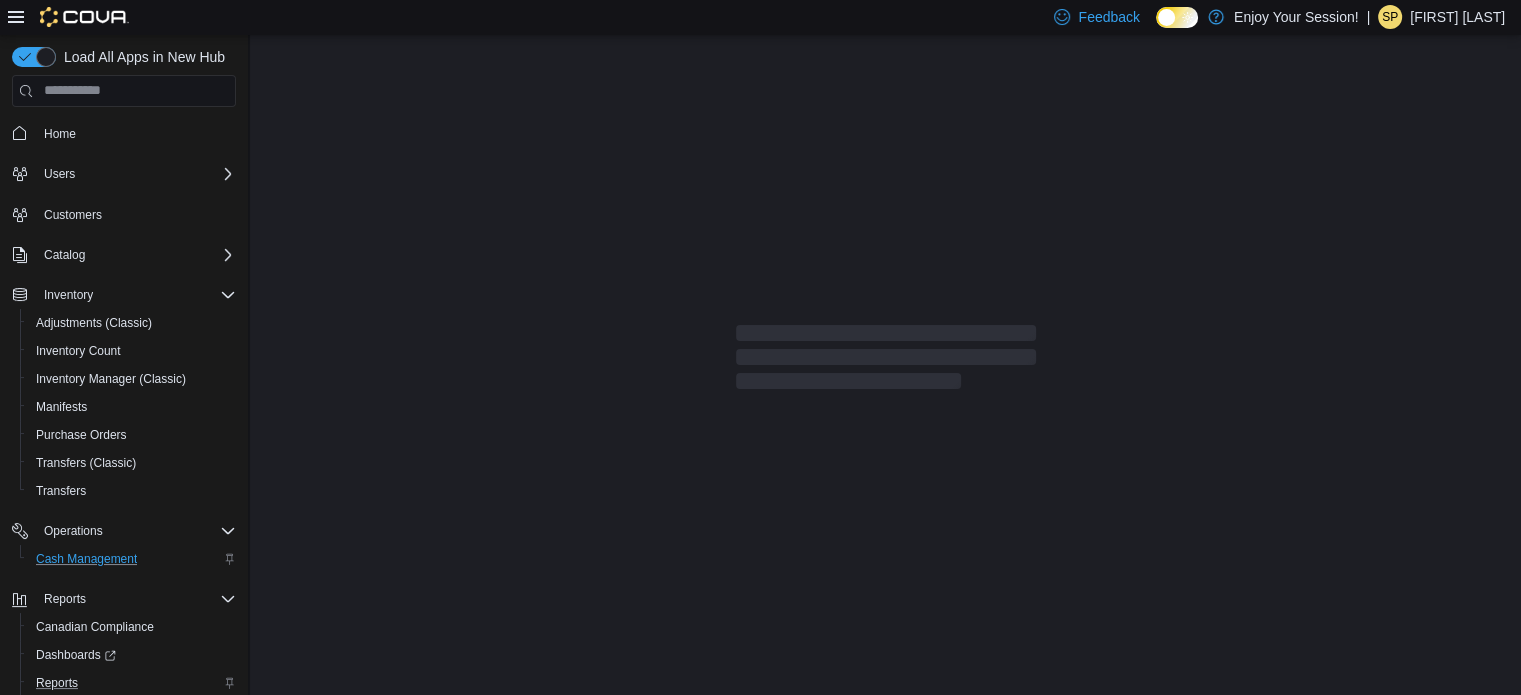 scroll, scrollTop: 0, scrollLeft: 0, axis: both 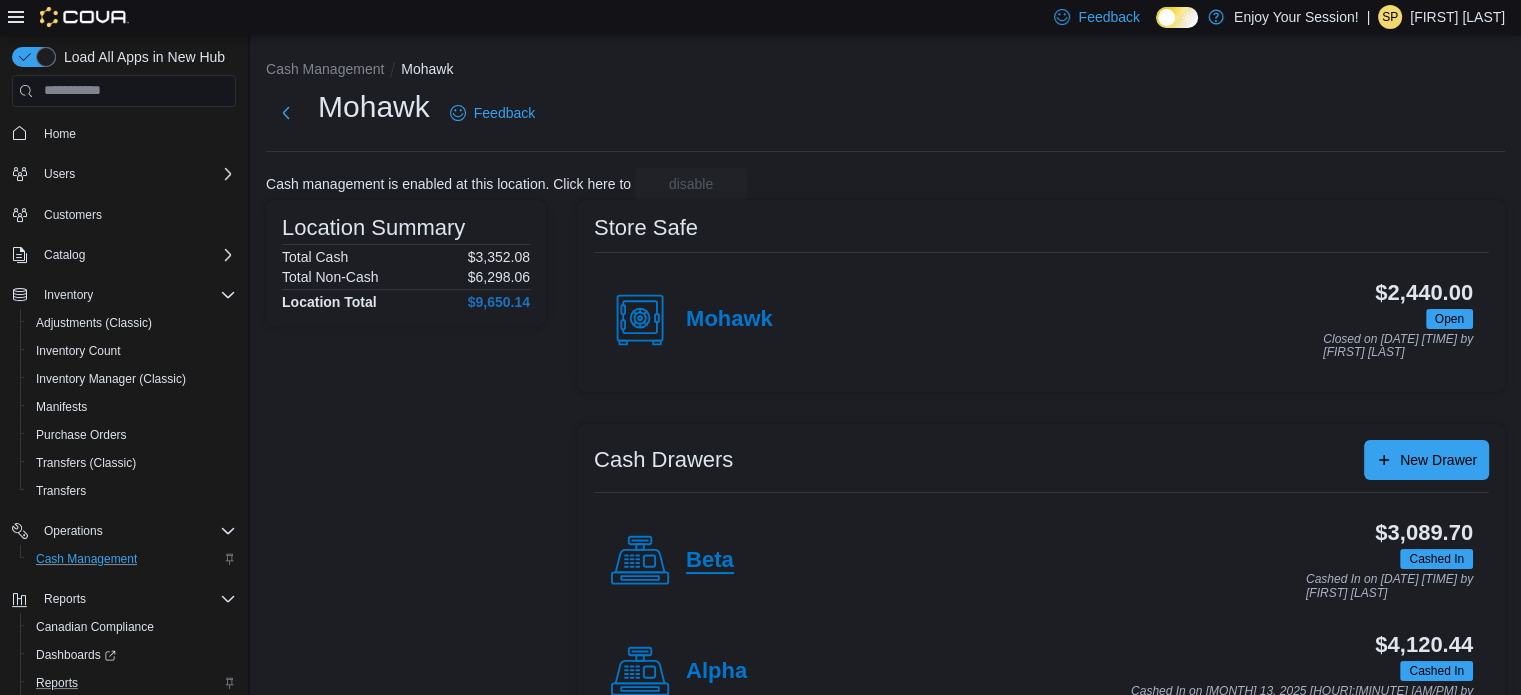 click on "Beta" at bounding box center (710, 561) 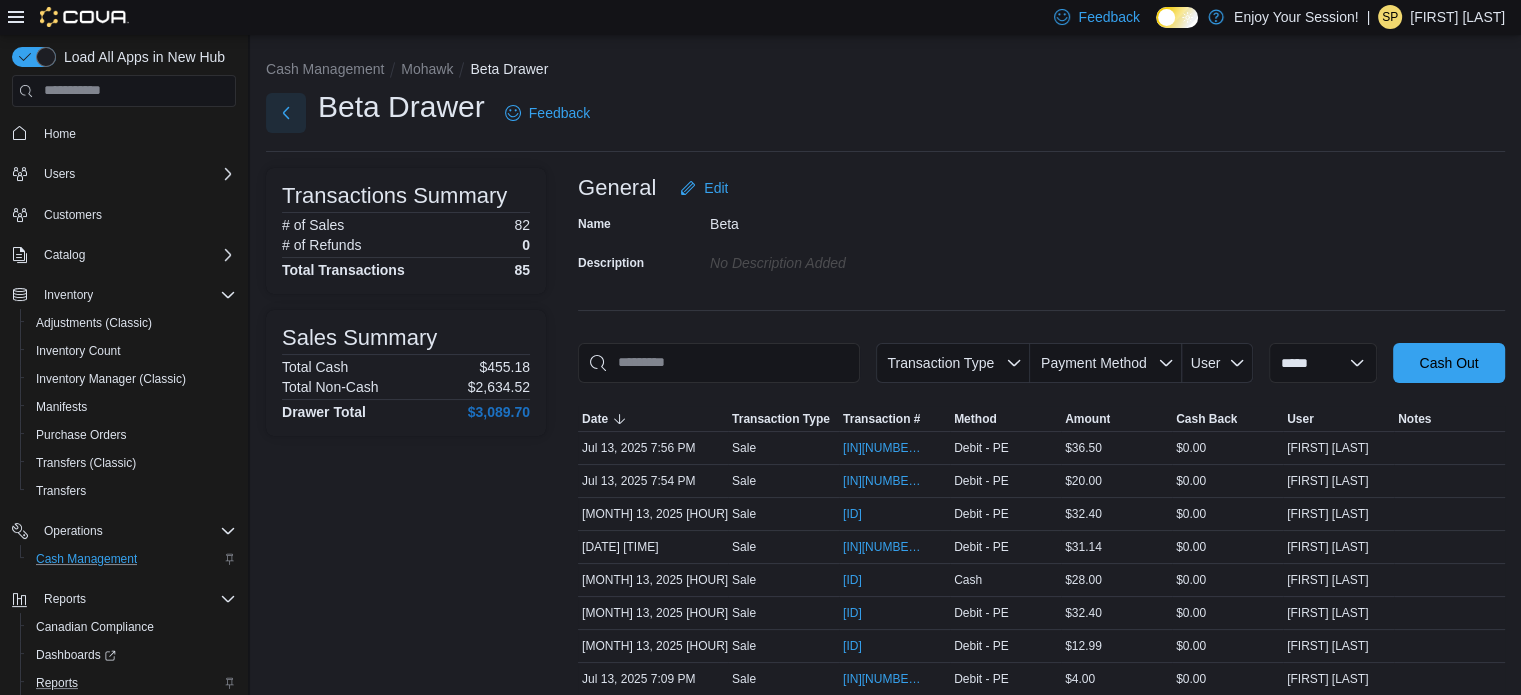 click at bounding box center [286, 113] 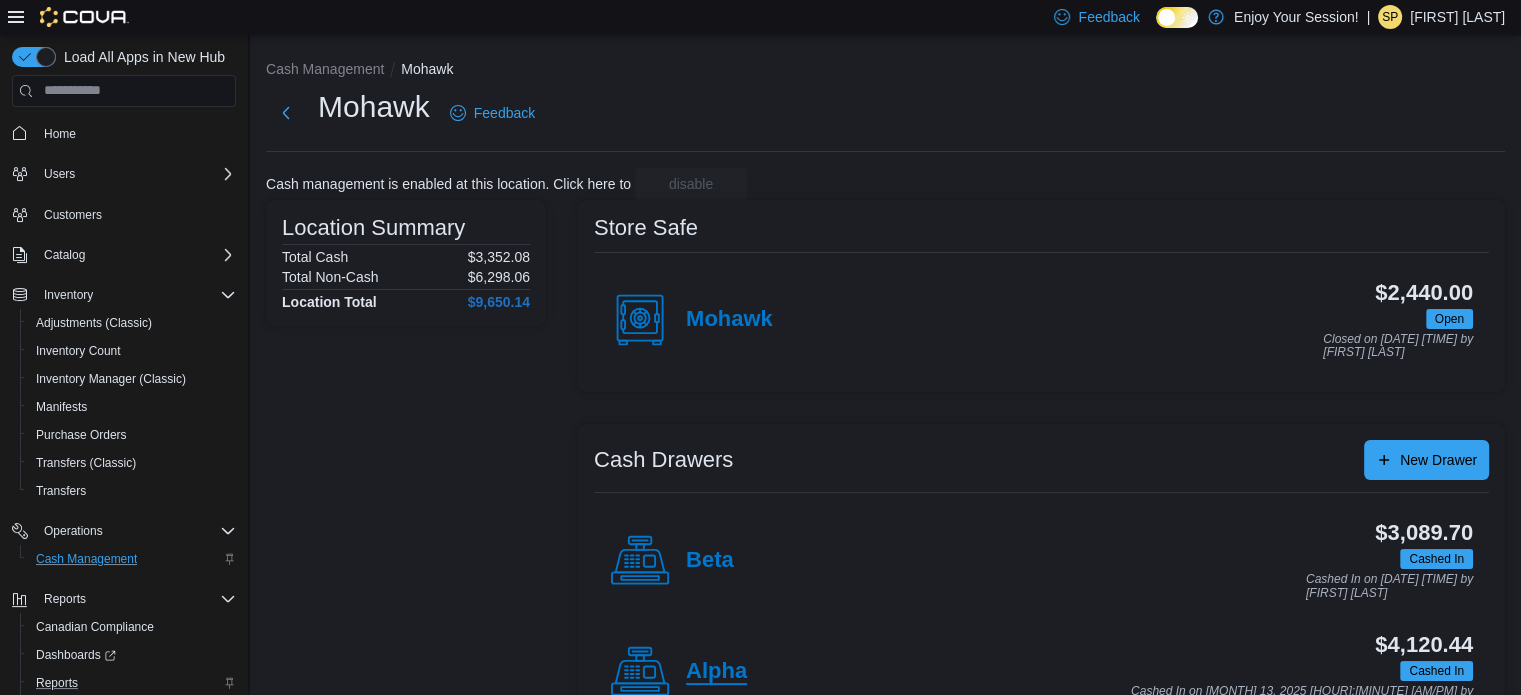 click on "Alpha" at bounding box center [716, 672] 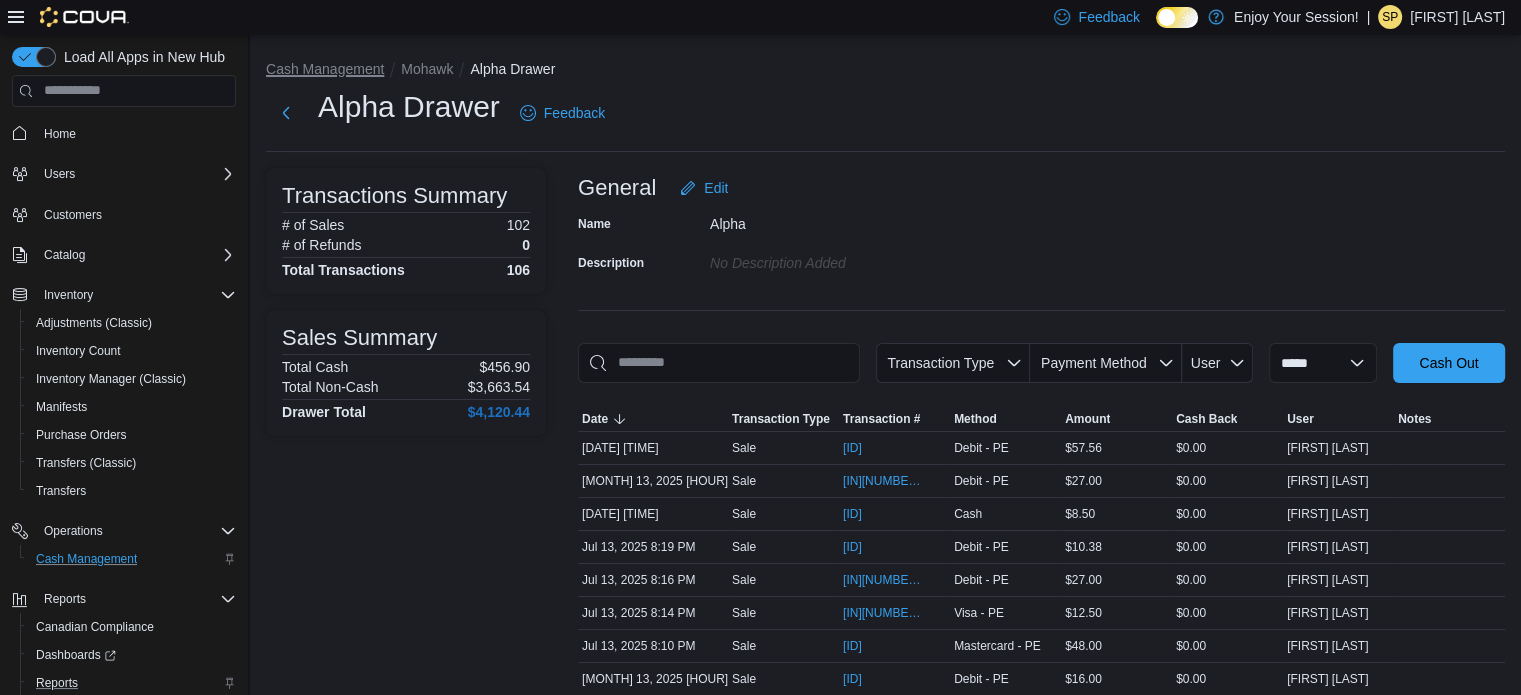 click on "Cash Management" at bounding box center (325, 69) 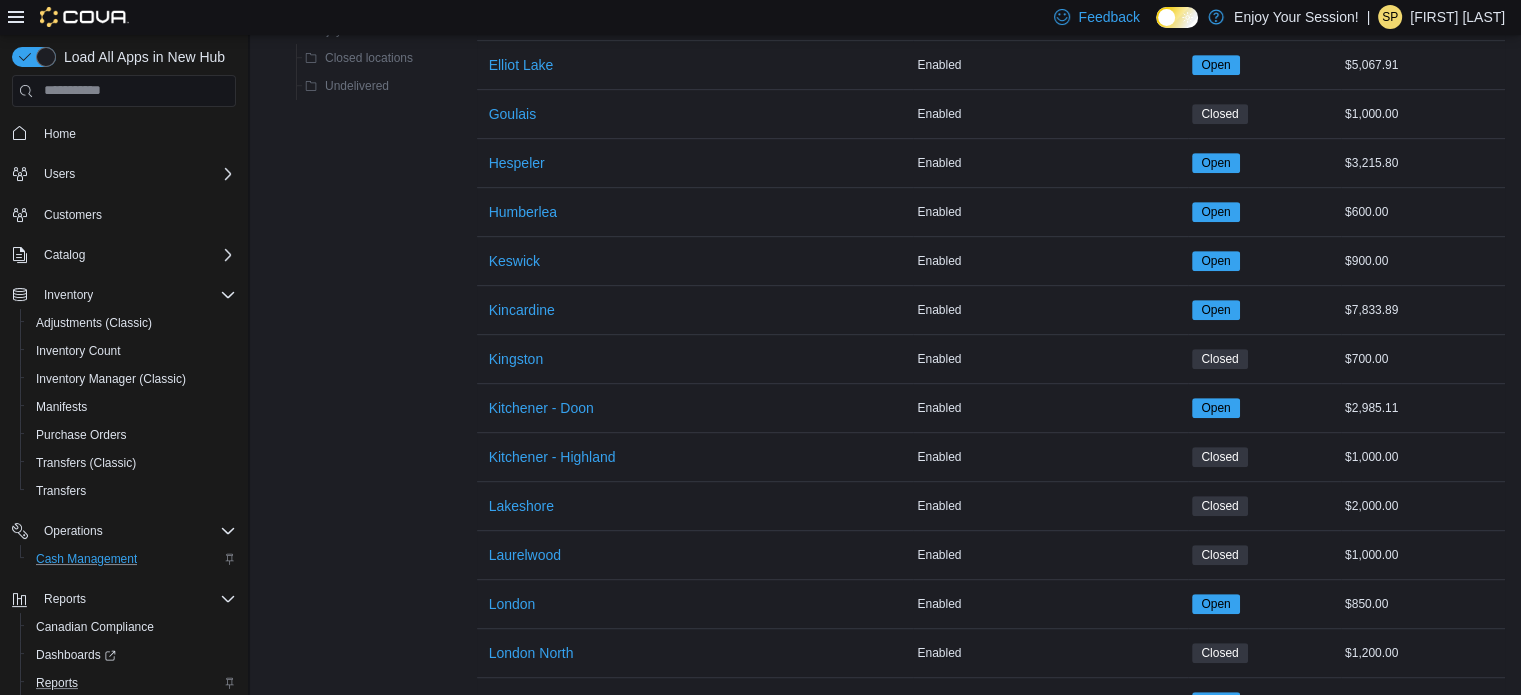 scroll, scrollTop: 1900, scrollLeft: 0, axis: vertical 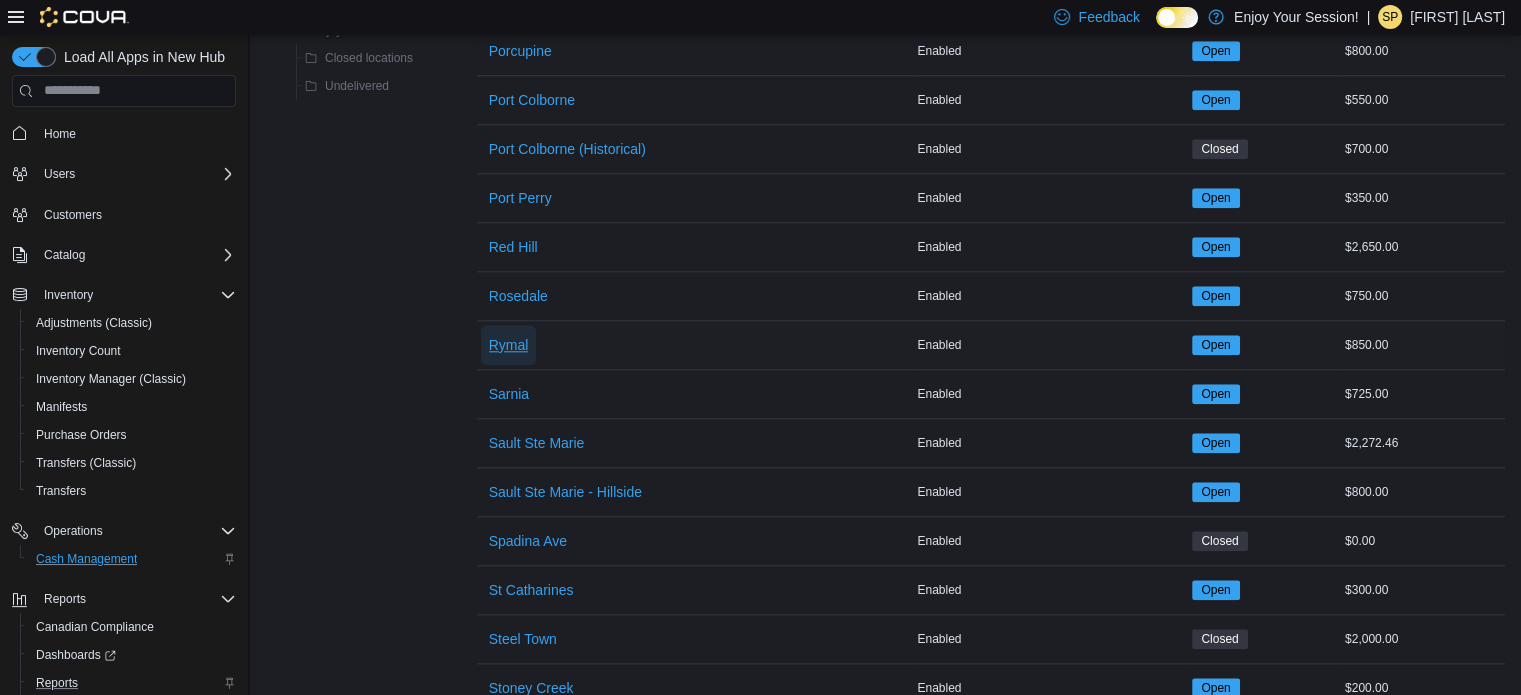 click on "Rymal" at bounding box center (509, 345) 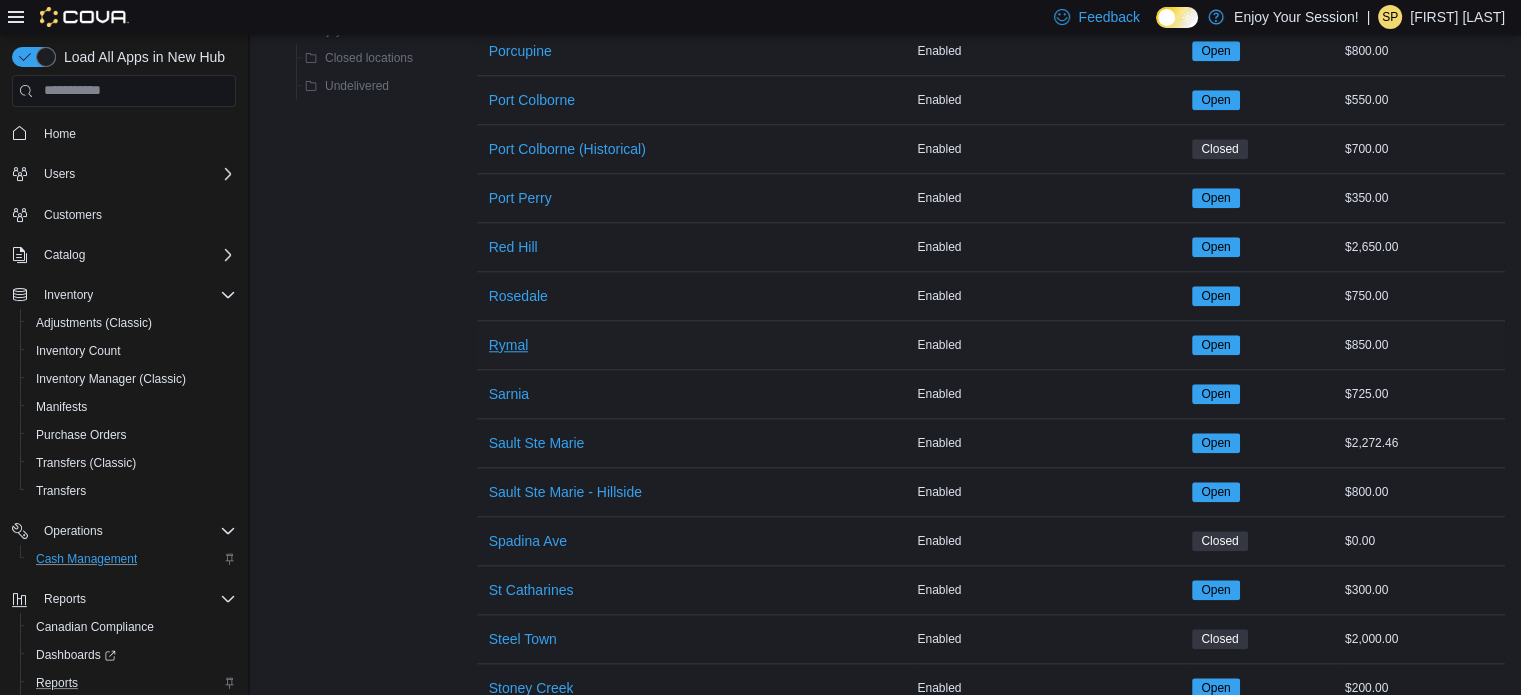 scroll, scrollTop: 0, scrollLeft: 0, axis: both 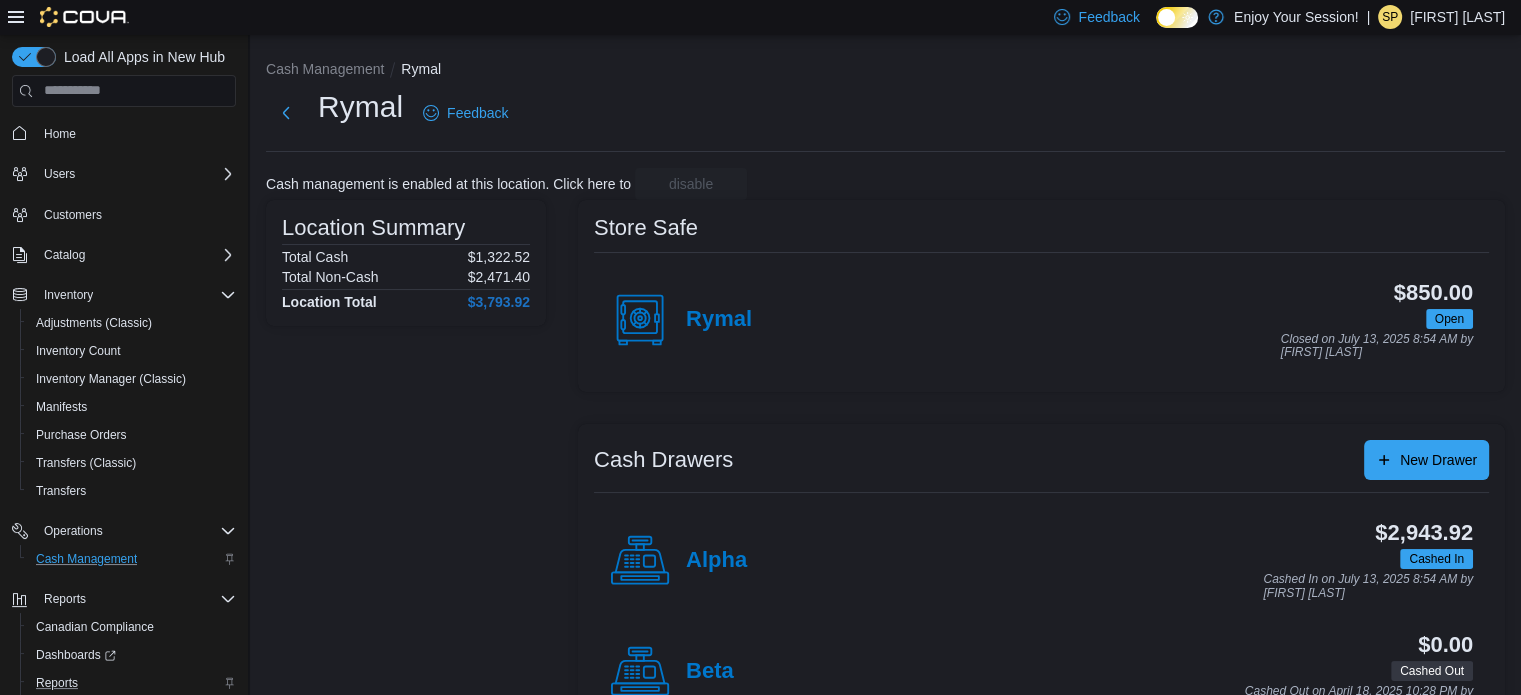 click on "Alpha" at bounding box center [678, 561] 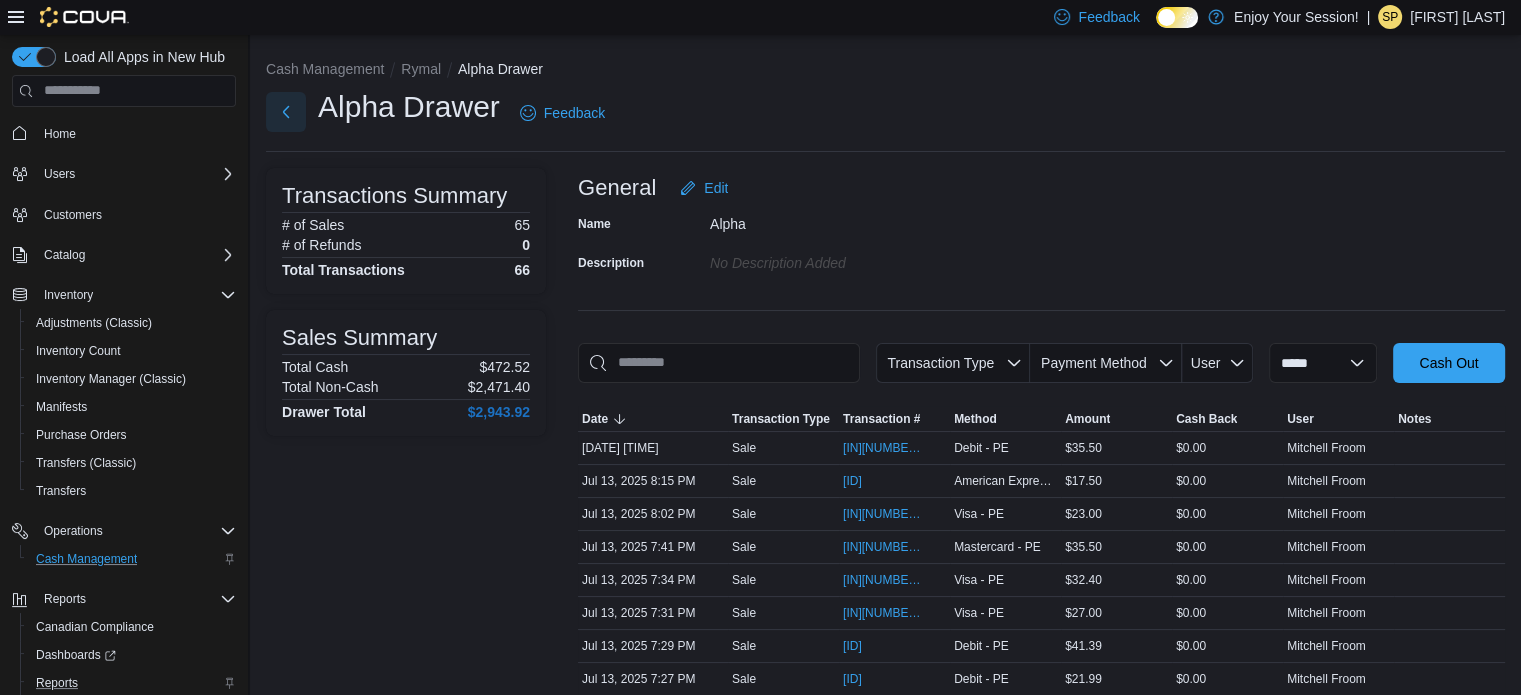 click at bounding box center [286, 112] 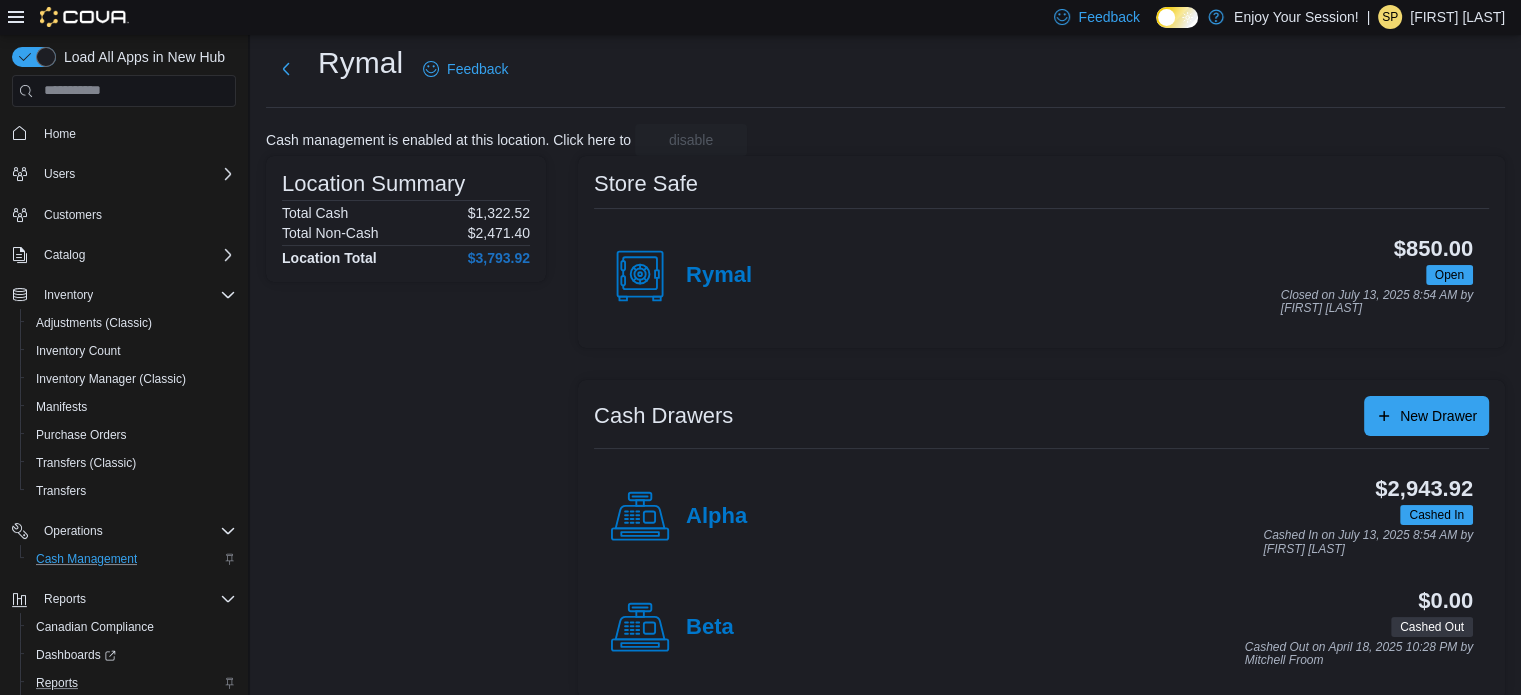scroll, scrollTop: 64, scrollLeft: 0, axis: vertical 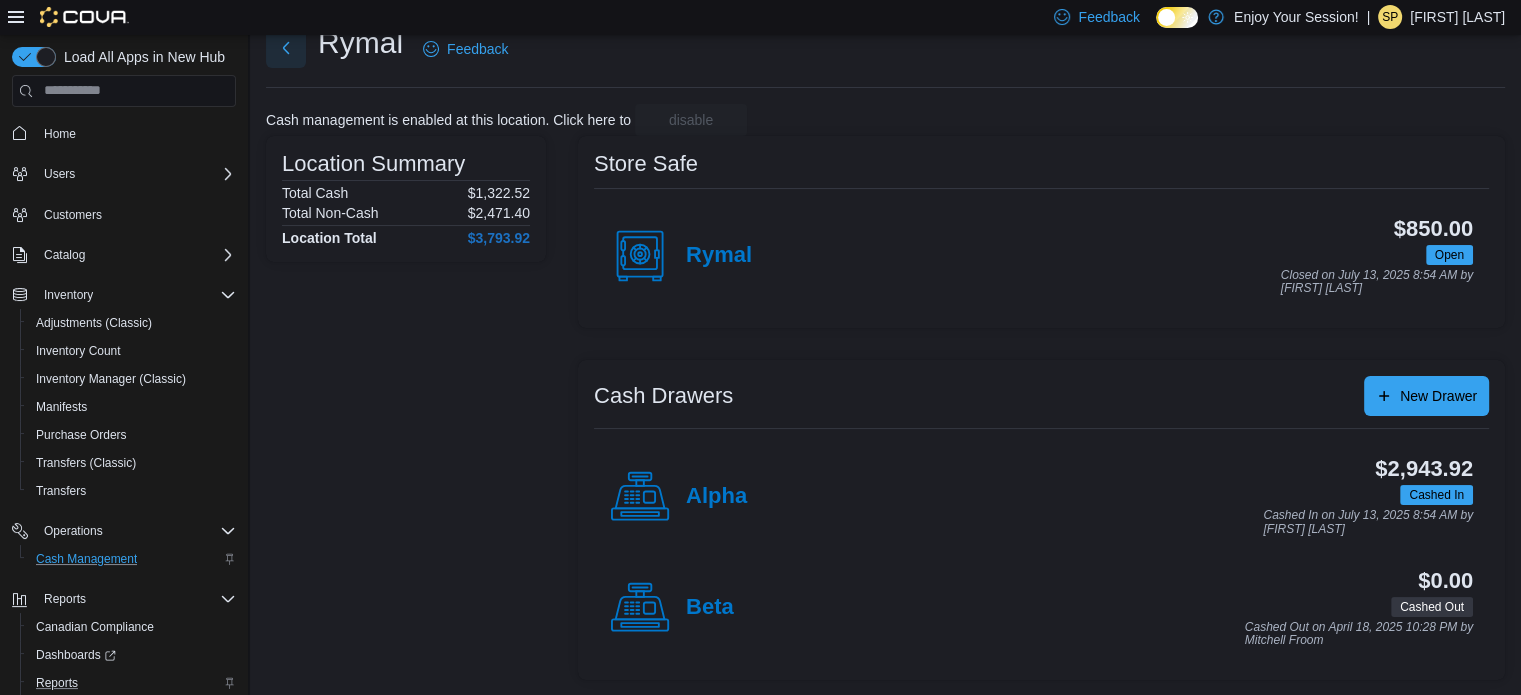 click at bounding box center [286, 48] 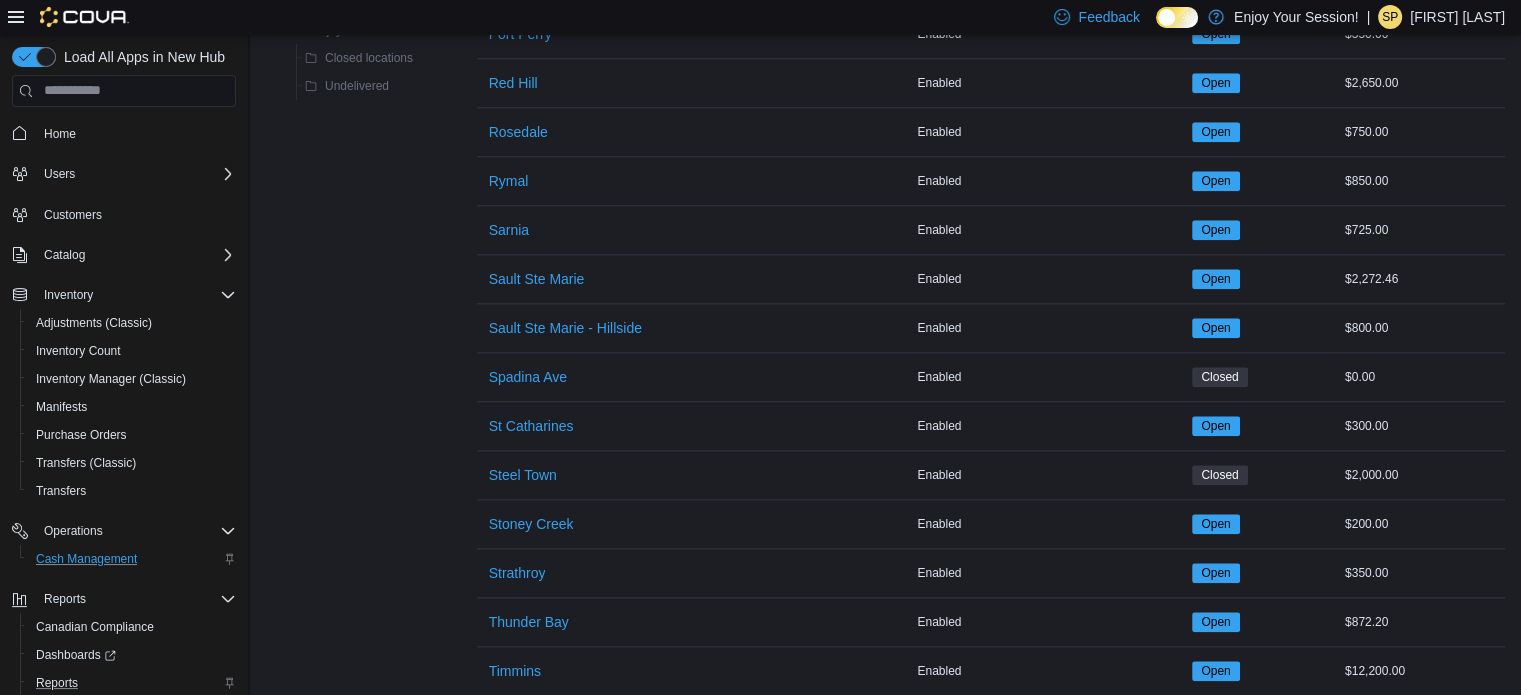 scroll, scrollTop: 1964, scrollLeft: 0, axis: vertical 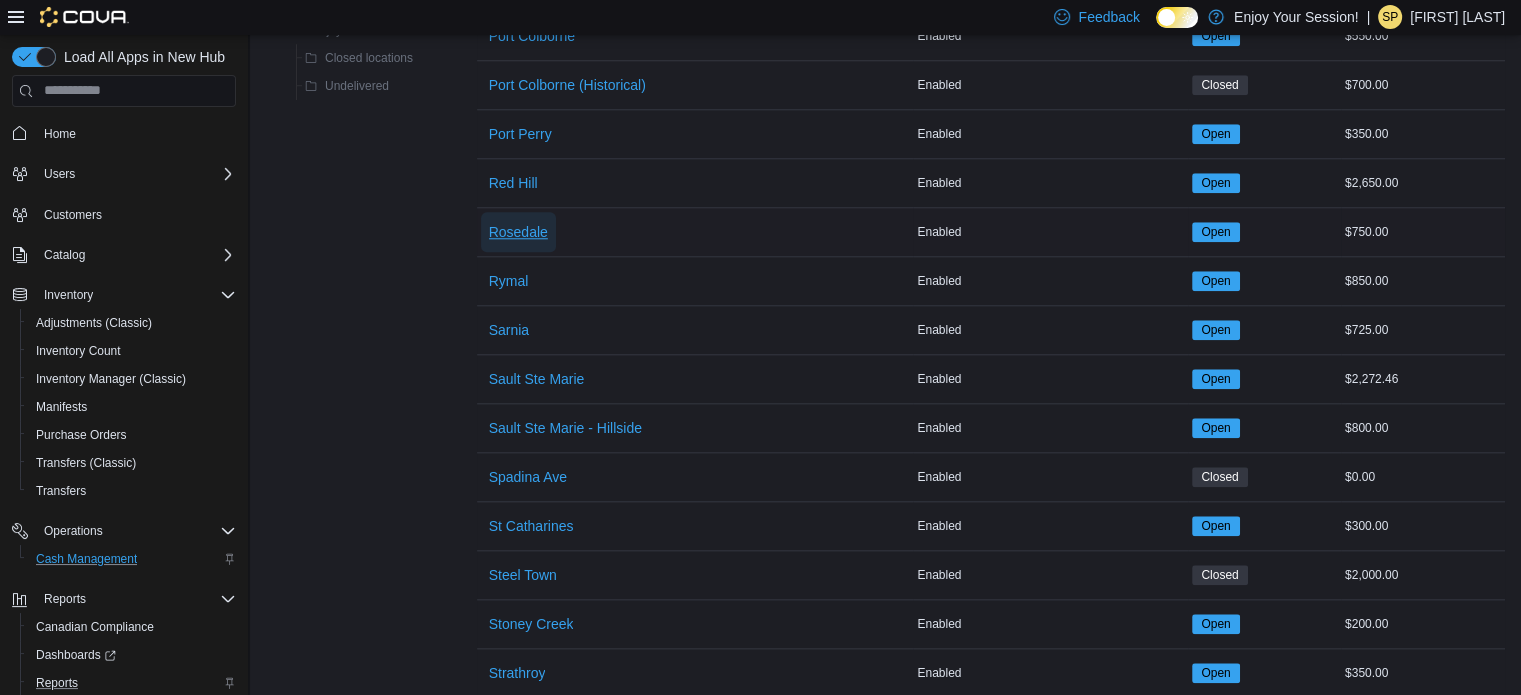 click on "Rosedale" at bounding box center (518, 232) 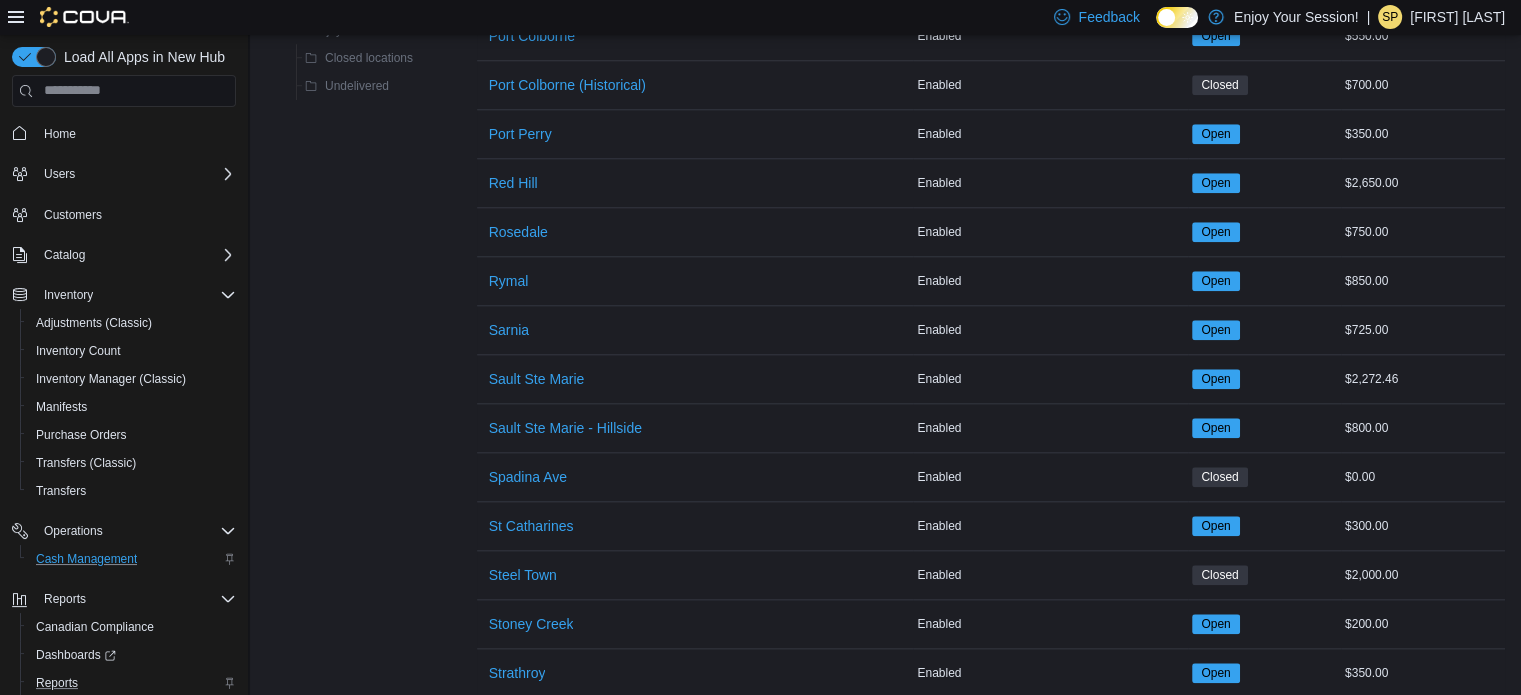 scroll, scrollTop: 0, scrollLeft: 0, axis: both 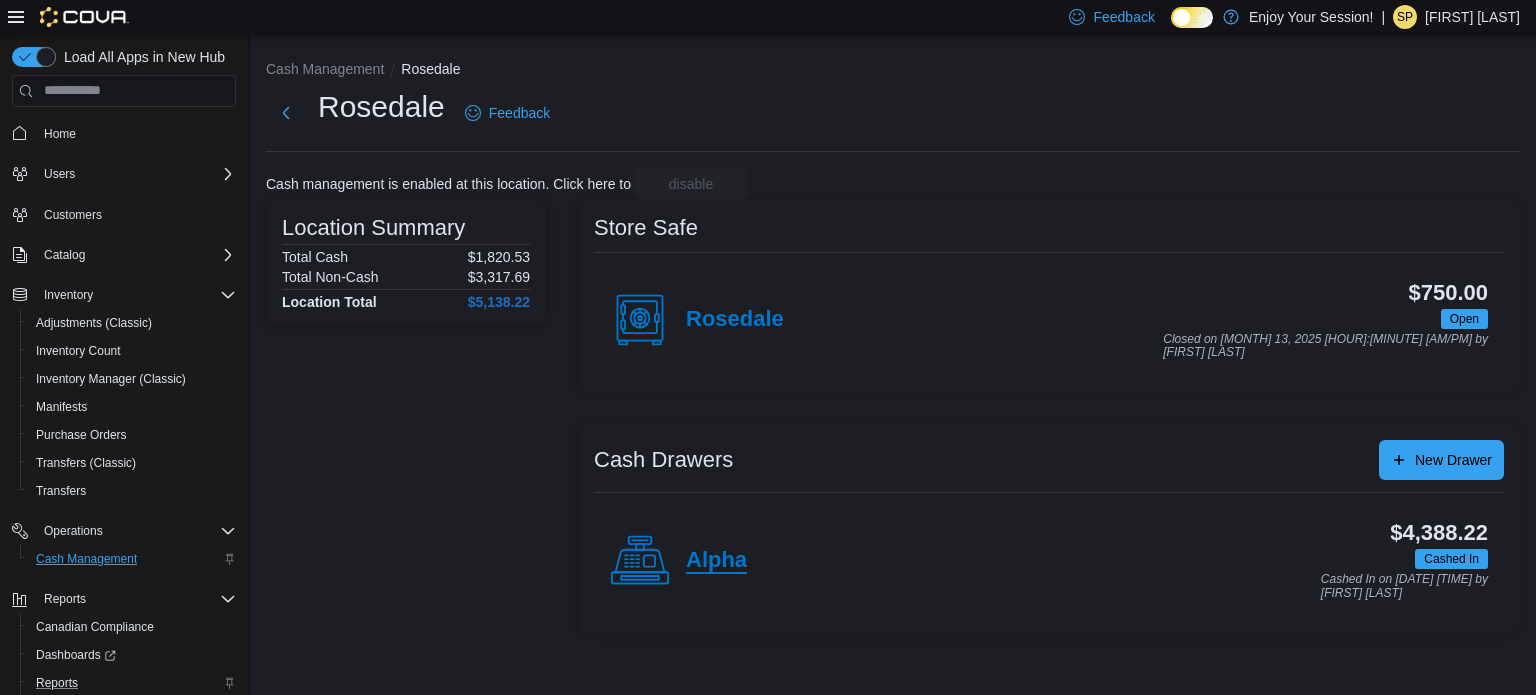 click on "Alpha" at bounding box center [716, 561] 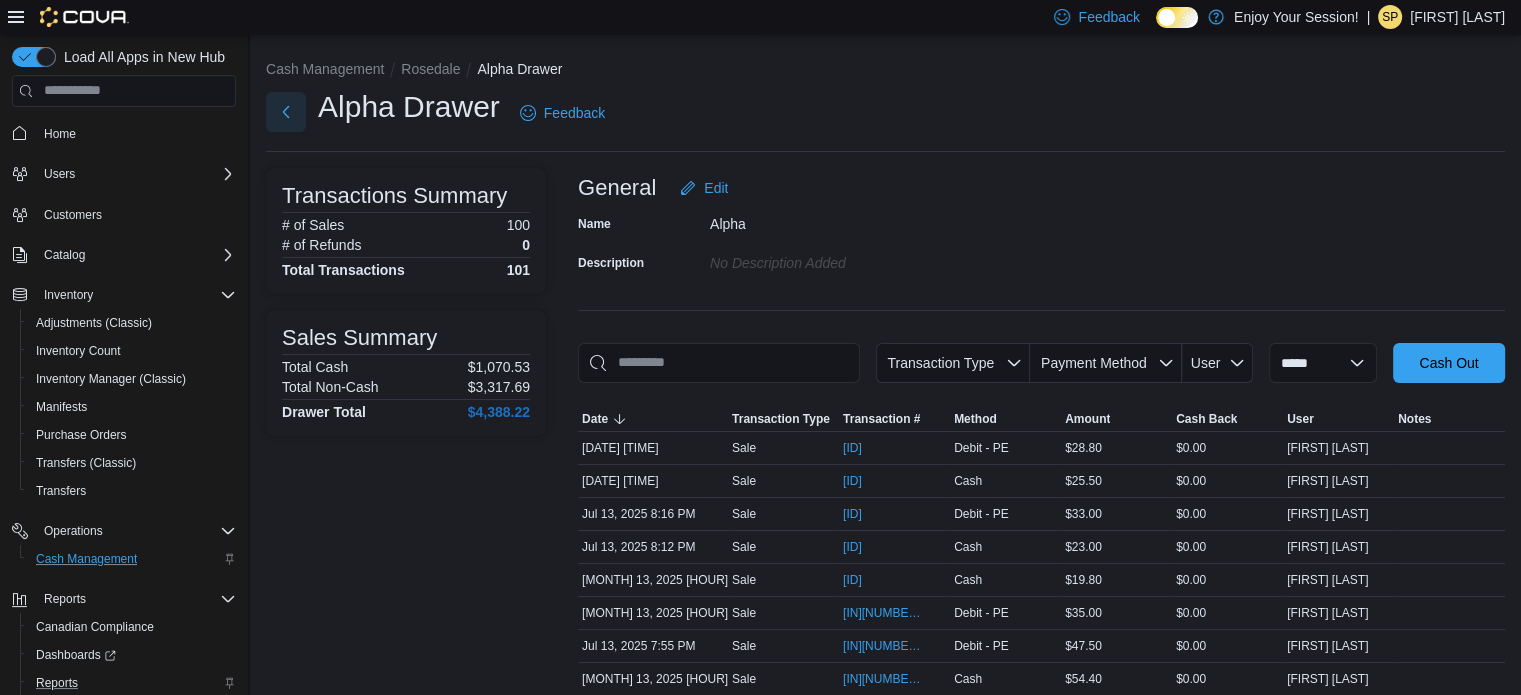 click at bounding box center [286, 112] 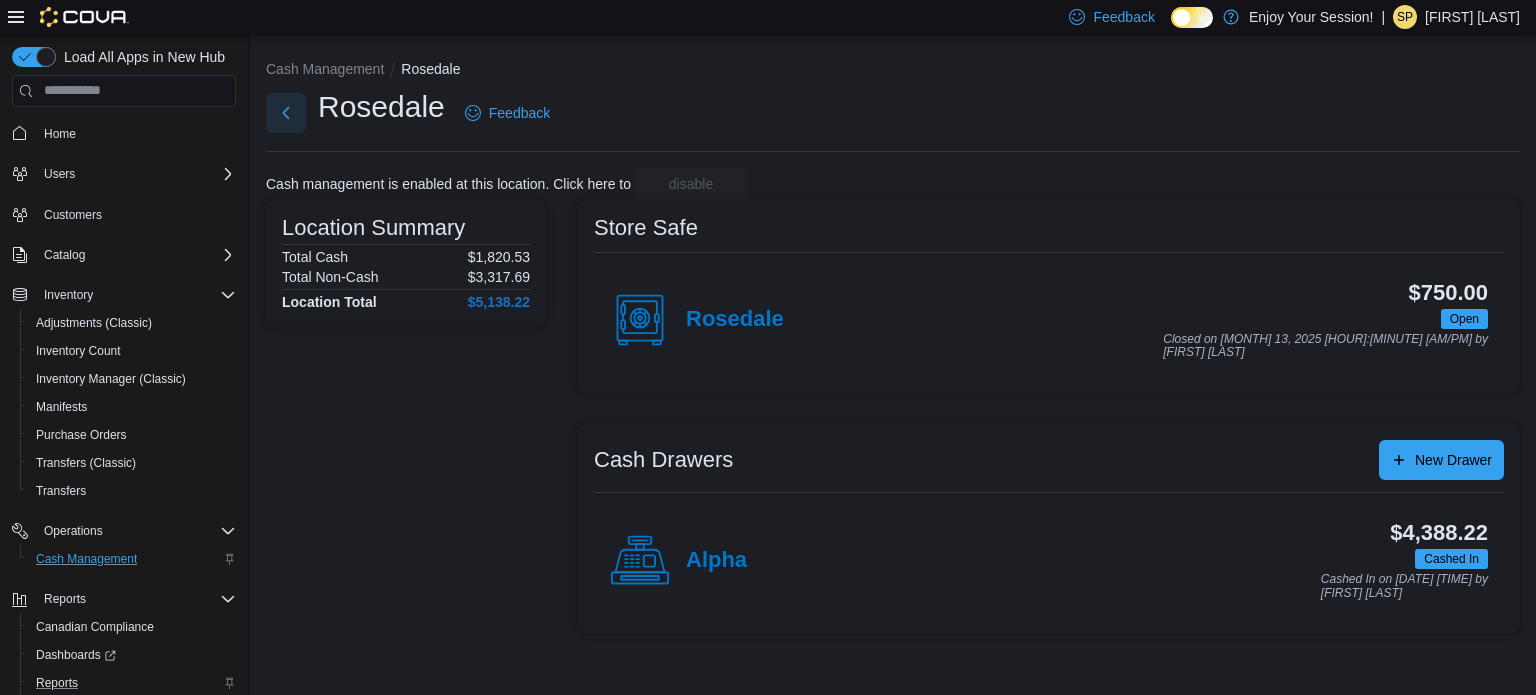 click at bounding box center (286, 113) 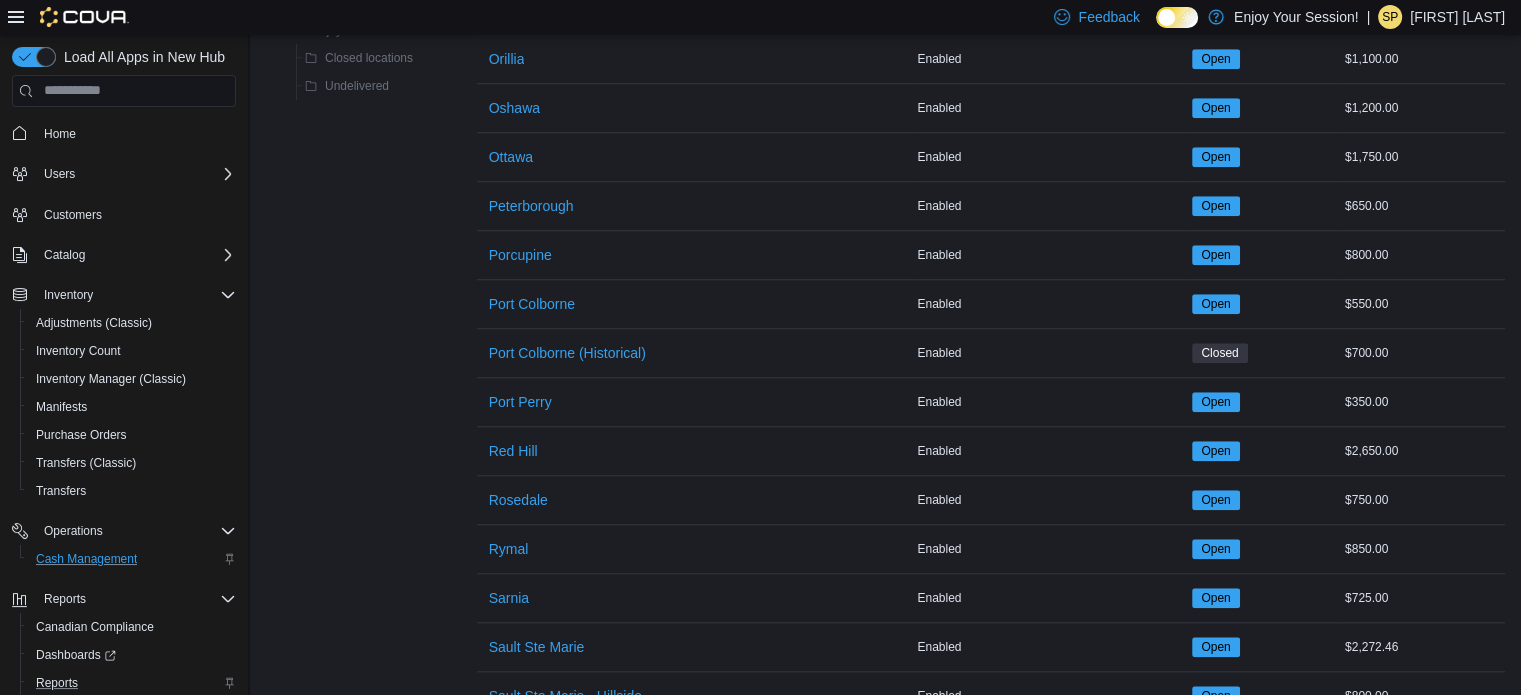 scroll, scrollTop: 1700, scrollLeft: 0, axis: vertical 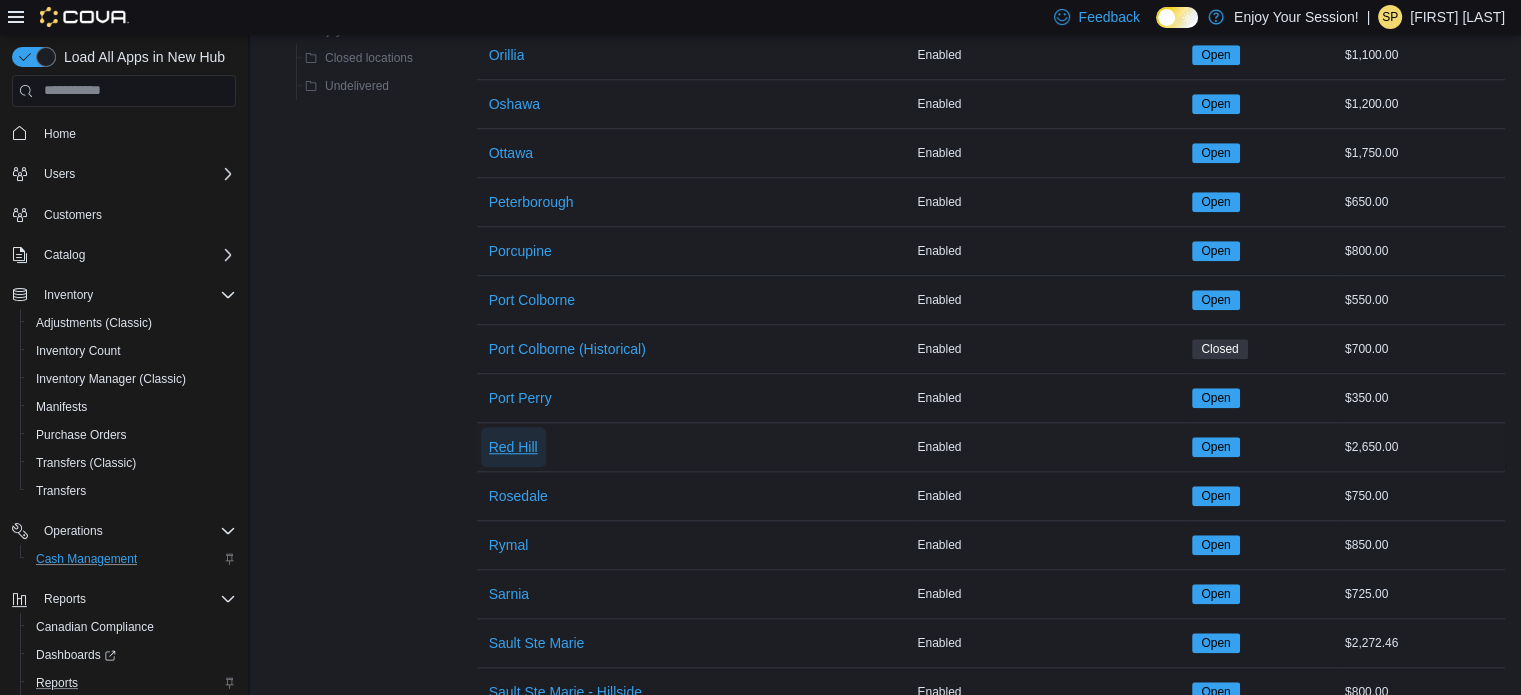 click on "Red Hill" at bounding box center [513, 447] 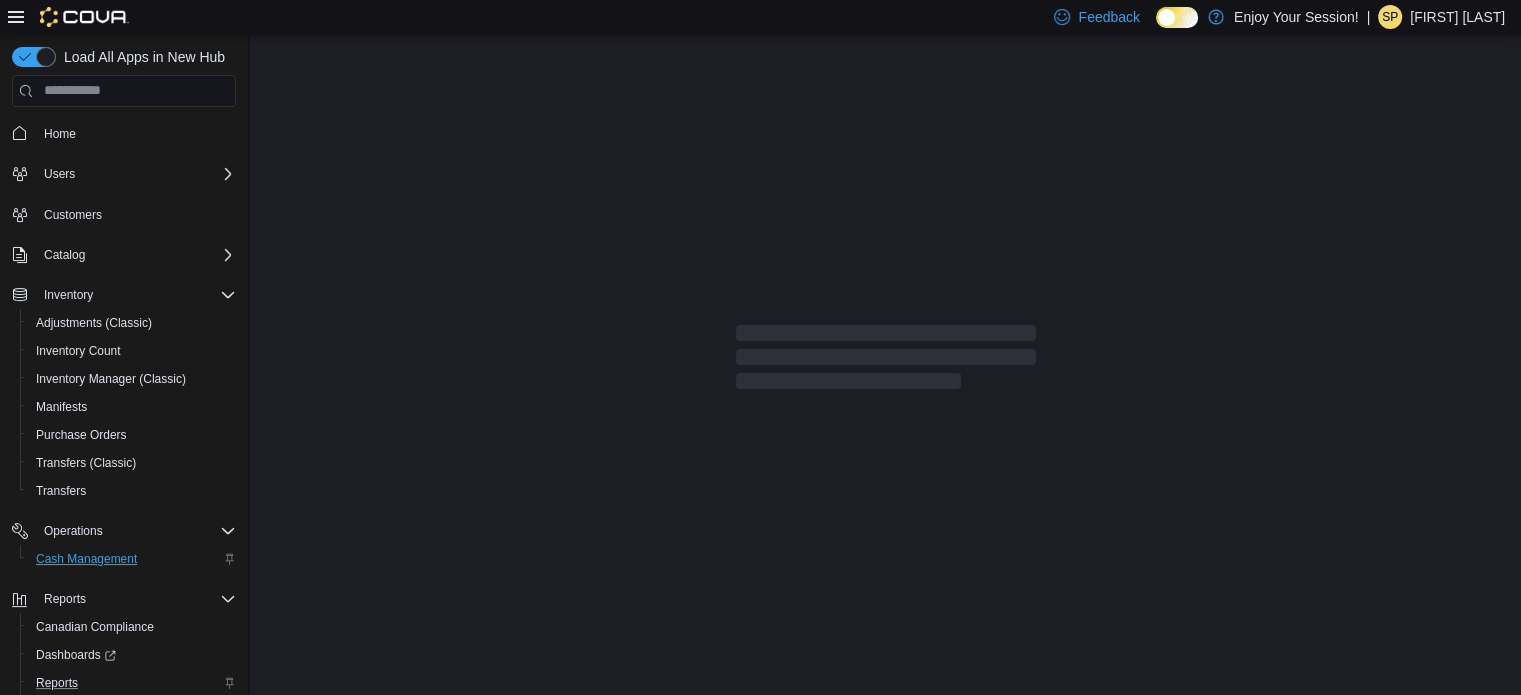scroll, scrollTop: 0, scrollLeft: 0, axis: both 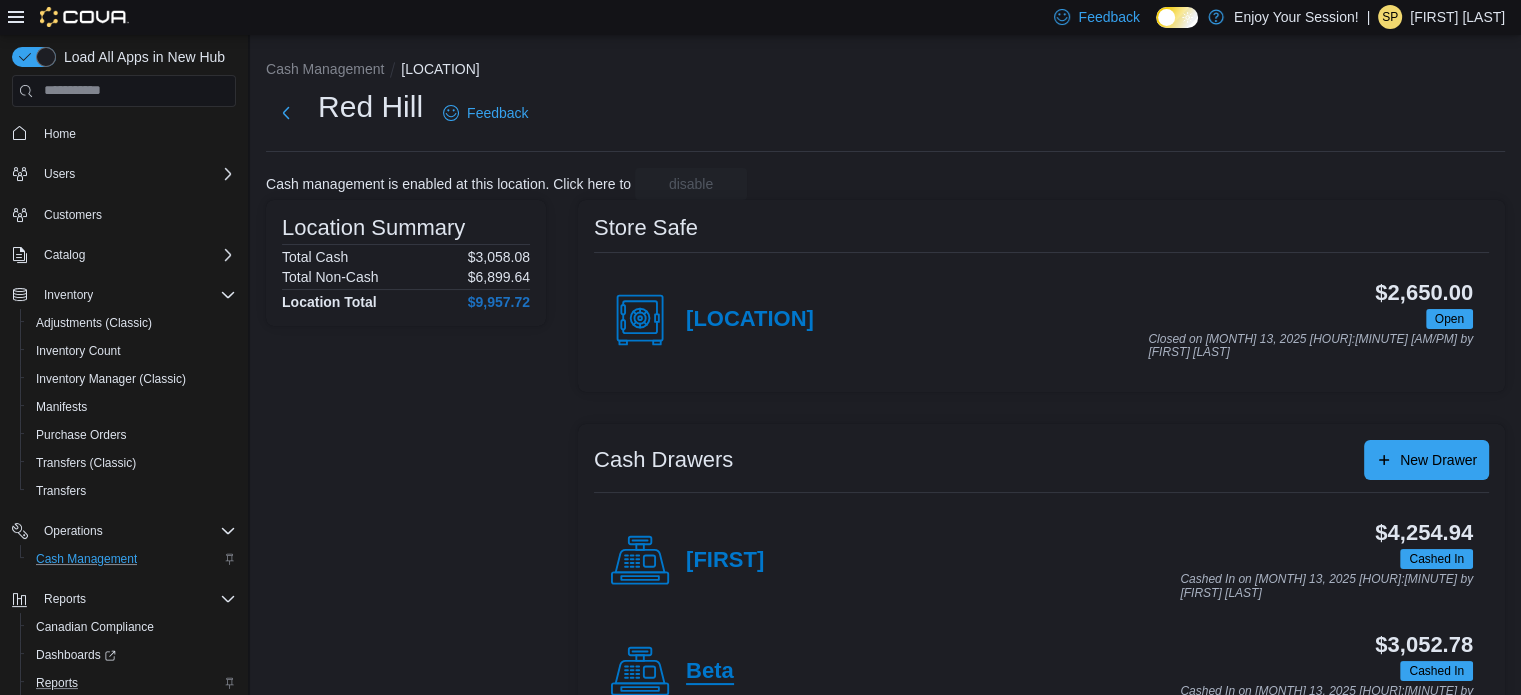 click on "Beta" at bounding box center (710, 672) 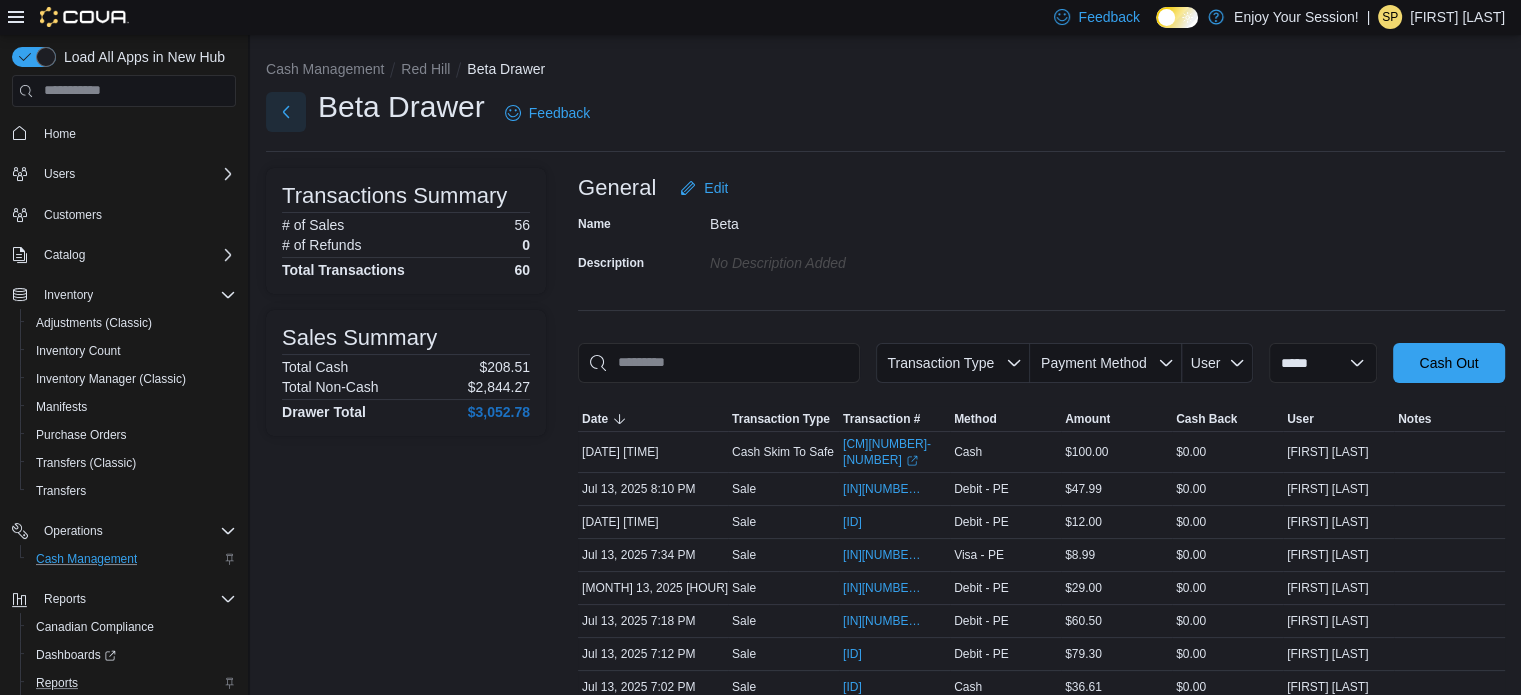 click at bounding box center (286, 112) 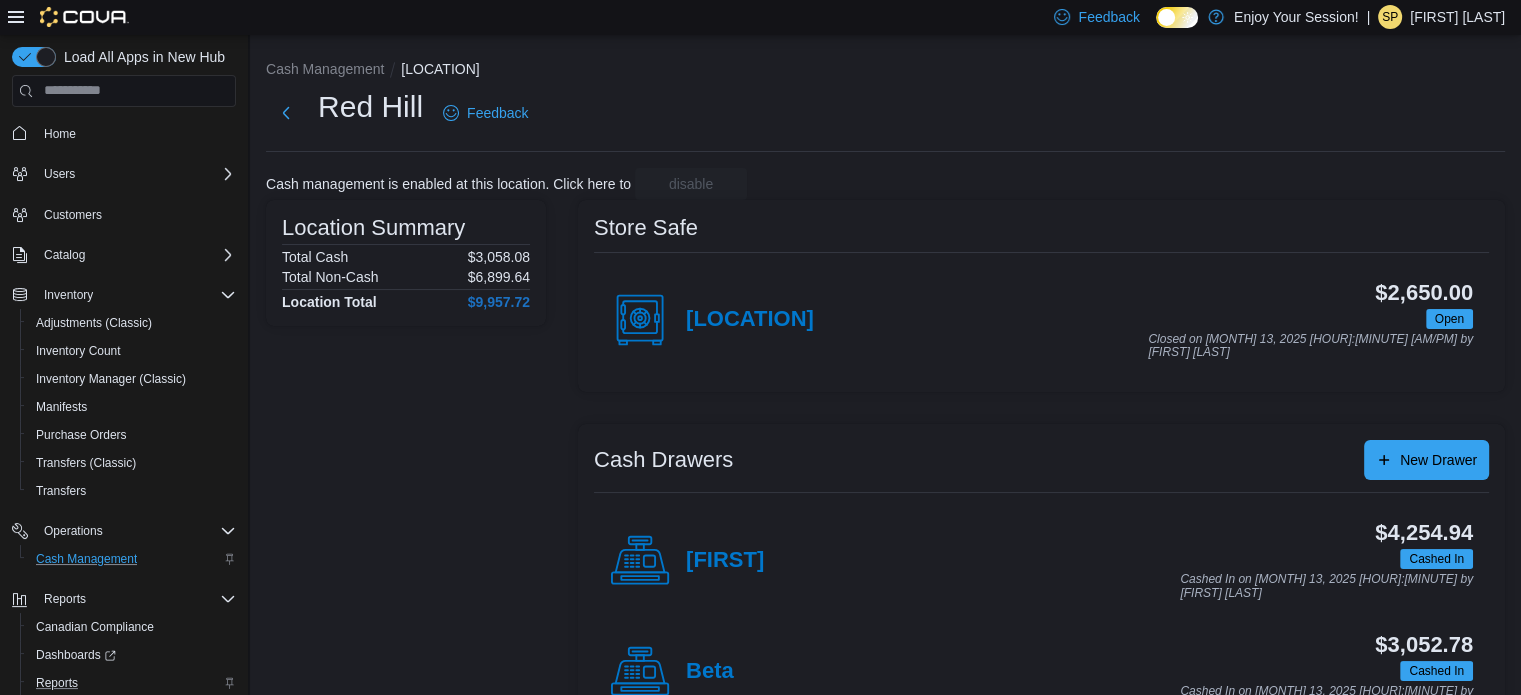 click on "Charlie" at bounding box center [725, 561] 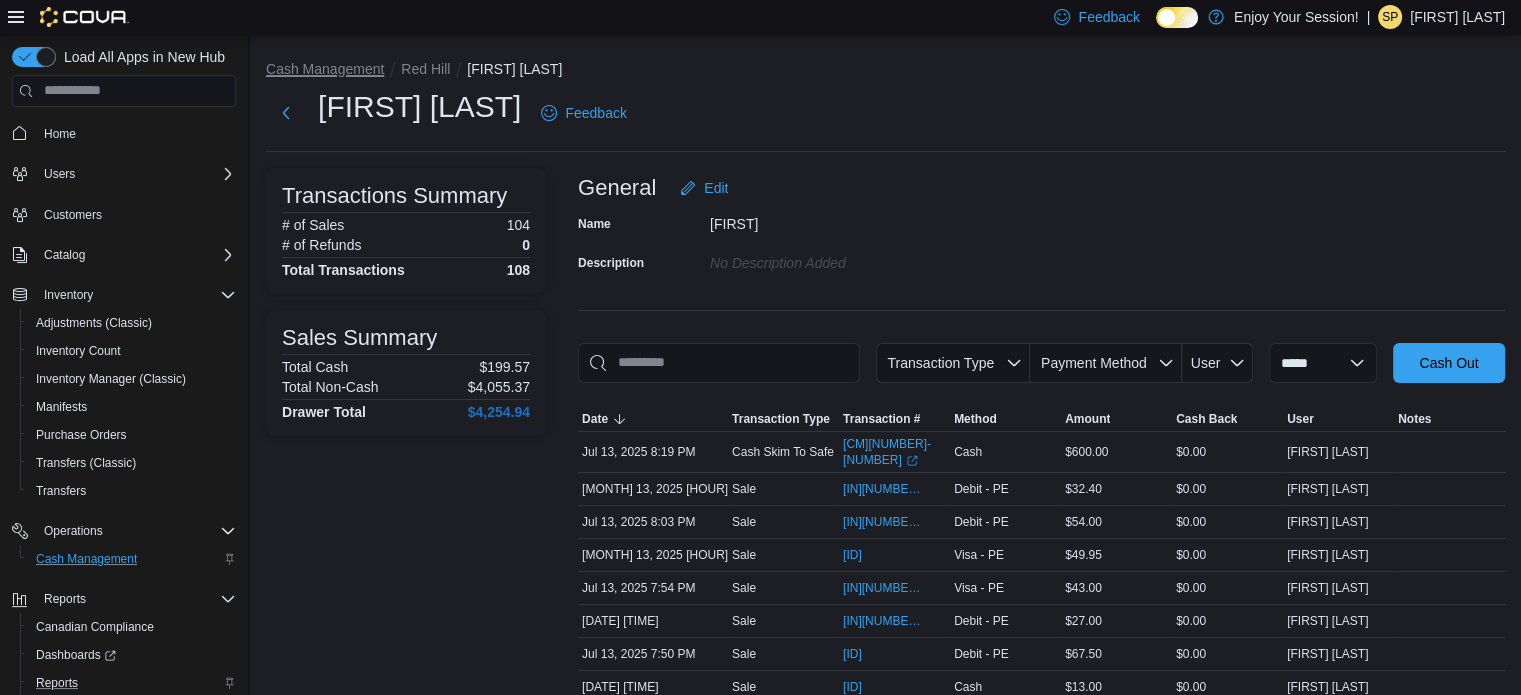 click on "Cash Management" at bounding box center [325, 69] 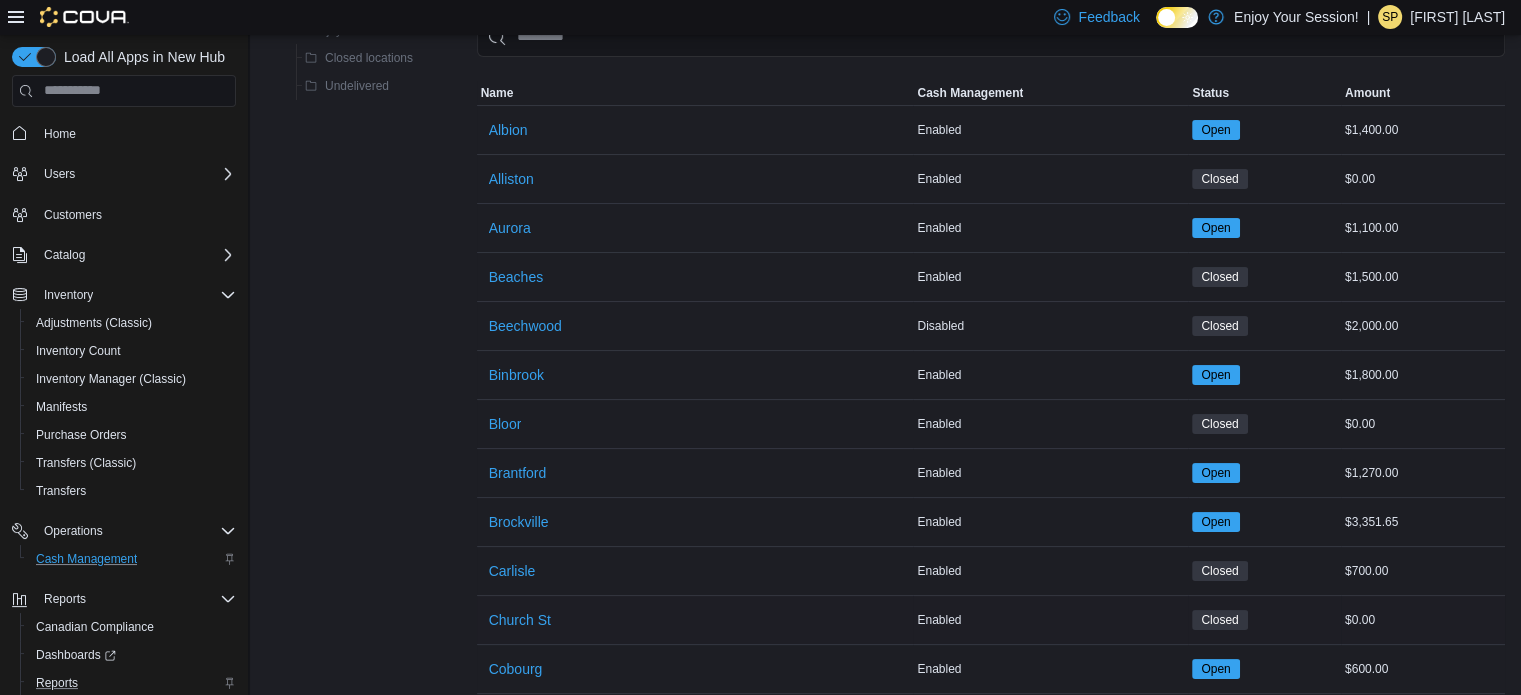 scroll, scrollTop: 300, scrollLeft: 0, axis: vertical 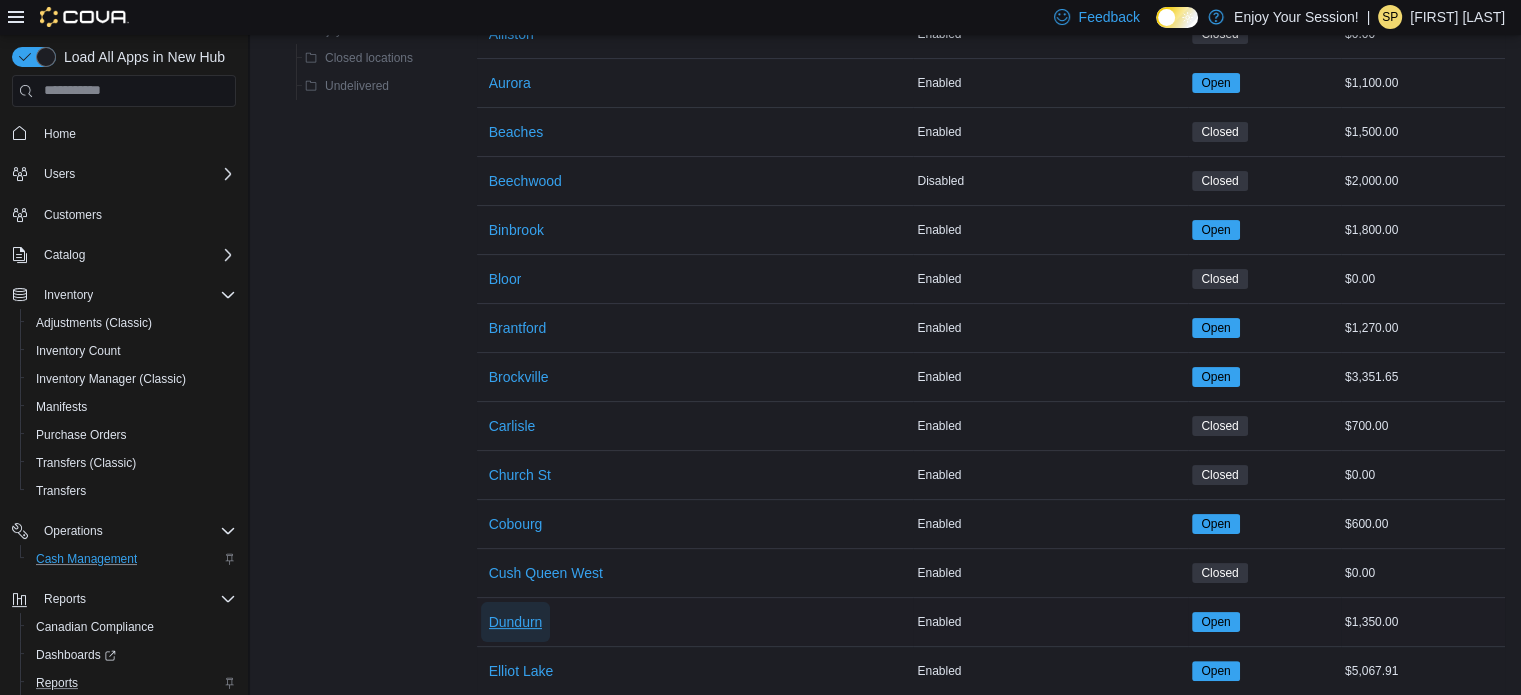 click on "Dundurn" at bounding box center (516, 622) 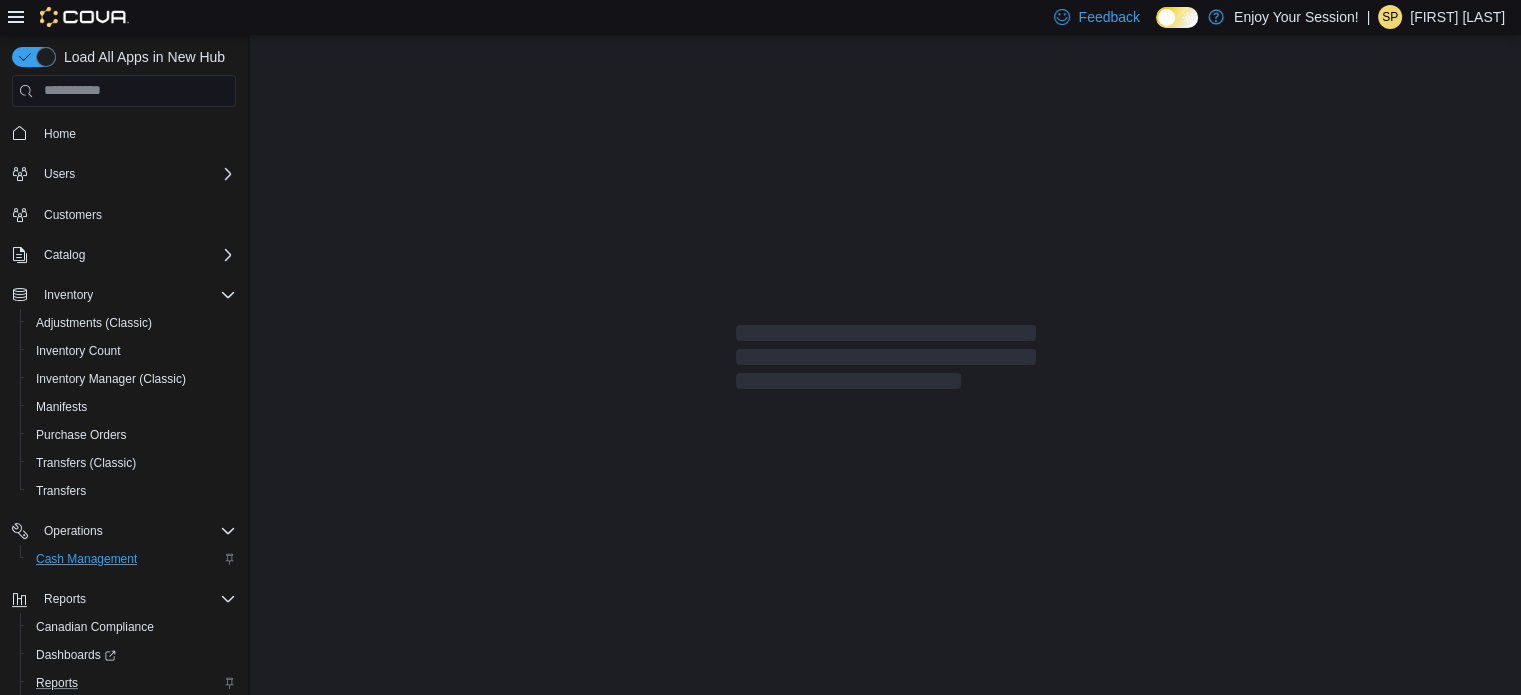 scroll, scrollTop: 0, scrollLeft: 0, axis: both 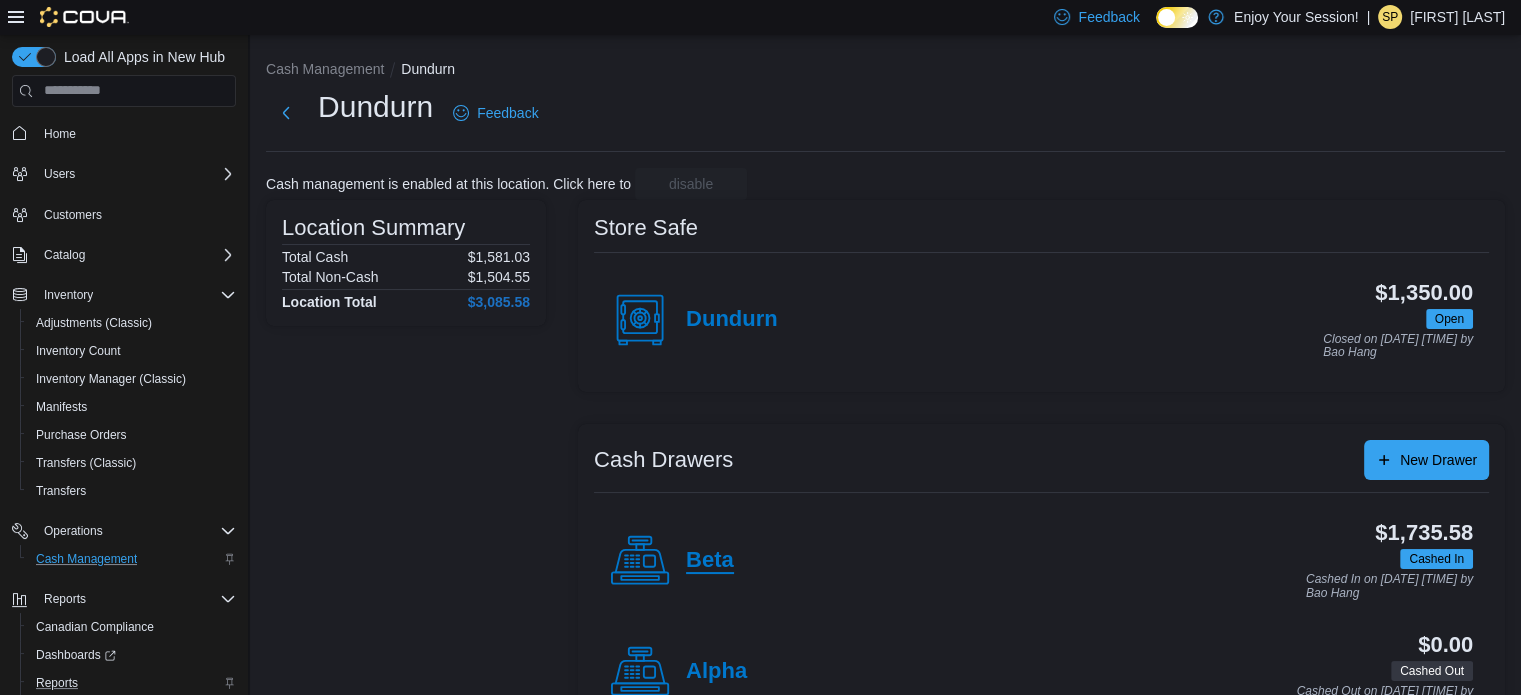 click on "Beta" at bounding box center (710, 561) 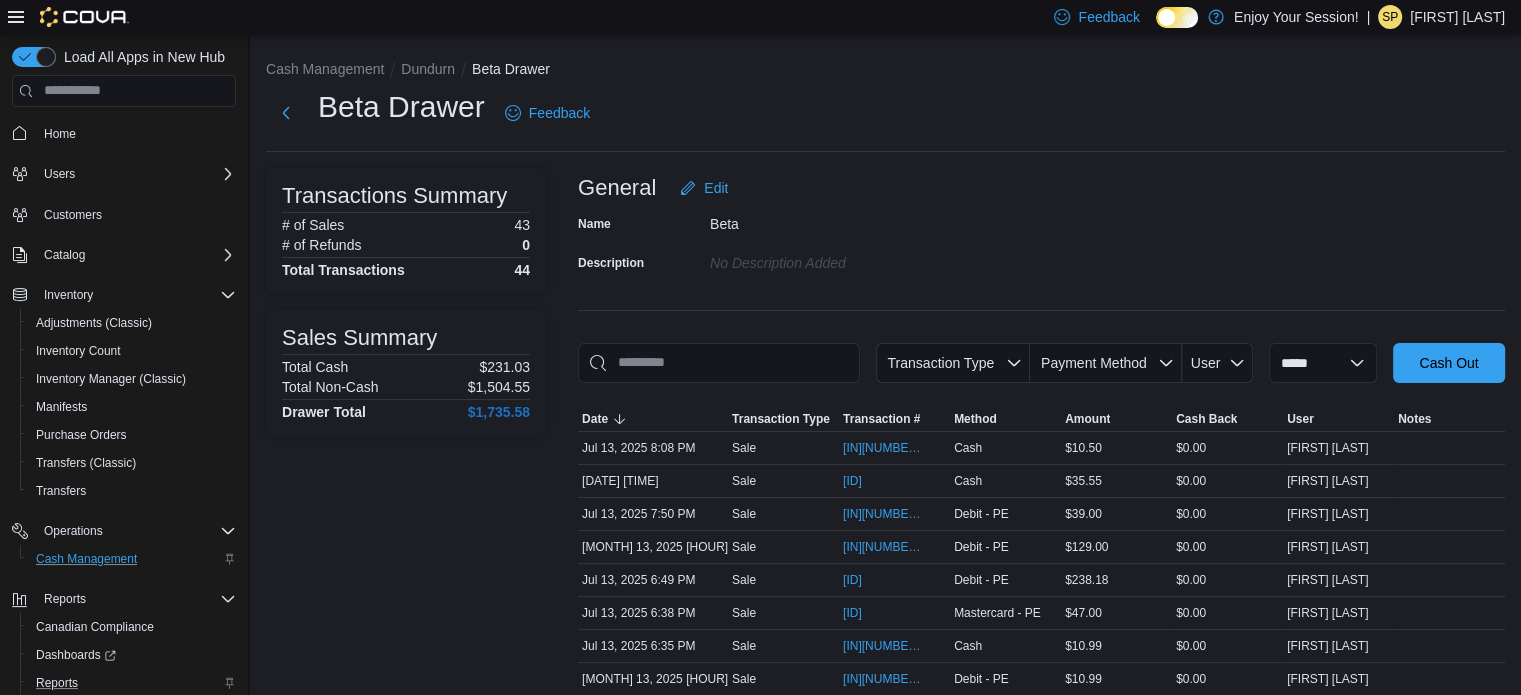 drag, startPoint x: 511, startPoint y: 353, endPoint x: 333, endPoint y: 443, distance: 199.45927 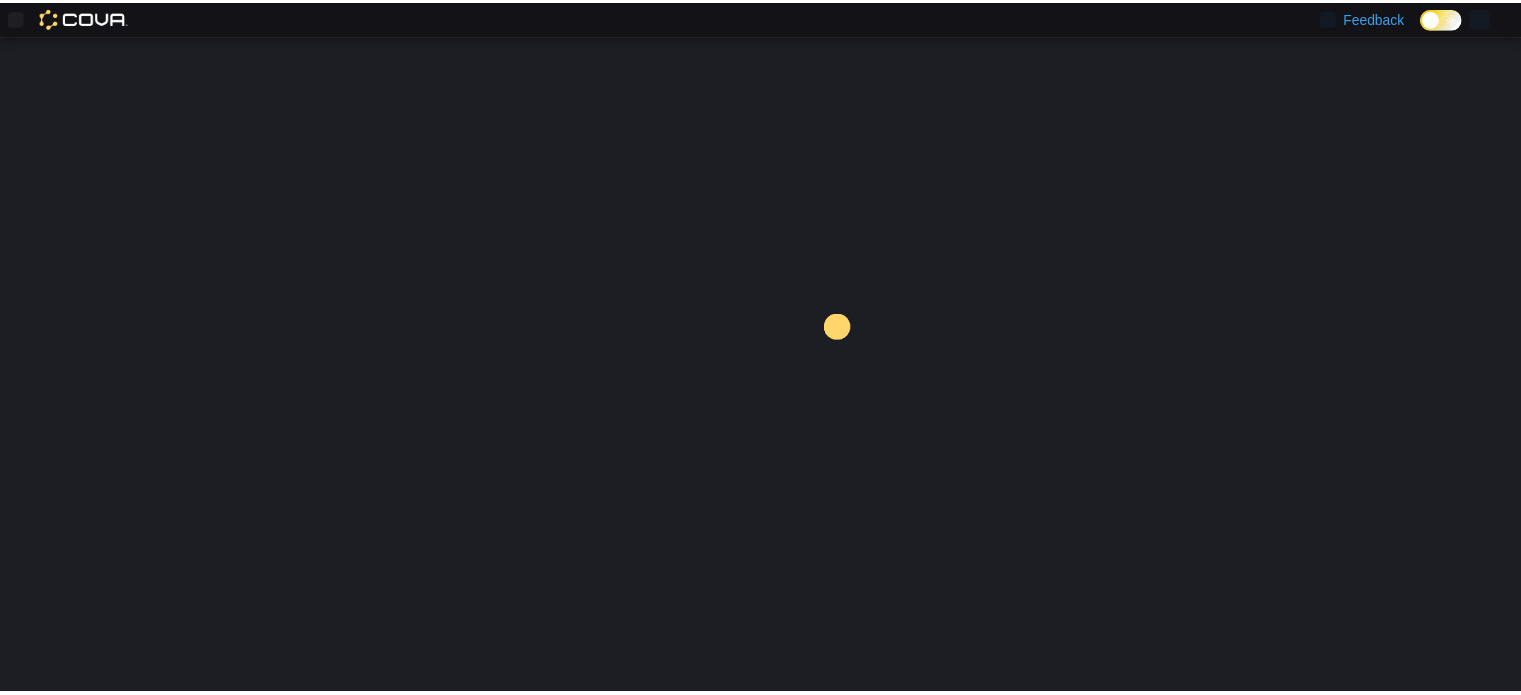 scroll, scrollTop: 0, scrollLeft: 0, axis: both 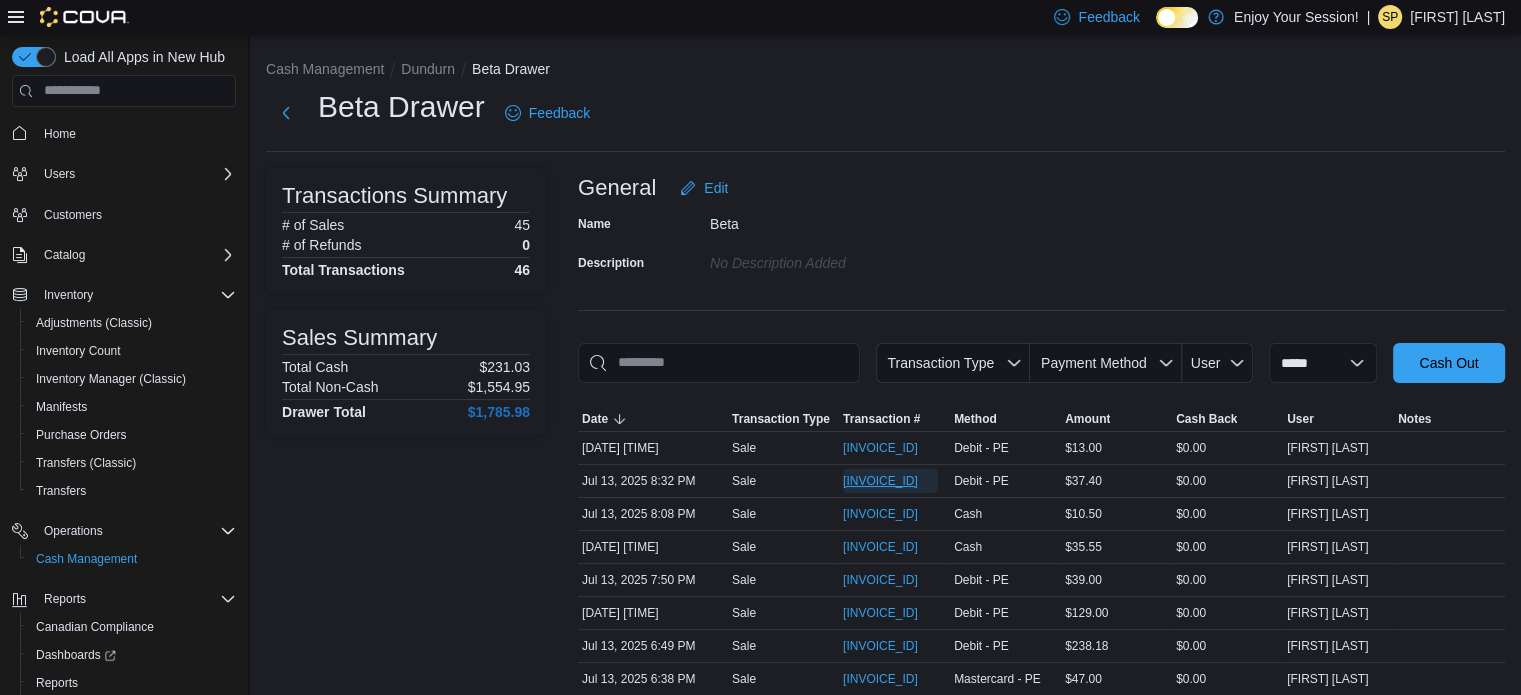 click on "IN71JW-7222123" at bounding box center [880, 481] 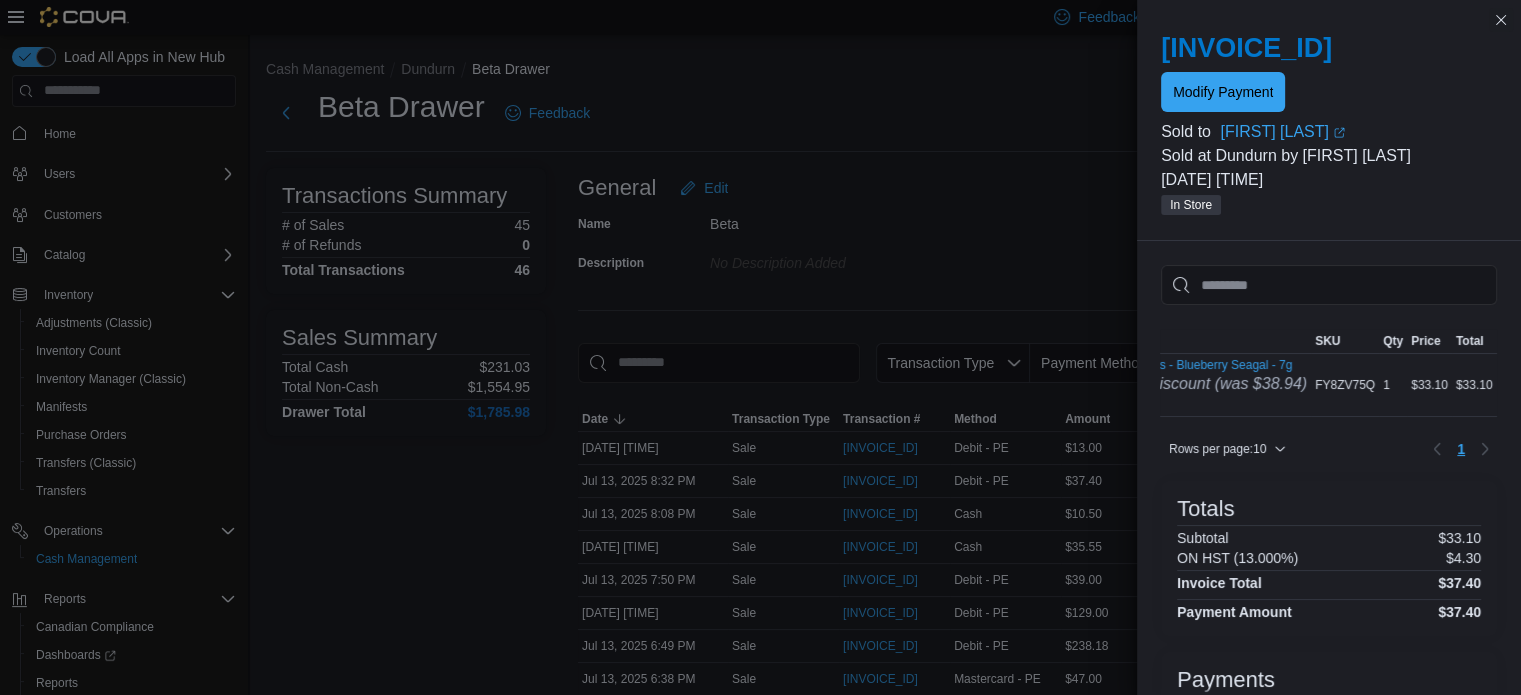 scroll, scrollTop: 0, scrollLeft: 0, axis: both 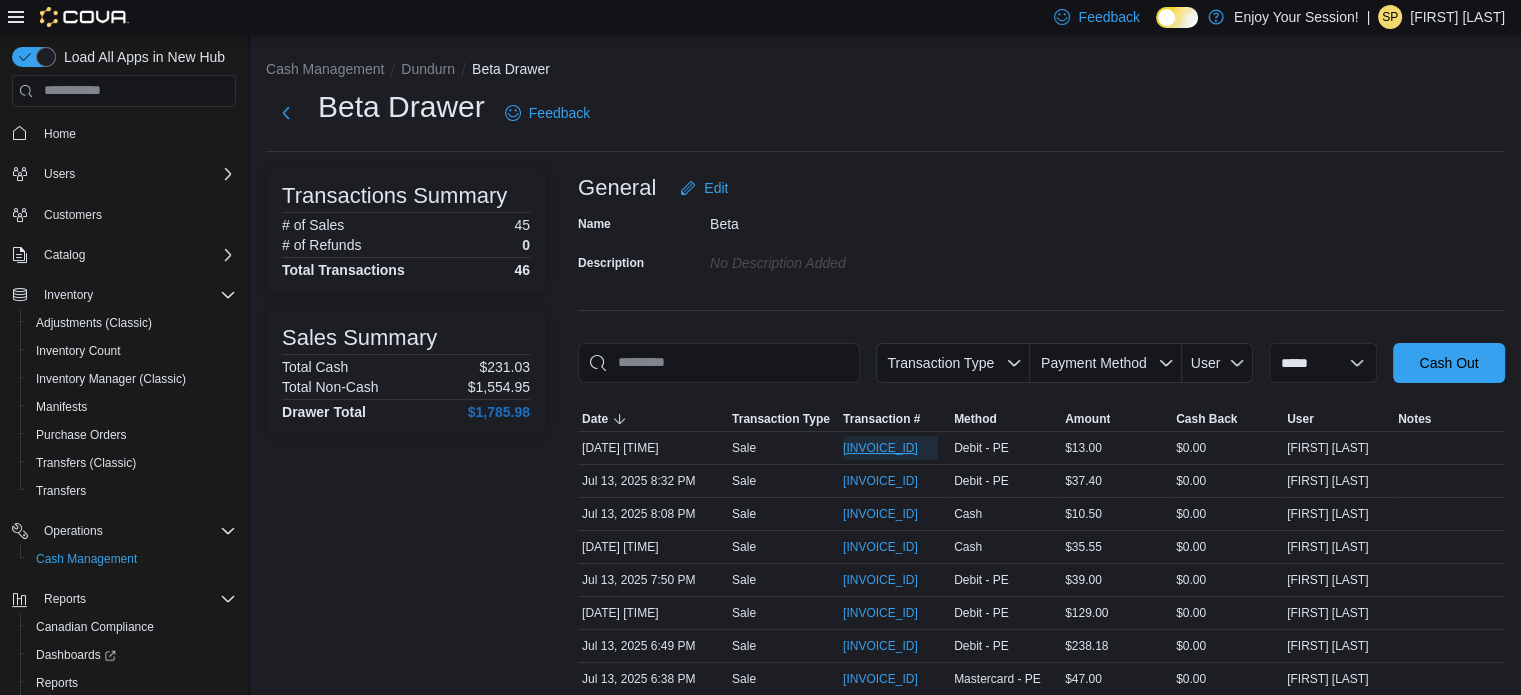 click on "IN71JW-7222134" at bounding box center [880, 448] 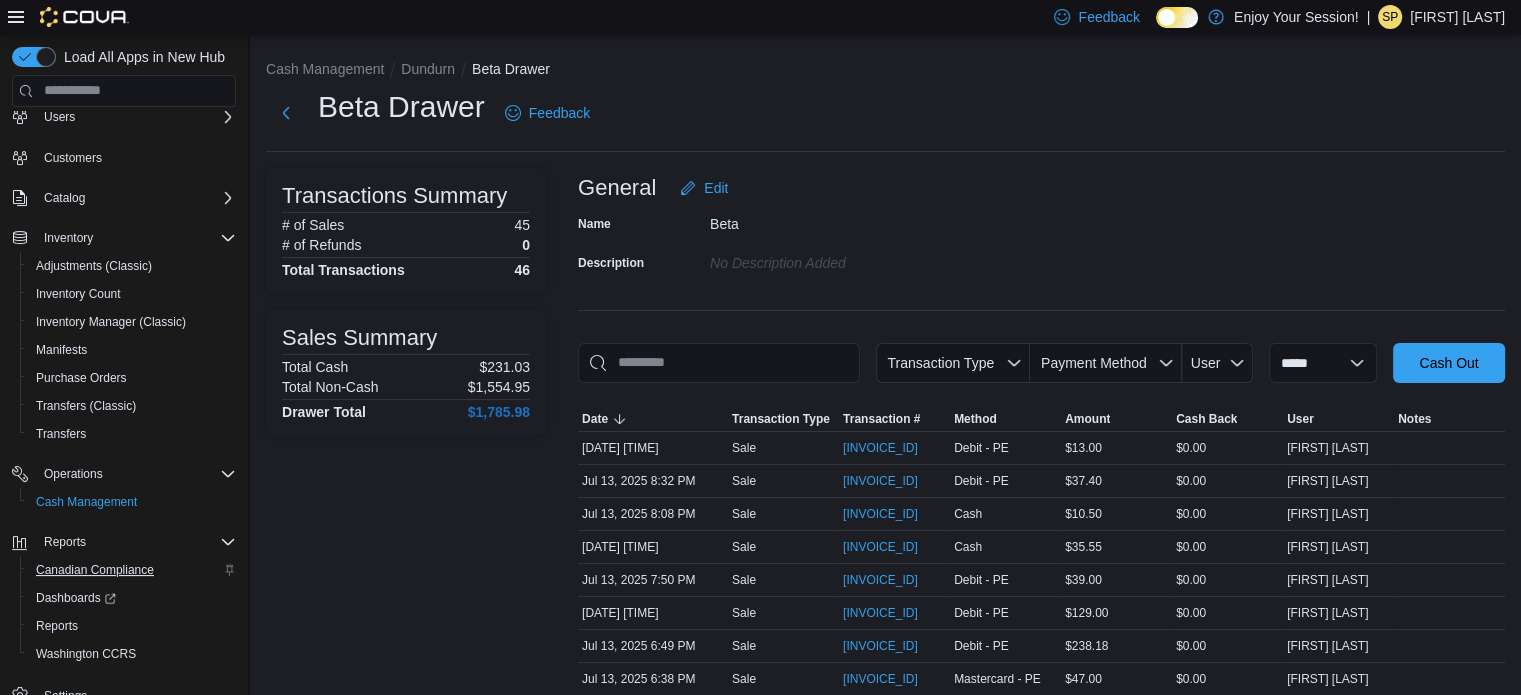 scroll, scrollTop: 88, scrollLeft: 0, axis: vertical 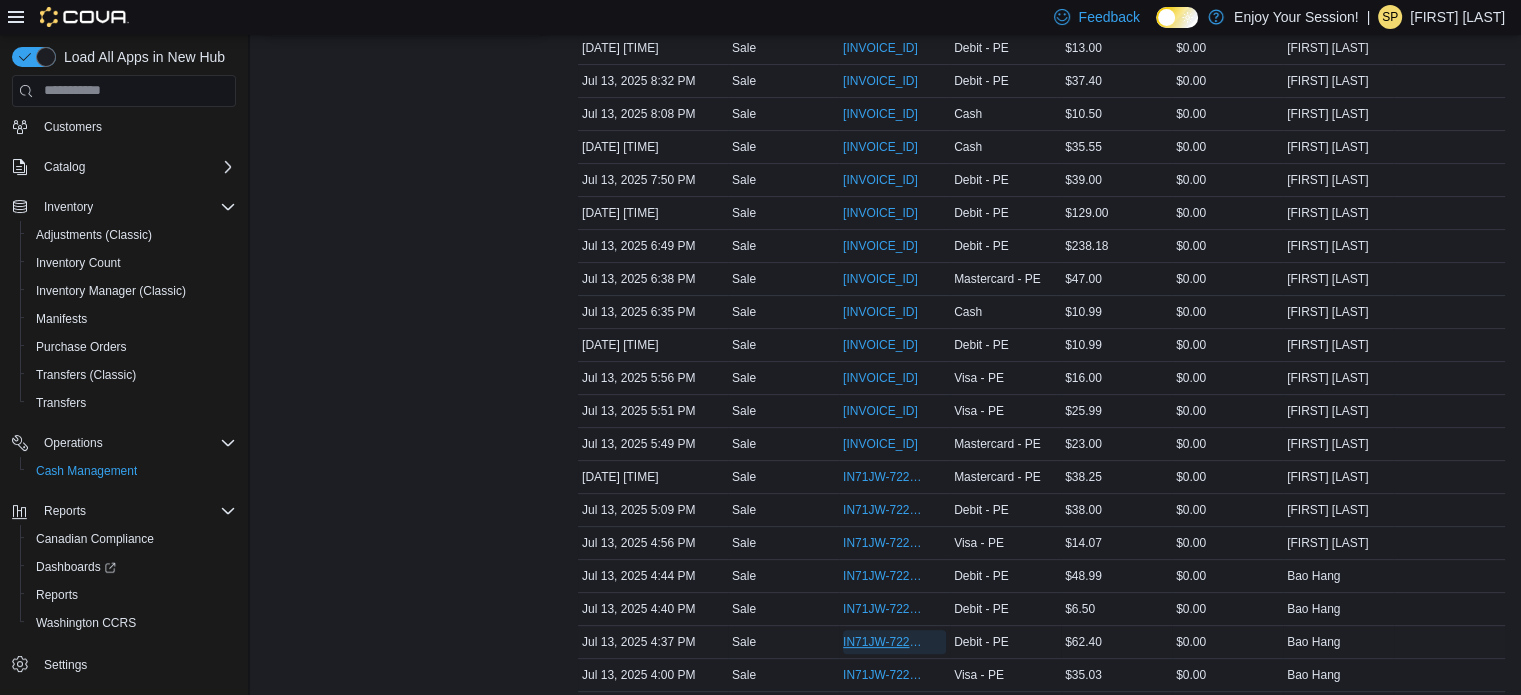 click on "IN71JW-7220654" at bounding box center [894, 642] 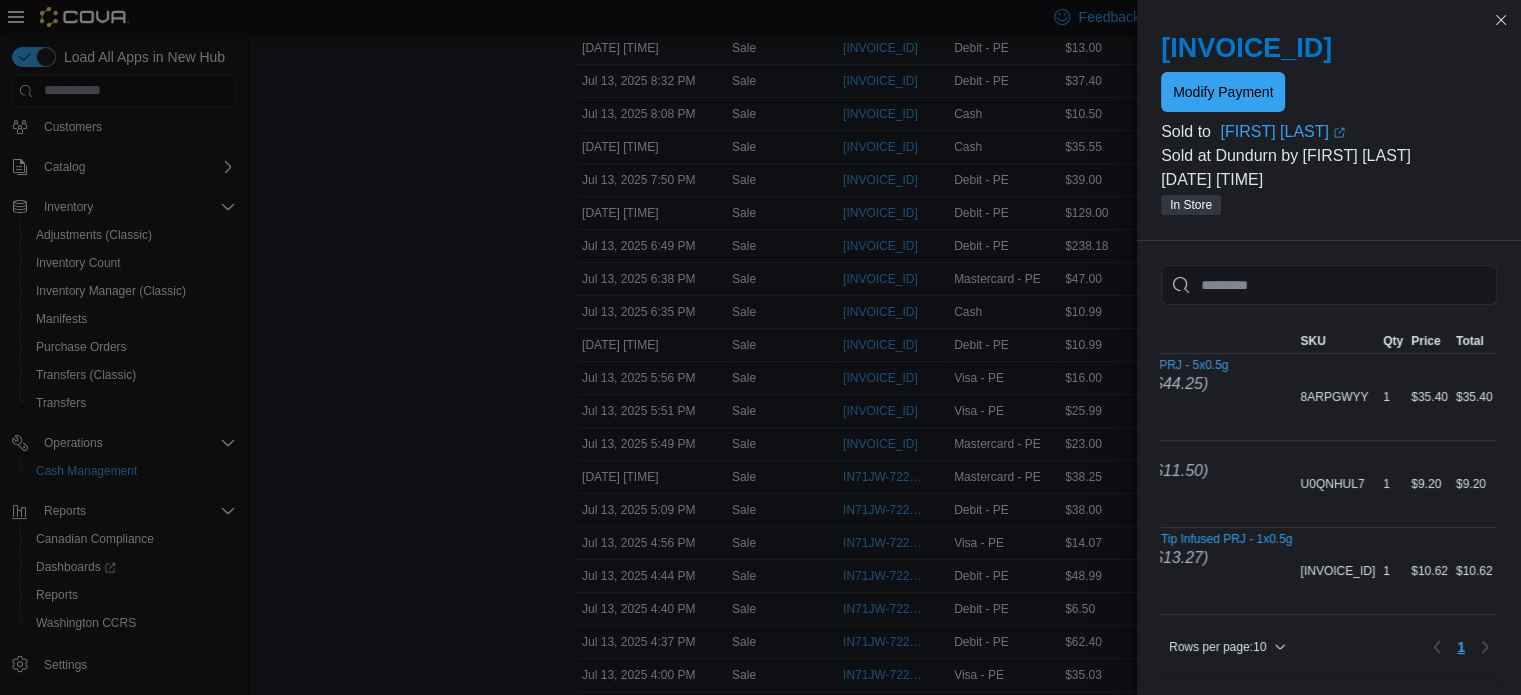 scroll, scrollTop: 0, scrollLeft: 0, axis: both 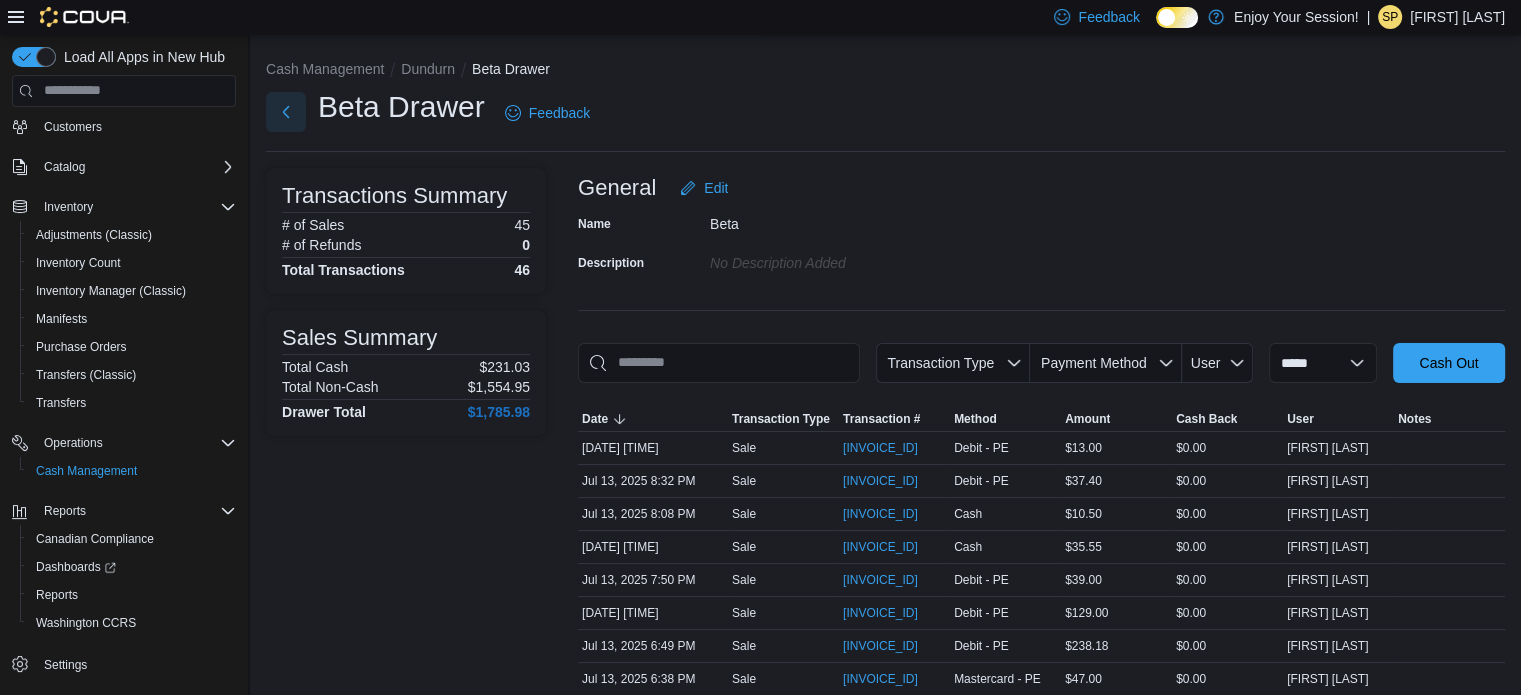click at bounding box center (286, 112) 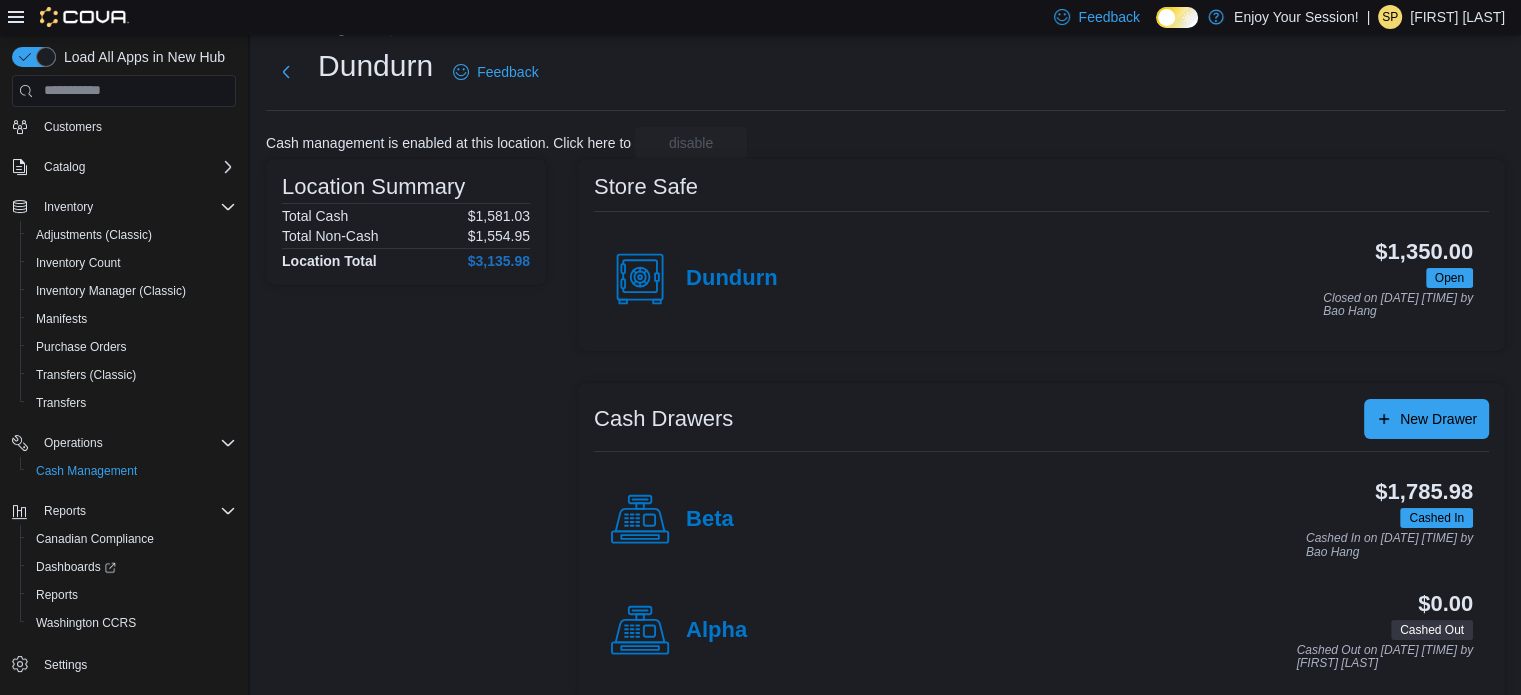 scroll, scrollTop: 64, scrollLeft: 0, axis: vertical 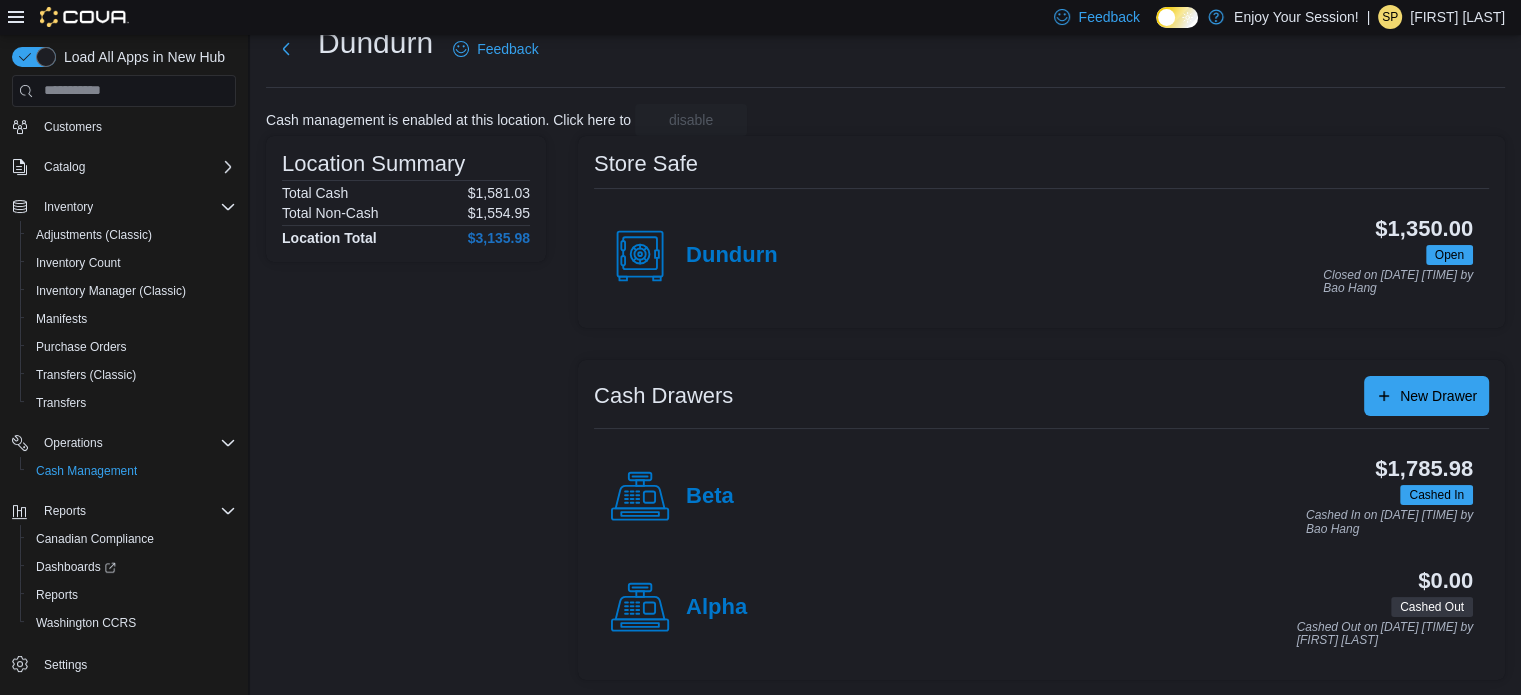 click 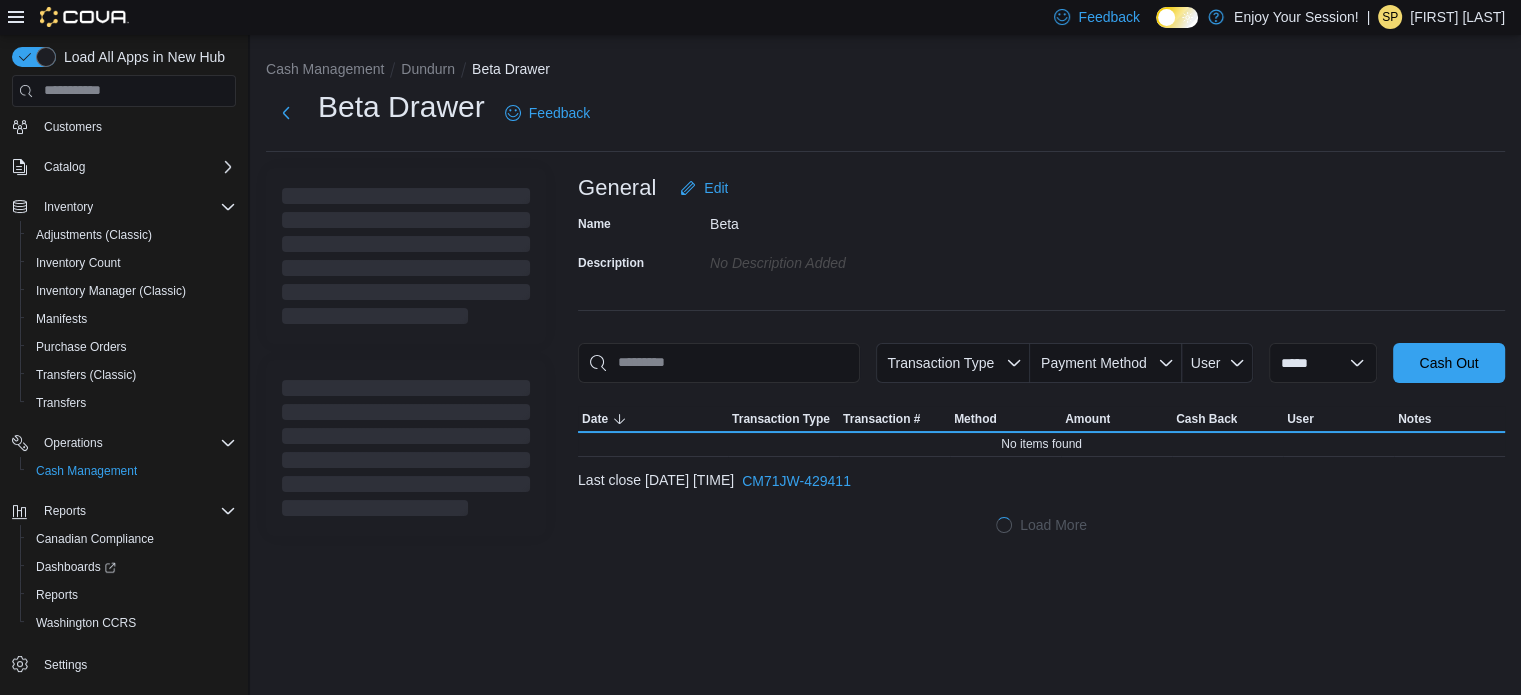 scroll, scrollTop: 0, scrollLeft: 0, axis: both 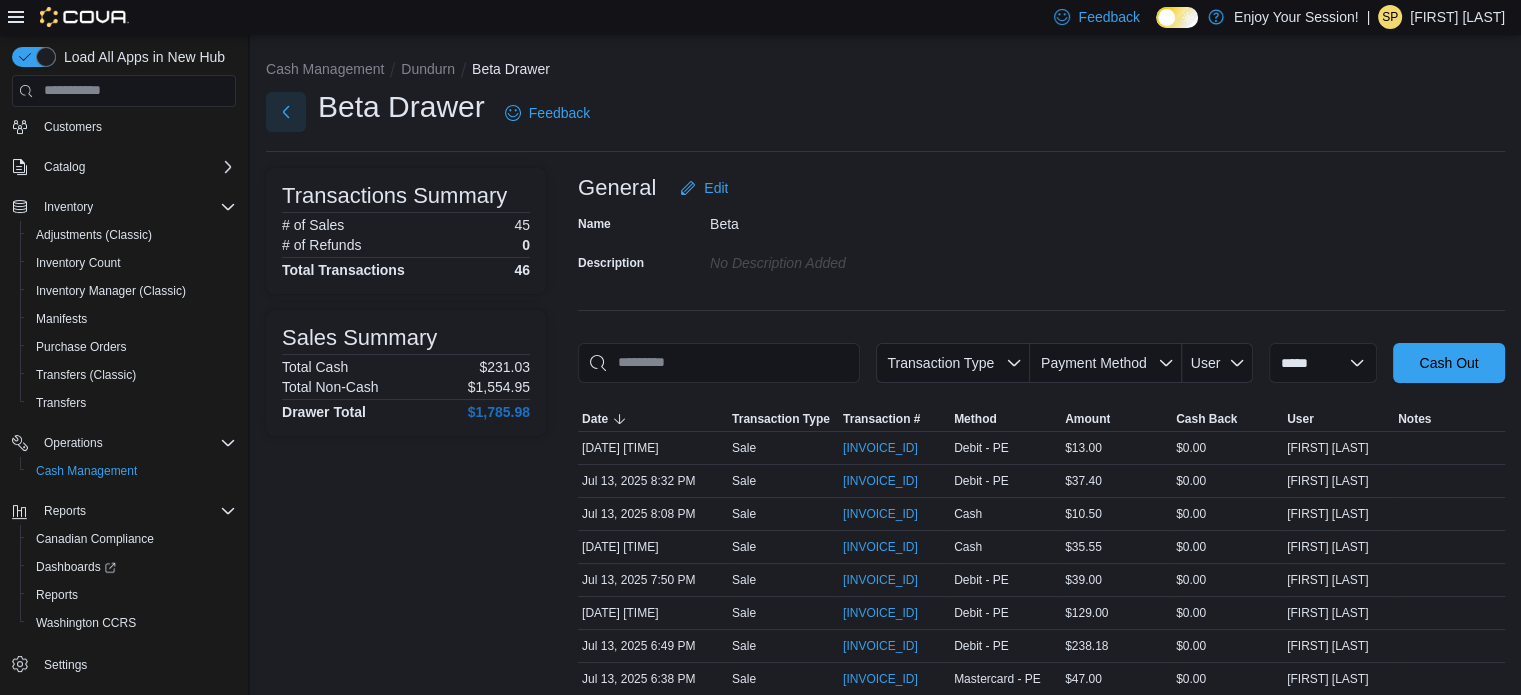 click at bounding box center [286, 112] 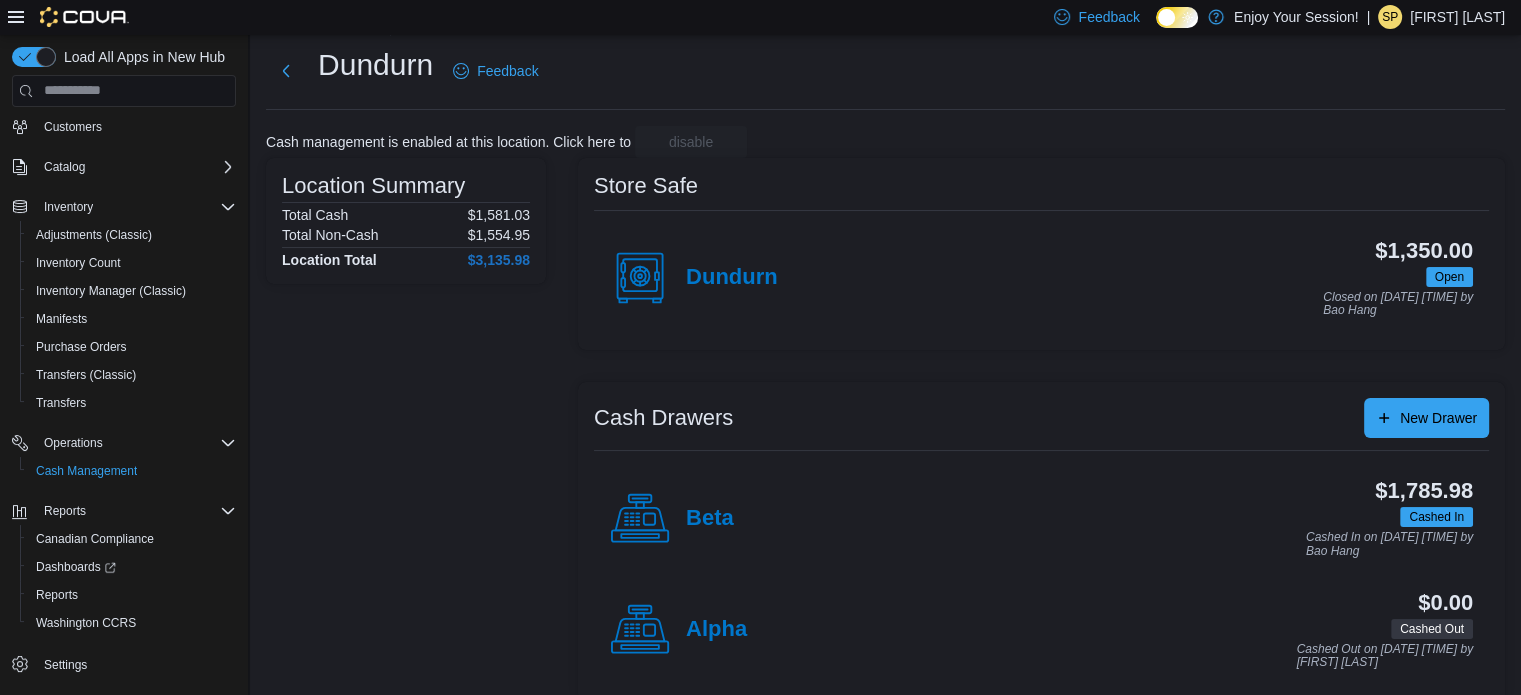 scroll, scrollTop: 64, scrollLeft: 0, axis: vertical 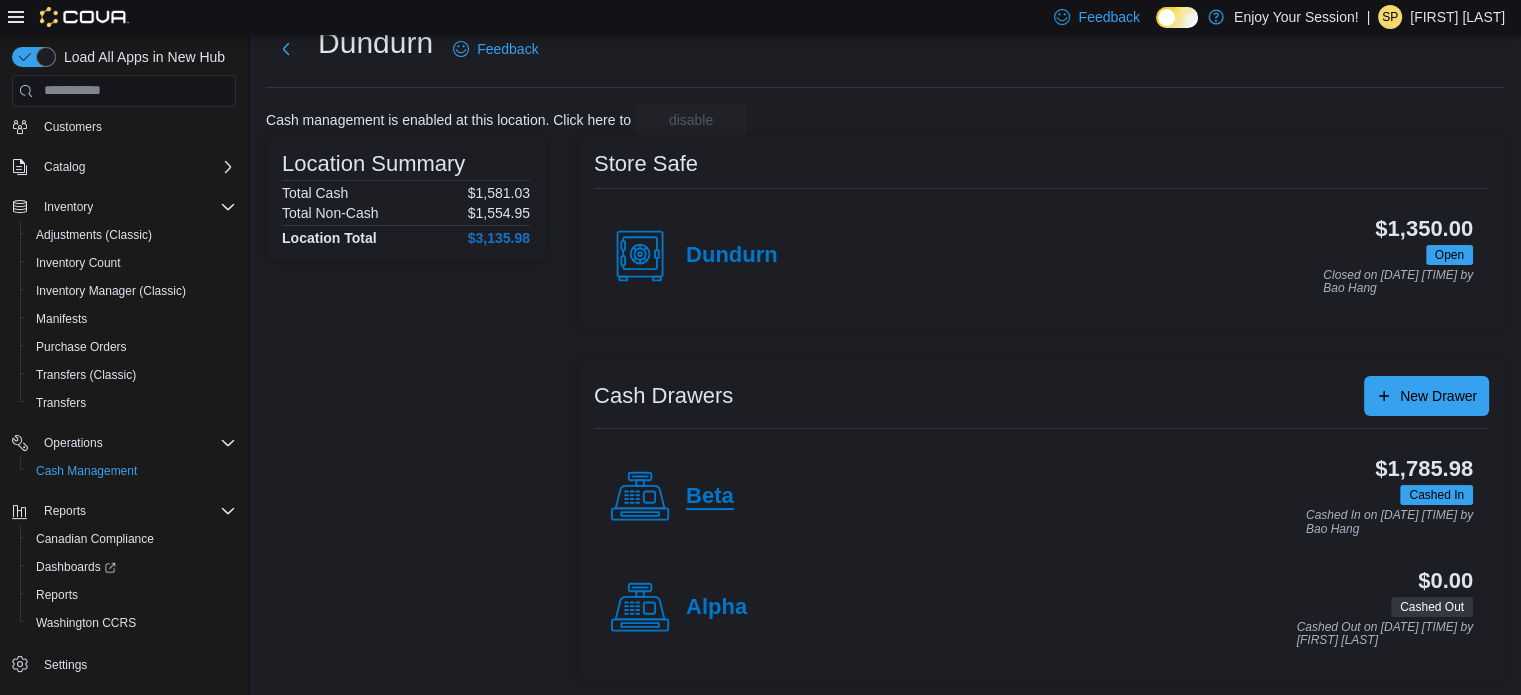 click on "Beta" at bounding box center [710, 497] 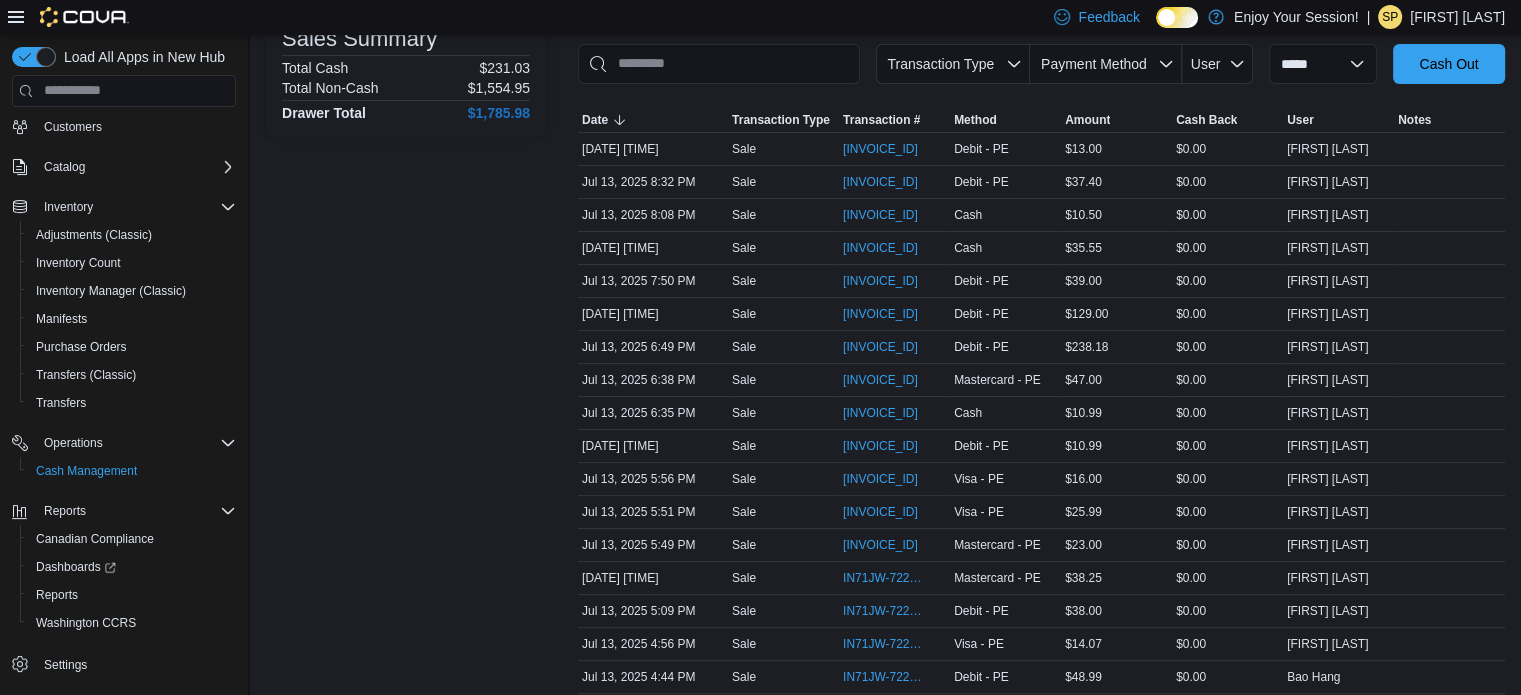 scroll, scrollTop: 300, scrollLeft: 0, axis: vertical 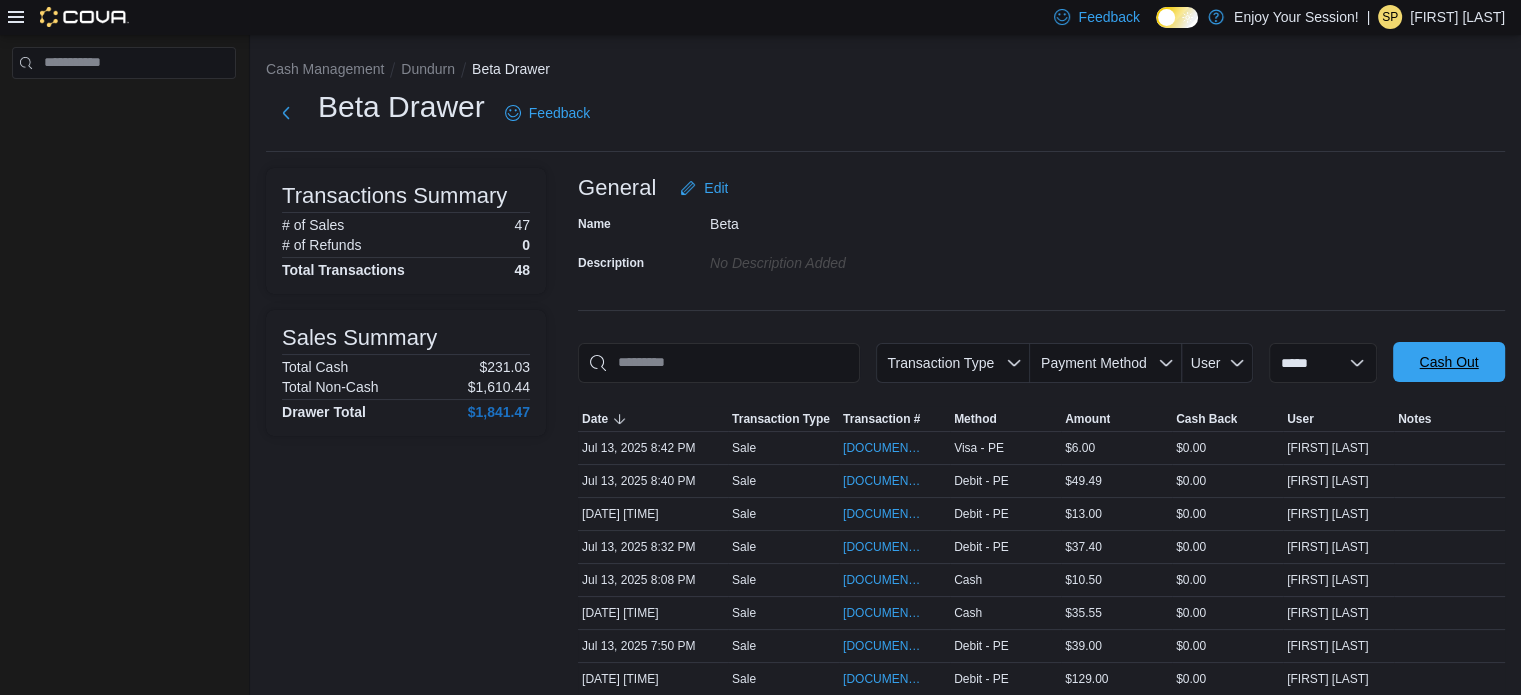 click on "Cash Out" at bounding box center (1449, 362) 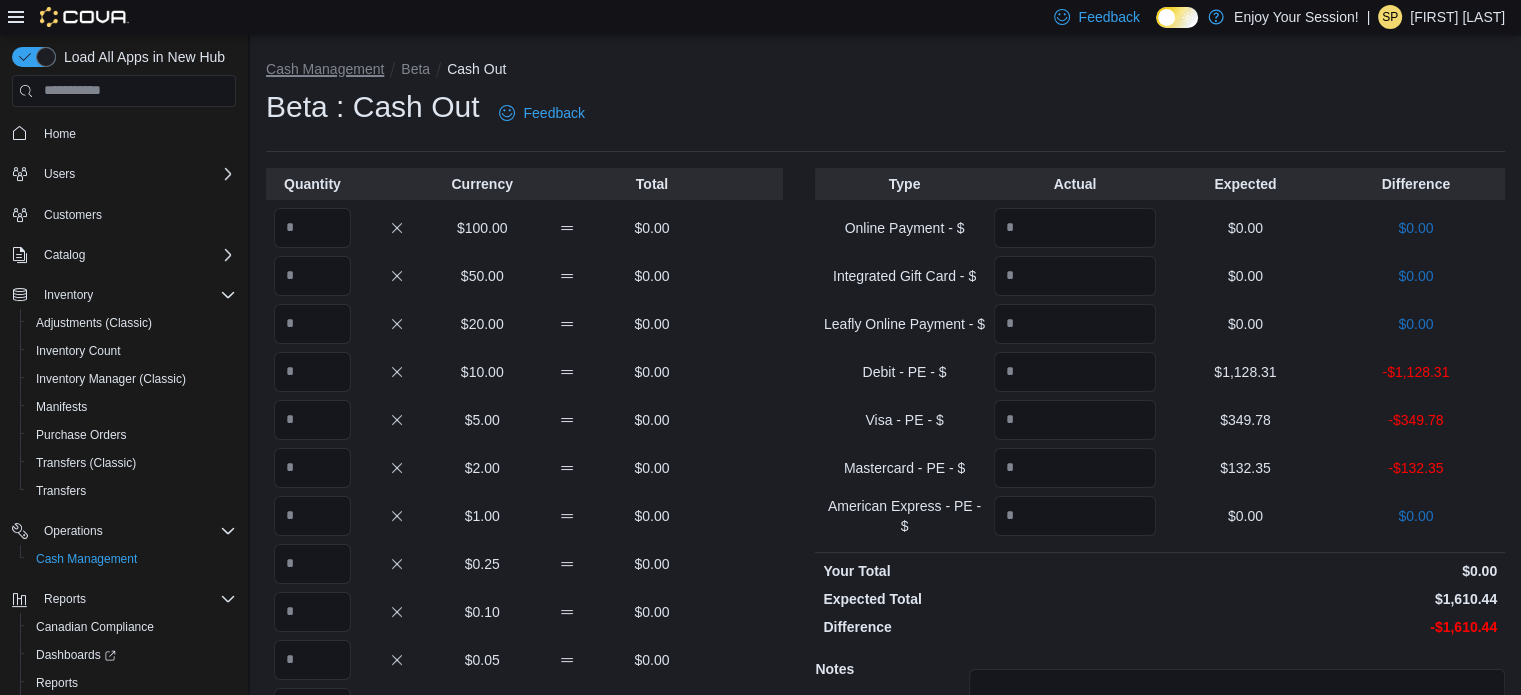 click on "Cash Management" at bounding box center [325, 69] 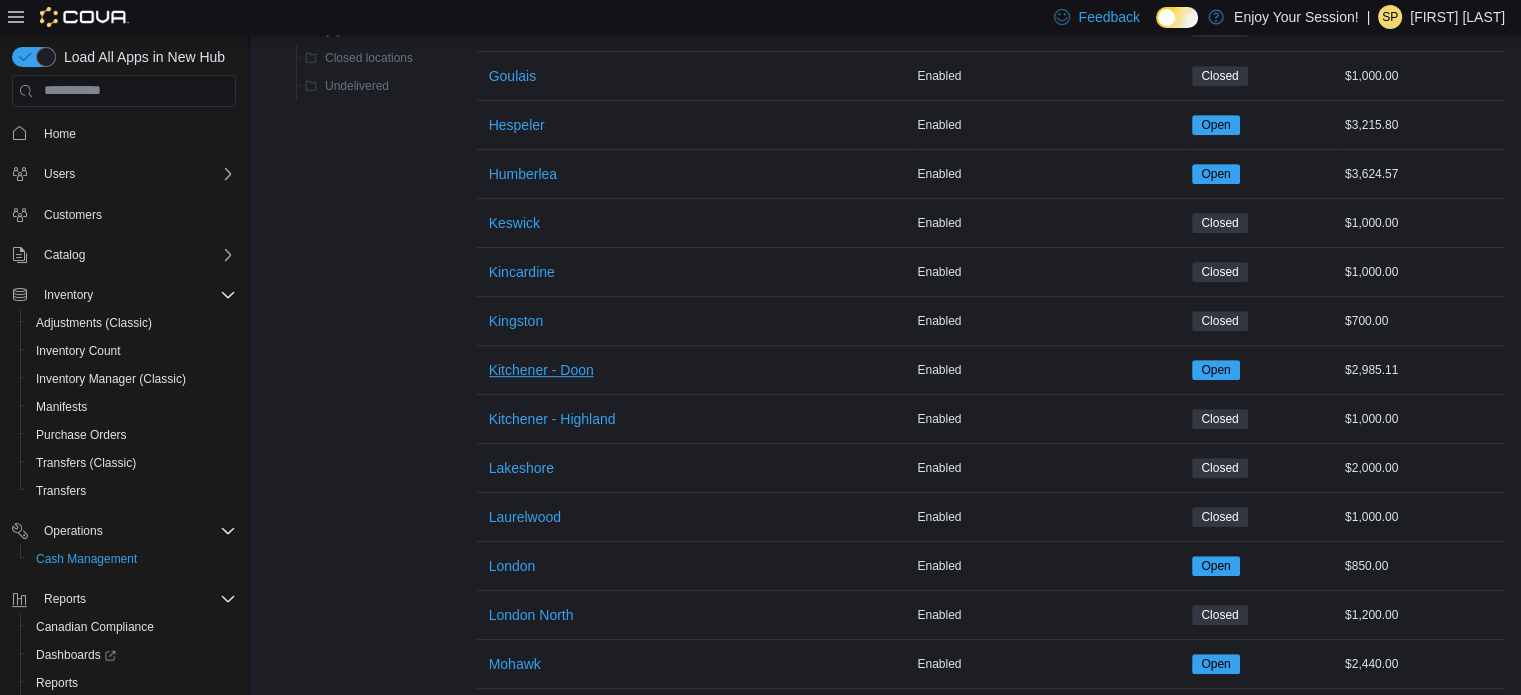 scroll, scrollTop: 1100, scrollLeft: 0, axis: vertical 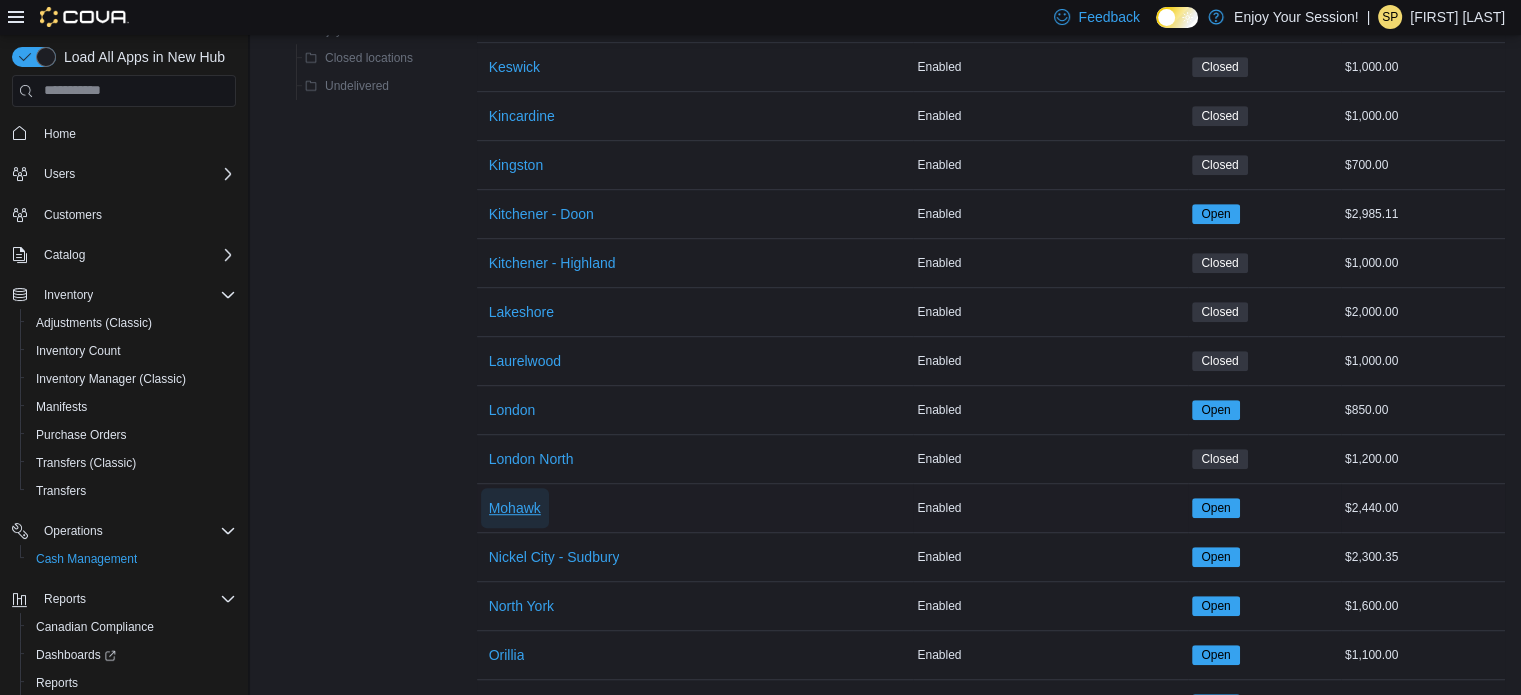 click on "Mohawk" at bounding box center [515, 508] 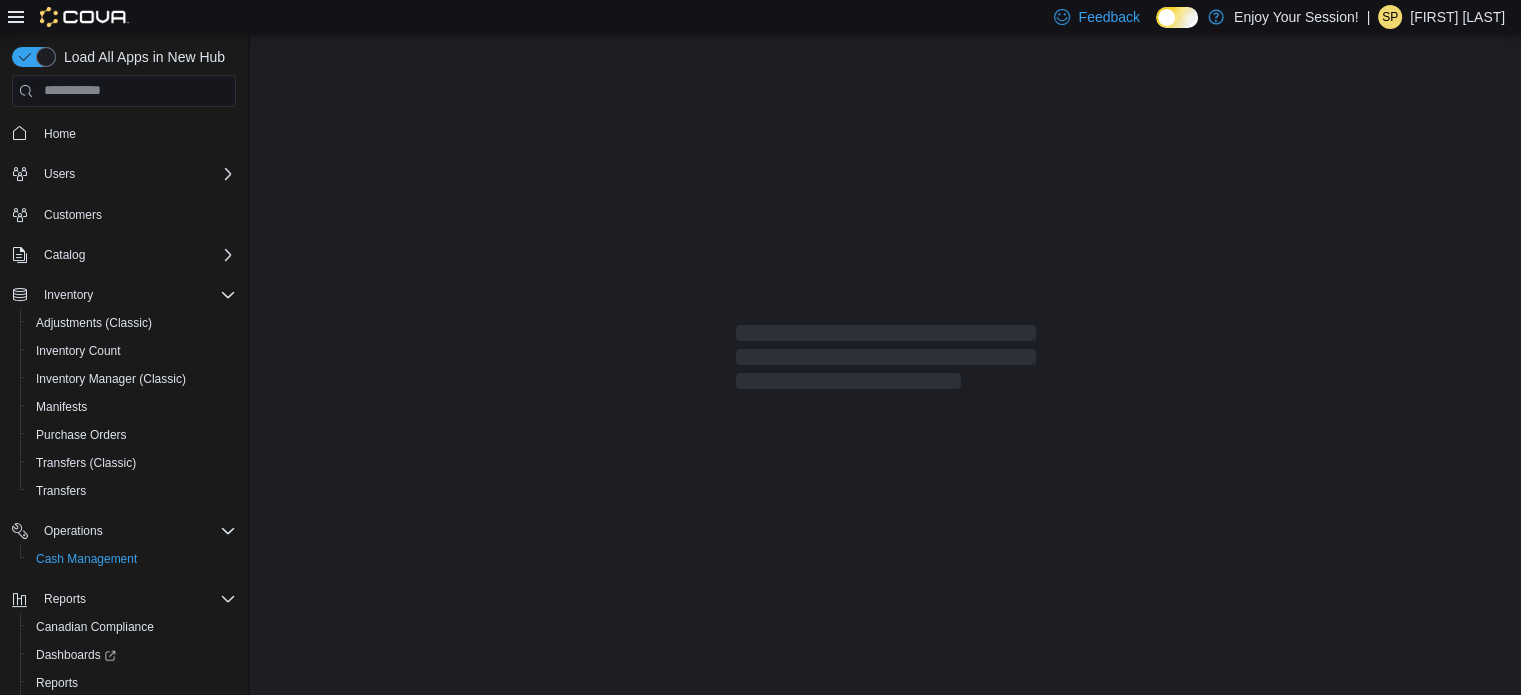 scroll, scrollTop: 0, scrollLeft: 0, axis: both 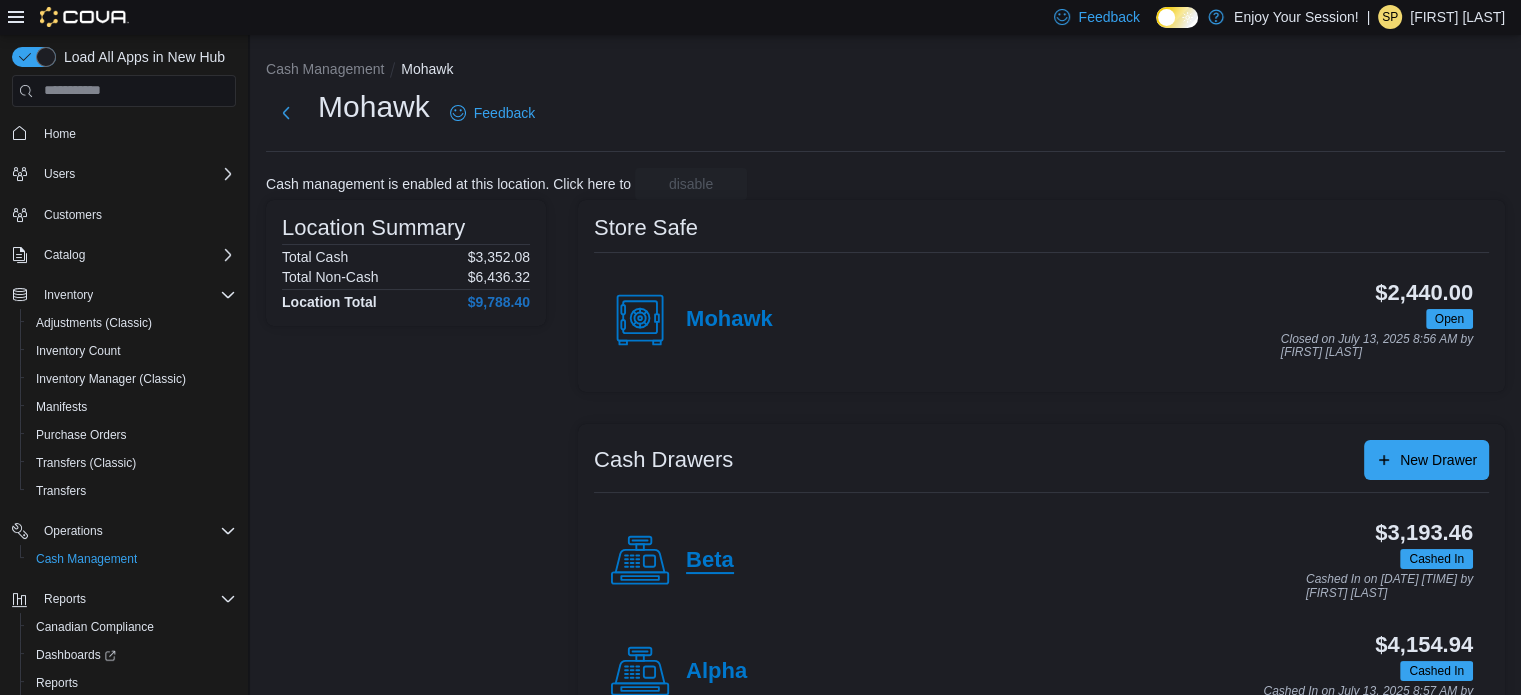 click on "Beta" at bounding box center (710, 561) 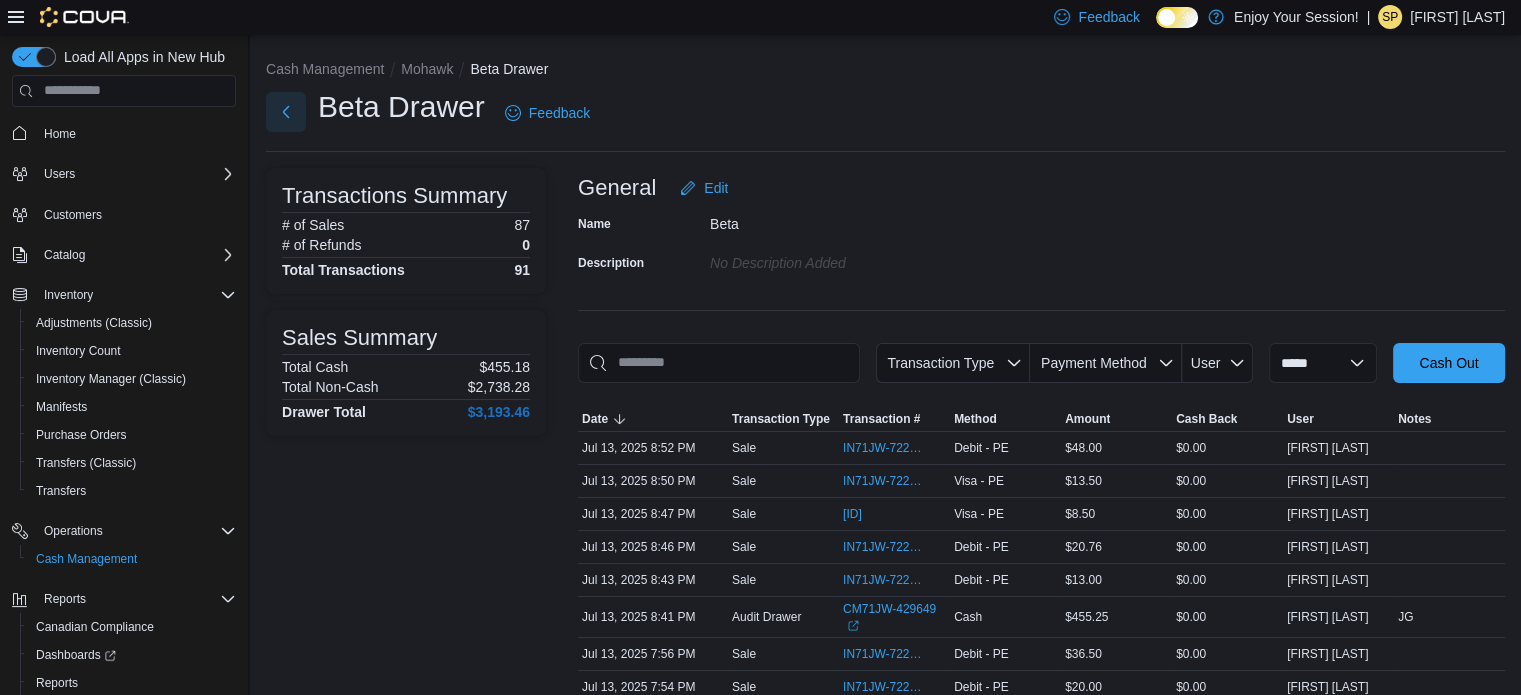click at bounding box center (286, 112) 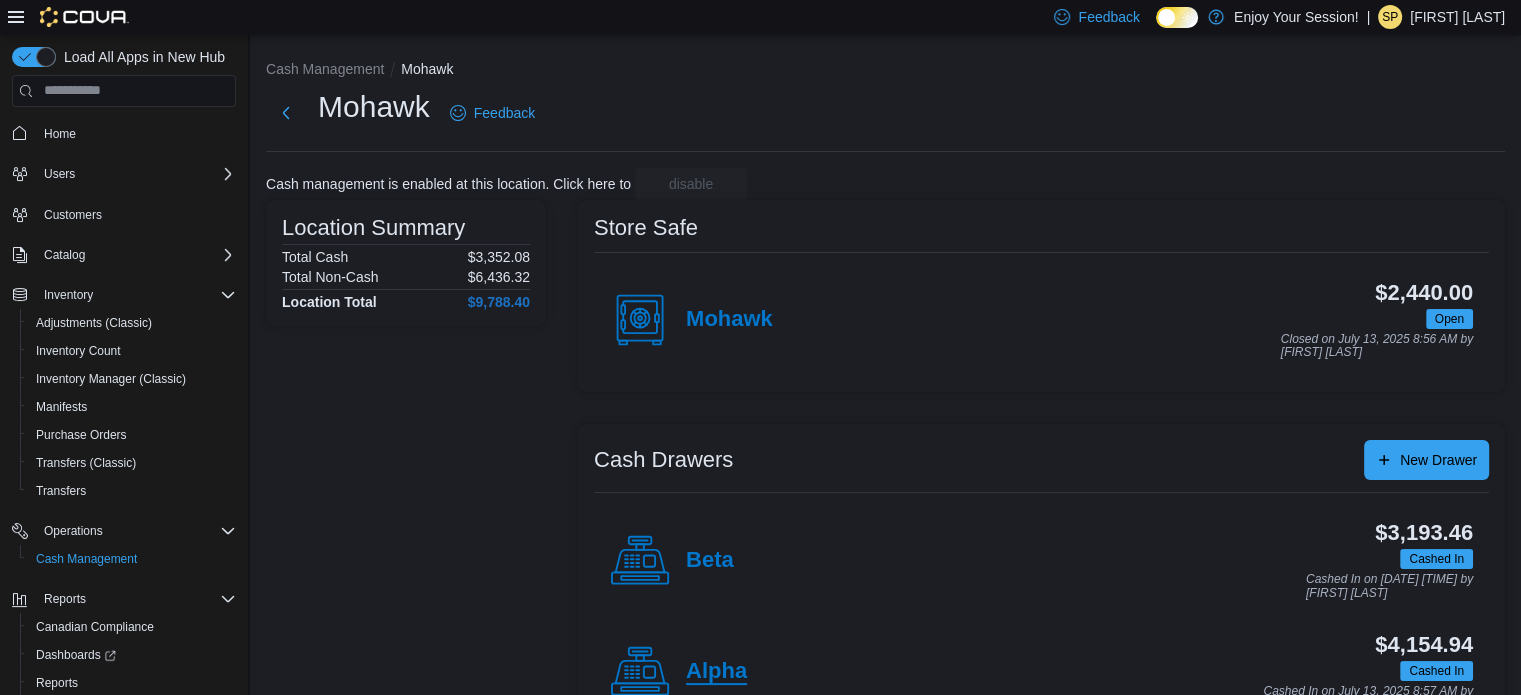 click on "Alpha" at bounding box center [716, 672] 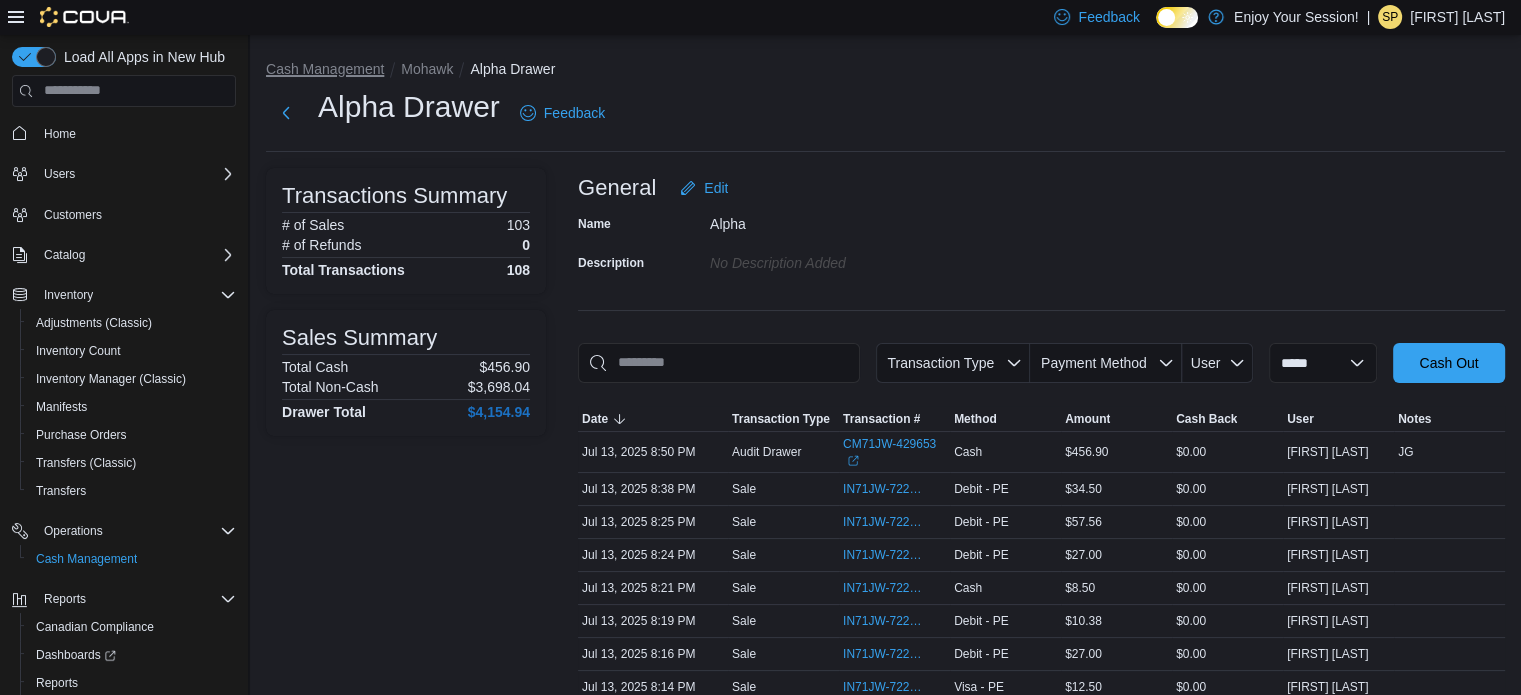 click on "Cash Management" at bounding box center (325, 69) 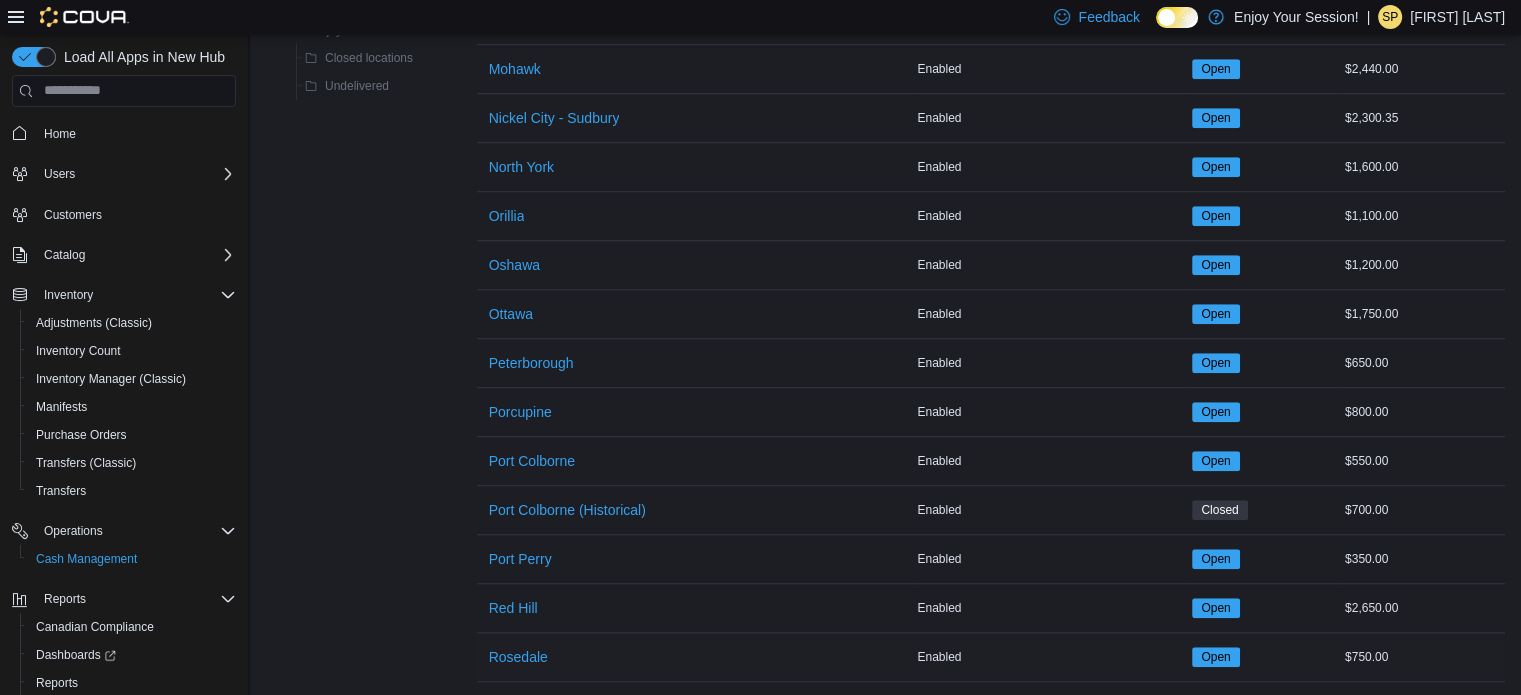 scroll, scrollTop: 1600, scrollLeft: 0, axis: vertical 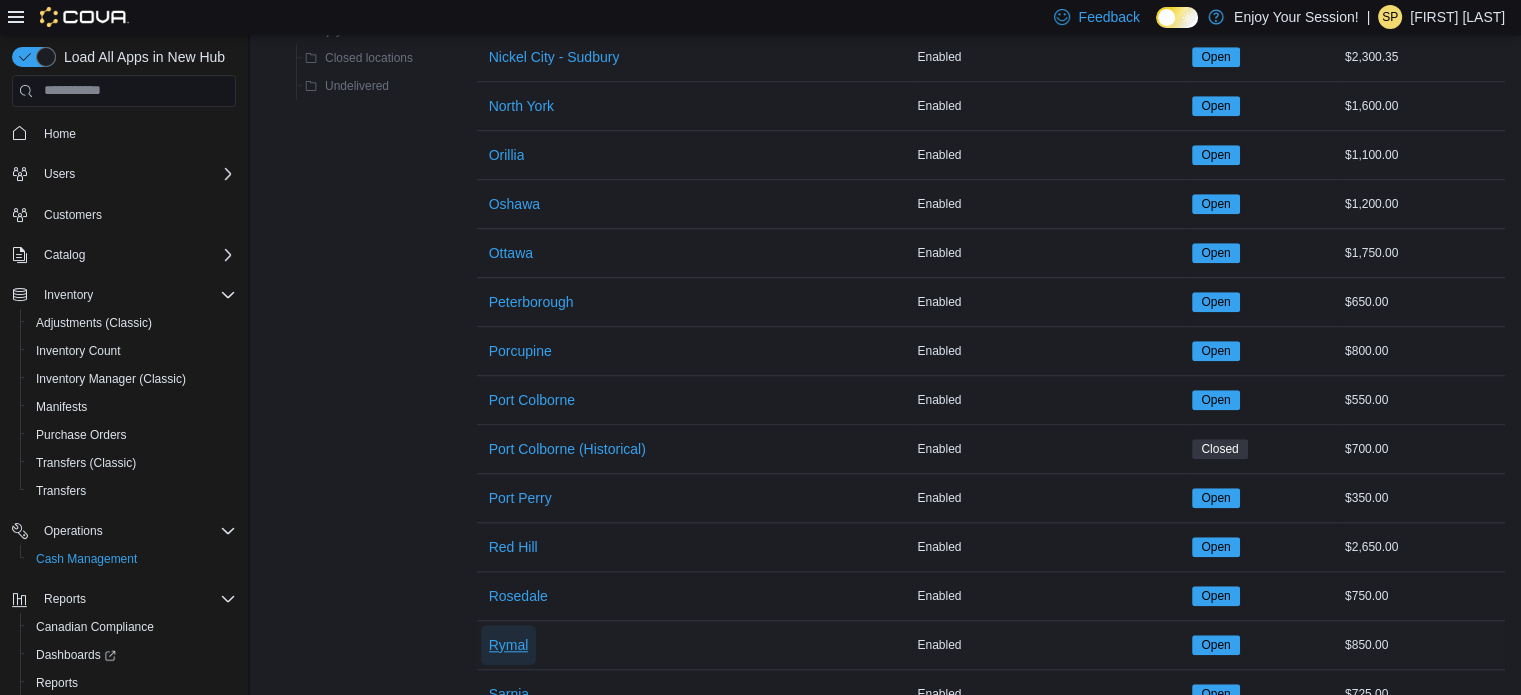 click on "Rymal" at bounding box center (509, 645) 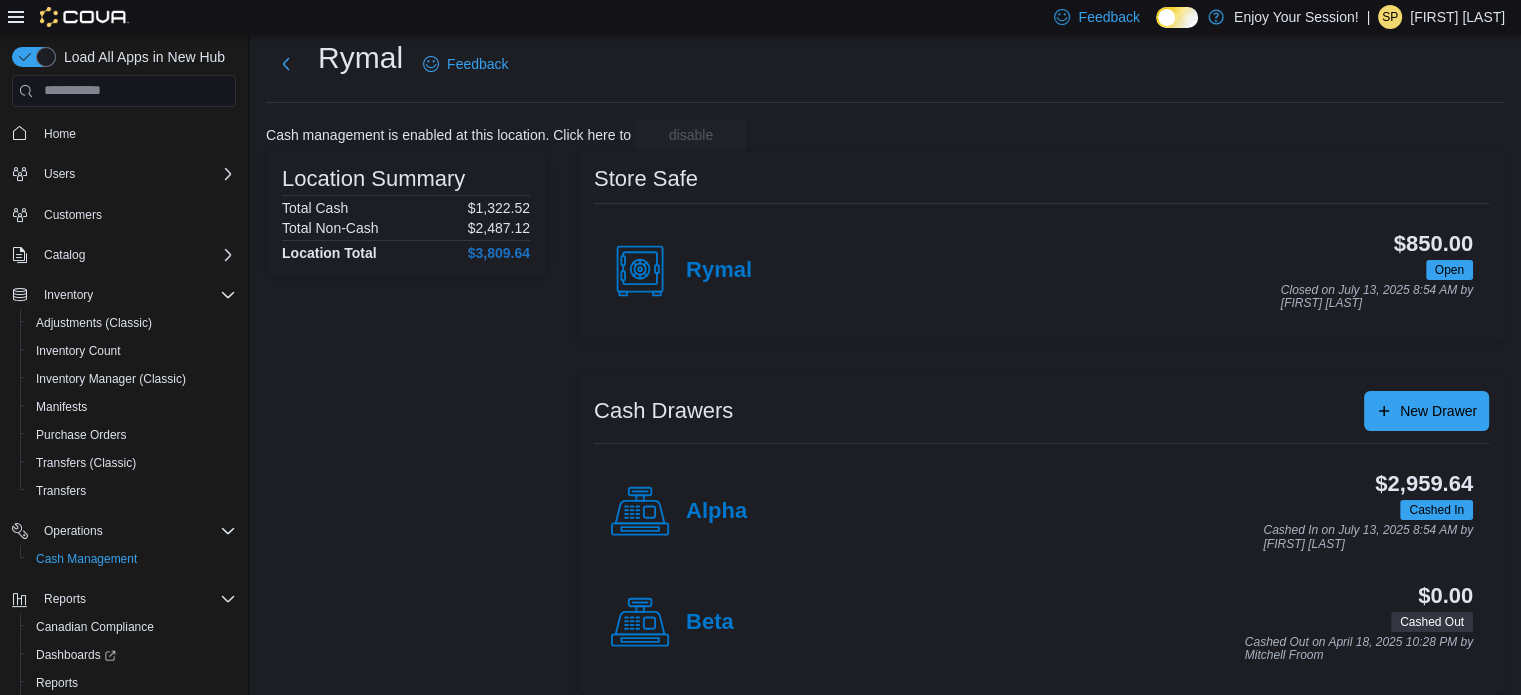 scroll, scrollTop: 64, scrollLeft: 0, axis: vertical 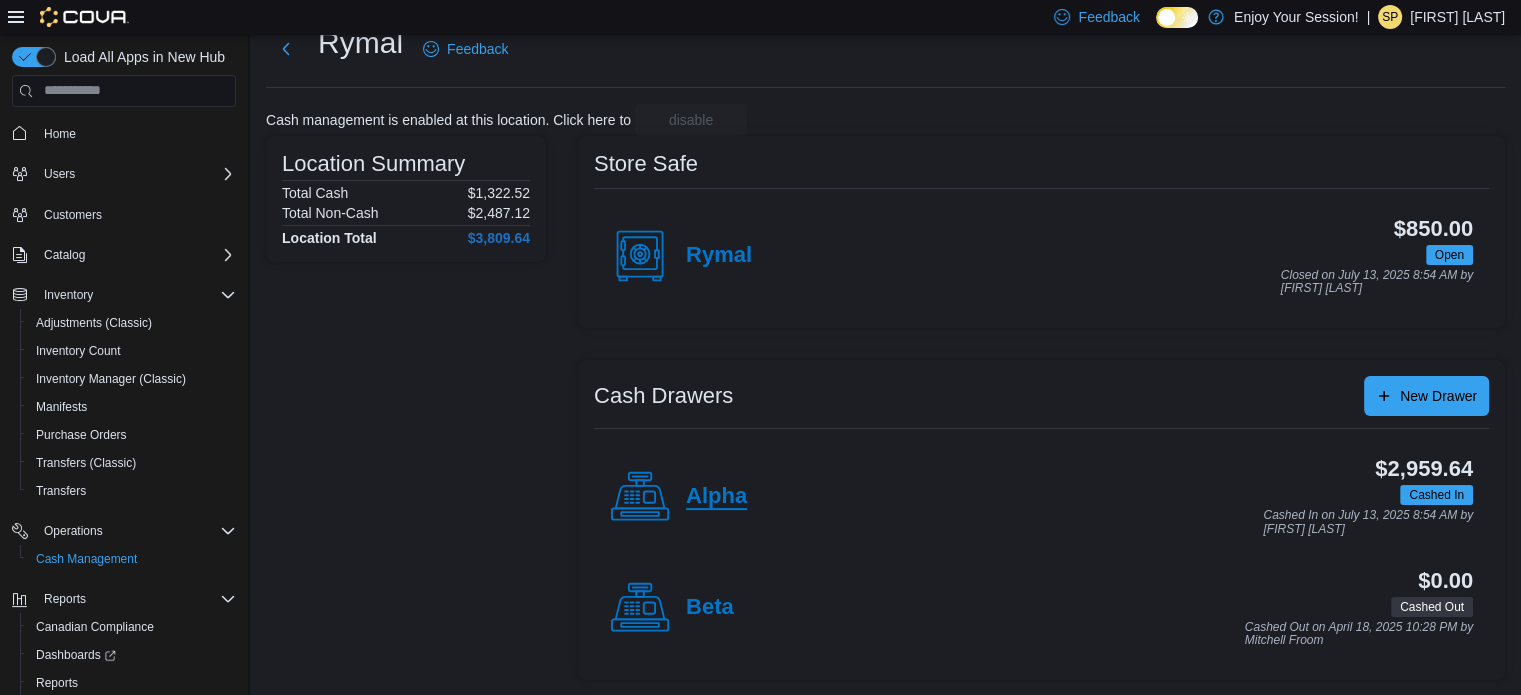 click on "Alpha" at bounding box center [716, 497] 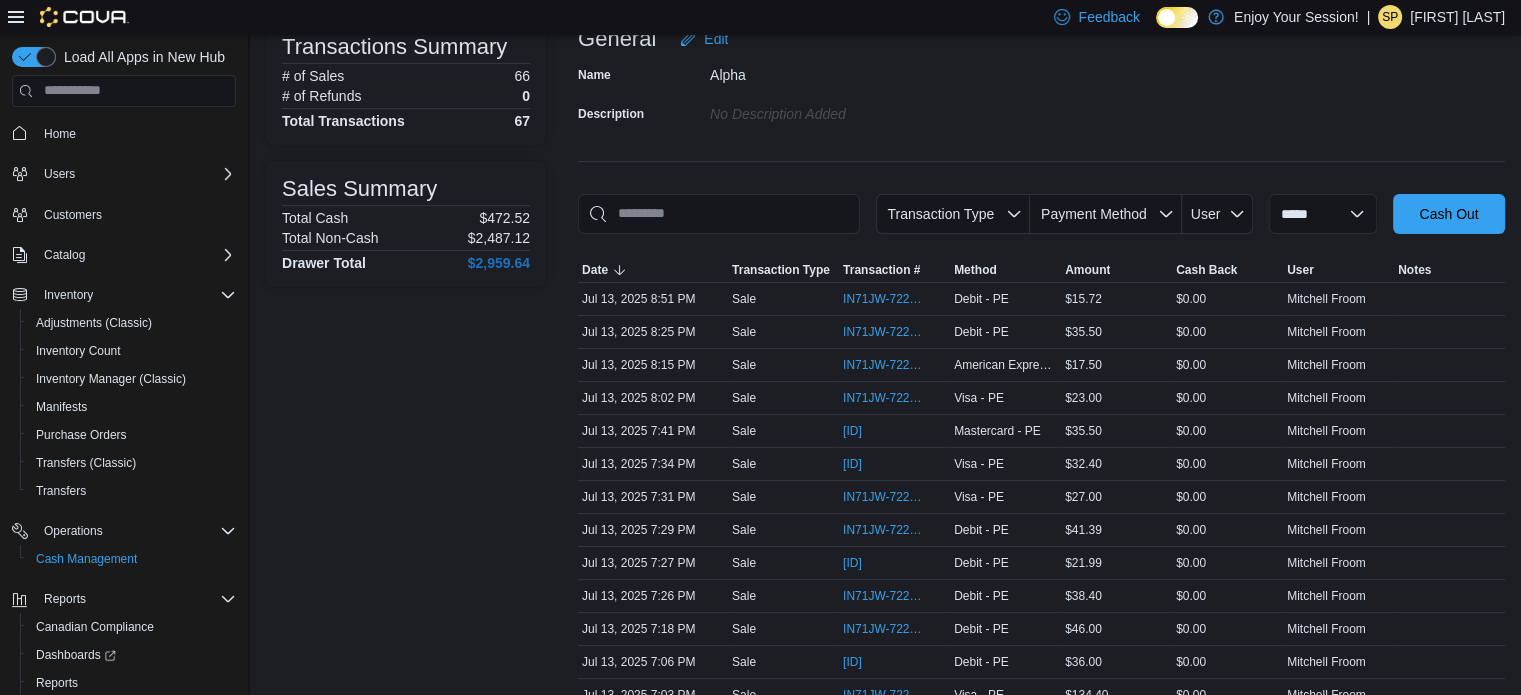 scroll, scrollTop: 200, scrollLeft: 0, axis: vertical 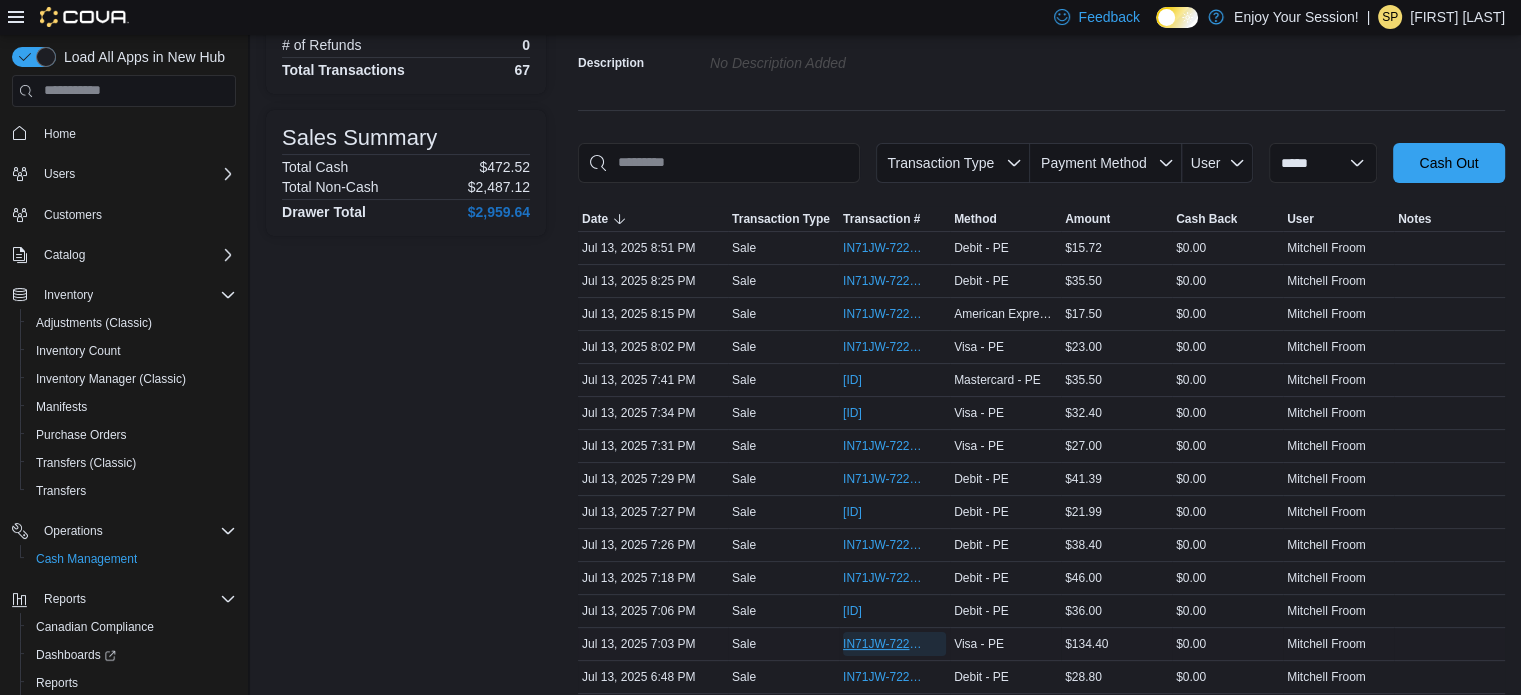 click on "IN71JW-7221597" at bounding box center [884, 644] 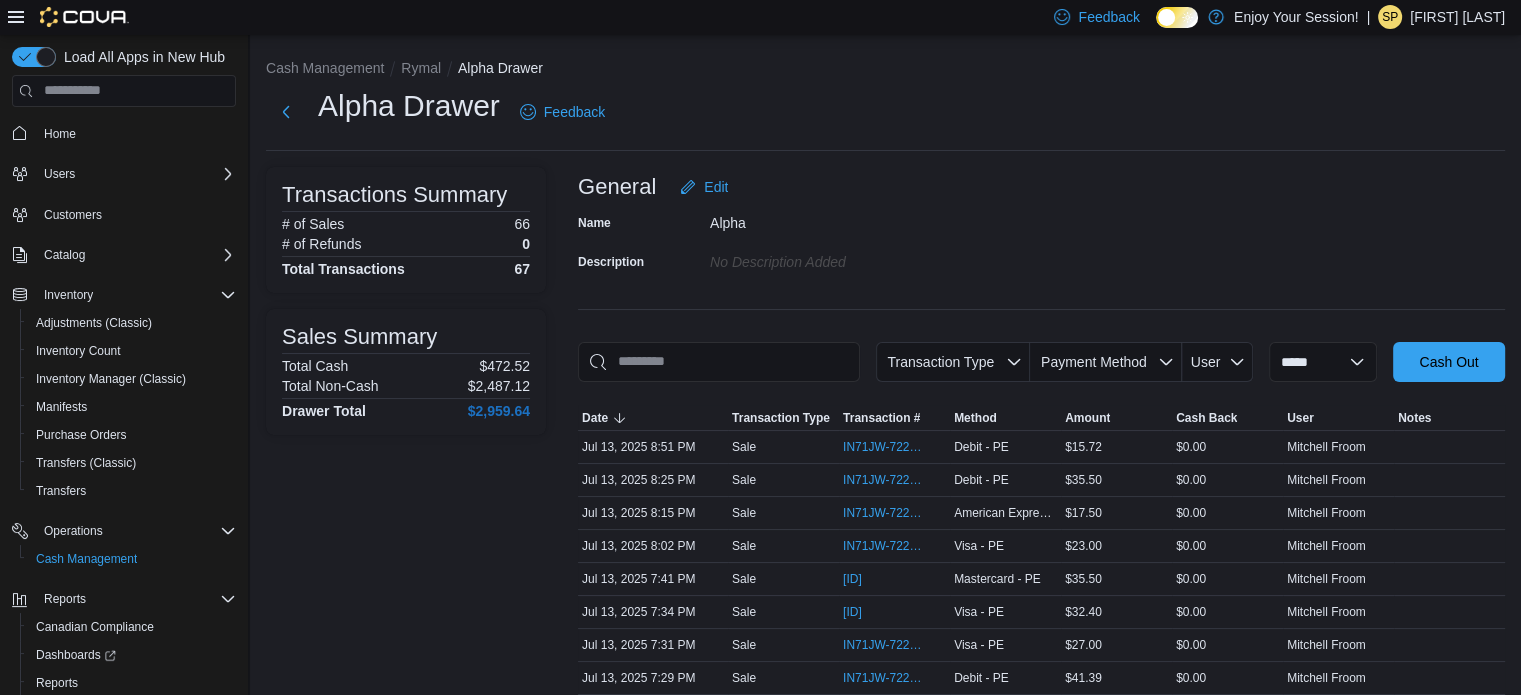 scroll, scrollTop: 0, scrollLeft: 0, axis: both 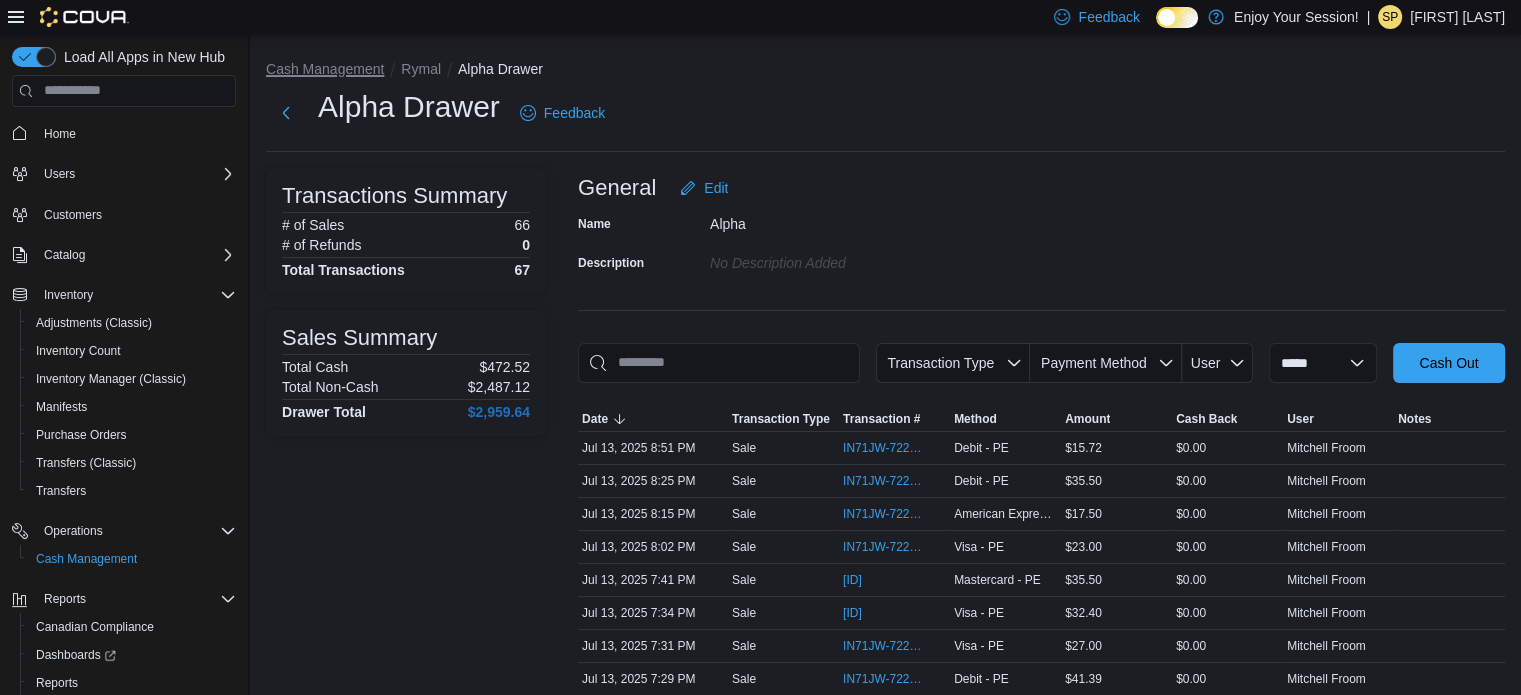 click on "Cash Management" at bounding box center (325, 69) 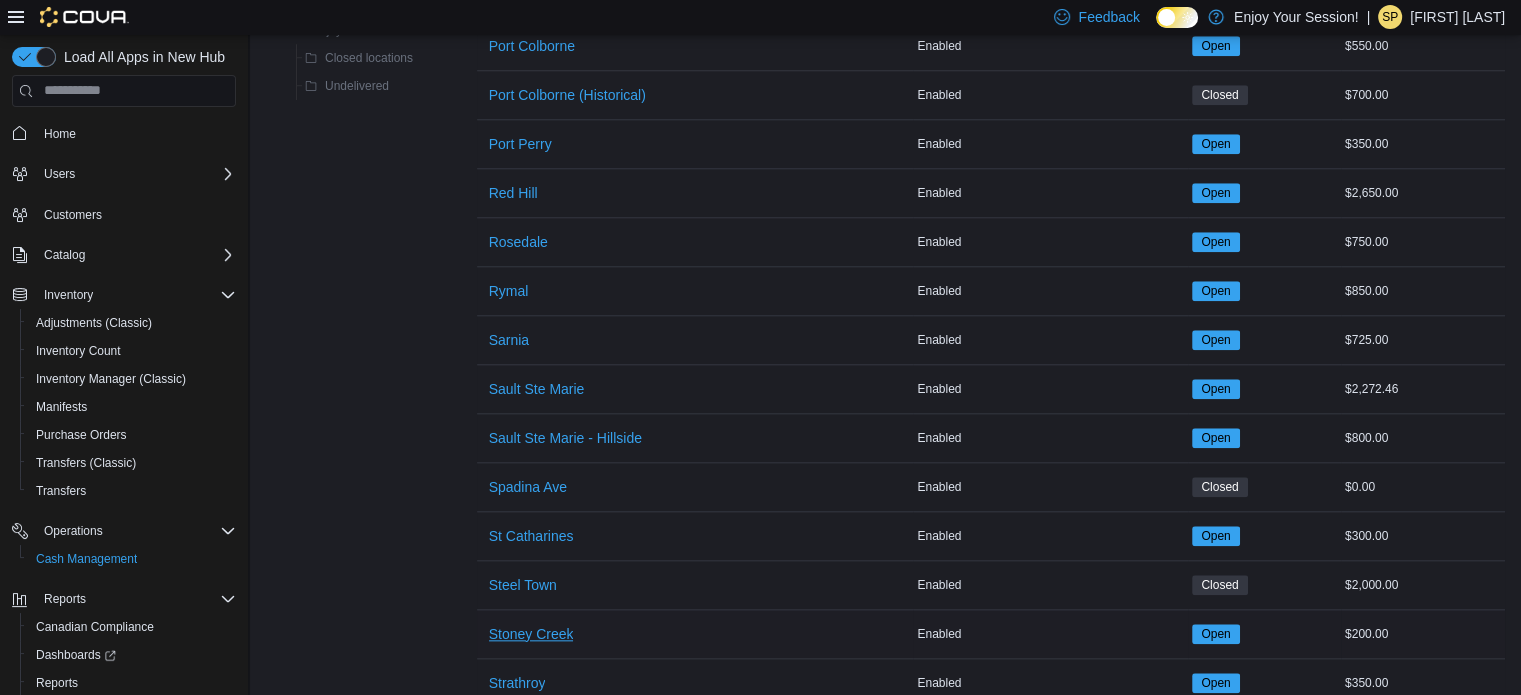 scroll, scrollTop: 2100, scrollLeft: 0, axis: vertical 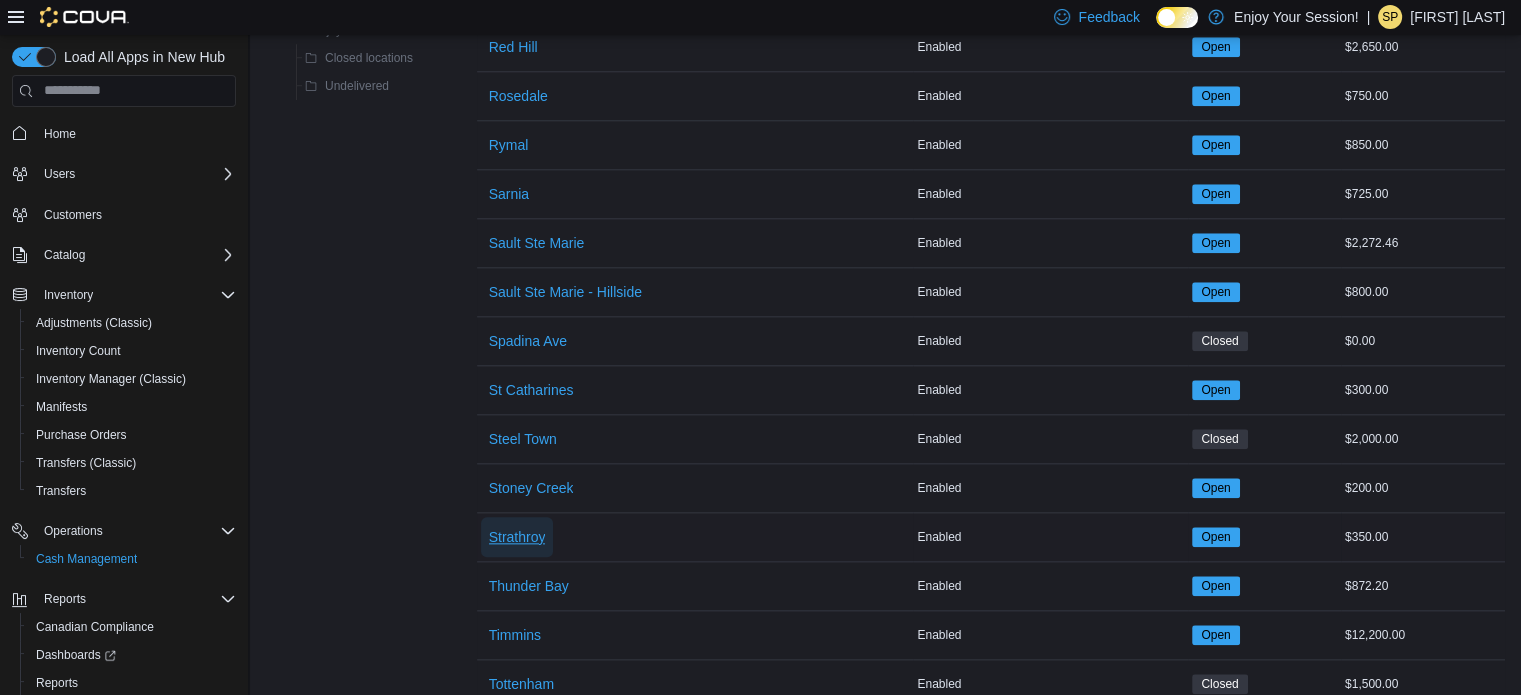 click on "Strathroy" at bounding box center [517, 537] 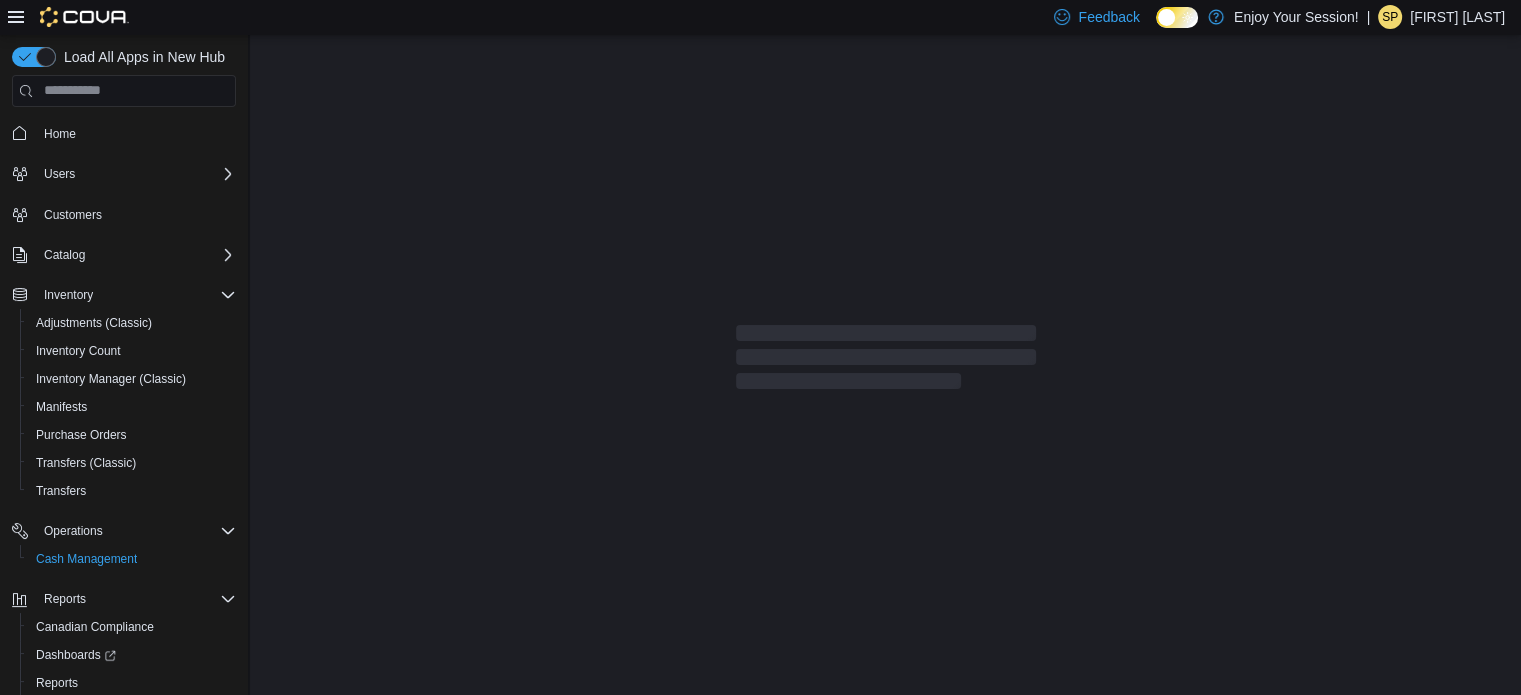 scroll, scrollTop: 0, scrollLeft: 0, axis: both 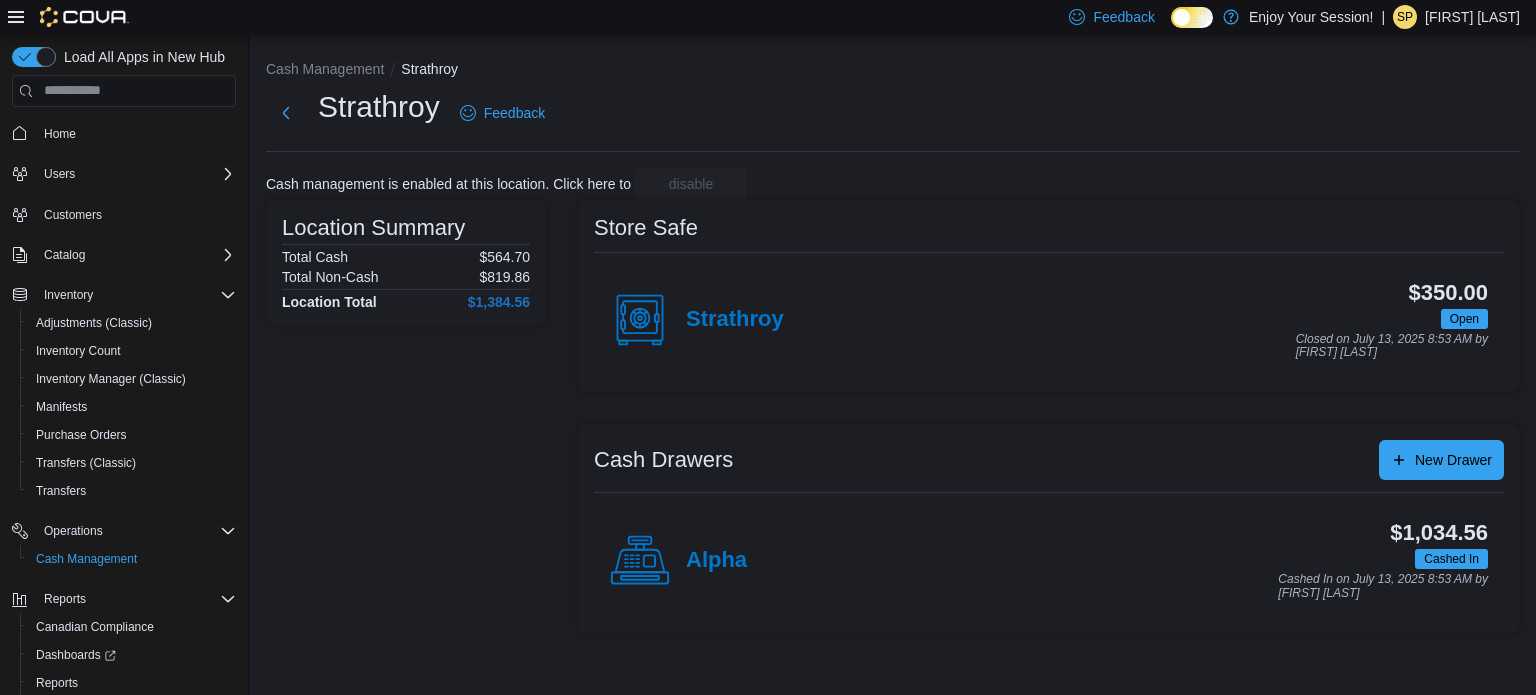 click on "Alpha" at bounding box center (678, 561) 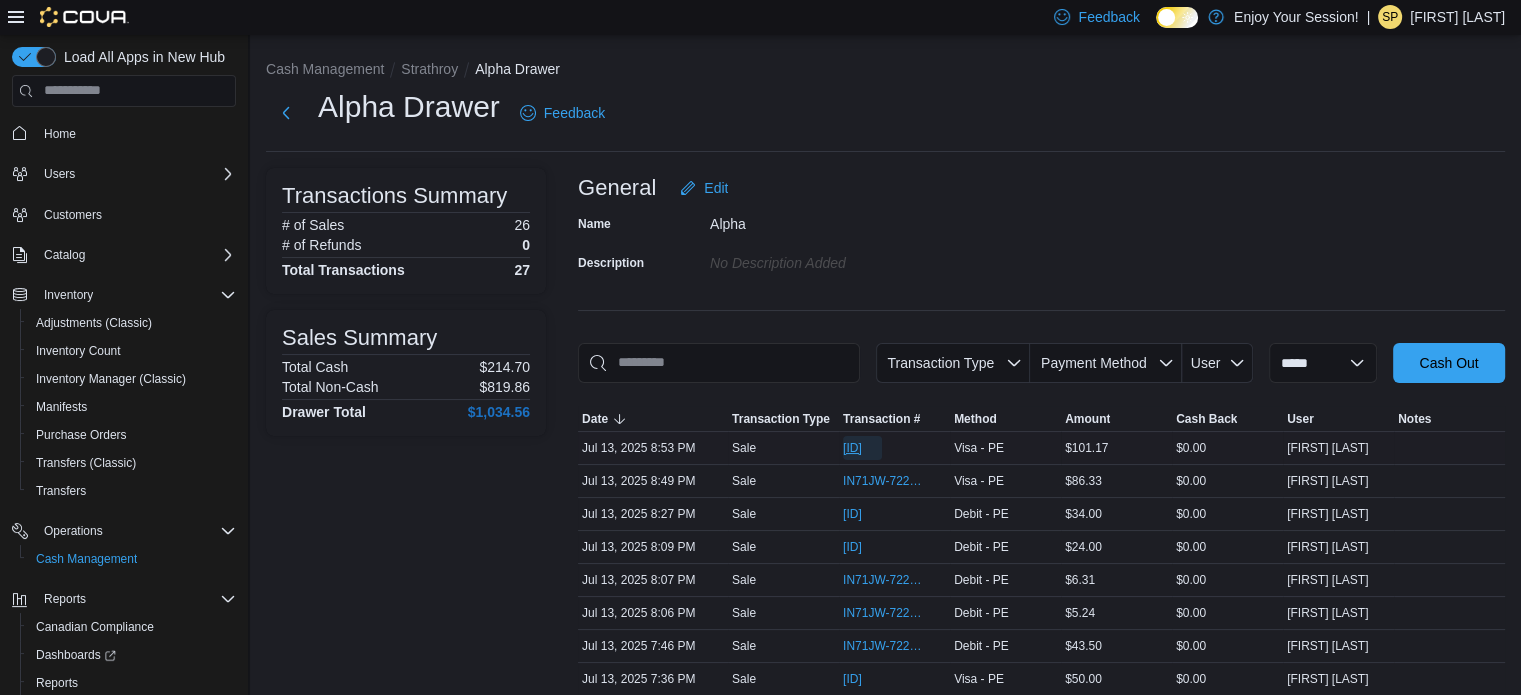 click on "IN71JW-7222247" at bounding box center [852, 448] 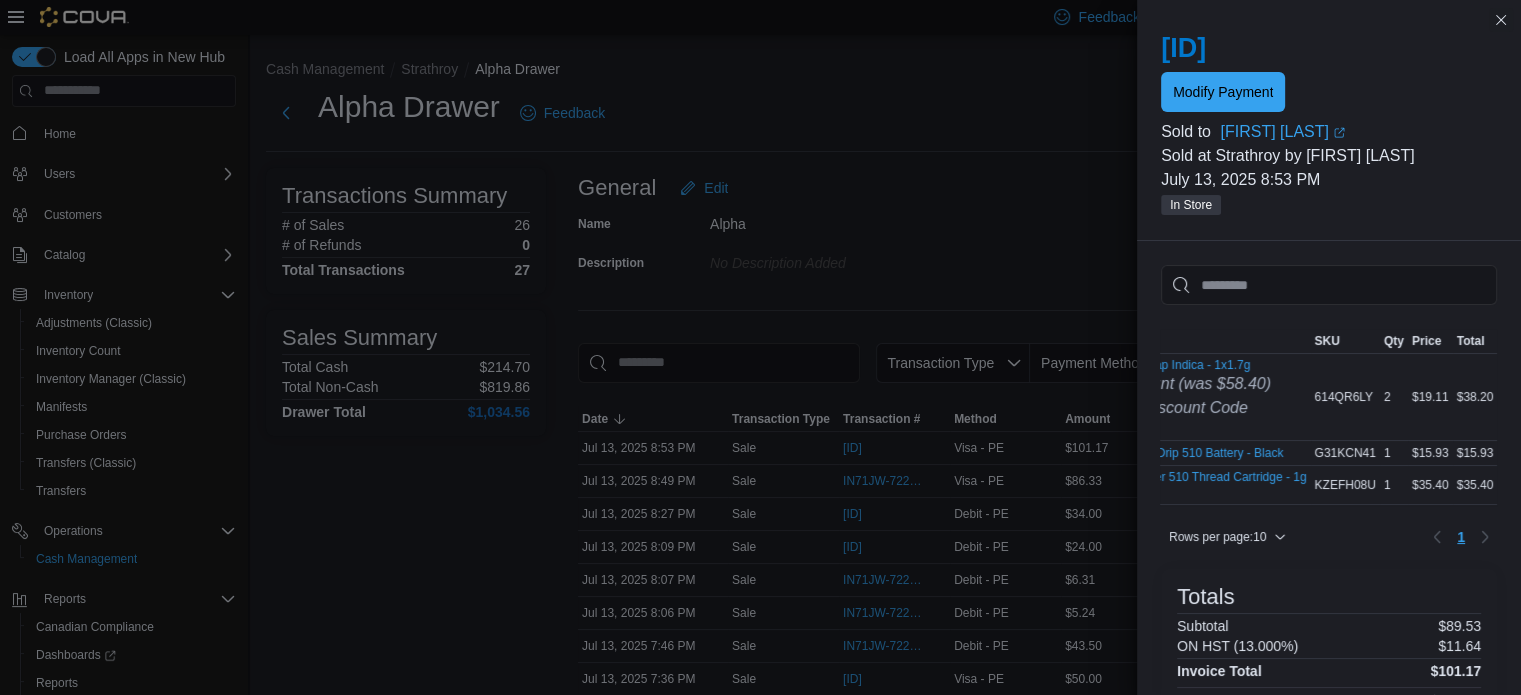 scroll, scrollTop: 0, scrollLeft: 0, axis: both 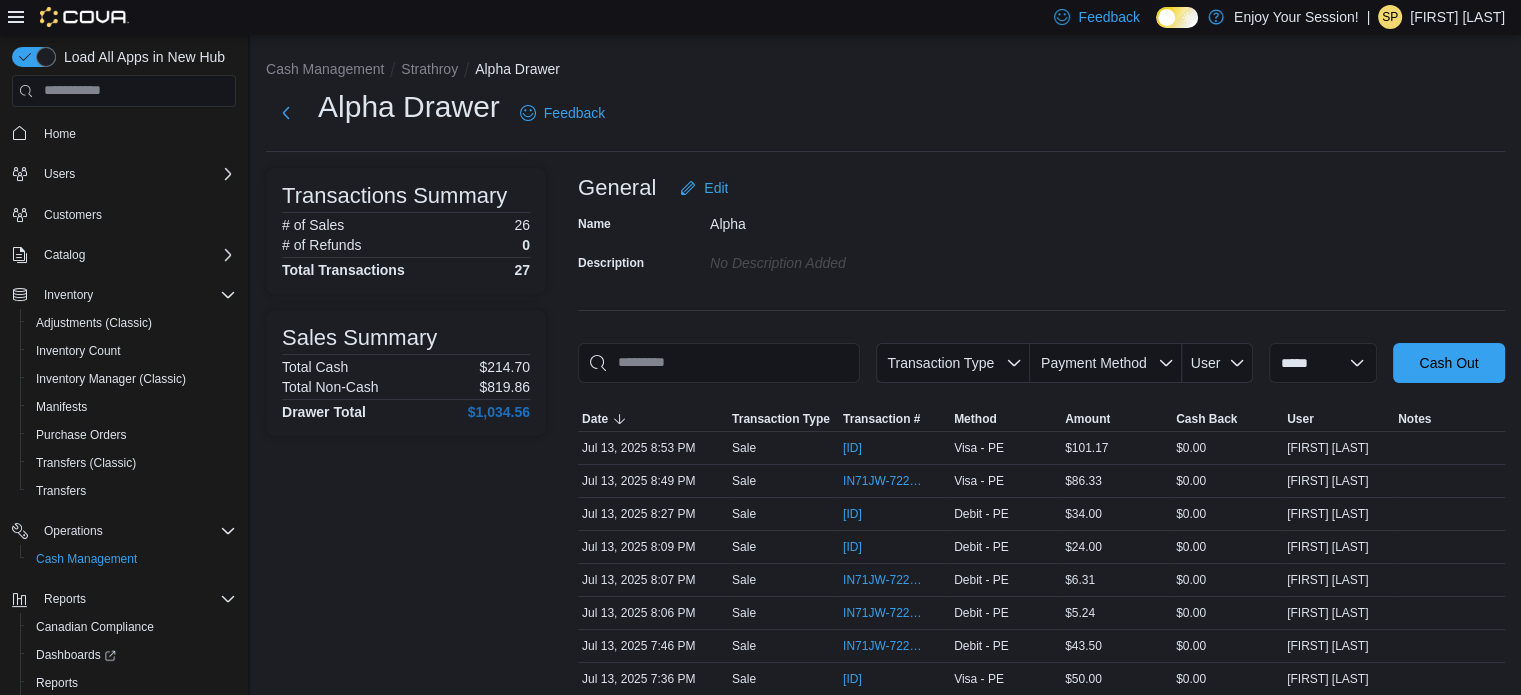 click on "**********" at bounding box center (885, 735) 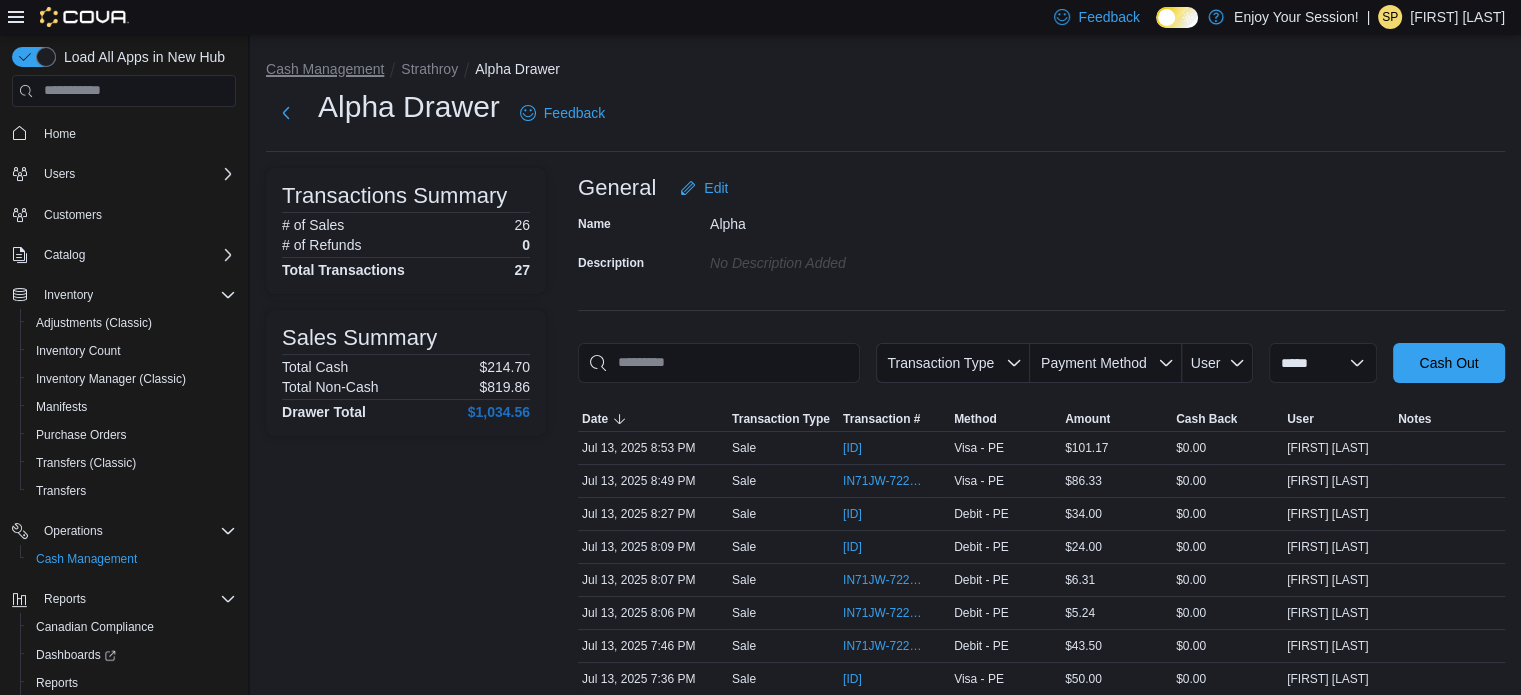 click on "Cash Management" at bounding box center [325, 69] 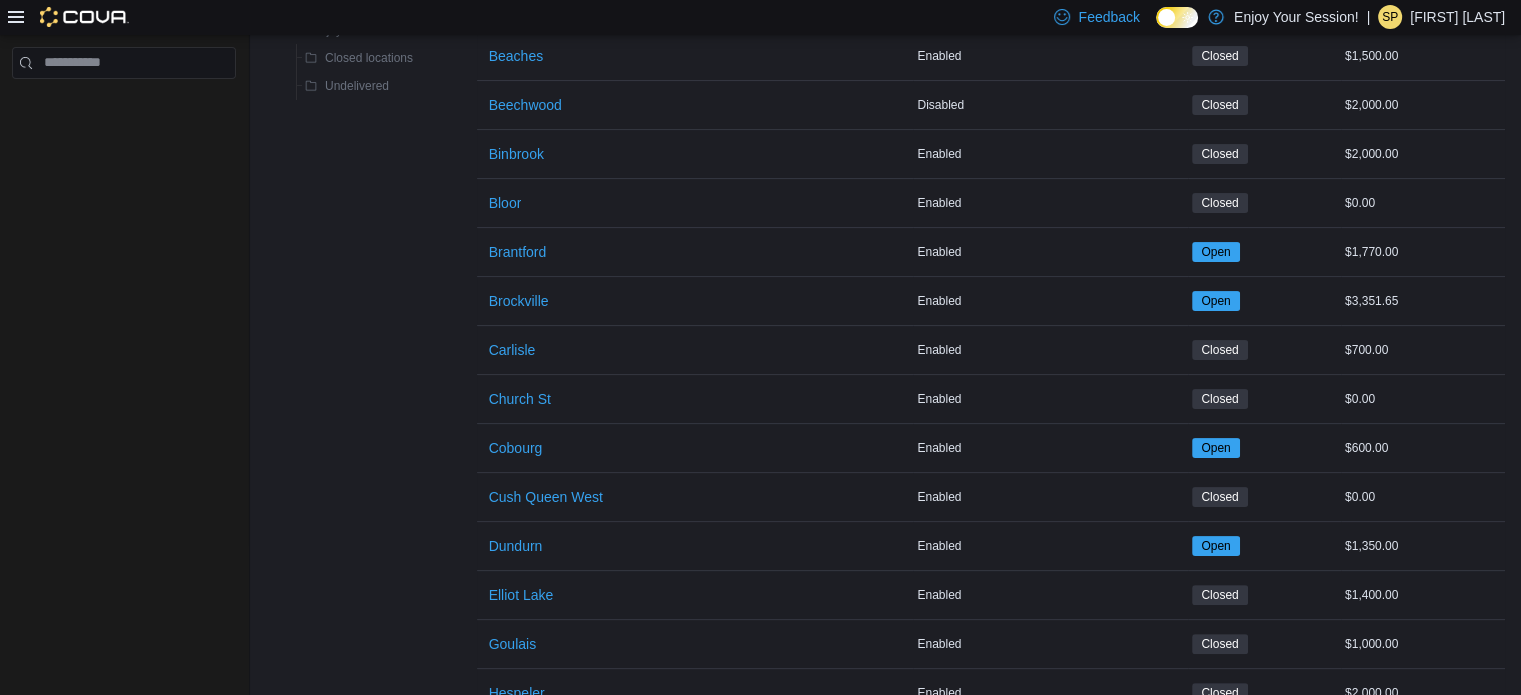 scroll, scrollTop: 500, scrollLeft: 0, axis: vertical 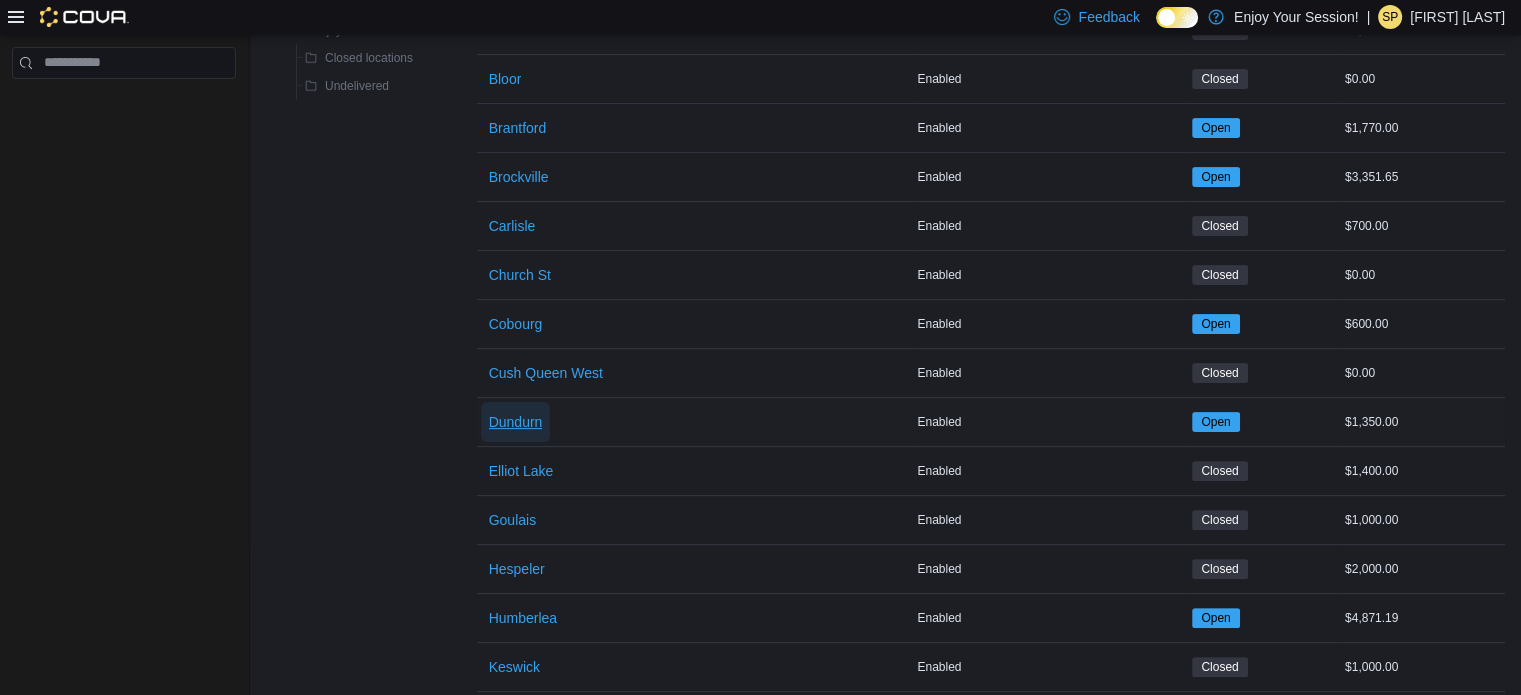 click on "Dundurn" at bounding box center (516, 422) 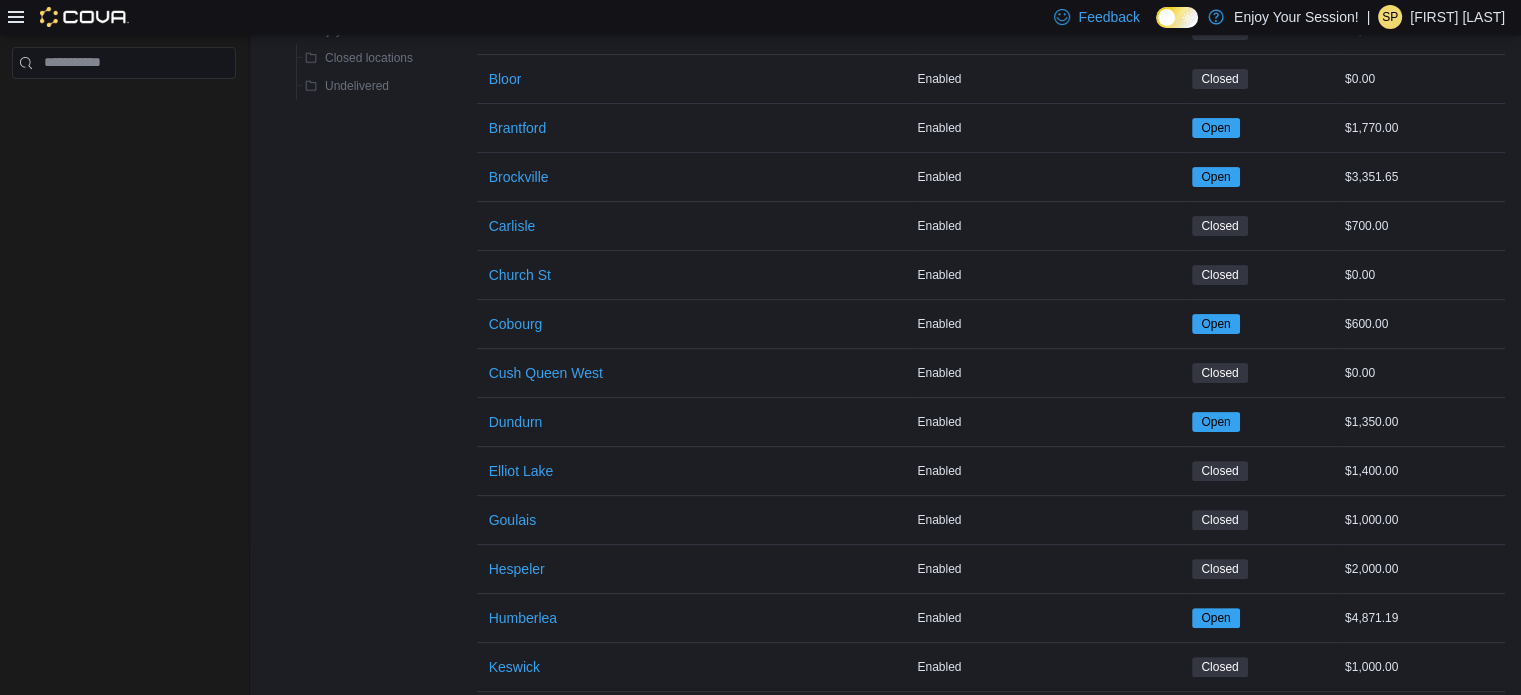 scroll, scrollTop: 0, scrollLeft: 0, axis: both 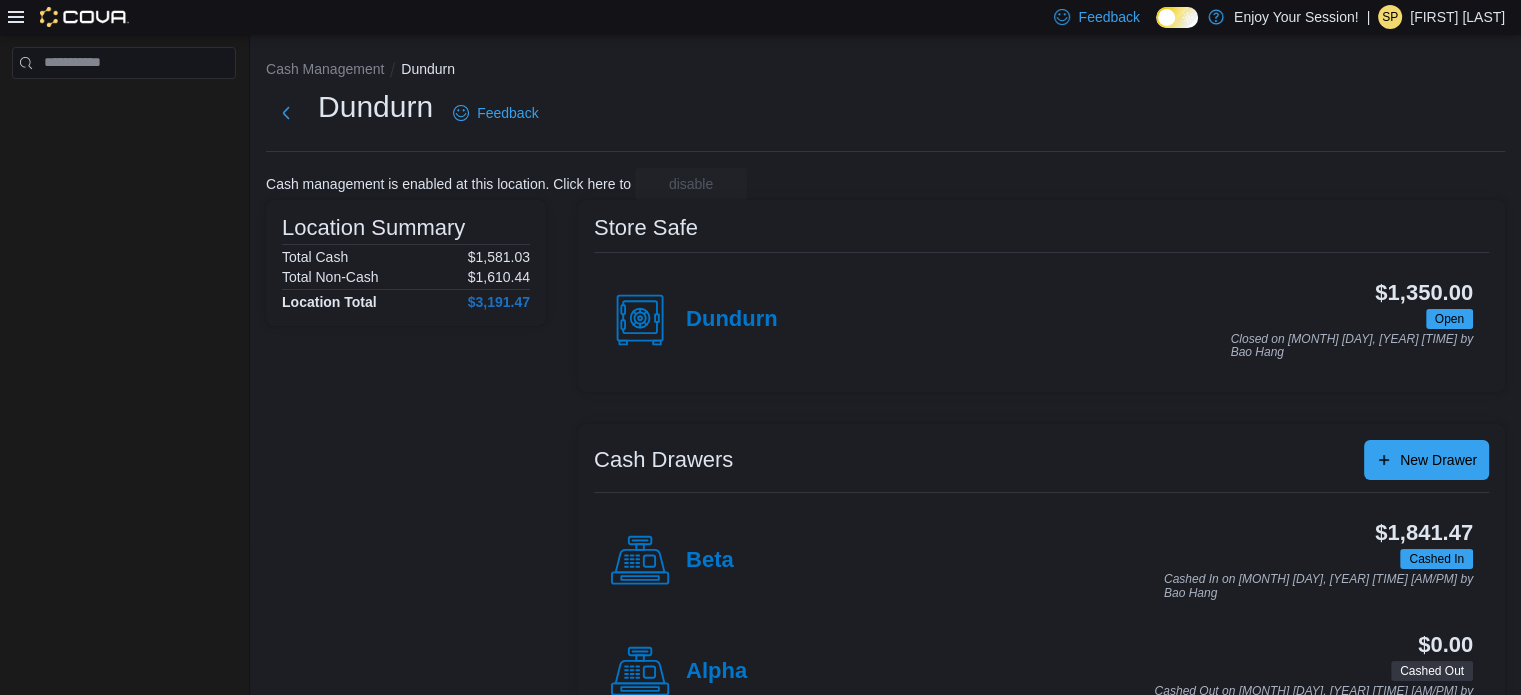 click on "Beta" at bounding box center (710, 561) 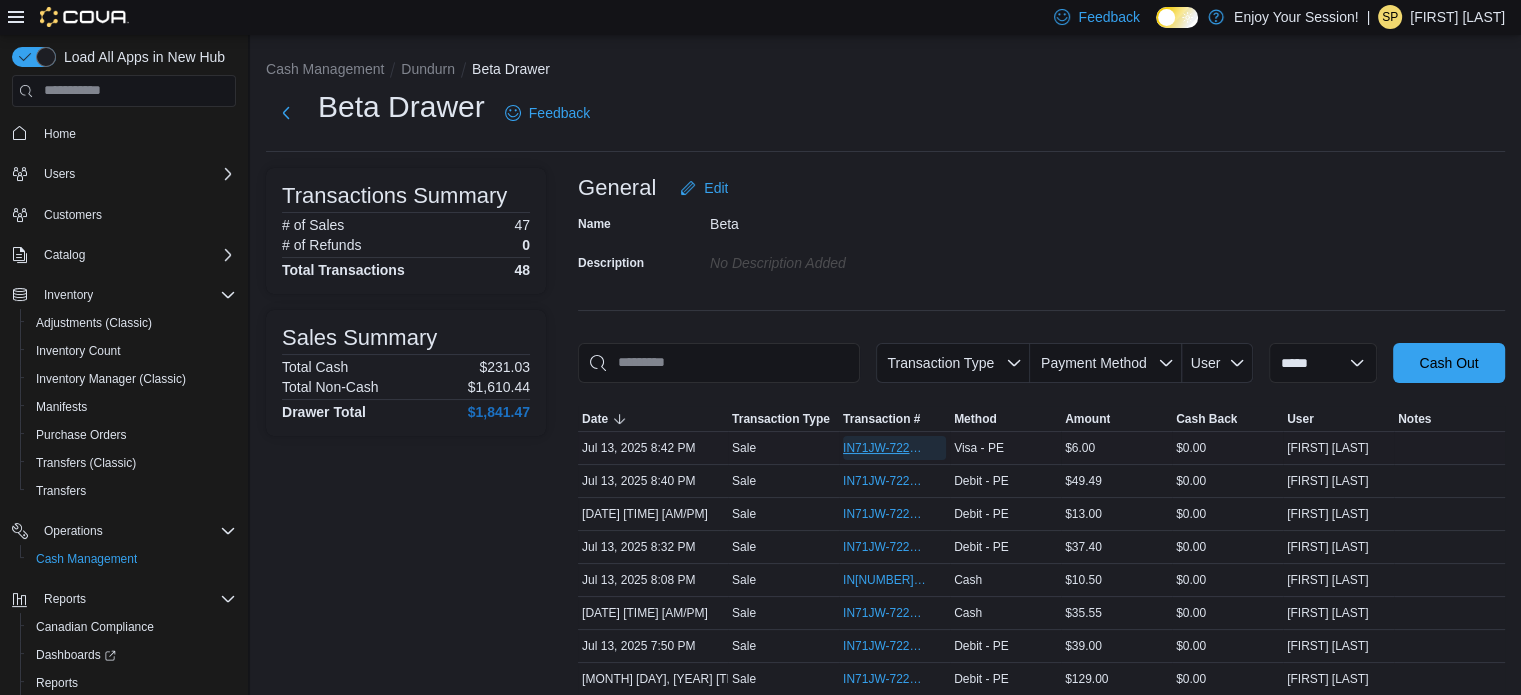 click on "IN71JW-7222187" at bounding box center (884, 448) 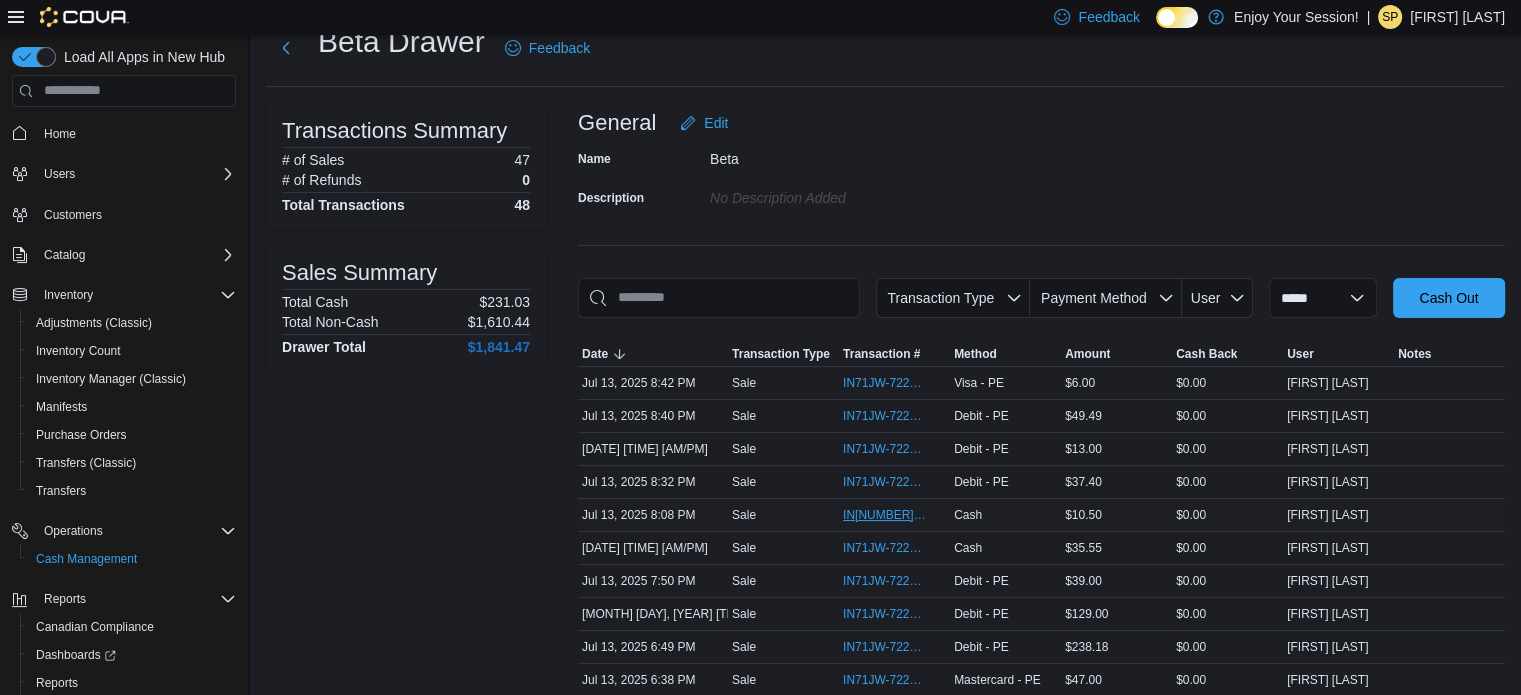 scroll, scrollTop: 100, scrollLeft: 0, axis: vertical 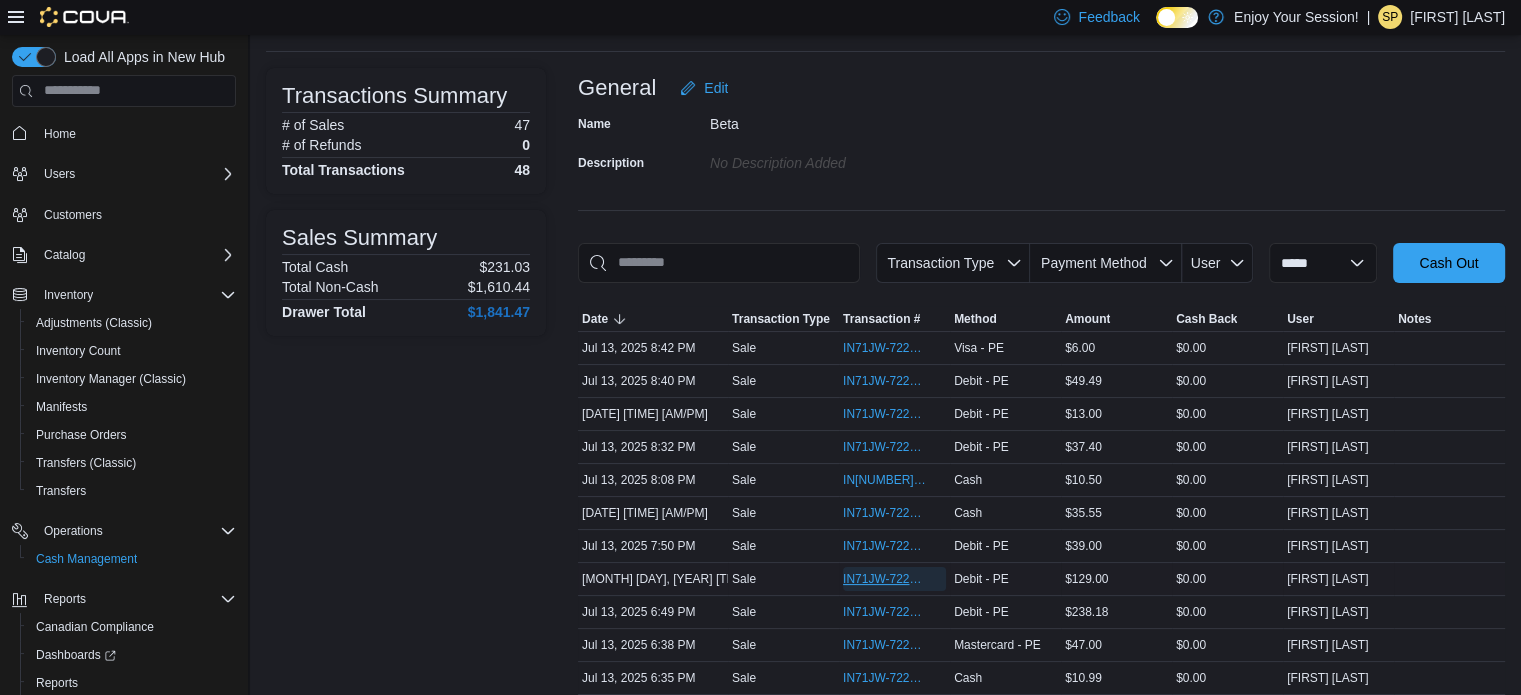 click on "IN71JW-7221879" at bounding box center [884, 579] 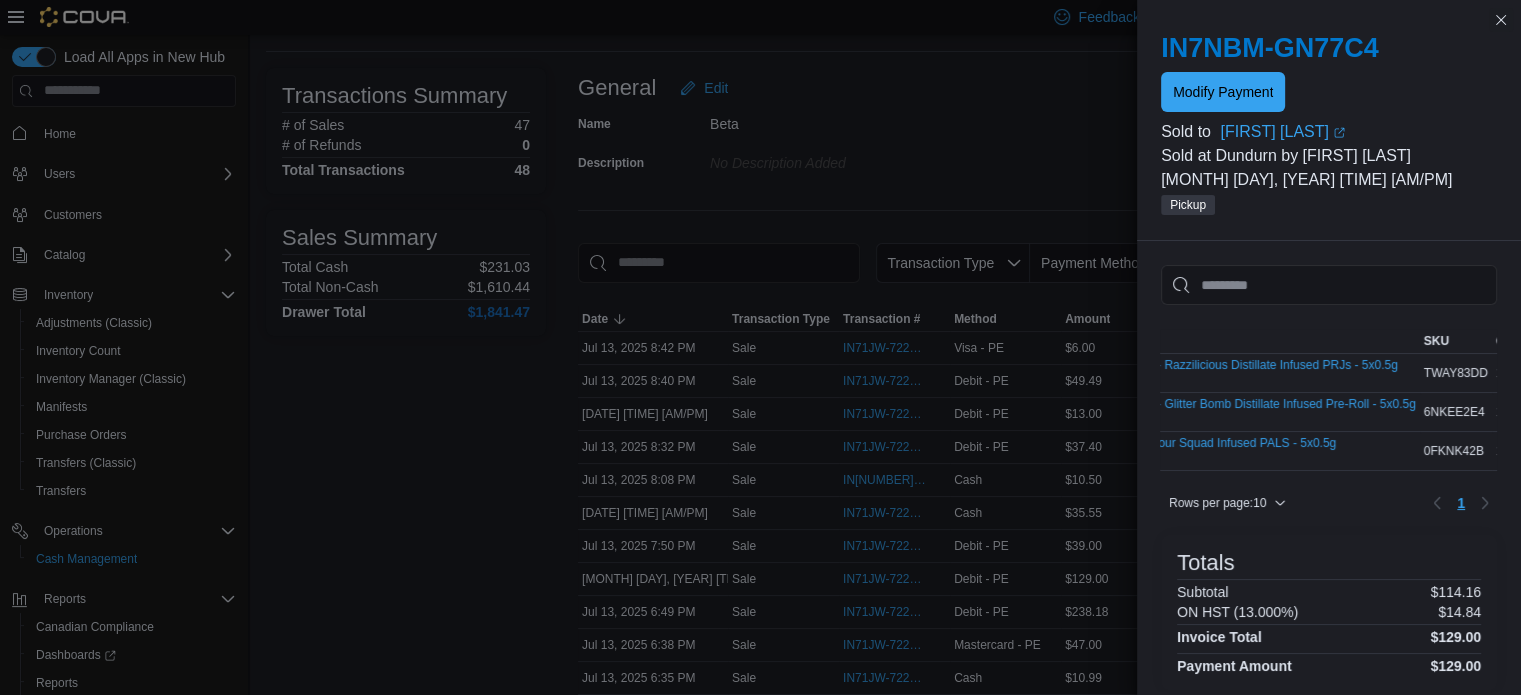 scroll, scrollTop: 0, scrollLeft: 0, axis: both 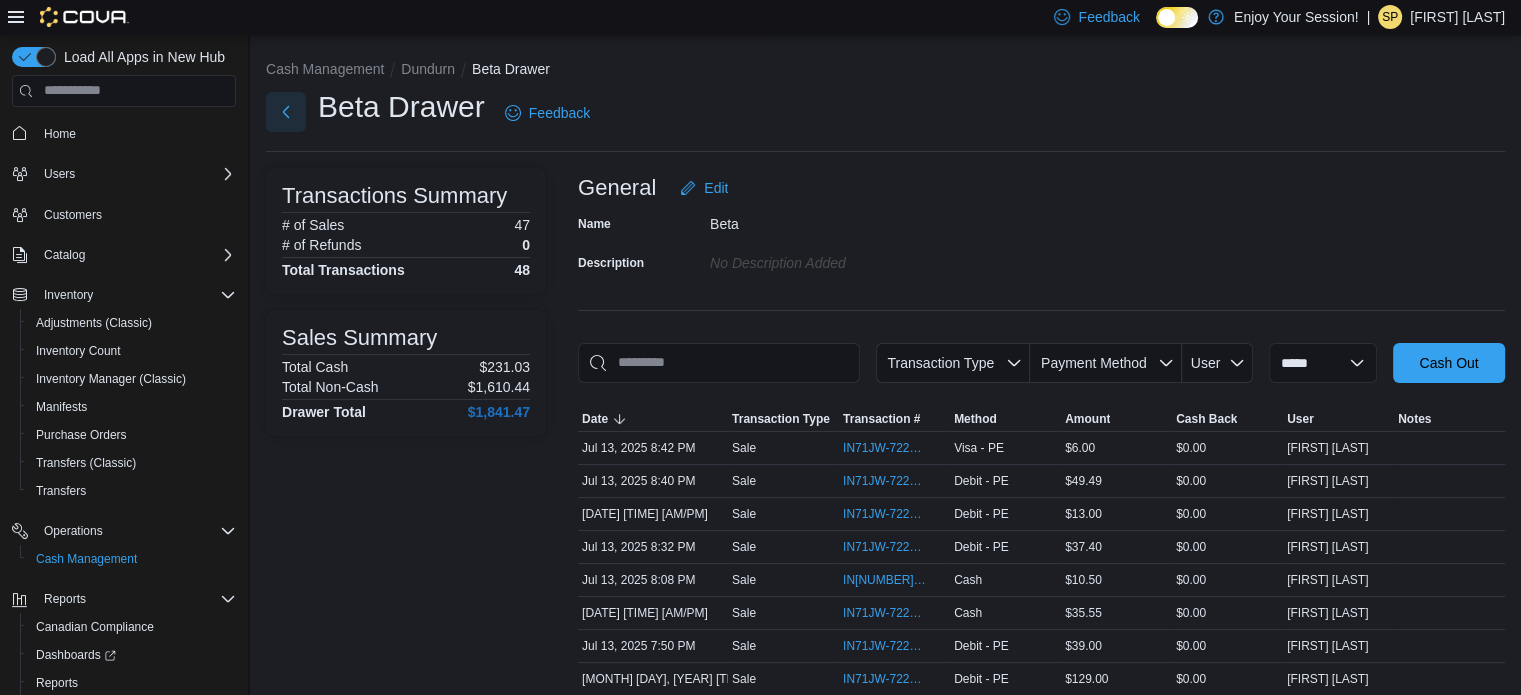 click at bounding box center [286, 112] 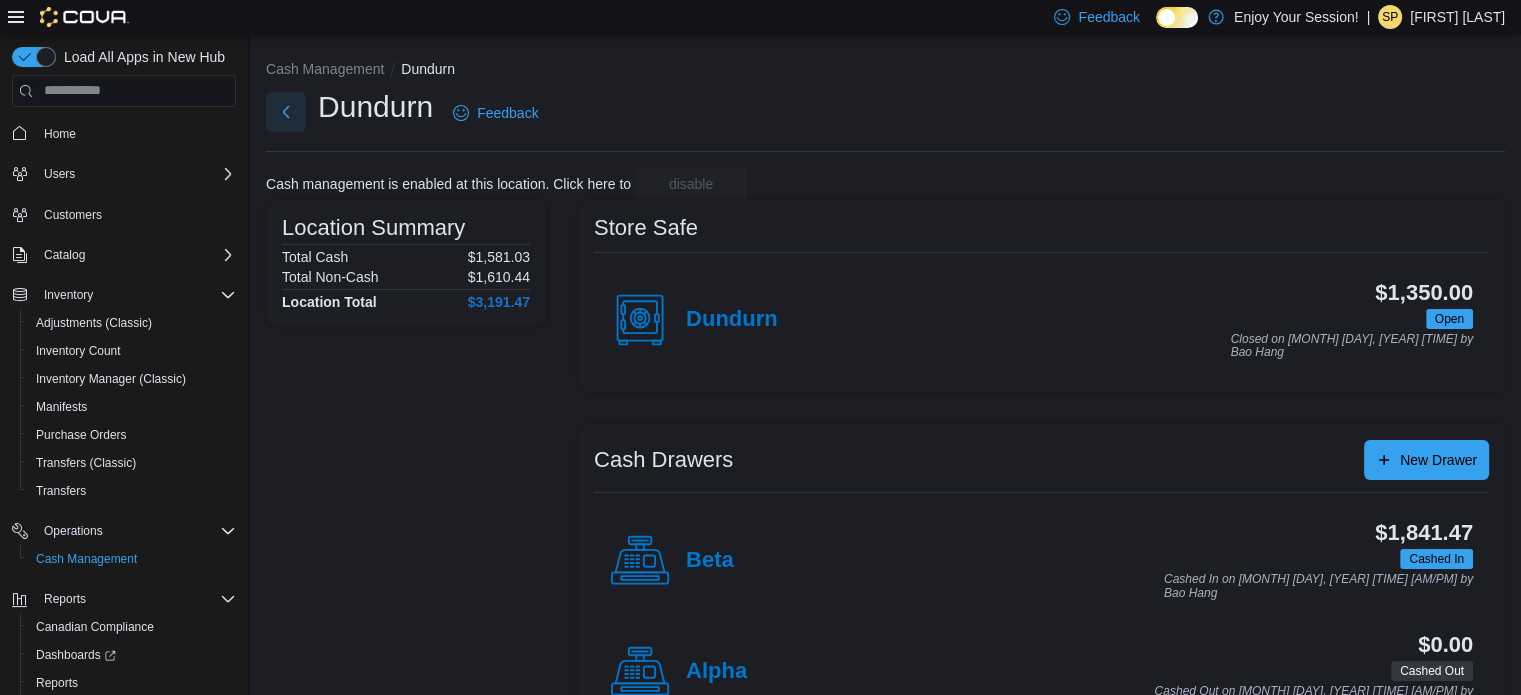 click at bounding box center [286, 112] 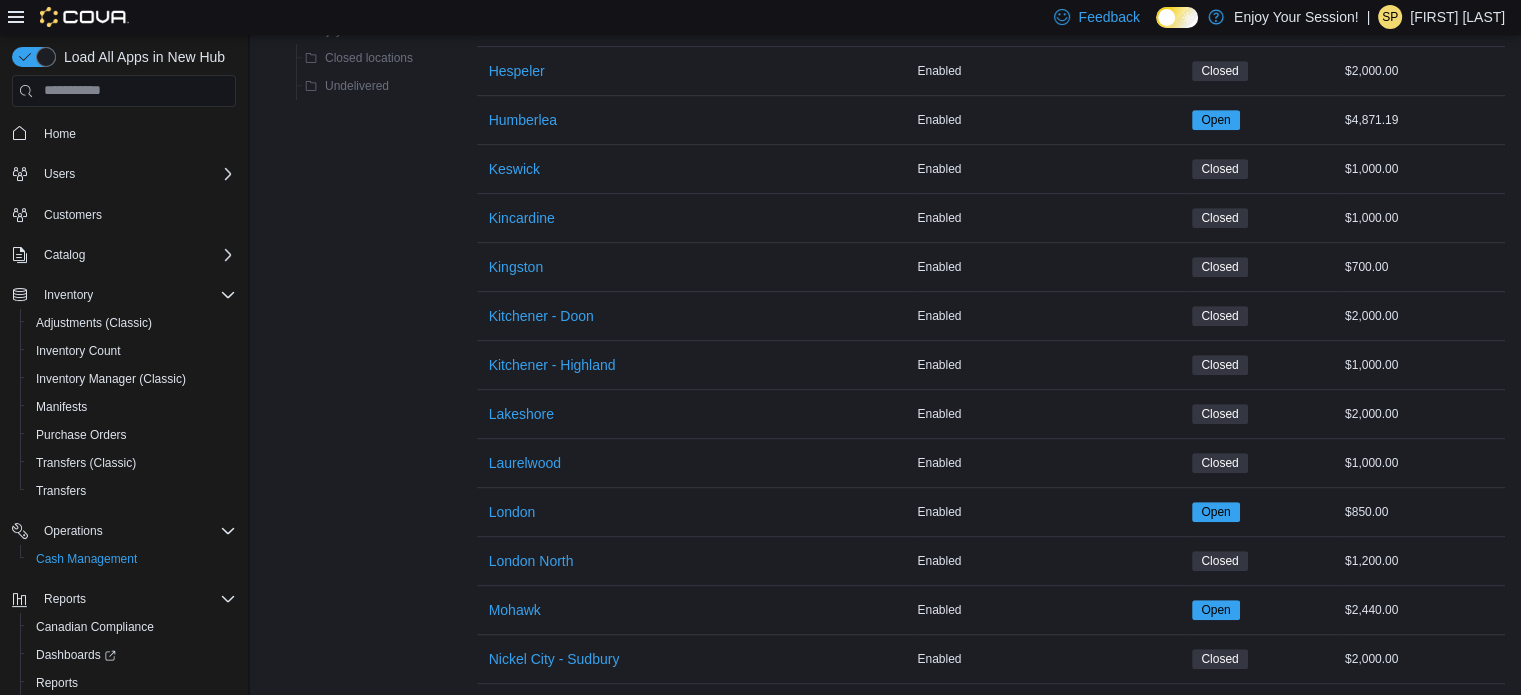 scroll, scrollTop: 1000, scrollLeft: 0, axis: vertical 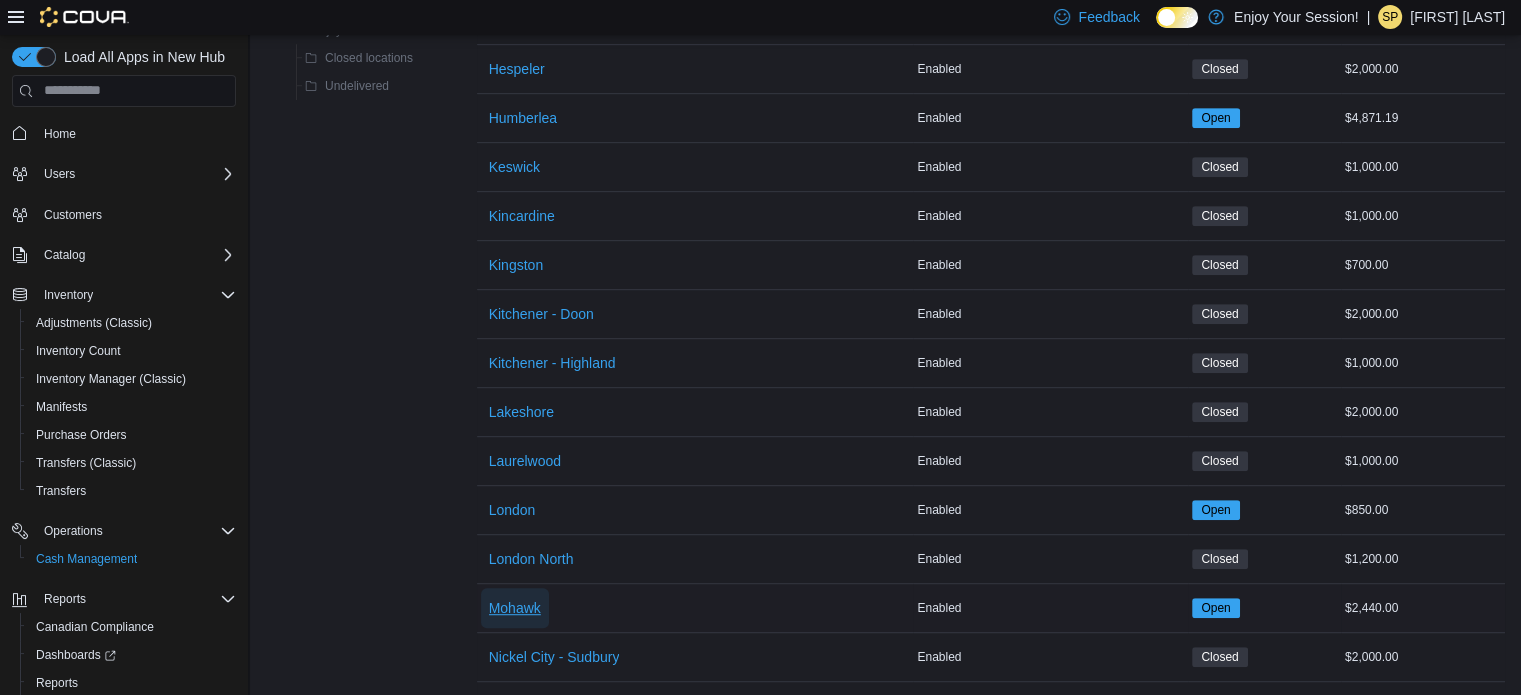 click on "Mohawk" at bounding box center [515, 608] 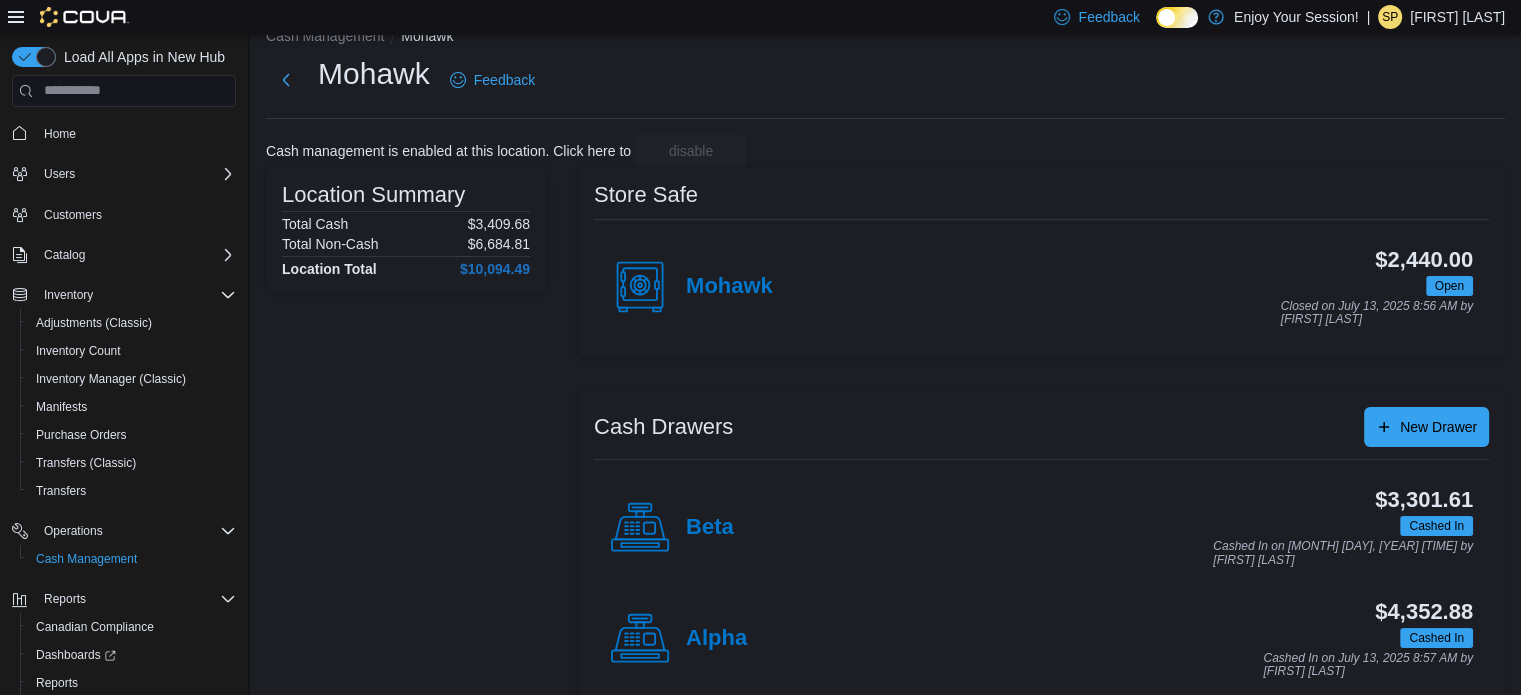 scroll, scrollTop: 64, scrollLeft: 0, axis: vertical 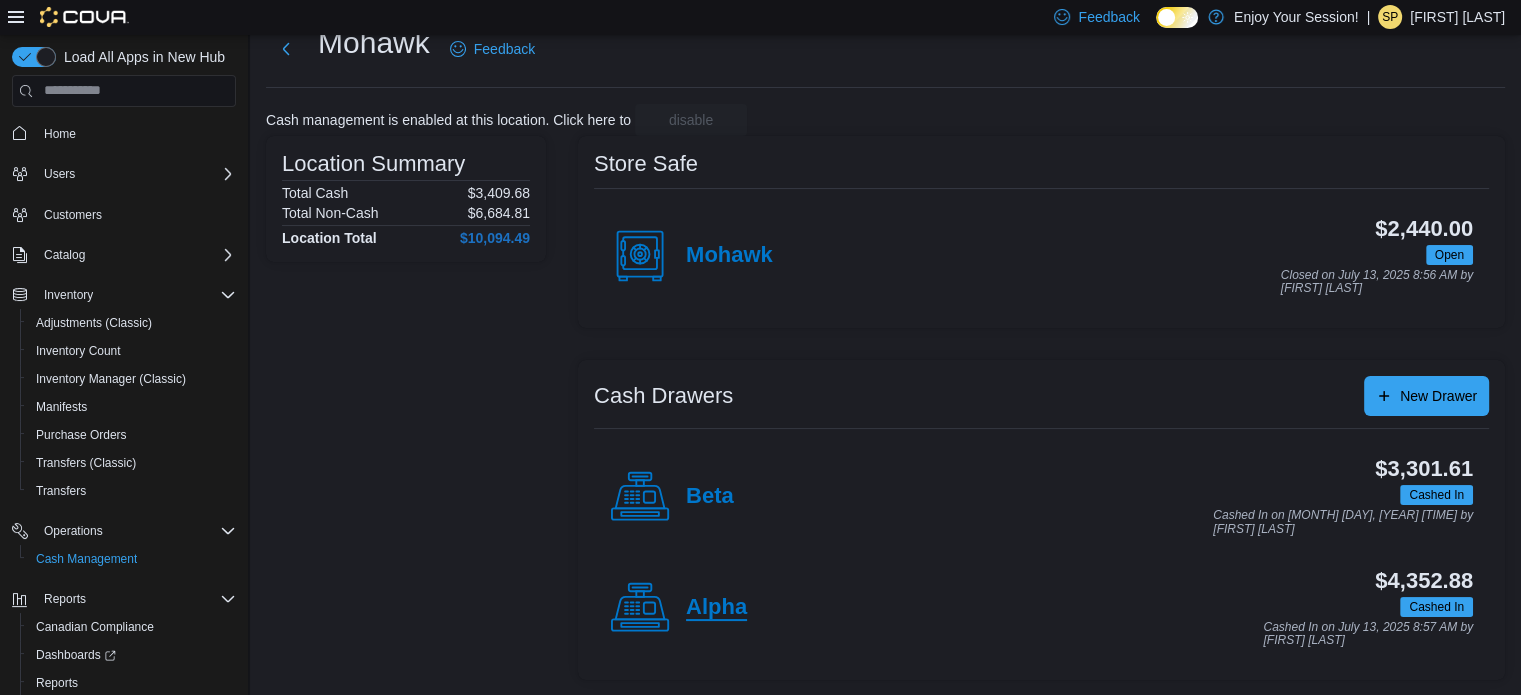 click on "Alpha" at bounding box center [716, 608] 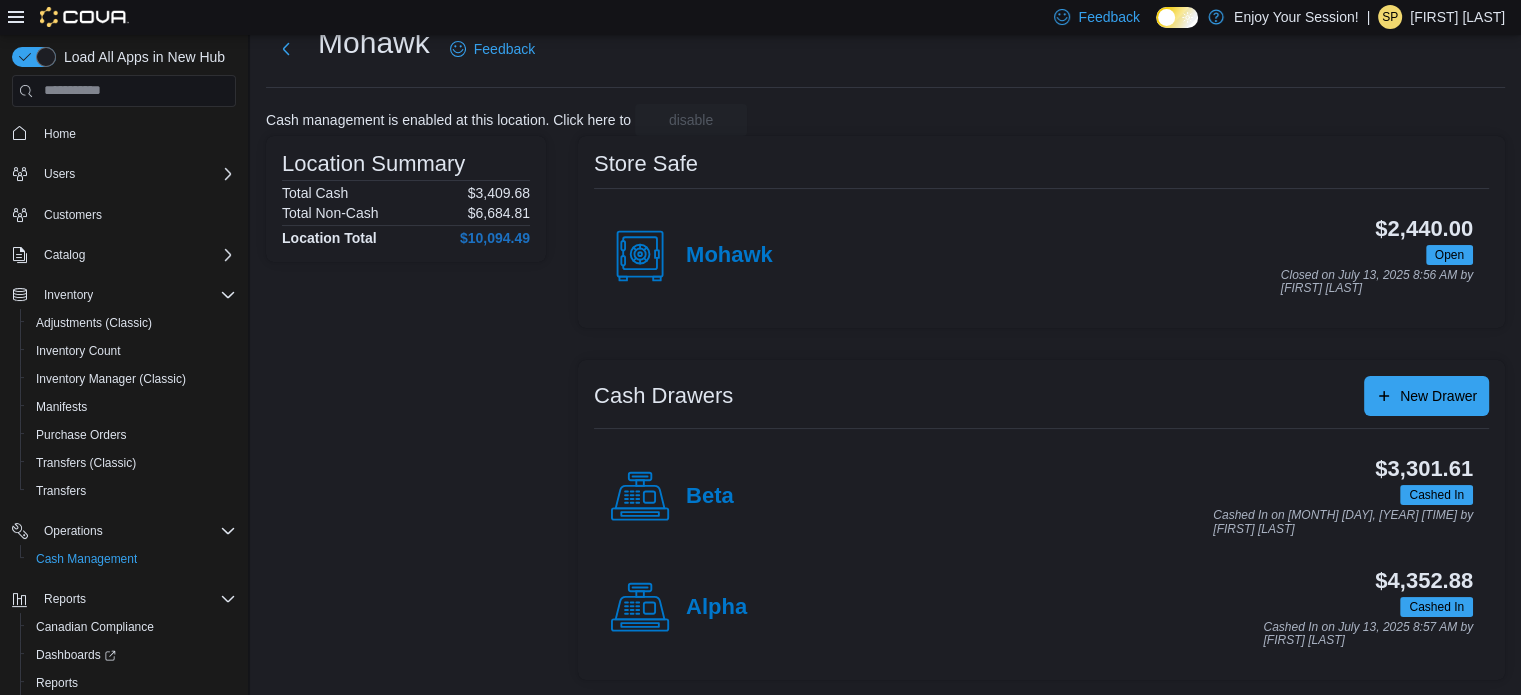scroll, scrollTop: 0, scrollLeft: 0, axis: both 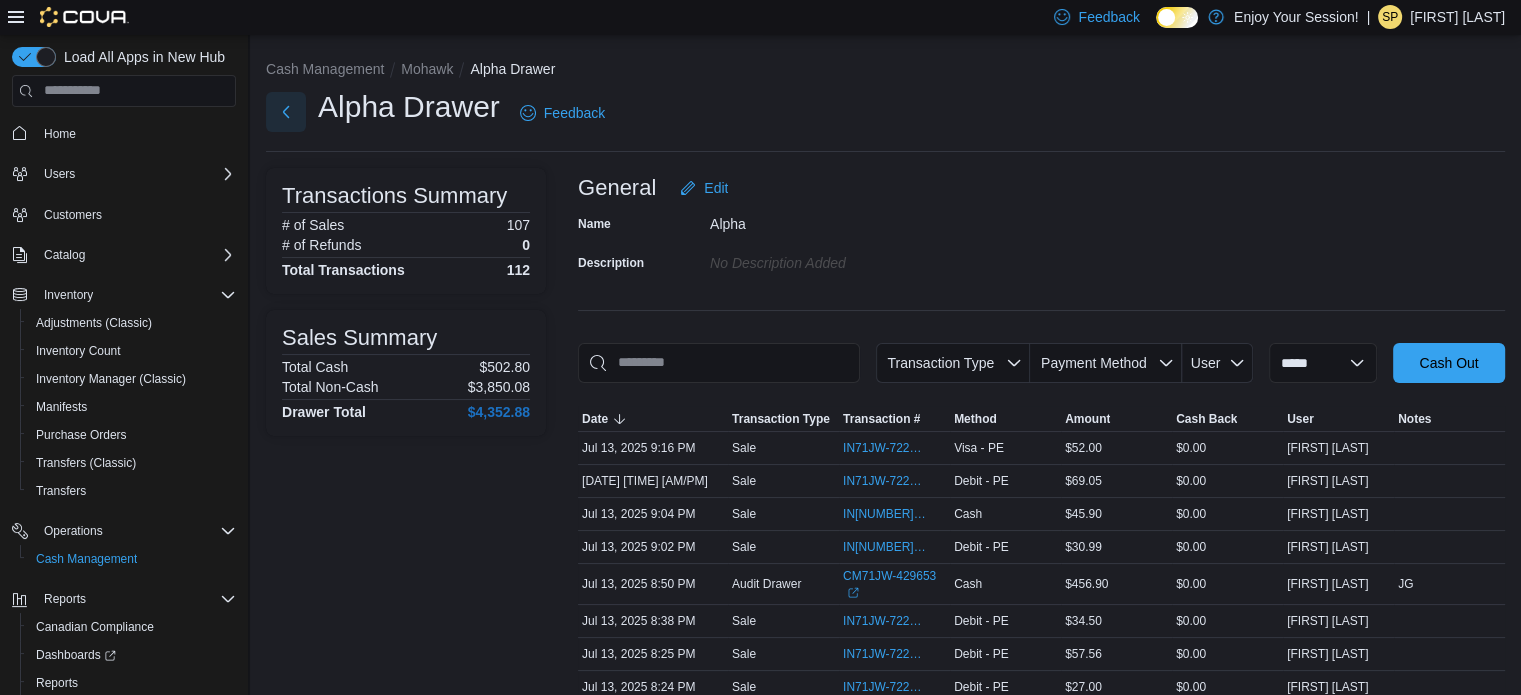 click at bounding box center [286, 112] 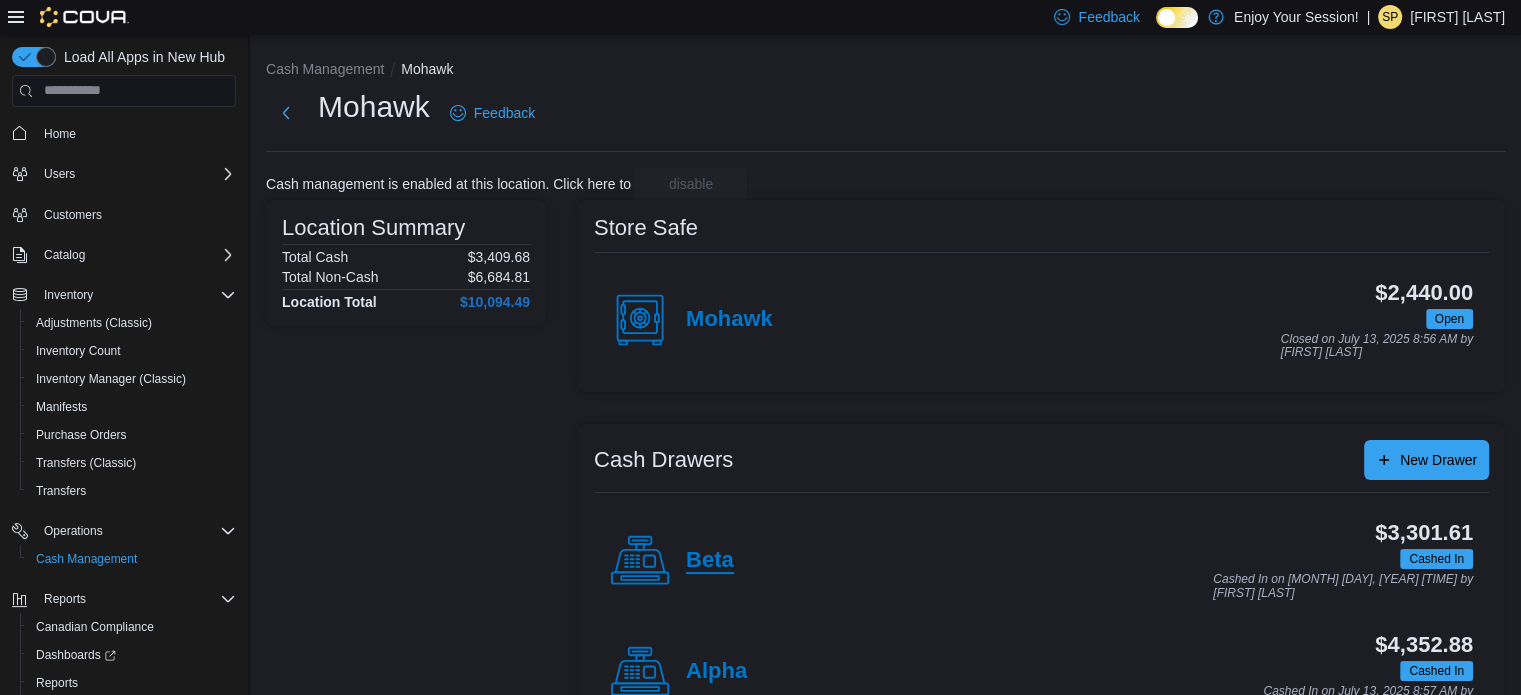 click on "Beta" at bounding box center [710, 561] 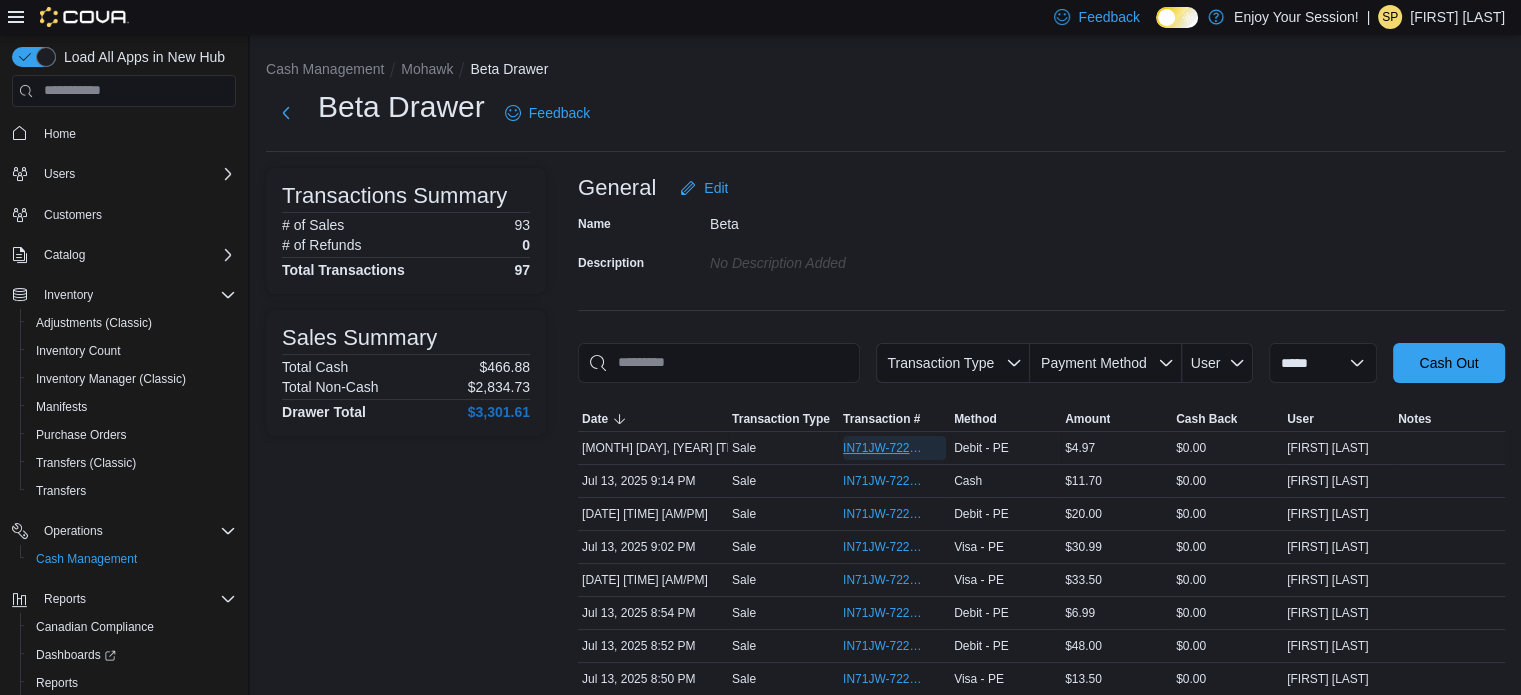 click on "IN71JW-7222361" at bounding box center (894, 448) 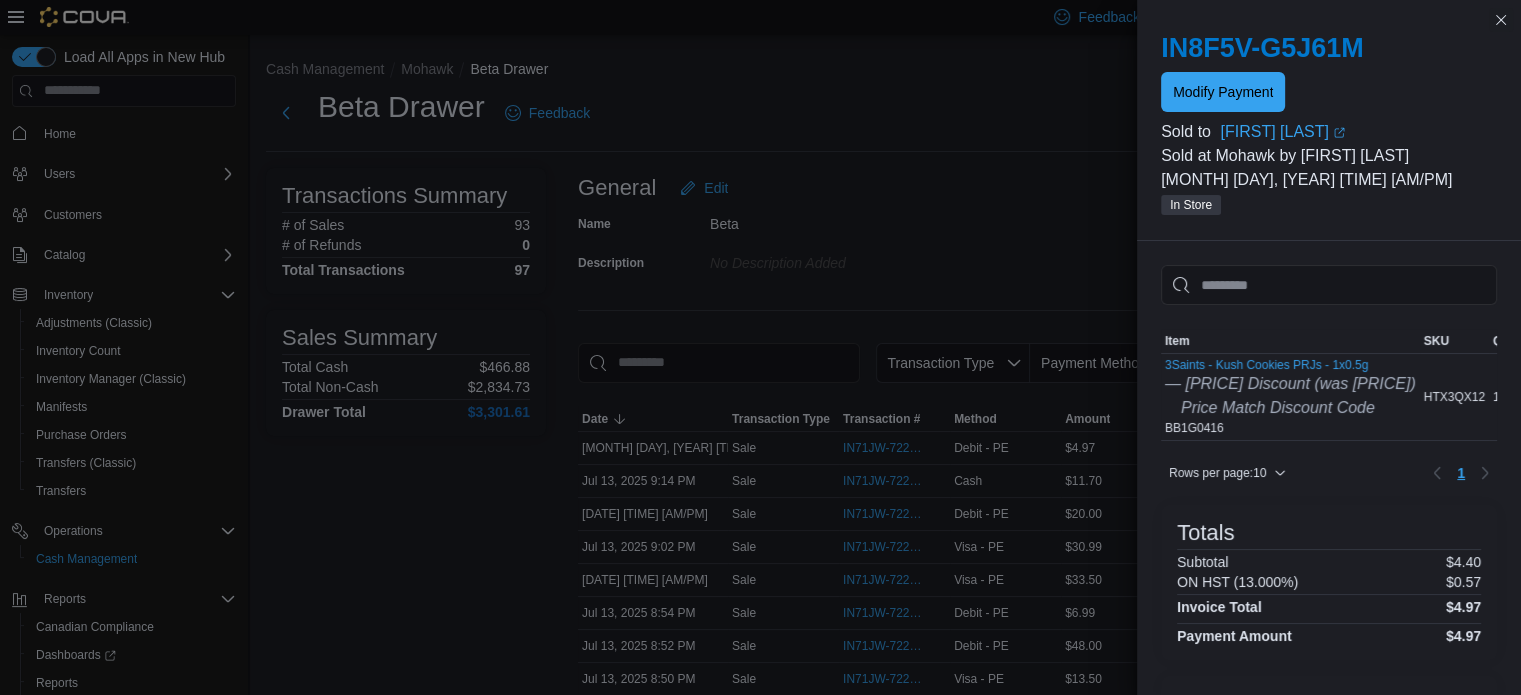 scroll, scrollTop: 0, scrollLeft: 71, axis: horizontal 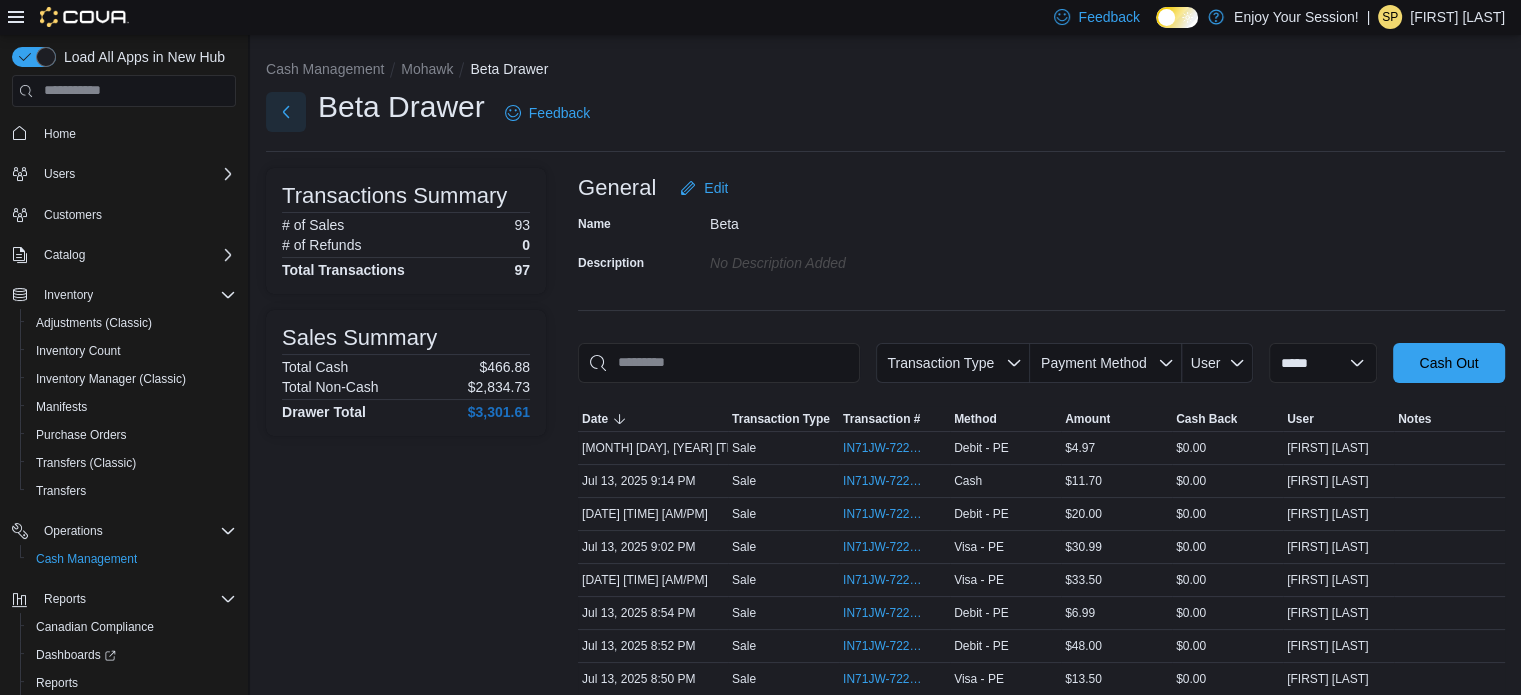 click at bounding box center (286, 112) 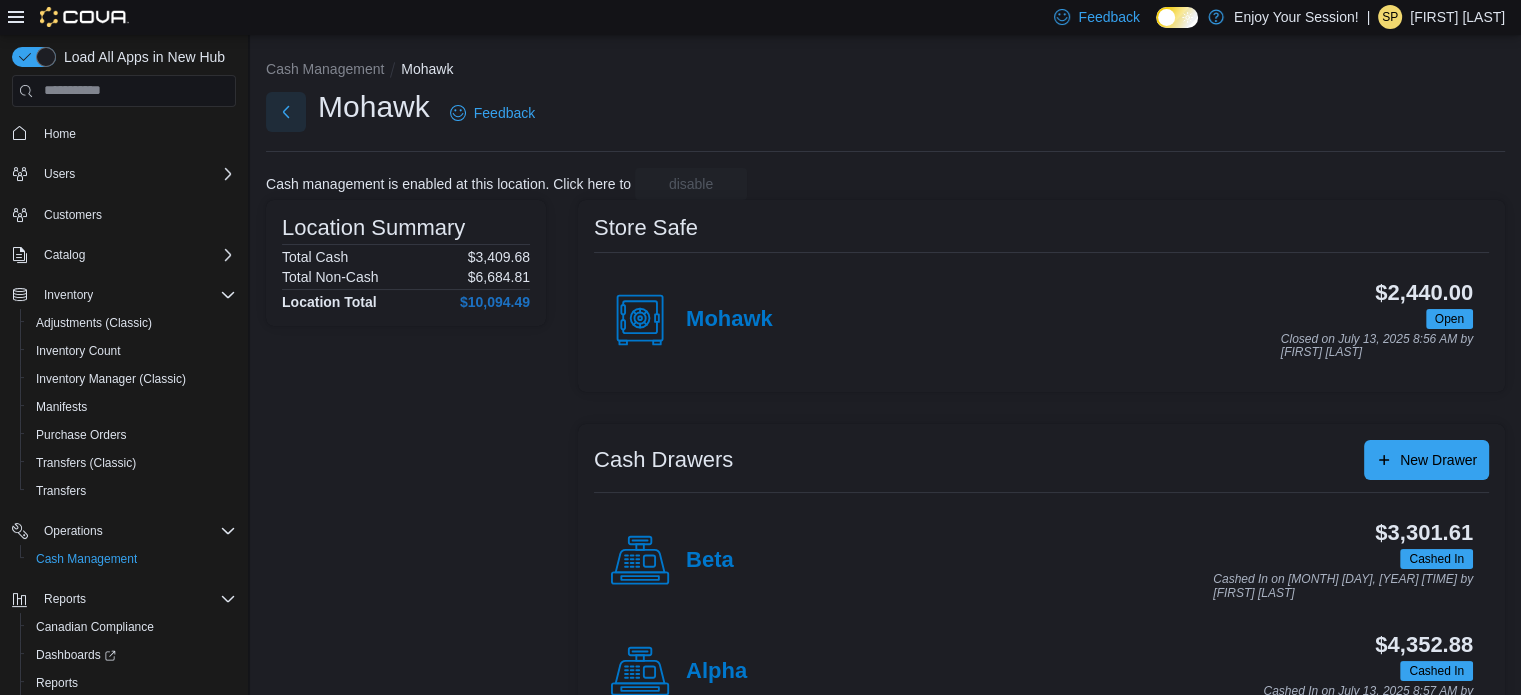 click at bounding box center (286, 112) 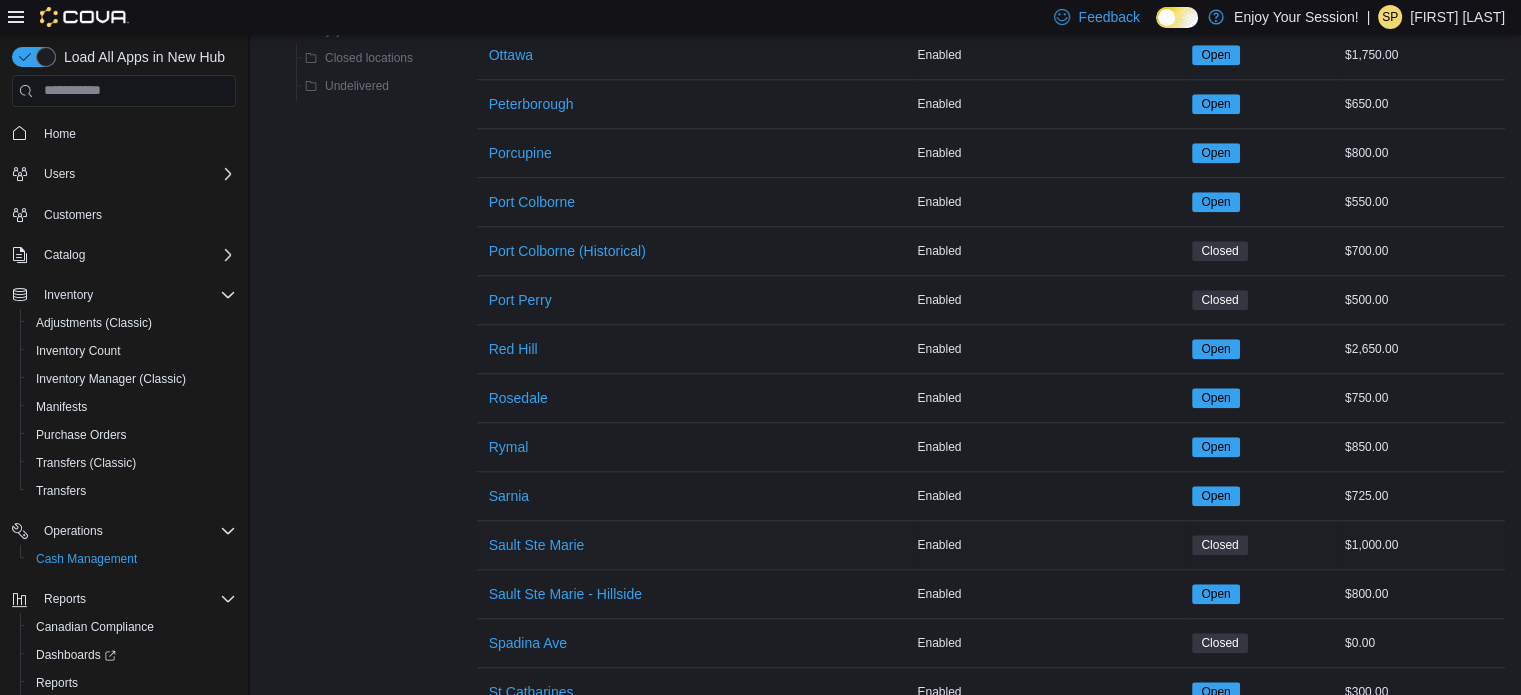 scroll, scrollTop: 1800, scrollLeft: 0, axis: vertical 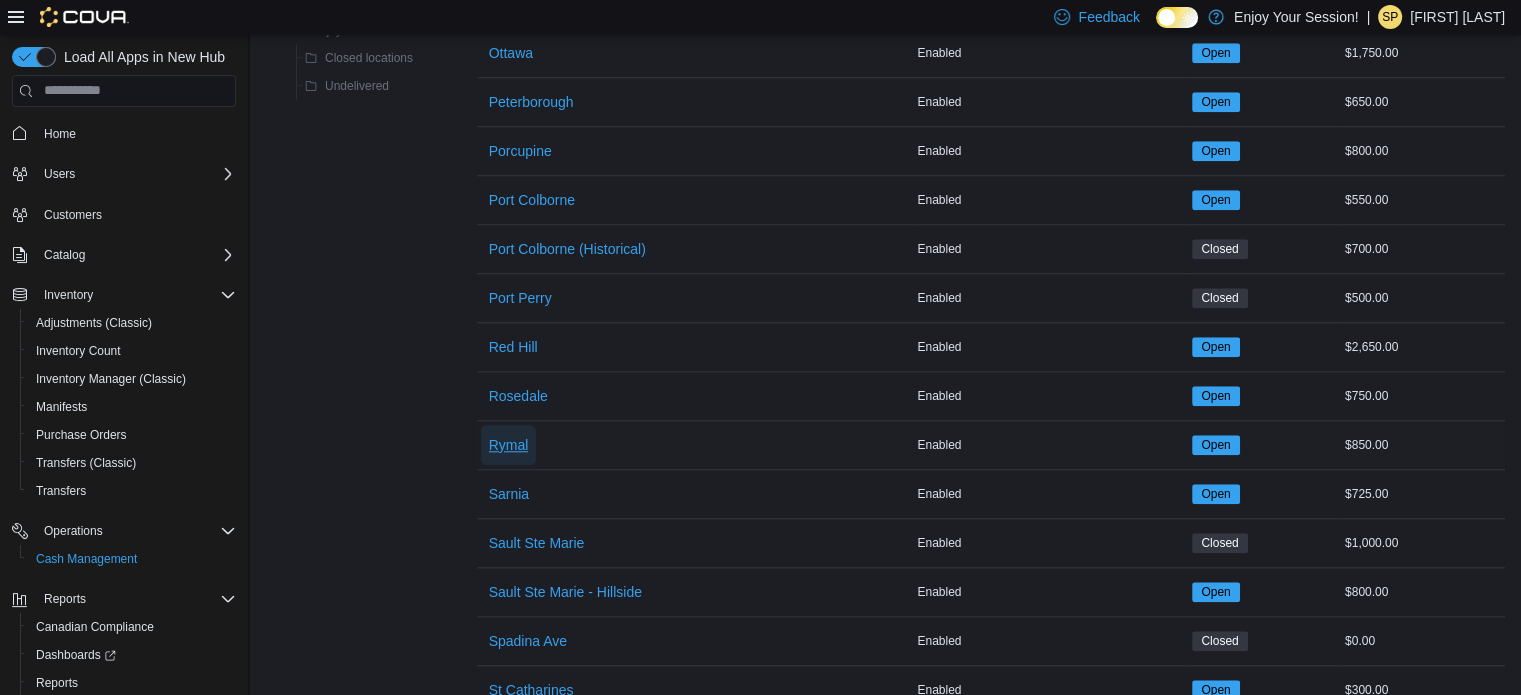 click on "Rymal" at bounding box center [509, 445] 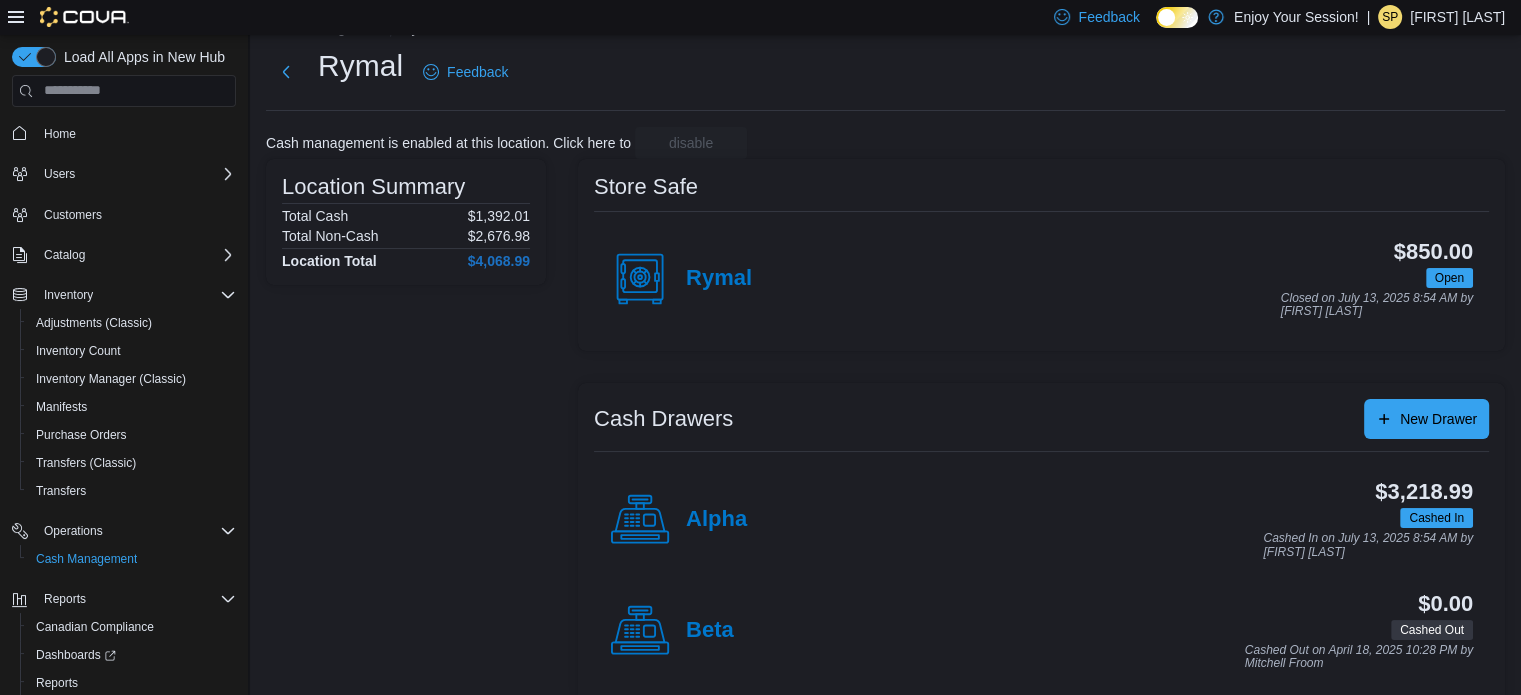 scroll, scrollTop: 64, scrollLeft: 0, axis: vertical 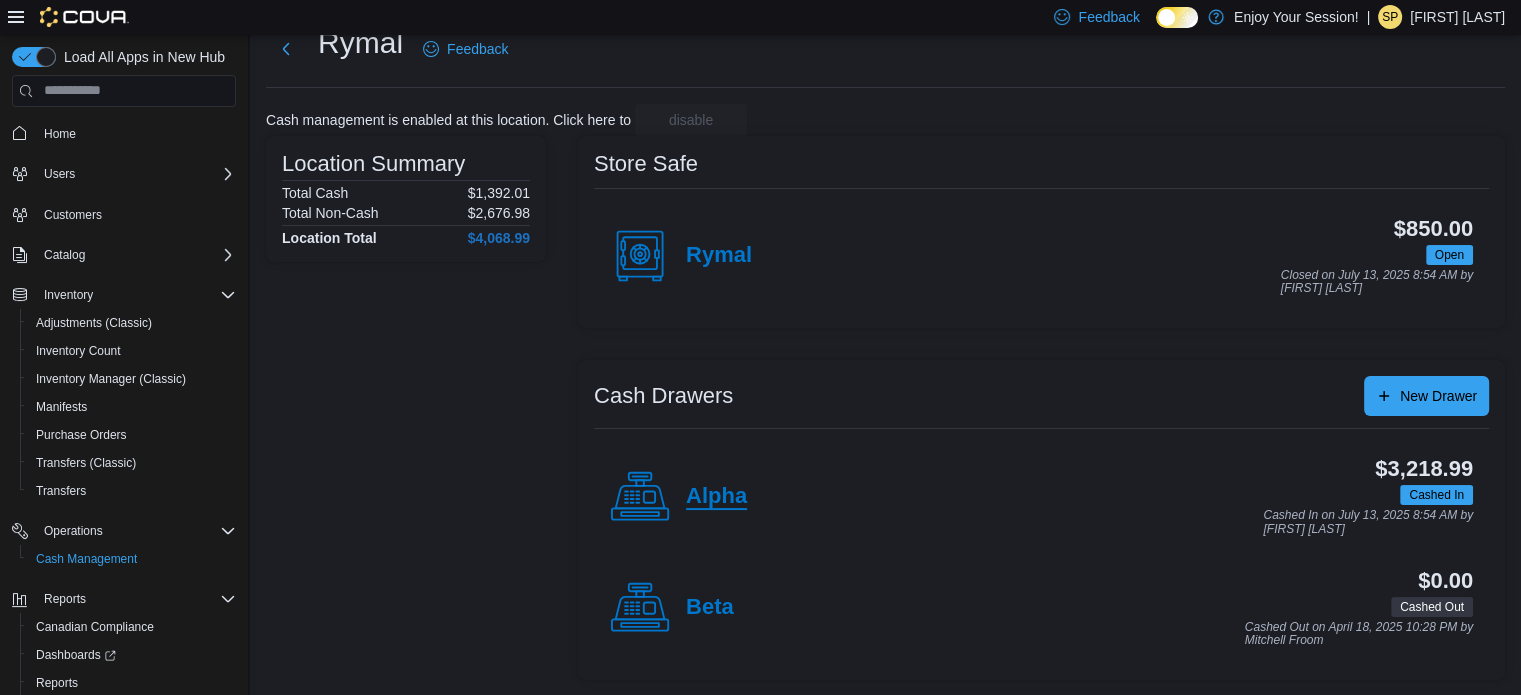 click on "Alpha" at bounding box center (716, 497) 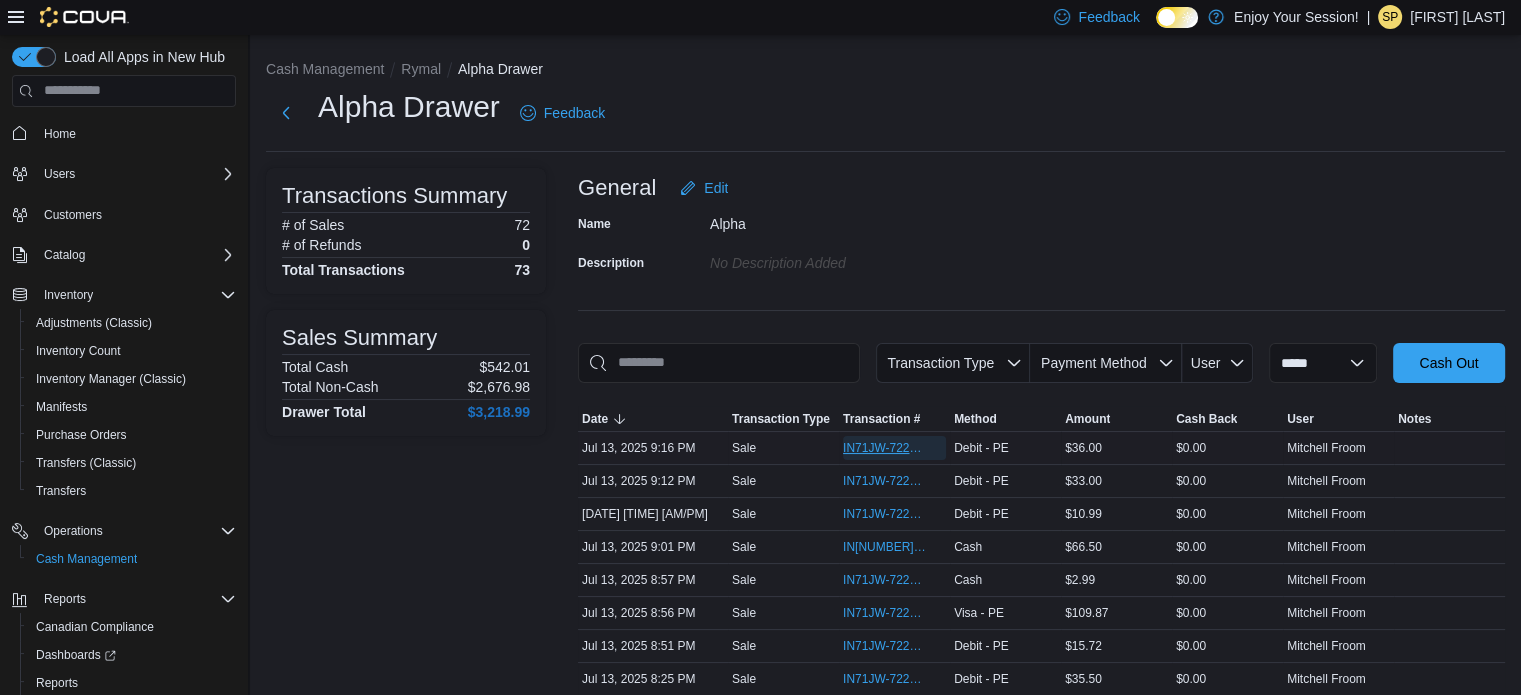 click on "IN71JW-7222358" at bounding box center [884, 448] 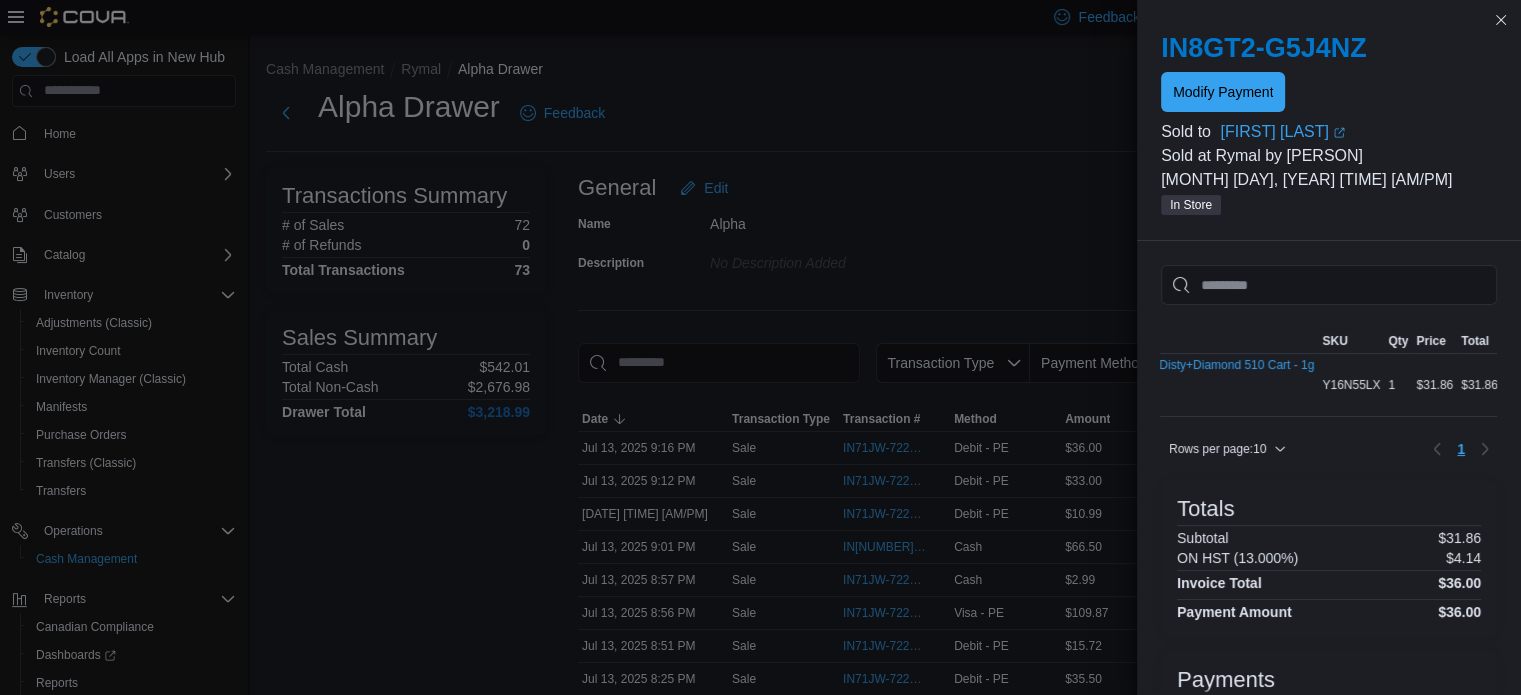 scroll, scrollTop: 0, scrollLeft: 283, axis: horizontal 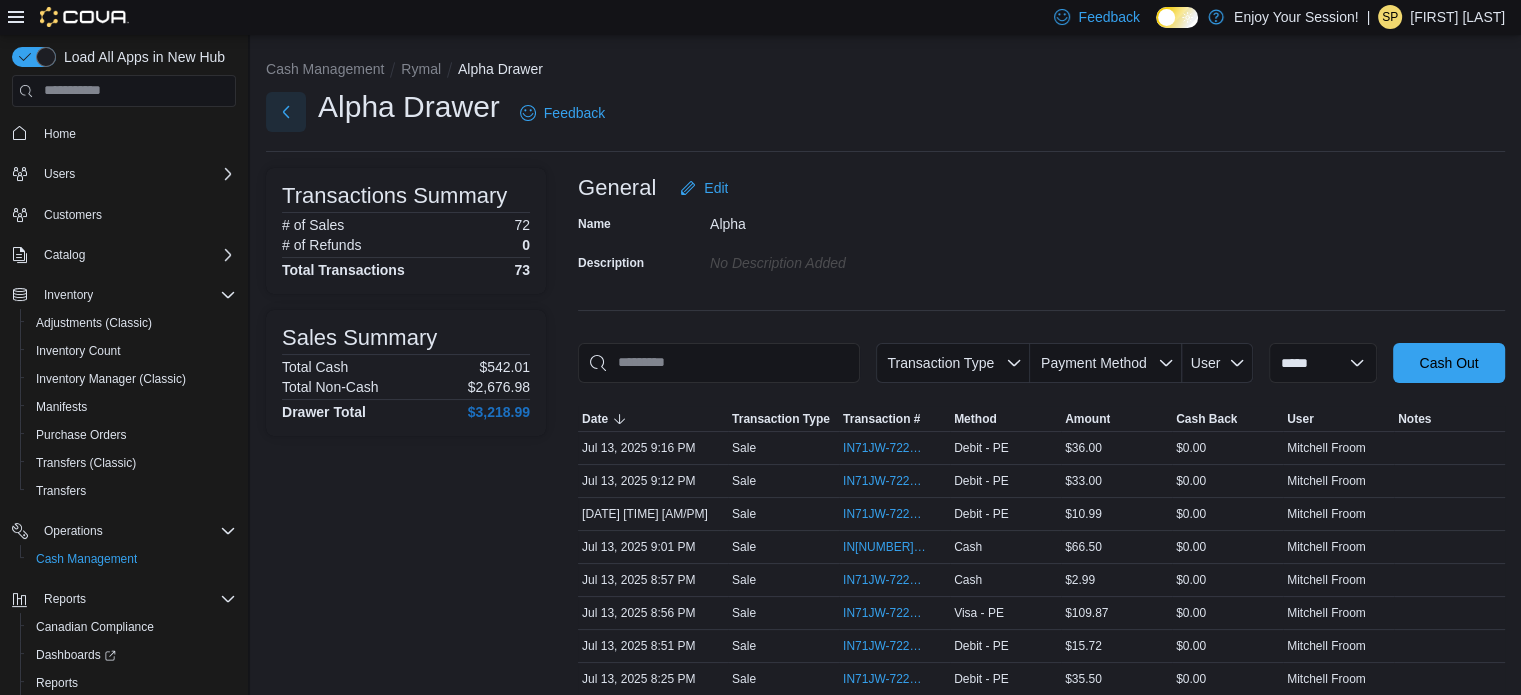 click at bounding box center [286, 112] 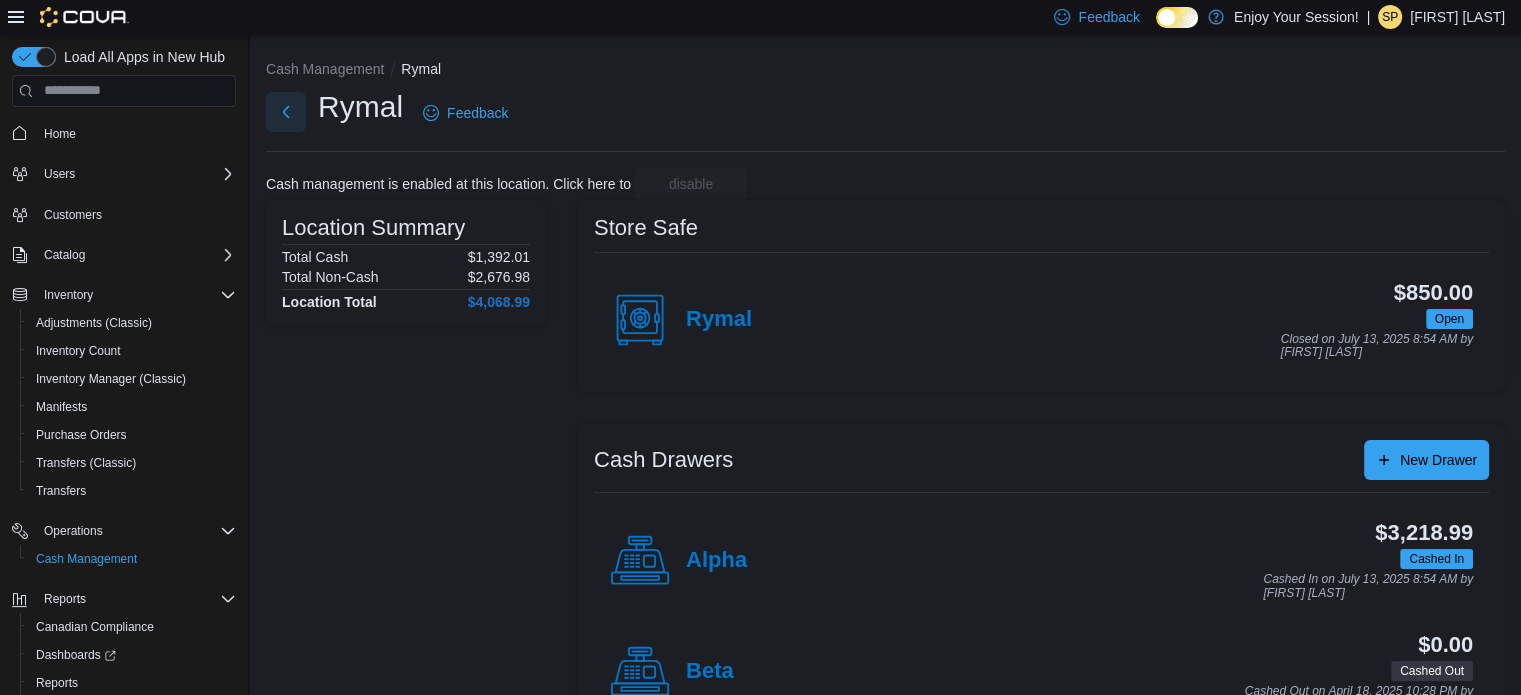 click at bounding box center (286, 112) 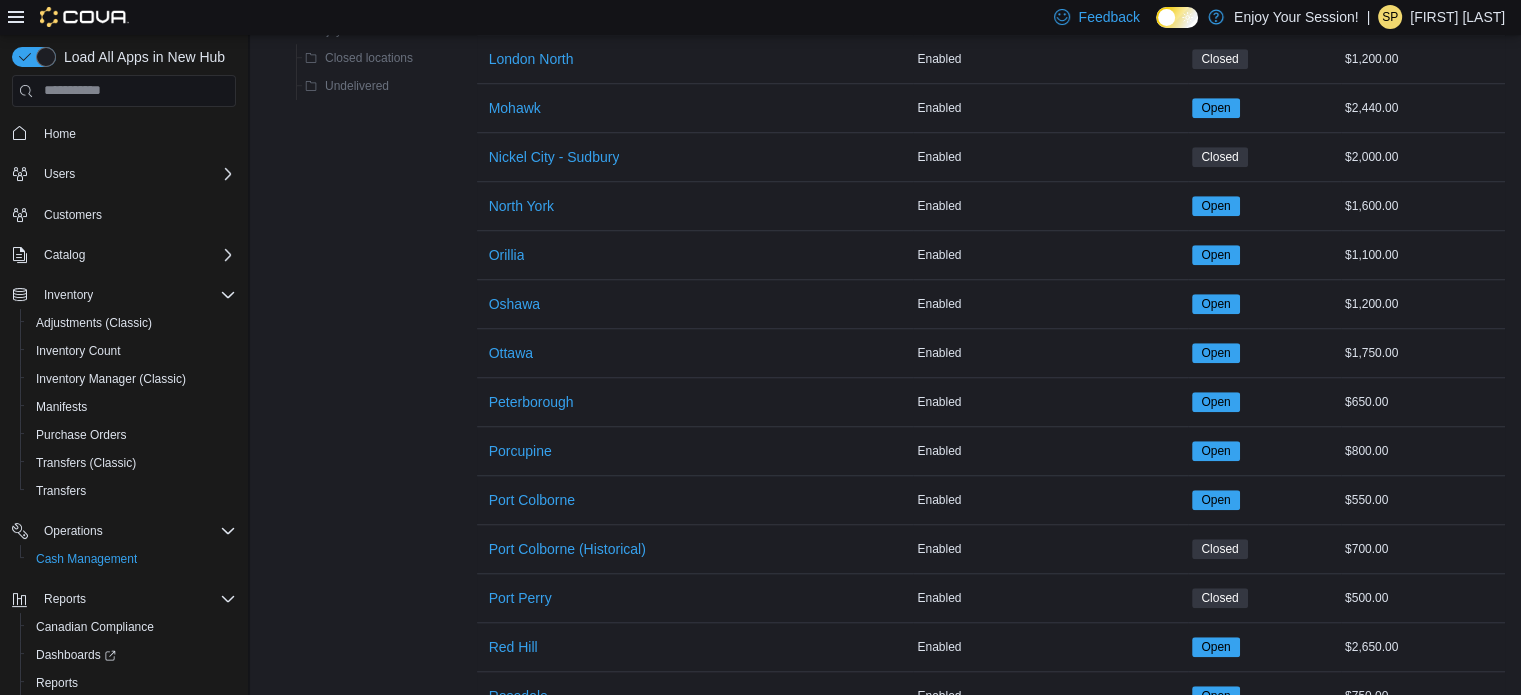 scroll, scrollTop: 1600, scrollLeft: 0, axis: vertical 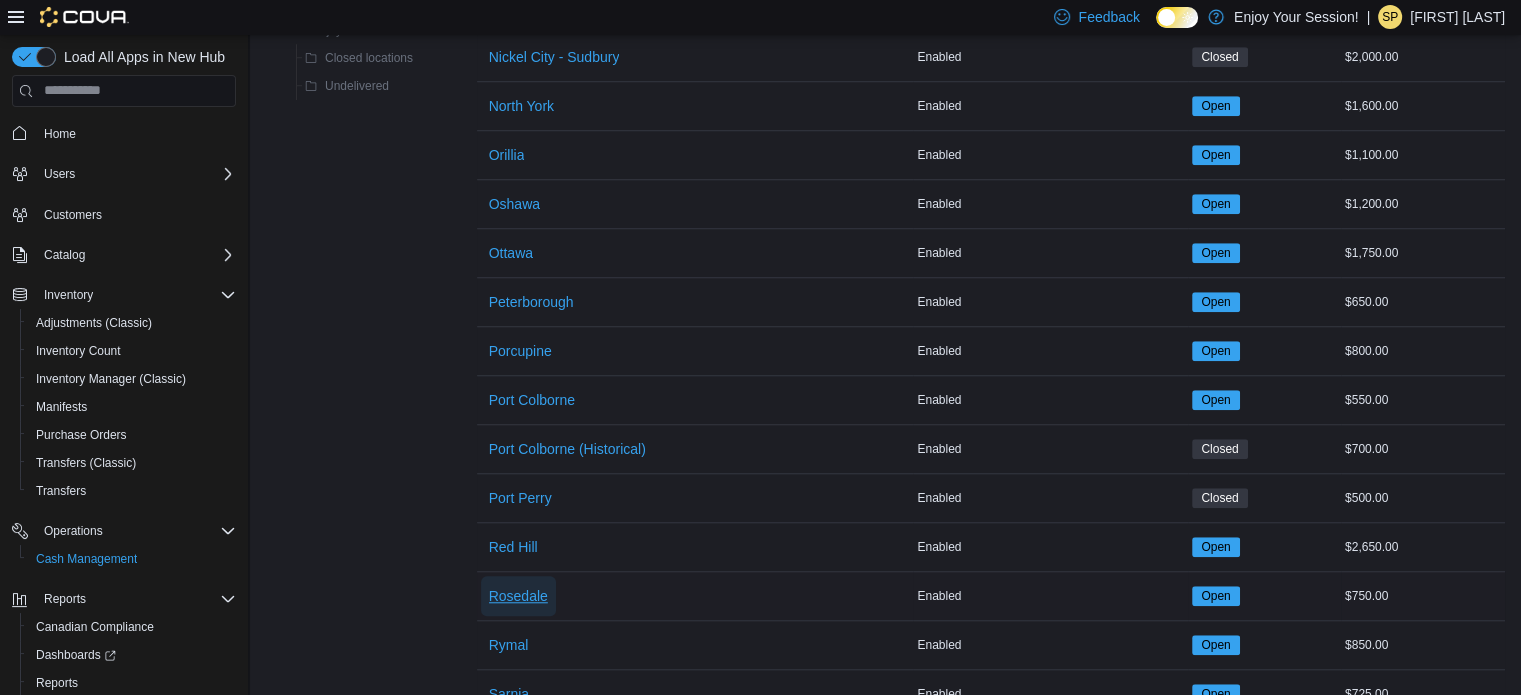 click on "Rosedale" at bounding box center (518, 596) 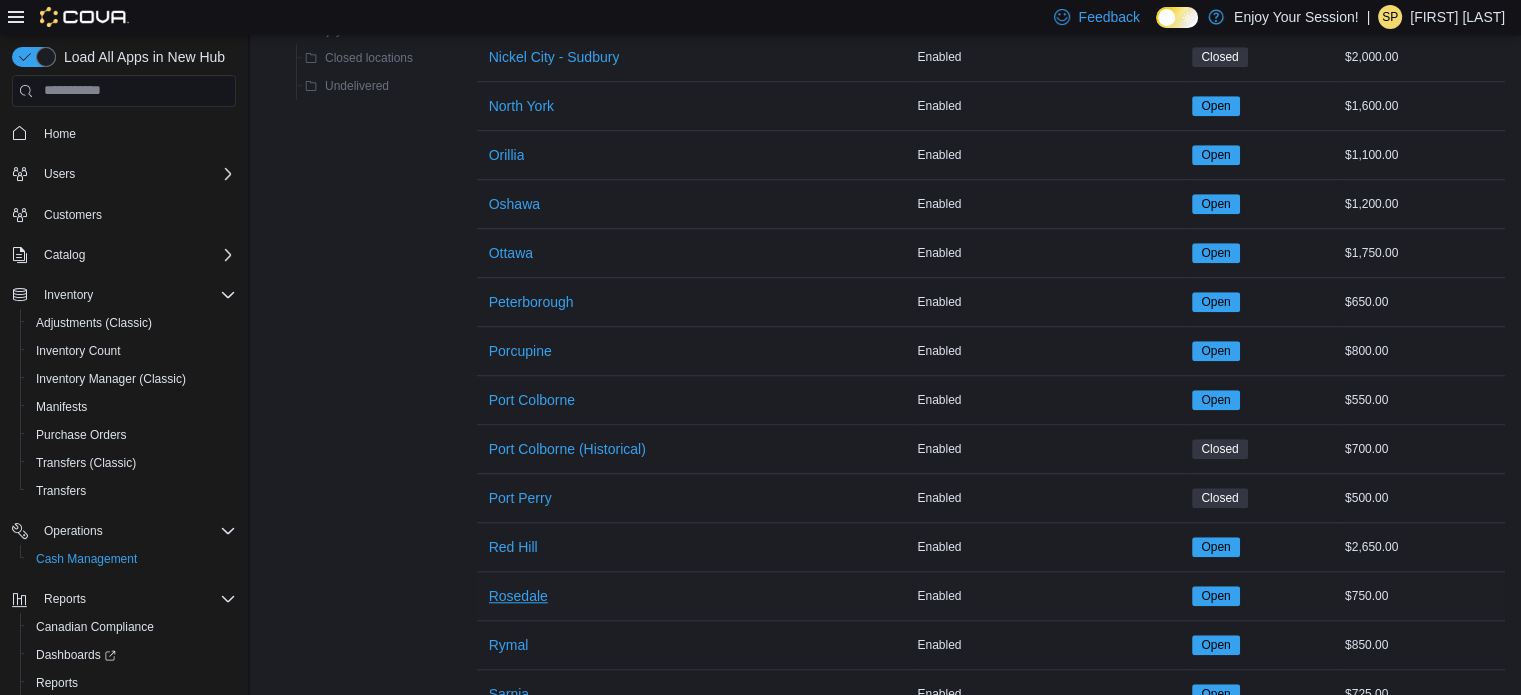 scroll, scrollTop: 0, scrollLeft: 0, axis: both 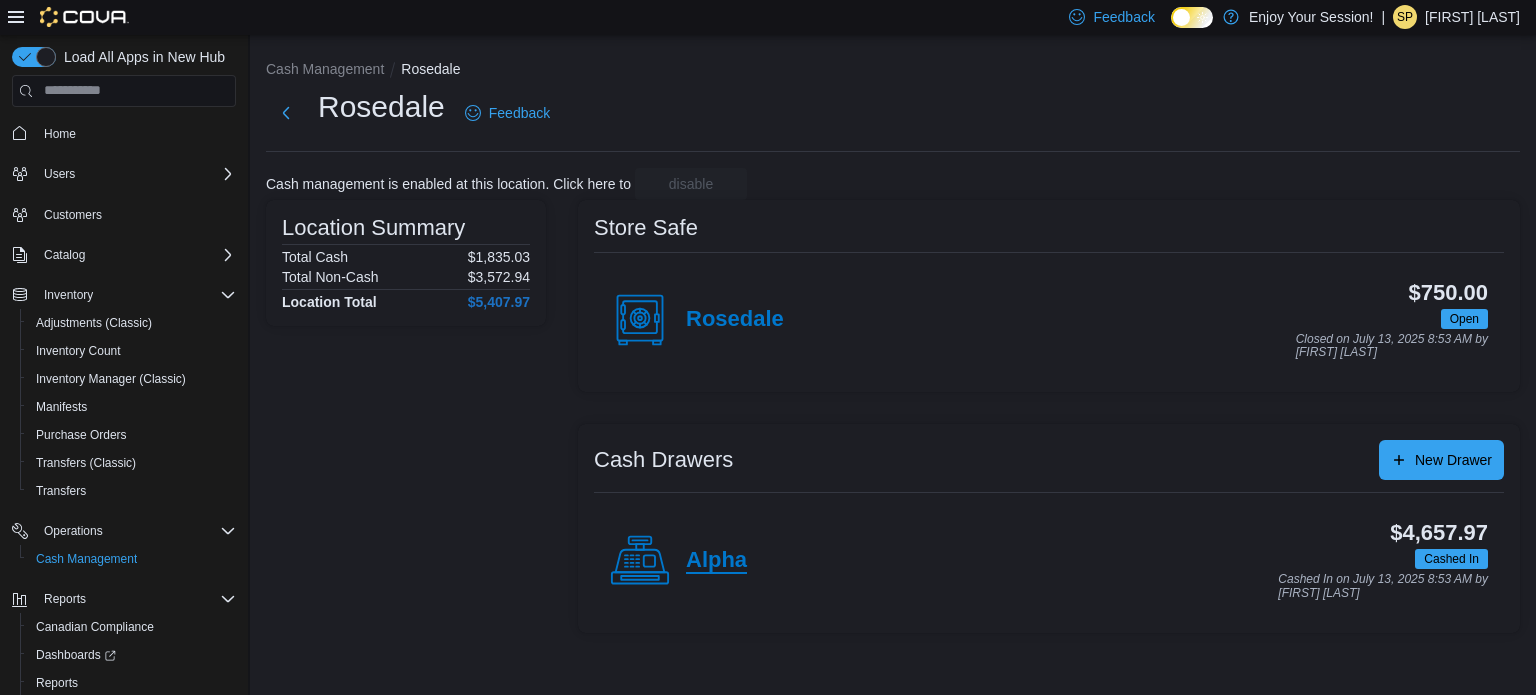 click on "Alpha" at bounding box center [716, 561] 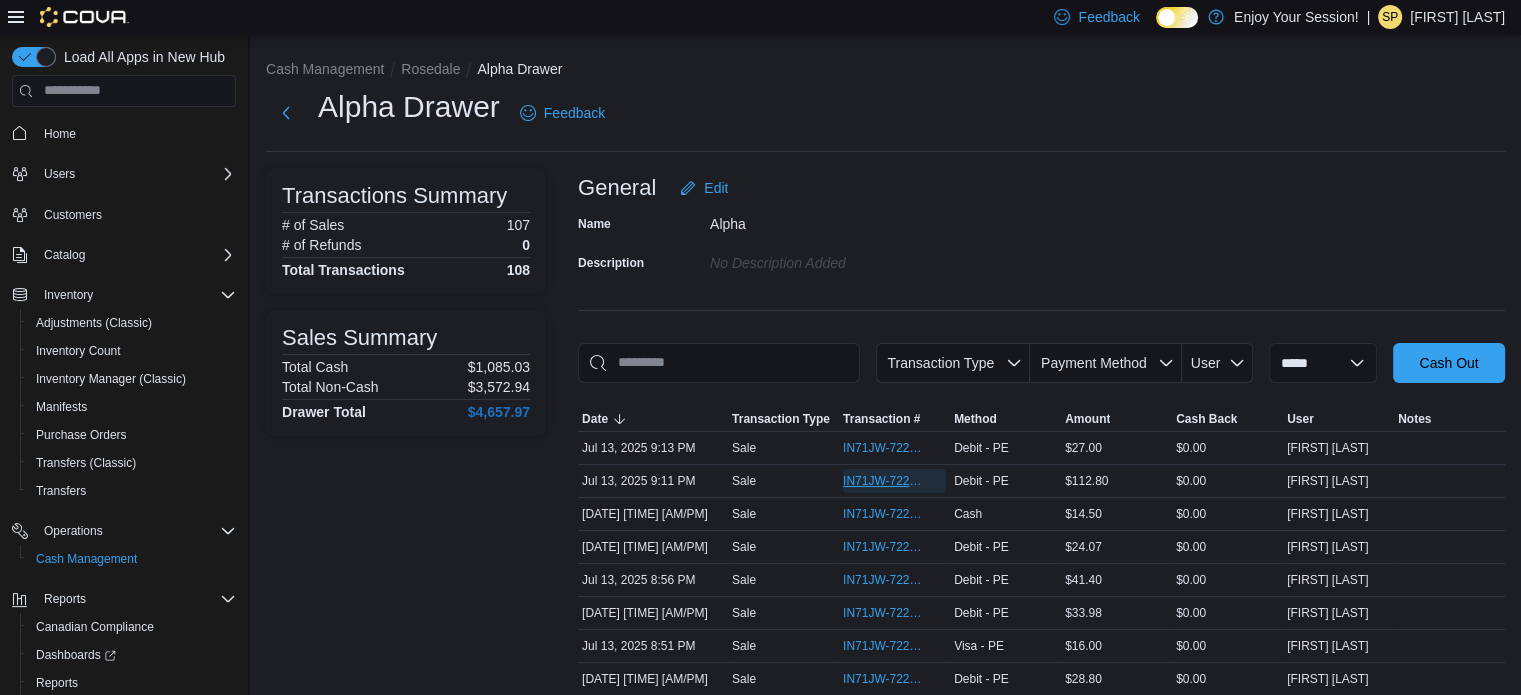click on "IN71JW-7222329" at bounding box center [894, 481] 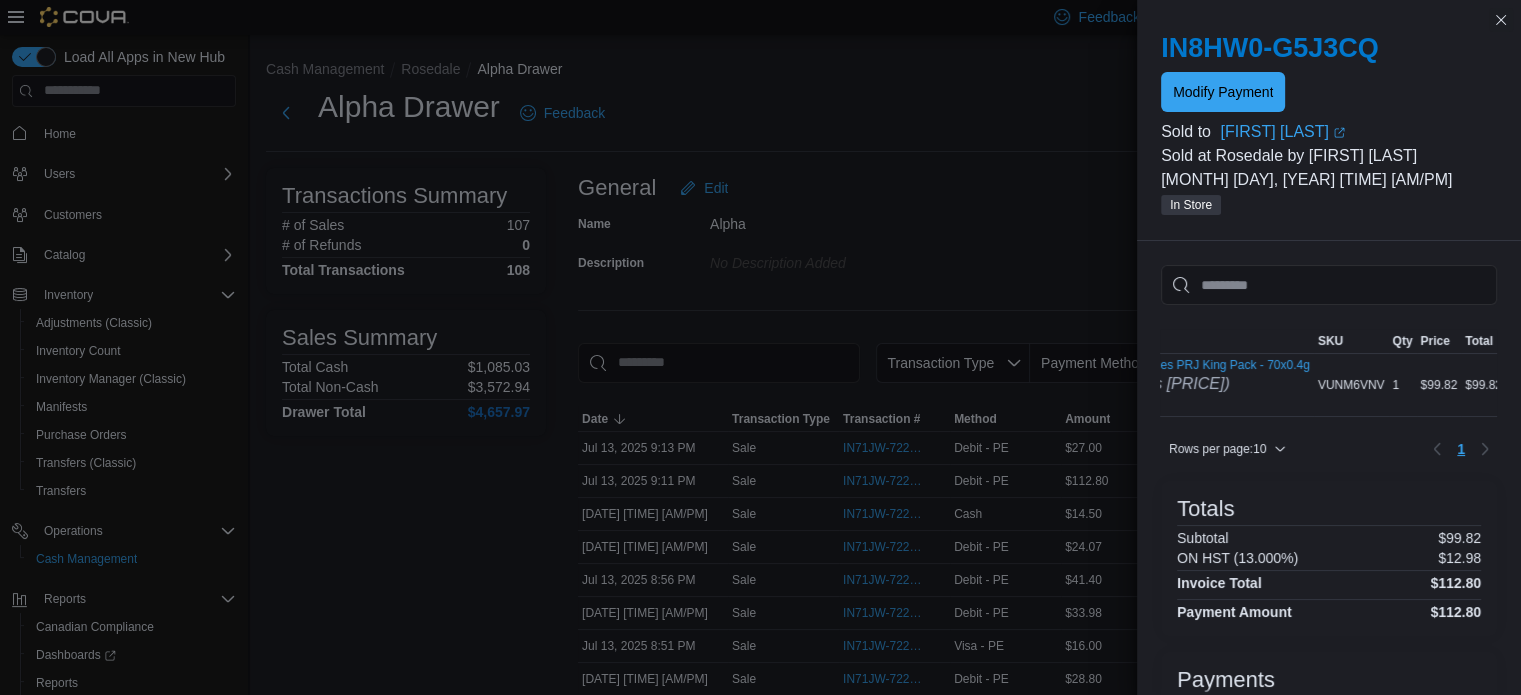 scroll, scrollTop: 0, scrollLeft: 205, axis: horizontal 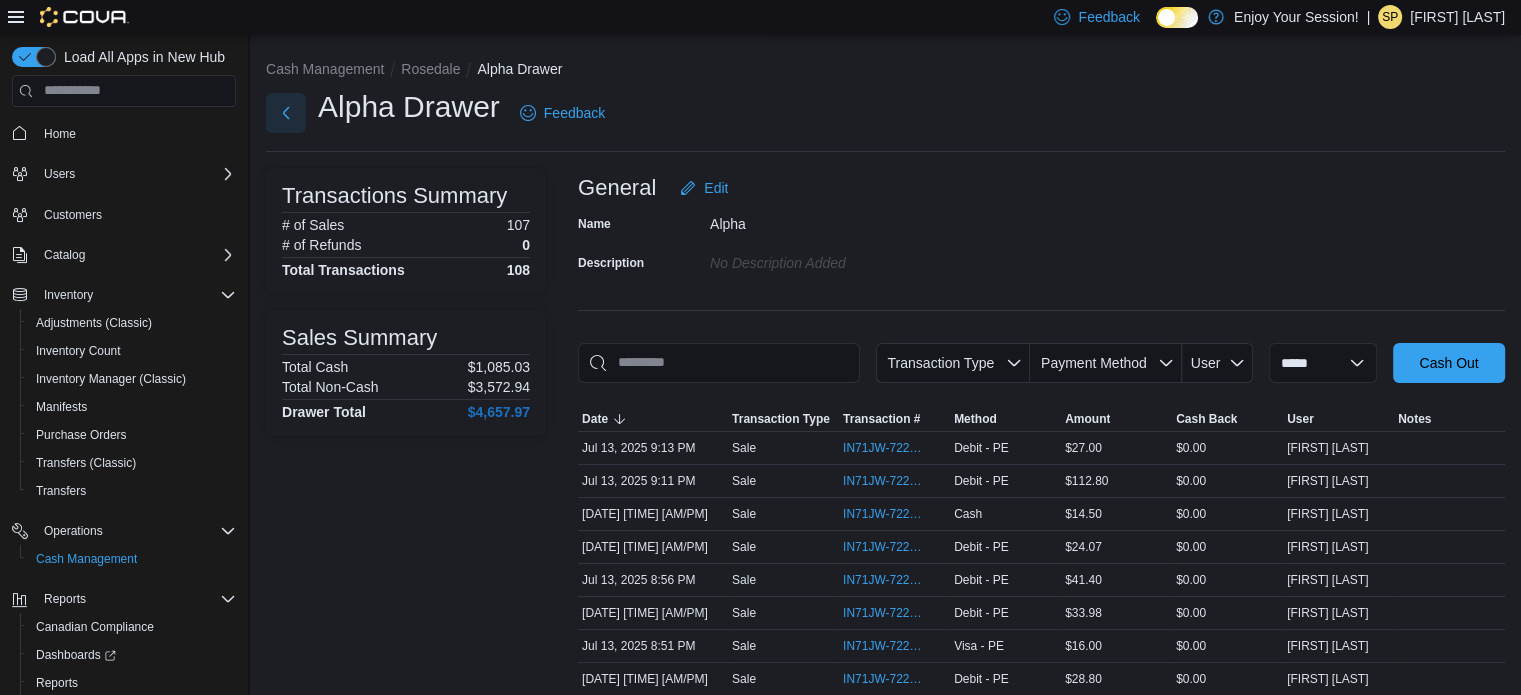 click at bounding box center (286, 113) 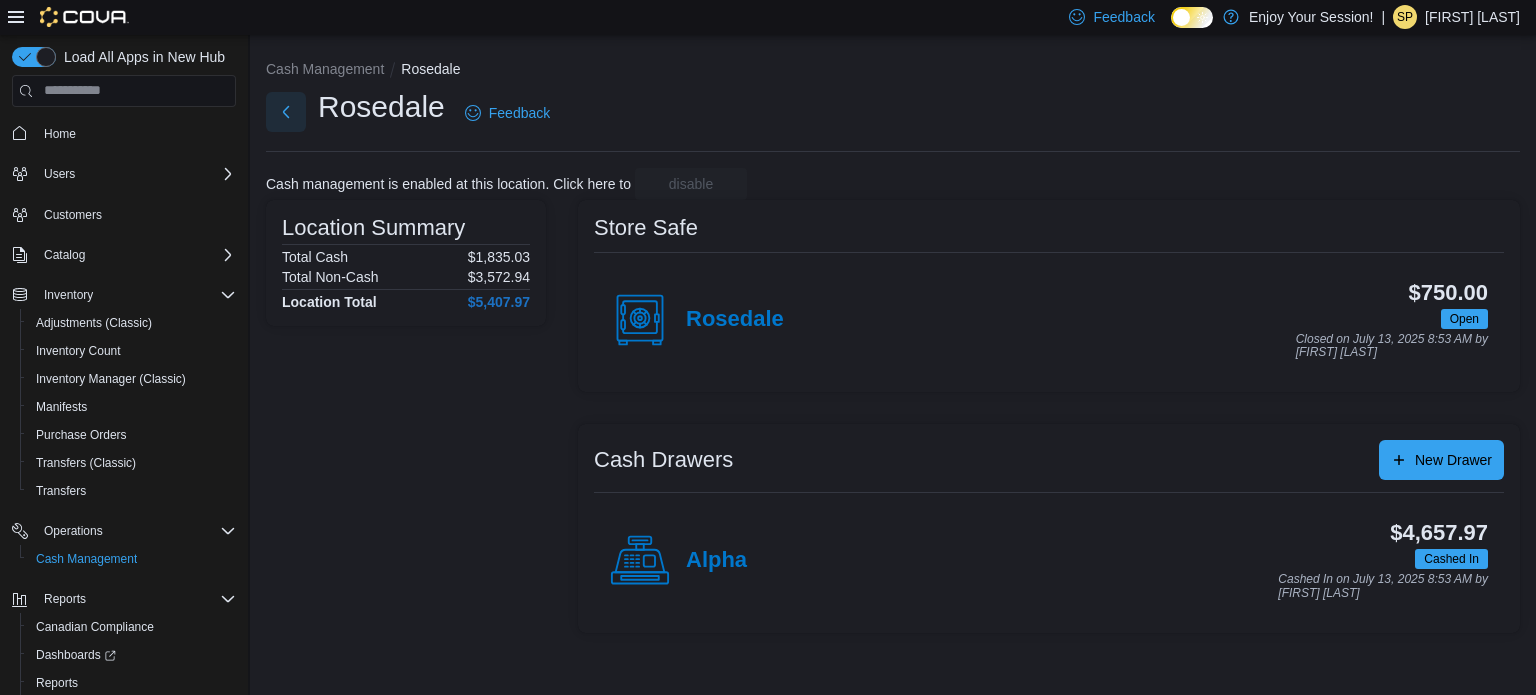 click at bounding box center [286, 112] 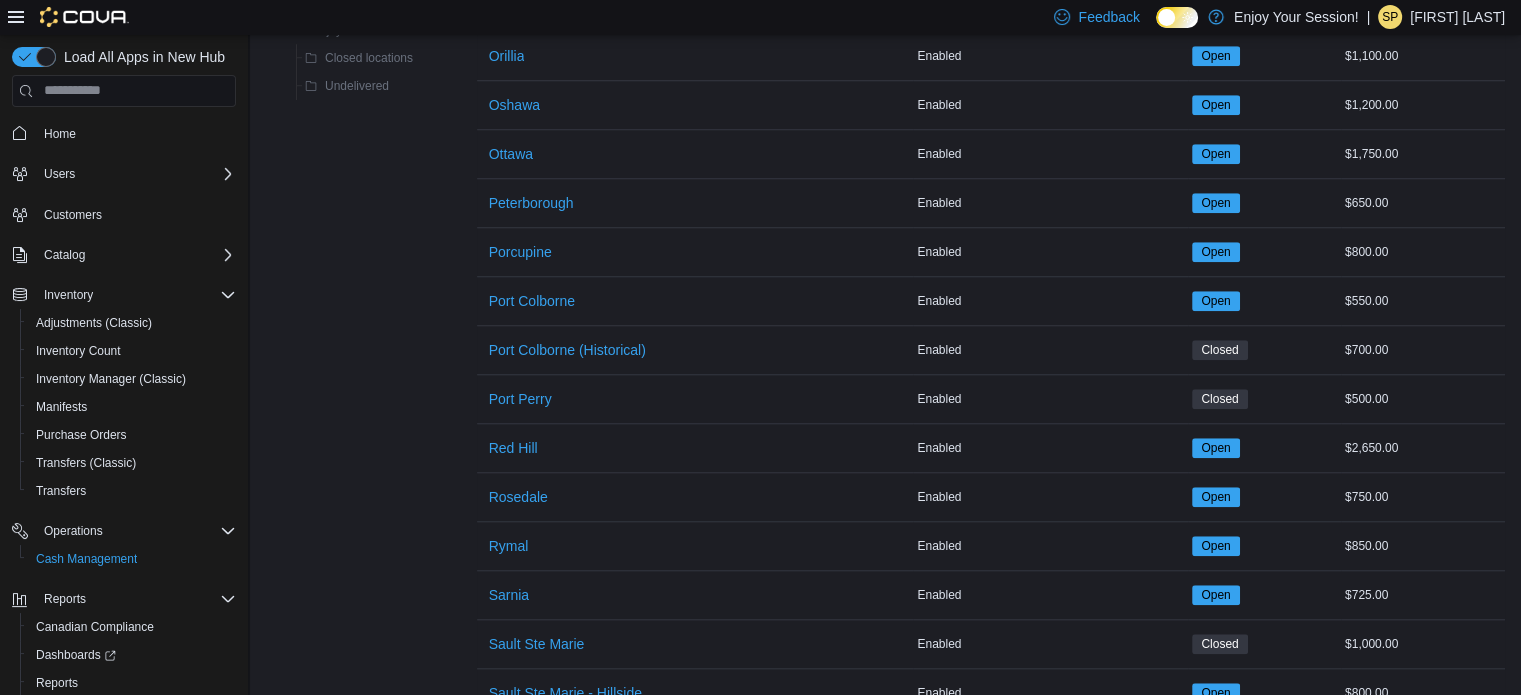 scroll, scrollTop: 1700, scrollLeft: 0, axis: vertical 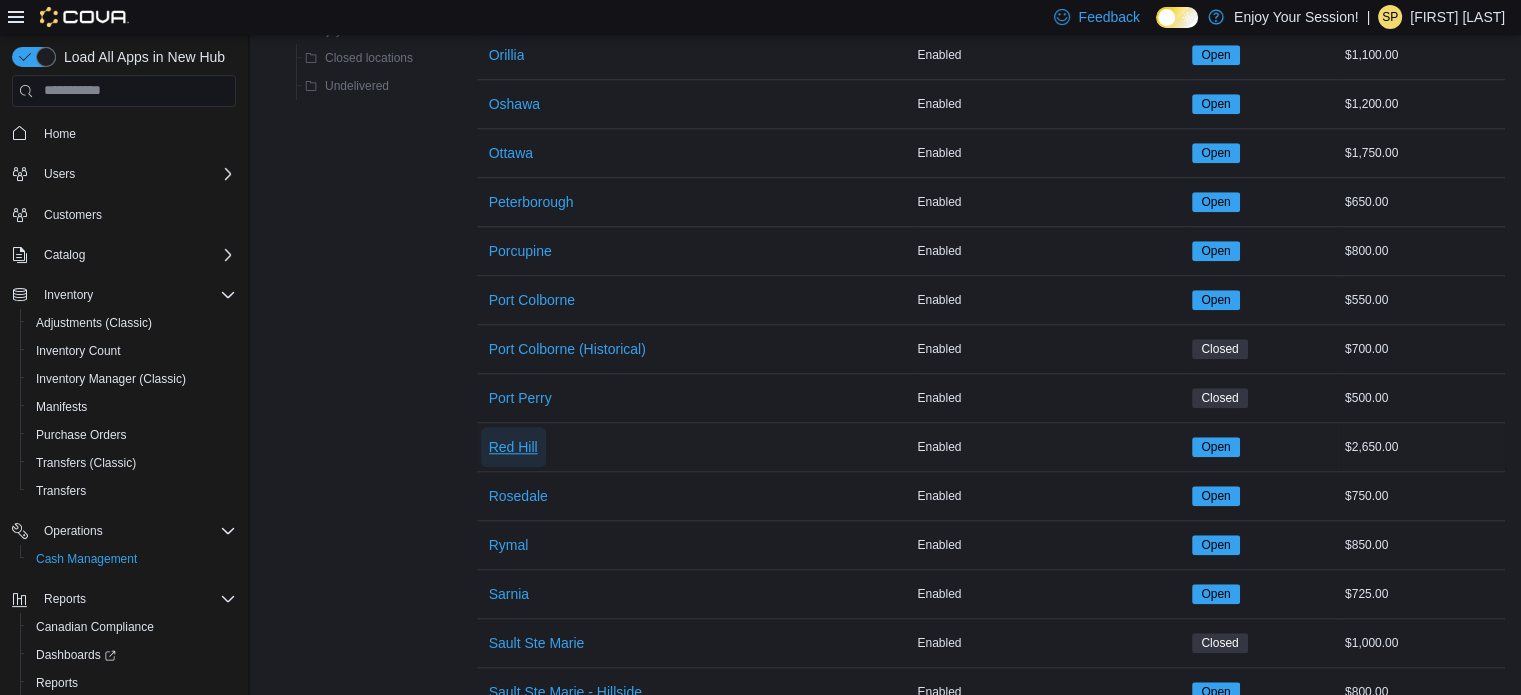 click on "Red Hill" at bounding box center (513, 447) 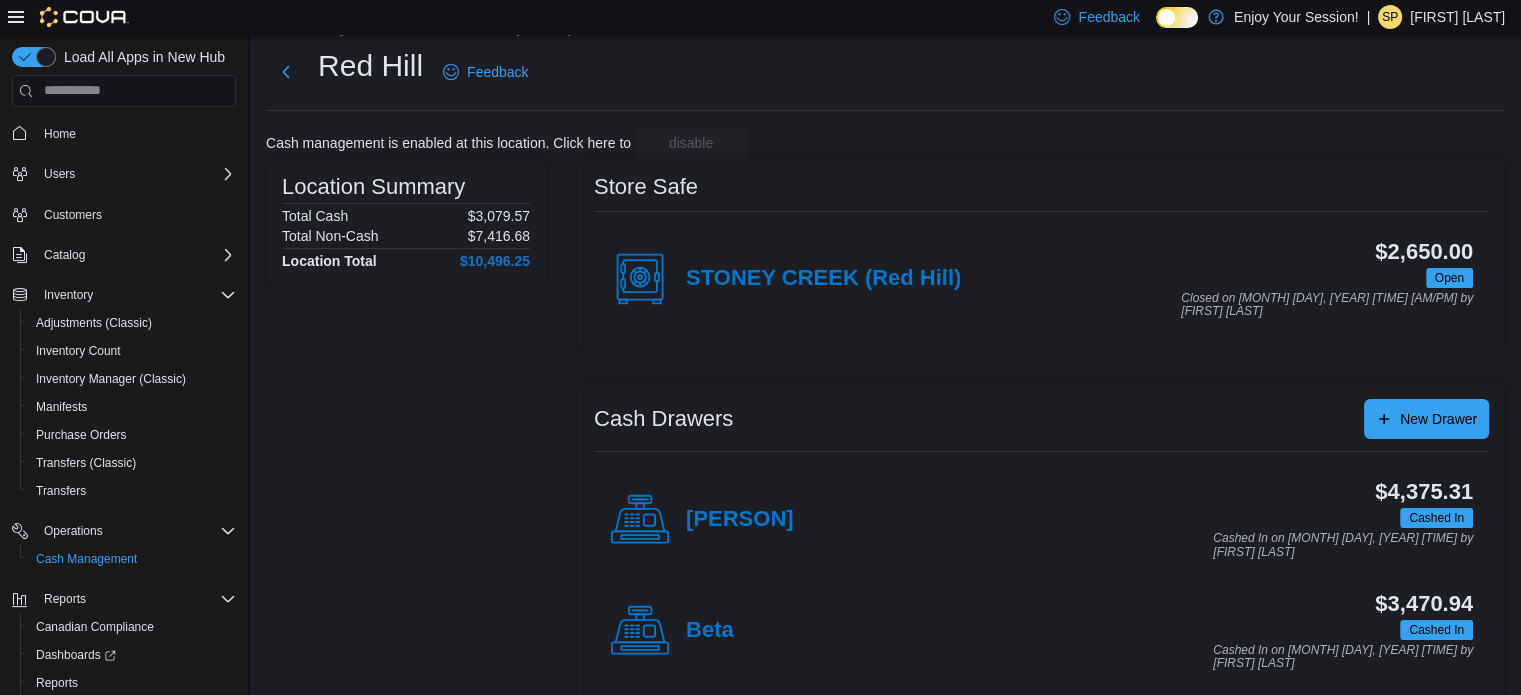 scroll, scrollTop: 64, scrollLeft: 0, axis: vertical 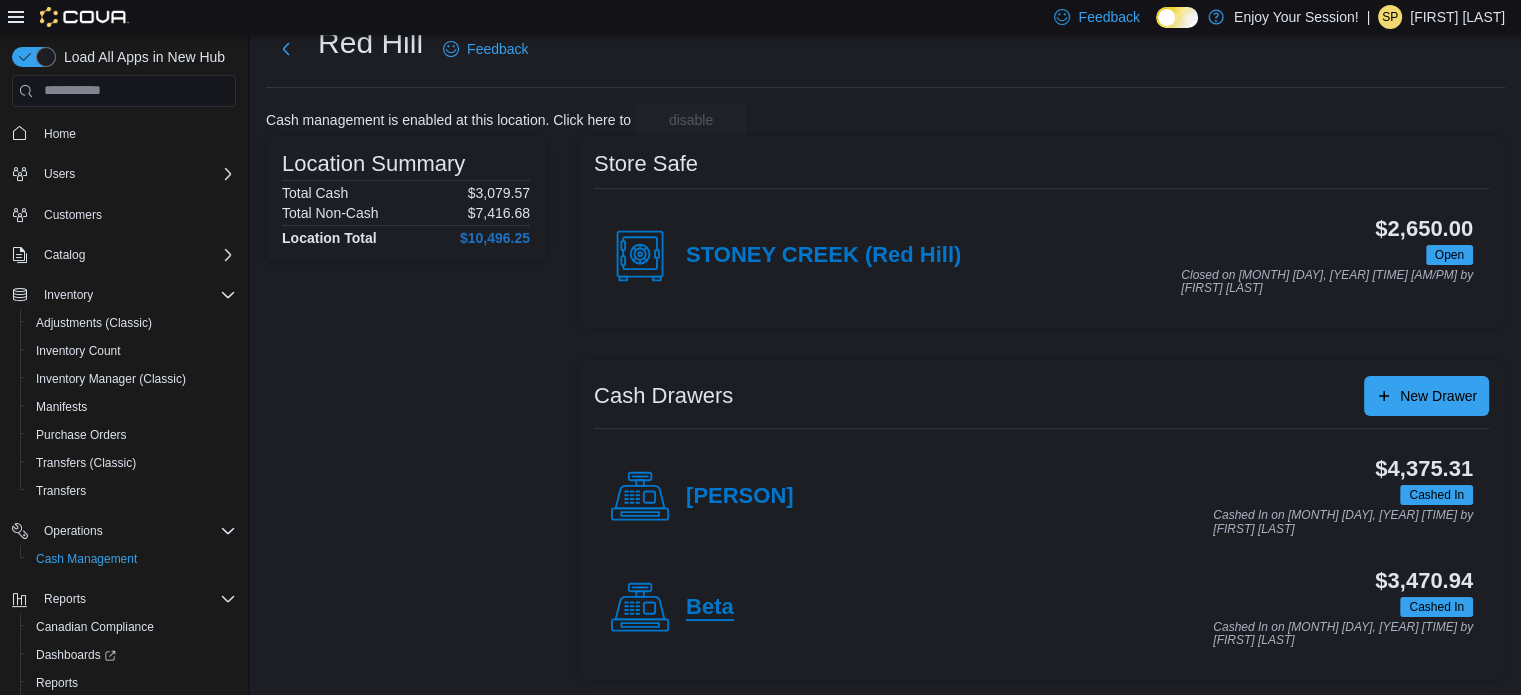 click on "Beta" at bounding box center (710, 608) 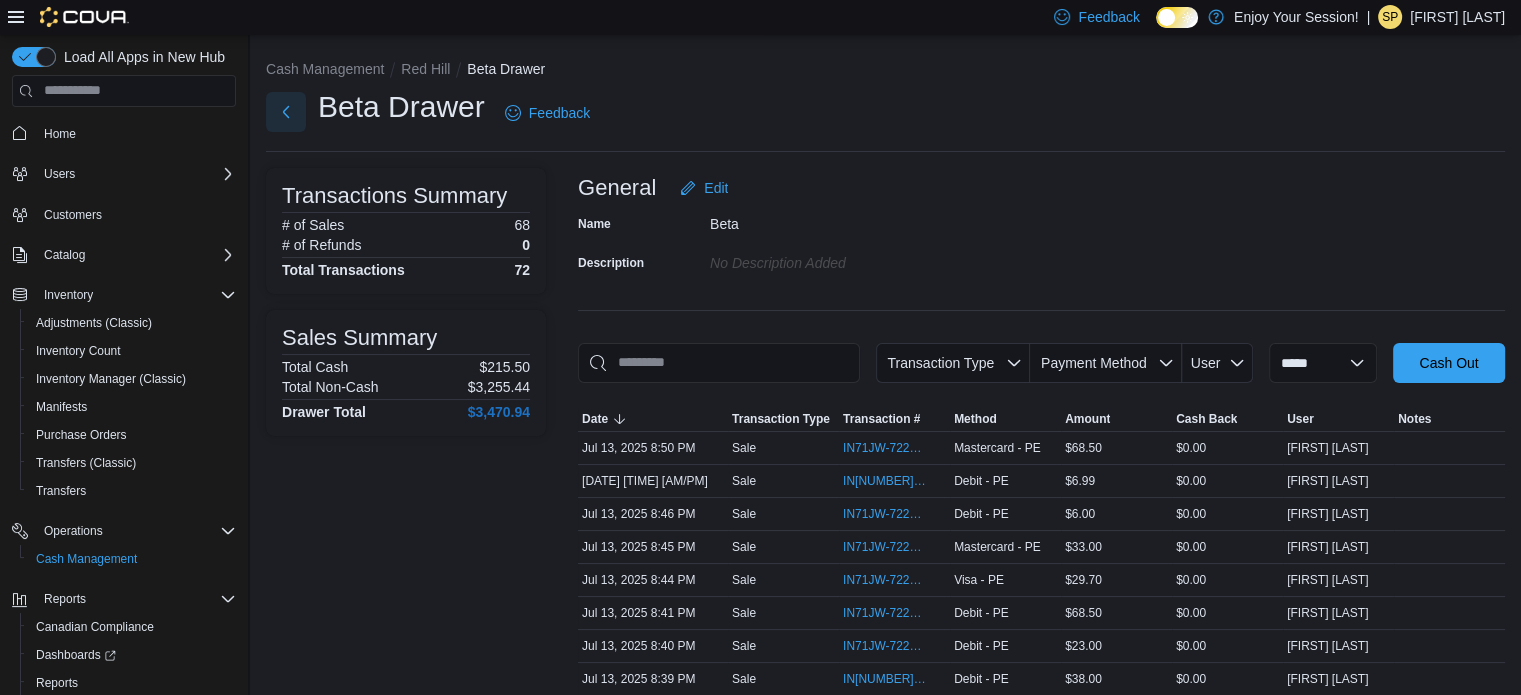 click at bounding box center (286, 112) 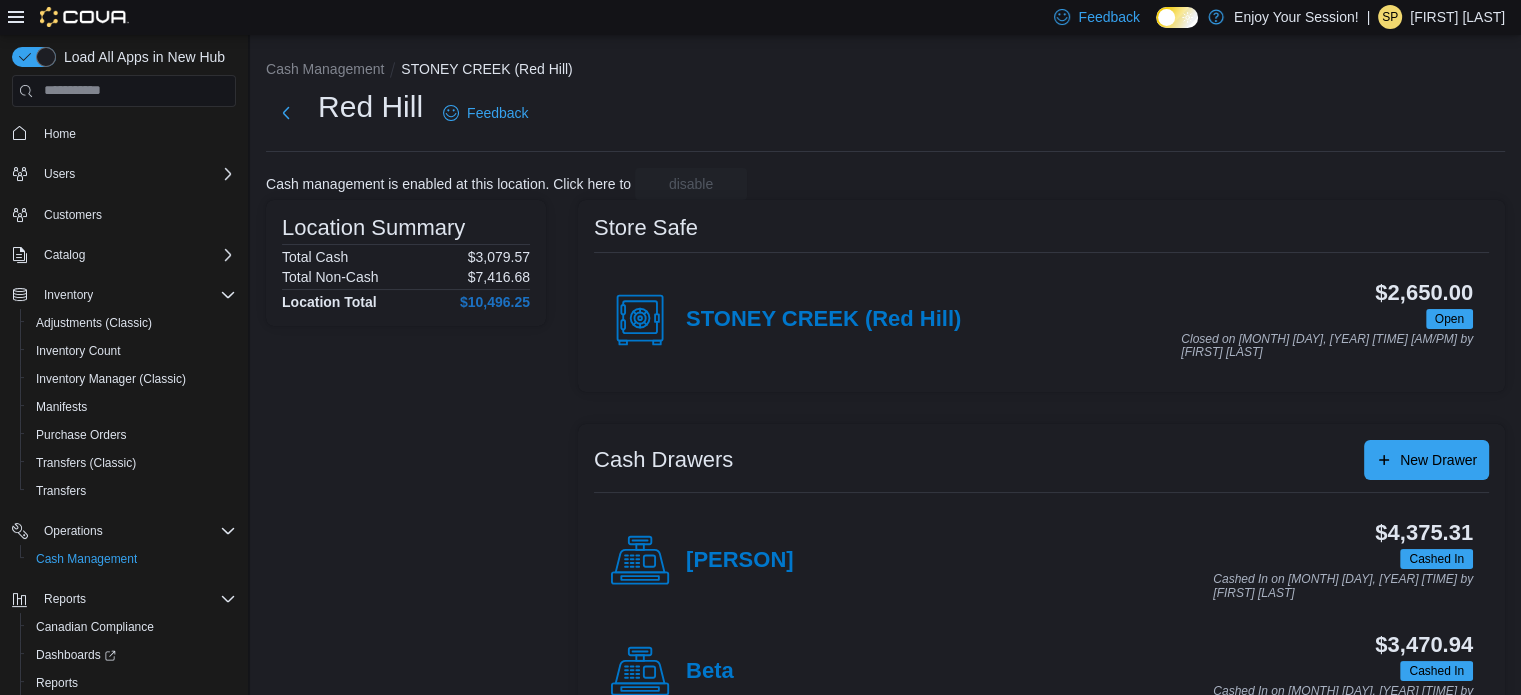 click on "[FIRST]" at bounding box center (740, 561) 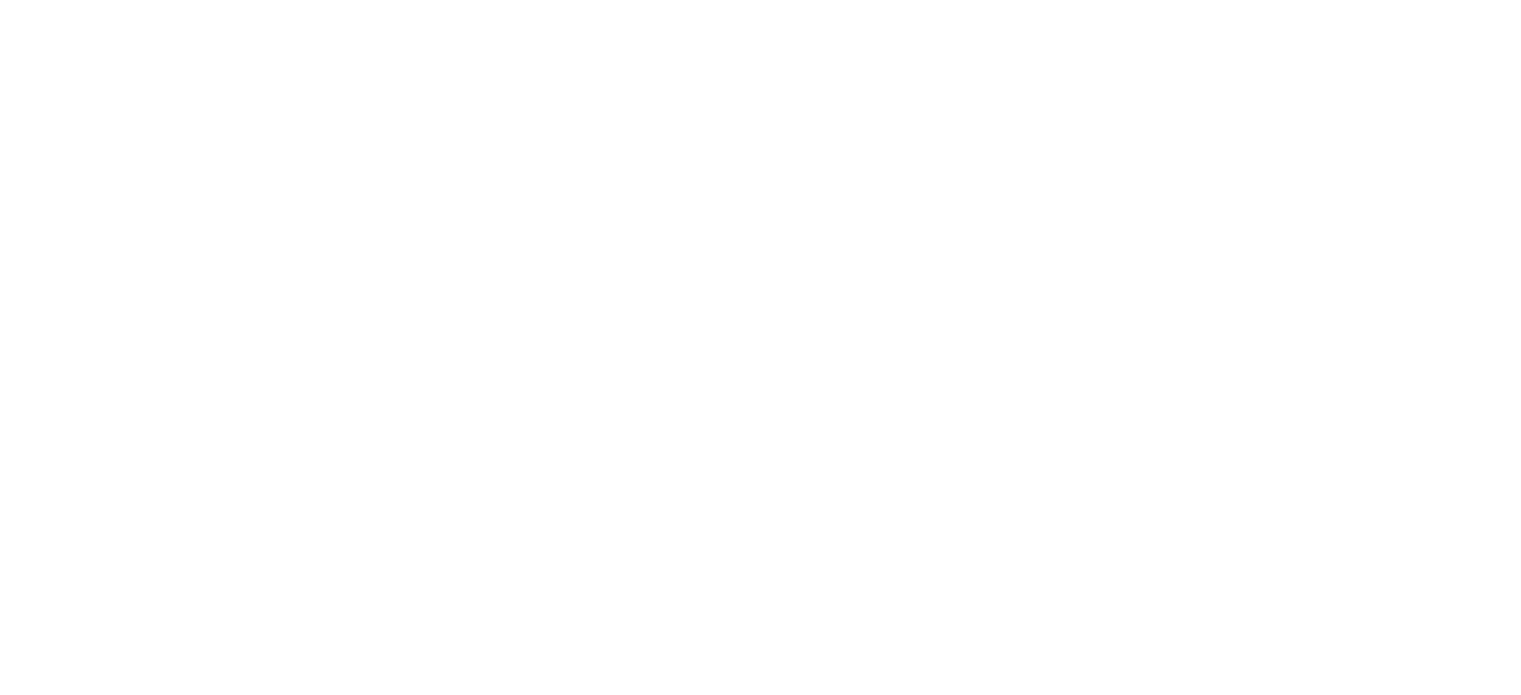 scroll, scrollTop: 0, scrollLeft: 0, axis: both 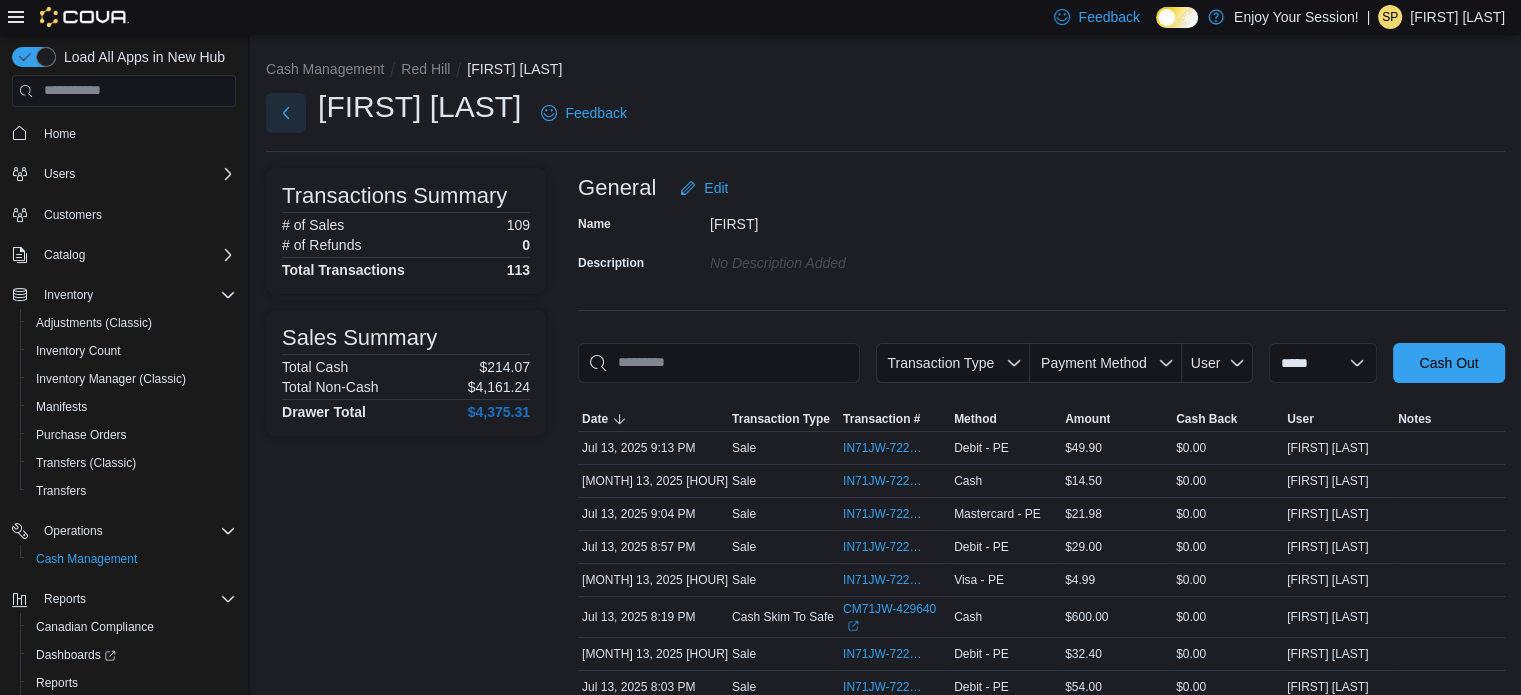 click at bounding box center (286, 113) 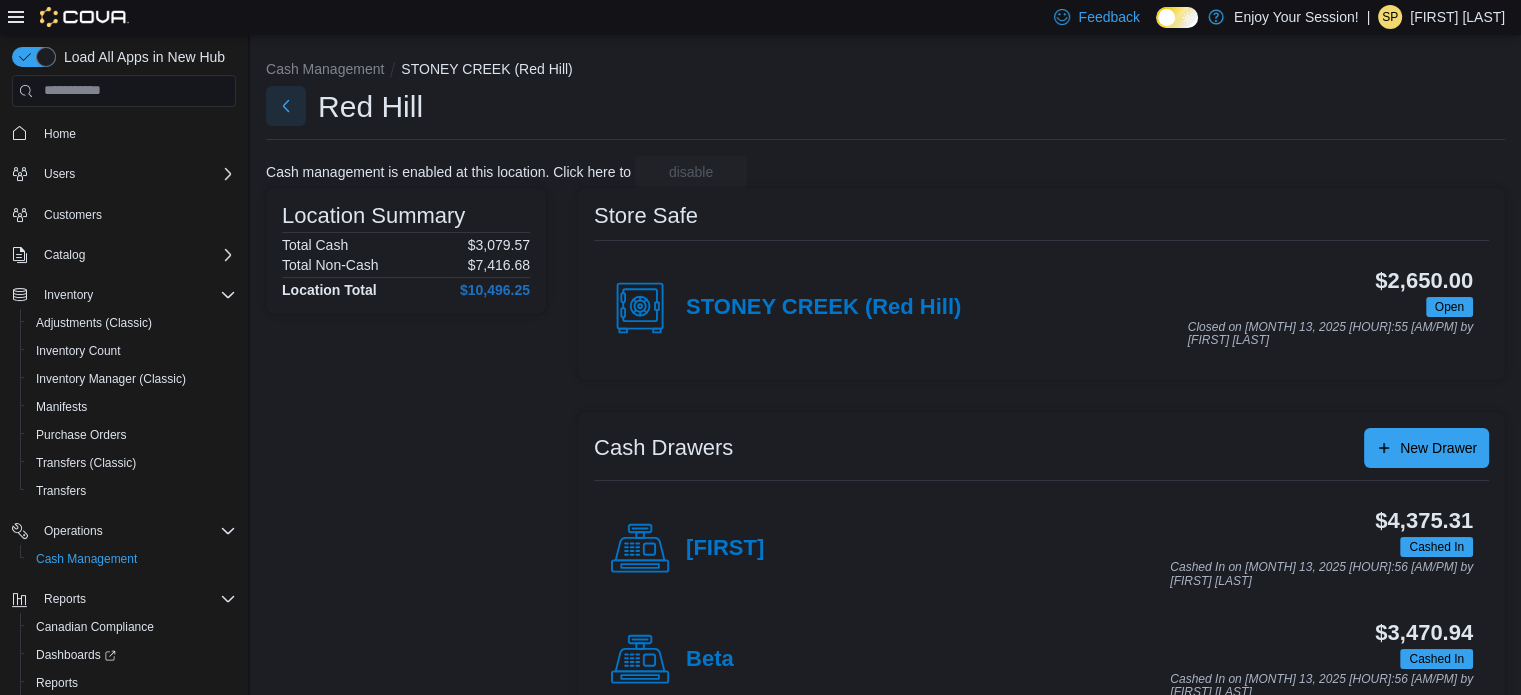 click at bounding box center [286, 106] 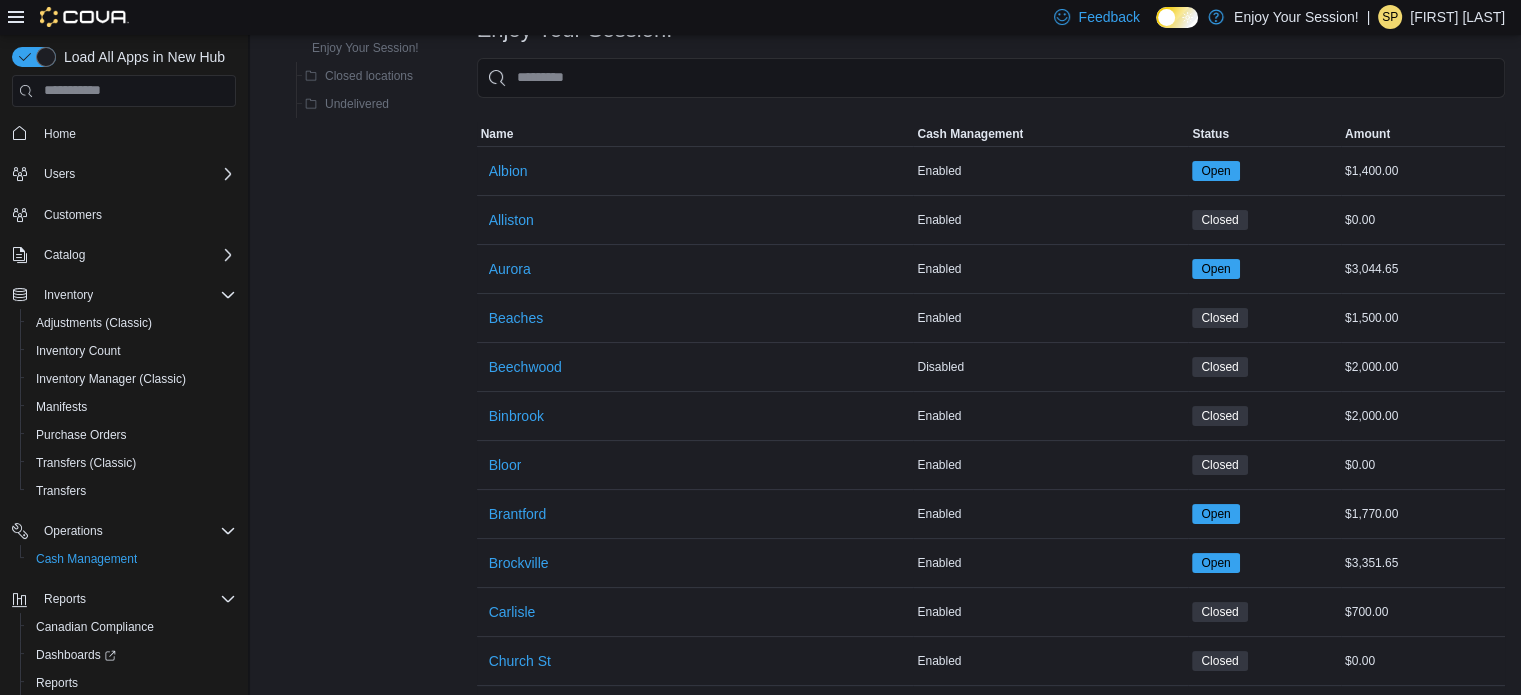 scroll, scrollTop: 200, scrollLeft: 0, axis: vertical 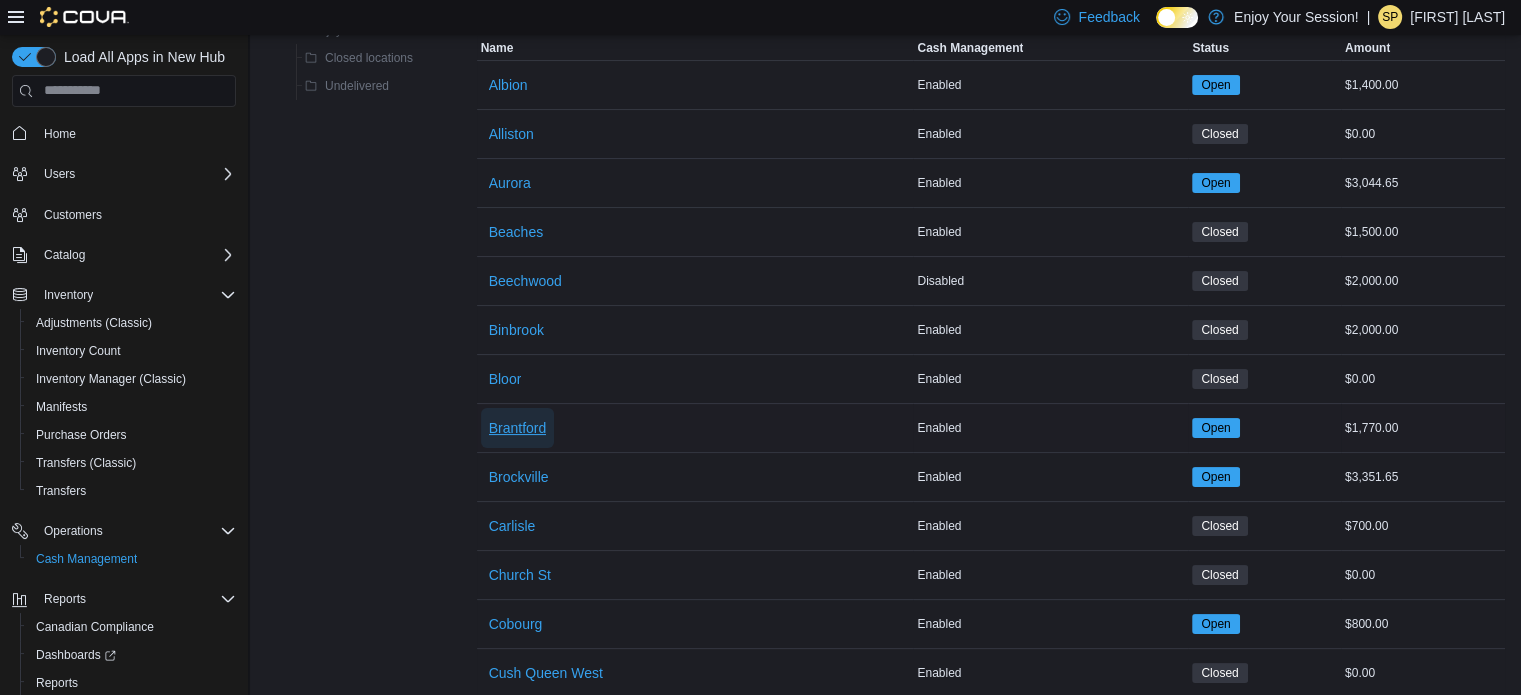 click on "Brantford" at bounding box center [518, 428] 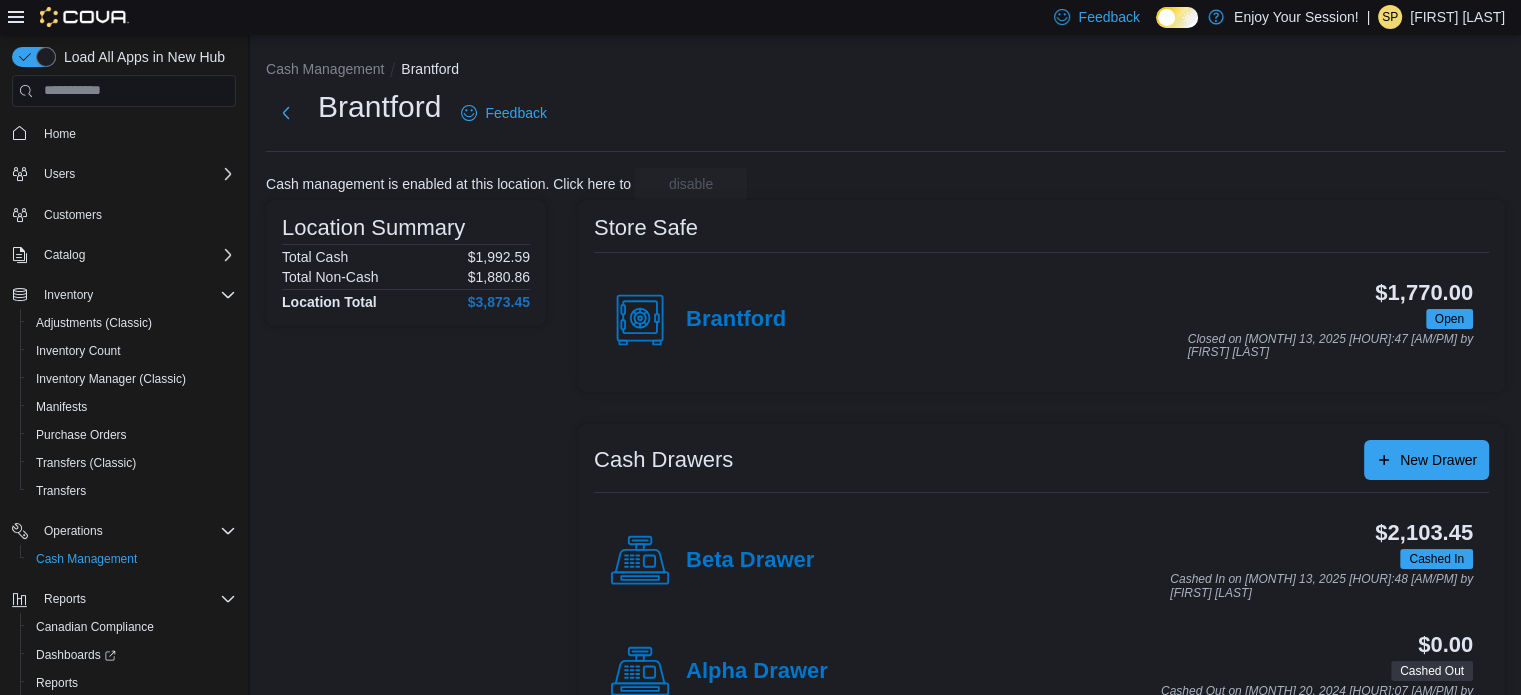 scroll, scrollTop: 64, scrollLeft: 0, axis: vertical 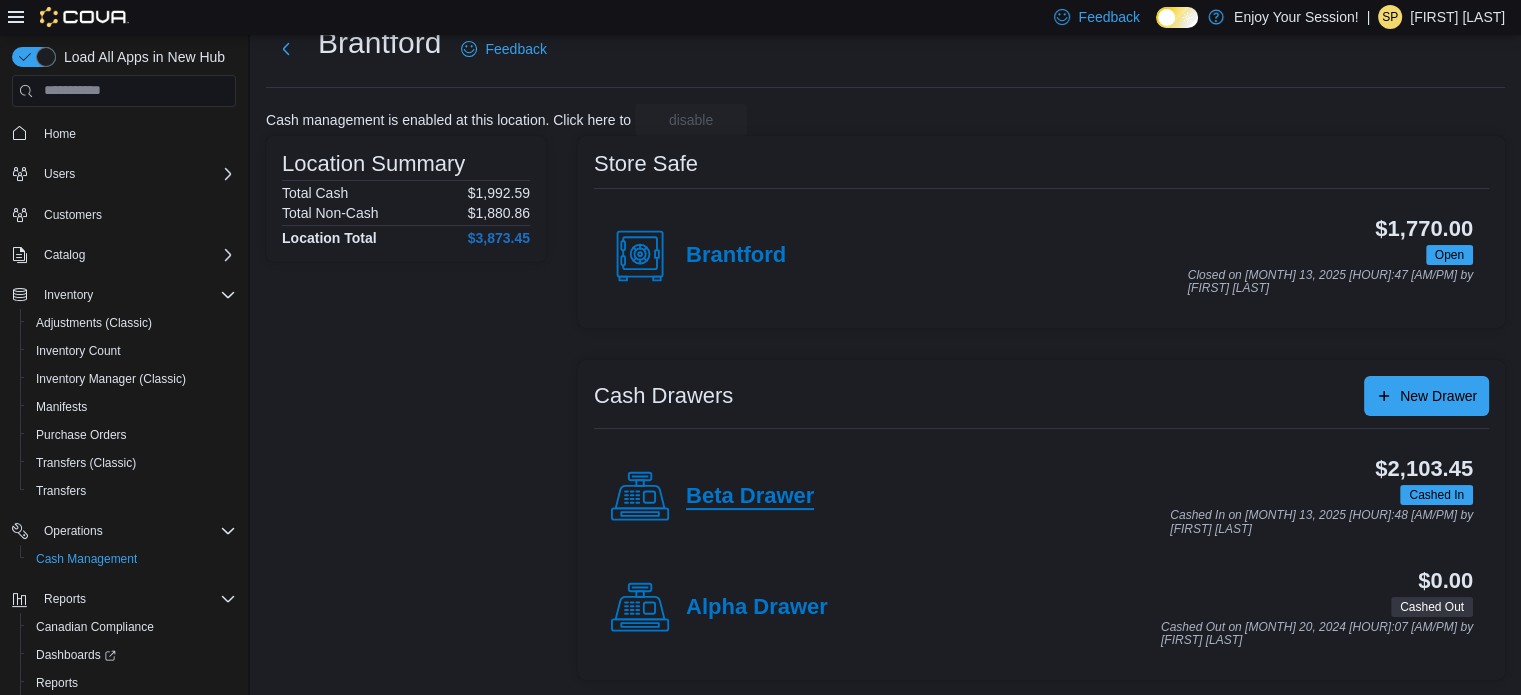 click on "Beta Drawer" at bounding box center [750, 497] 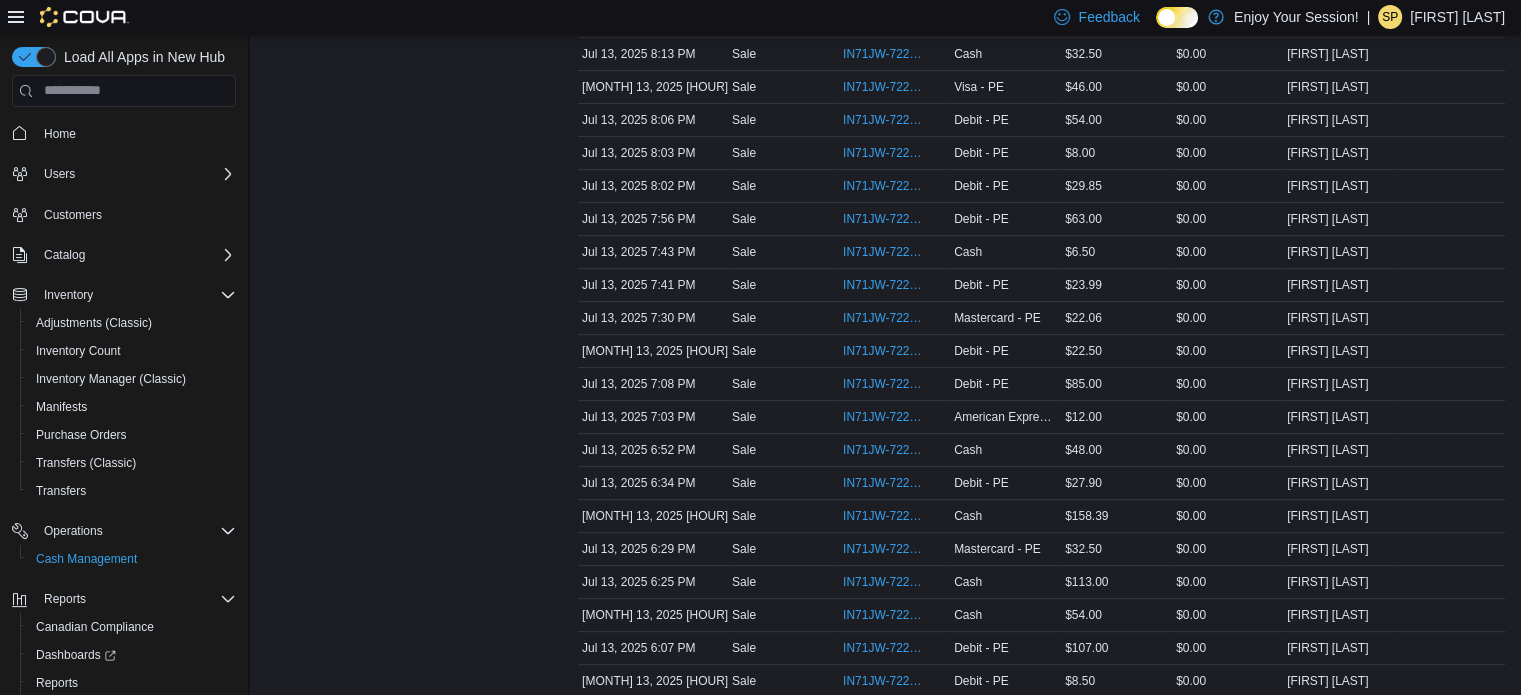 scroll, scrollTop: 0, scrollLeft: 0, axis: both 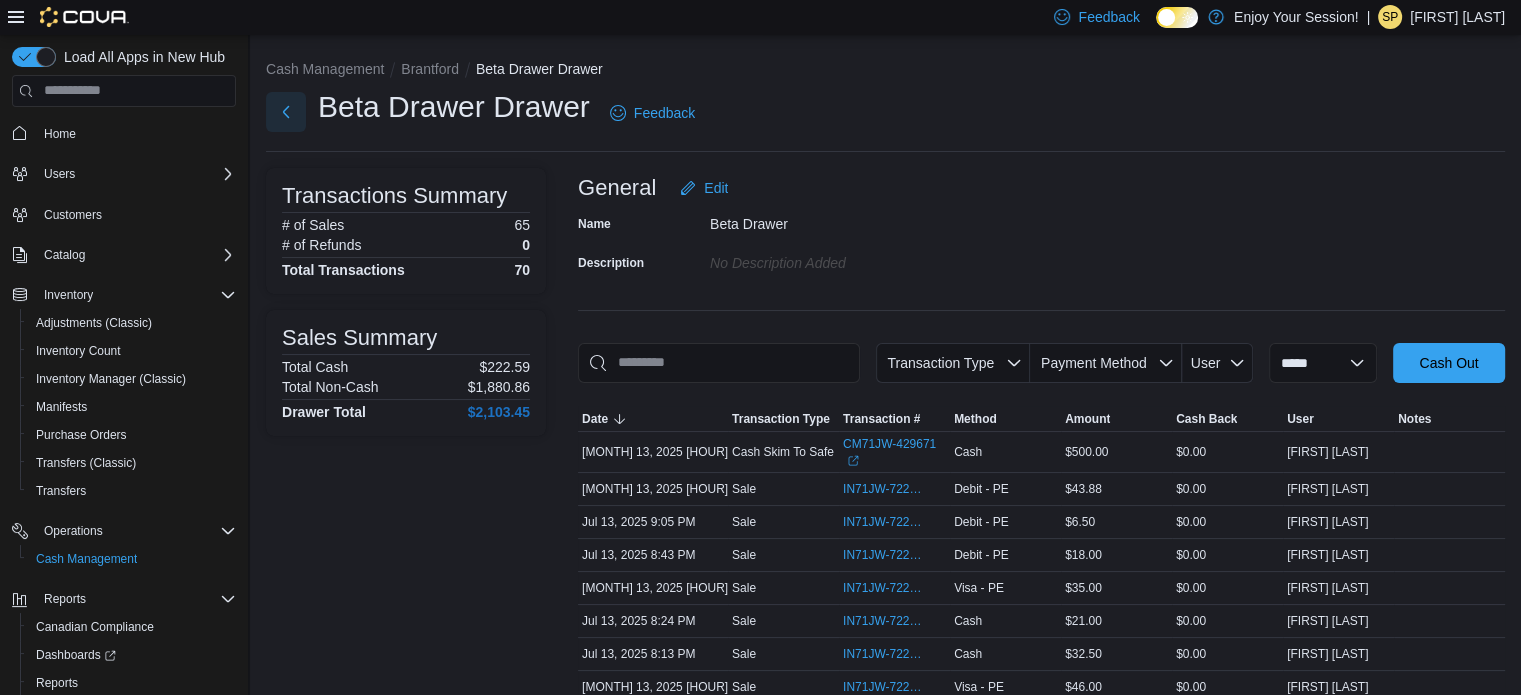 click at bounding box center (286, 112) 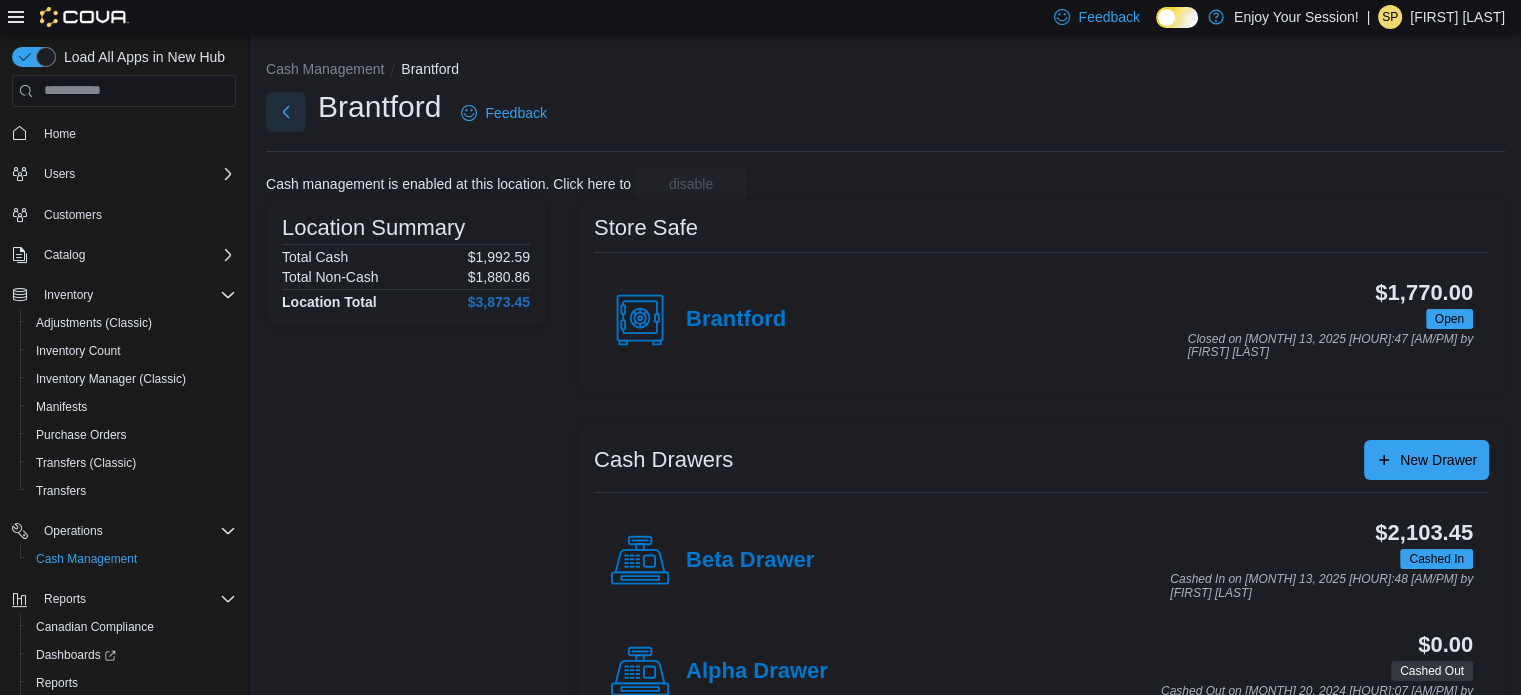 click at bounding box center [286, 112] 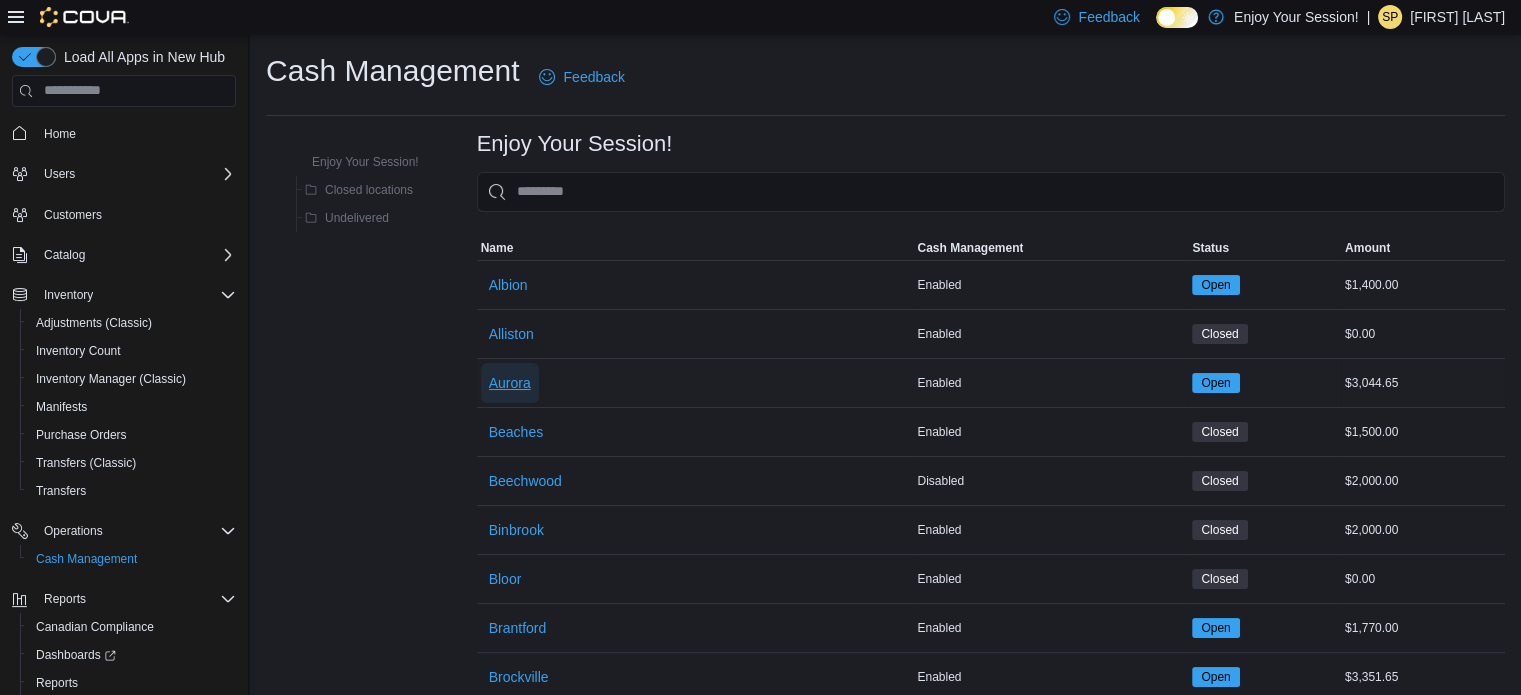 click on "Aurora" at bounding box center (510, 383) 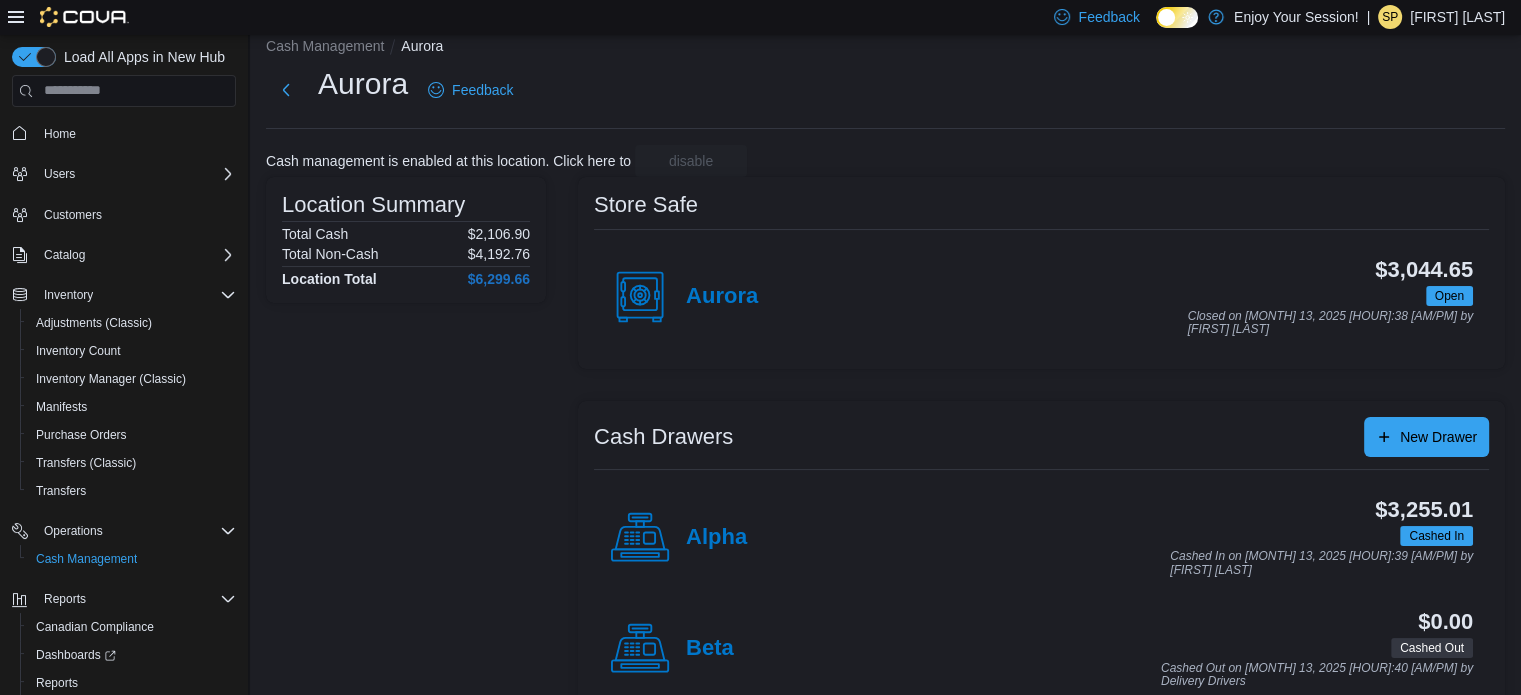 scroll, scrollTop: 64, scrollLeft: 0, axis: vertical 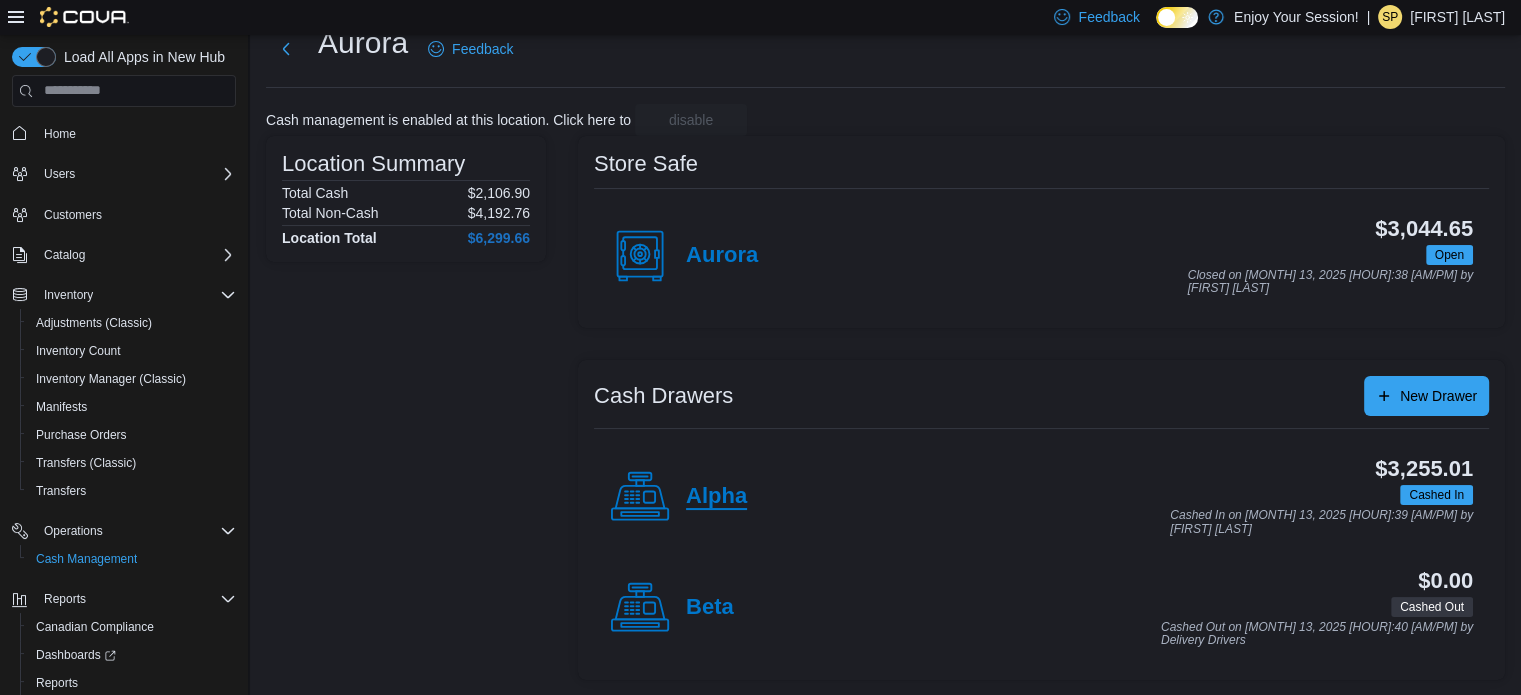 click on "Alpha" at bounding box center [716, 497] 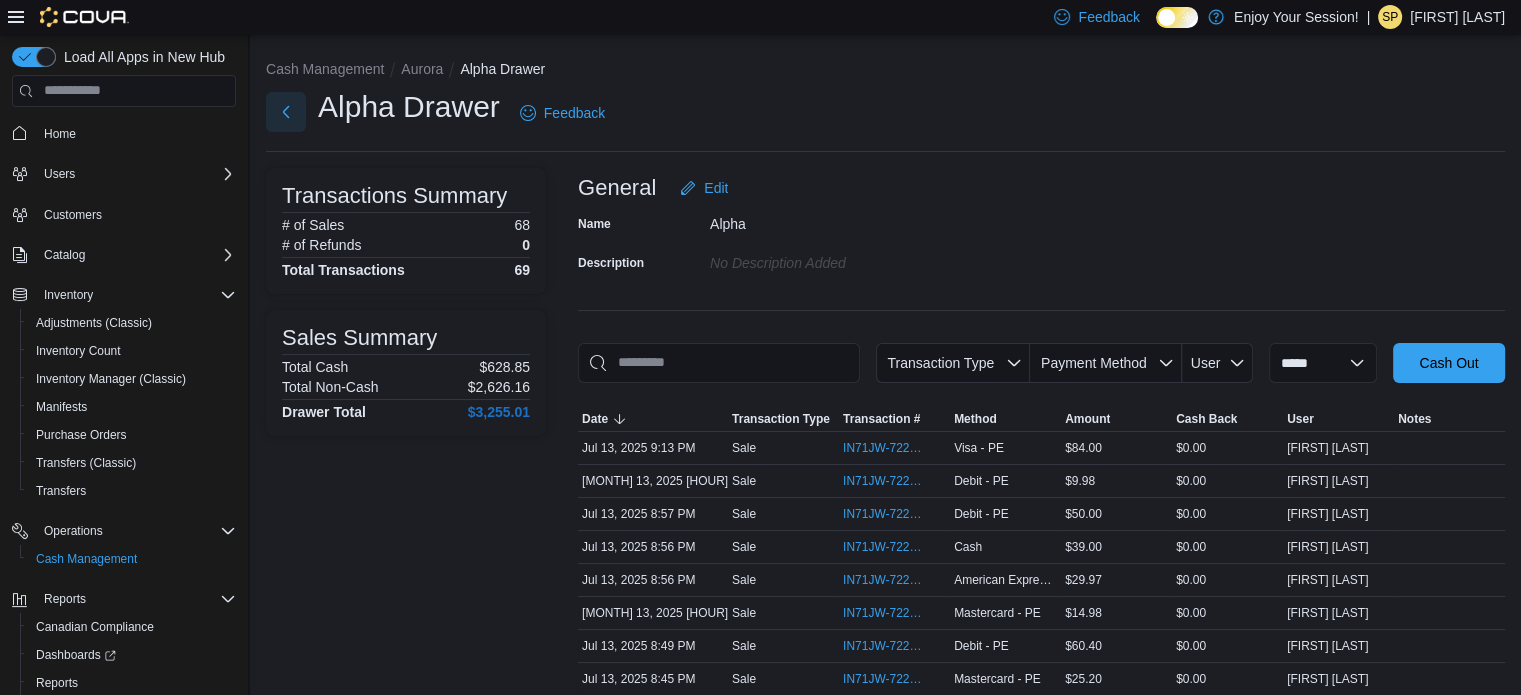 click at bounding box center (286, 112) 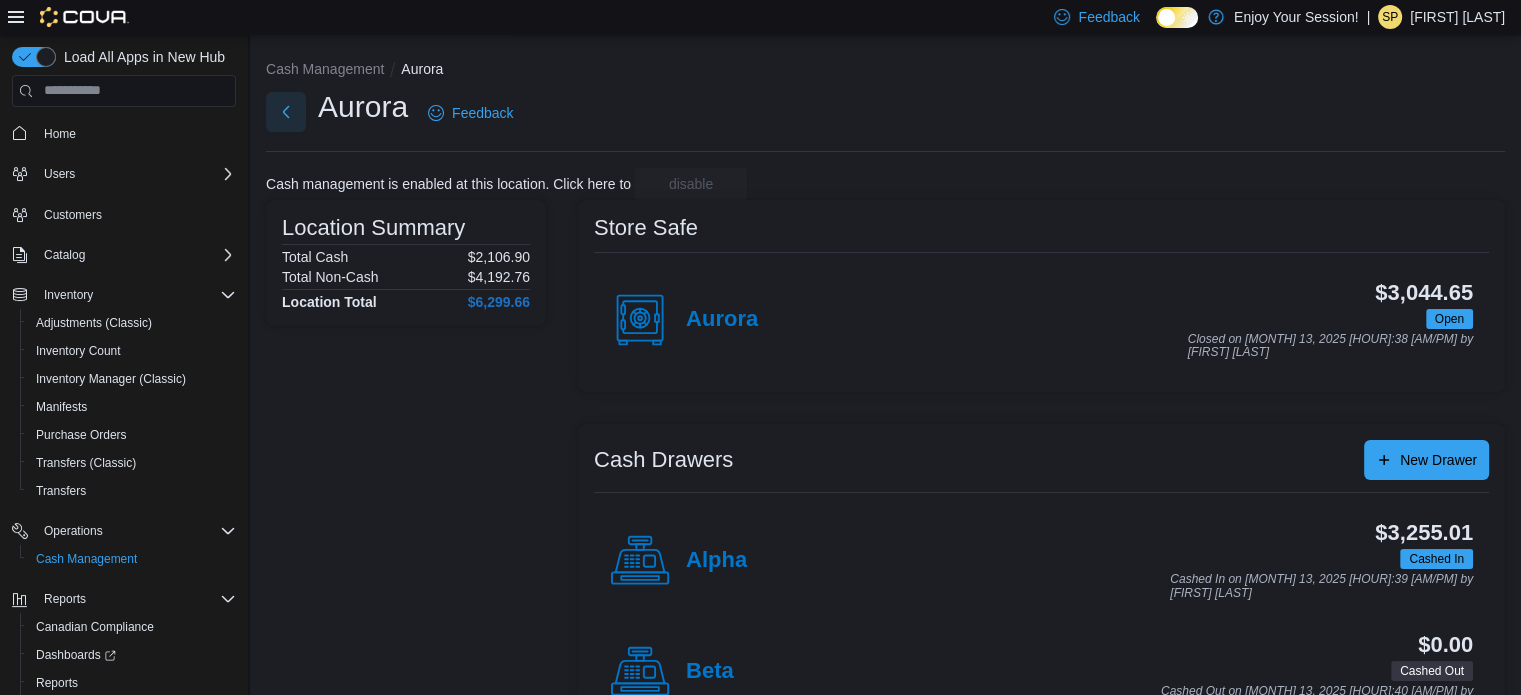 click at bounding box center [286, 112] 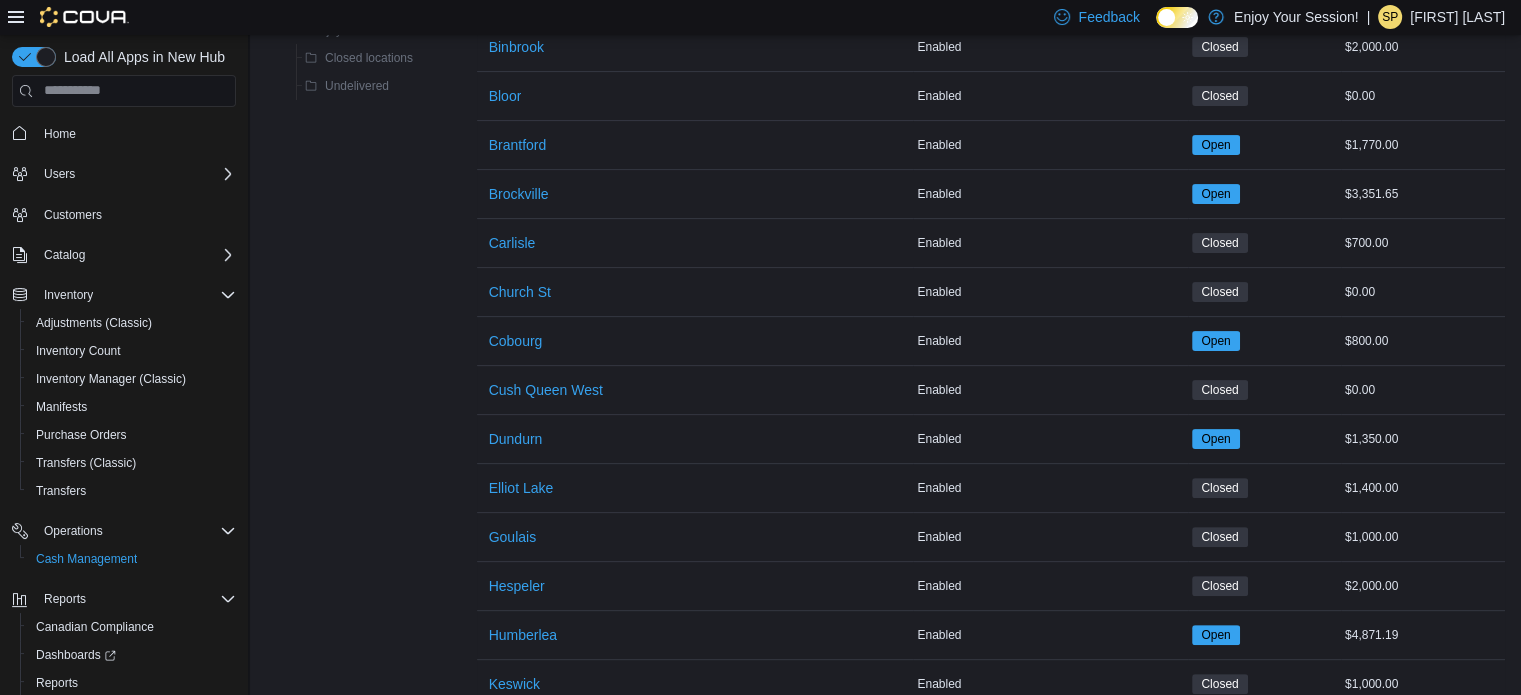 scroll, scrollTop: 500, scrollLeft: 0, axis: vertical 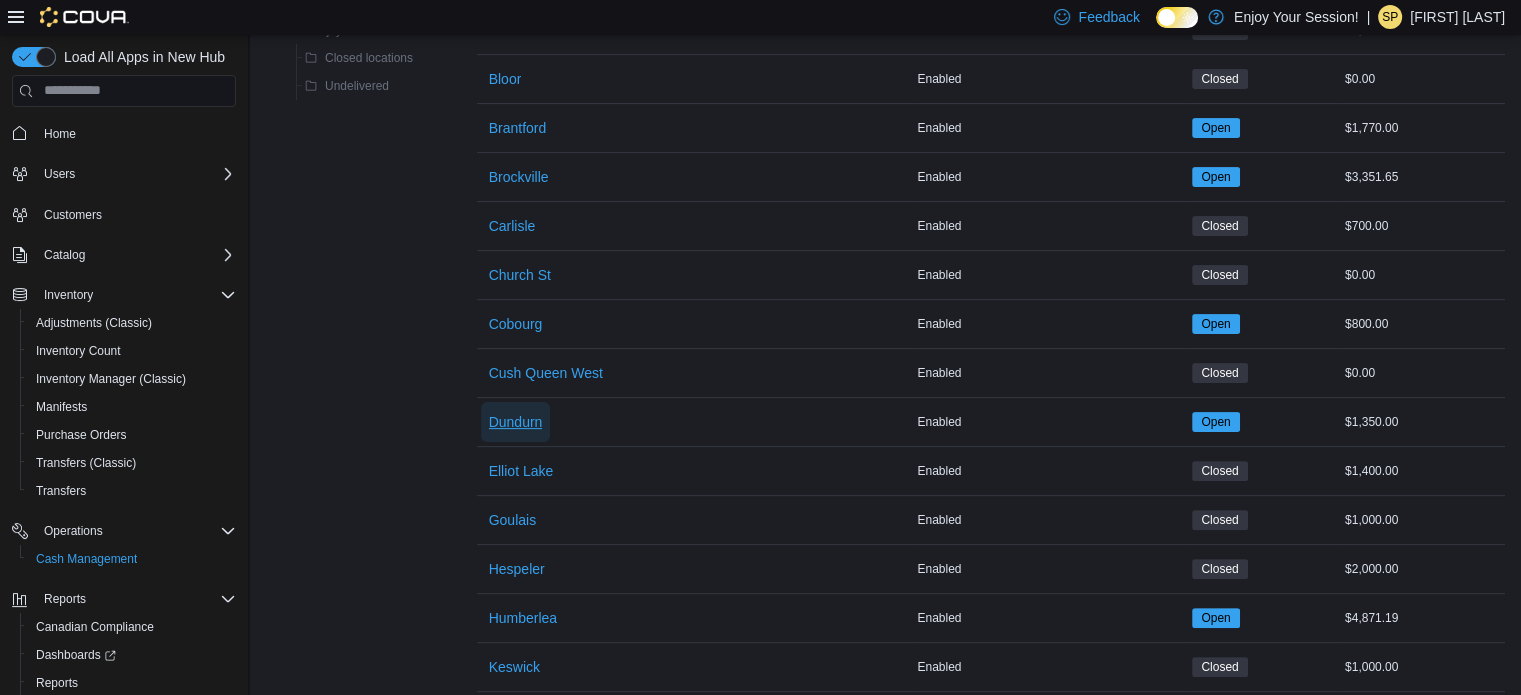click on "Dundurn" at bounding box center (516, 422) 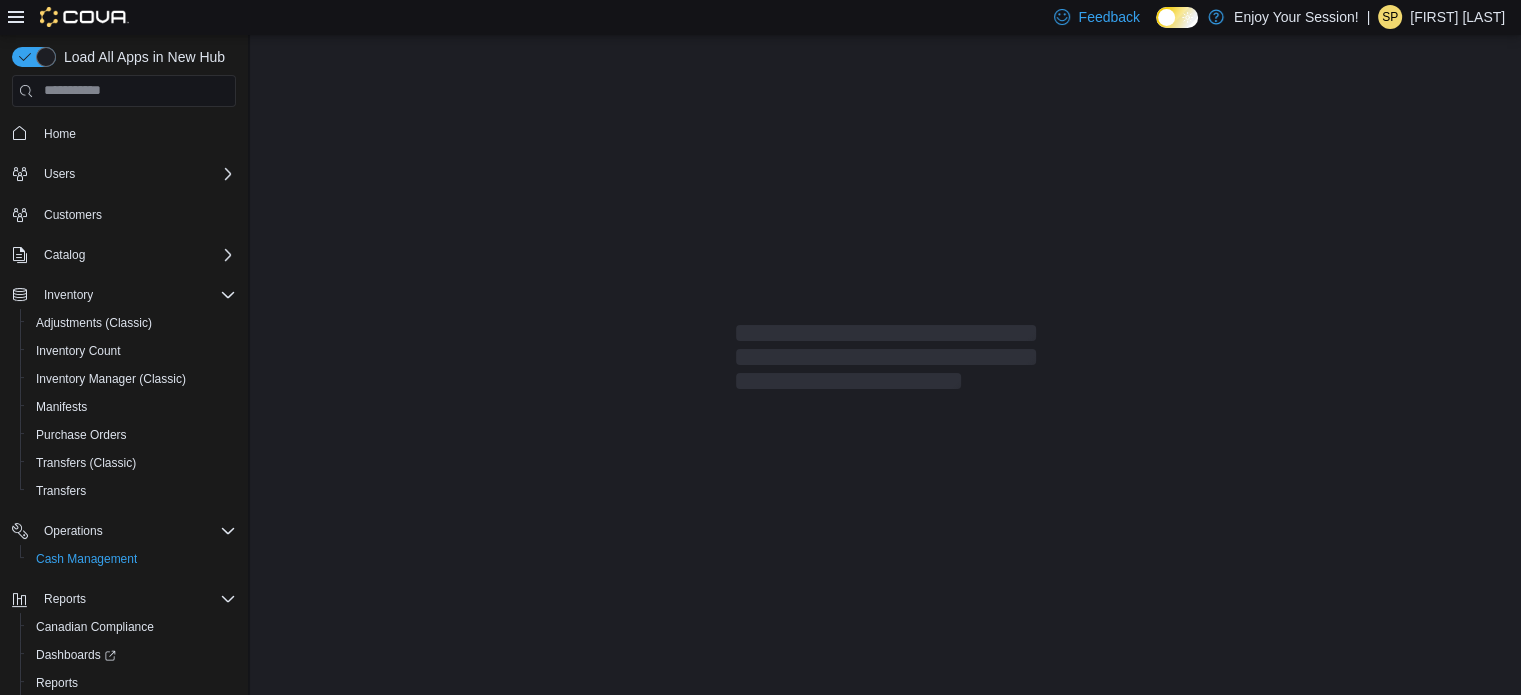 scroll, scrollTop: 0, scrollLeft: 0, axis: both 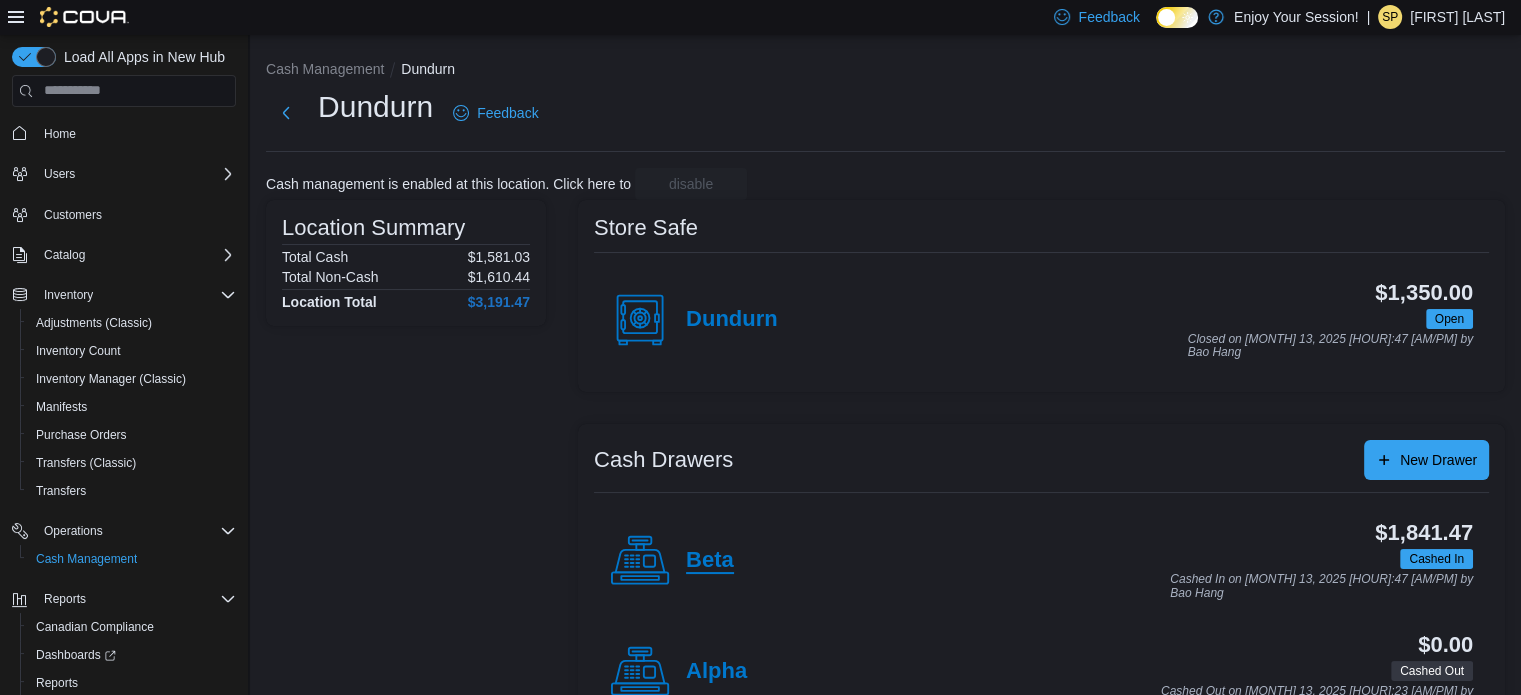 click on "Beta" at bounding box center [710, 561] 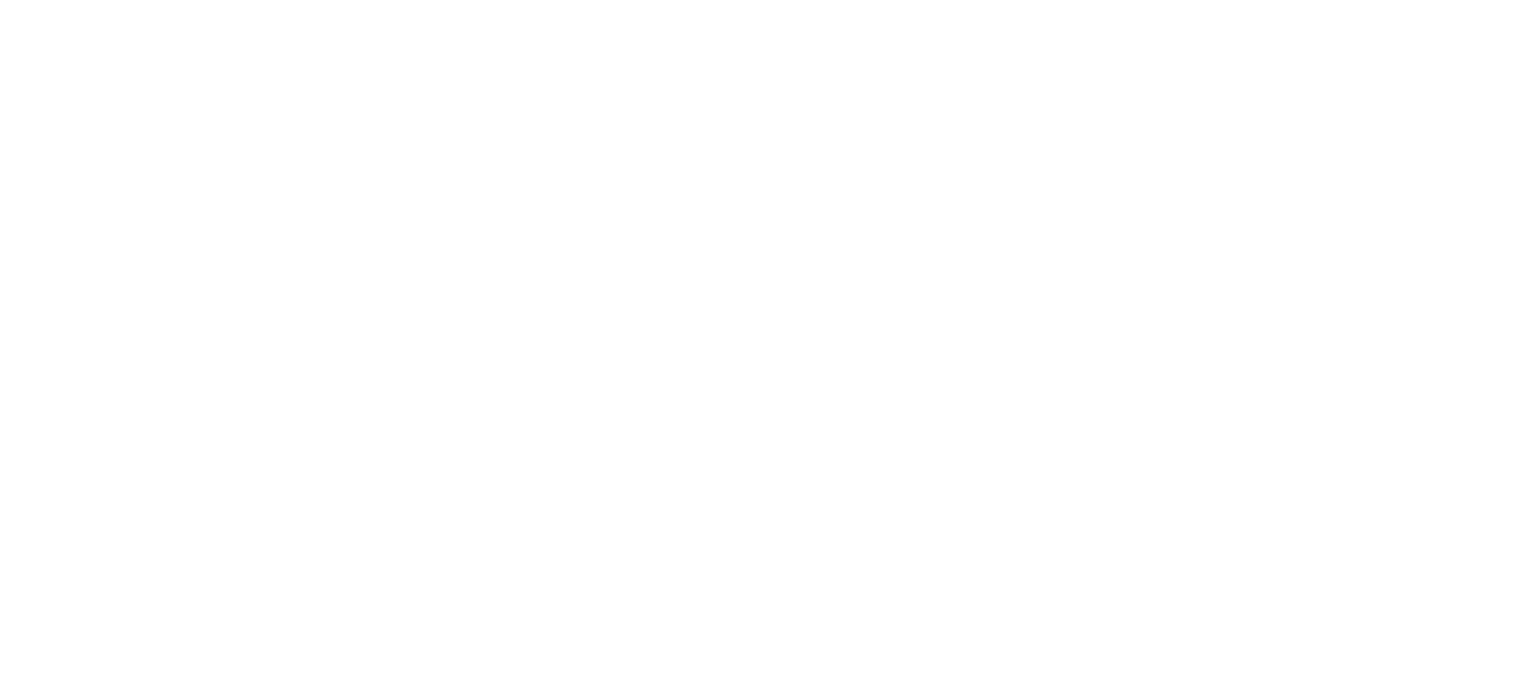 scroll, scrollTop: 0, scrollLeft: 0, axis: both 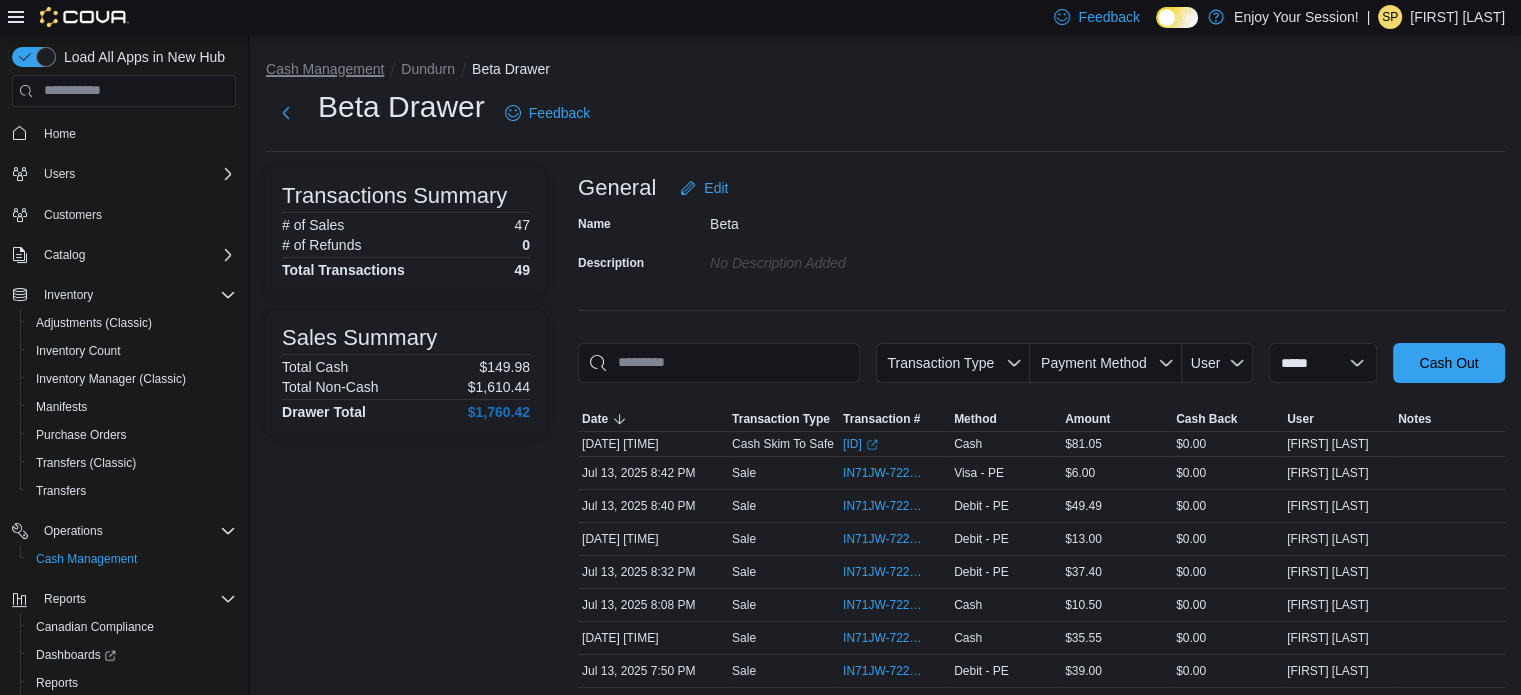 click on "Cash Management" at bounding box center [325, 69] 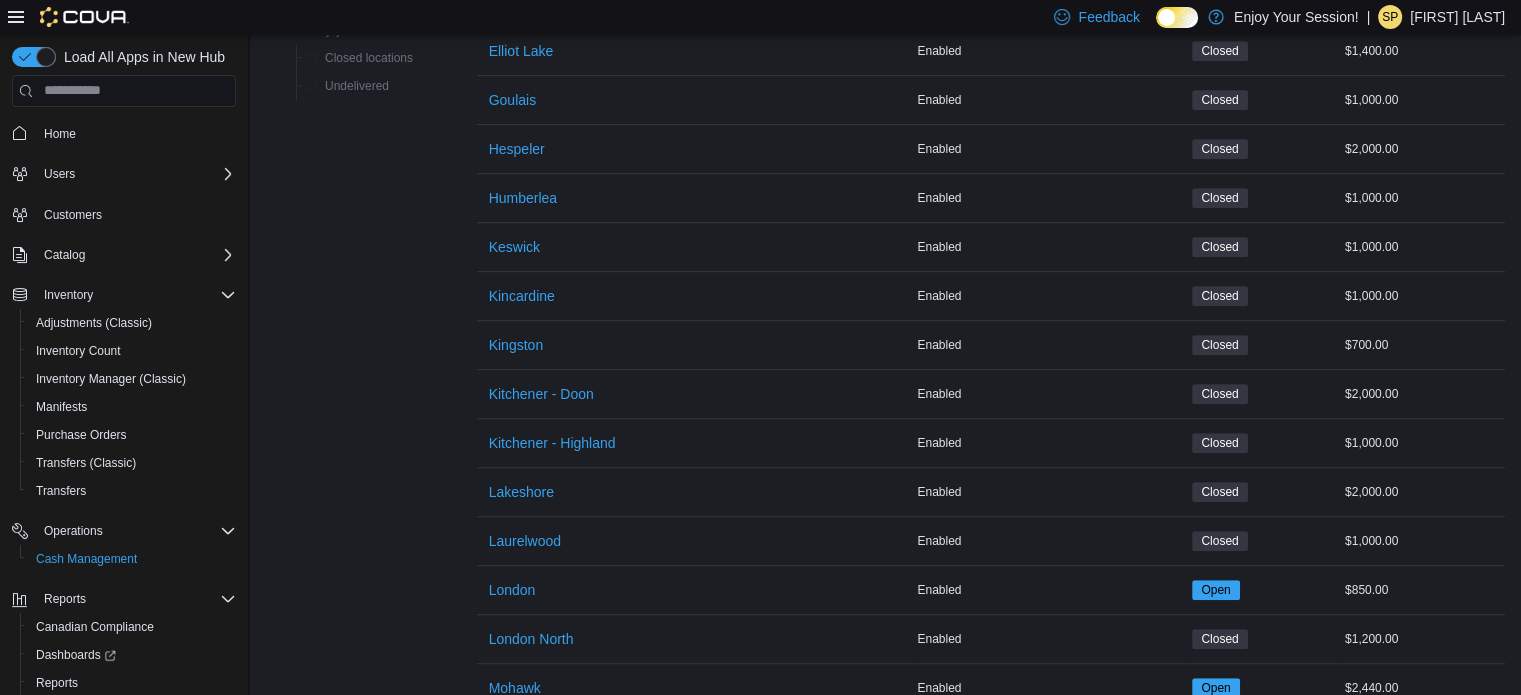 scroll, scrollTop: 1000, scrollLeft: 0, axis: vertical 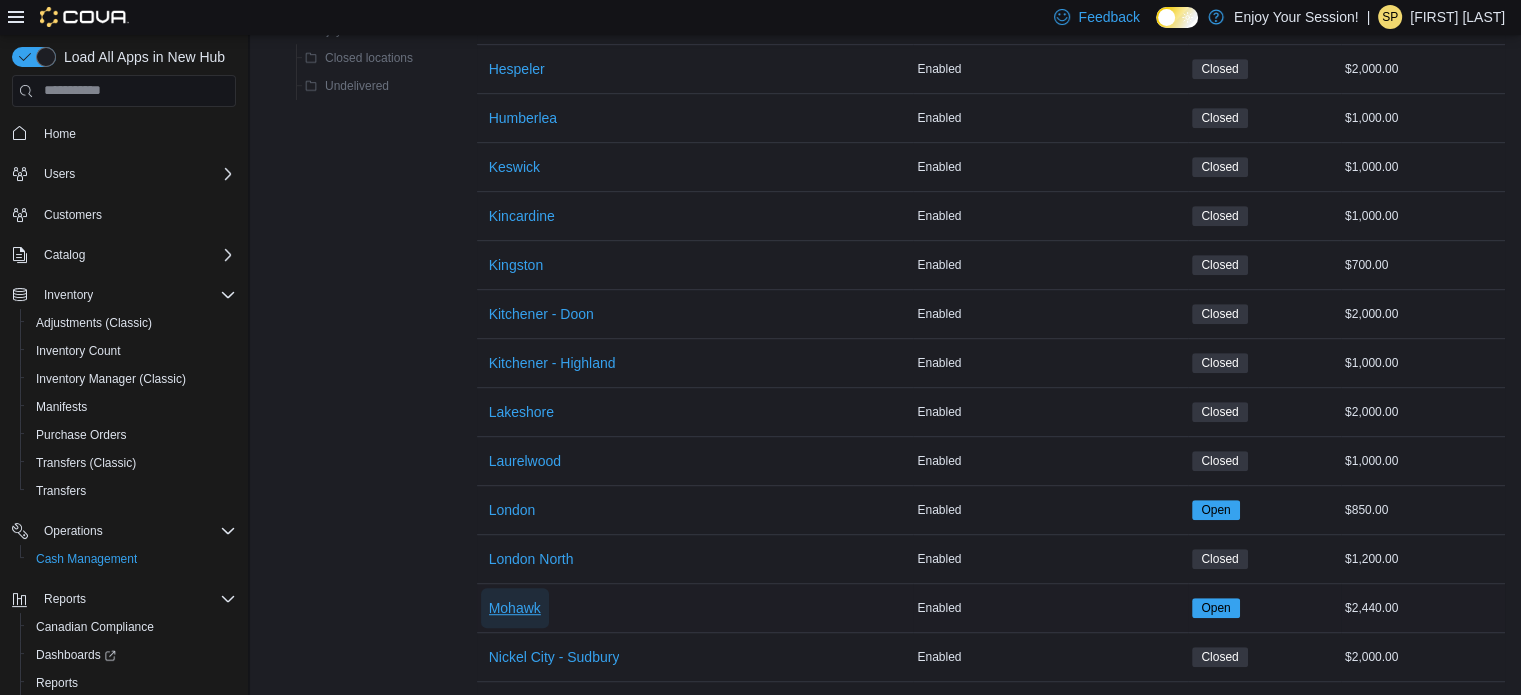 click on "Mohawk" at bounding box center [515, 608] 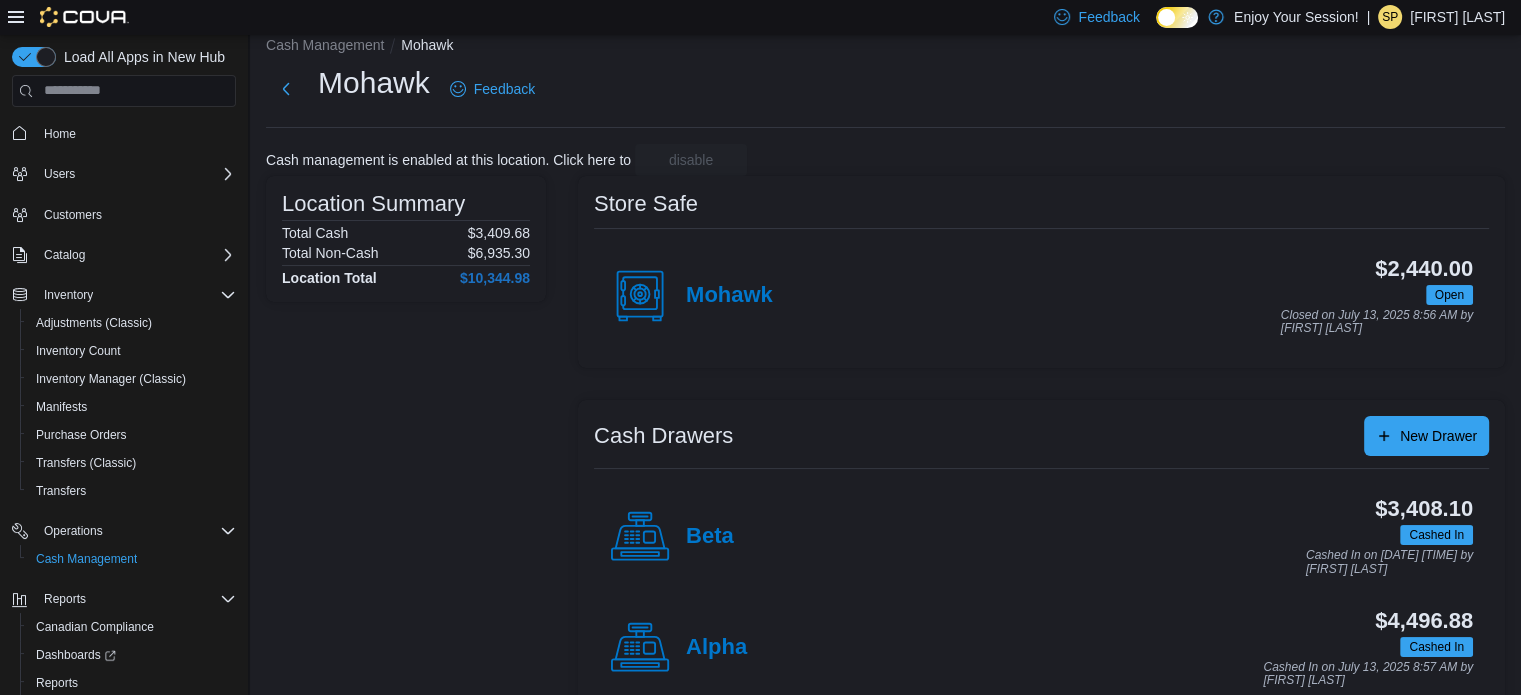 scroll, scrollTop: 64, scrollLeft: 0, axis: vertical 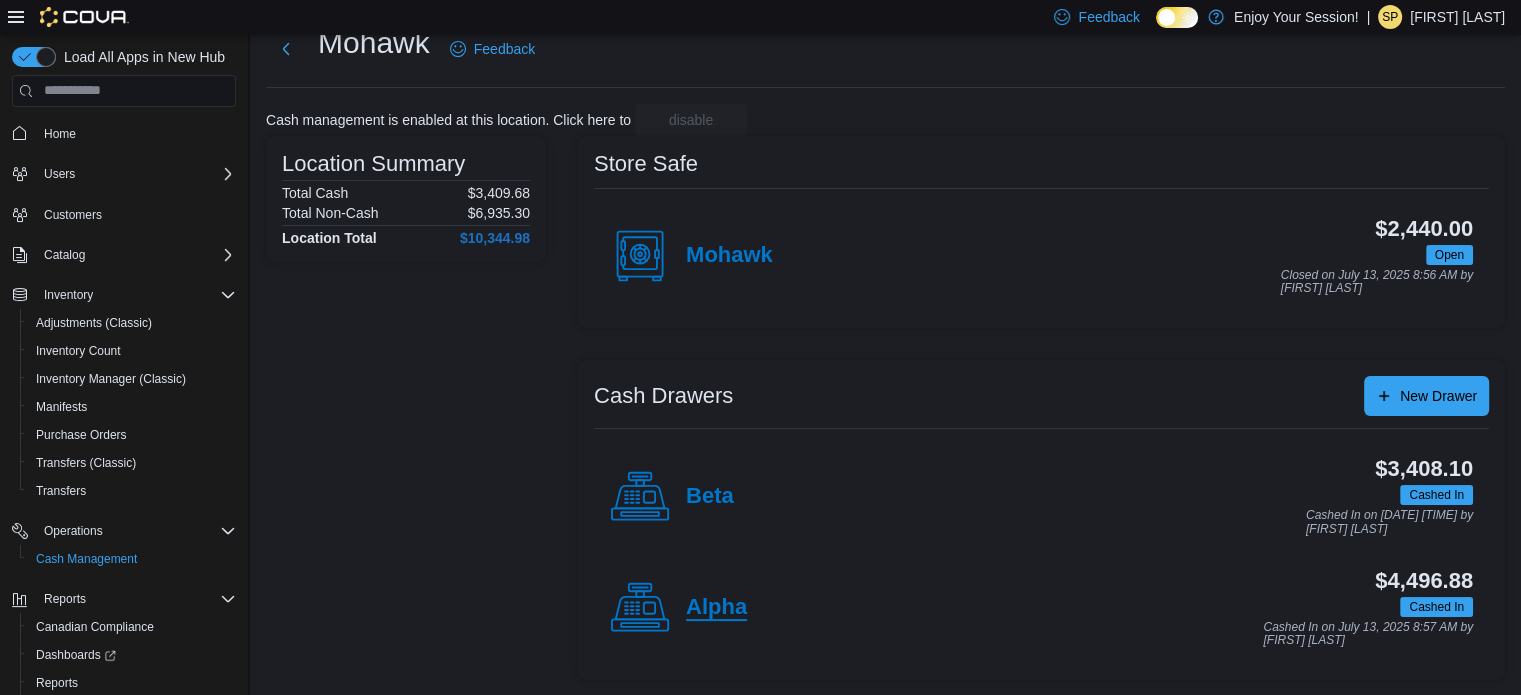 click on "Alpha" at bounding box center (716, 608) 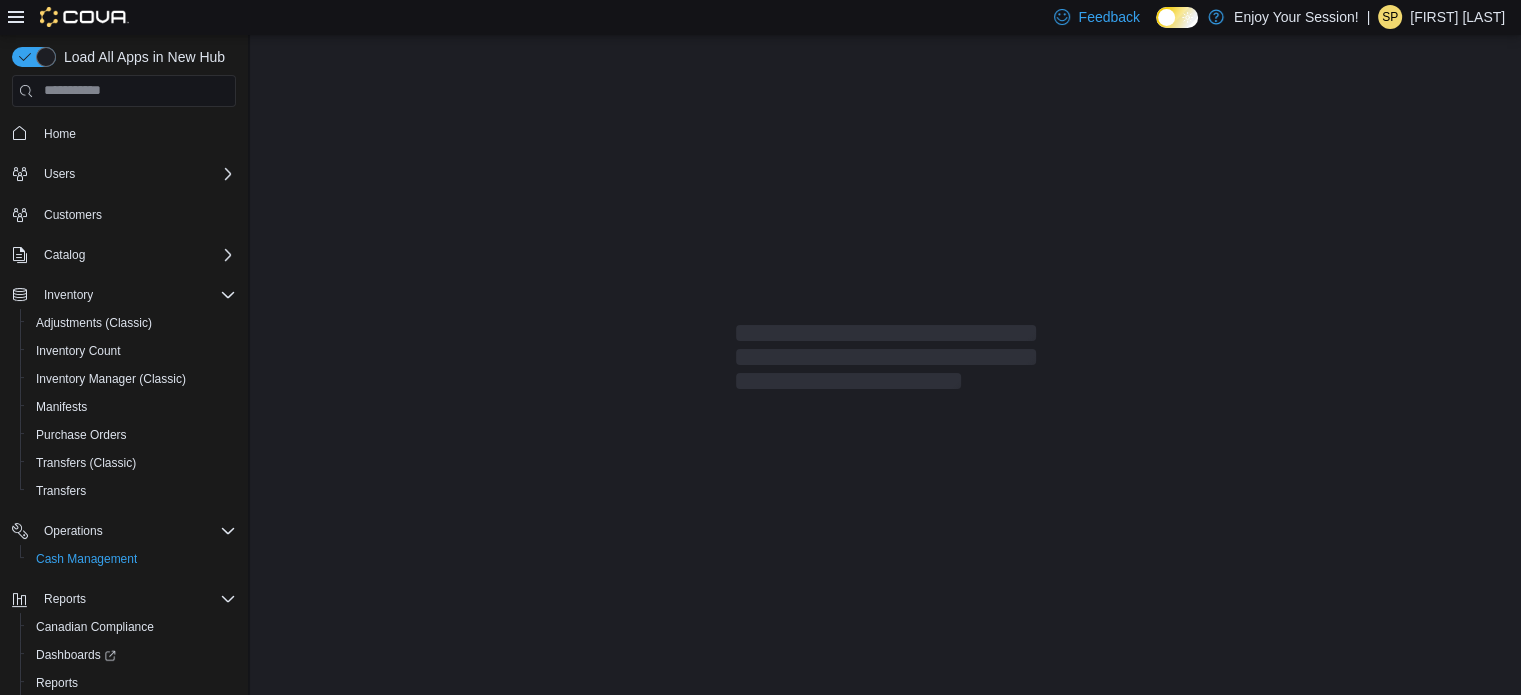 scroll, scrollTop: 0, scrollLeft: 0, axis: both 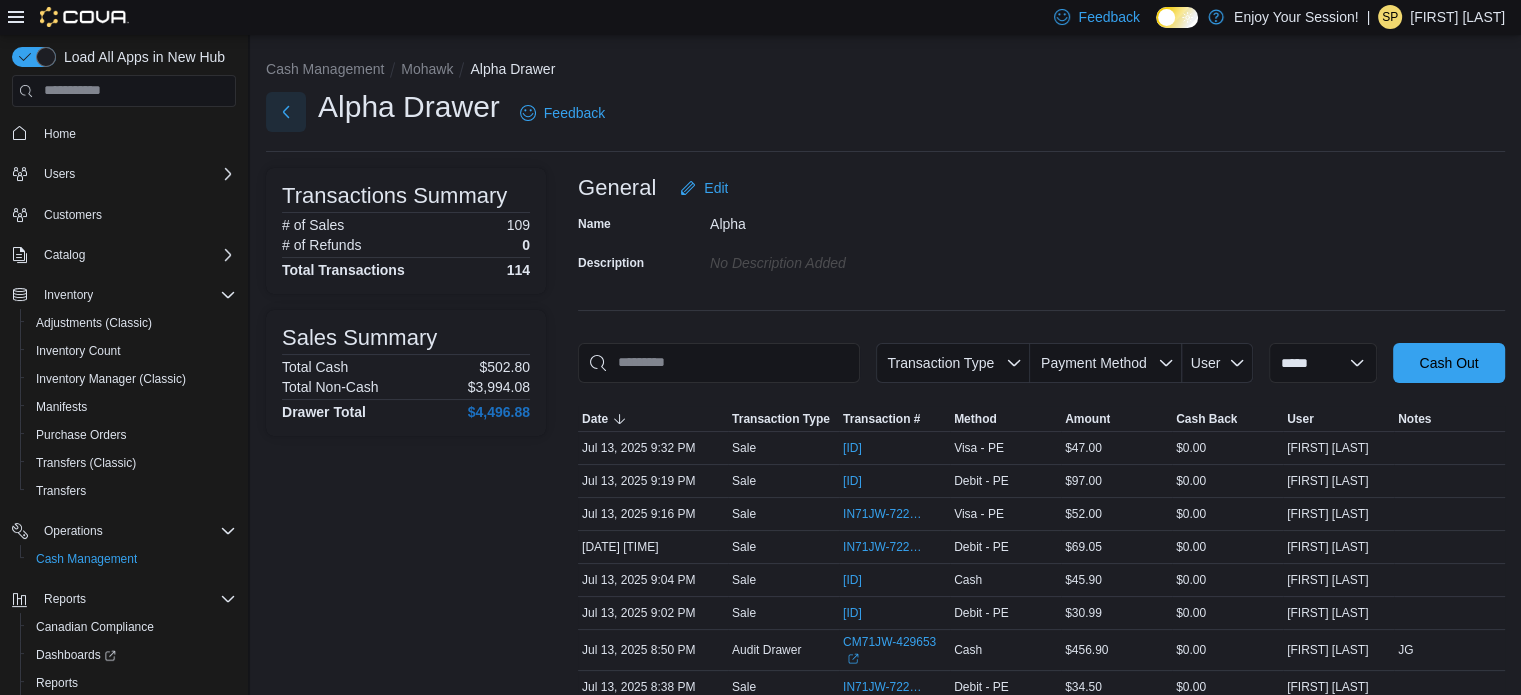 click at bounding box center [286, 112] 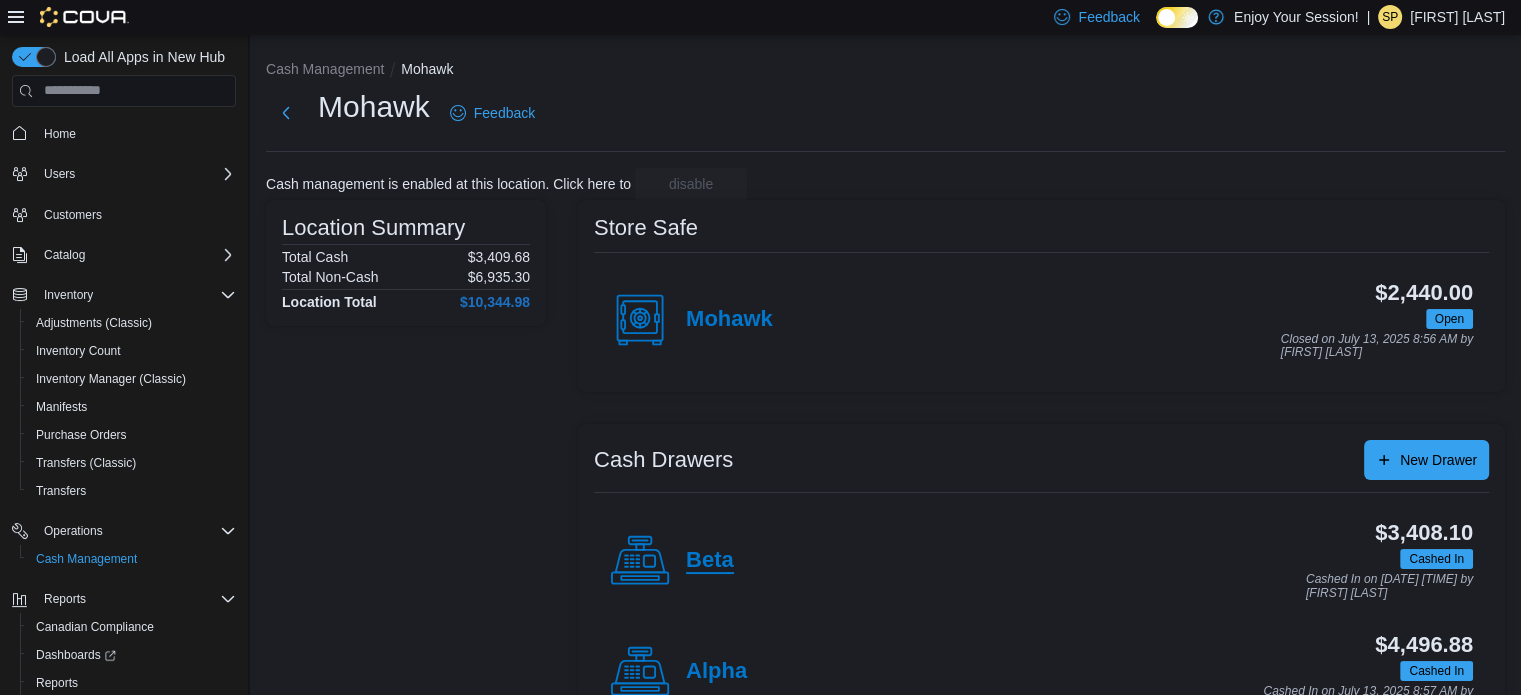 click on "Beta" at bounding box center [710, 561] 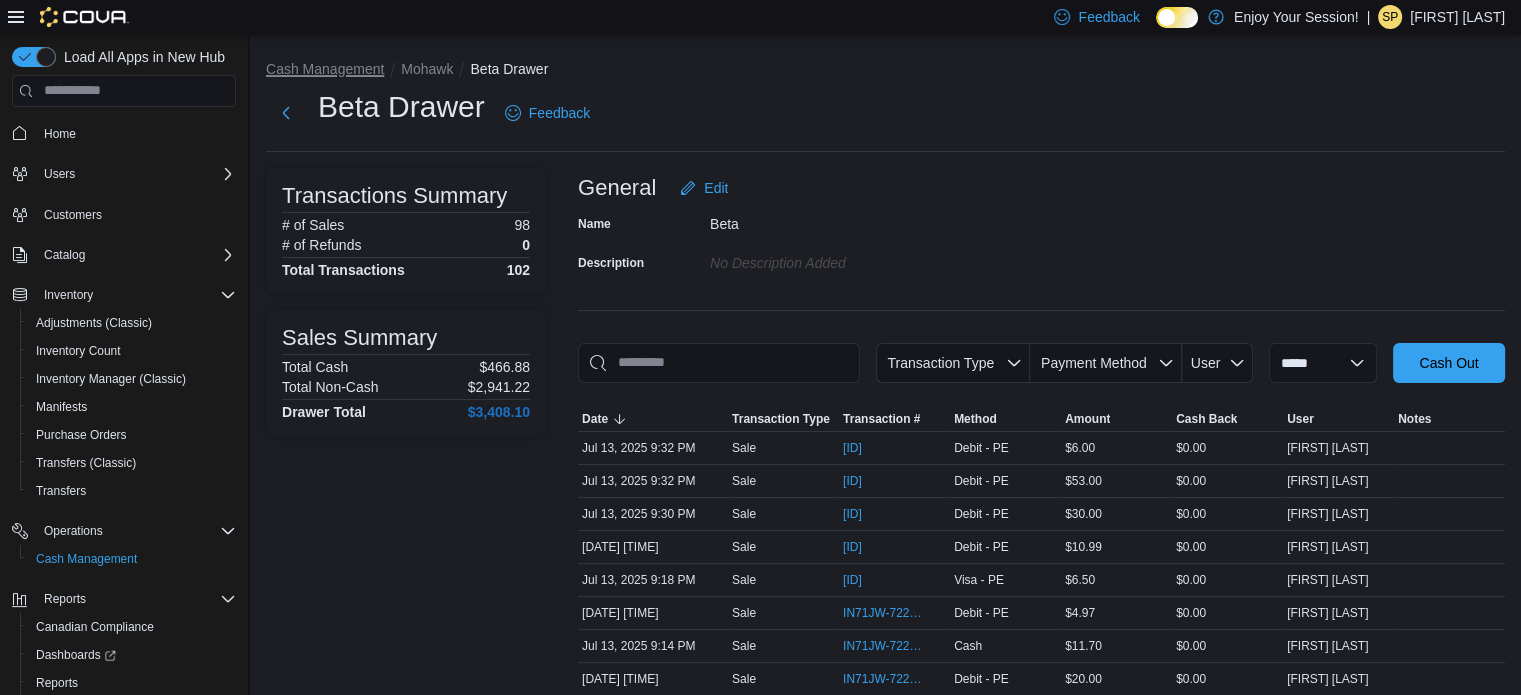 click on "Cash Management" at bounding box center (325, 69) 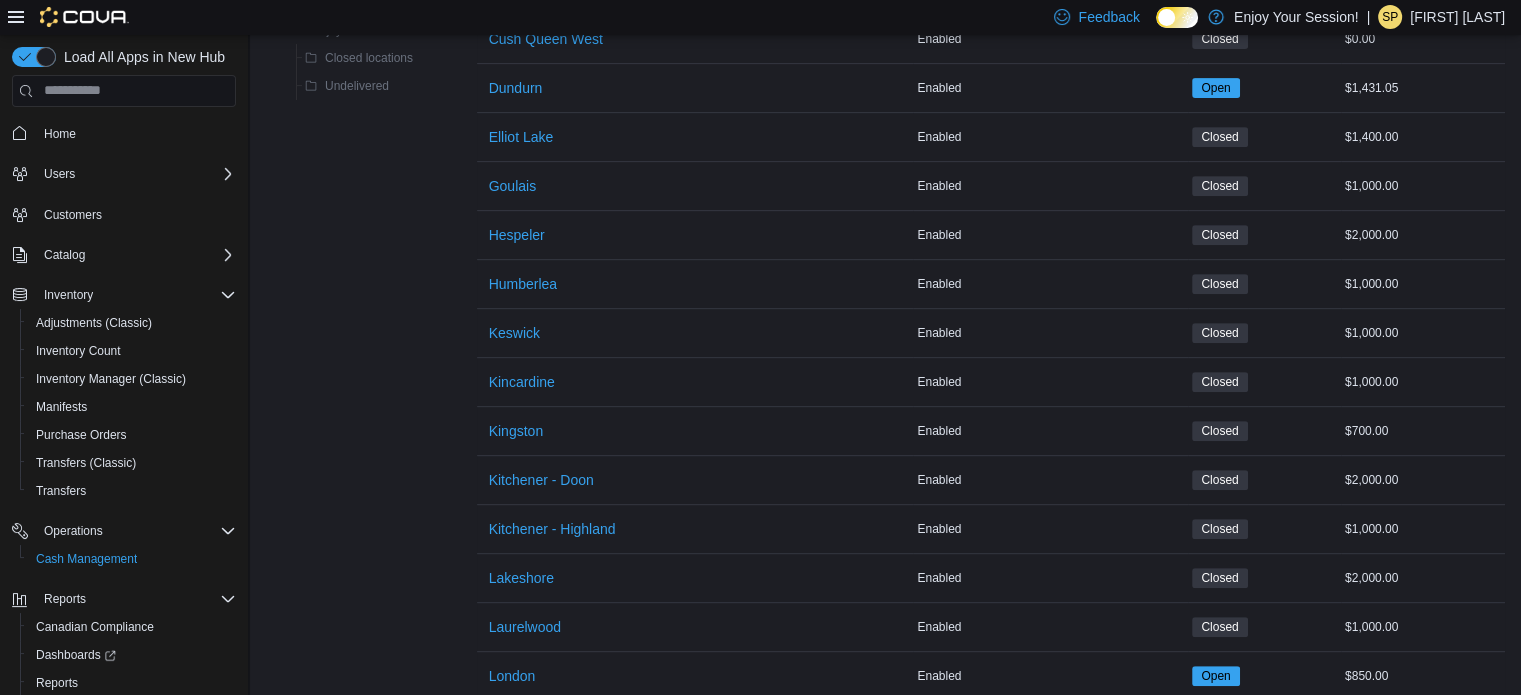 scroll, scrollTop: 800, scrollLeft: 0, axis: vertical 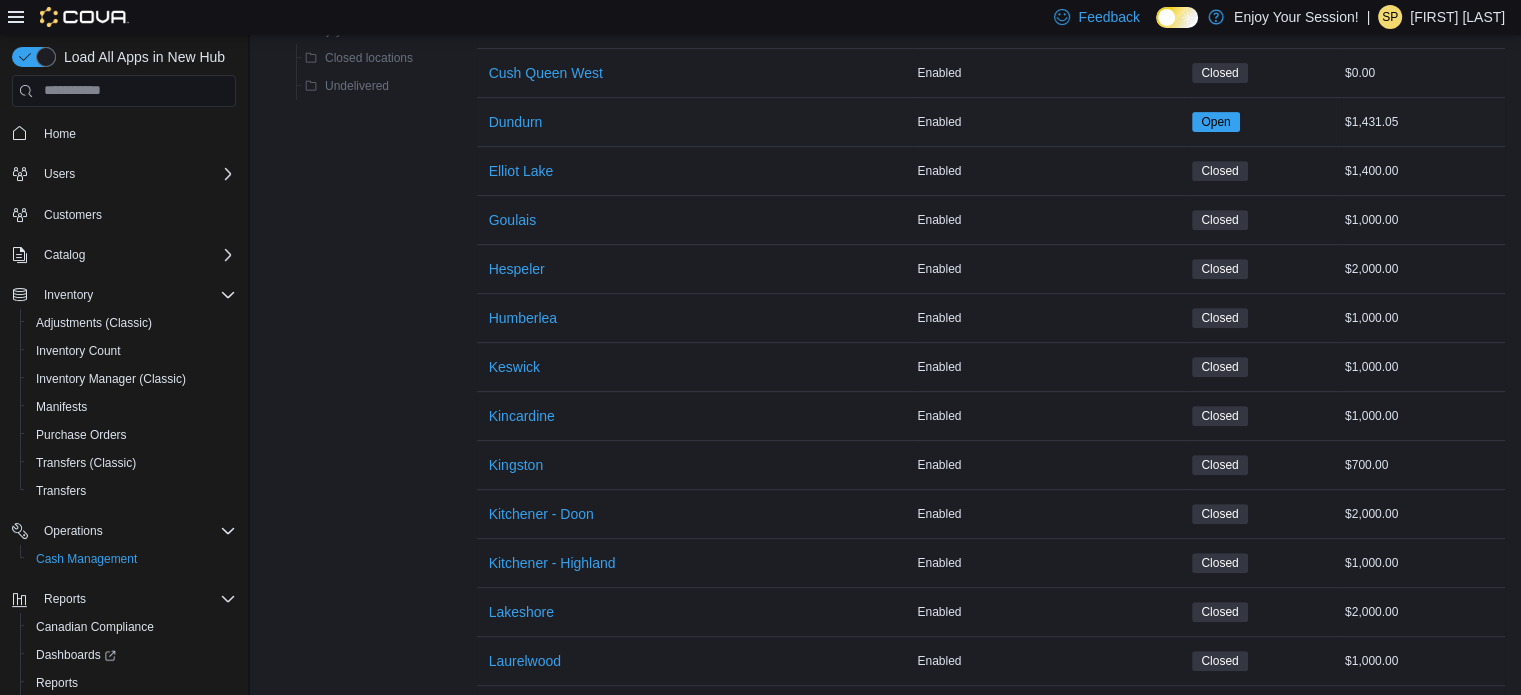 click on "Dundurn" at bounding box center [695, 122] 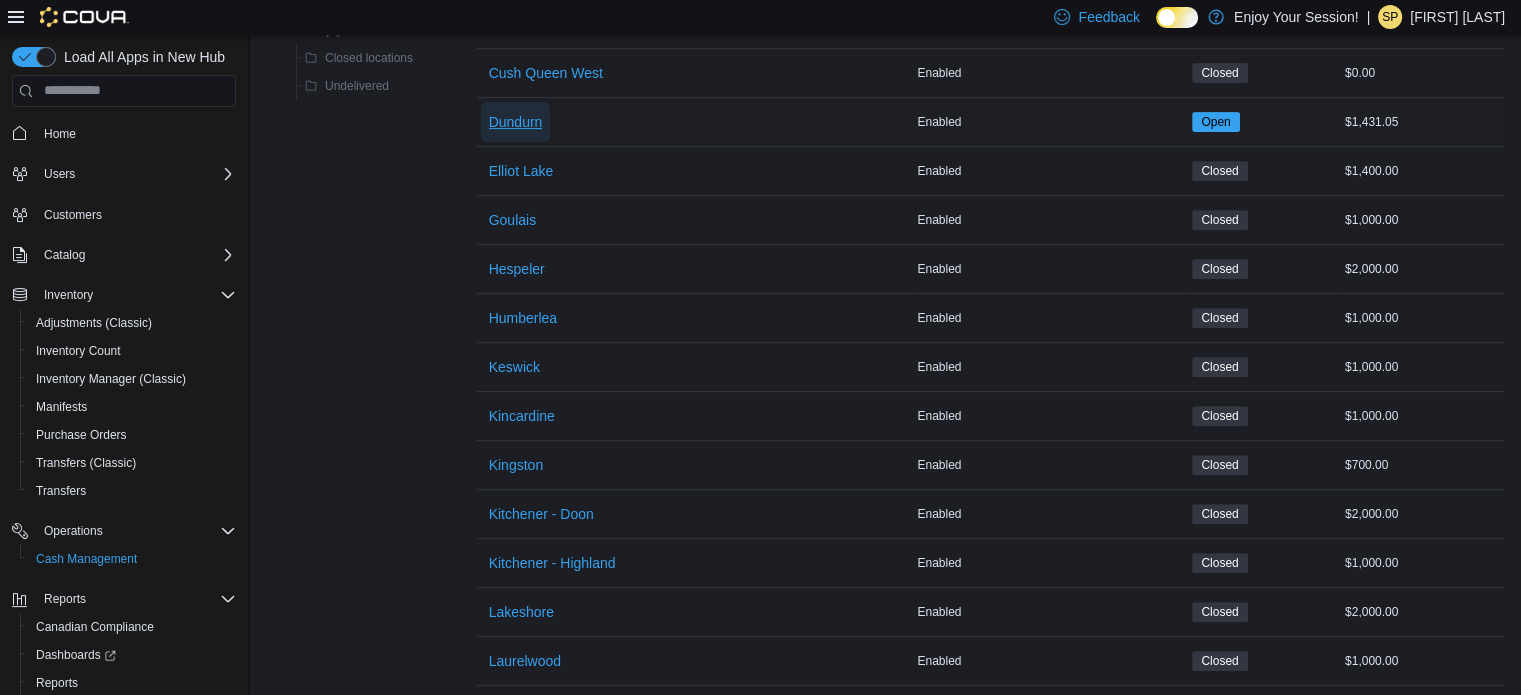 click on "Dundurn" at bounding box center [516, 122] 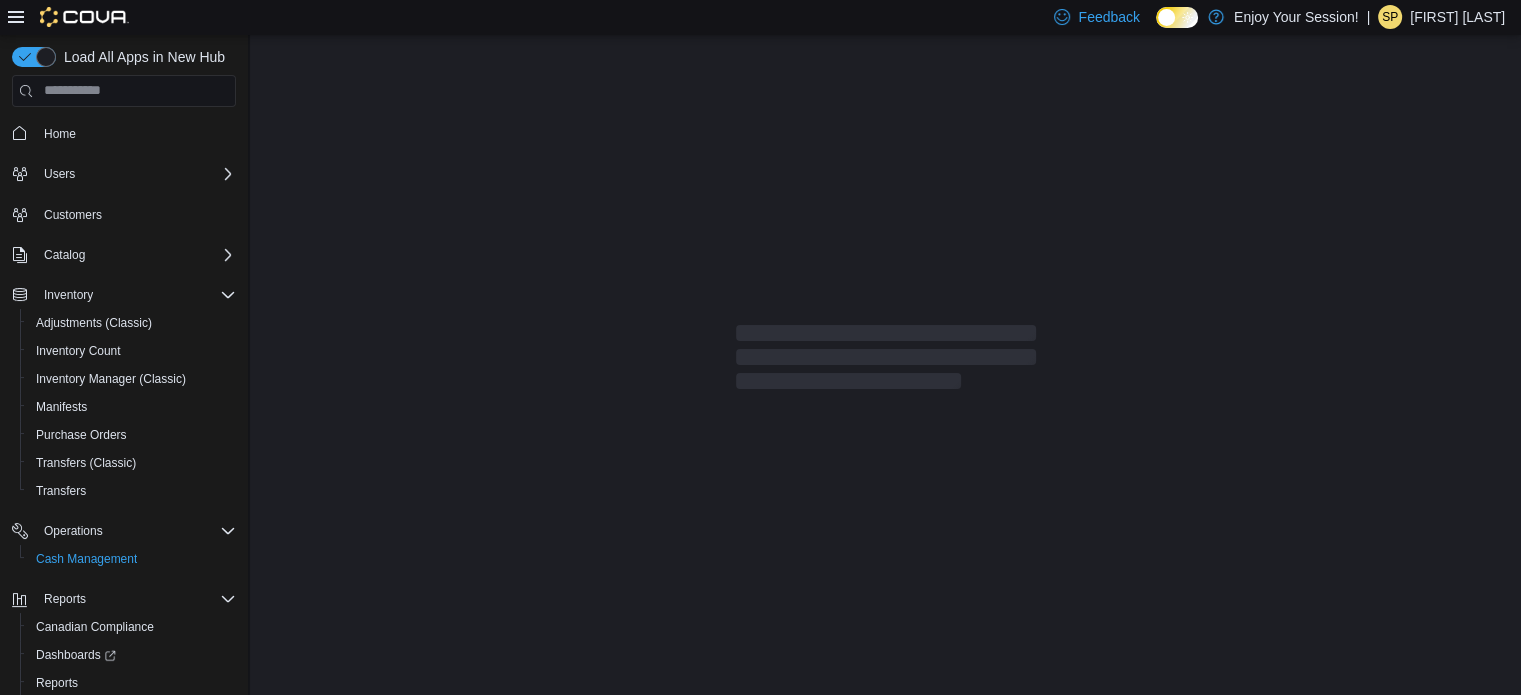 scroll, scrollTop: 0, scrollLeft: 0, axis: both 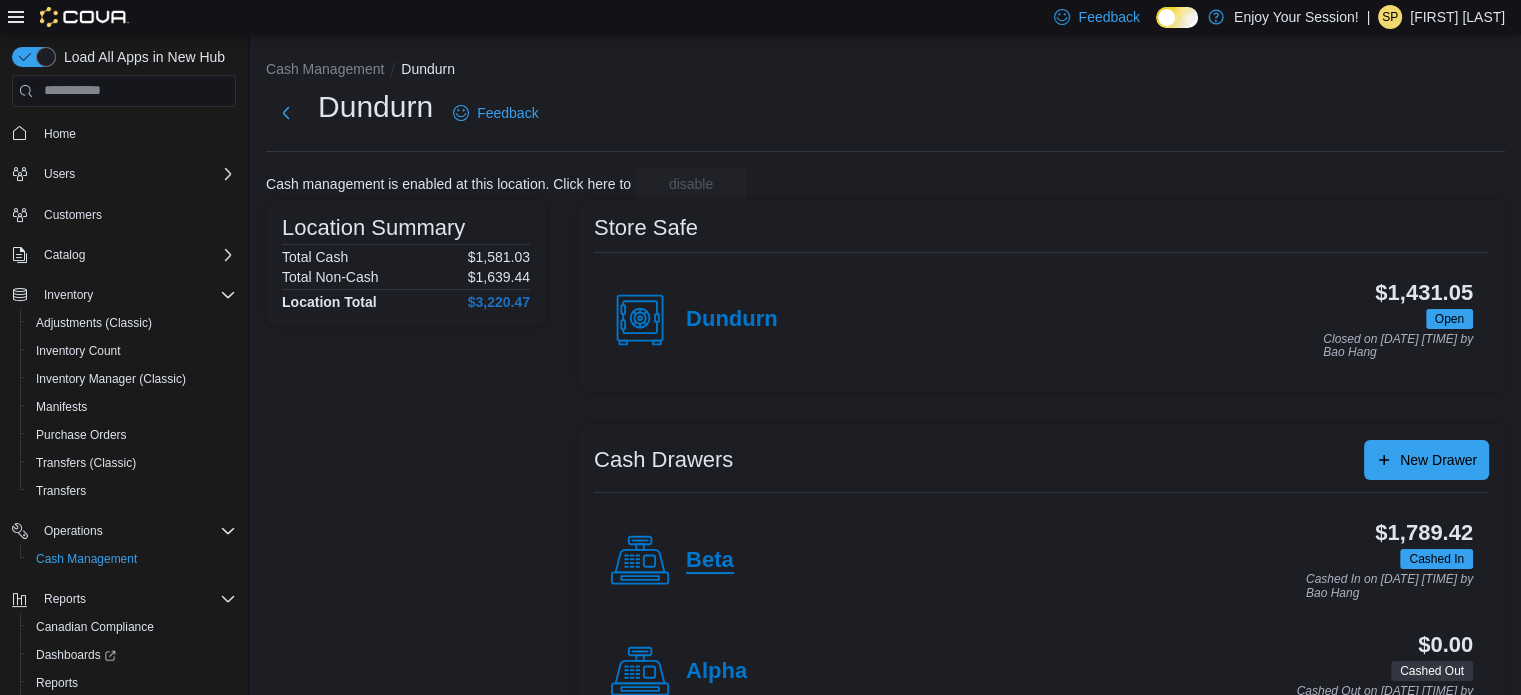 click on "Beta" at bounding box center (710, 561) 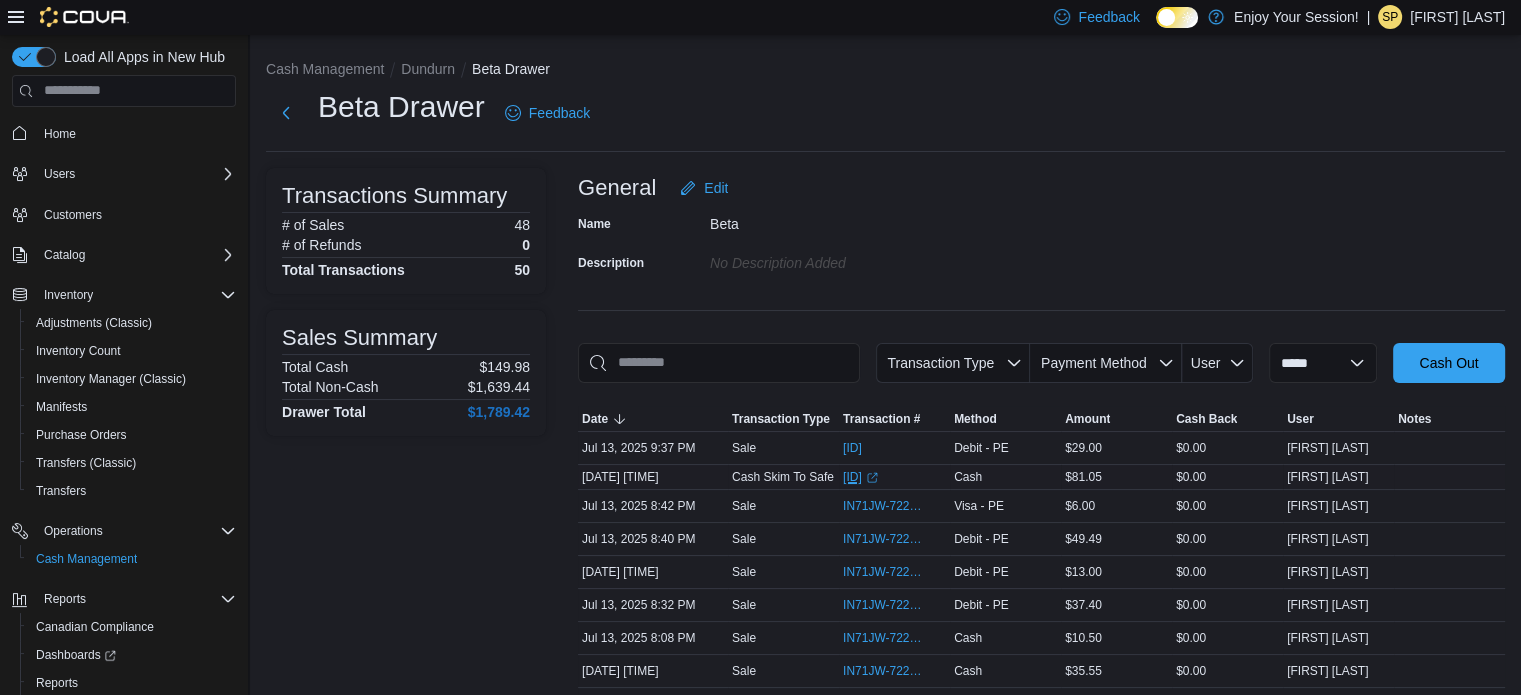 click on "CM71JW-429683 (opens in a new tab or window)" at bounding box center [860, 477] 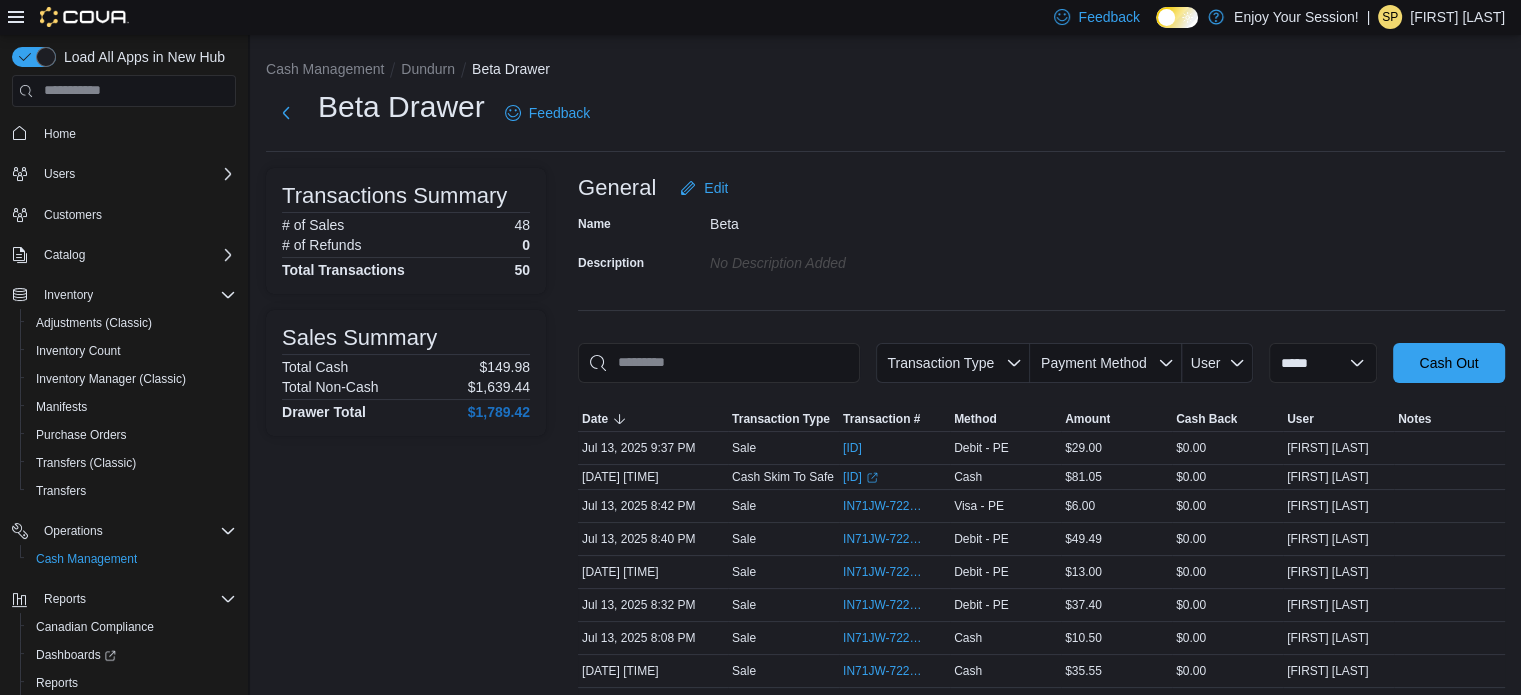 click on "Name Beta Description No Description added" at bounding box center [1041, 243] 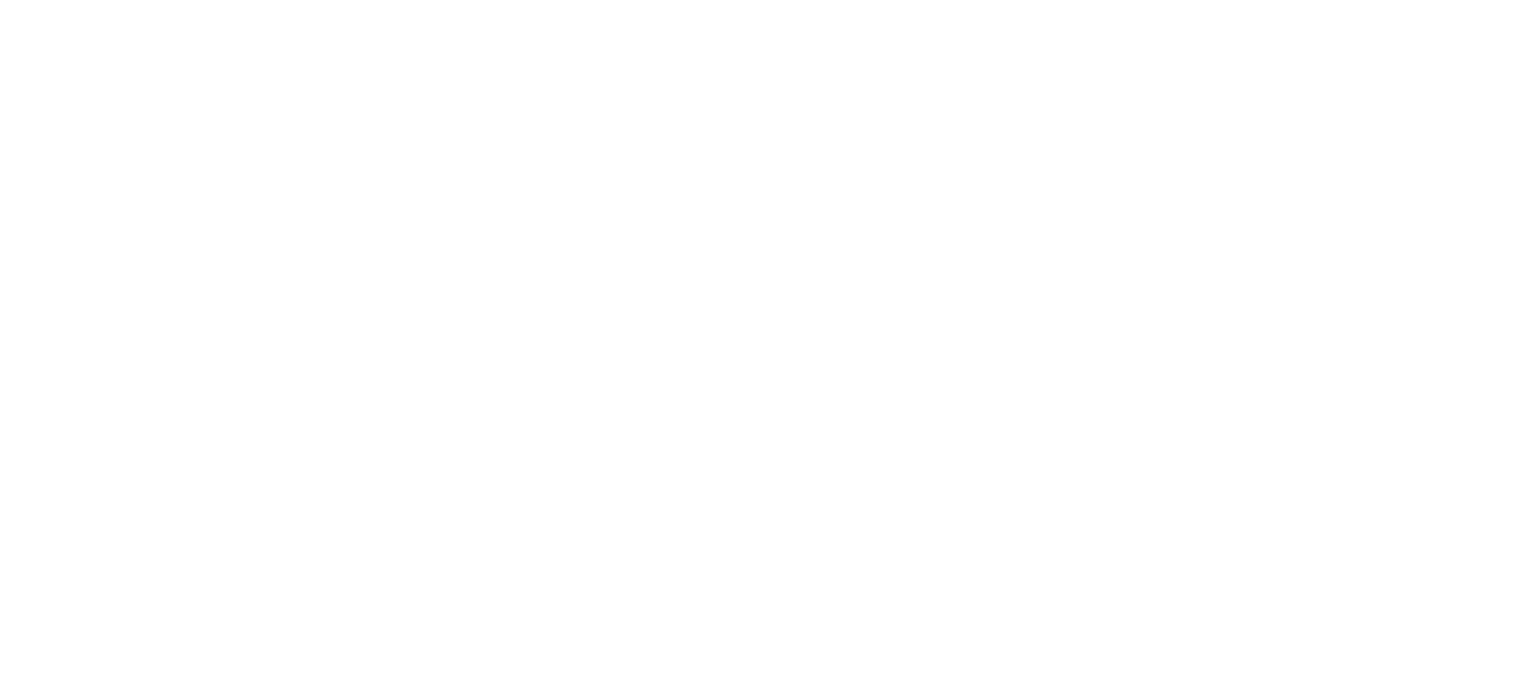 scroll, scrollTop: 0, scrollLeft: 0, axis: both 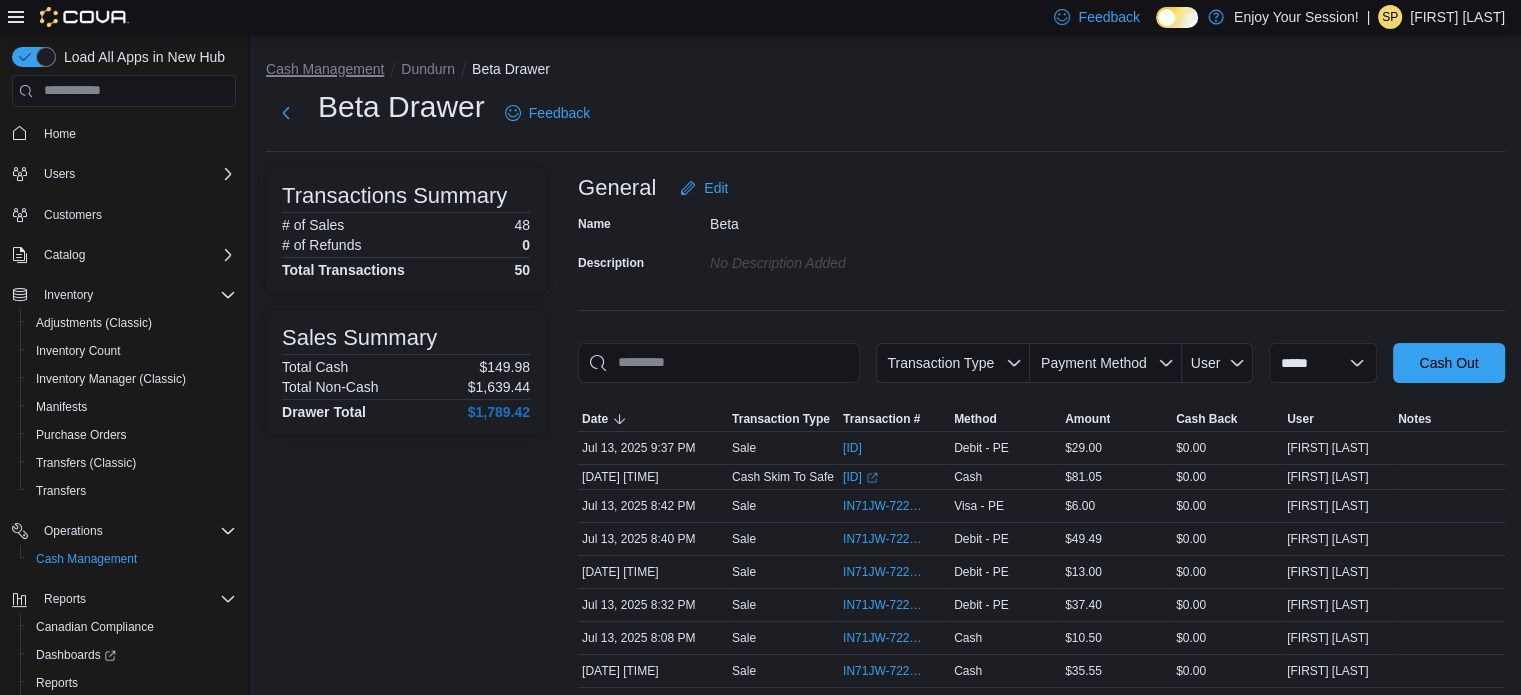 click on "Cash Management" at bounding box center (325, 69) 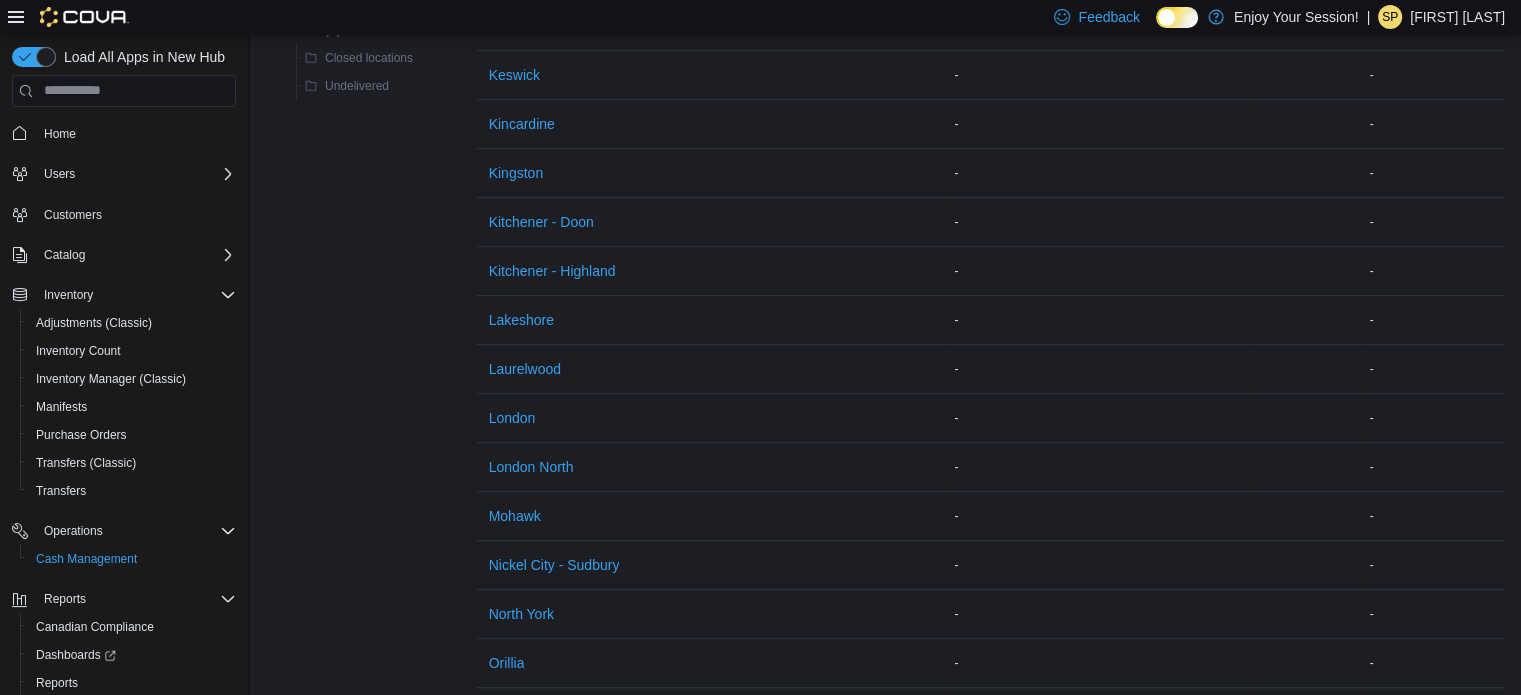 scroll, scrollTop: 1200, scrollLeft: 0, axis: vertical 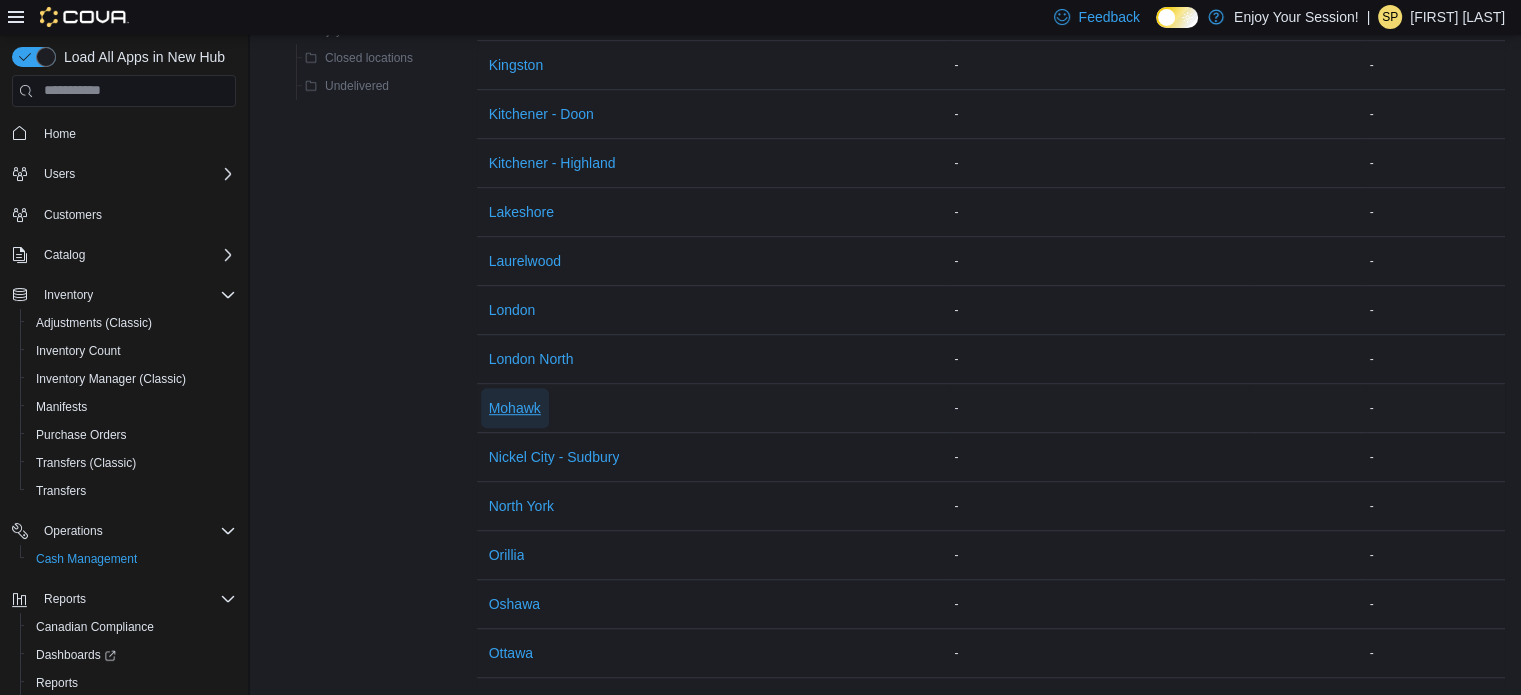click on "Mohawk" at bounding box center [515, 408] 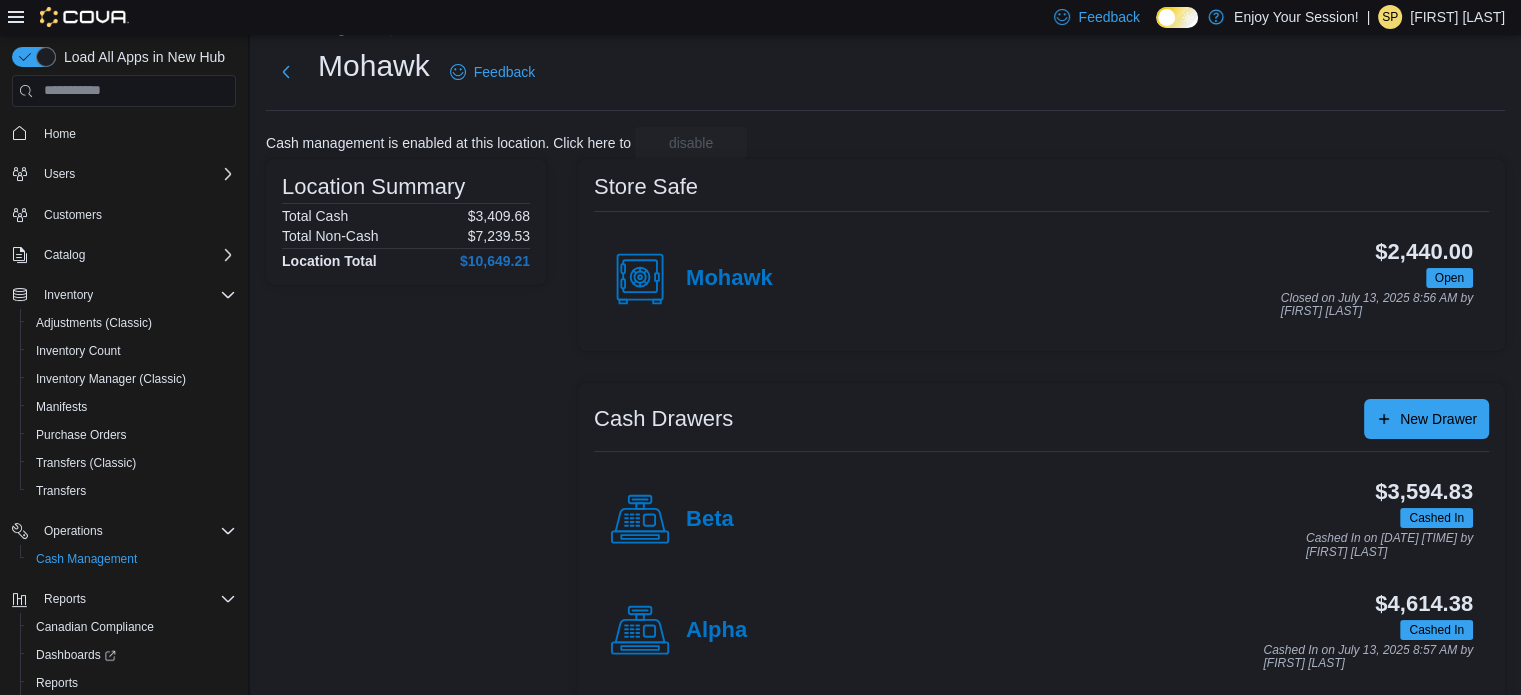 scroll, scrollTop: 64, scrollLeft: 0, axis: vertical 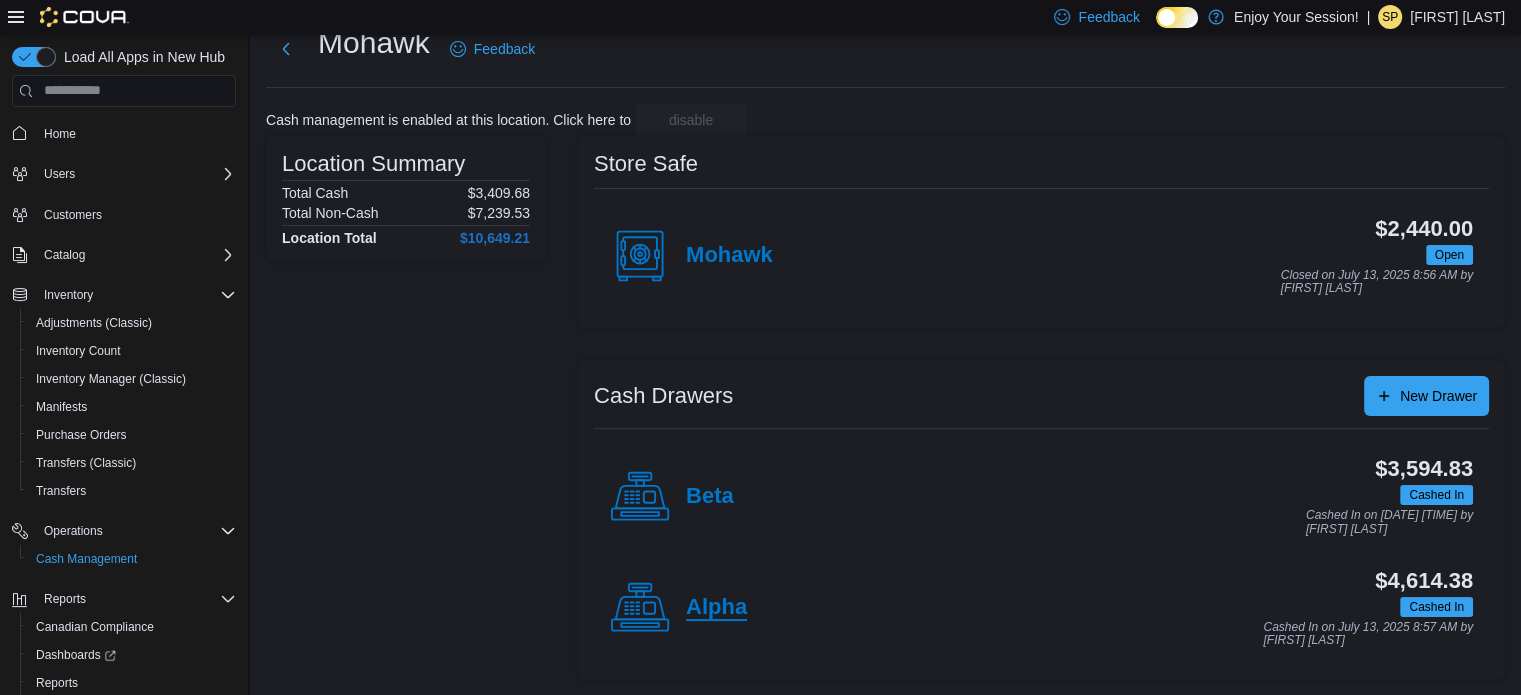 click on "Alpha" at bounding box center (716, 608) 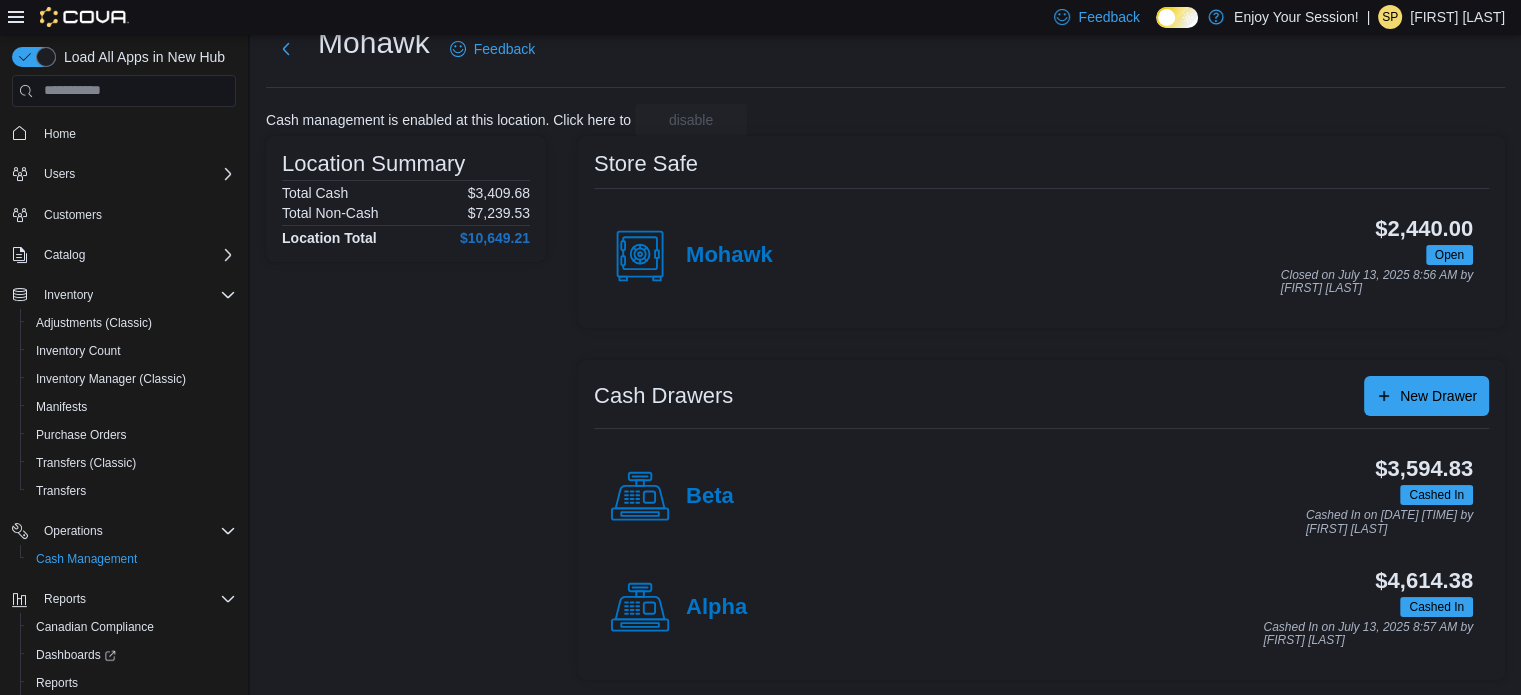 scroll, scrollTop: 0, scrollLeft: 0, axis: both 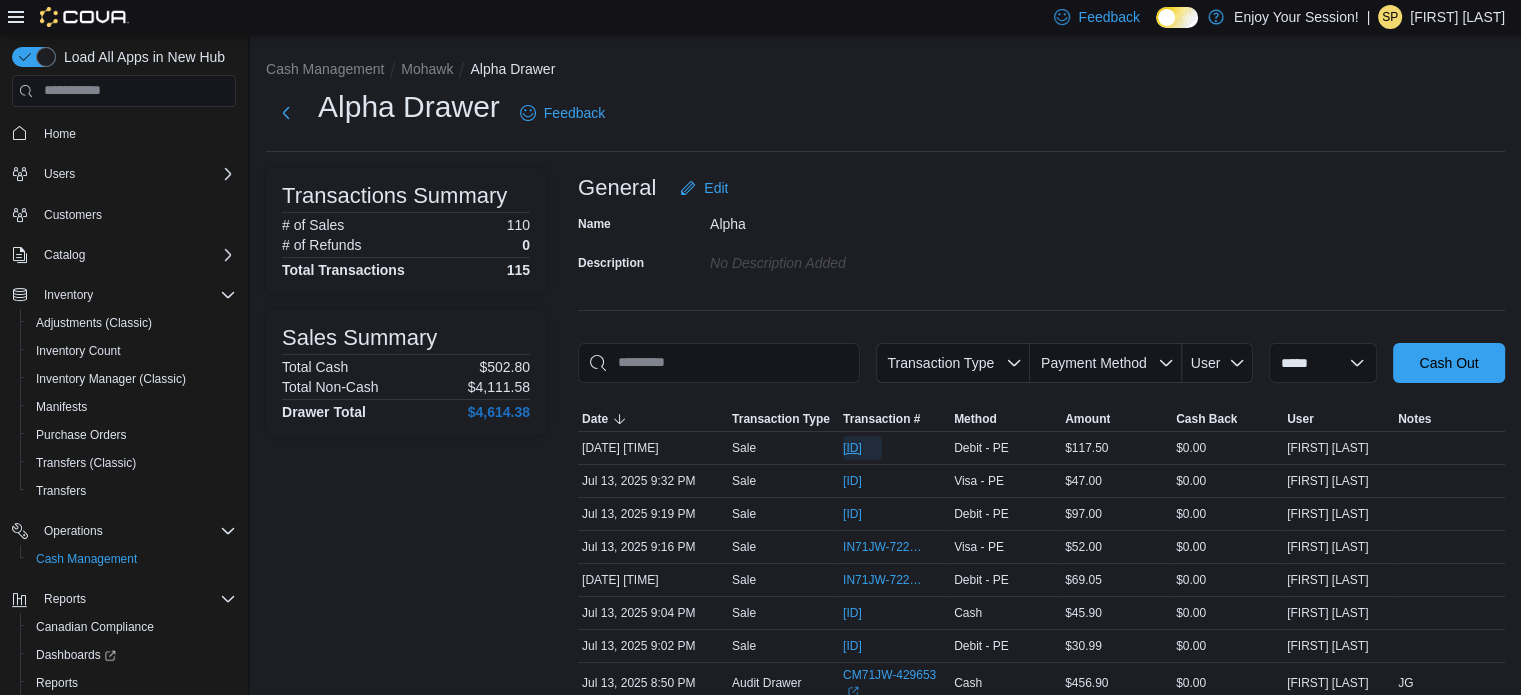 click on "[ID]" at bounding box center [852, 448] 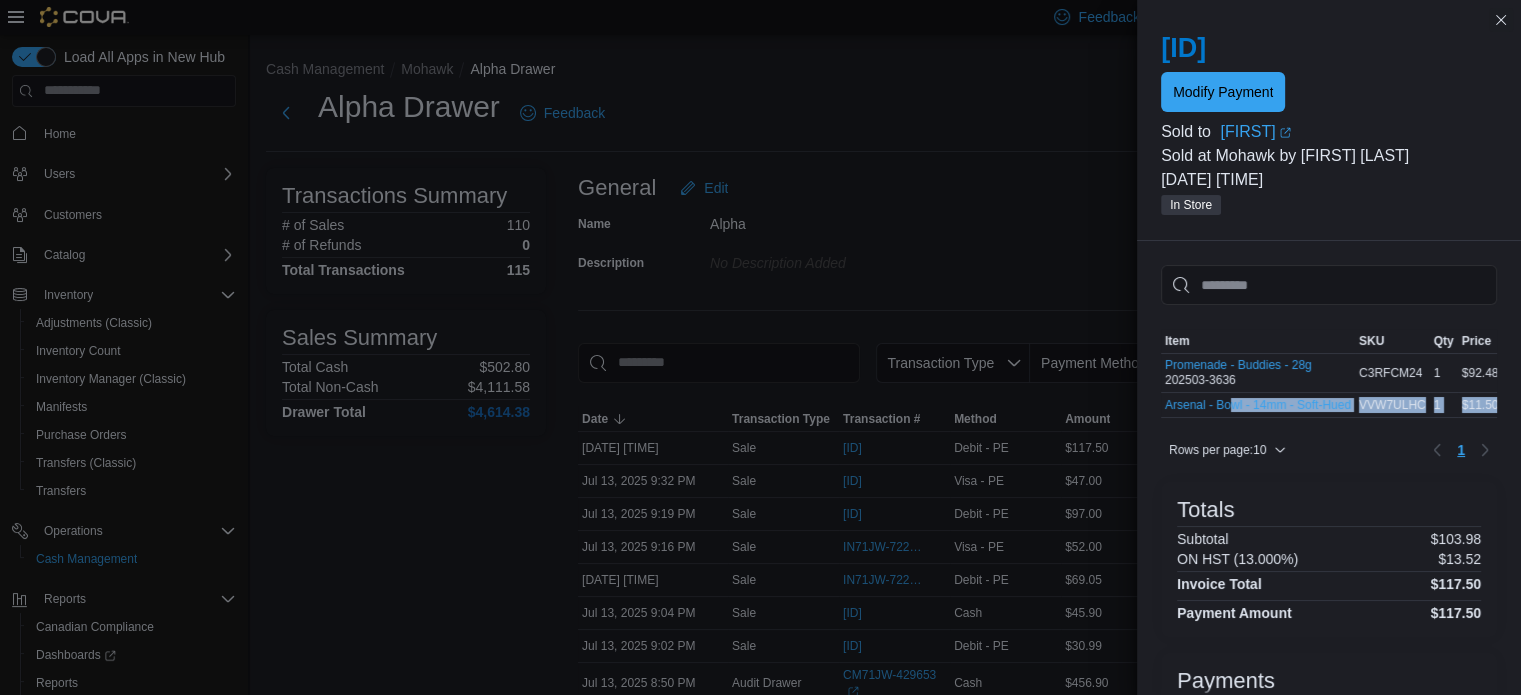 drag, startPoint x: 1230, startPoint y: 415, endPoint x: 1413, endPoint y: 445, distance: 185.44272 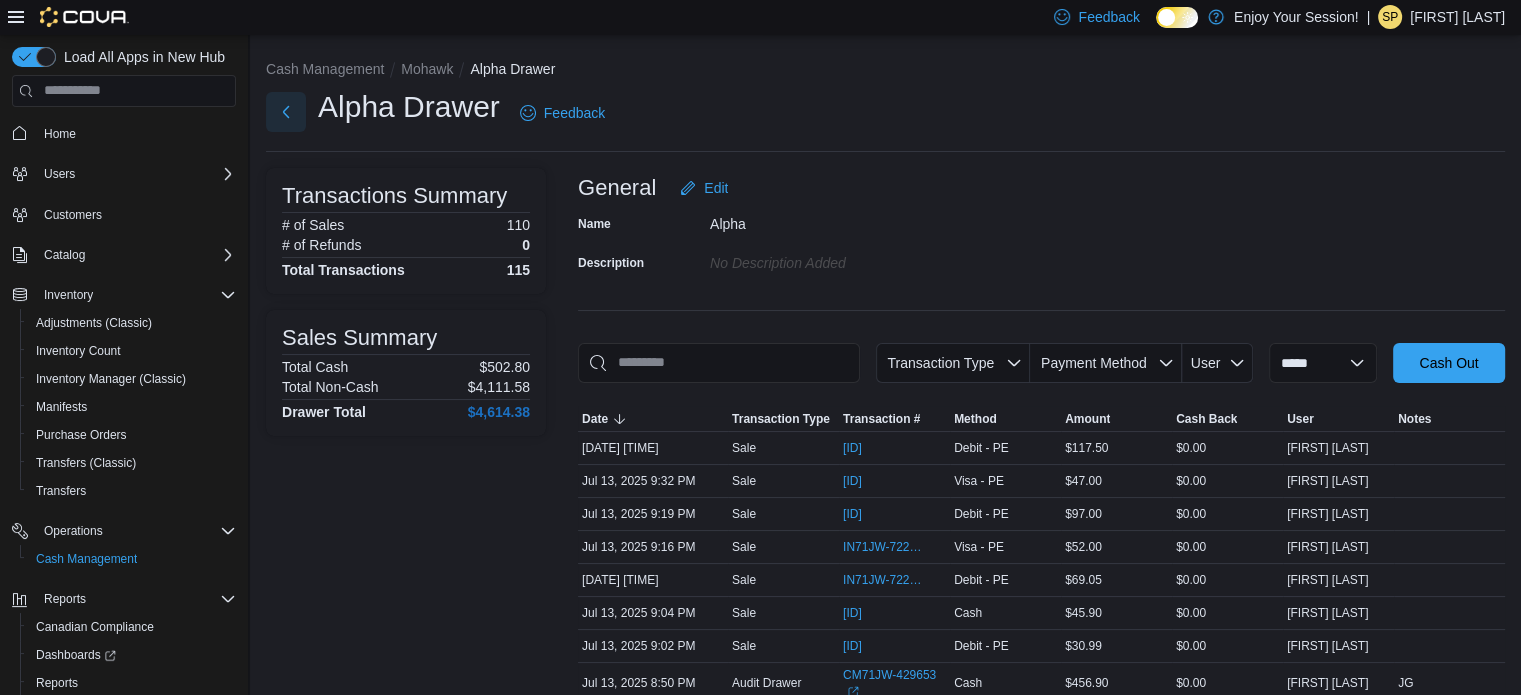 click at bounding box center [286, 112] 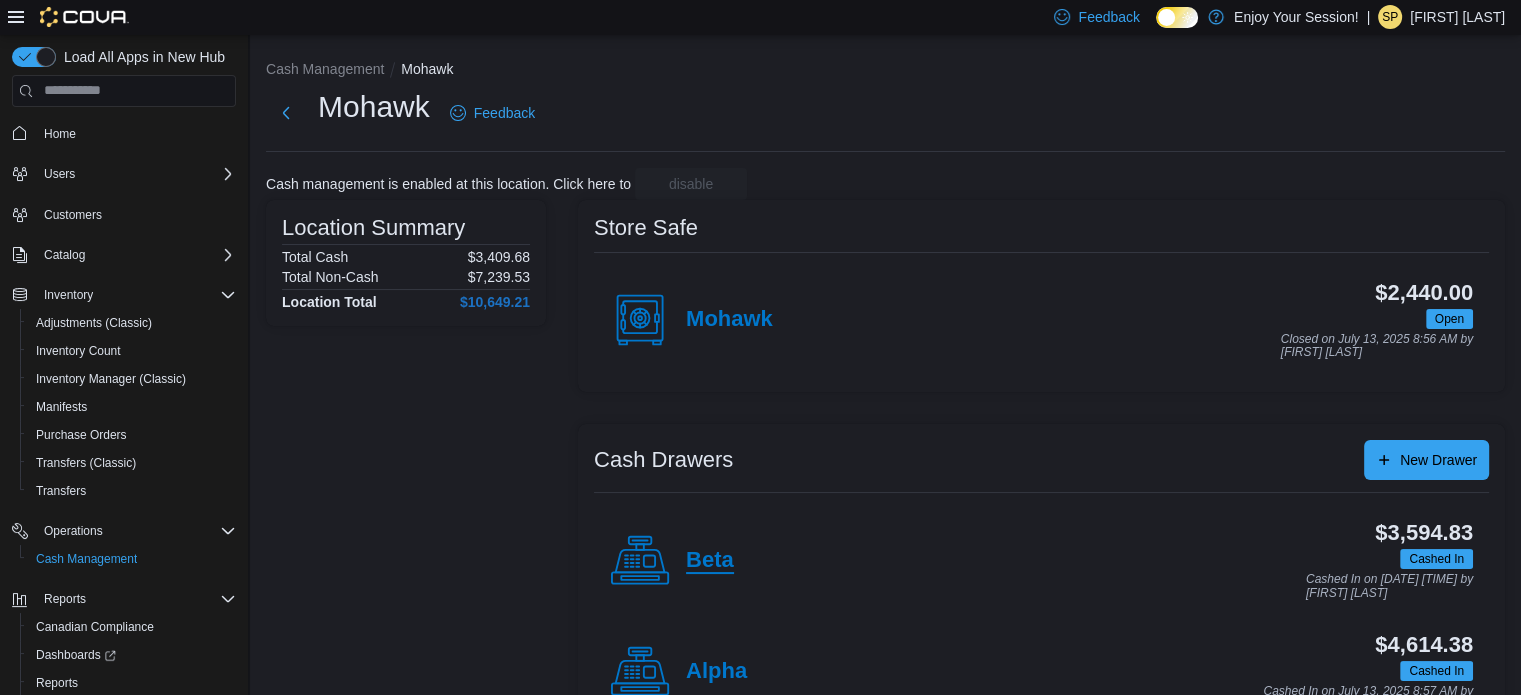 click on "Beta" at bounding box center [710, 561] 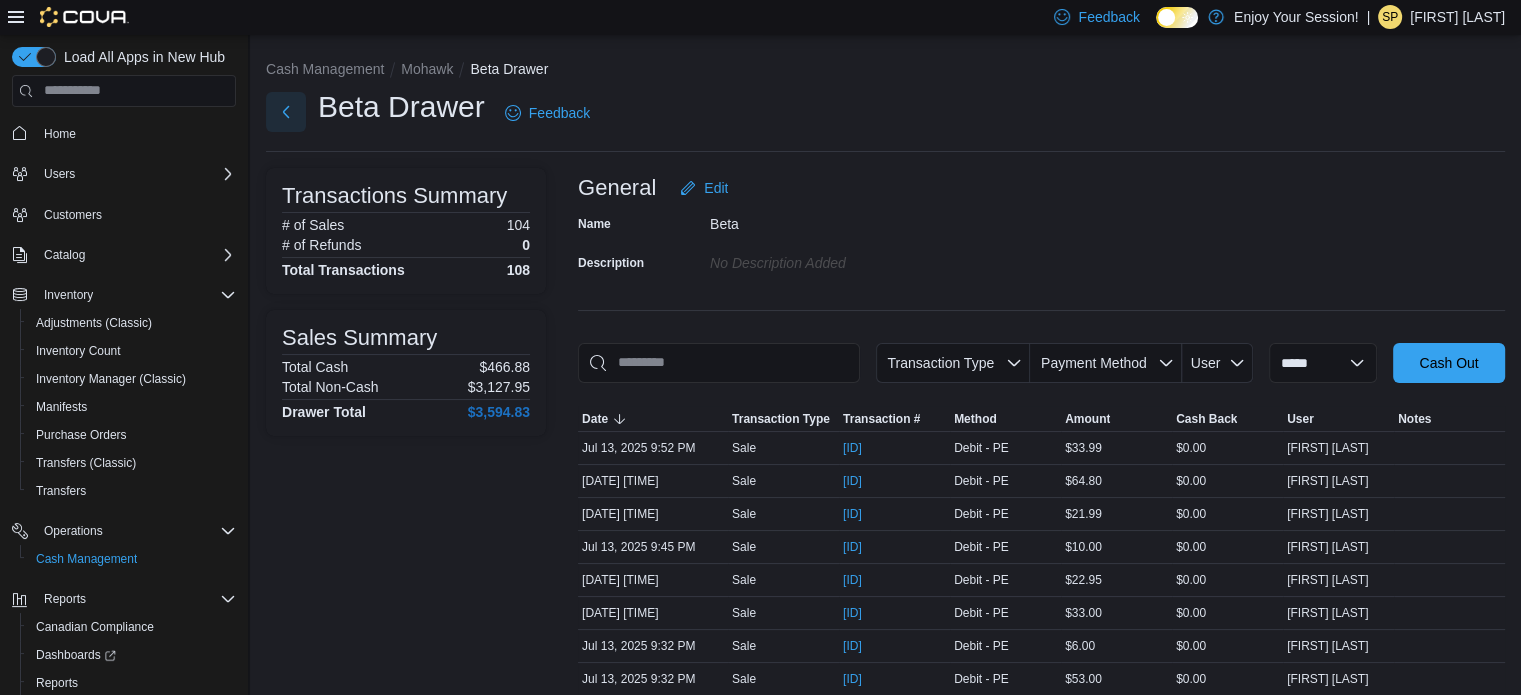 click at bounding box center (286, 112) 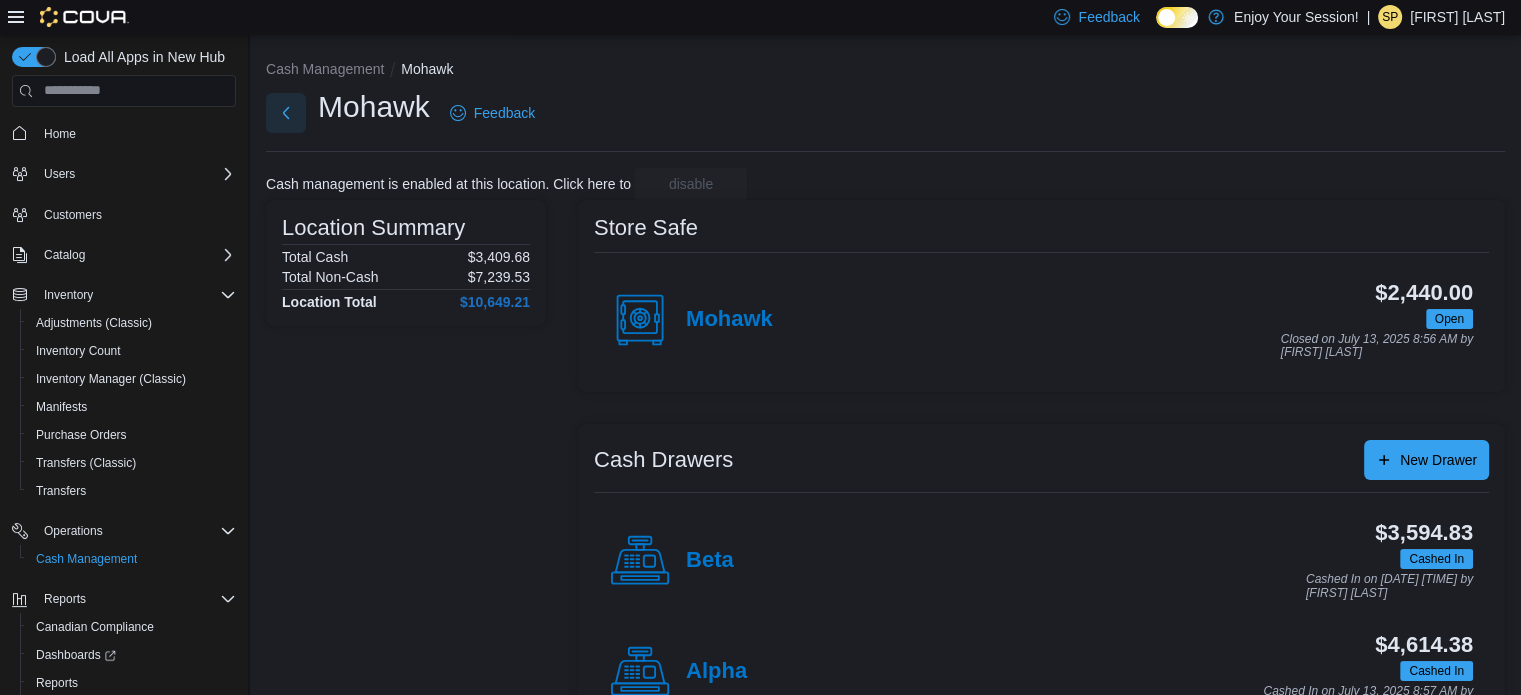 click at bounding box center [286, 113] 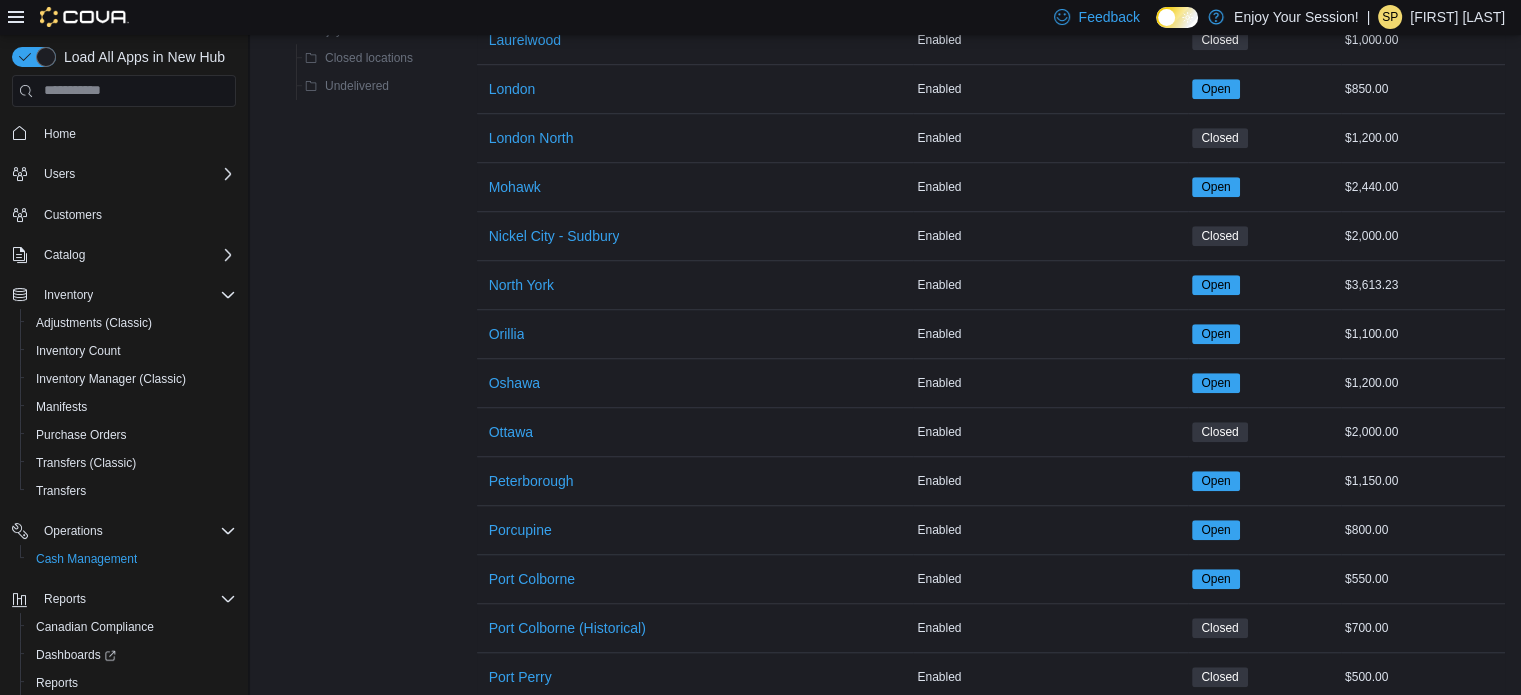 scroll, scrollTop: 1800, scrollLeft: 0, axis: vertical 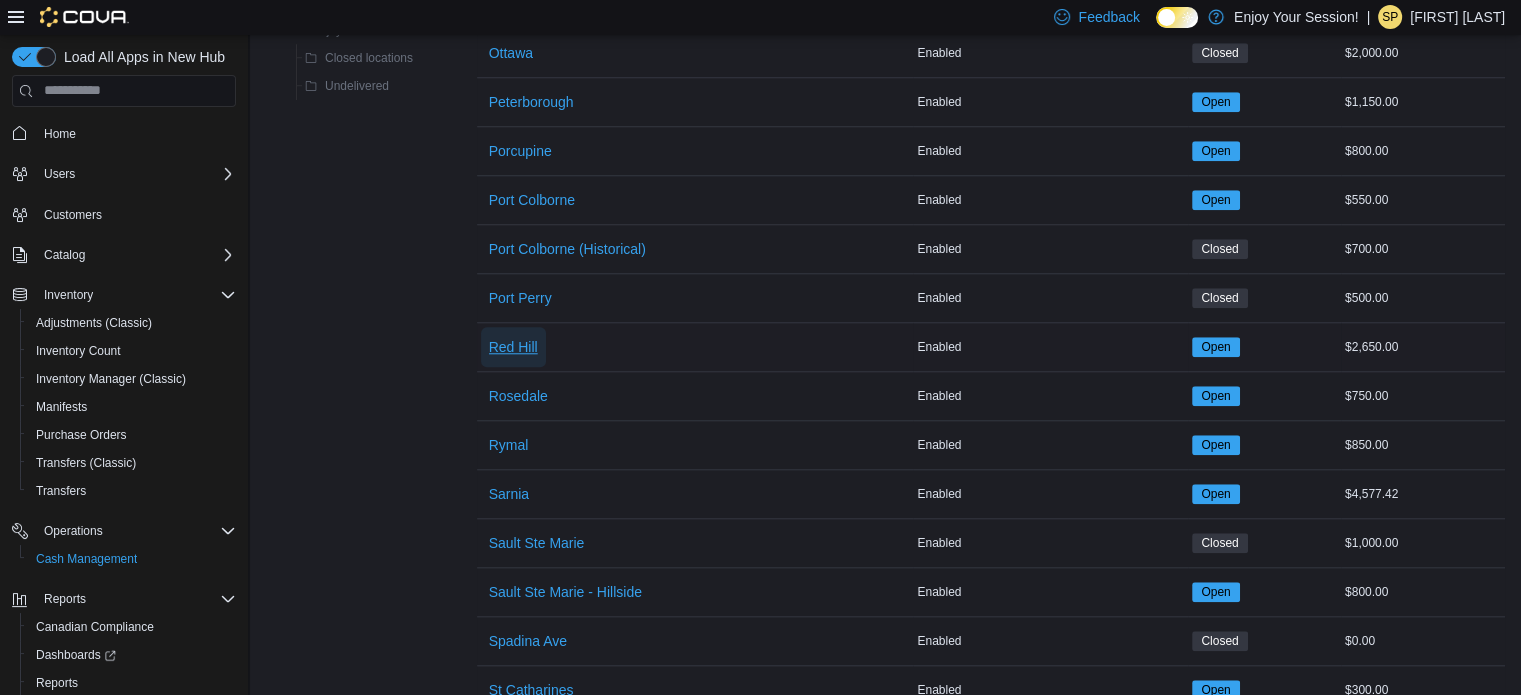 click on "Red Hill" at bounding box center [513, 347] 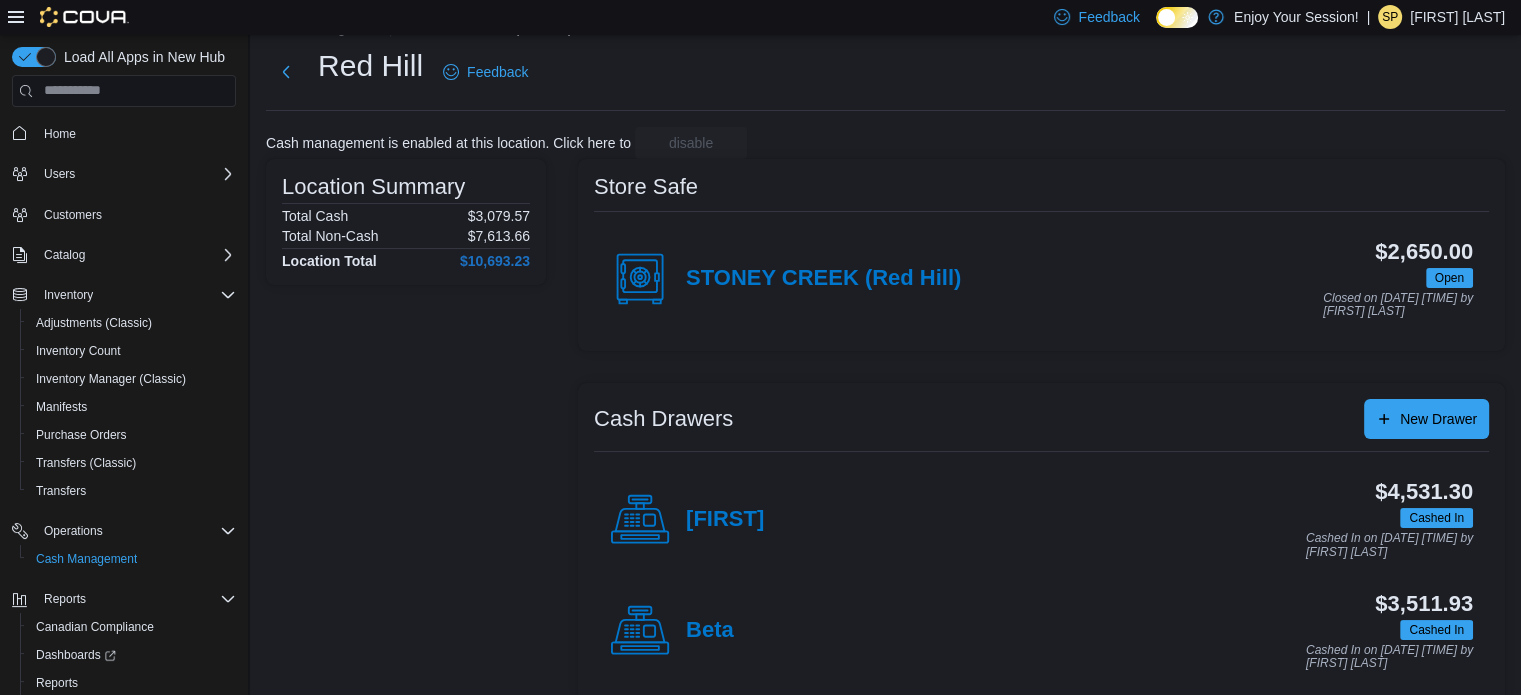 scroll, scrollTop: 64, scrollLeft: 0, axis: vertical 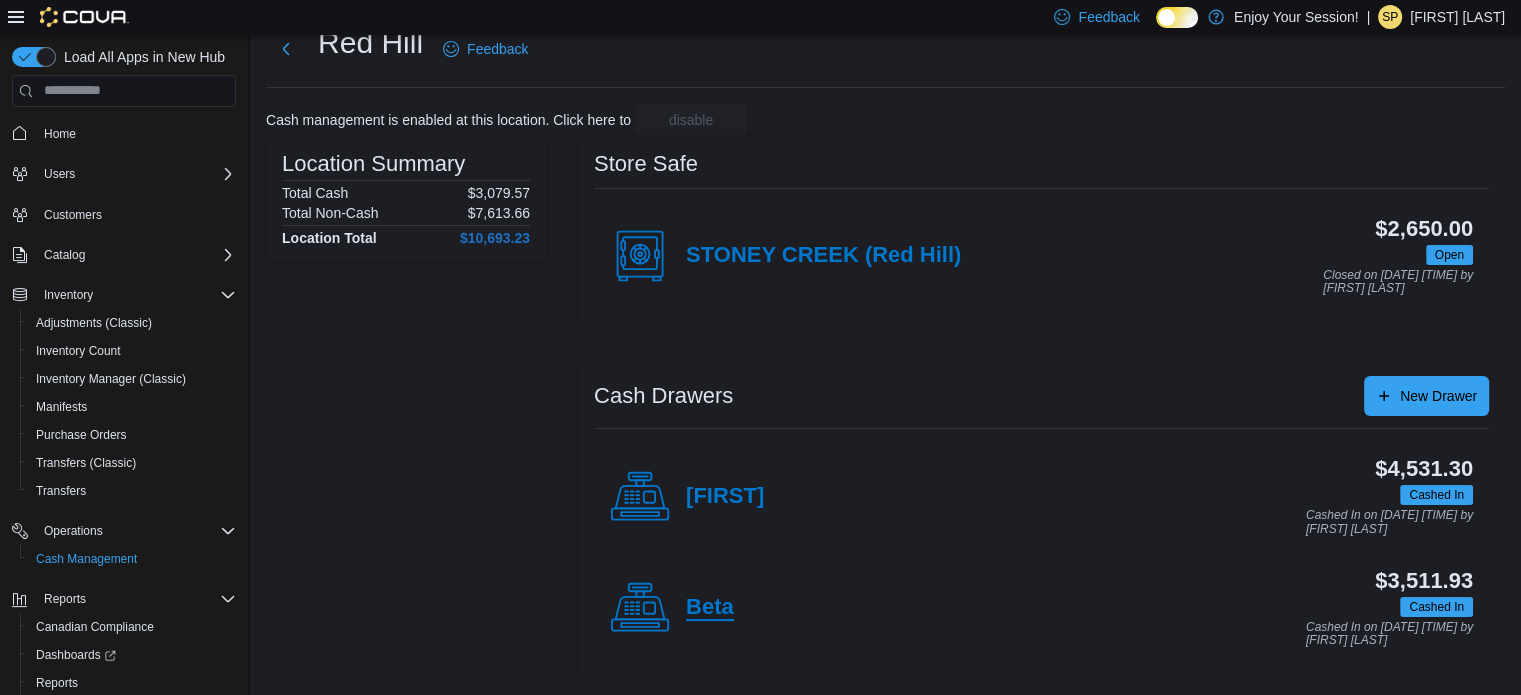 click on "Beta" at bounding box center [710, 608] 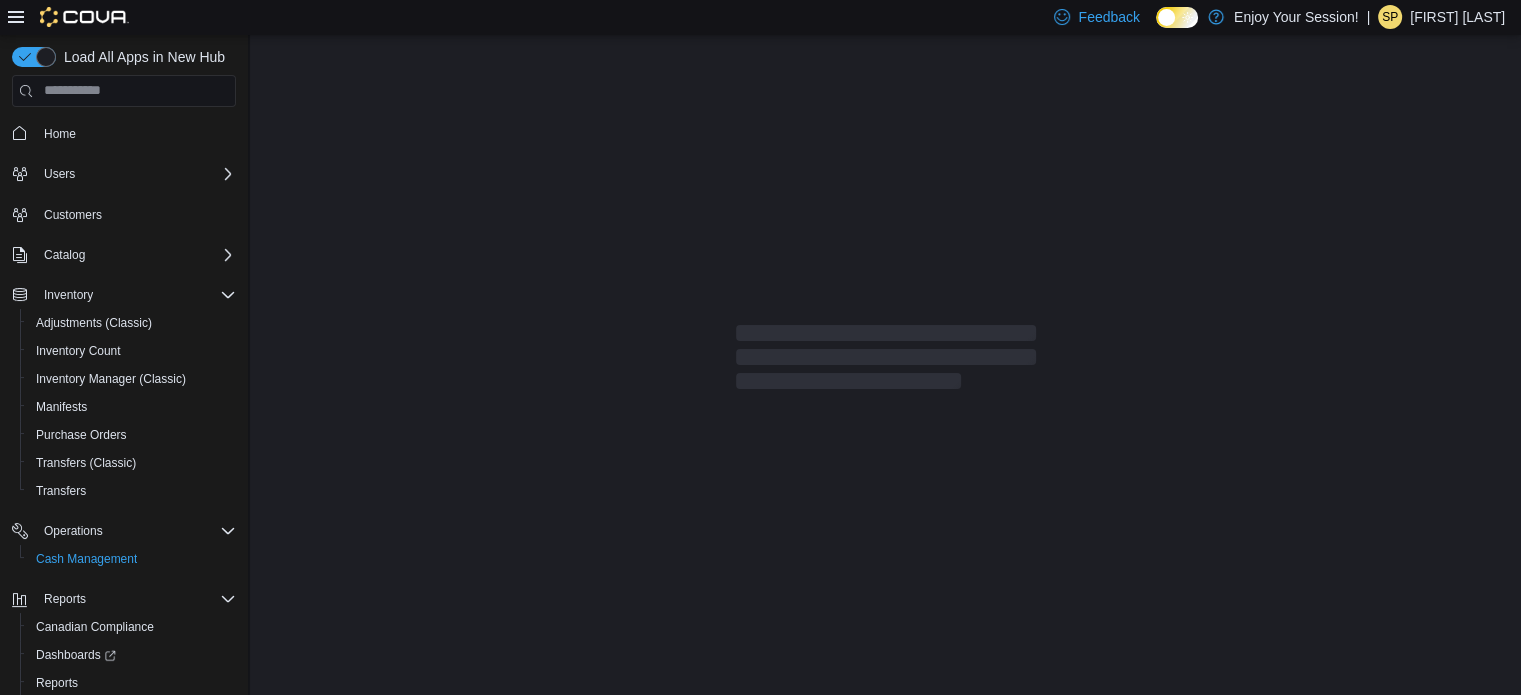 scroll, scrollTop: 0, scrollLeft: 0, axis: both 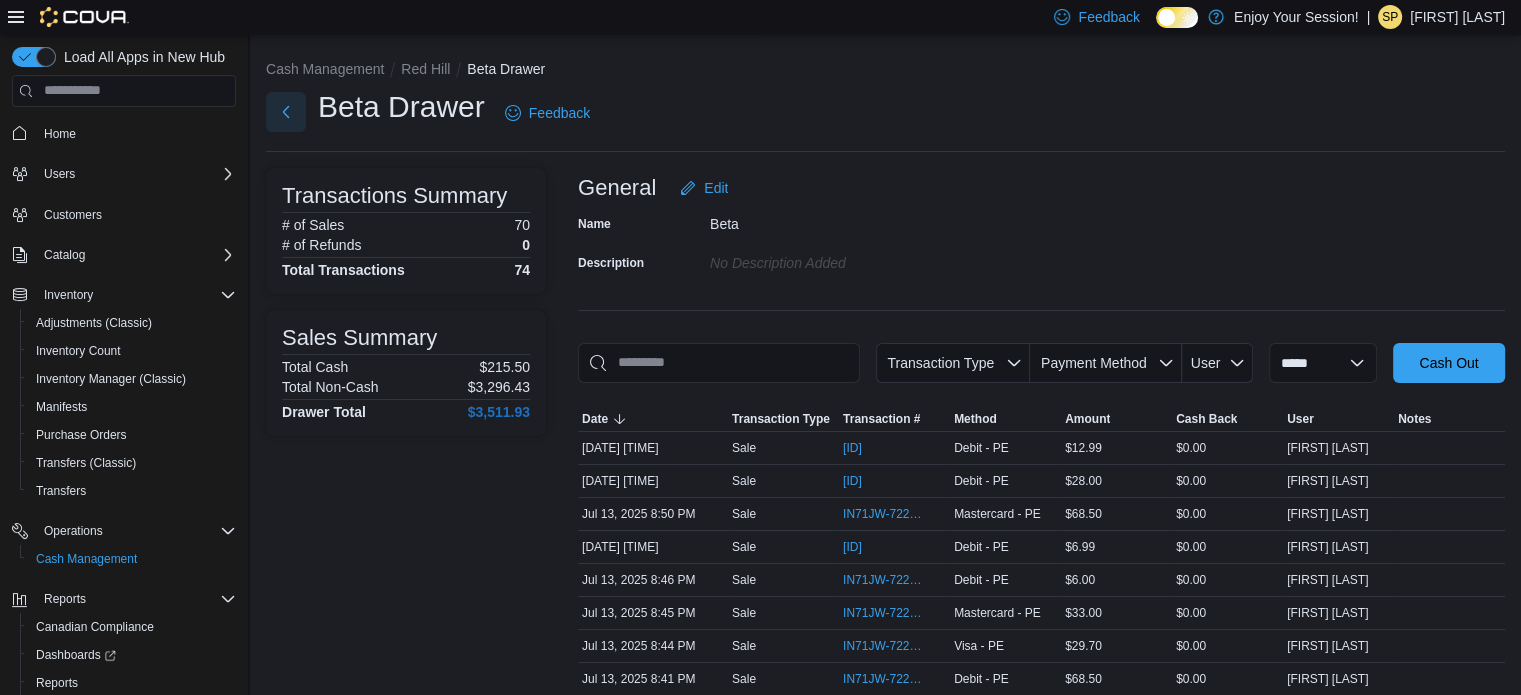 click at bounding box center [286, 112] 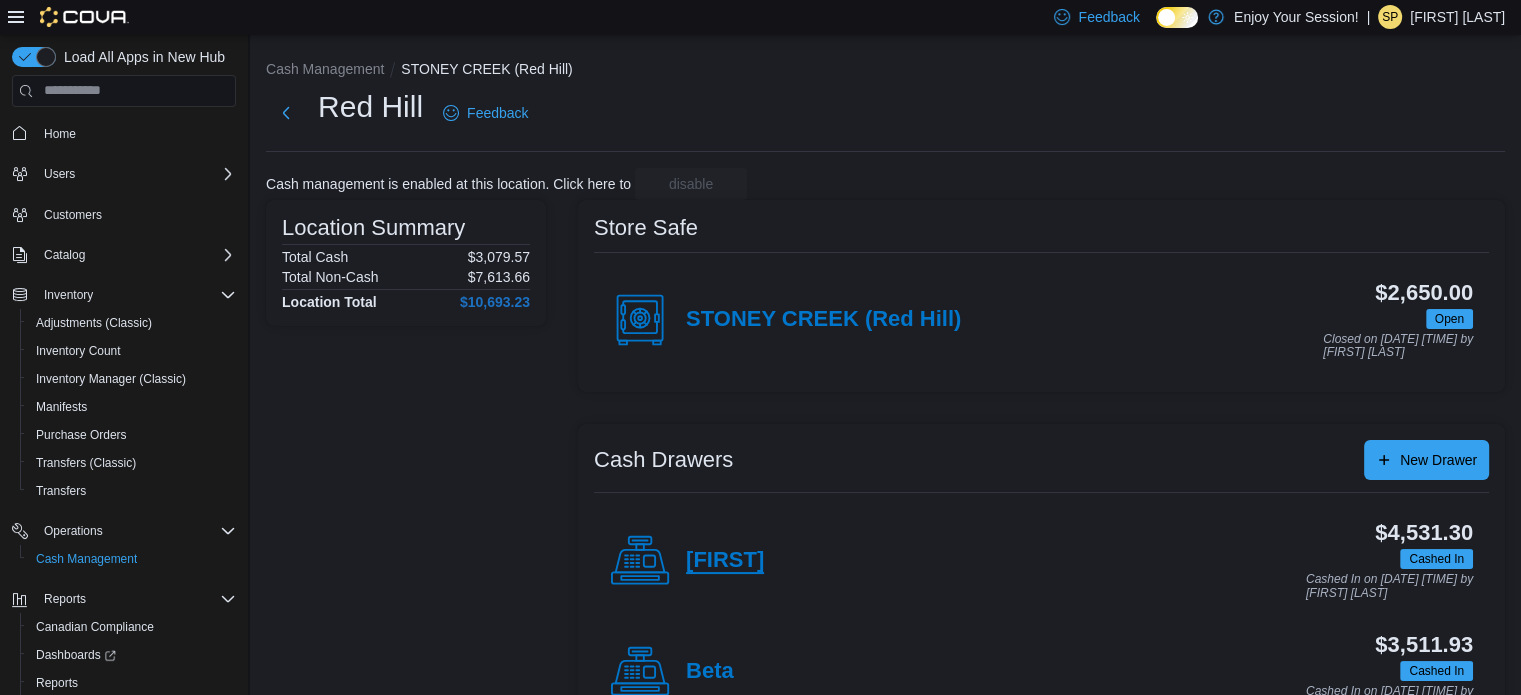 click on "[FIRST]" at bounding box center [725, 561] 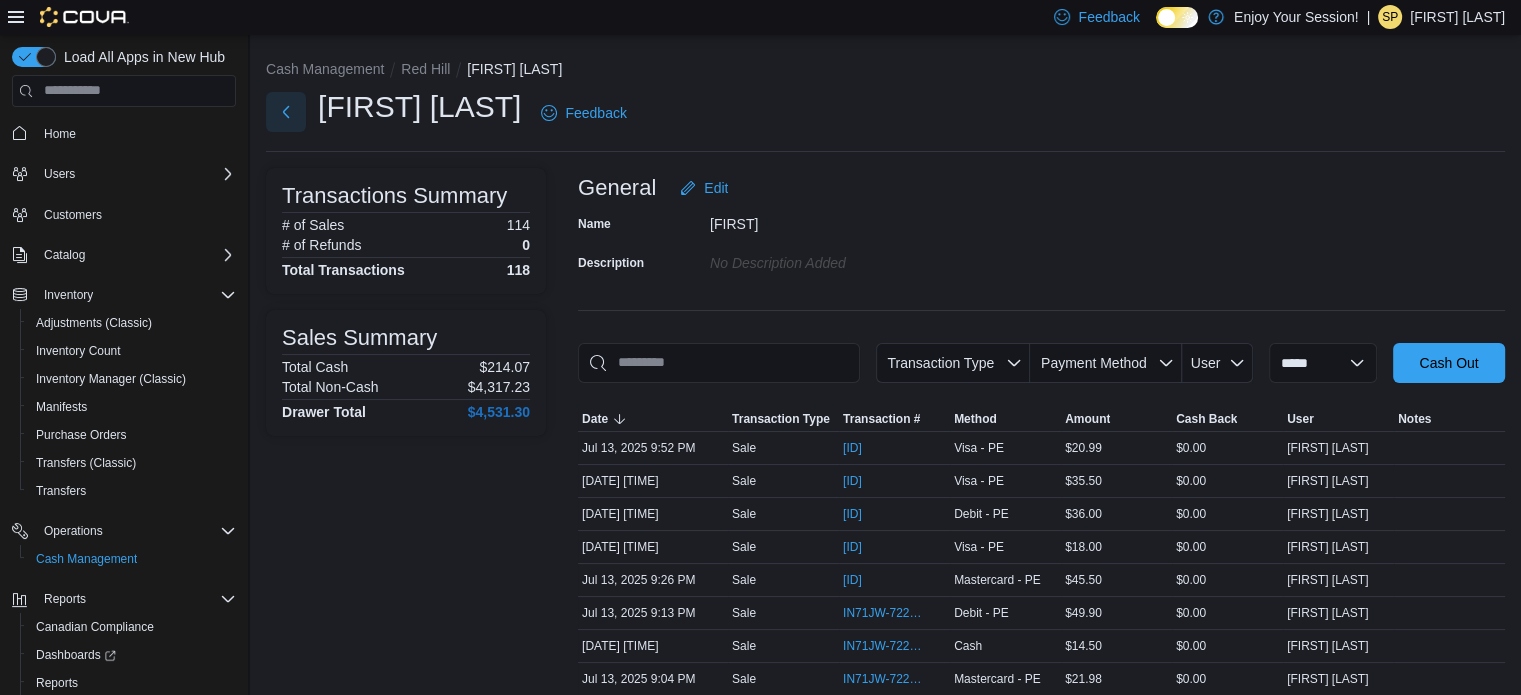 click at bounding box center (286, 112) 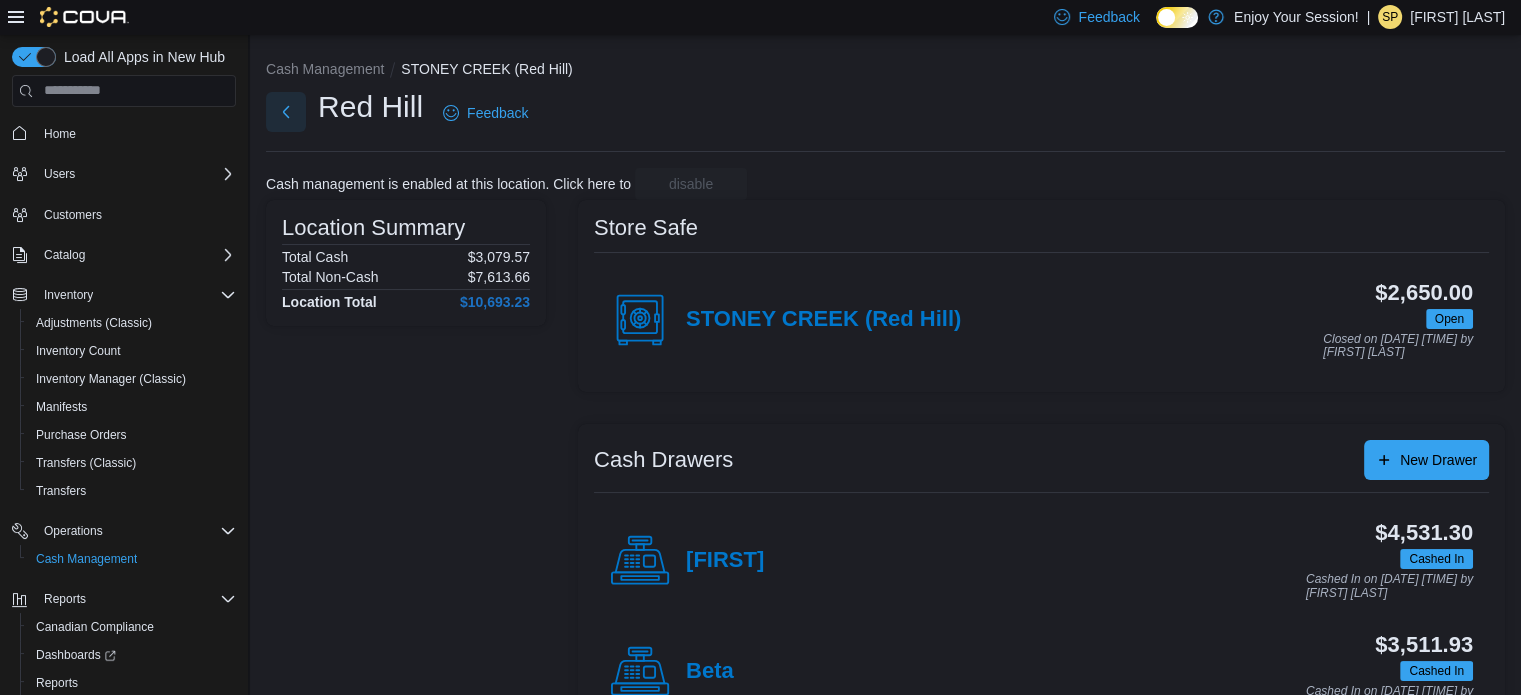 click at bounding box center [286, 112] 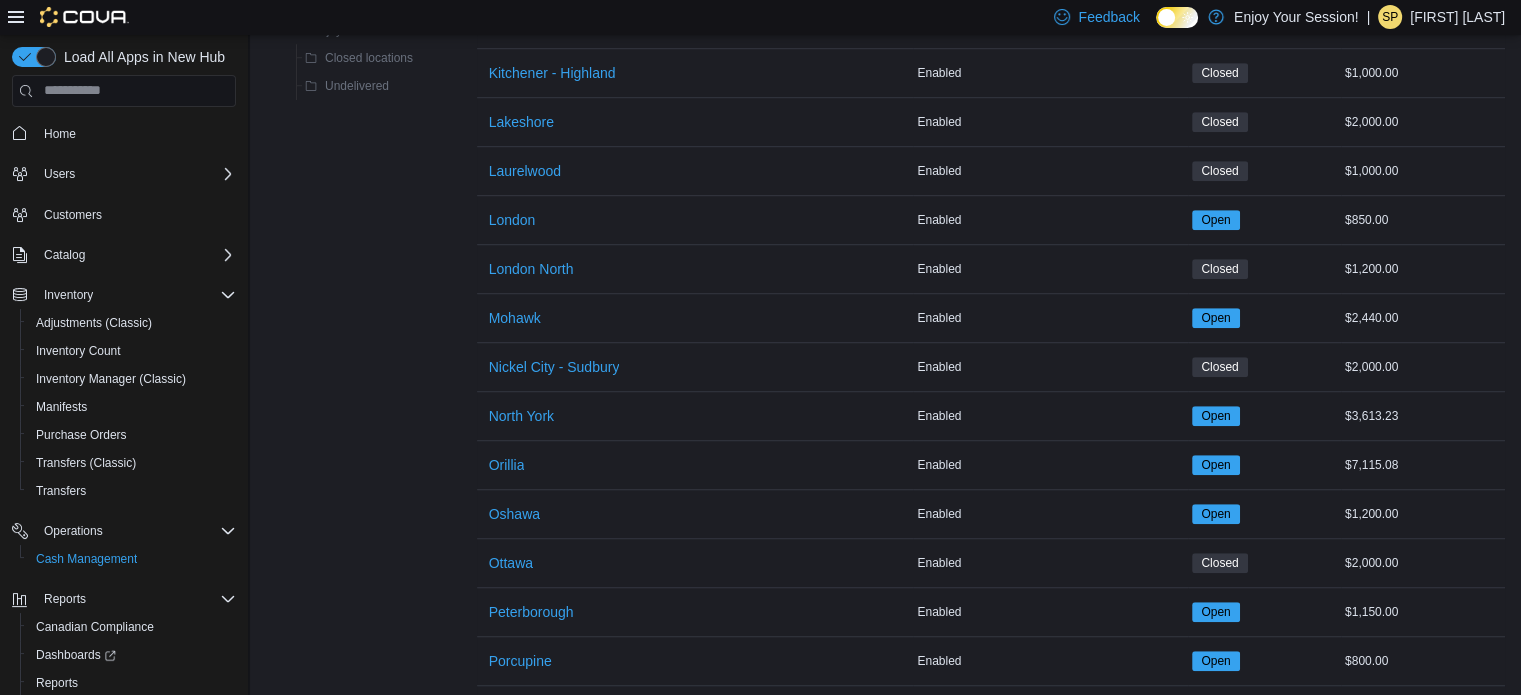 scroll, scrollTop: 1800, scrollLeft: 0, axis: vertical 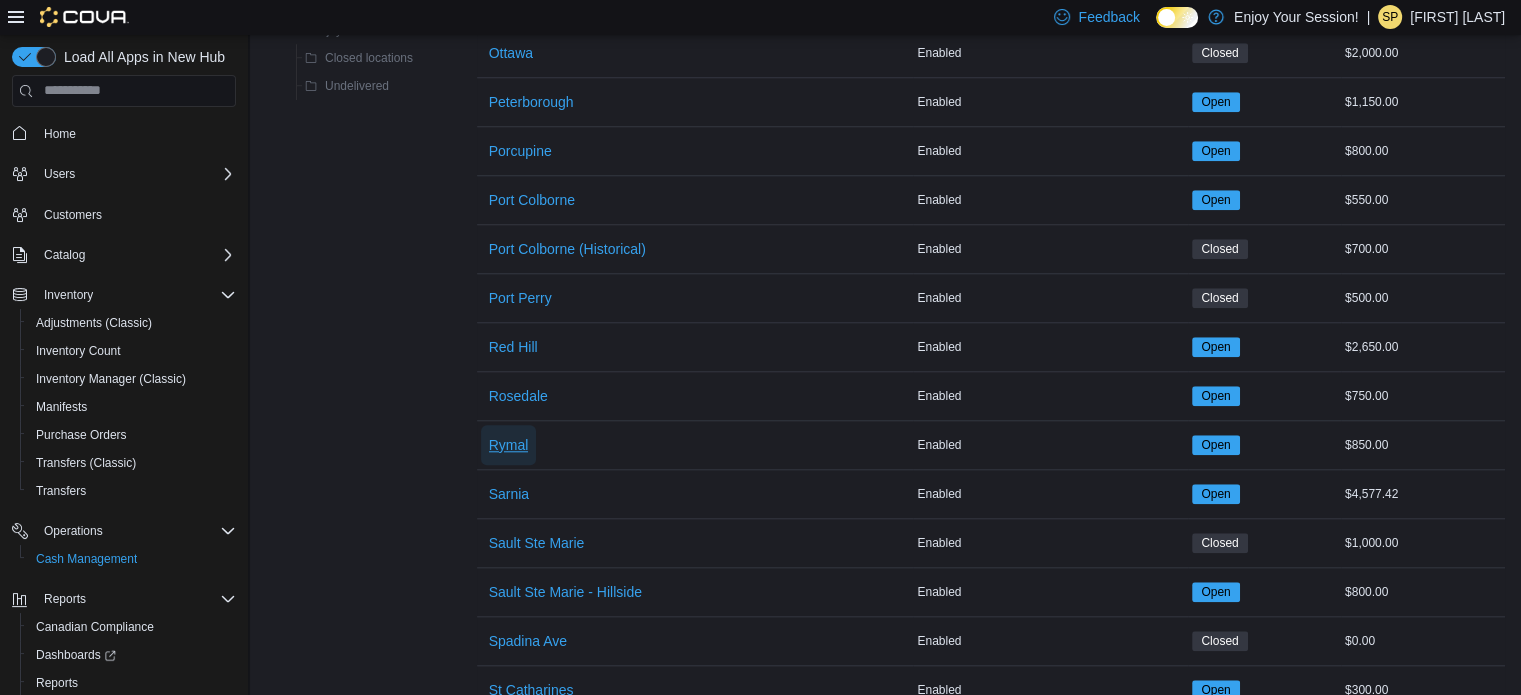 click on "Rymal" at bounding box center (509, 445) 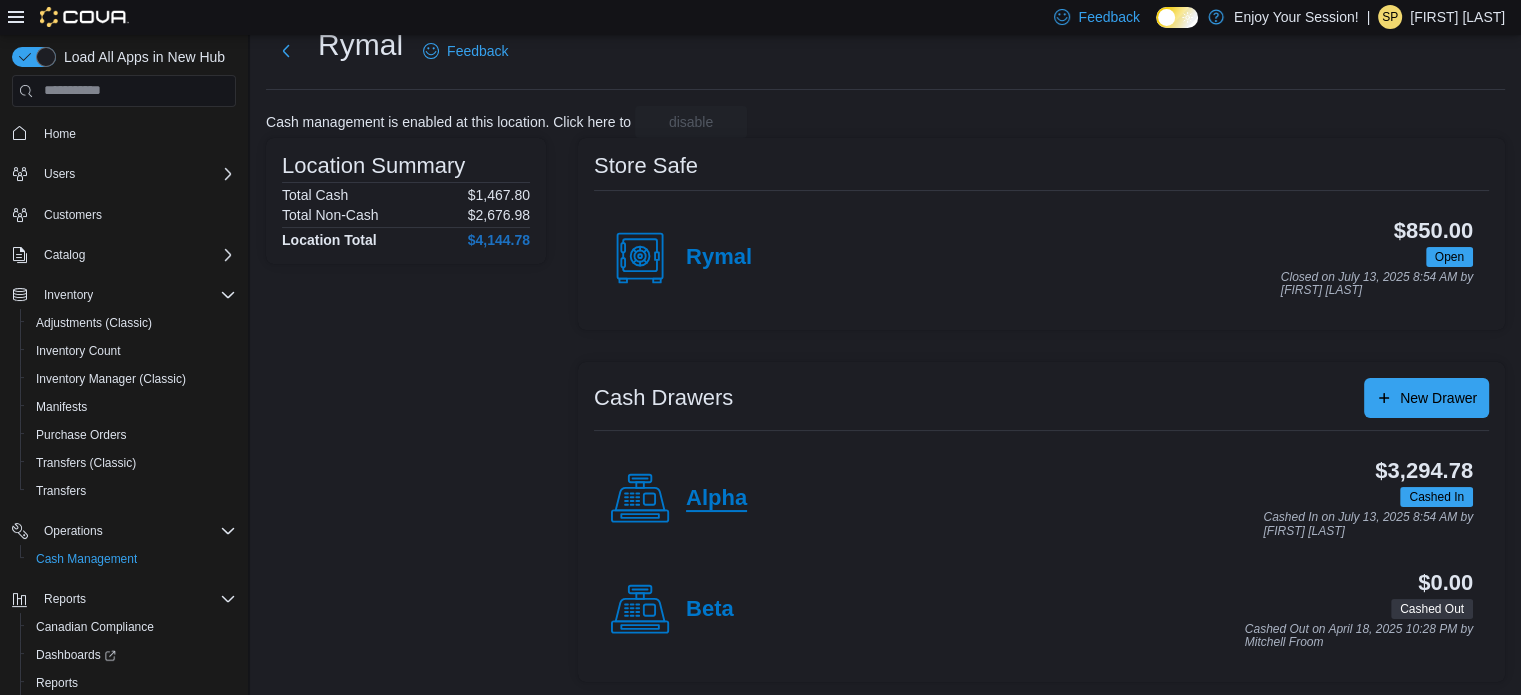 scroll, scrollTop: 64, scrollLeft: 0, axis: vertical 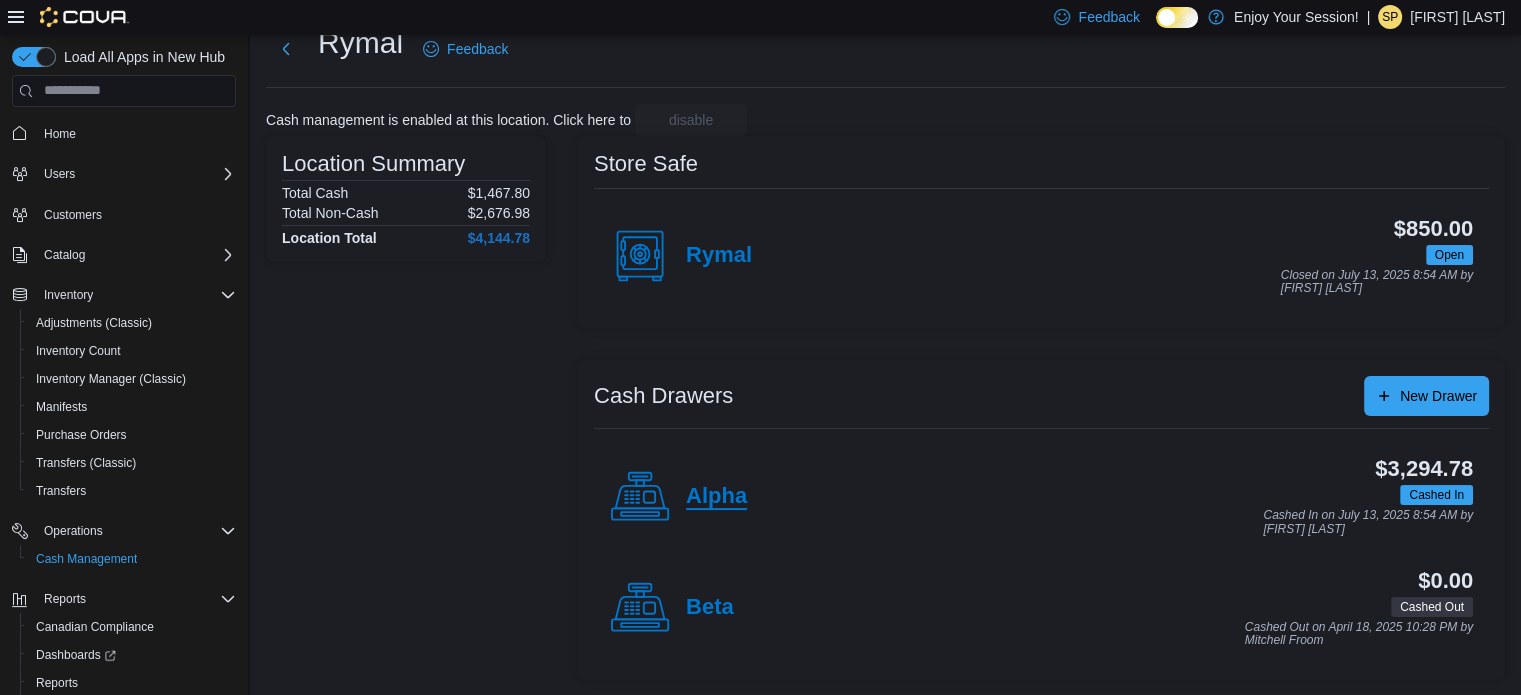 click on "Alpha" at bounding box center [716, 497] 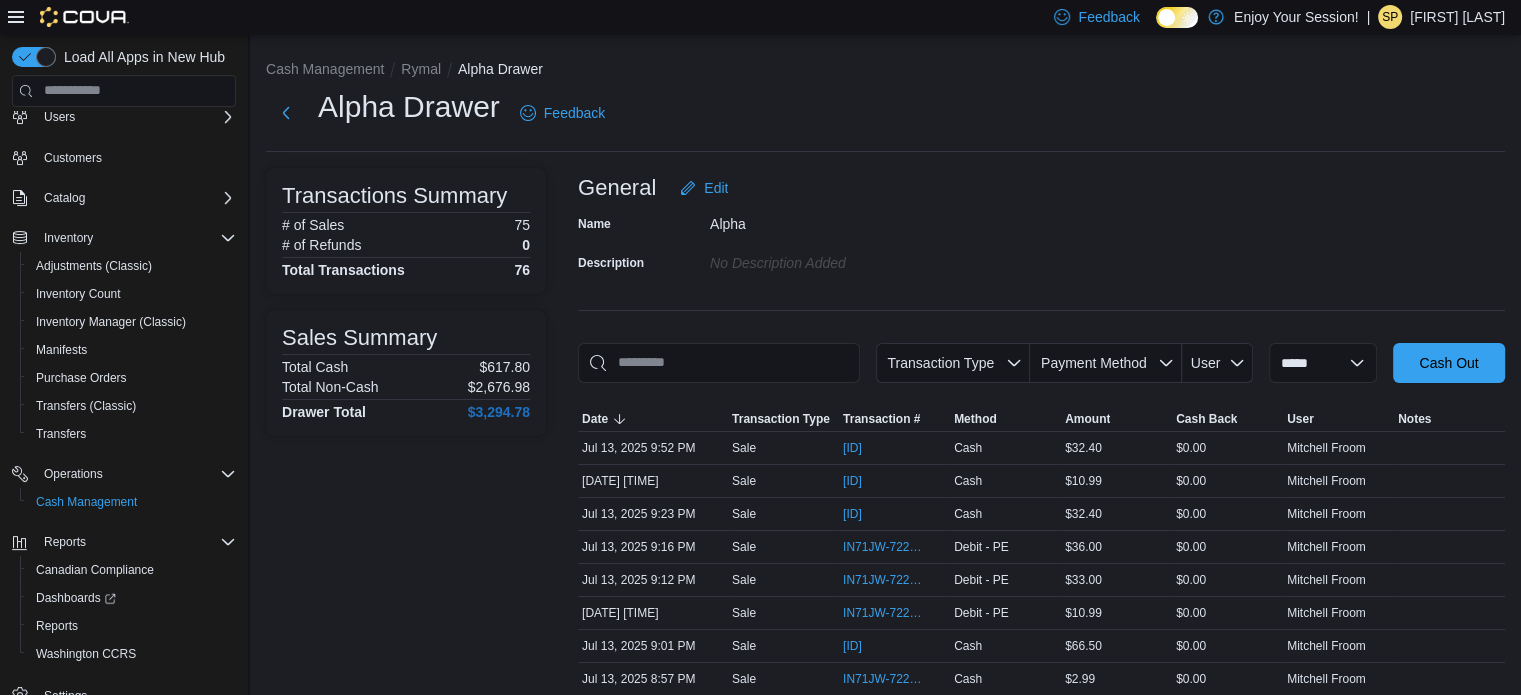 scroll, scrollTop: 88, scrollLeft: 0, axis: vertical 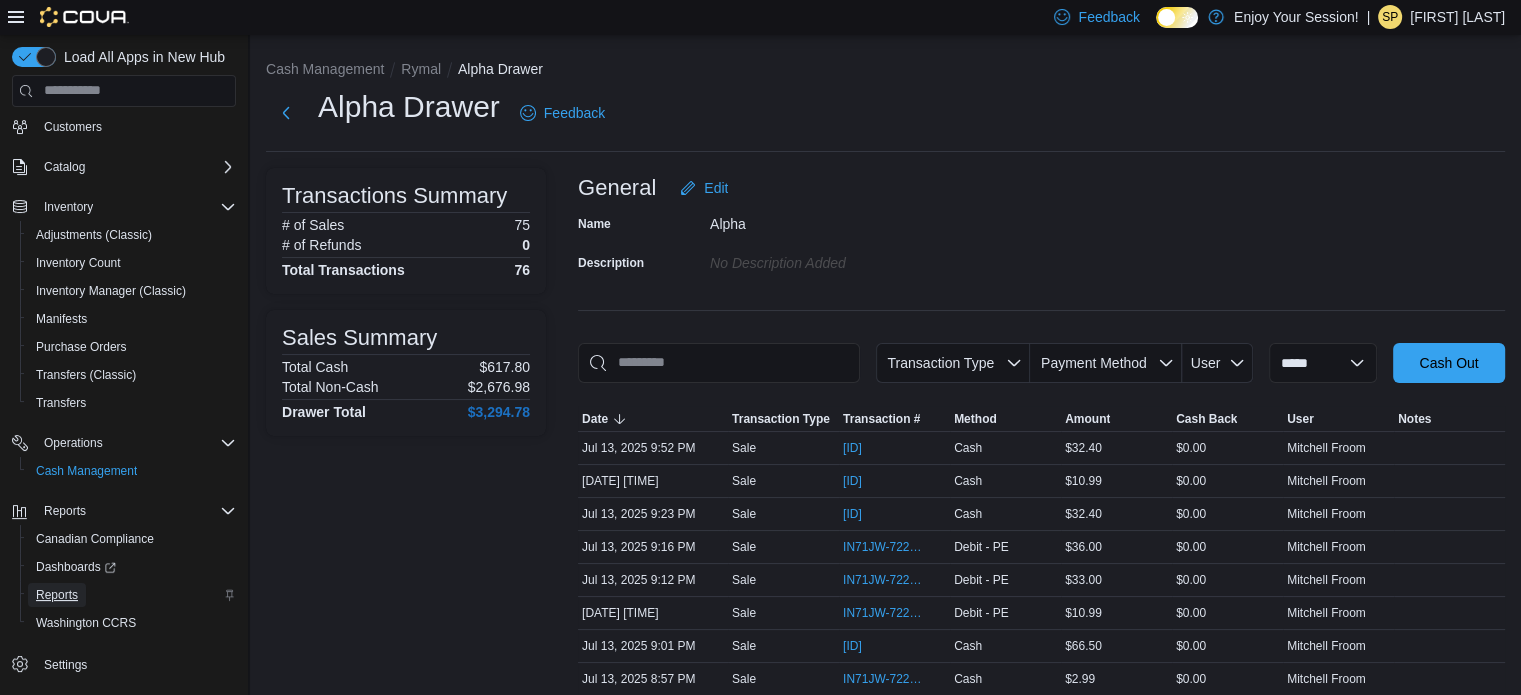 click on "Reports" at bounding box center [57, 595] 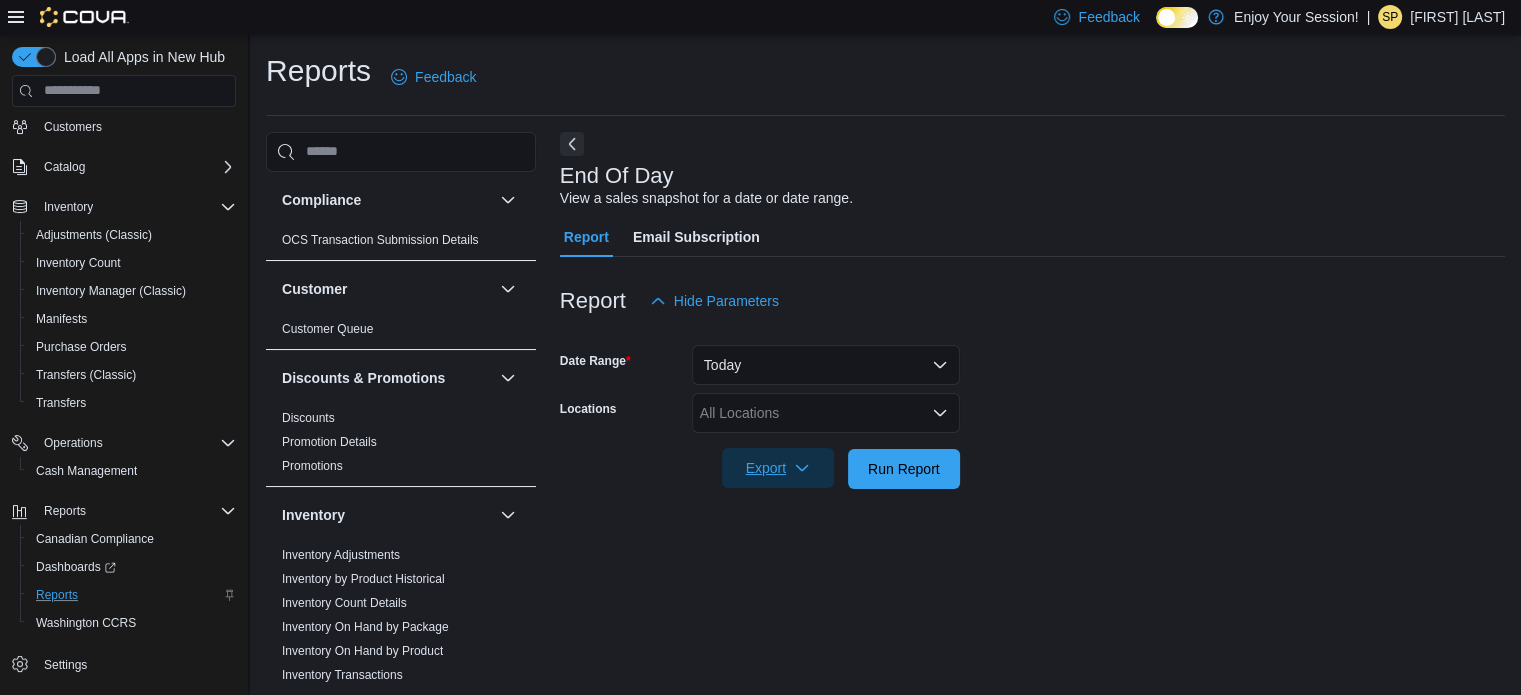 scroll, scrollTop: 13, scrollLeft: 0, axis: vertical 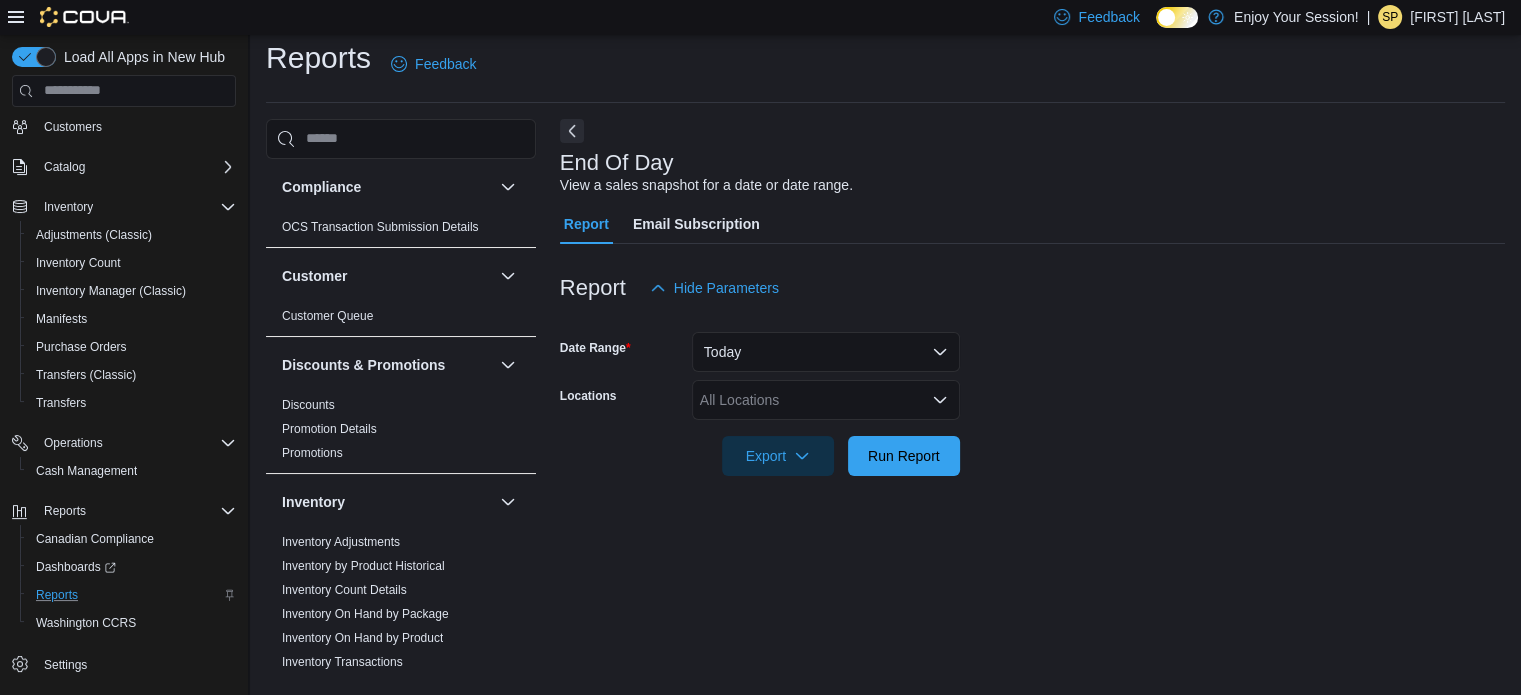 click on "All Locations" at bounding box center (826, 400) 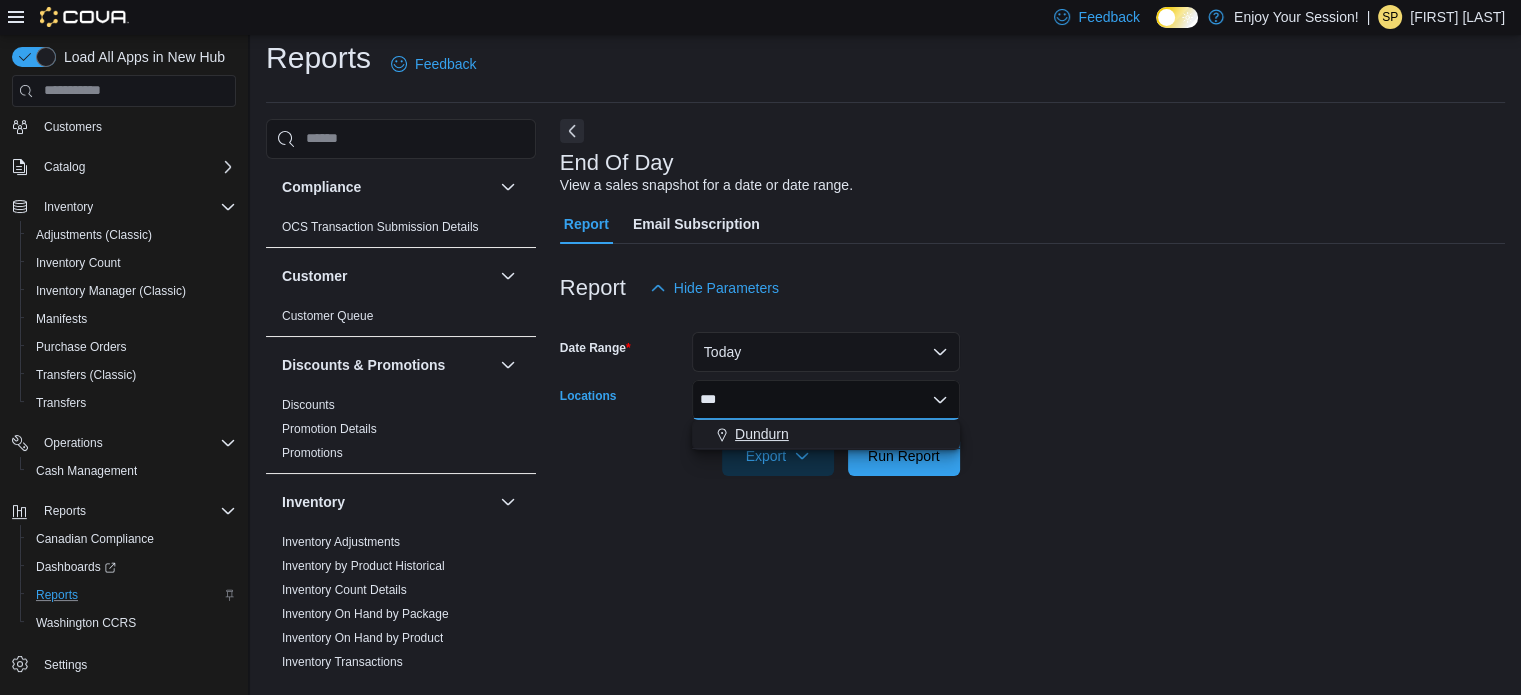 type on "***" 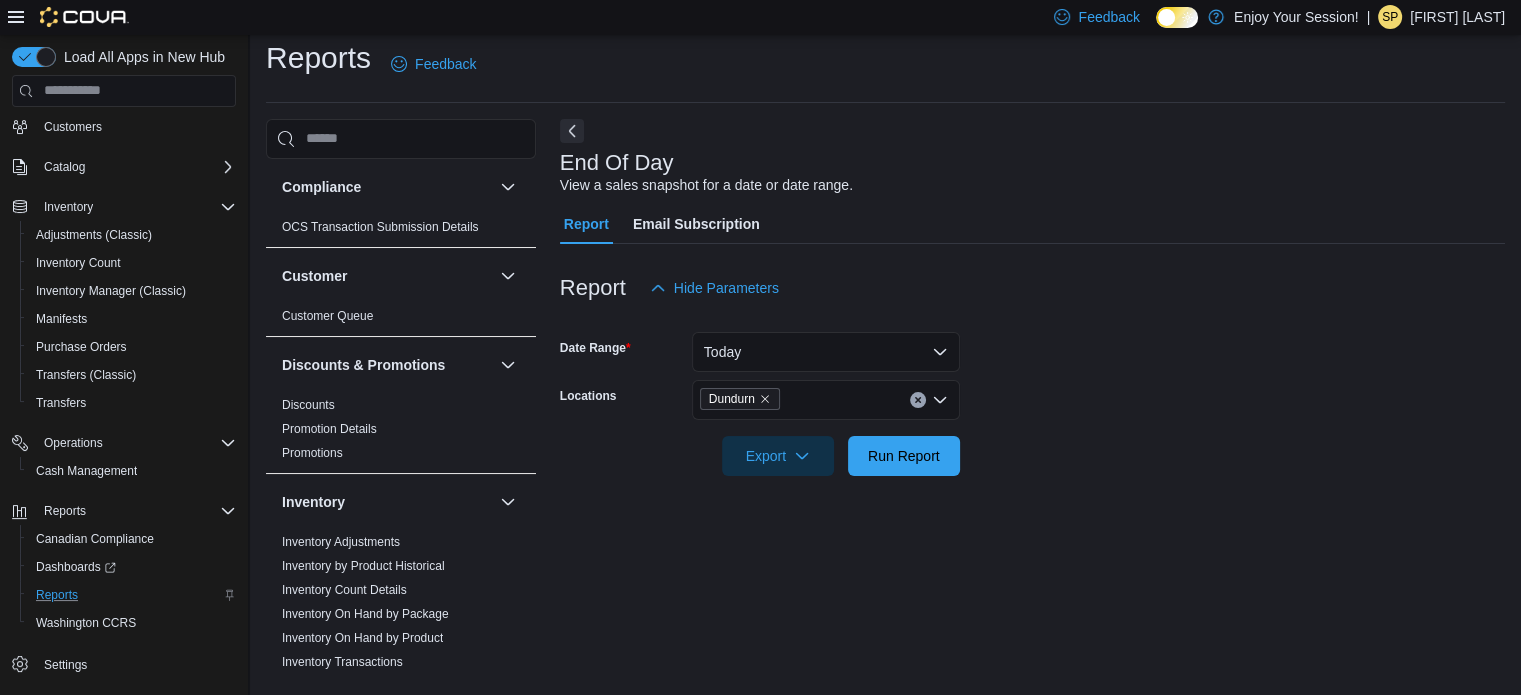 drag, startPoint x: 1172, startPoint y: 423, endPoint x: 980, endPoint y: 439, distance: 192.66551 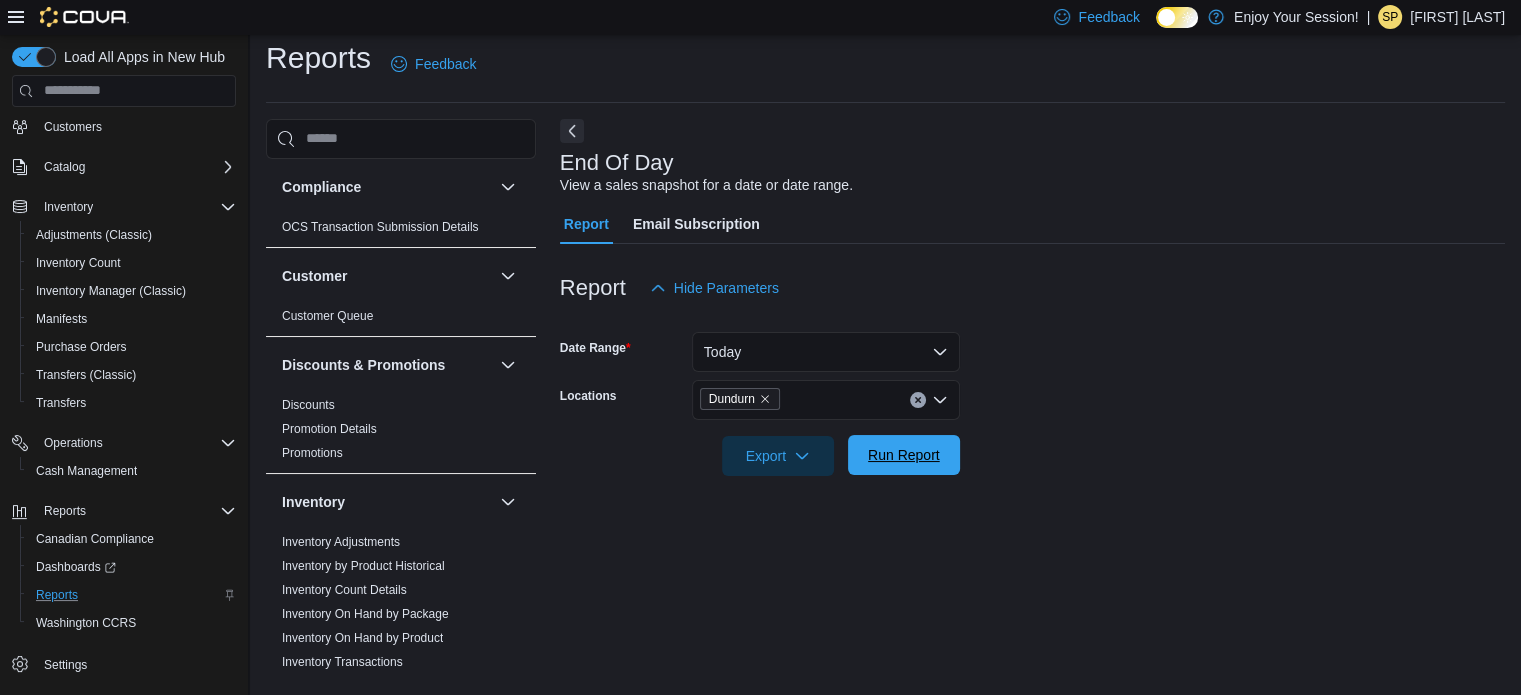 click on "Run Report" at bounding box center [904, 455] 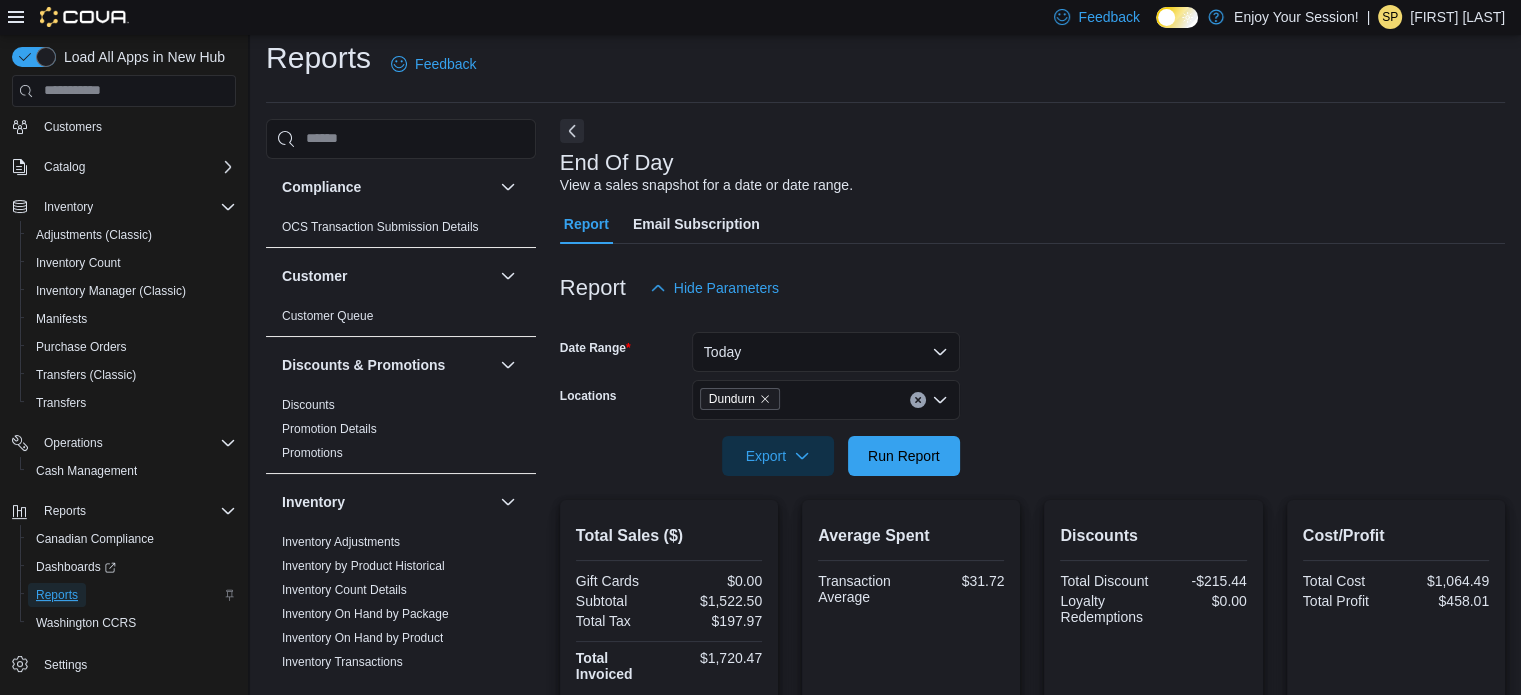 drag, startPoint x: 476, startPoint y: 534, endPoint x: 65, endPoint y: 594, distance: 415.35648 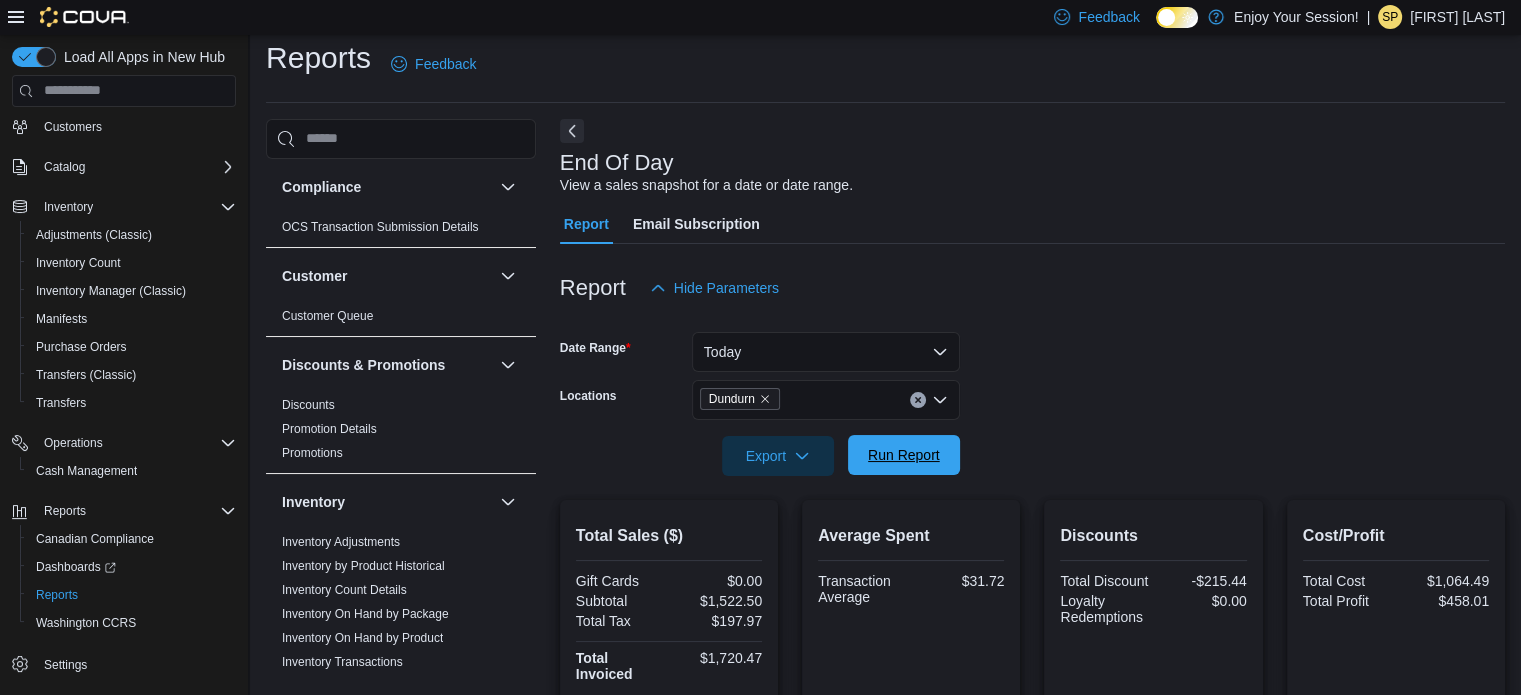 click on "Run Report" at bounding box center (904, 455) 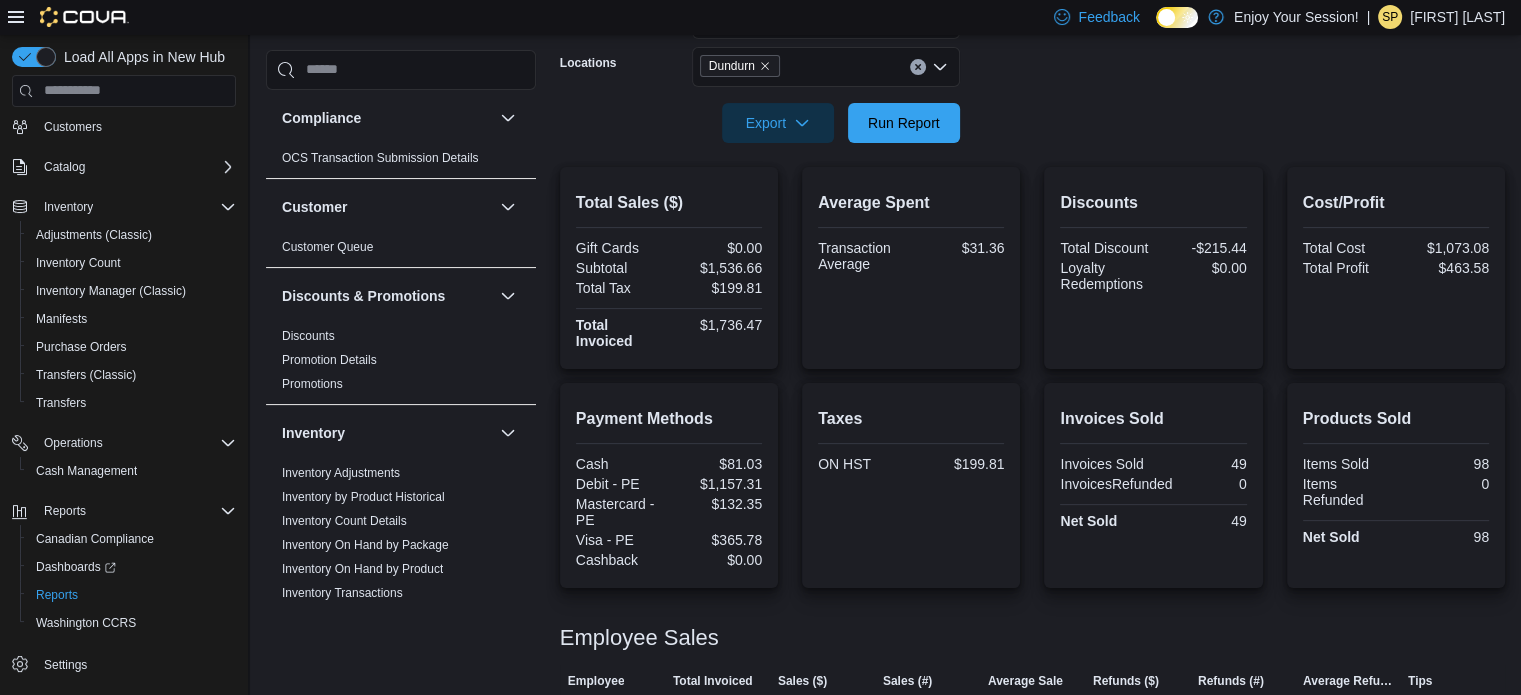 scroll, scrollTop: 469, scrollLeft: 0, axis: vertical 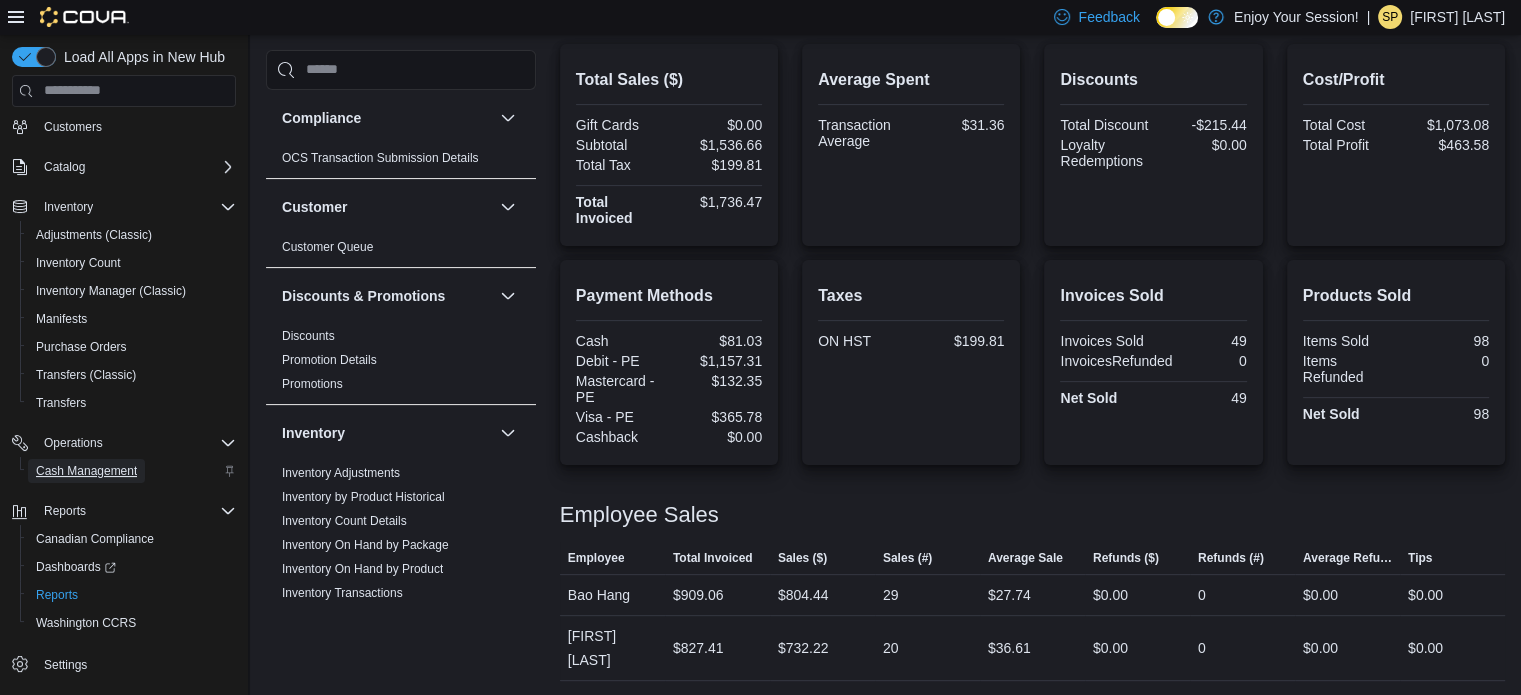 click on "Cash Management" at bounding box center (86, 471) 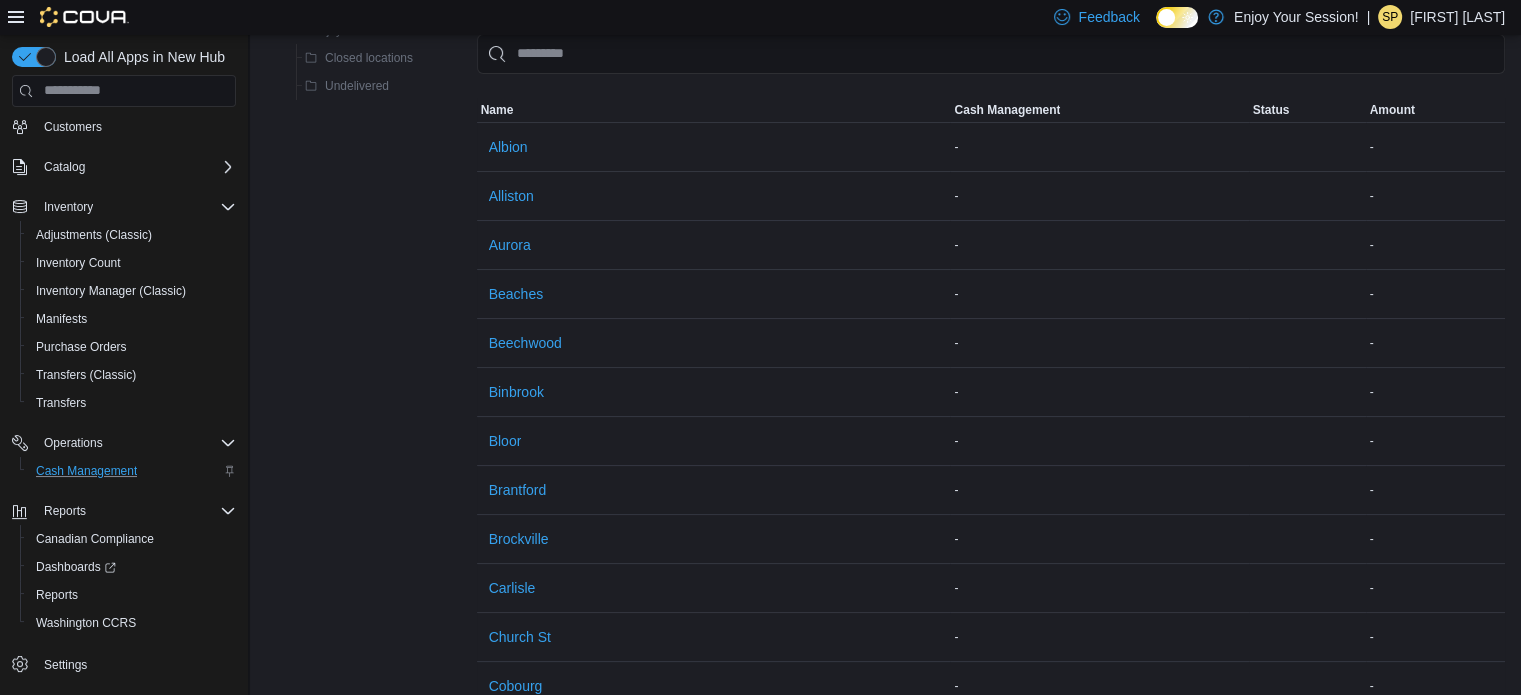 scroll, scrollTop: 500, scrollLeft: 0, axis: vertical 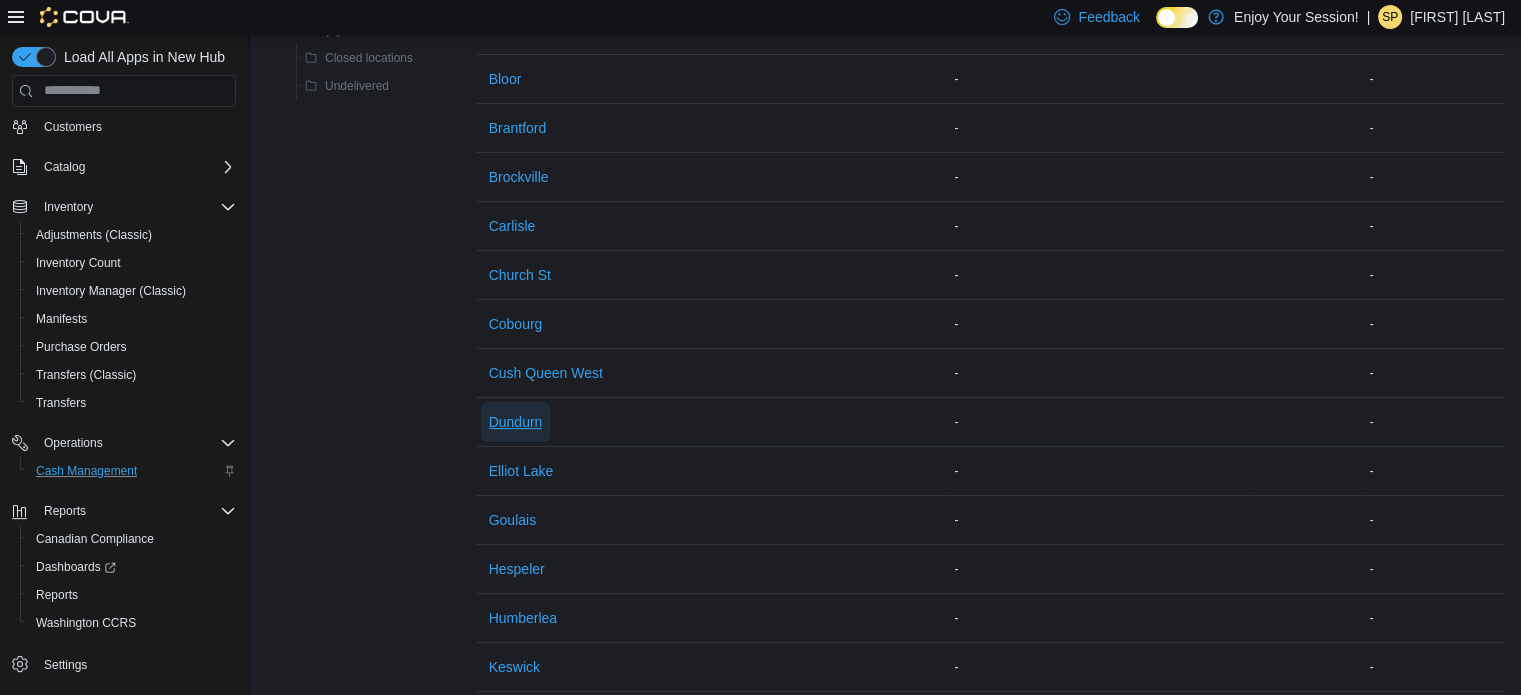 click on "Dundurn" at bounding box center [516, 422] 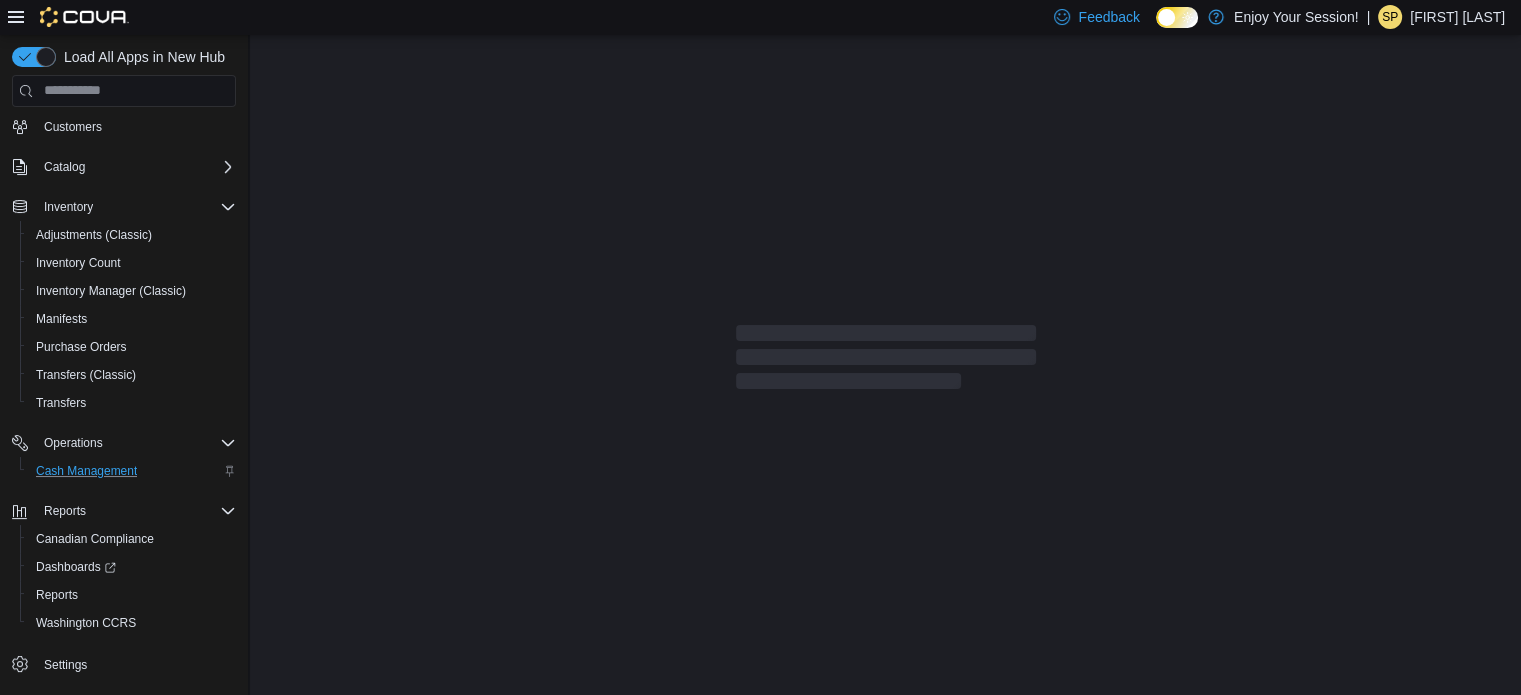 scroll, scrollTop: 0, scrollLeft: 0, axis: both 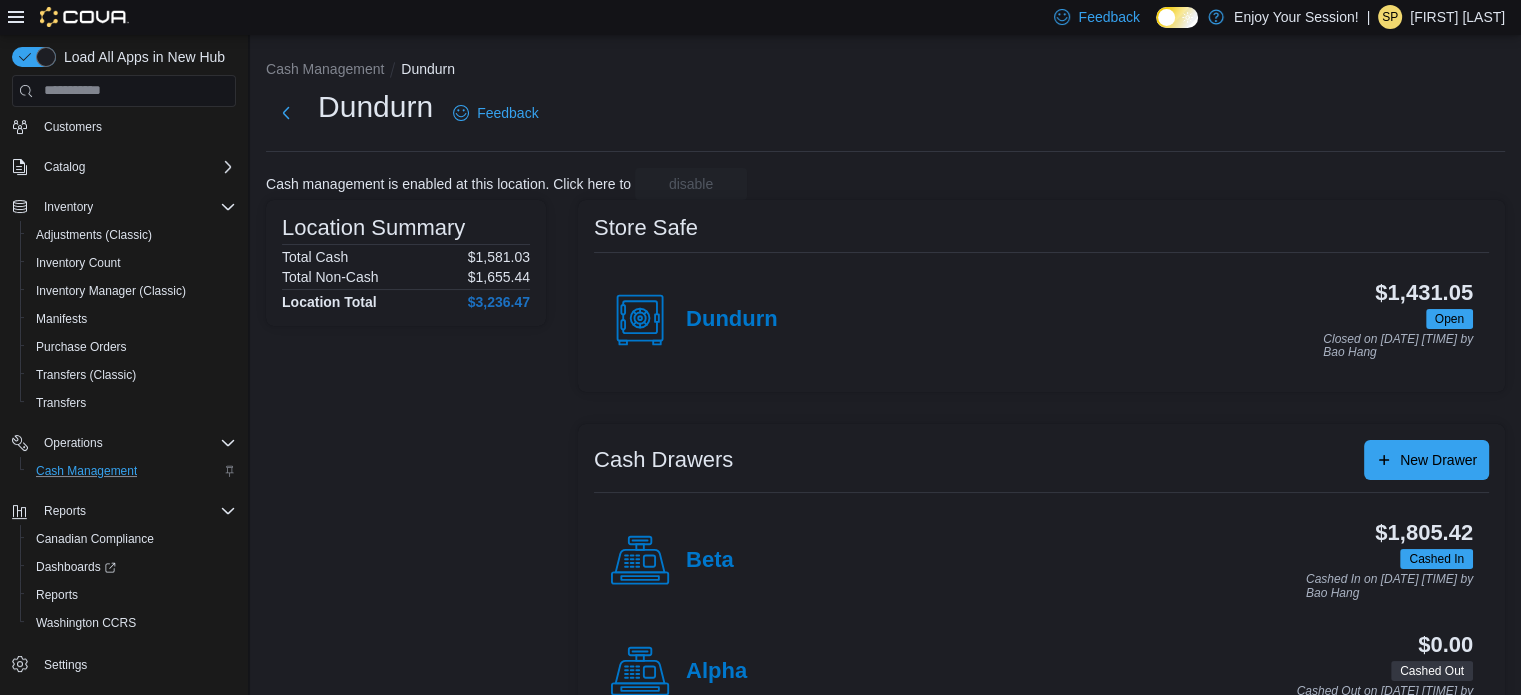 click on "Location Summary   Total Cash $1,581.03 Total Non-Cash $1,655.44 Location Total $3,236.47" at bounding box center [406, 472] 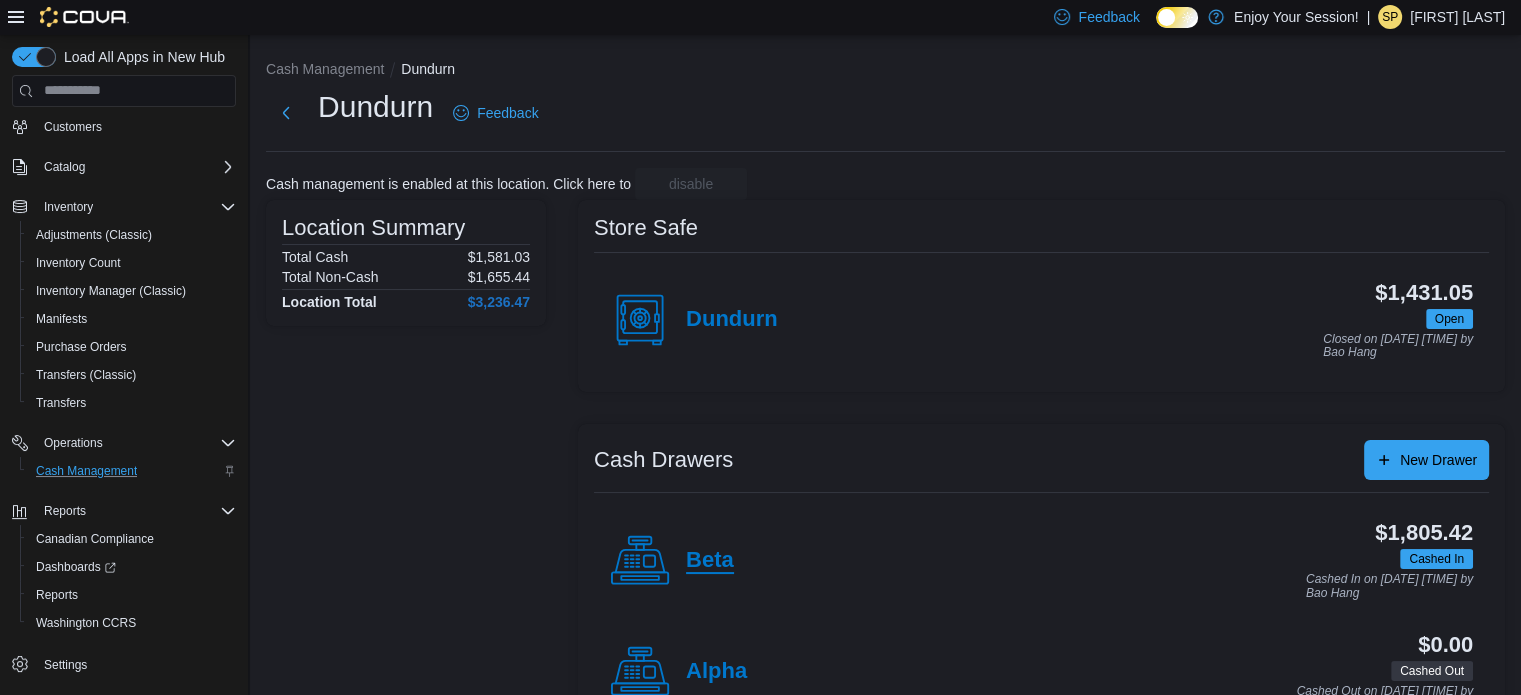 click on "Beta" at bounding box center (710, 561) 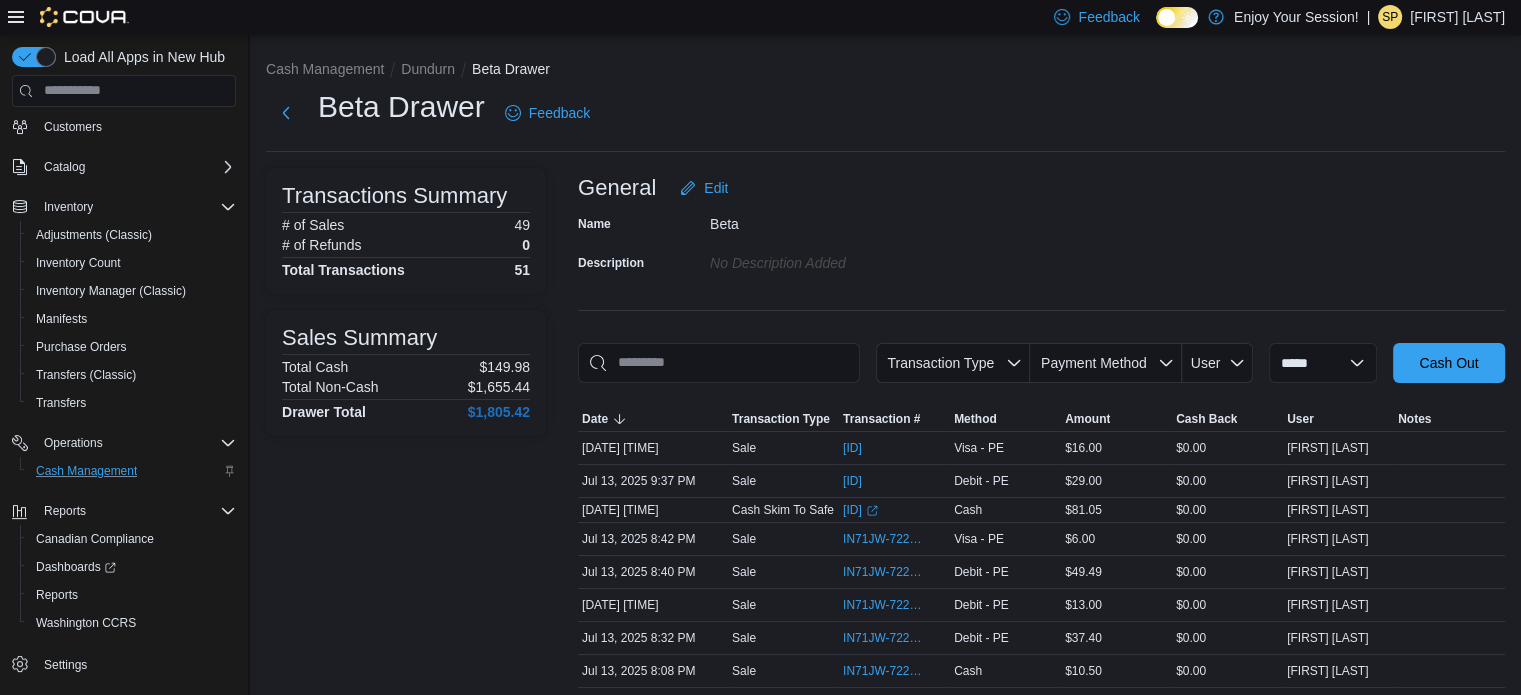 drag, startPoint x: 460, startPoint y: 545, endPoint x: 423, endPoint y: 367, distance: 181.80484 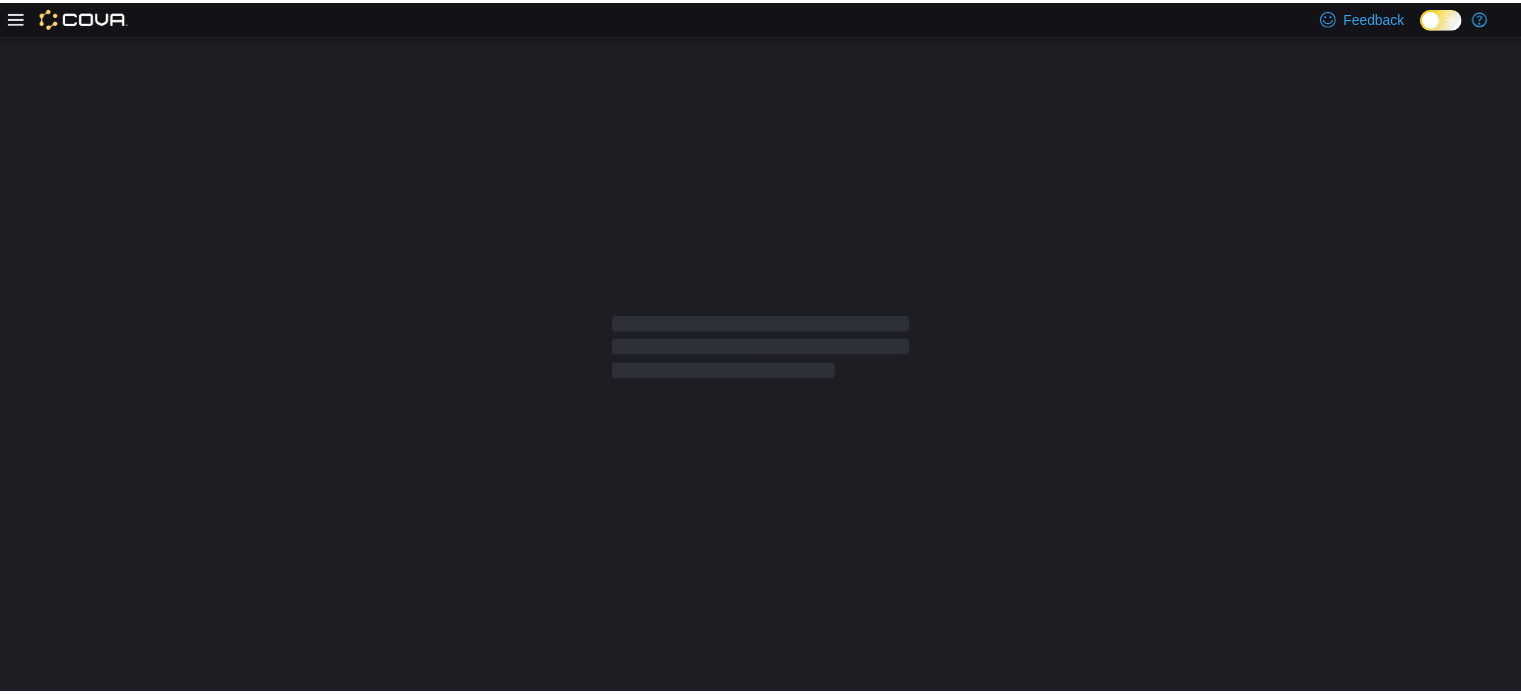 scroll, scrollTop: 0, scrollLeft: 0, axis: both 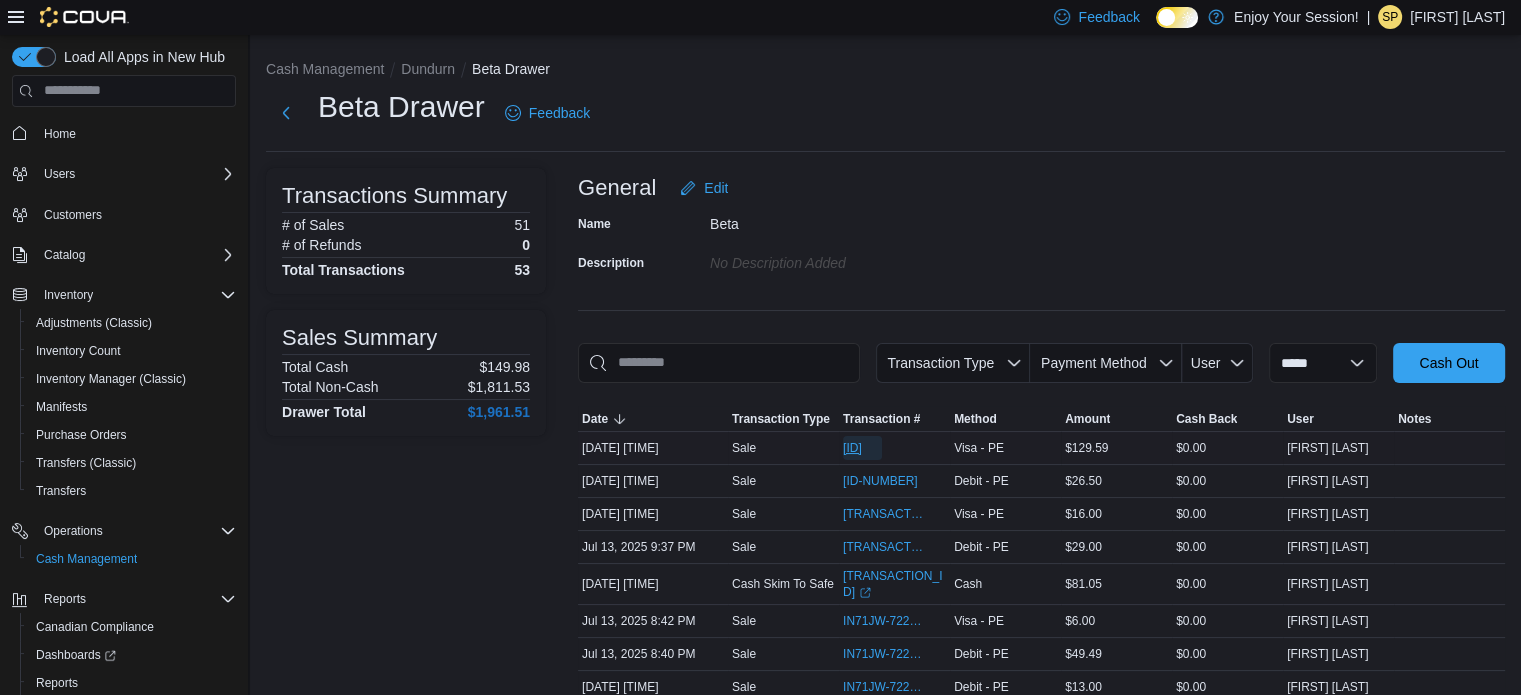click on "[ID]" at bounding box center (852, 448) 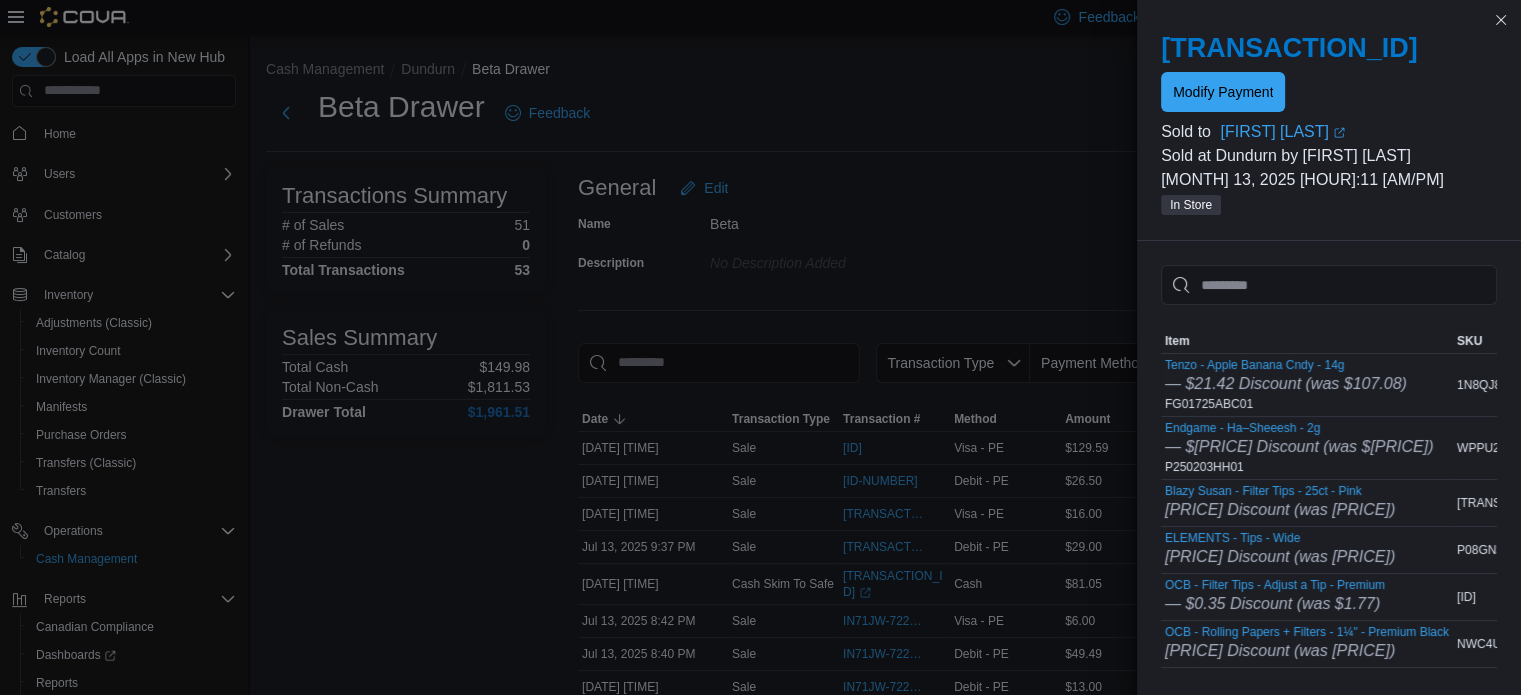 scroll, scrollTop: 0, scrollLeft: 157, axis: horizontal 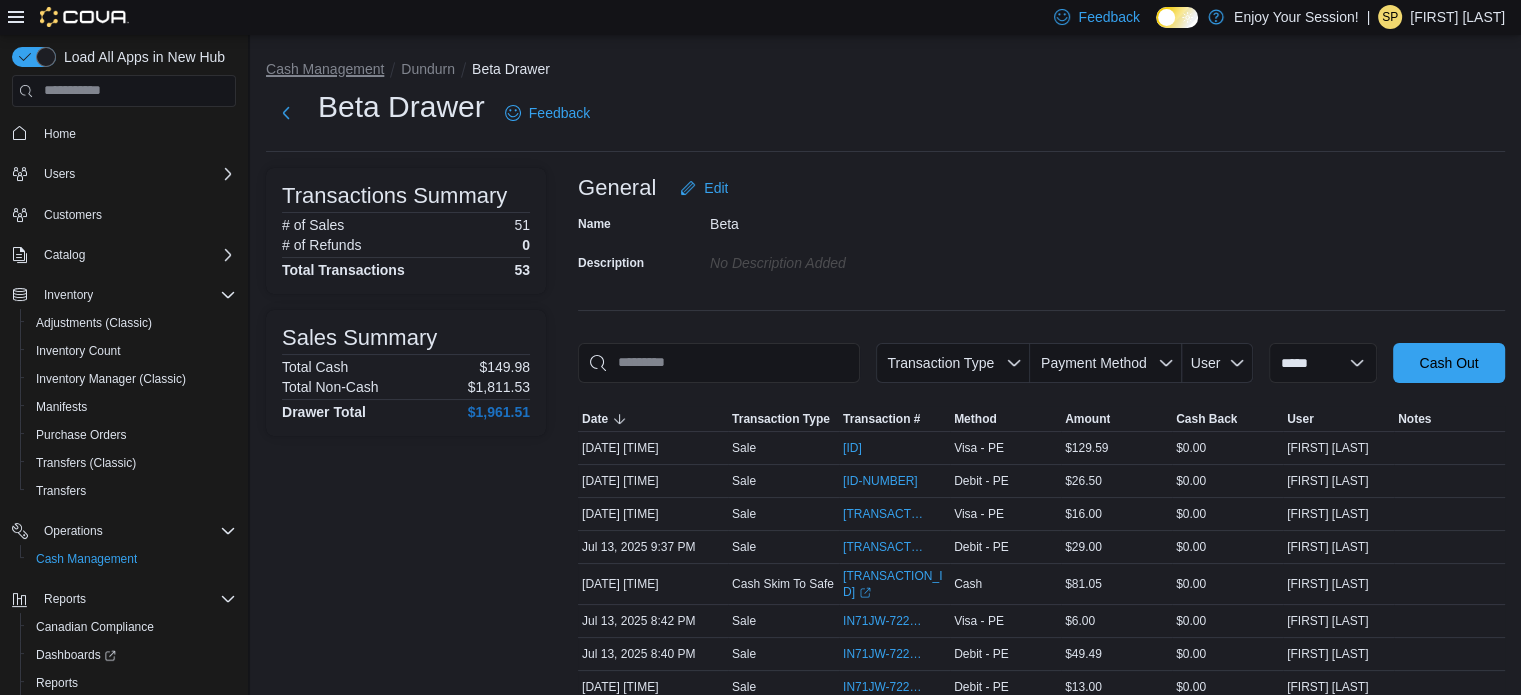 click on "Cash Management" at bounding box center (325, 69) 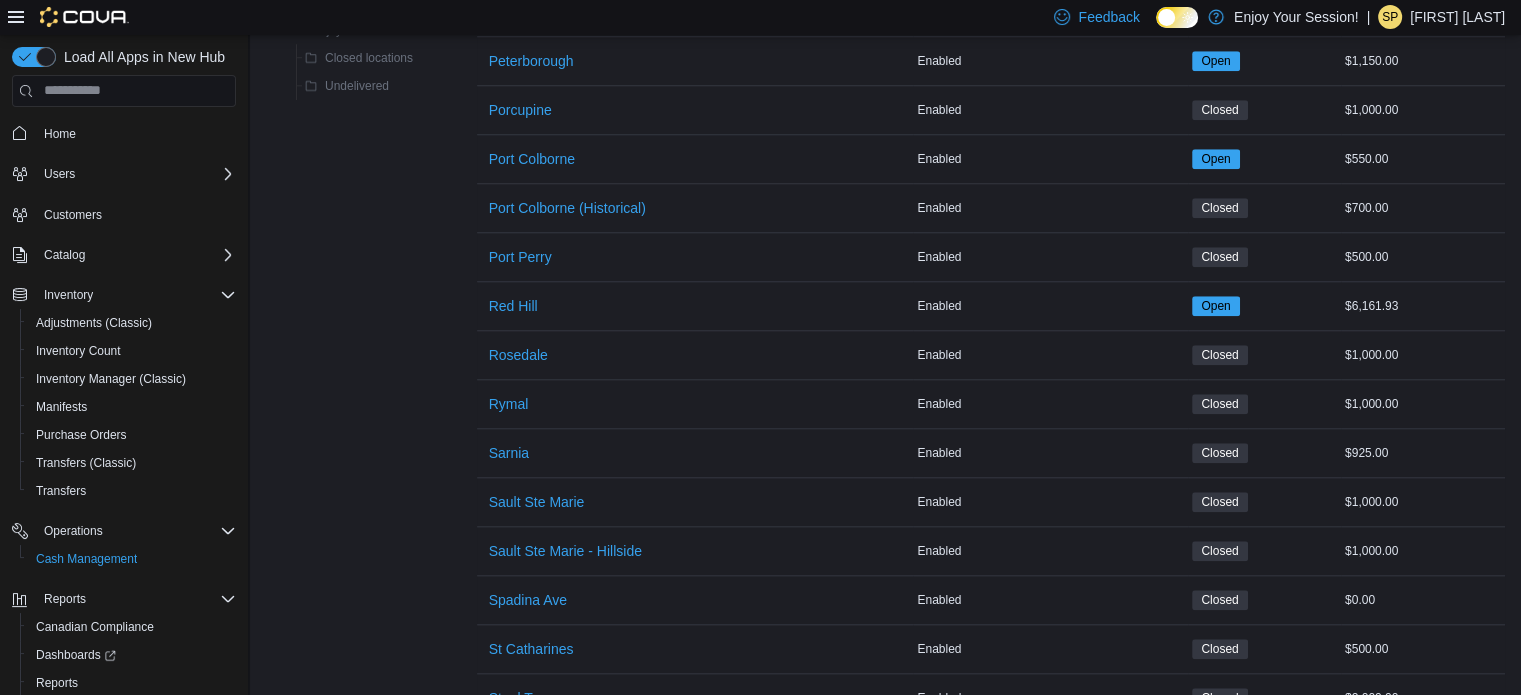 scroll, scrollTop: 1900, scrollLeft: 0, axis: vertical 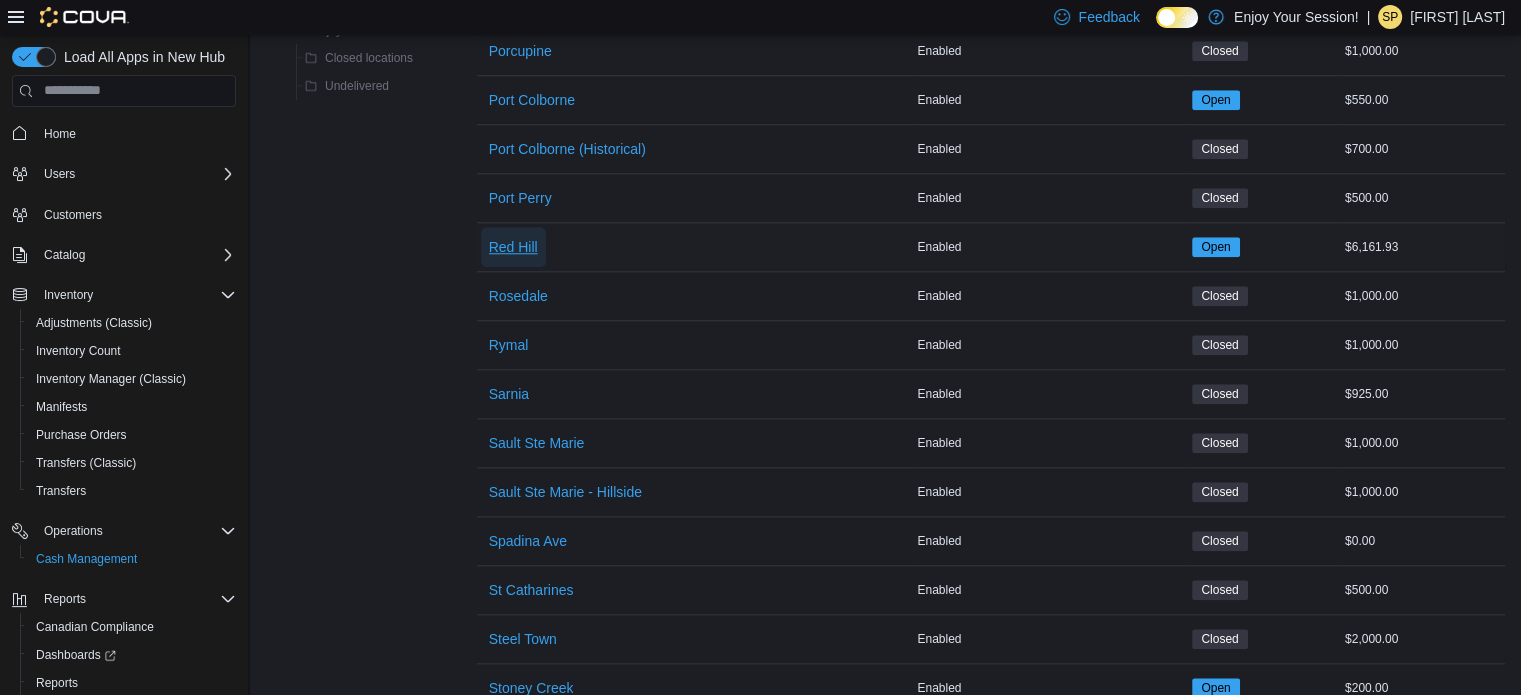 click on "Red Hill" at bounding box center [513, 247] 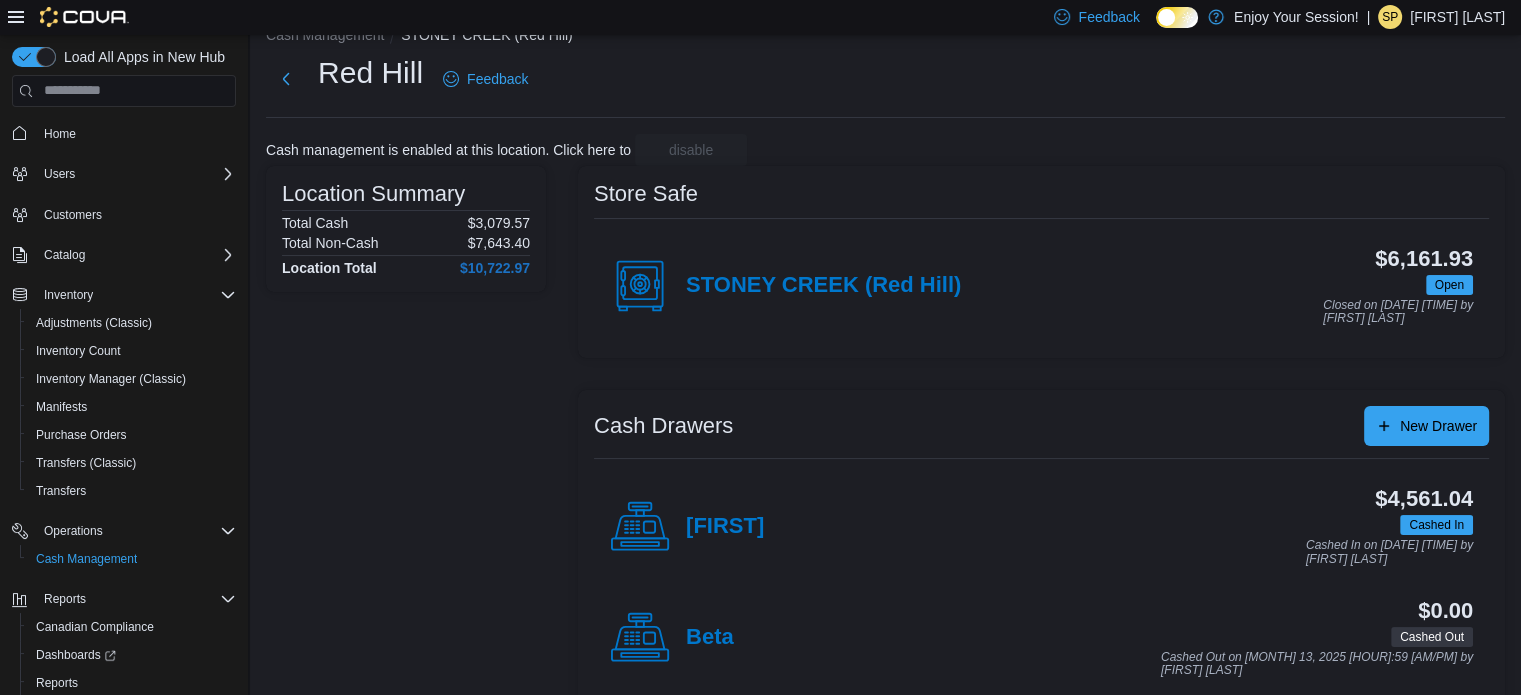 scroll, scrollTop: 64, scrollLeft: 0, axis: vertical 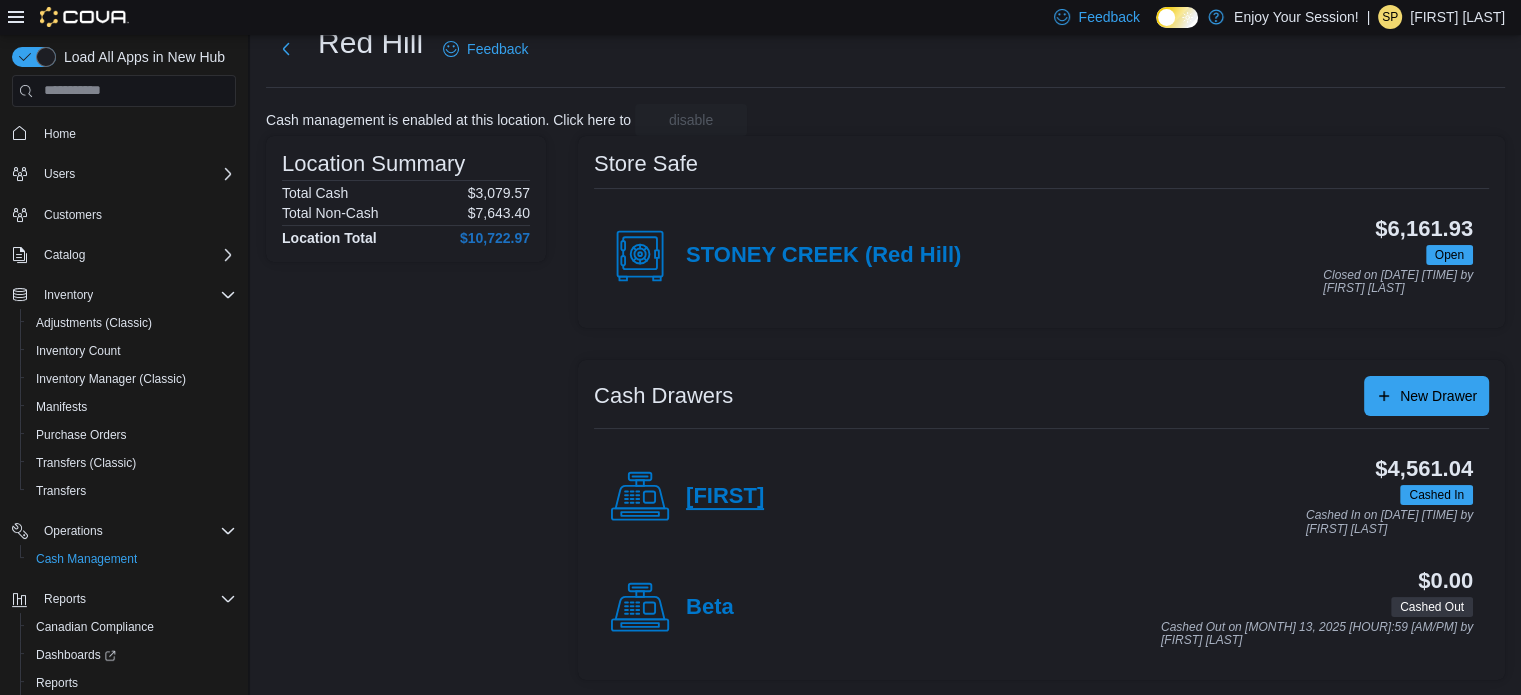 click on "[FIRST]" at bounding box center (725, 497) 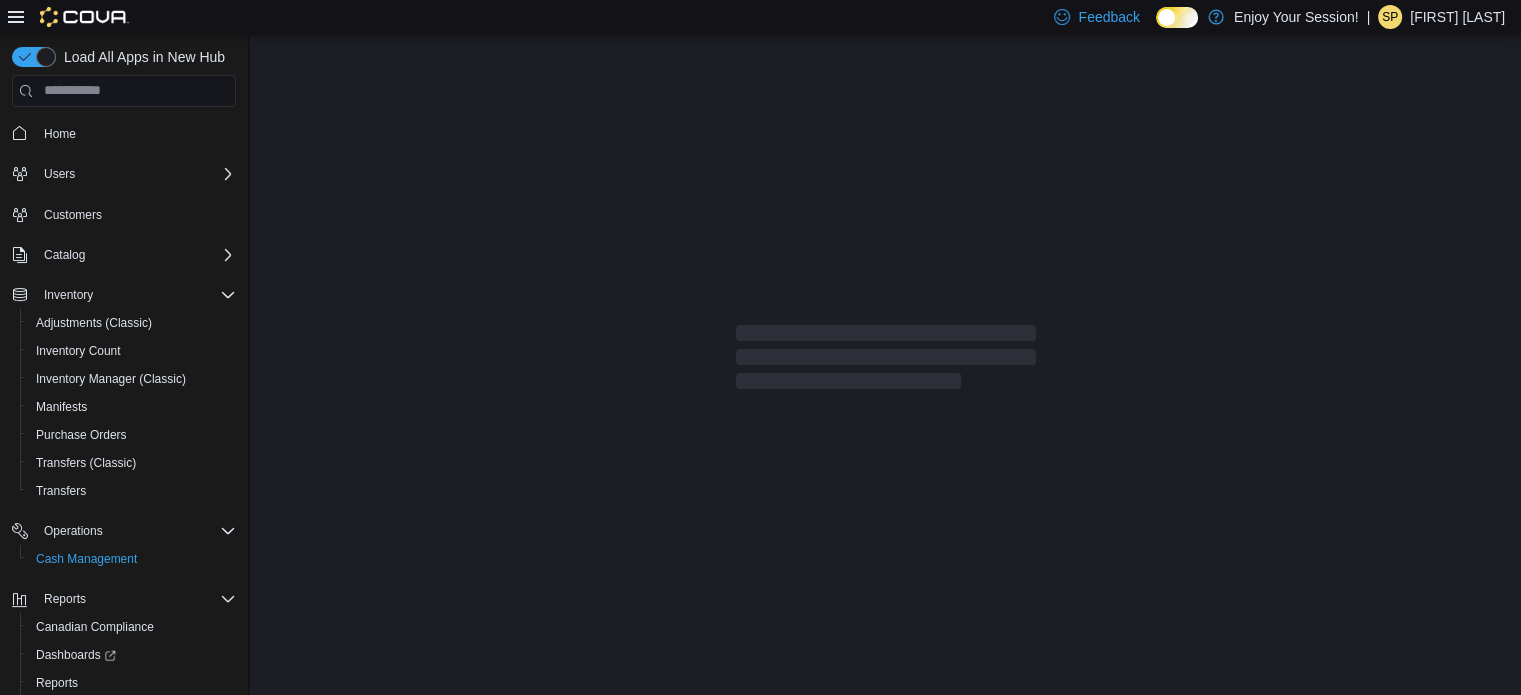 scroll, scrollTop: 0, scrollLeft: 0, axis: both 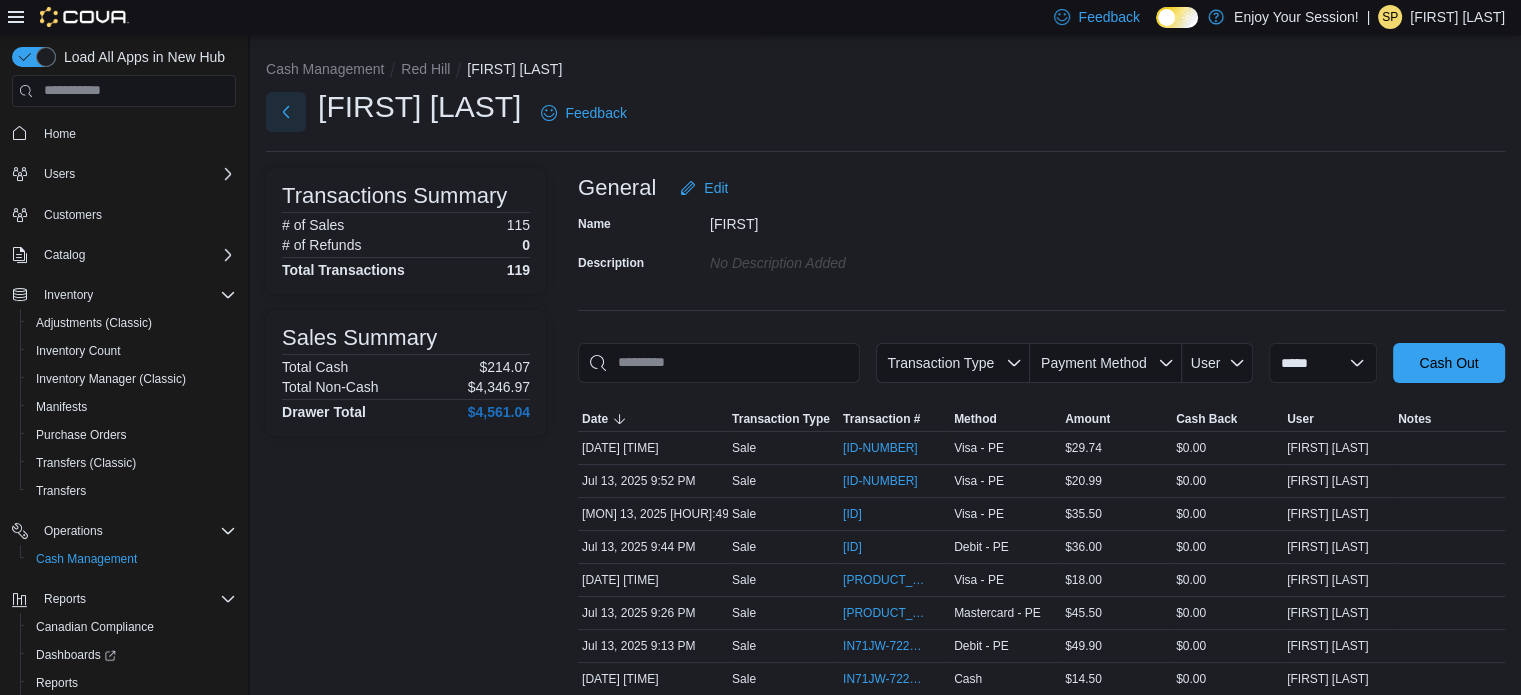 click at bounding box center [286, 112] 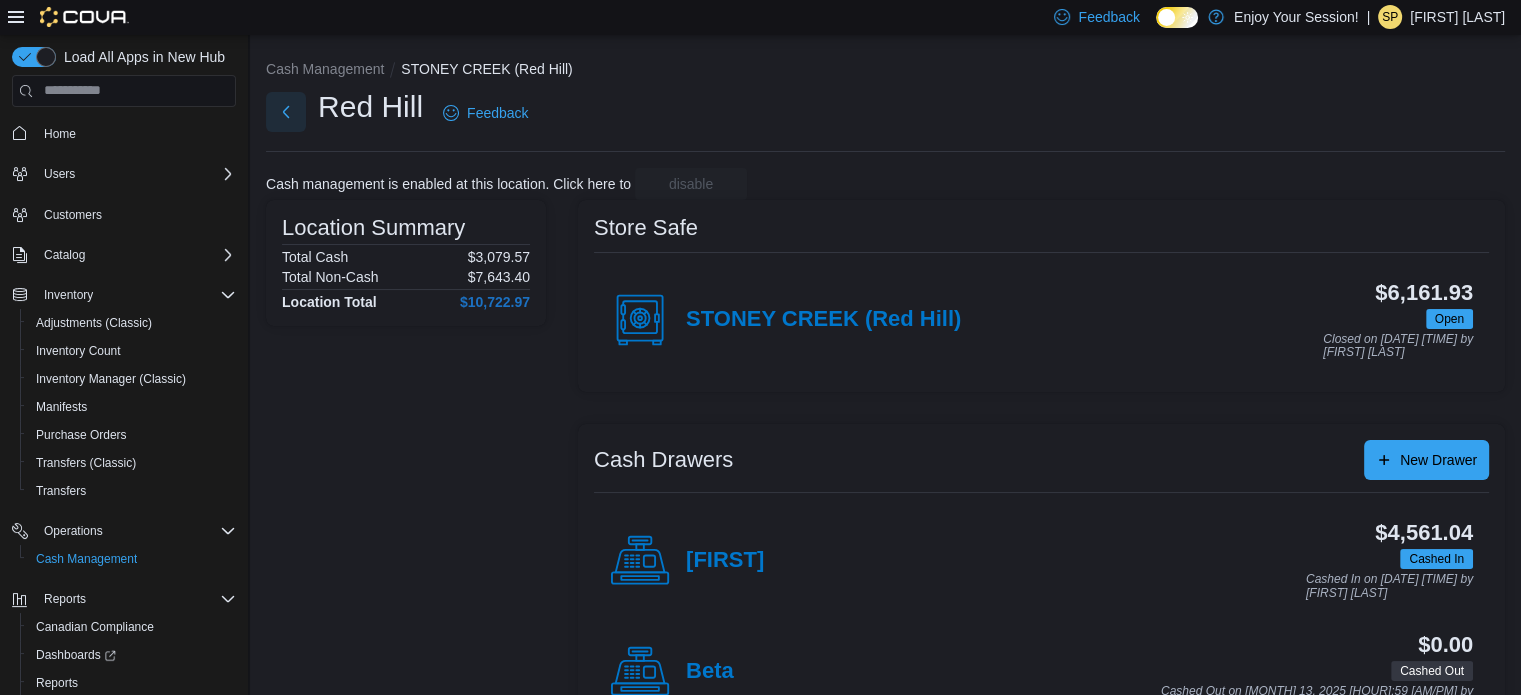 click at bounding box center [286, 112] 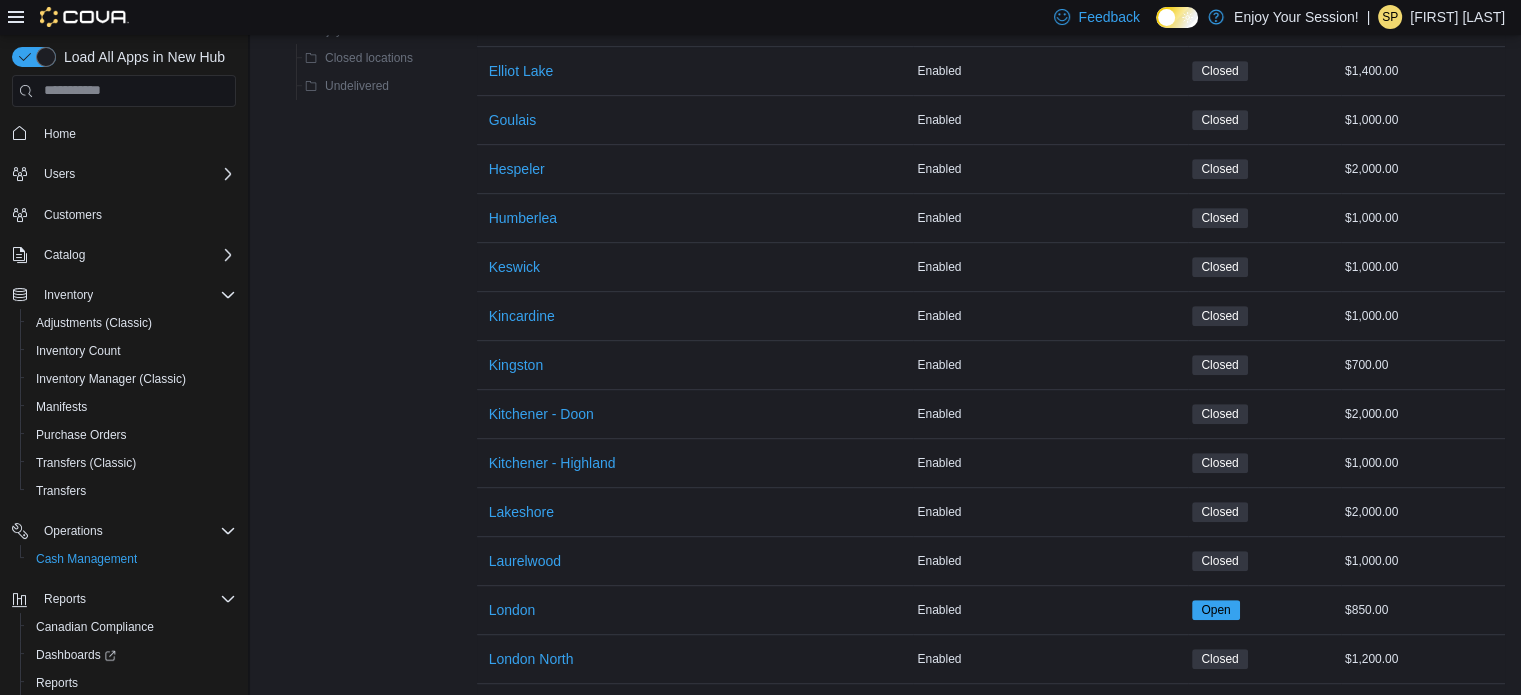 scroll, scrollTop: 1700, scrollLeft: 0, axis: vertical 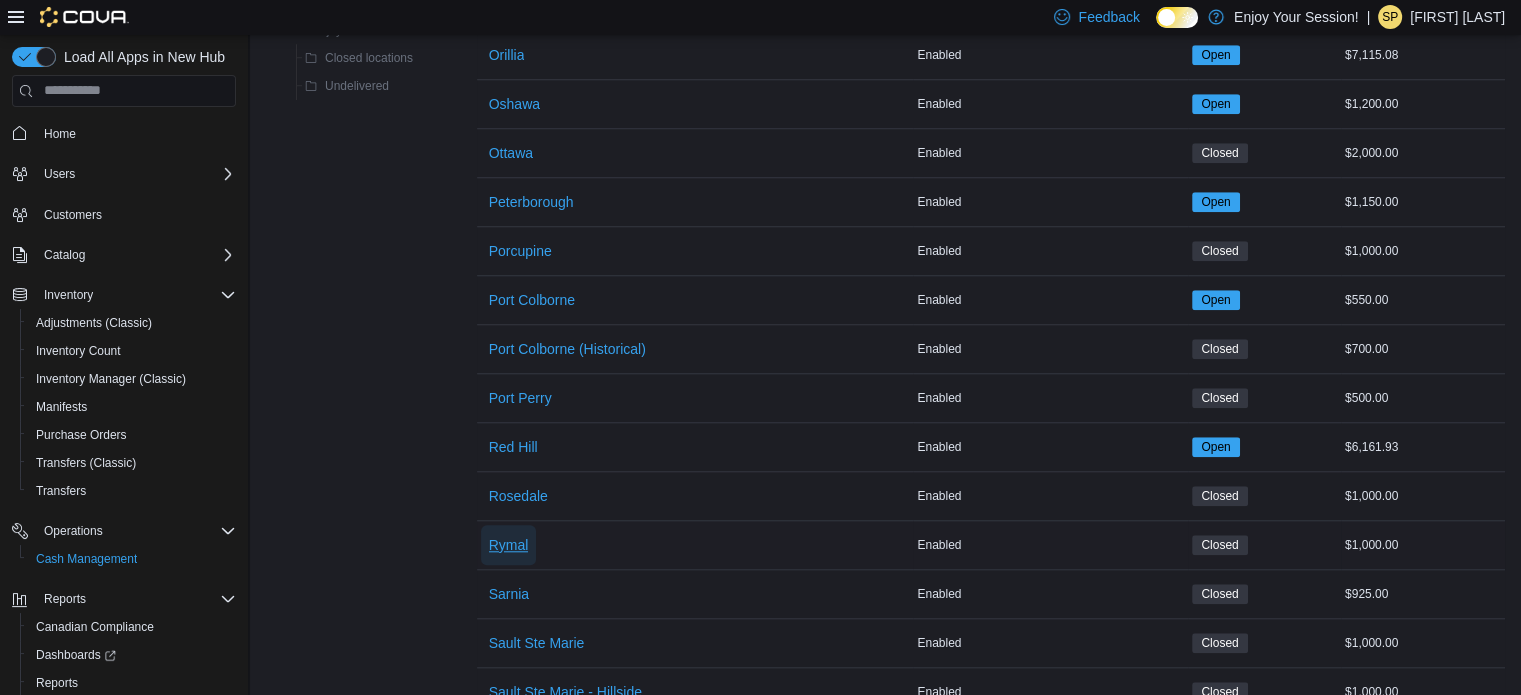 click on "Rymal" at bounding box center (509, 545) 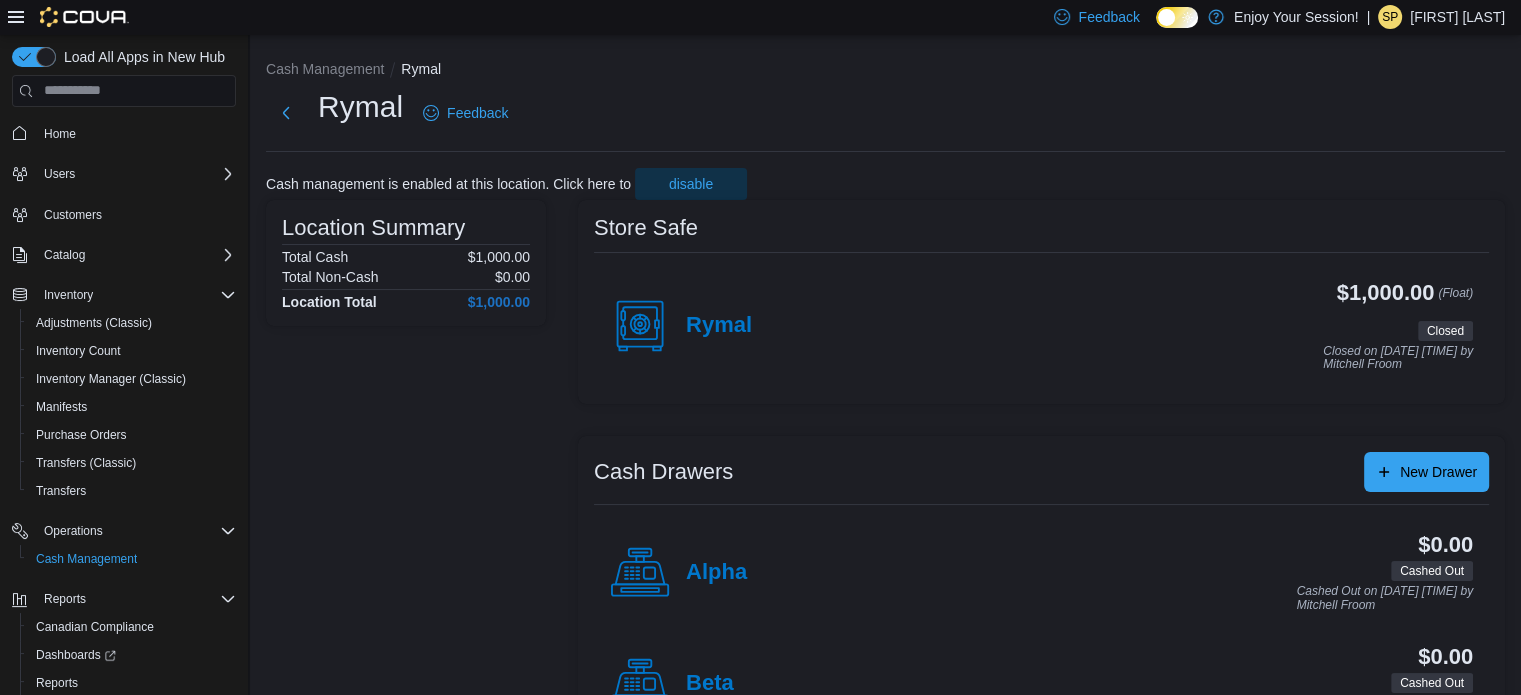 scroll, scrollTop: 76, scrollLeft: 0, axis: vertical 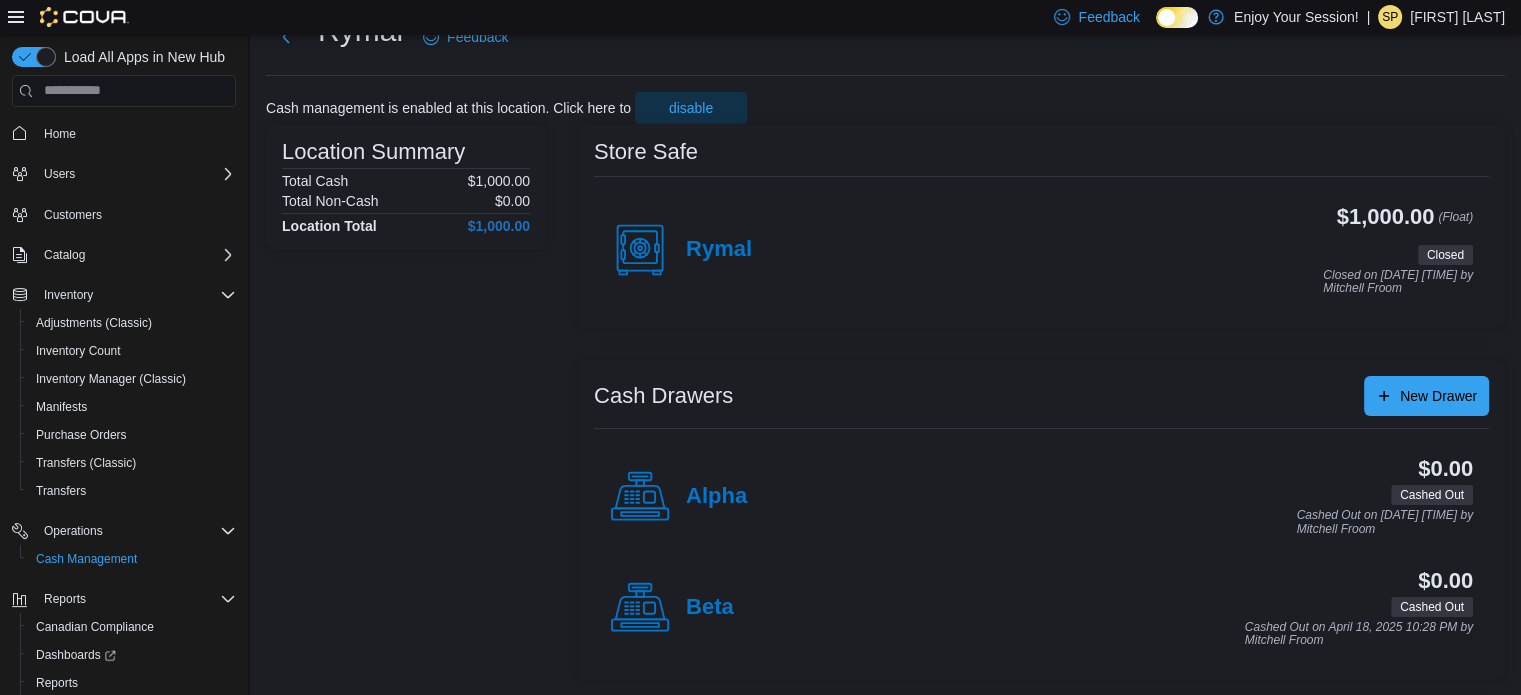 click on "Feedback Dark Mode Enjoy Your Session! | SP [FIRST] [LAST]" at bounding box center [760, 17] 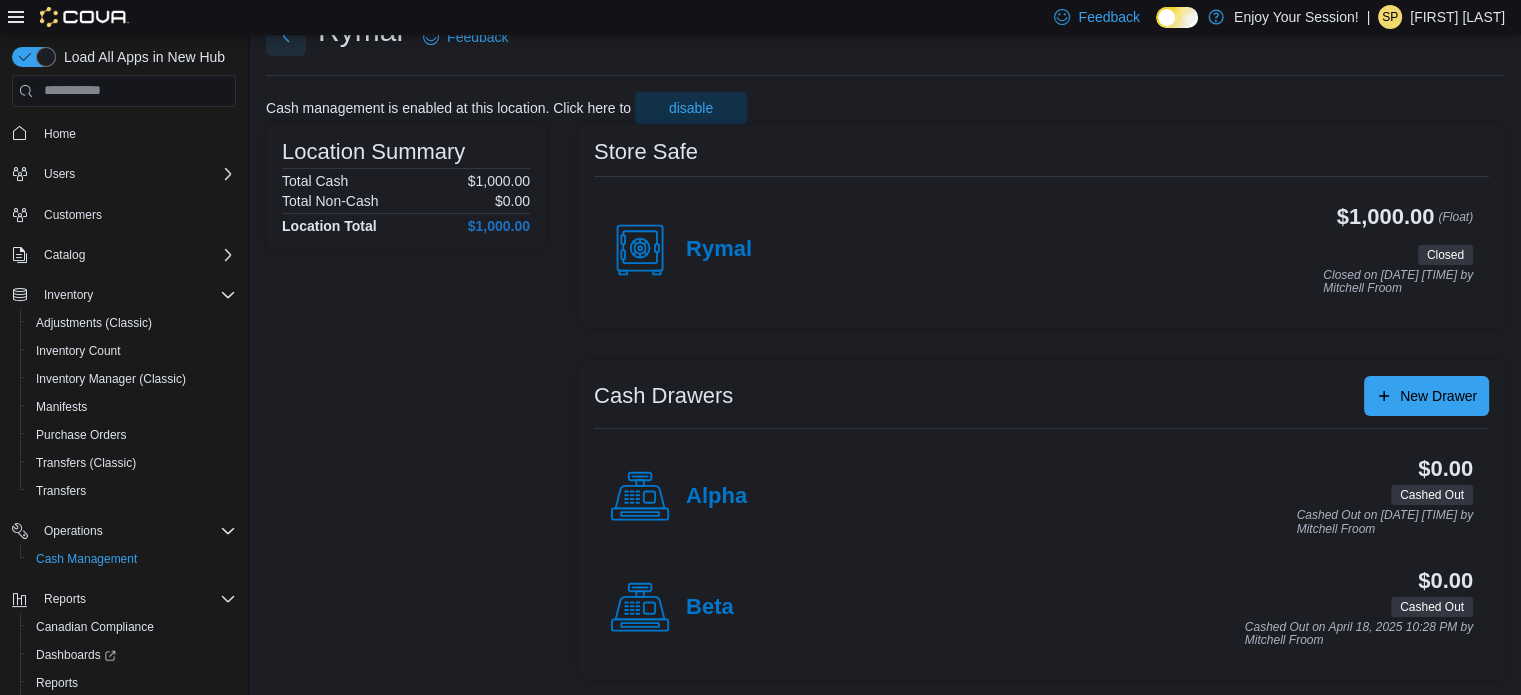 click at bounding box center (286, 36) 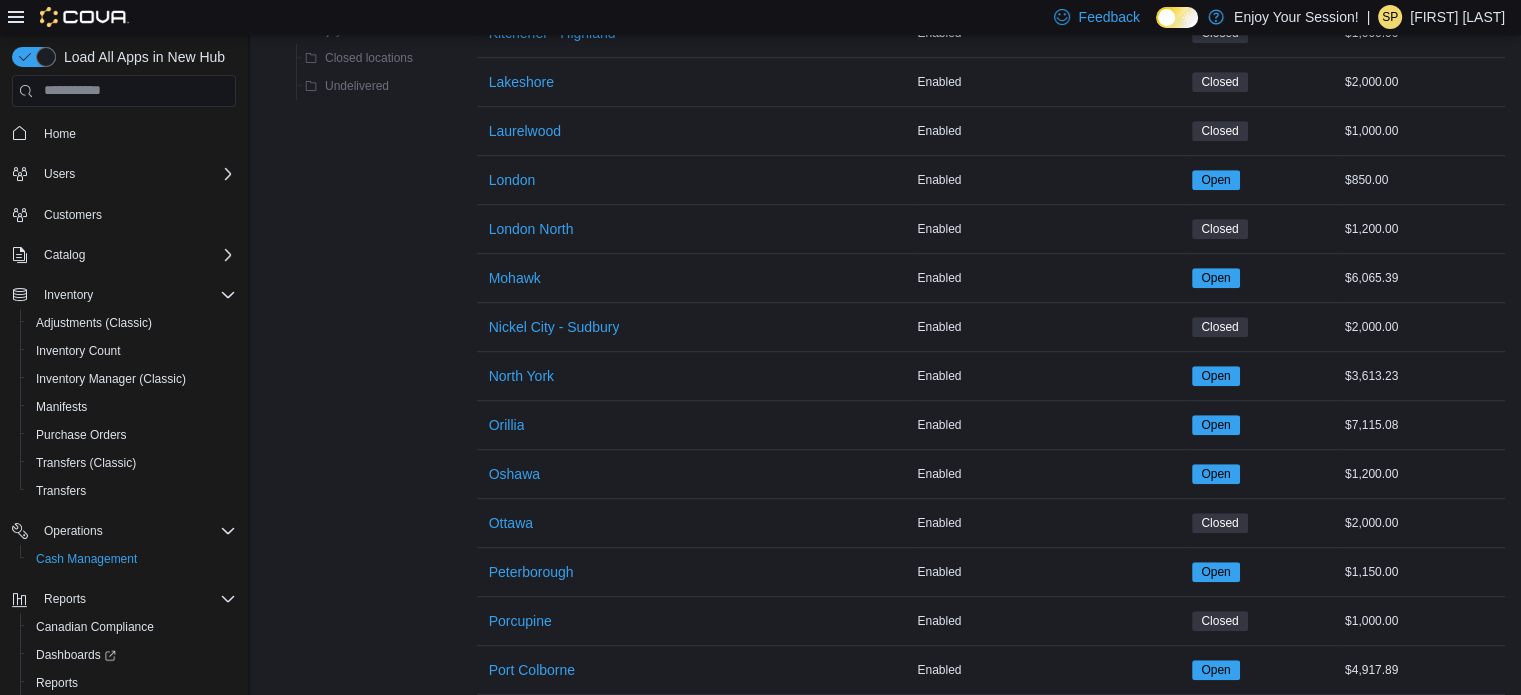 scroll, scrollTop: 1776, scrollLeft: 0, axis: vertical 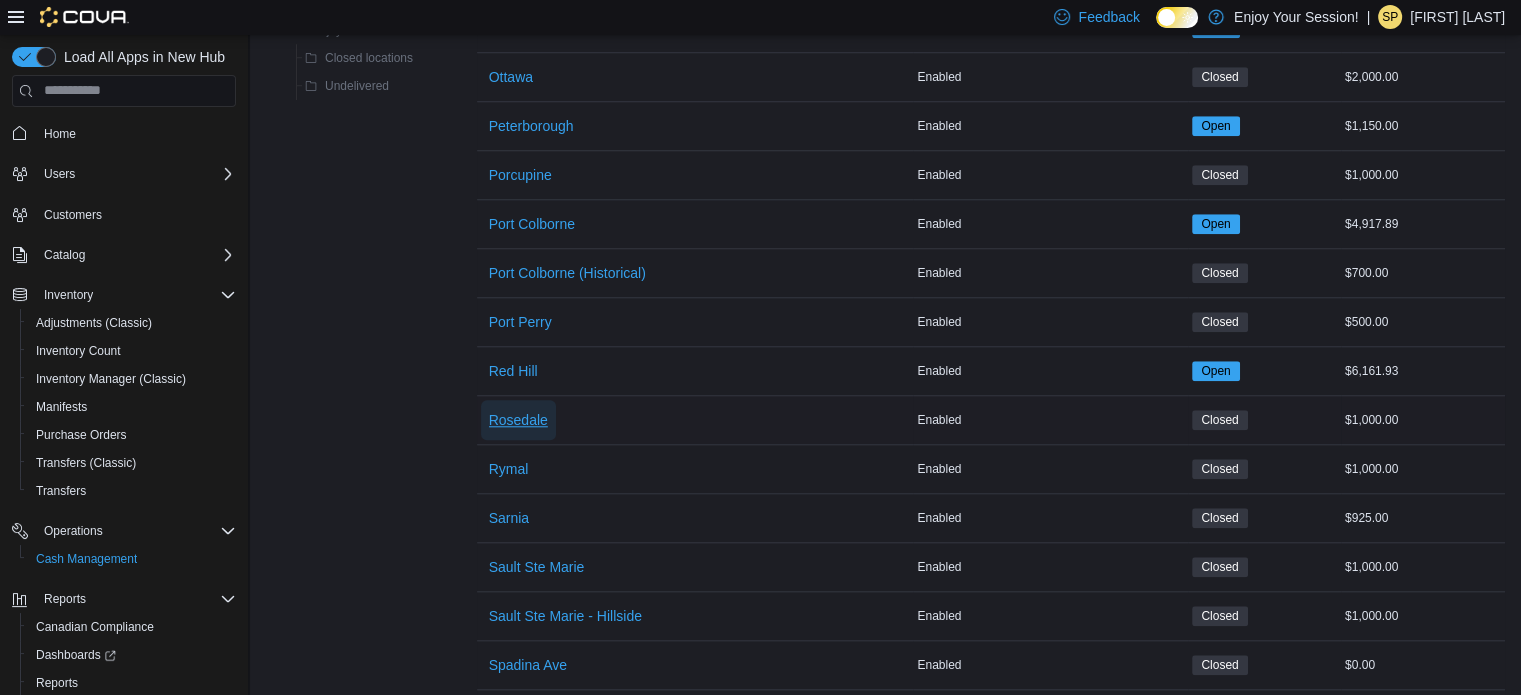 click on "Rosedale" at bounding box center (518, 420) 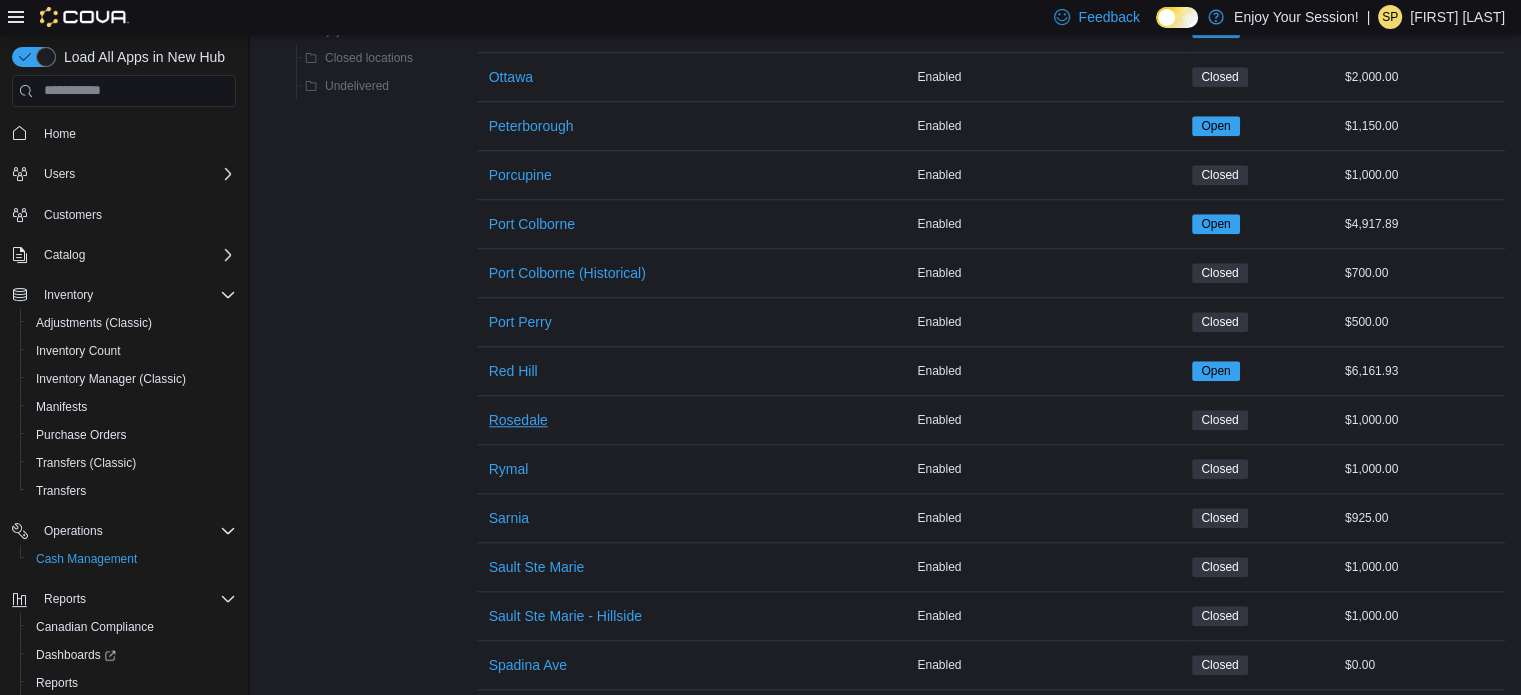 scroll, scrollTop: 0, scrollLeft: 0, axis: both 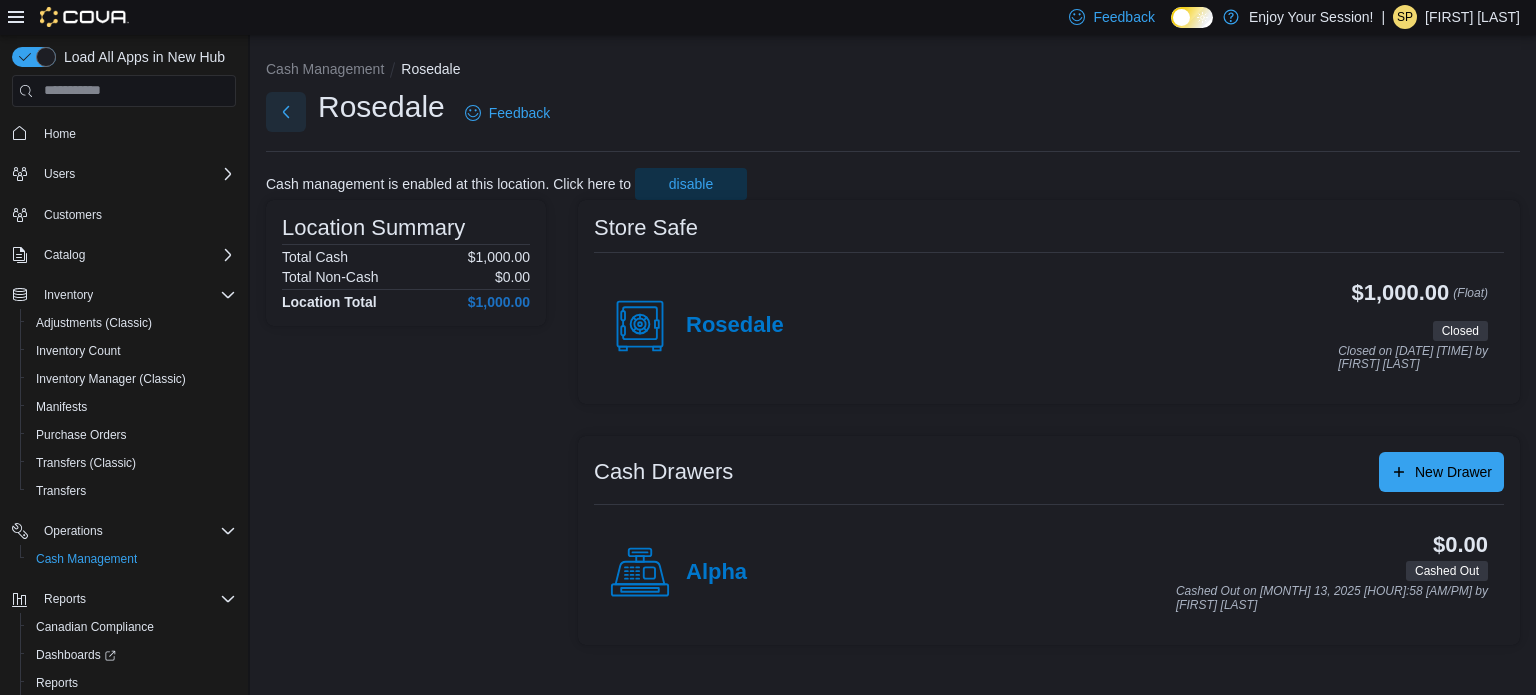 click at bounding box center (286, 112) 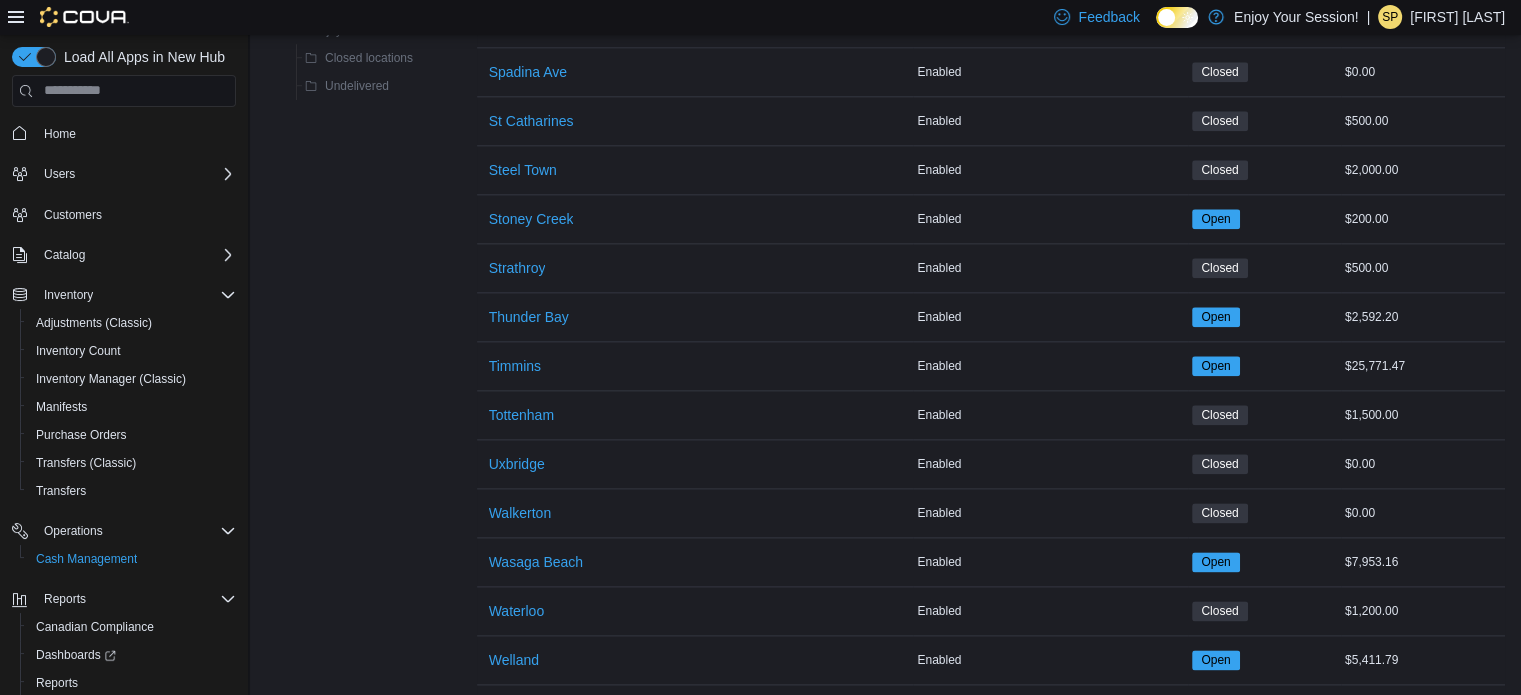 scroll, scrollTop: 2426, scrollLeft: 0, axis: vertical 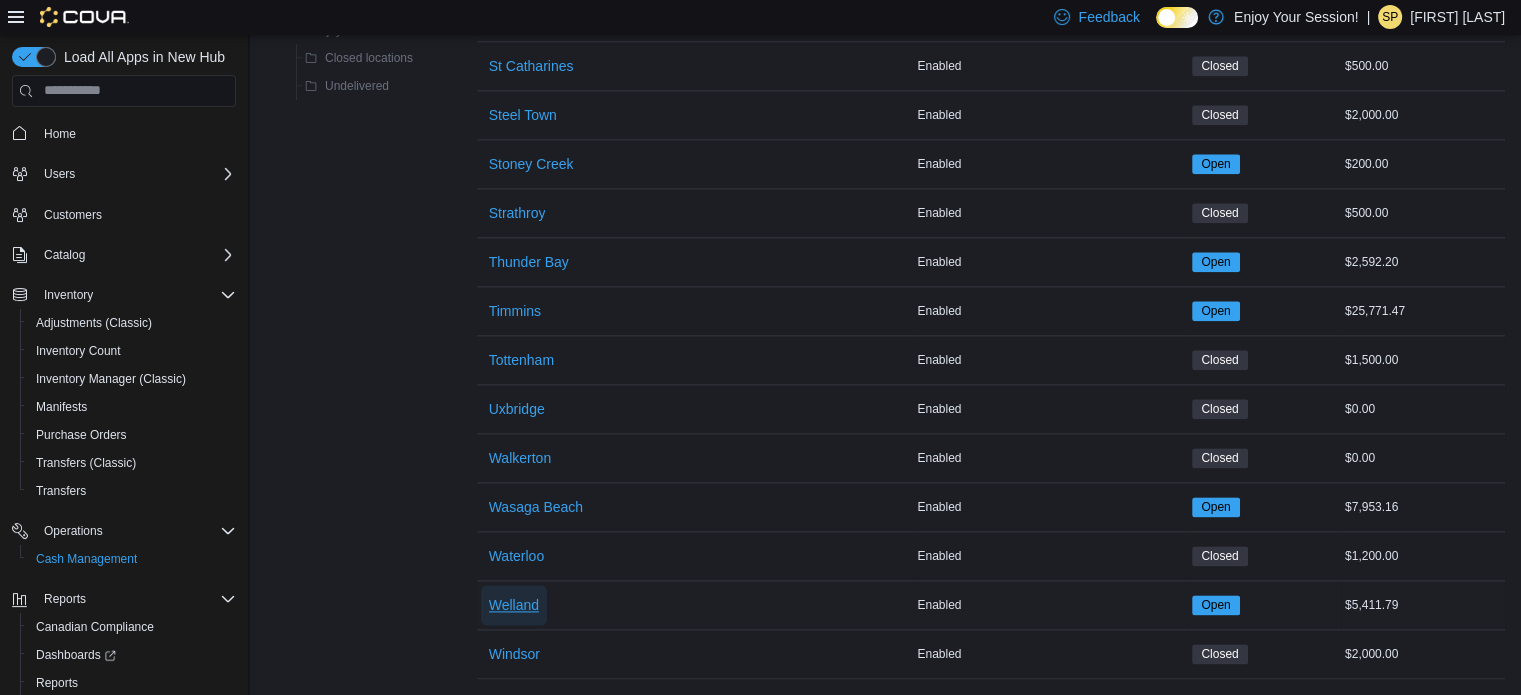 click on "Welland" at bounding box center [514, 605] 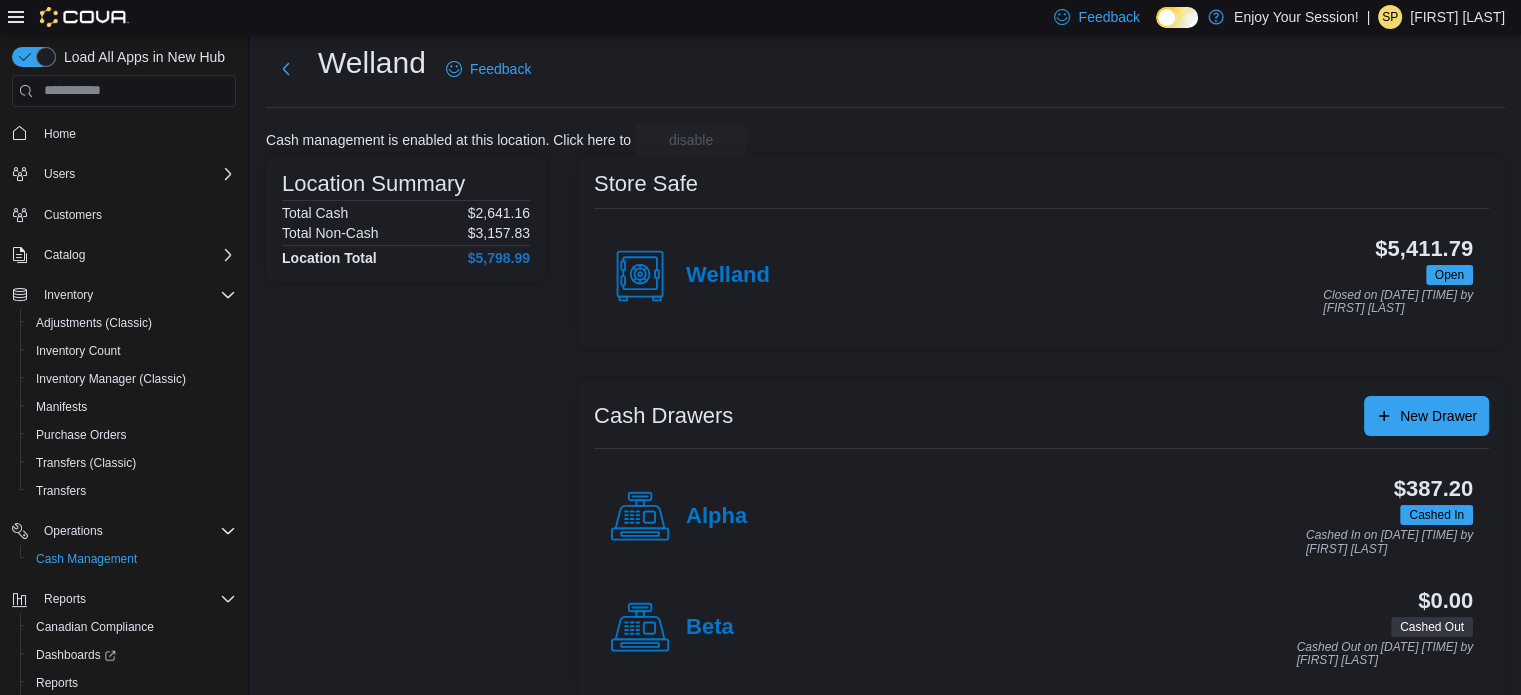 scroll, scrollTop: 64, scrollLeft: 0, axis: vertical 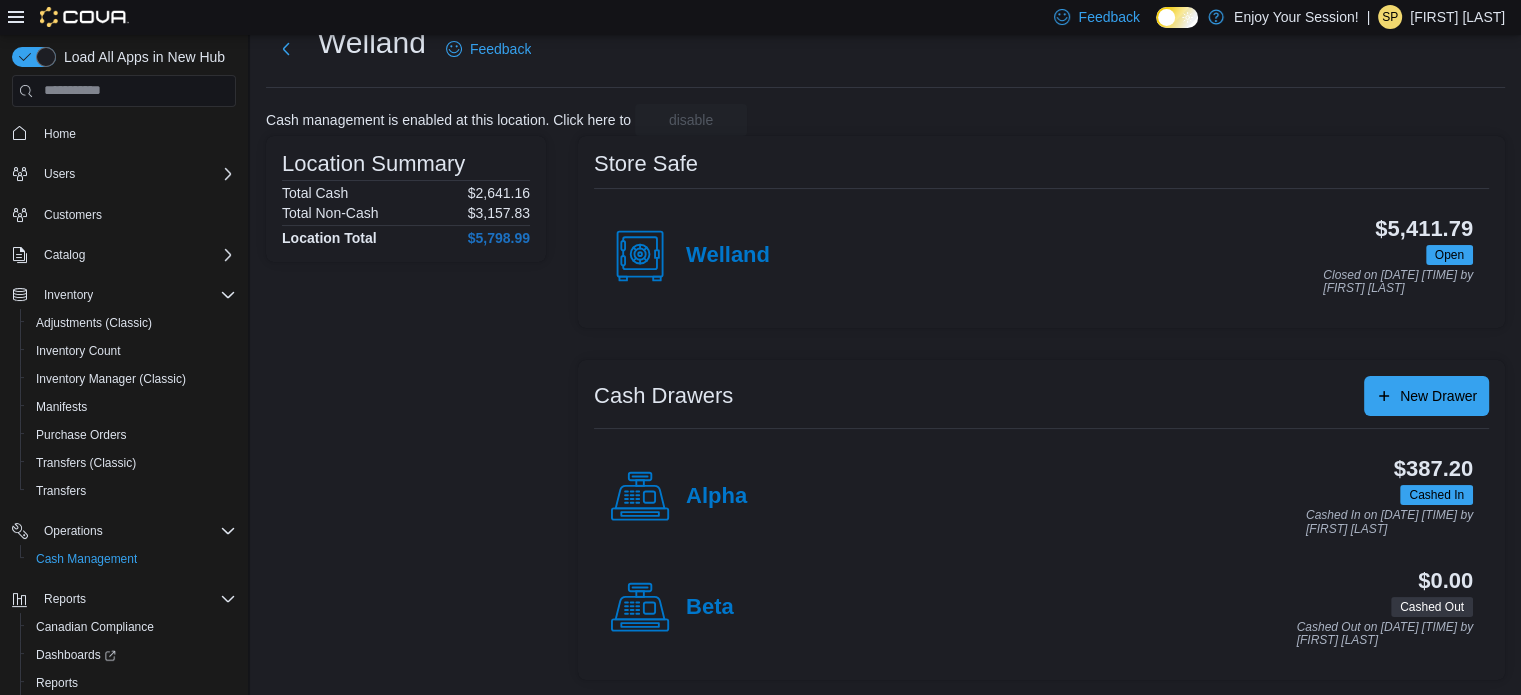 click on "Alpha" at bounding box center [678, 497] 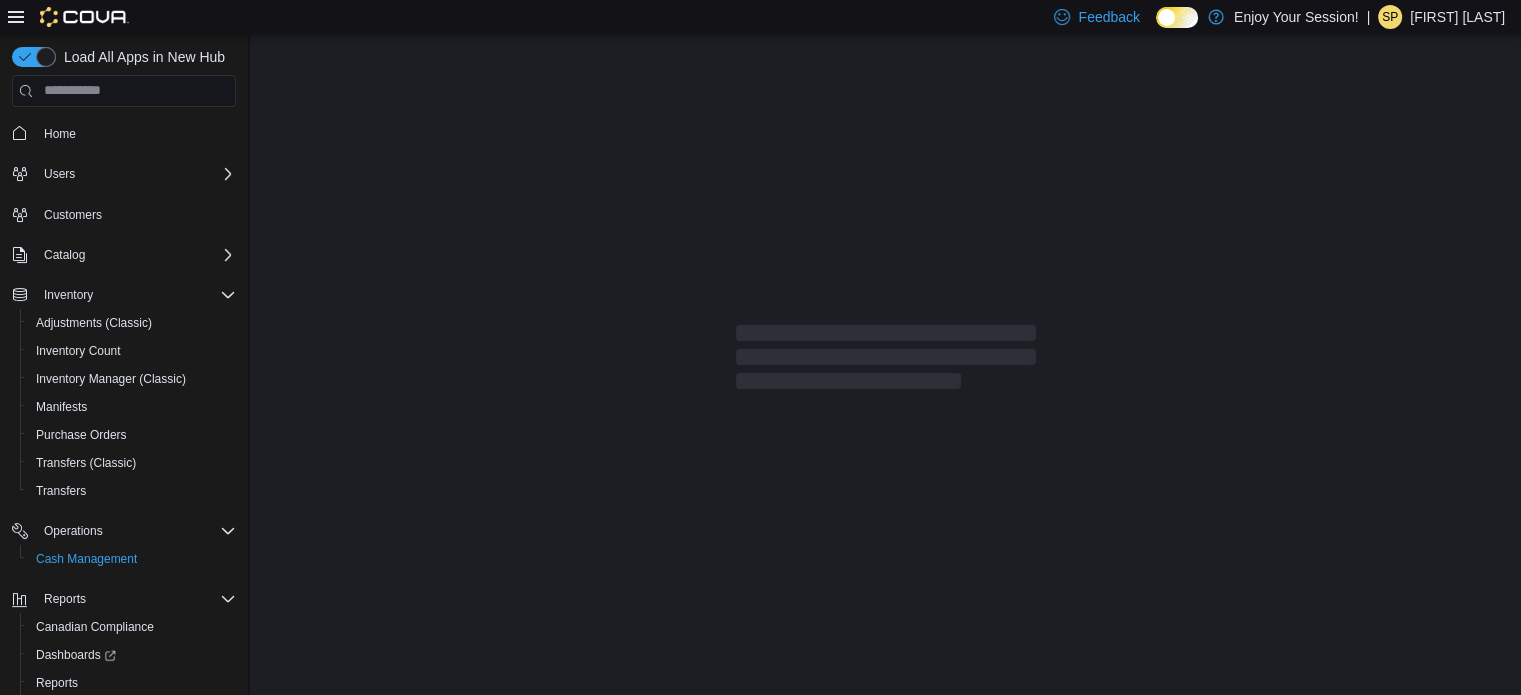 scroll, scrollTop: 0, scrollLeft: 0, axis: both 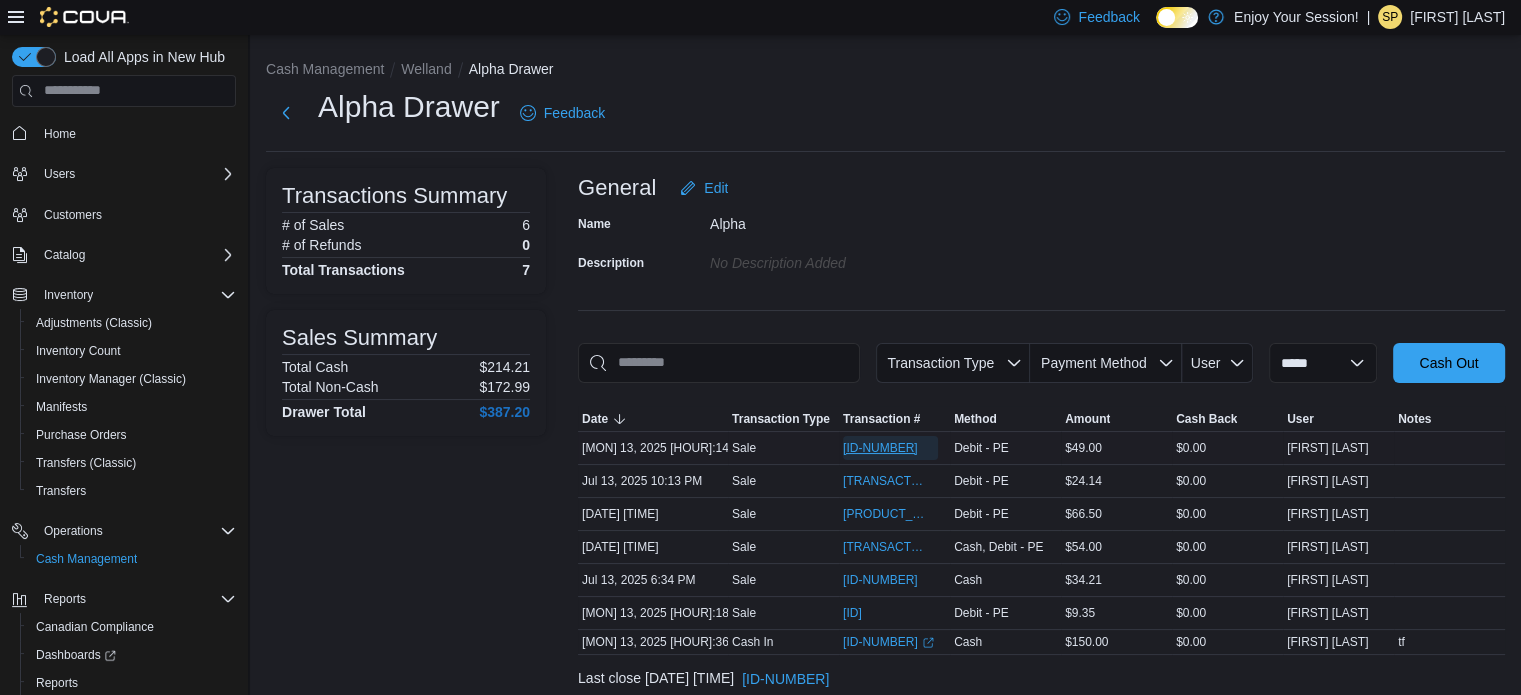 click on "[ID]" at bounding box center (880, 448) 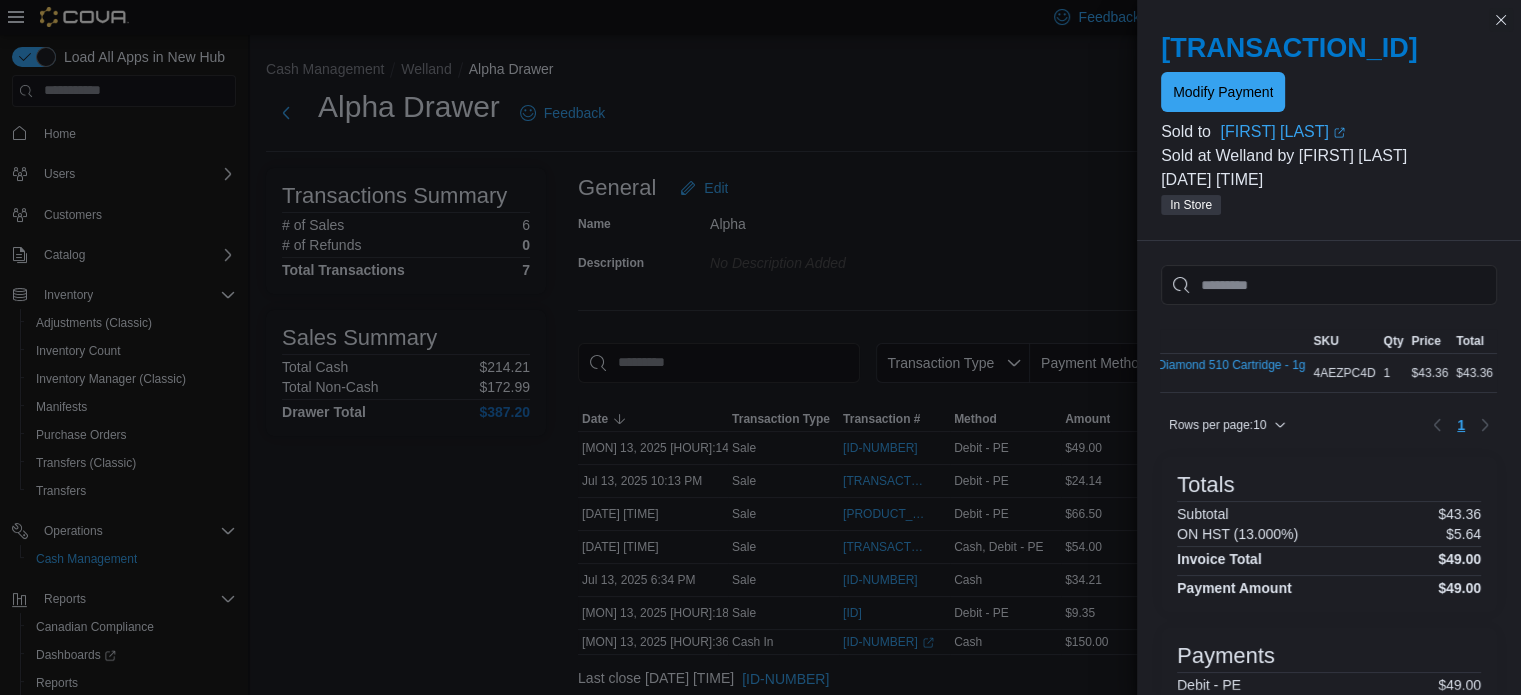 scroll, scrollTop: 0, scrollLeft: 0, axis: both 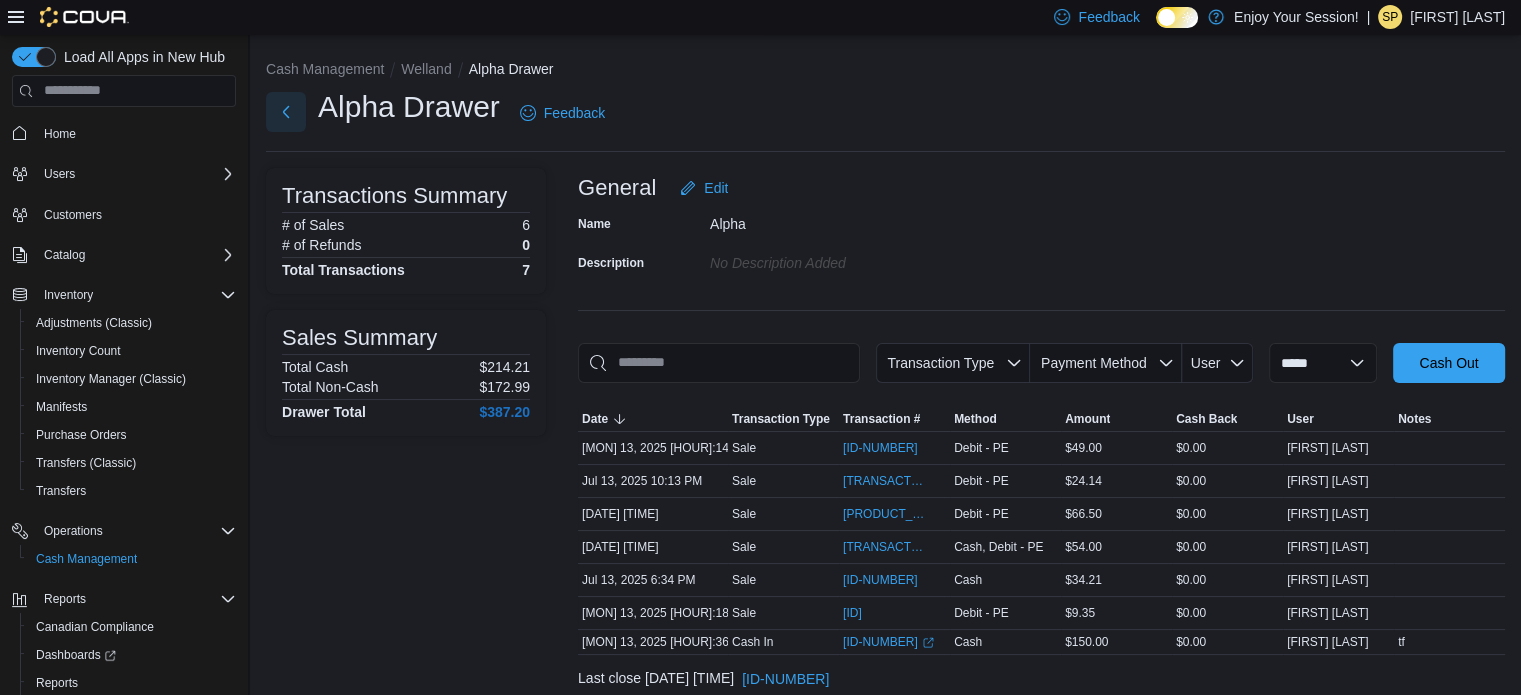 click at bounding box center (286, 112) 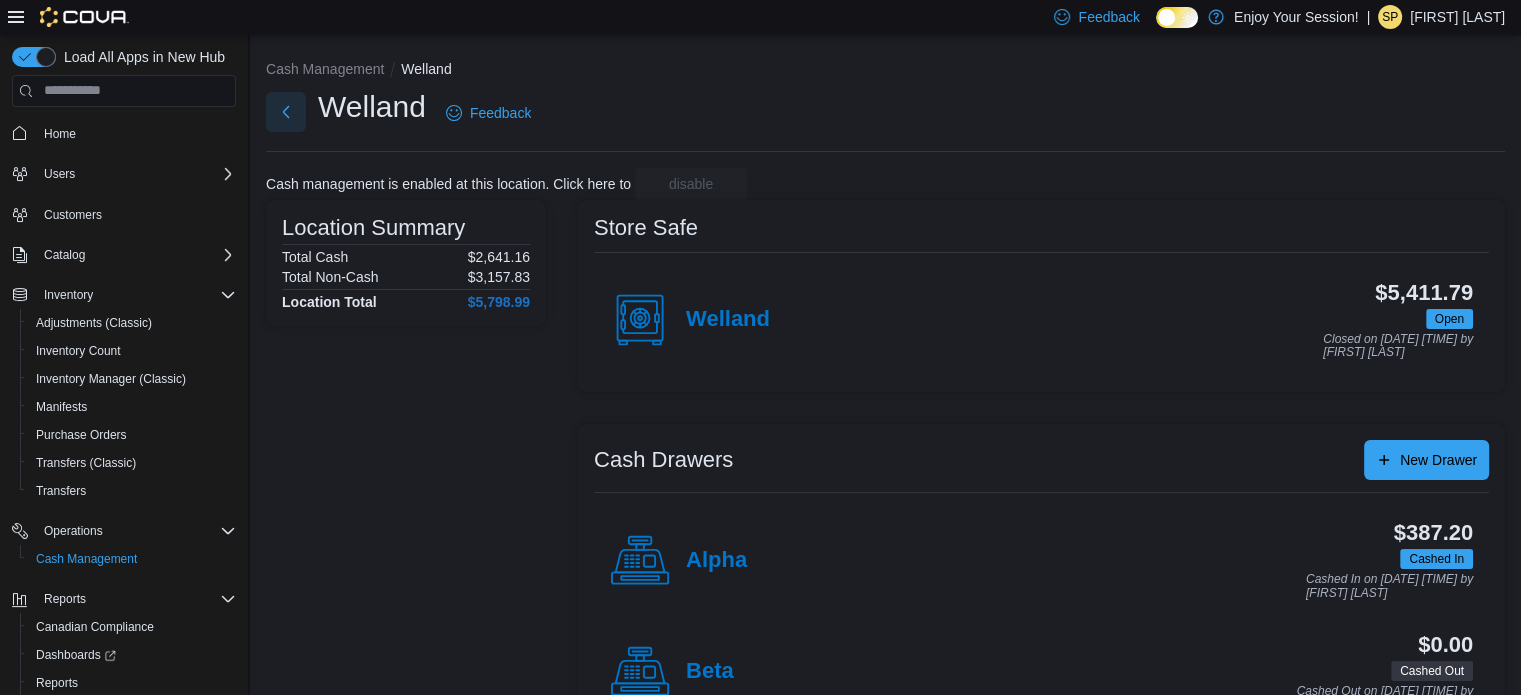 click at bounding box center (286, 112) 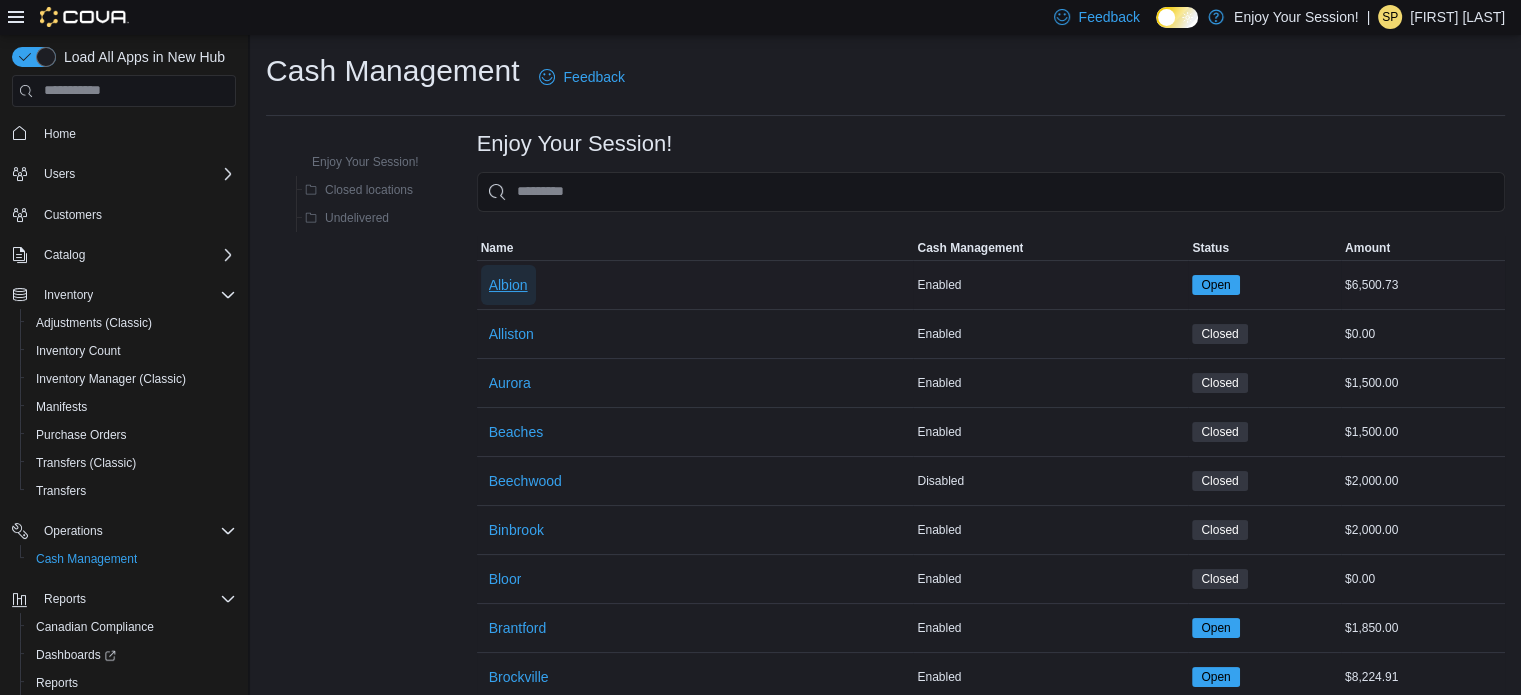 click on "Albion" at bounding box center (508, 285) 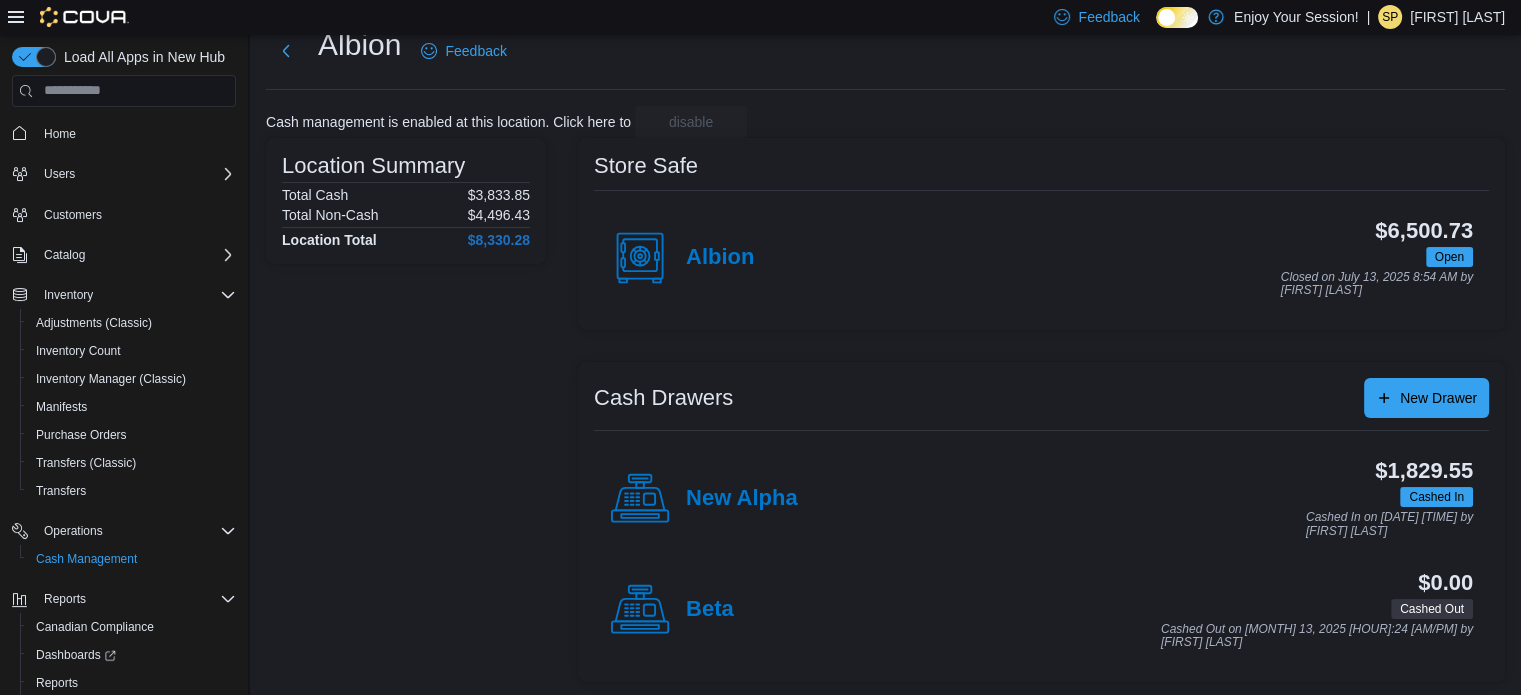 scroll, scrollTop: 64, scrollLeft: 0, axis: vertical 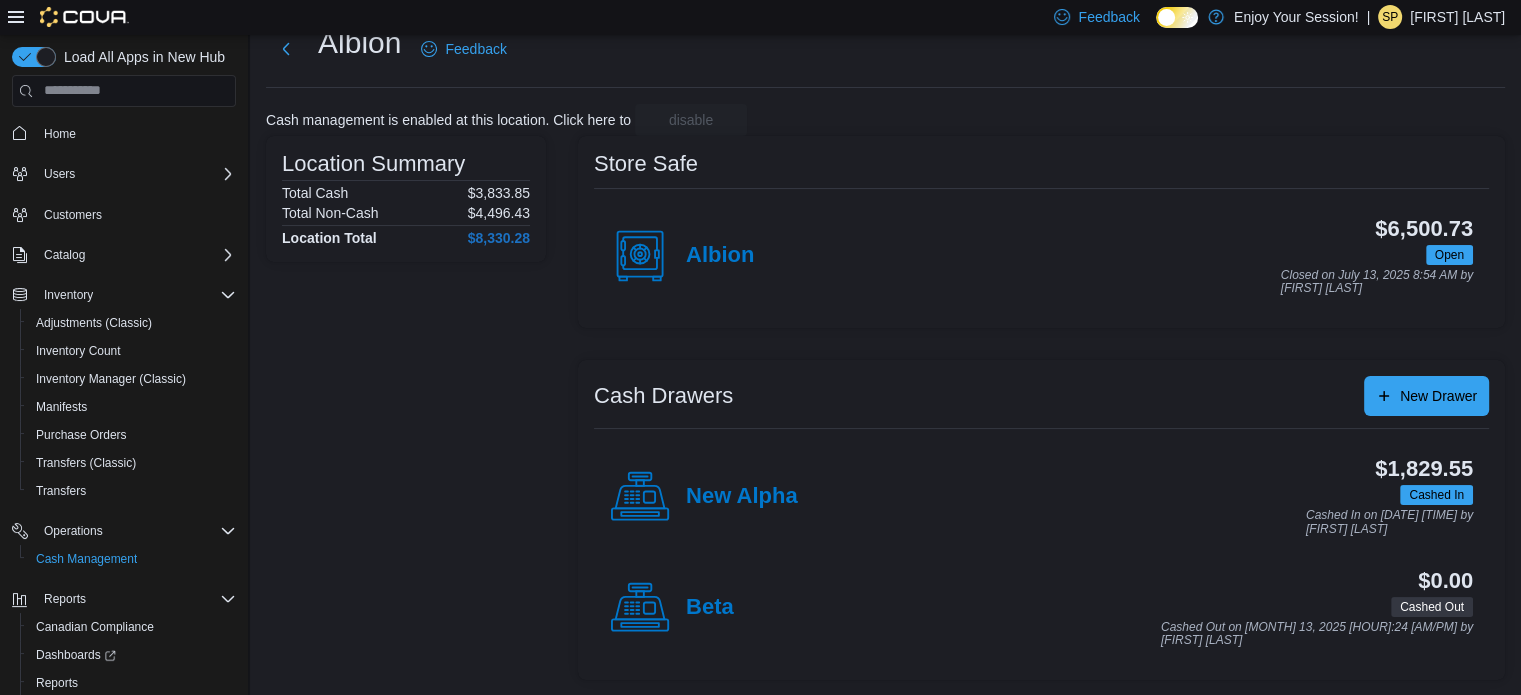 click on "Feedback Dark Mode Enjoy Your Session! | SP Samantha Plasky" at bounding box center [760, 17] 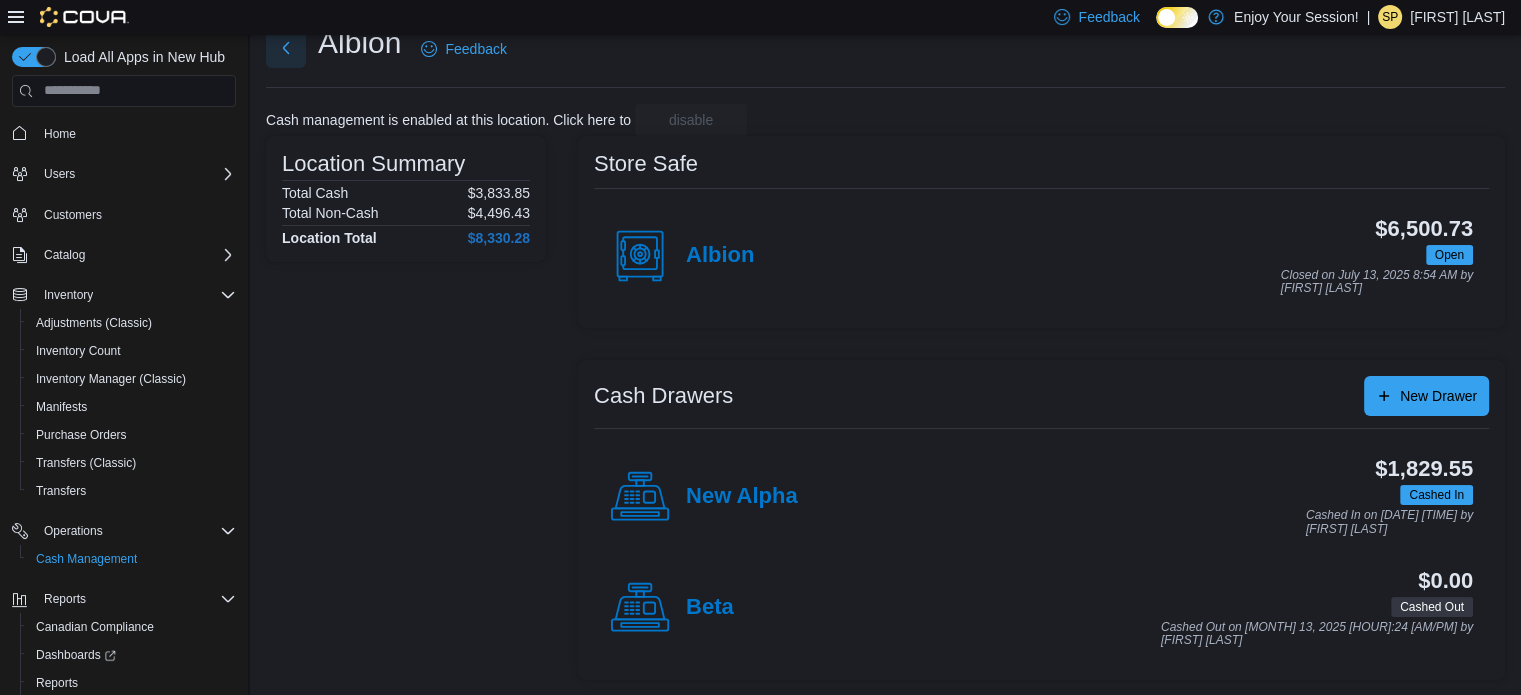 click at bounding box center (286, 48) 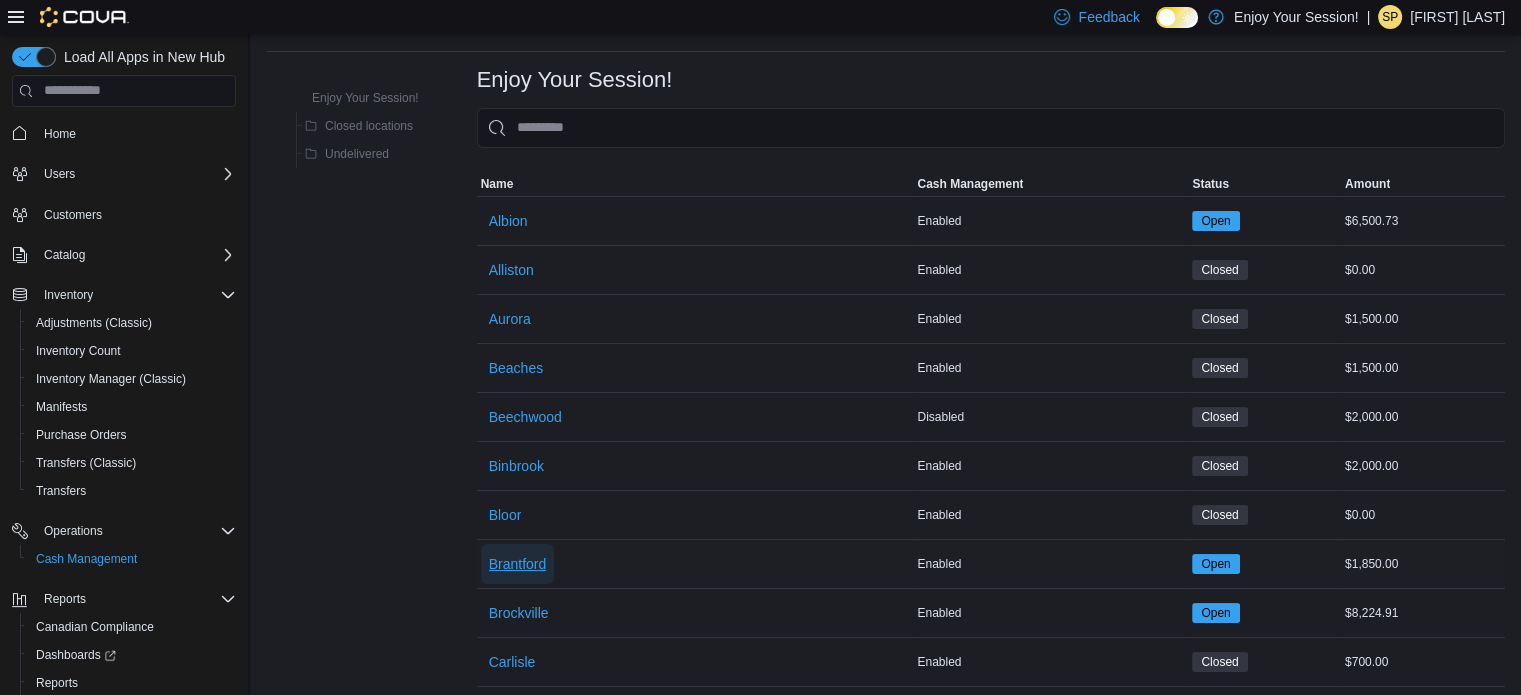click on "Brantford" at bounding box center [518, 564] 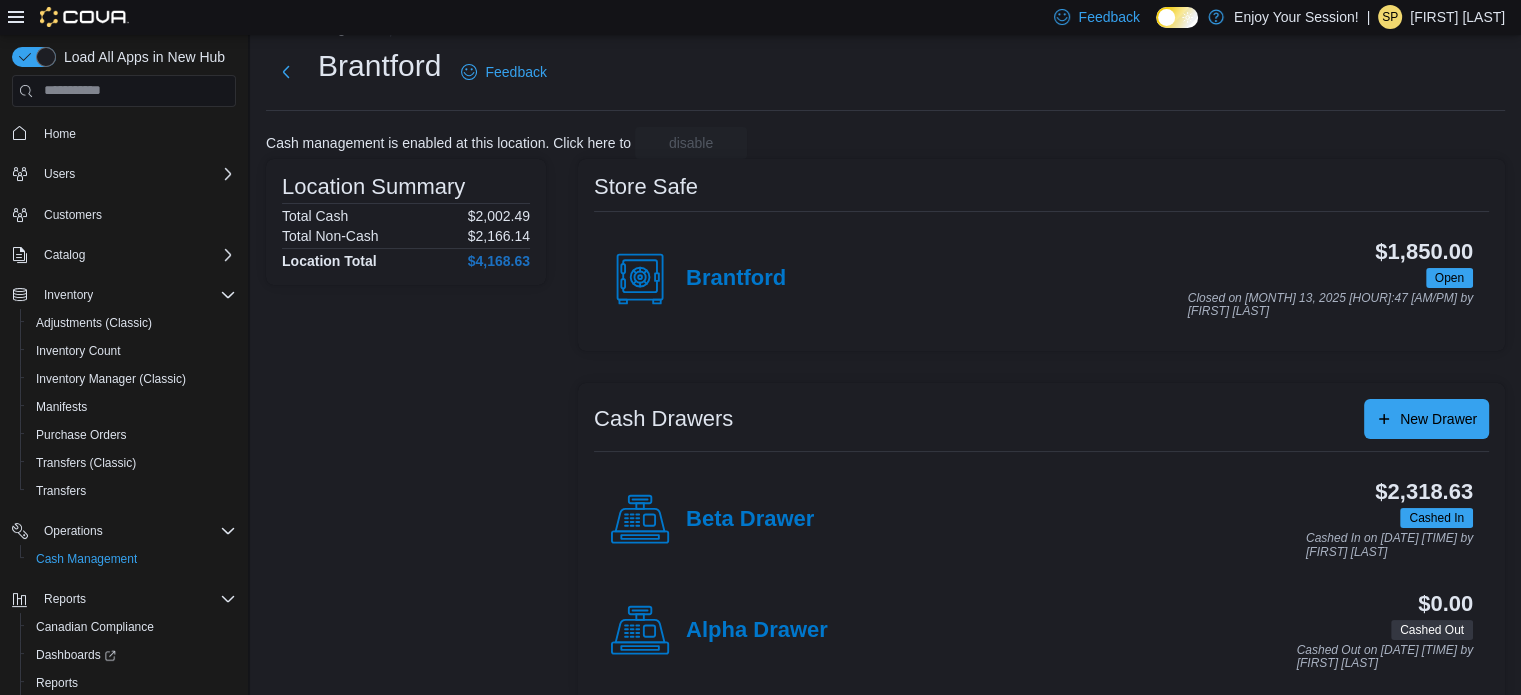 scroll, scrollTop: 64, scrollLeft: 0, axis: vertical 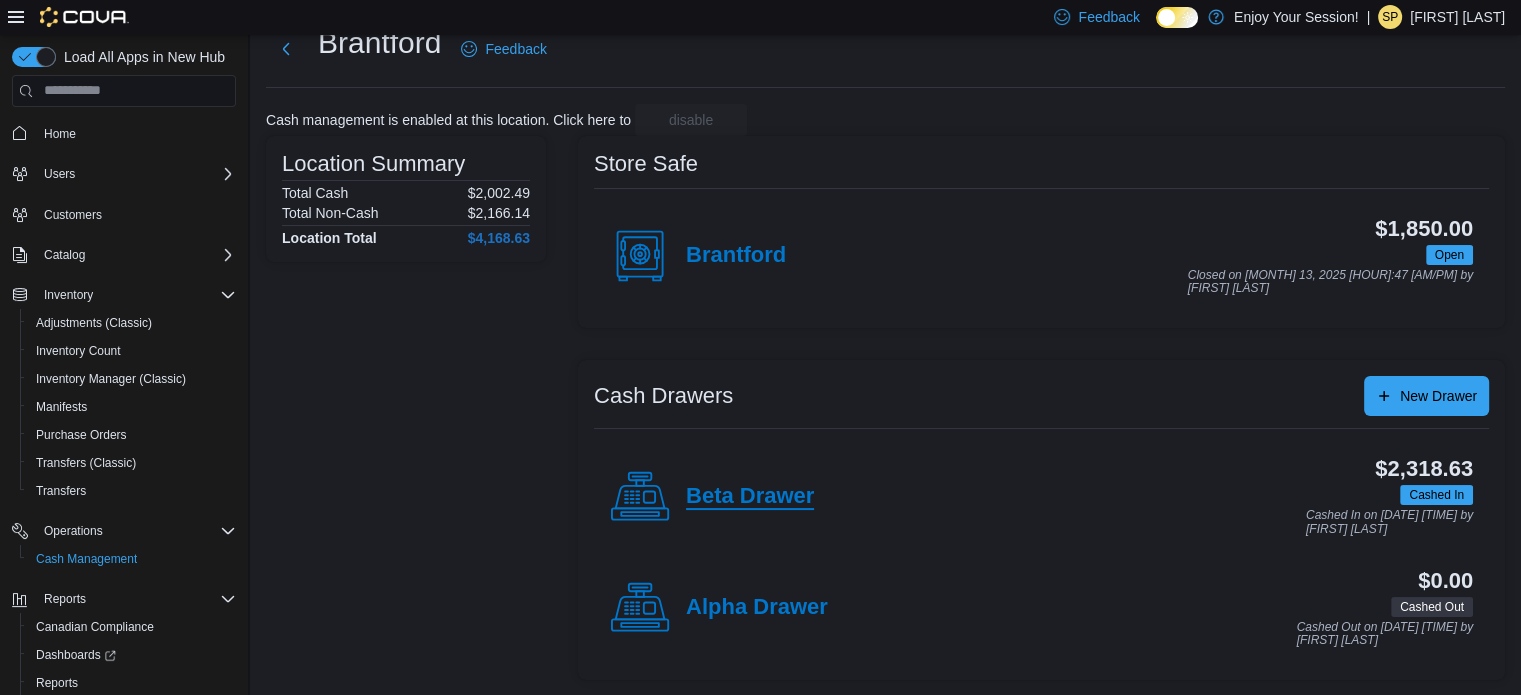 click on "Beta Drawer" at bounding box center [750, 497] 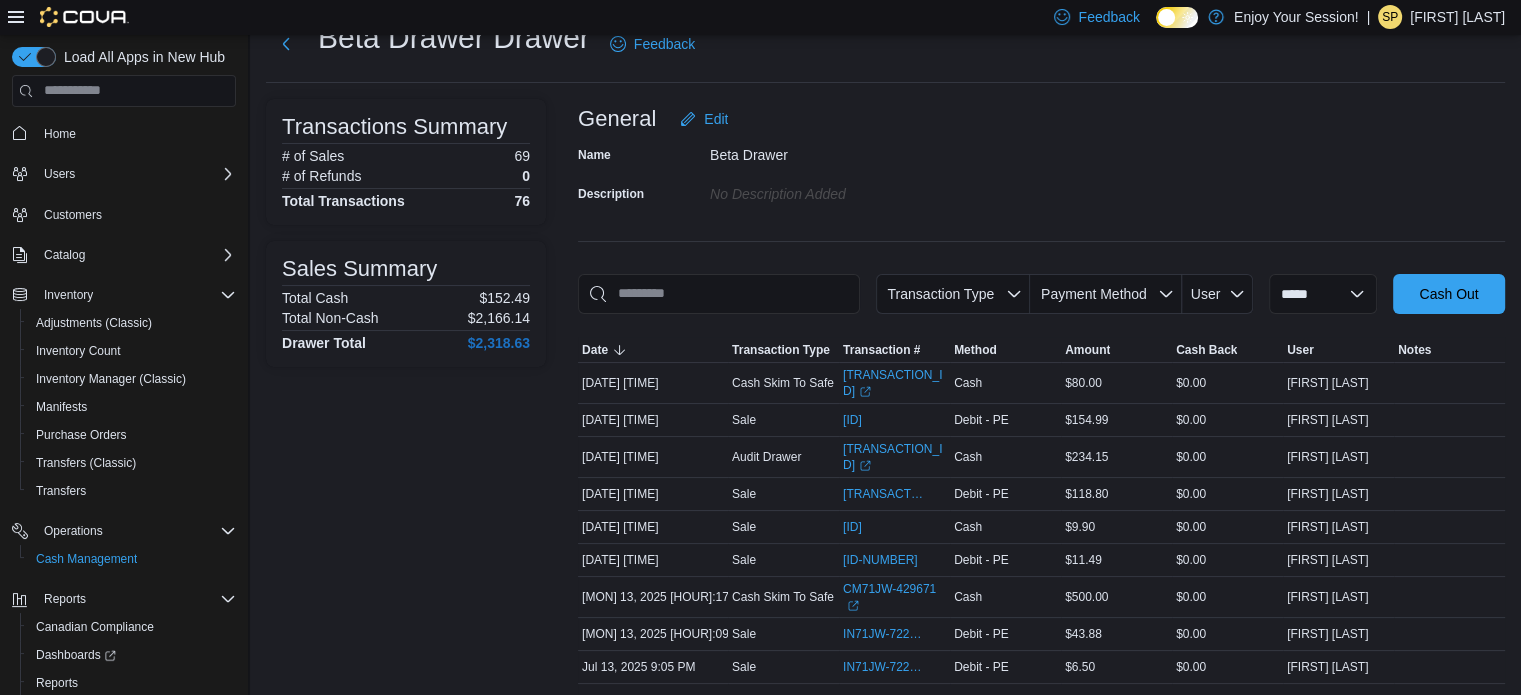 scroll, scrollTop: 100, scrollLeft: 0, axis: vertical 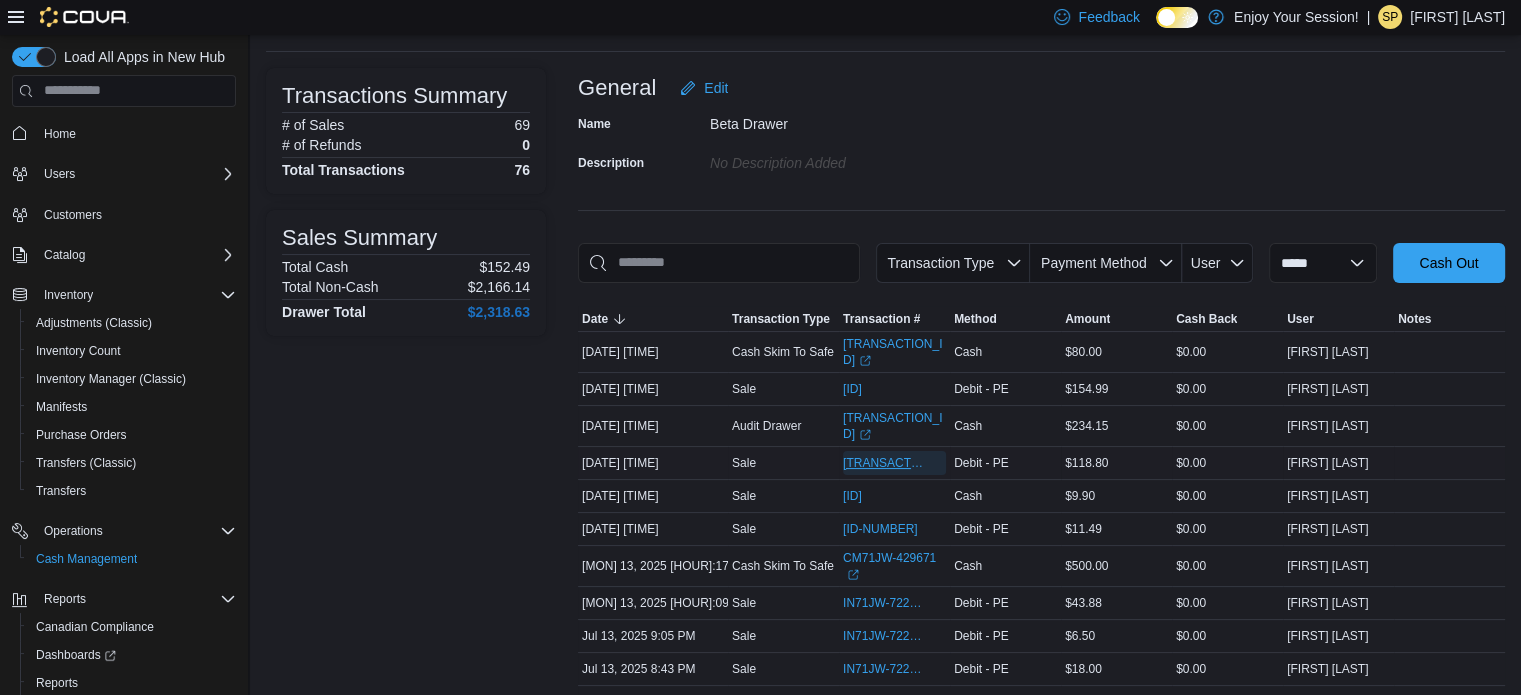 click on "IN71JW-7222485" at bounding box center [884, 463] 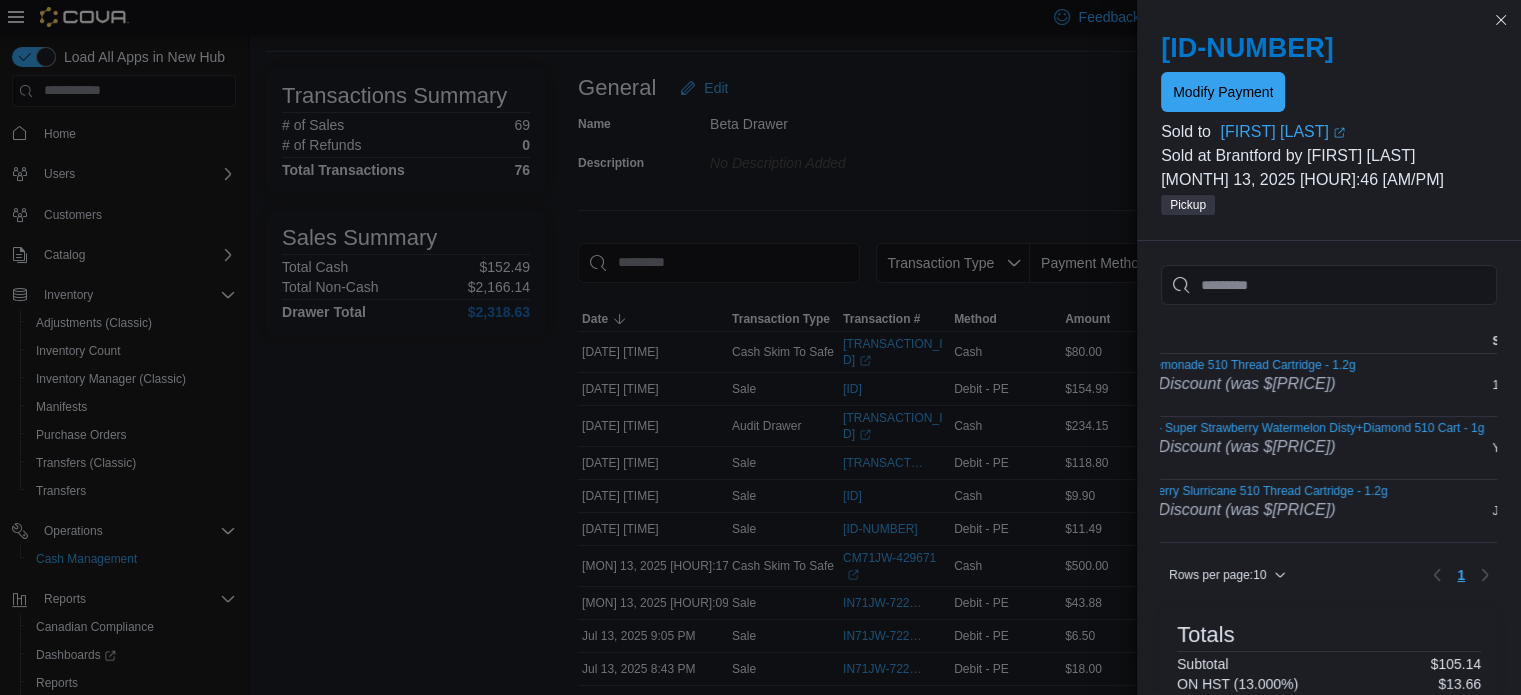 scroll, scrollTop: 0, scrollLeft: 0, axis: both 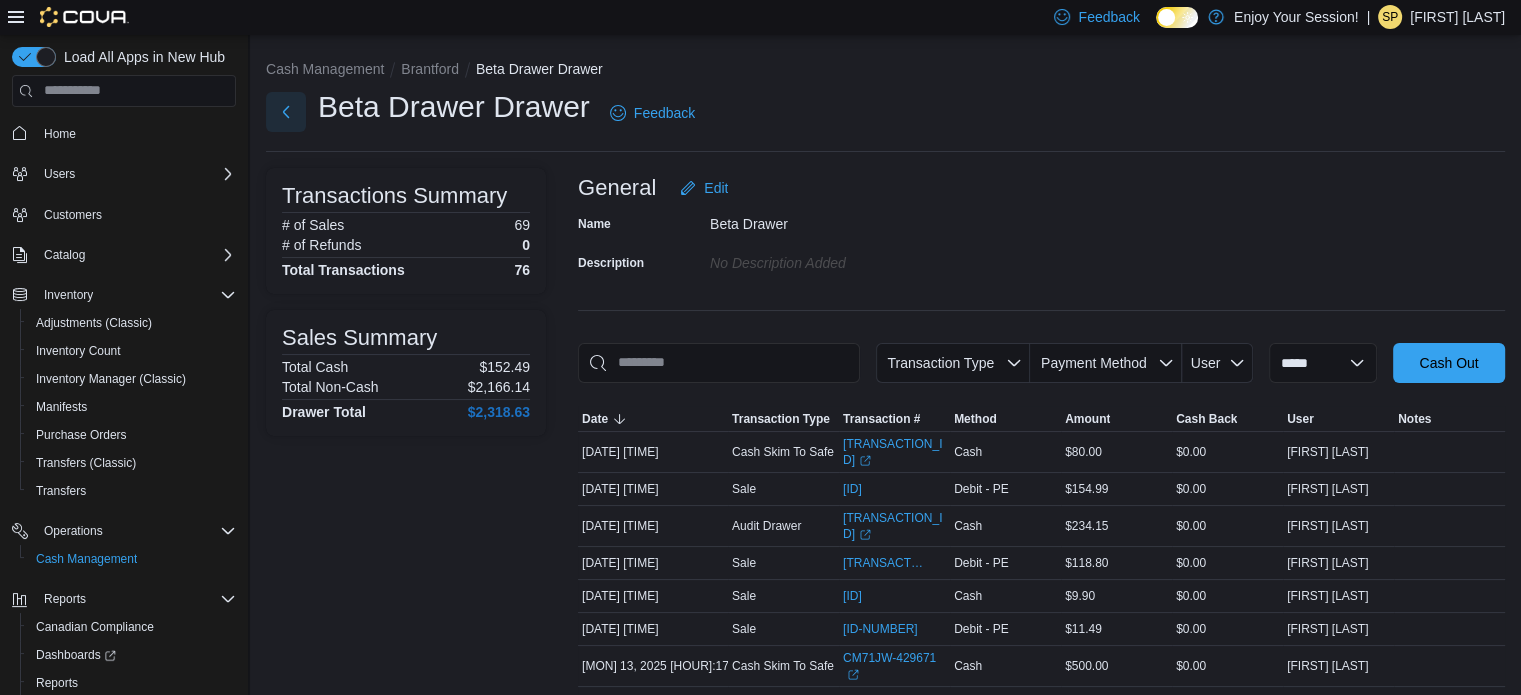 click at bounding box center [286, 112] 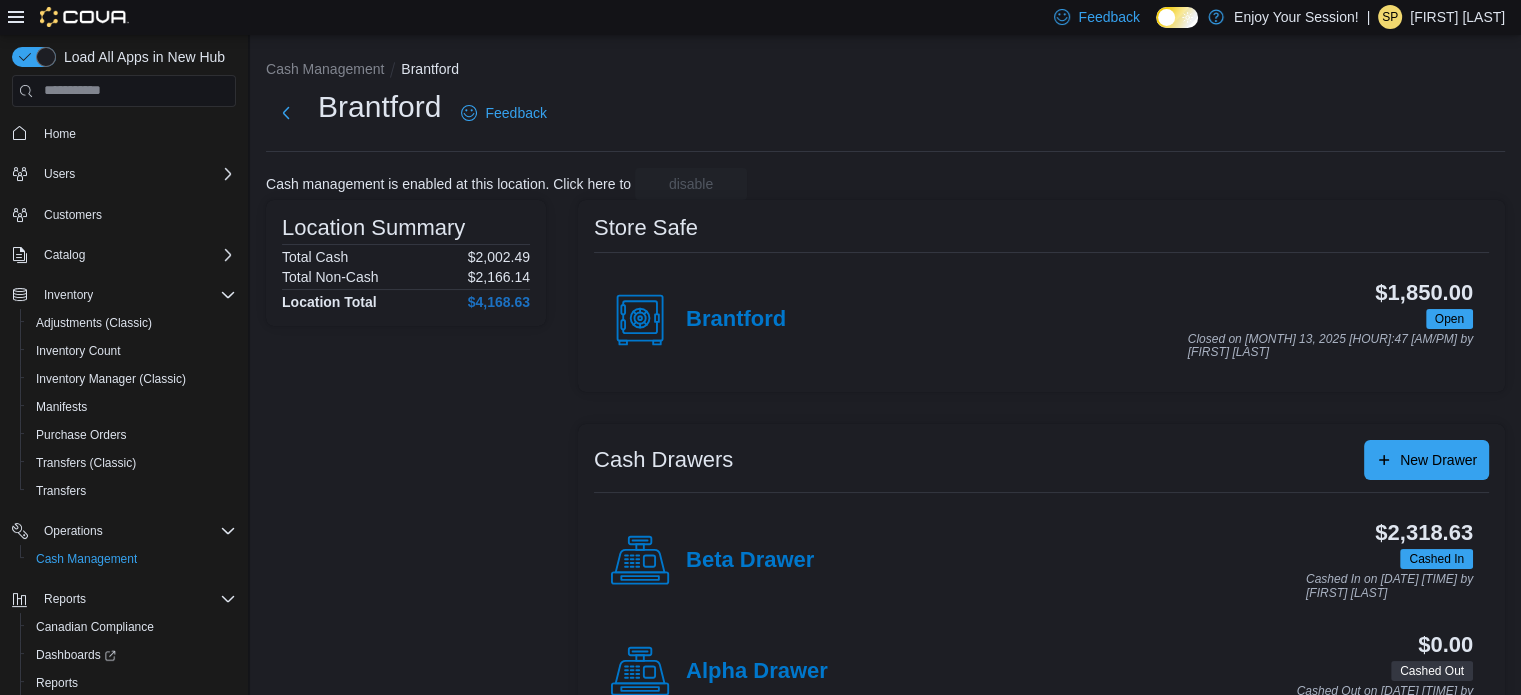 click on "Brantford Feedback" at bounding box center (410, 113) 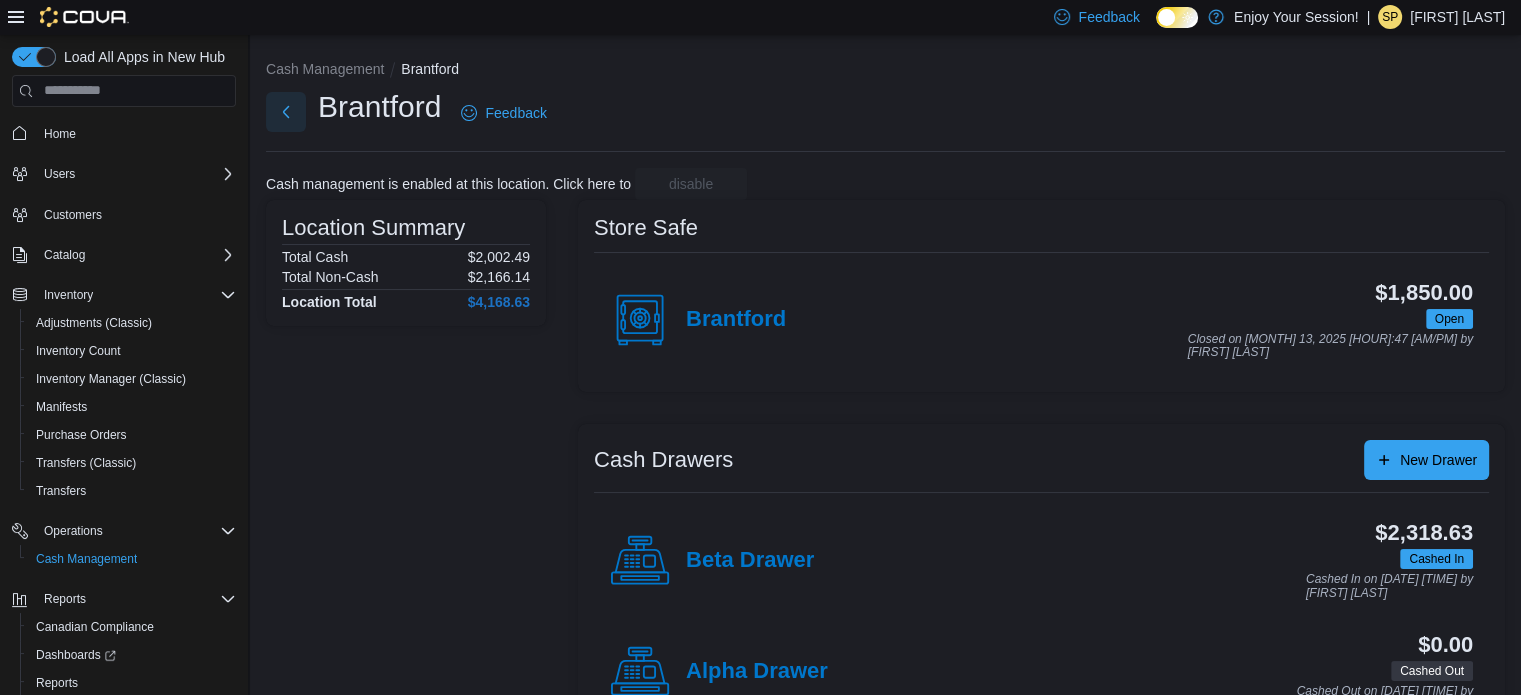 click at bounding box center (286, 112) 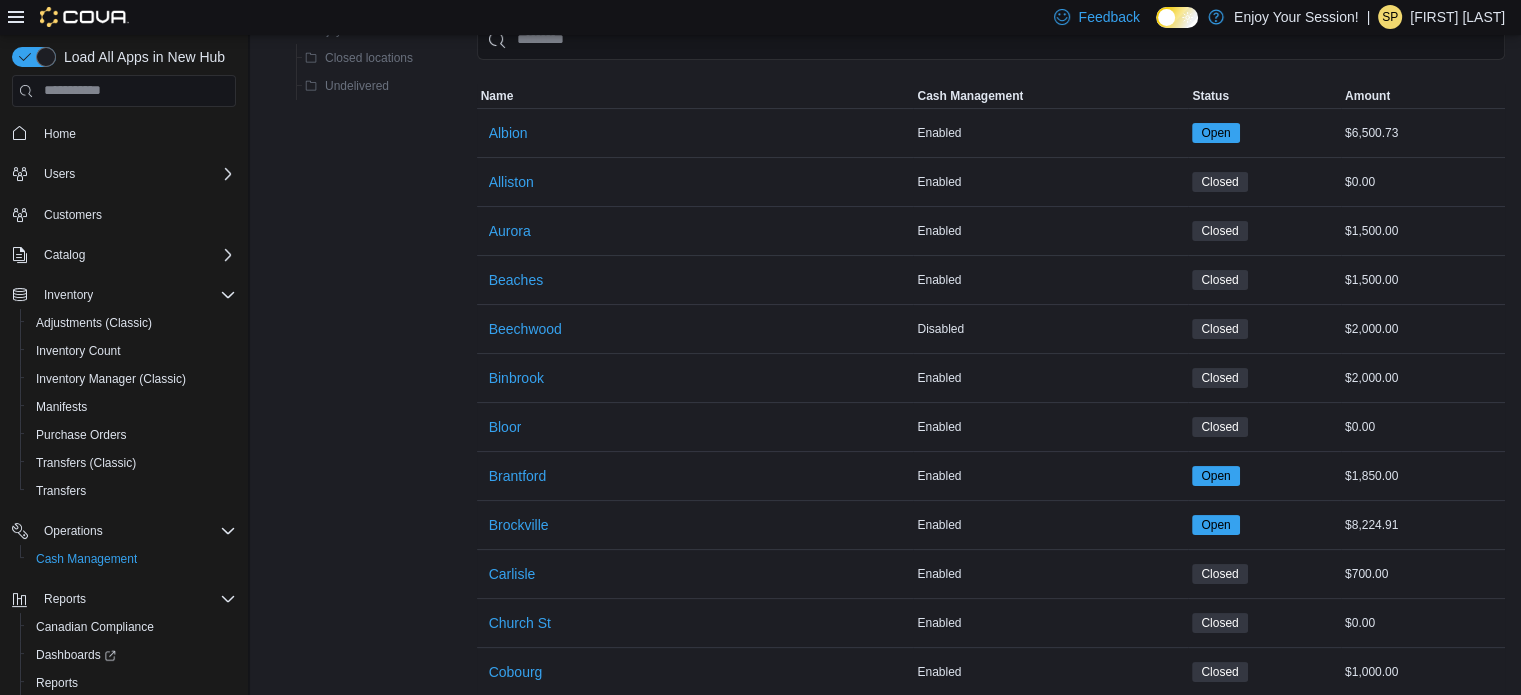 scroll, scrollTop: 200, scrollLeft: 0, axis: vertical 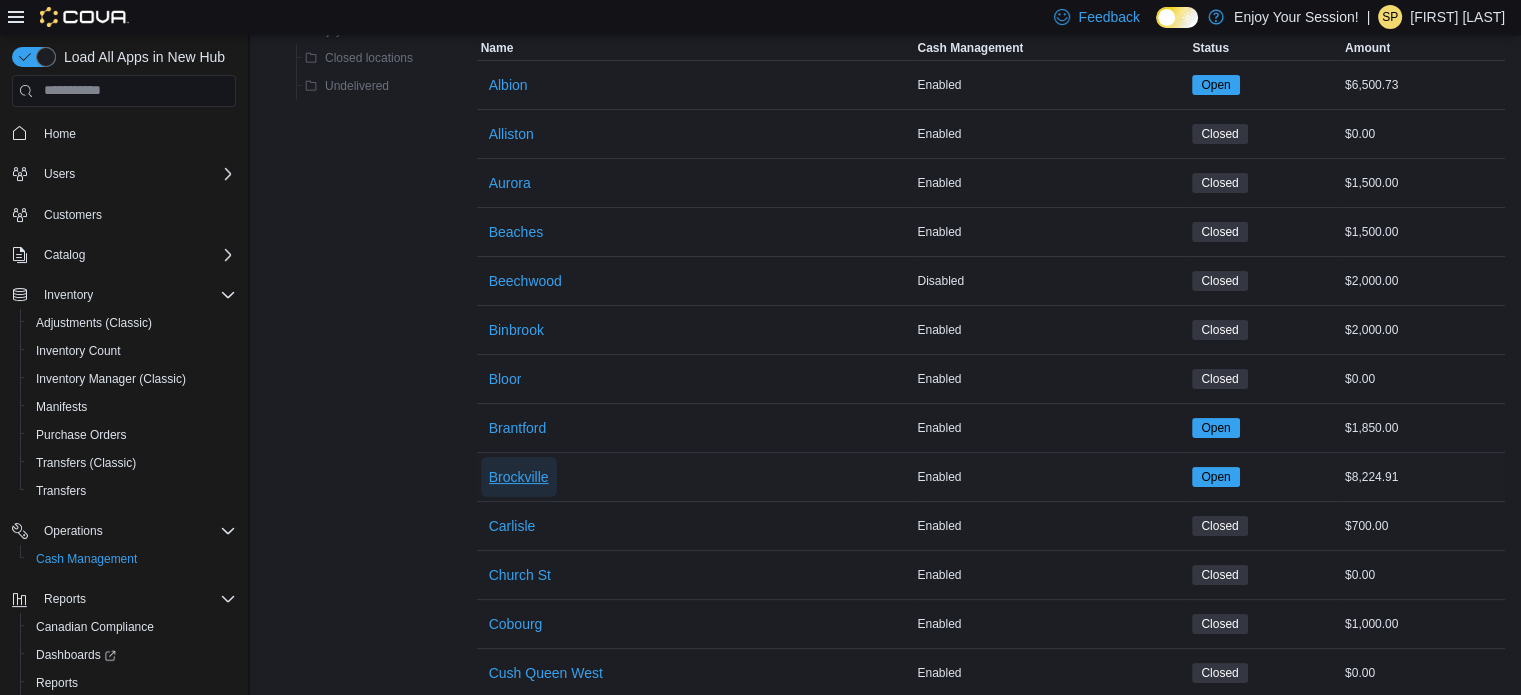 click on "Brockville" at bounding box center (519, 477) 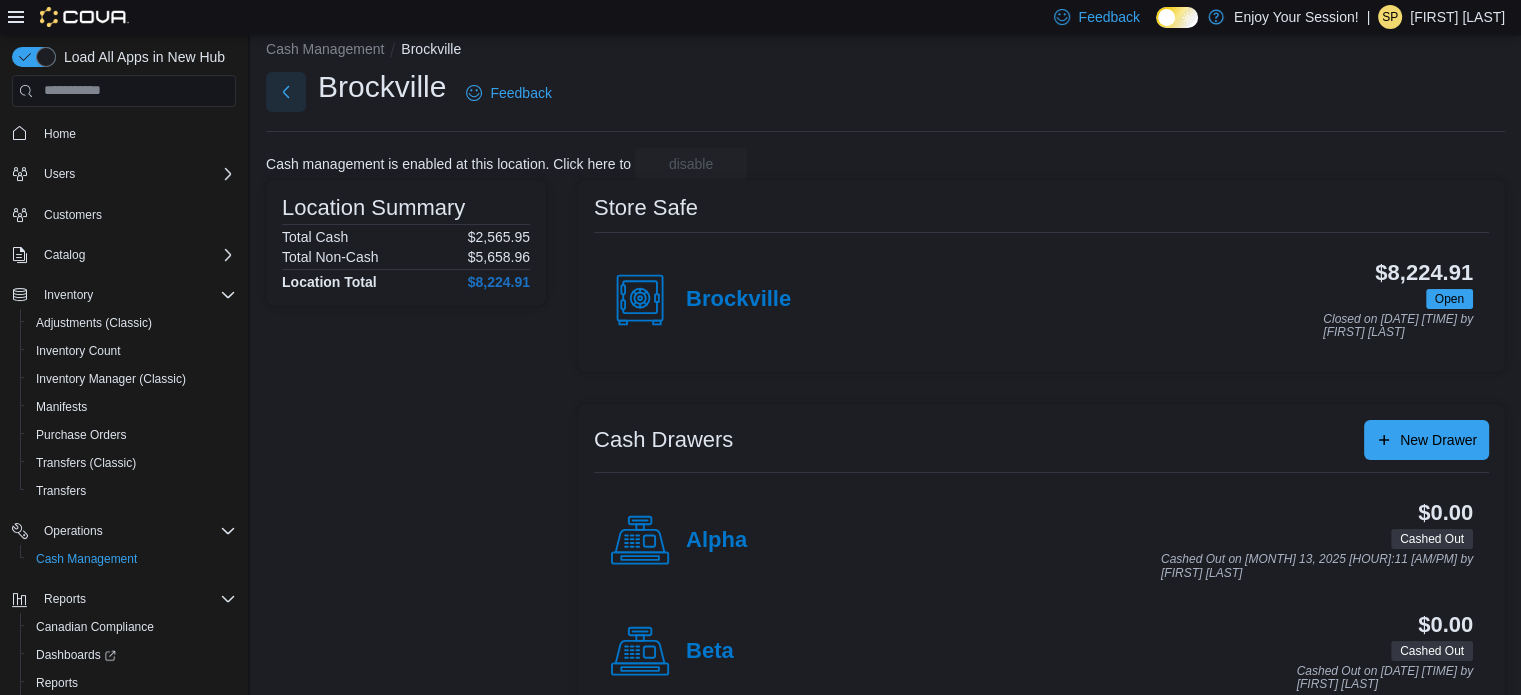 scroll, scrollTop: 0, scrollLeft: 0, axis: both 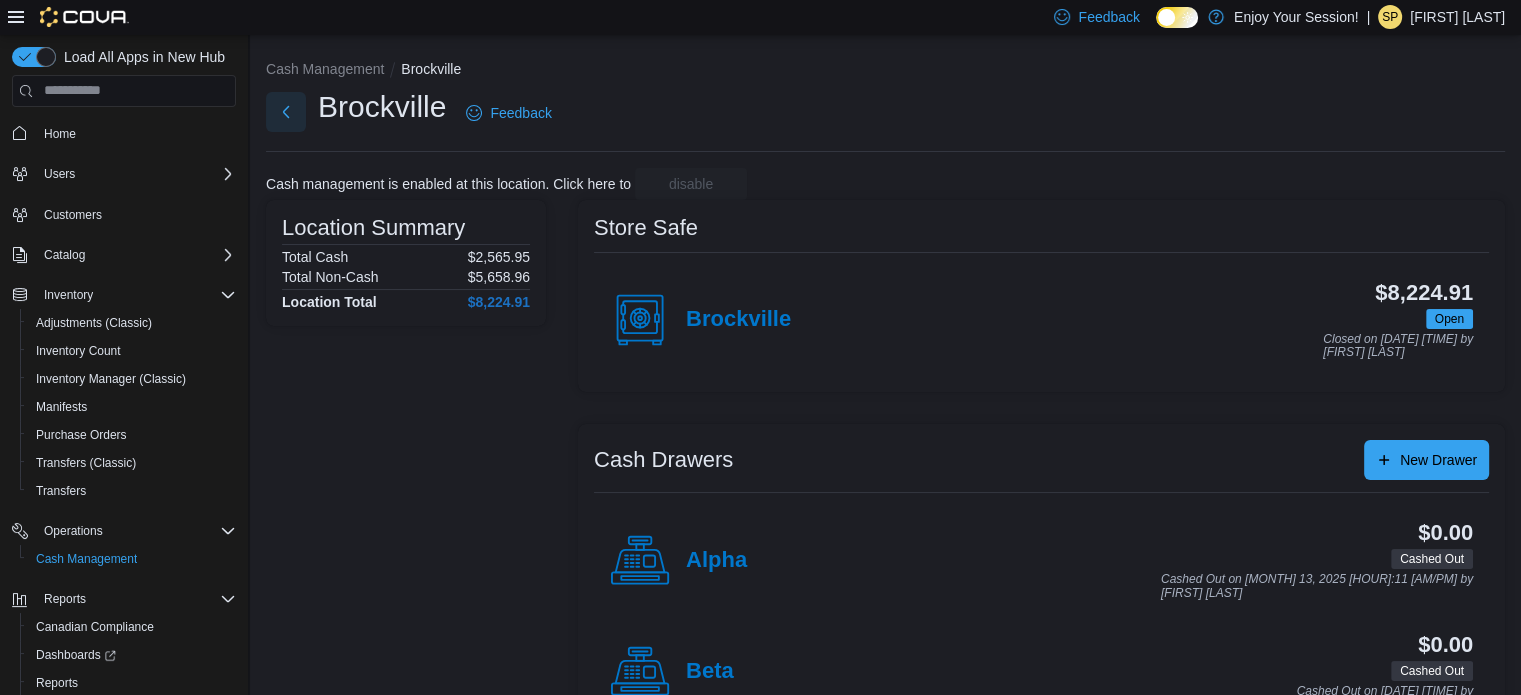 click at bounding box center (286, 112) 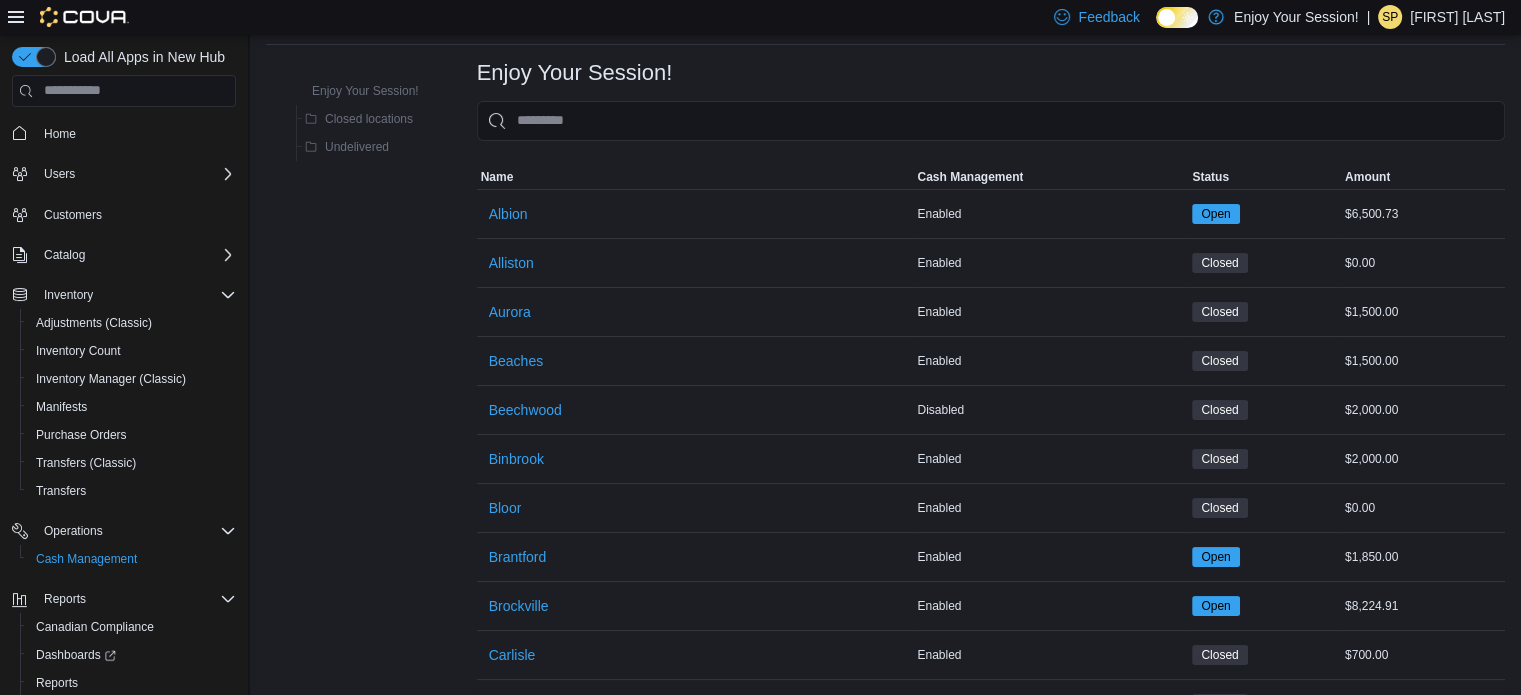 scroll, scrollTop: 400, scrollLeft: 0, axis: vertical 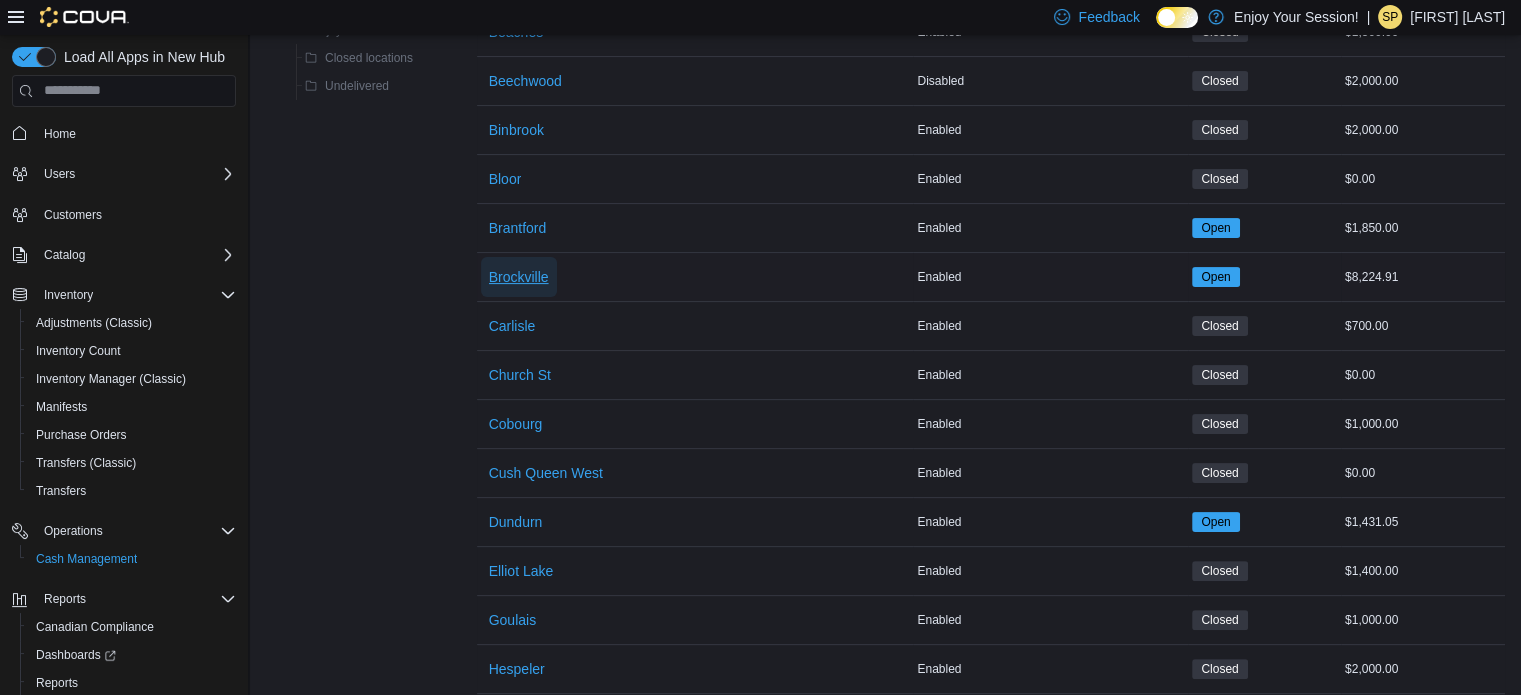 click on "Brockville" at bounding box center [519, 277] 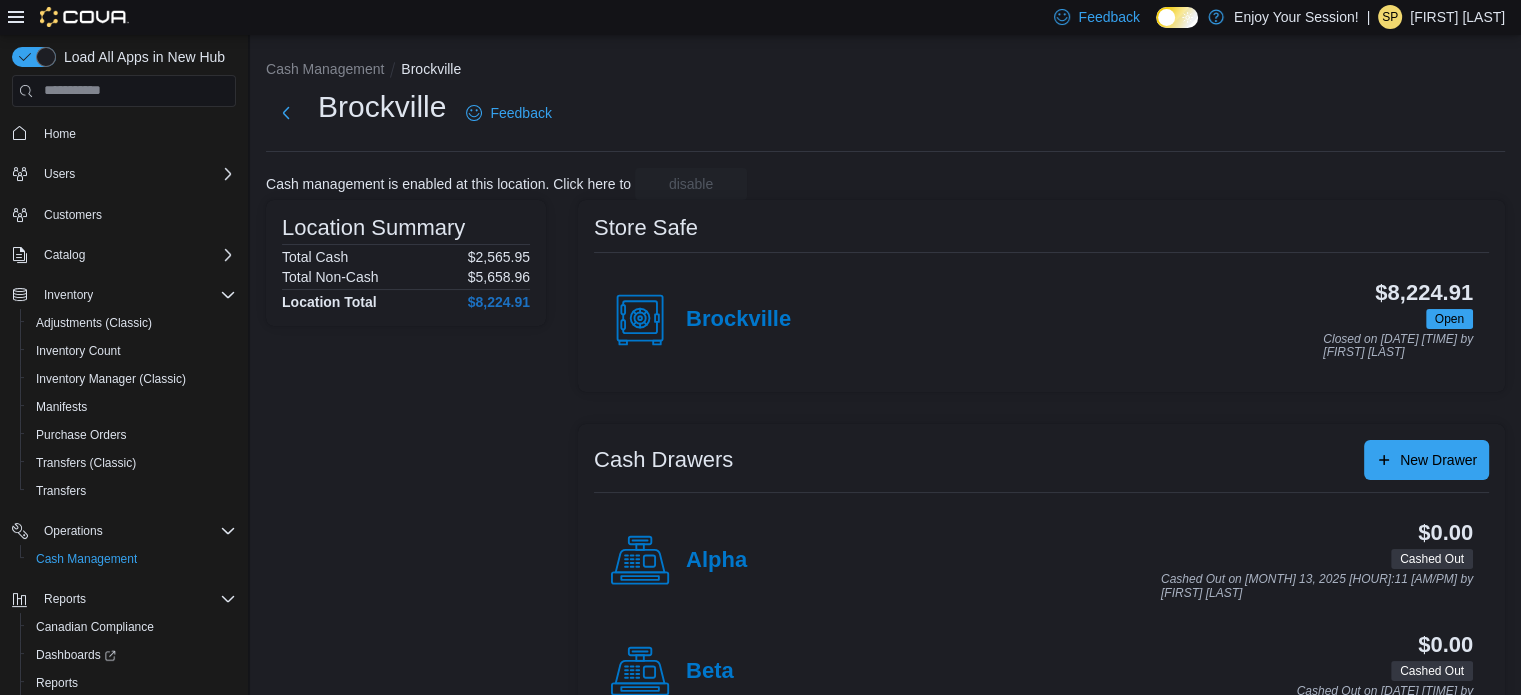 scroll, scrollTop: 64, scrollLeft: 0, axis: vertical 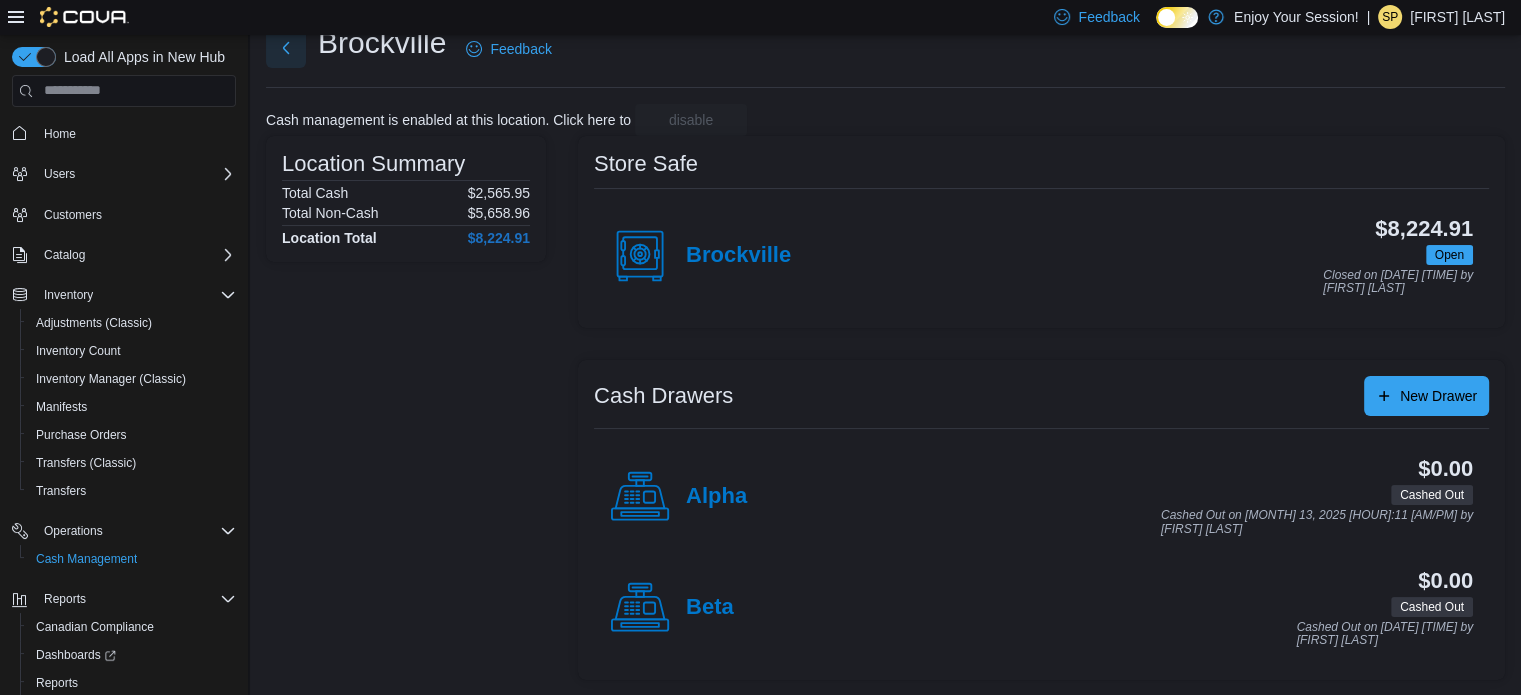 click at bounding box center (286, 48) 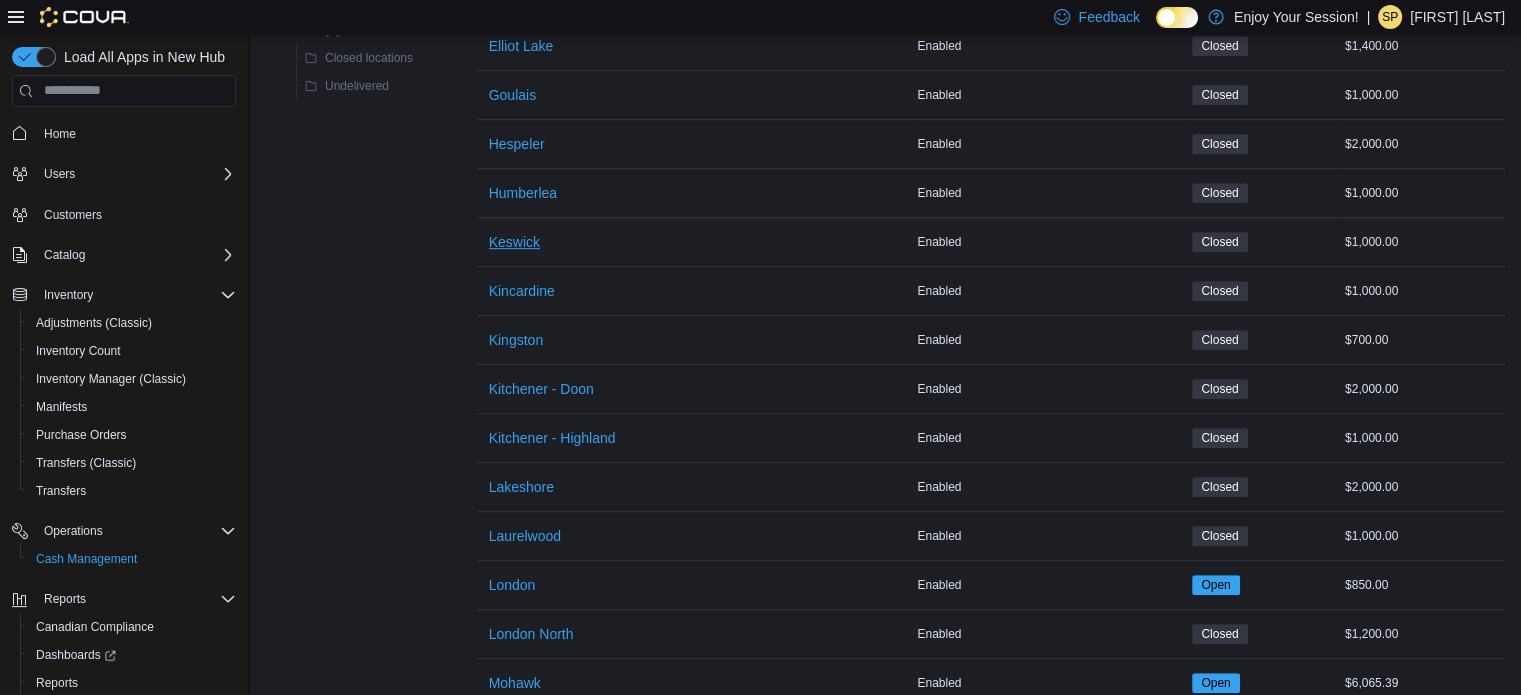scroll, scrollTop: 964, scrollLeft: 0, axis: vertical 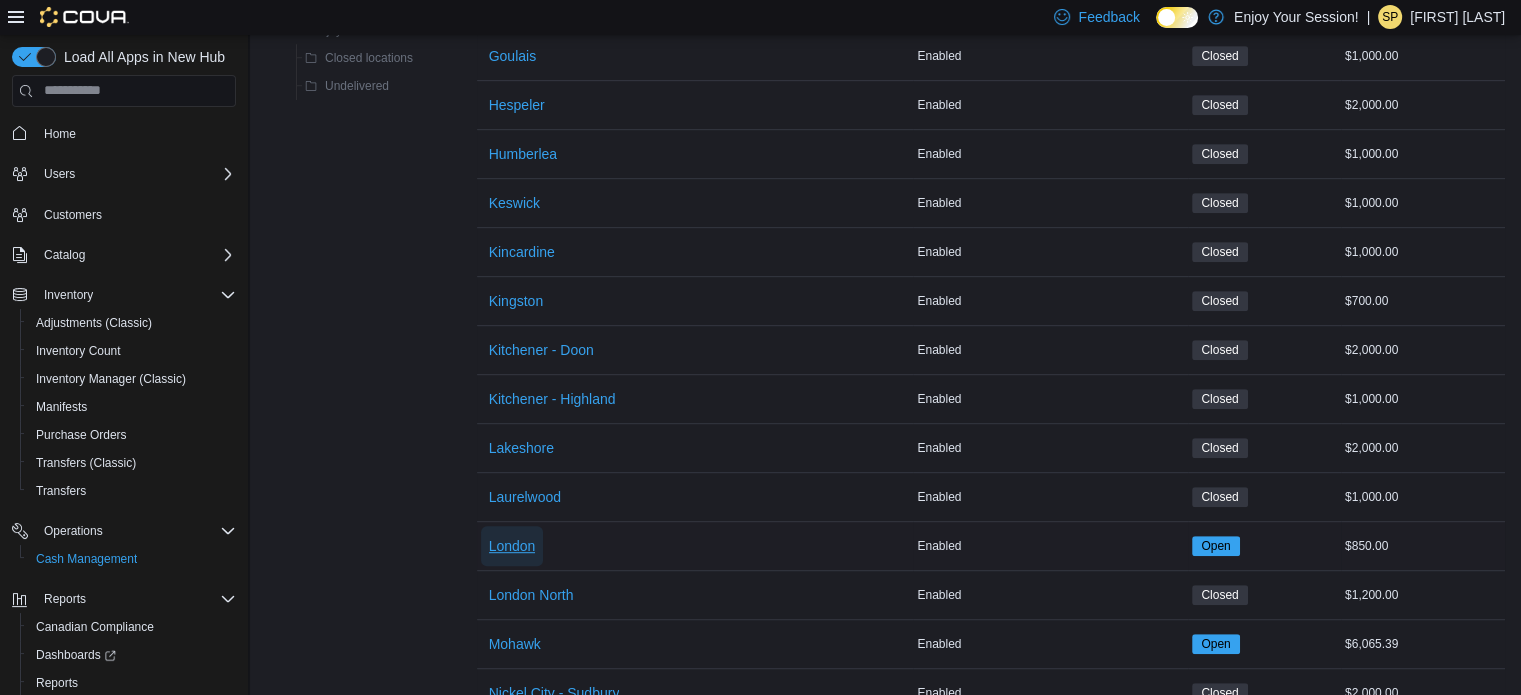 click on "London" at bounding box center [512, 546] 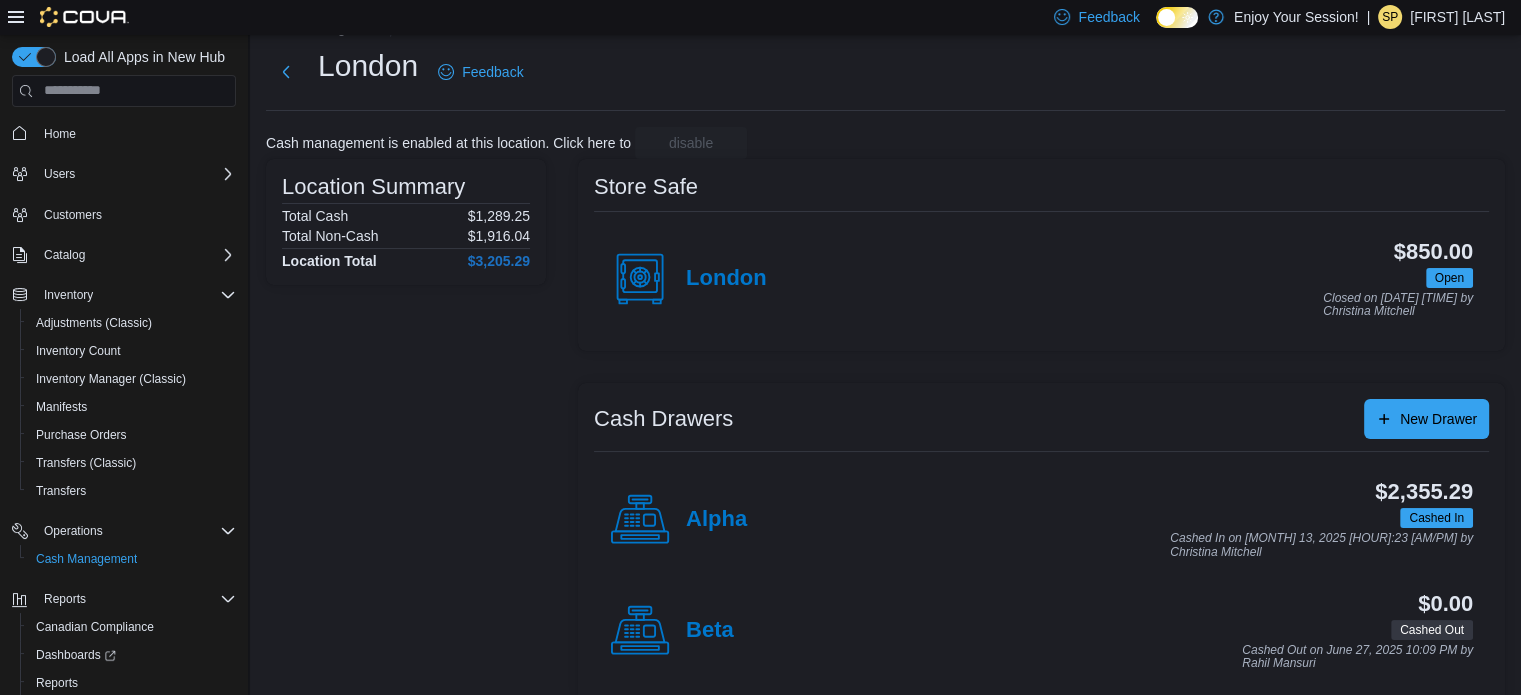 scroll, scrollTop: 64, scrollLeft: 0, axis: vertical 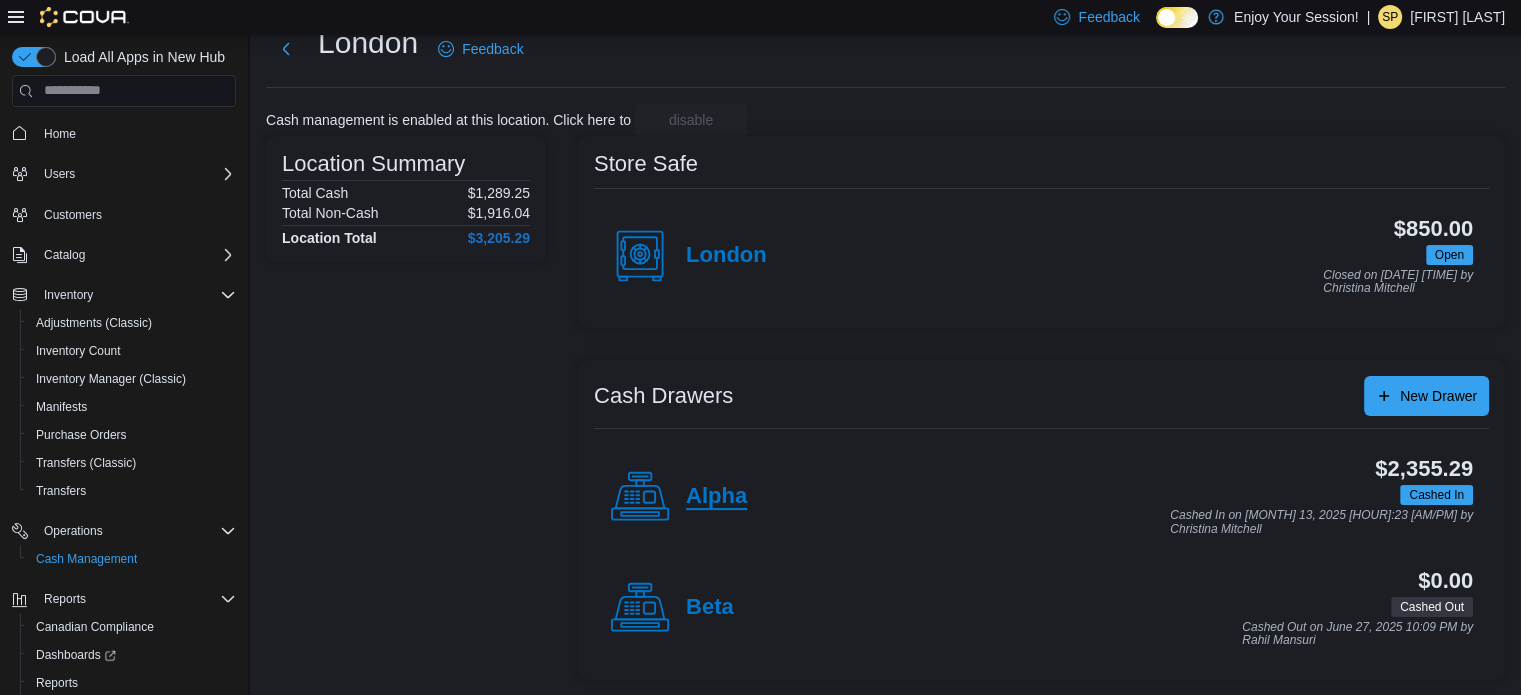 click on "Alpha" at bounding box center [716, 497] 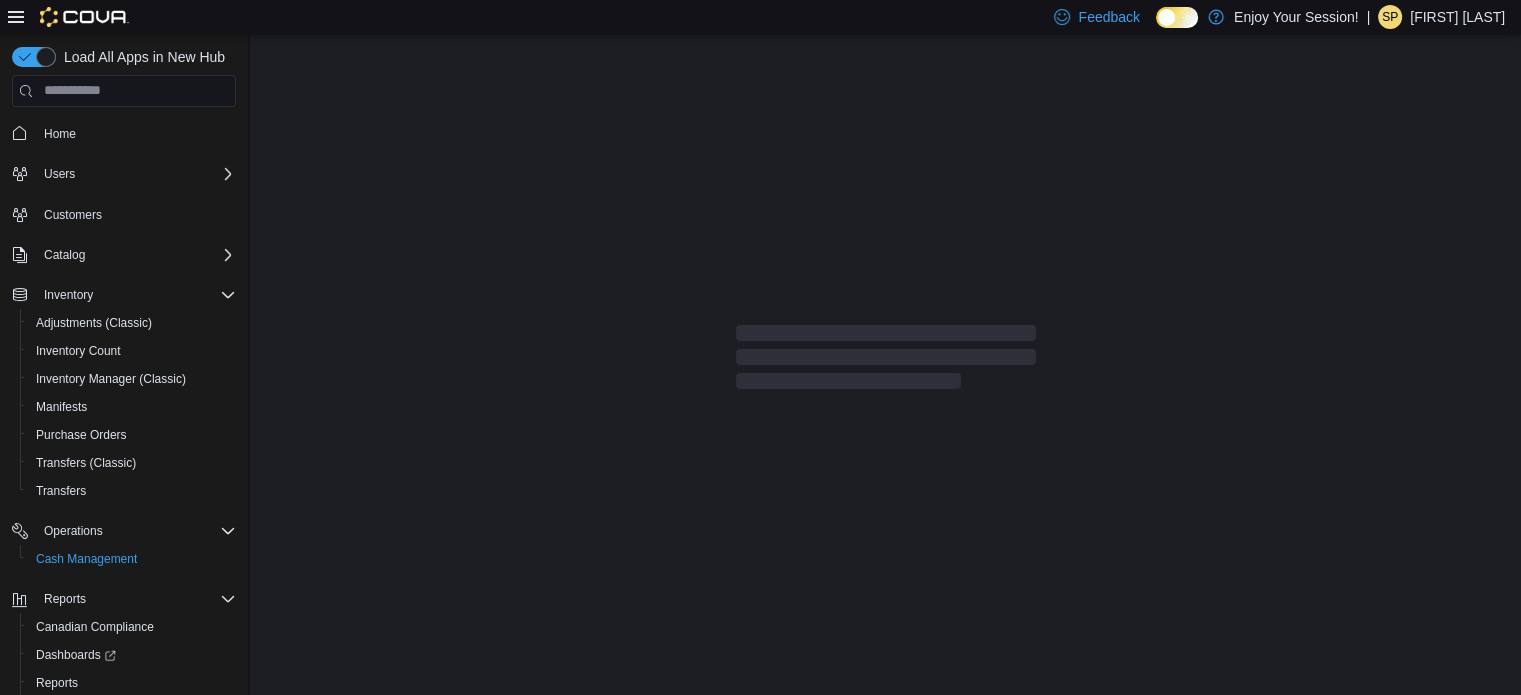 scroll, scrollTop: 0, scrollLeft: 0, axis: both 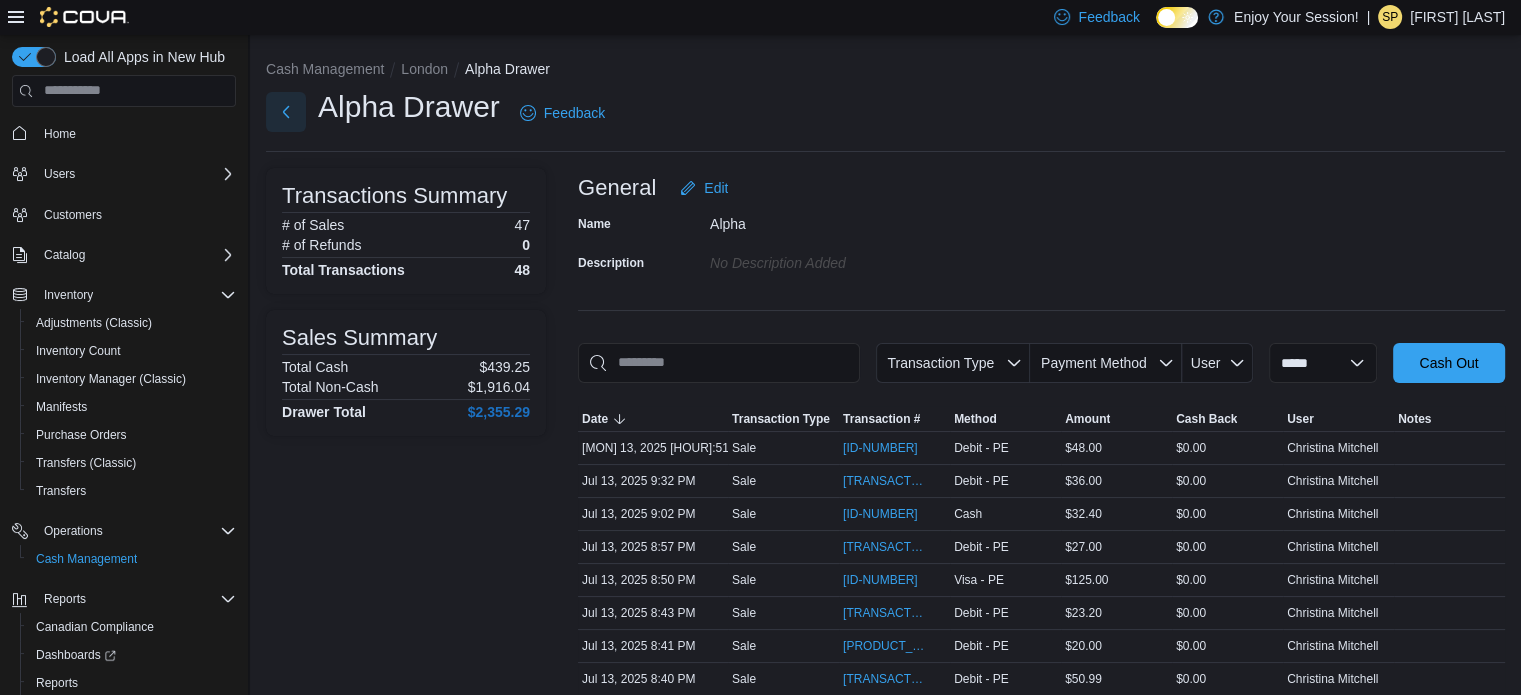 click at bounding box center (286, 112) 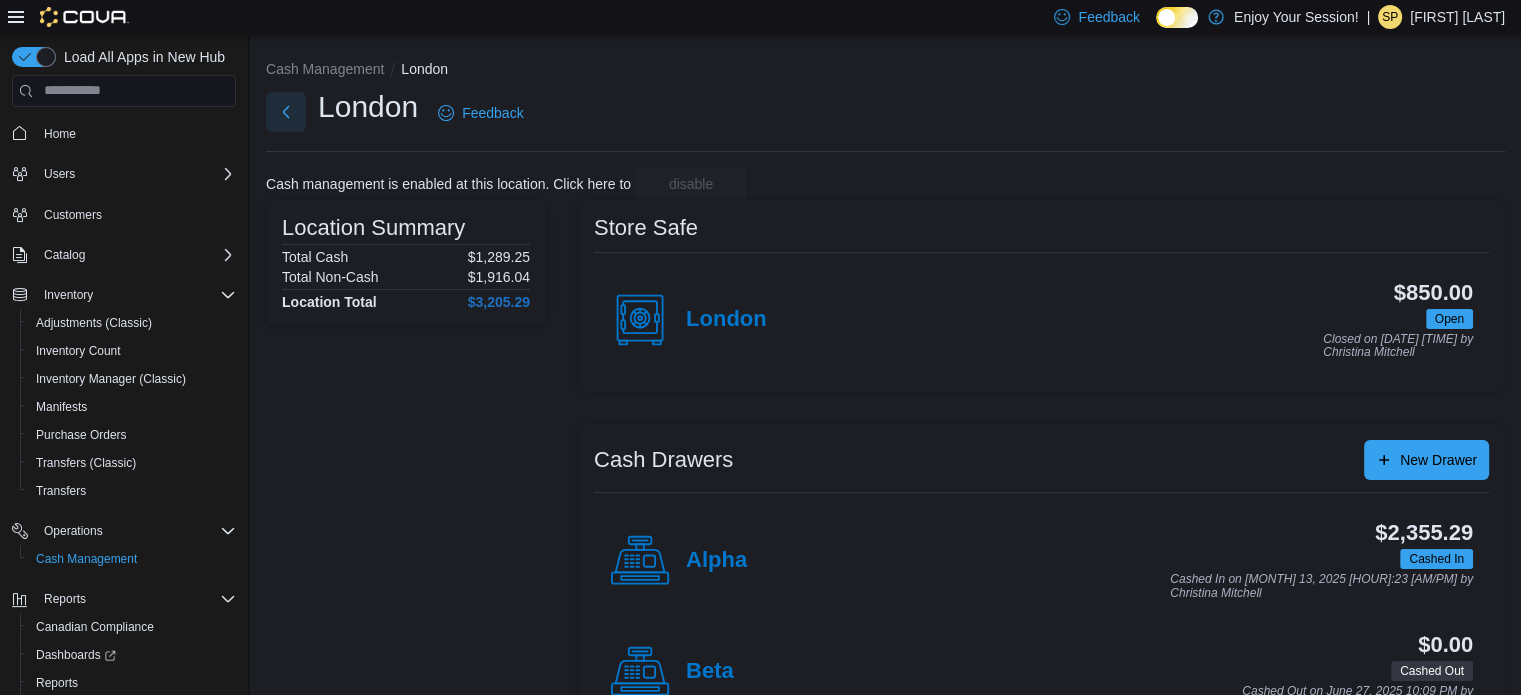 click at bounding box center [286, 112] 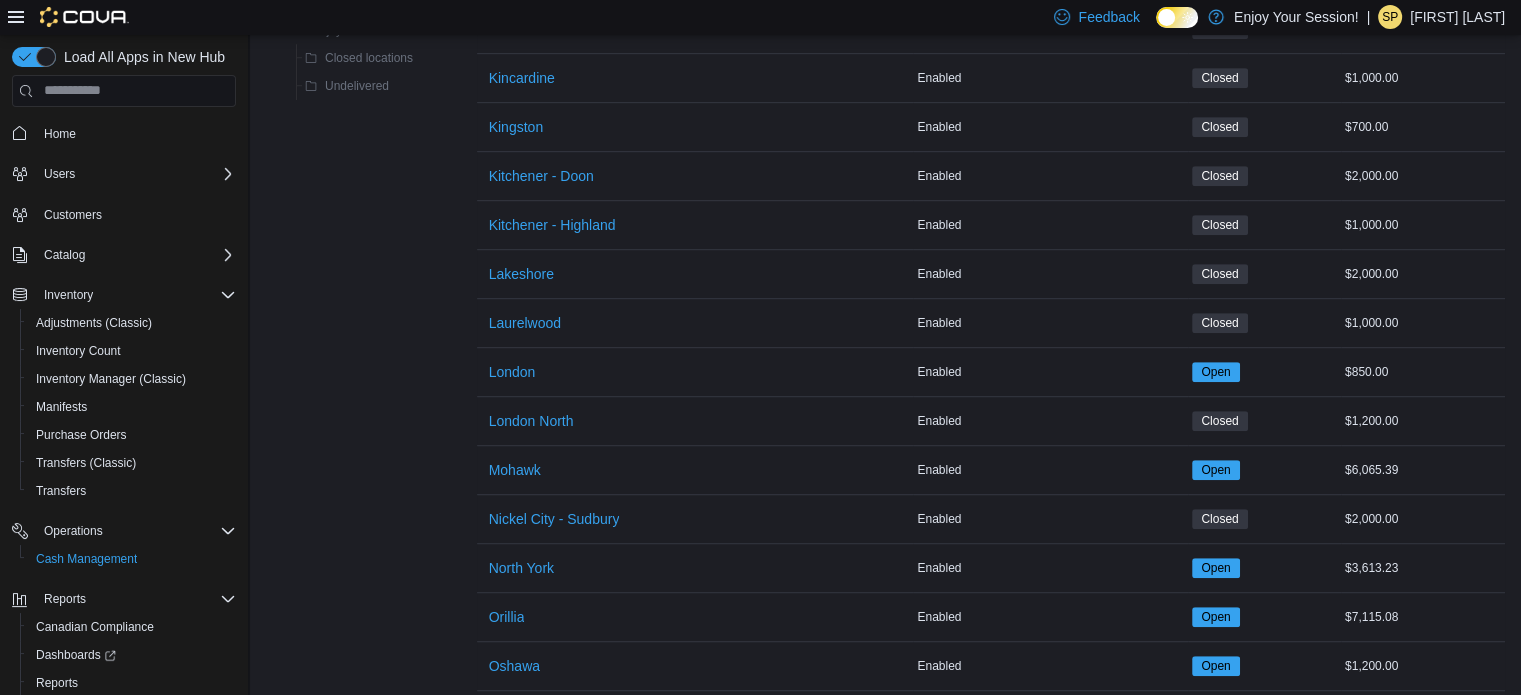 scroll, scrollTop: 1200, scrollLeft: 0, axis: vertical 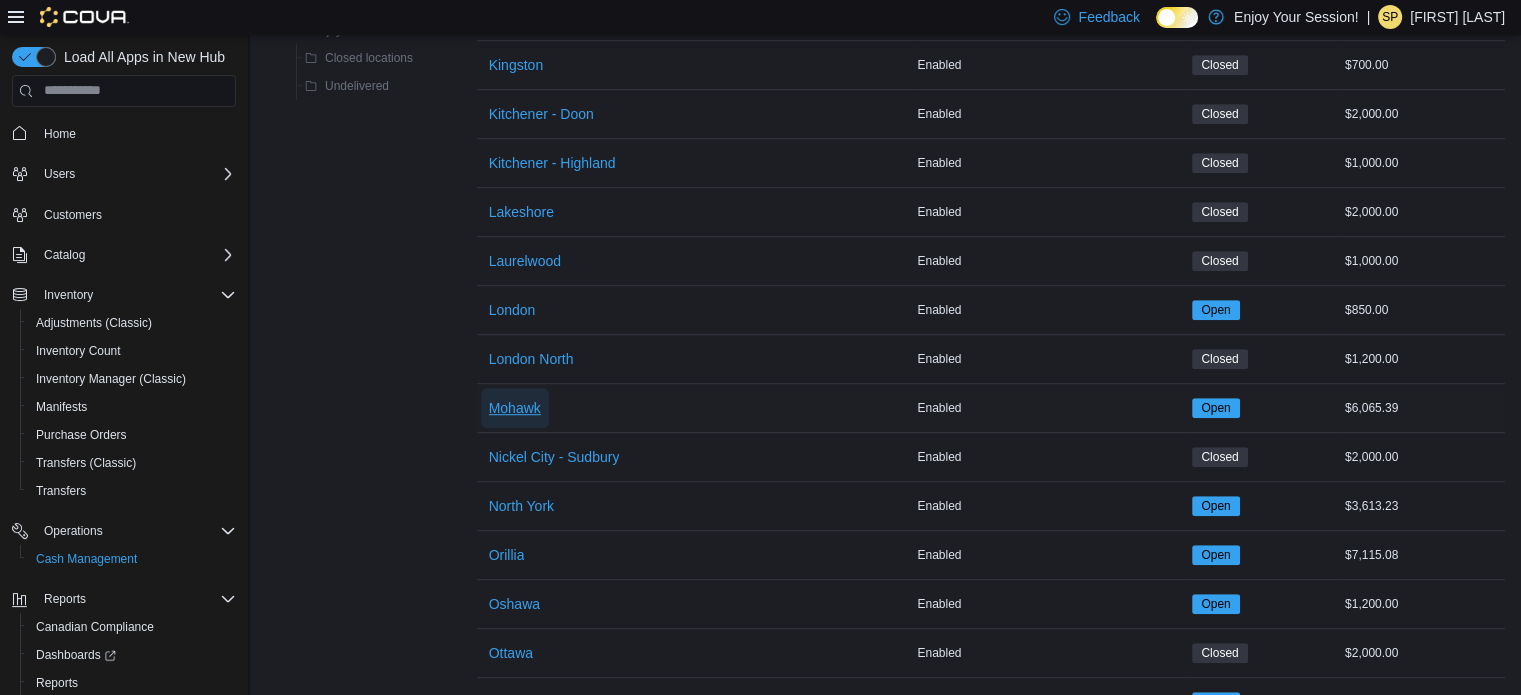 click on "Mohawk" at bounding box center (515, 408) 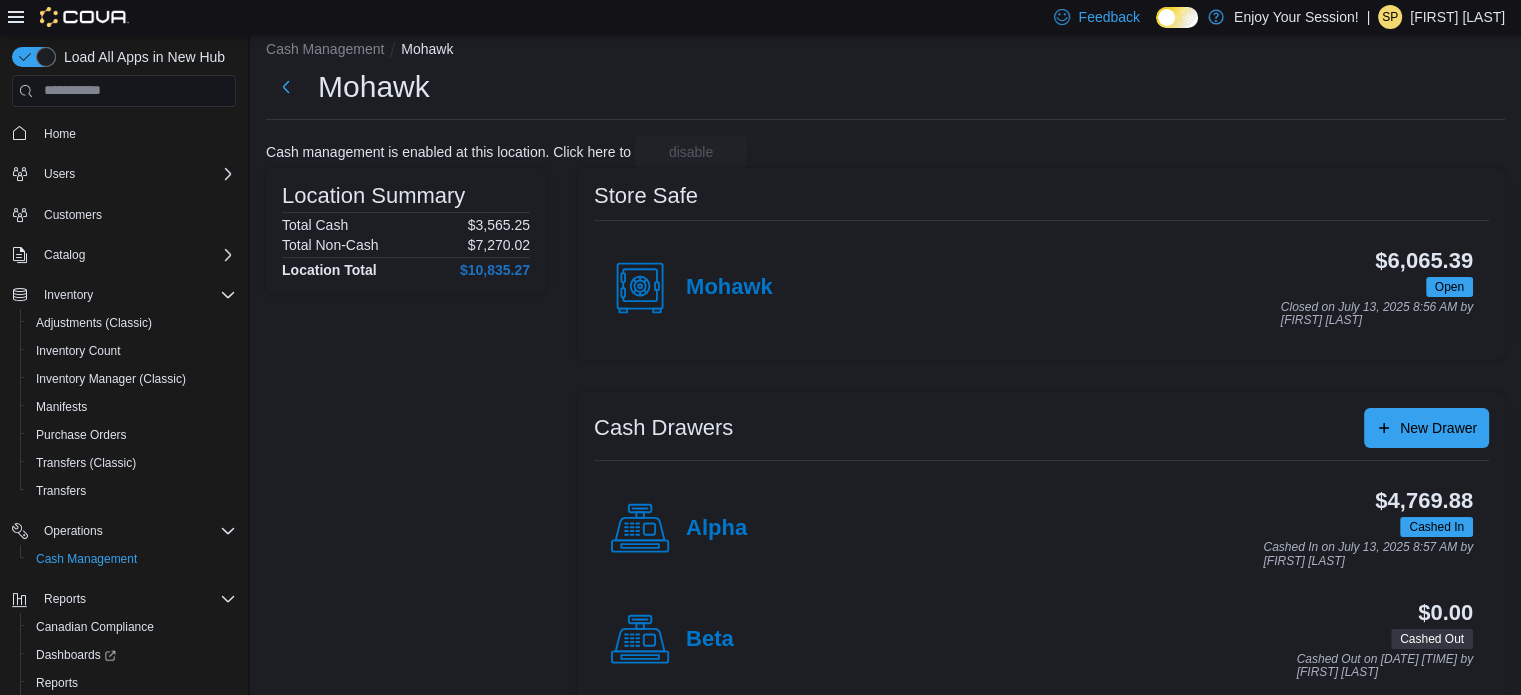 scroll, scrollTop: 52, scrollLeft: 0, axis: vertical 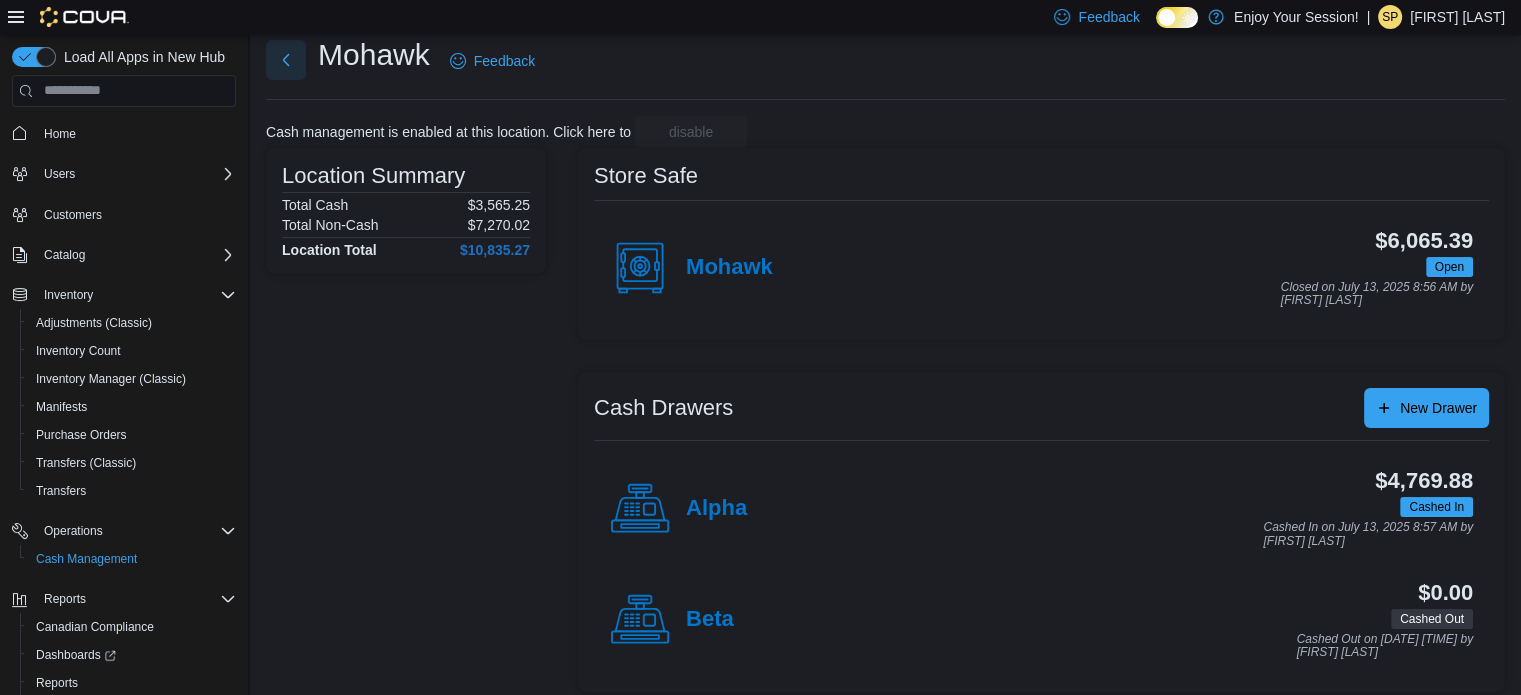 click at bounding box center (286, 60) 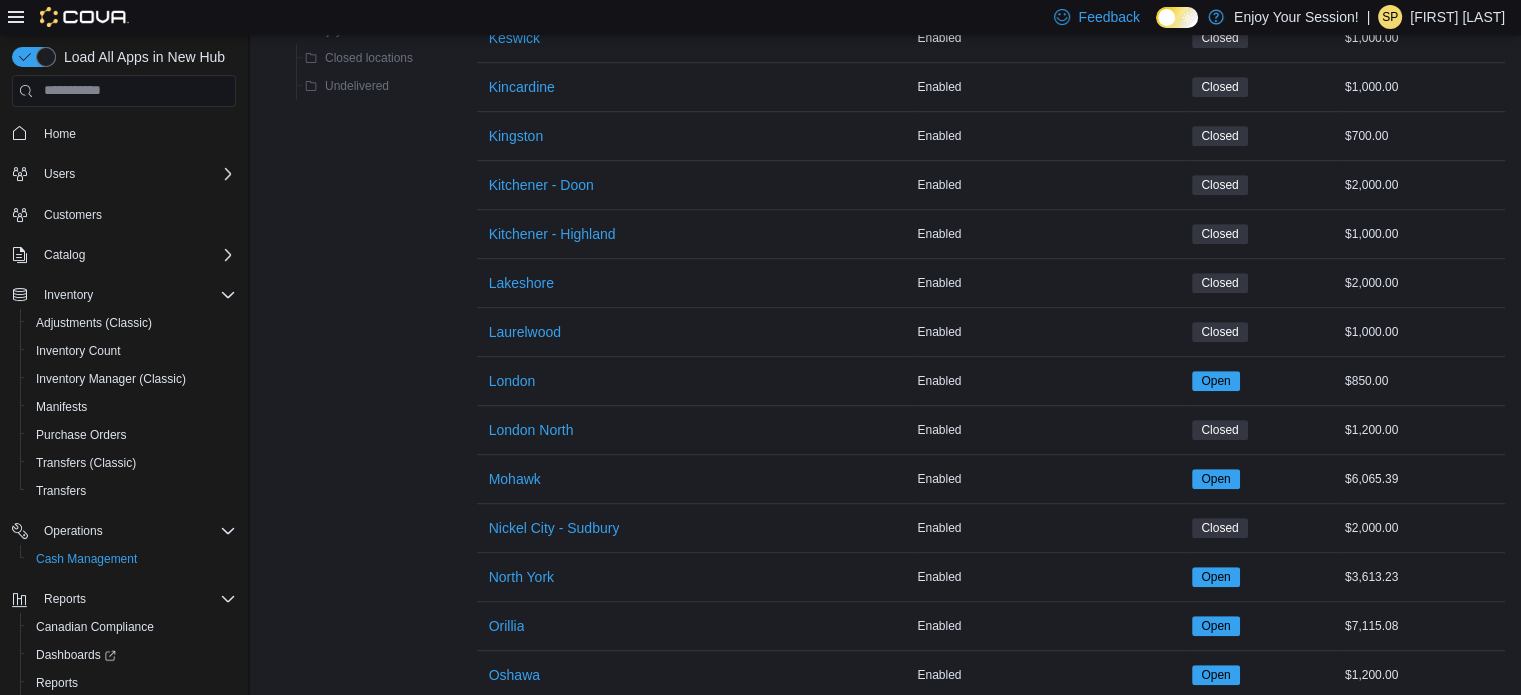 scroll, scrollTop: 1152, scrollLeft: 0, axis: vertical 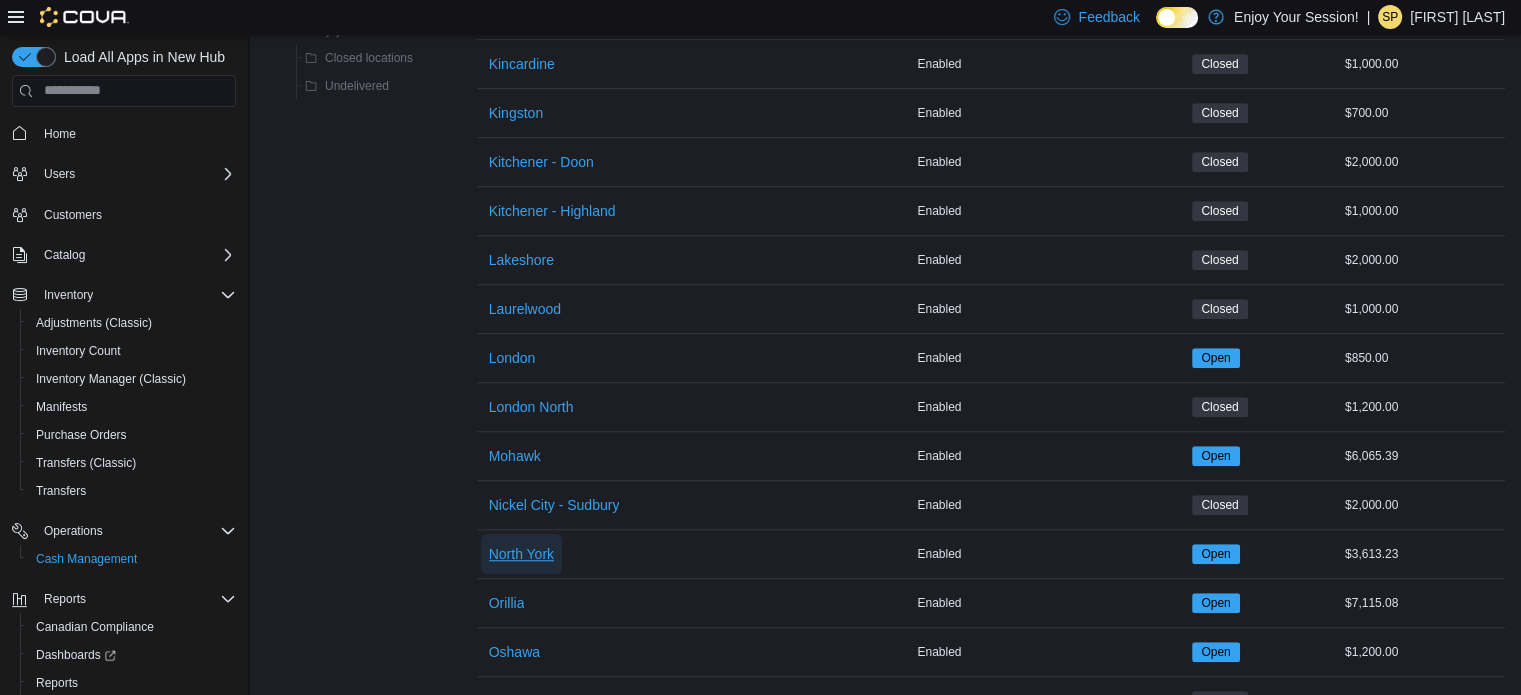 click on "North York" at bounding box center [521, 554] 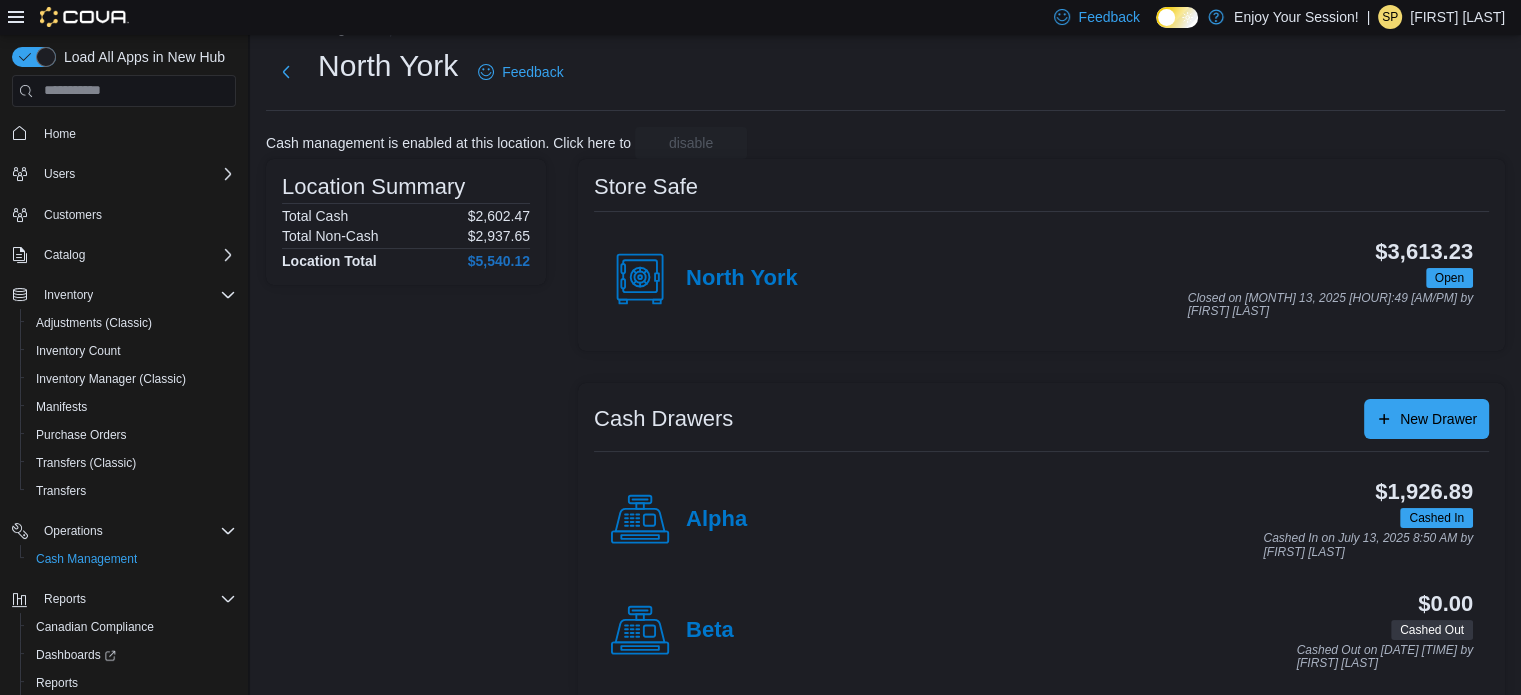 scroll, scrollTop: 64, scrollLeft: 0, axis: vertical 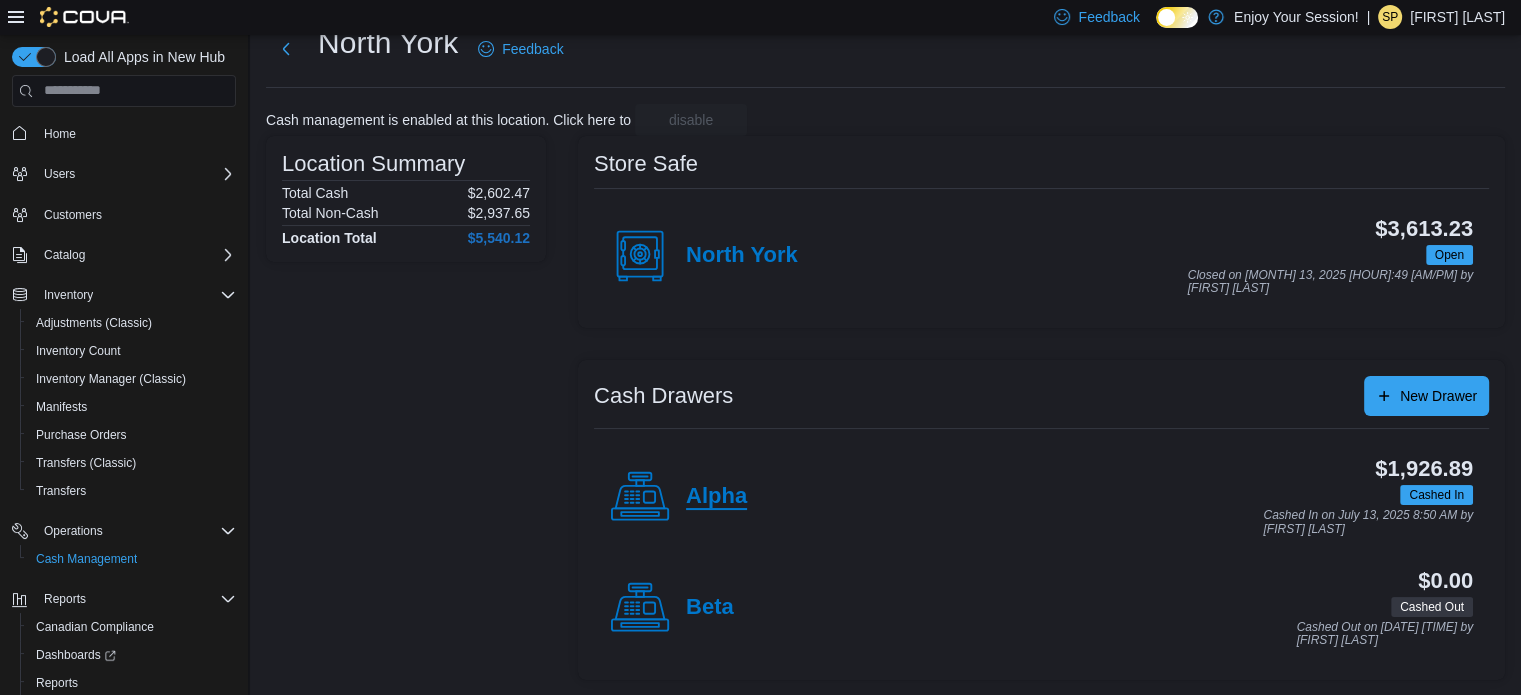 click on "Alpha" at bounding box center (716, 497) 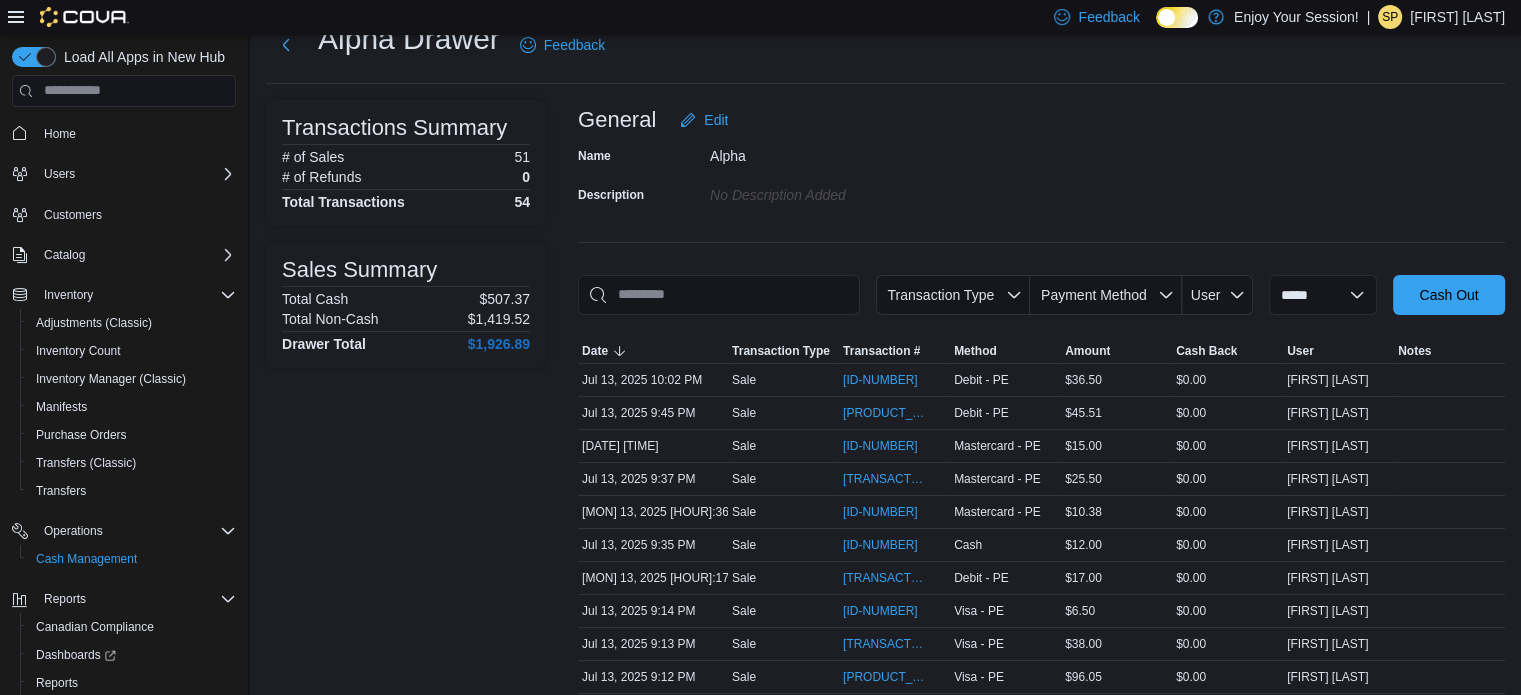 scroll, scrollTop: 0, scrollLeft: 0, axis: both 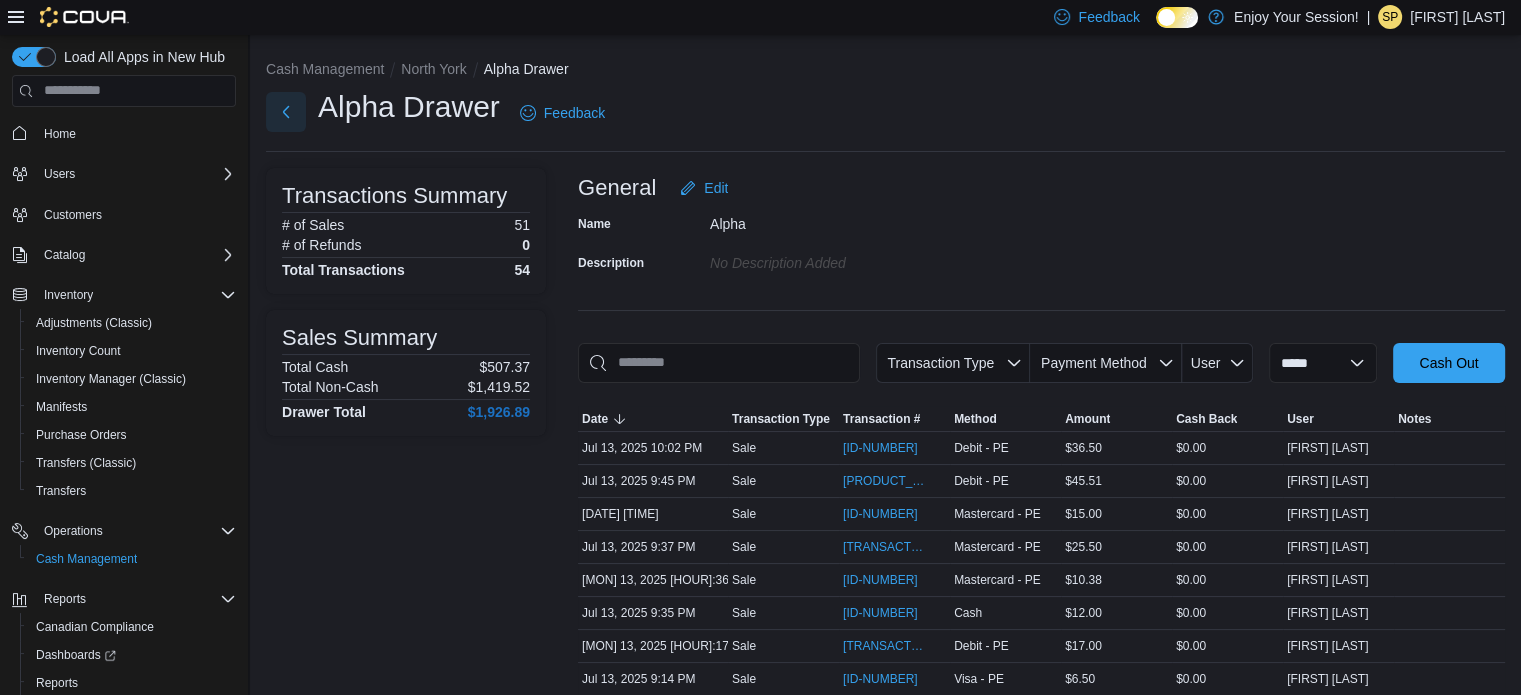 click at bounding box center [286, 112] 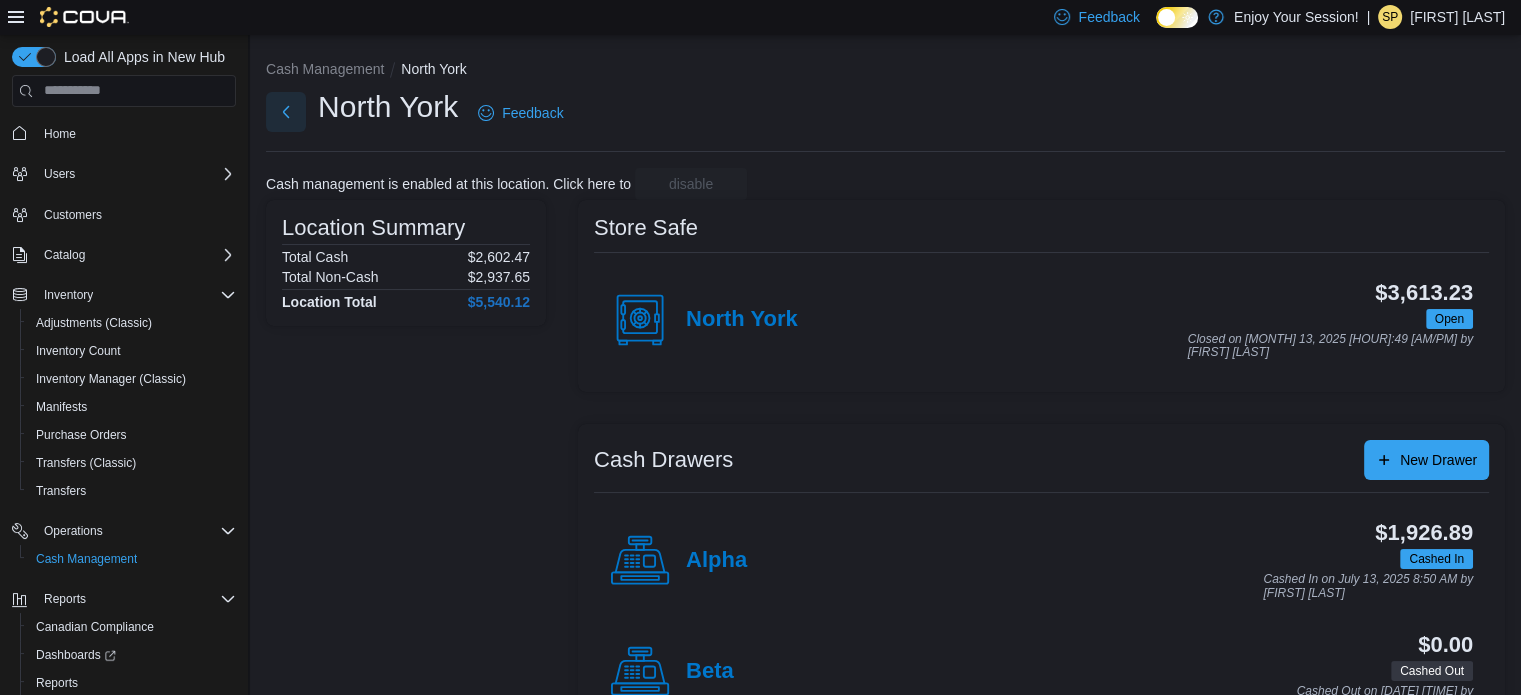 click at bounding box center (286, 112) 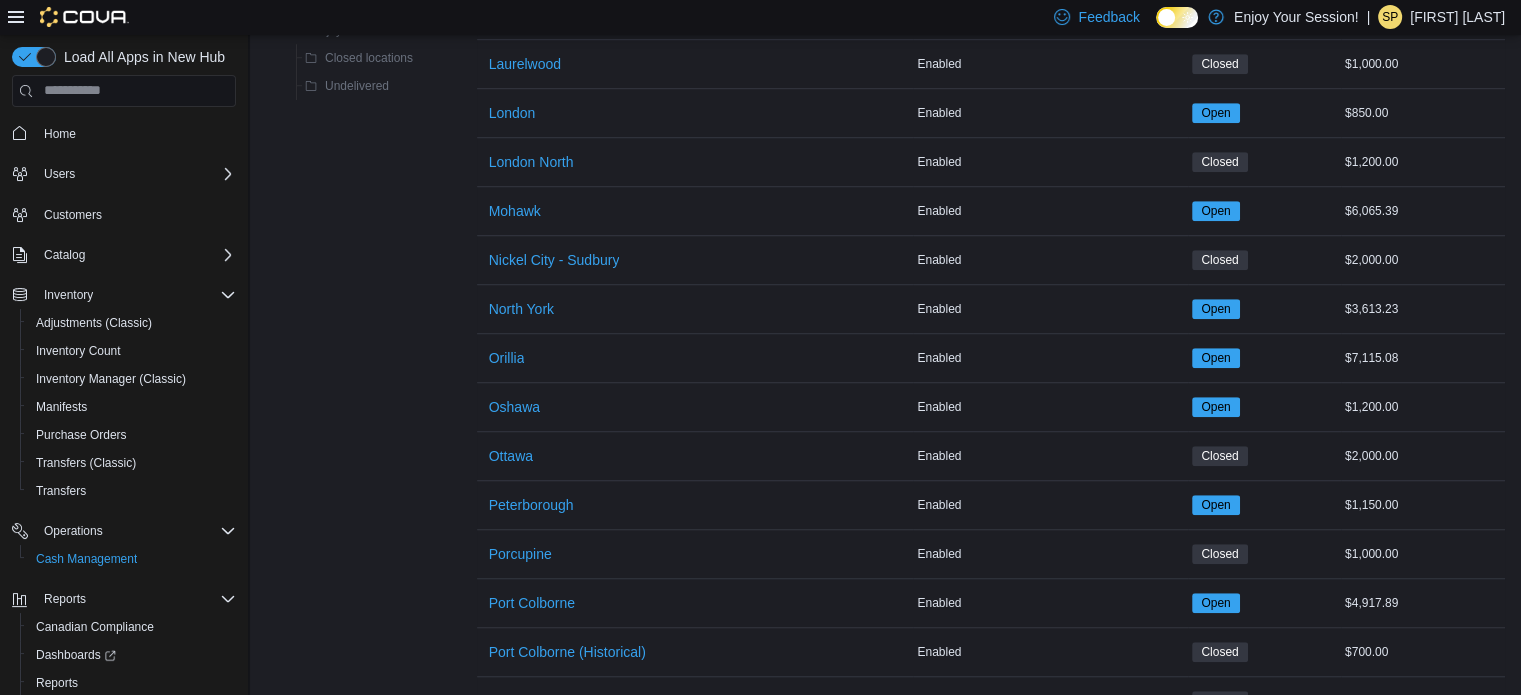 scroll, scrollTop: 1400, scrollLeft: 0, axis: vertical 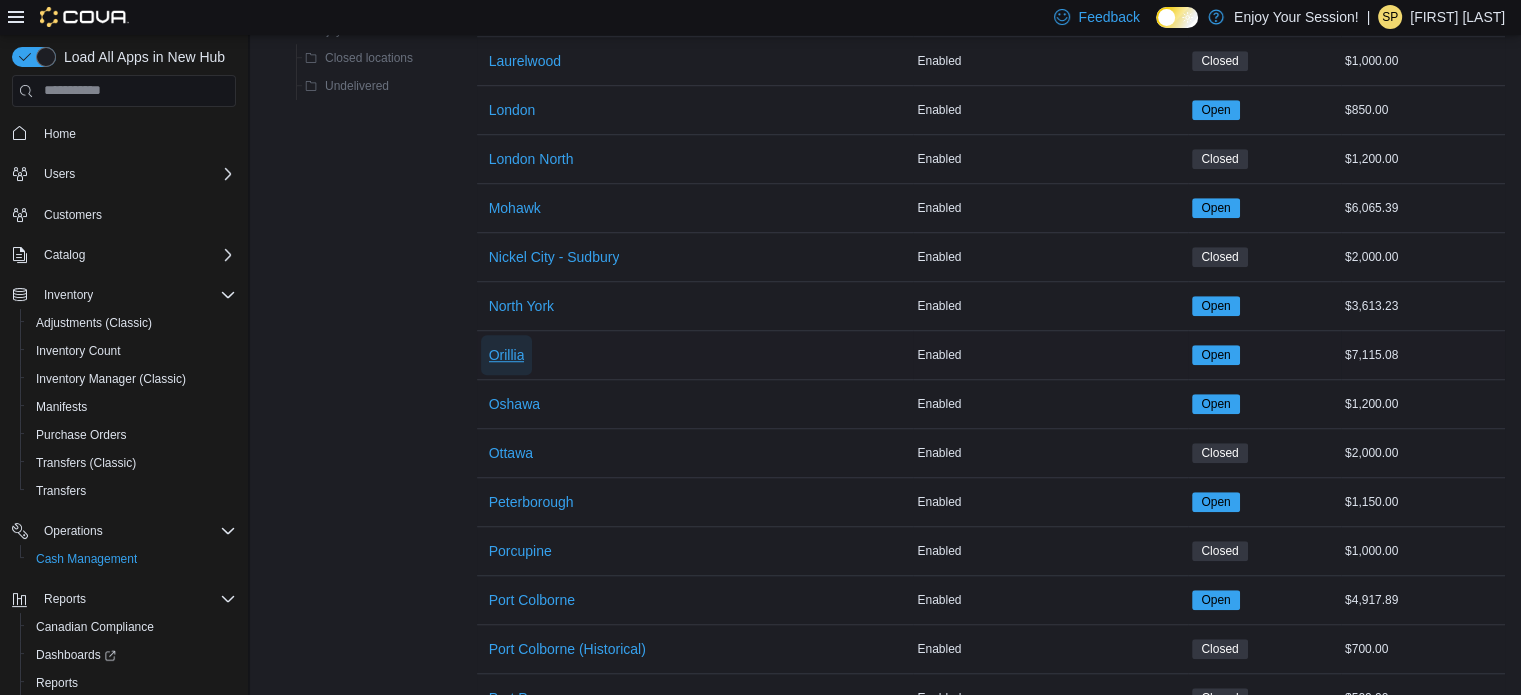 click on "Orillia" at bounding box center (507, 355) 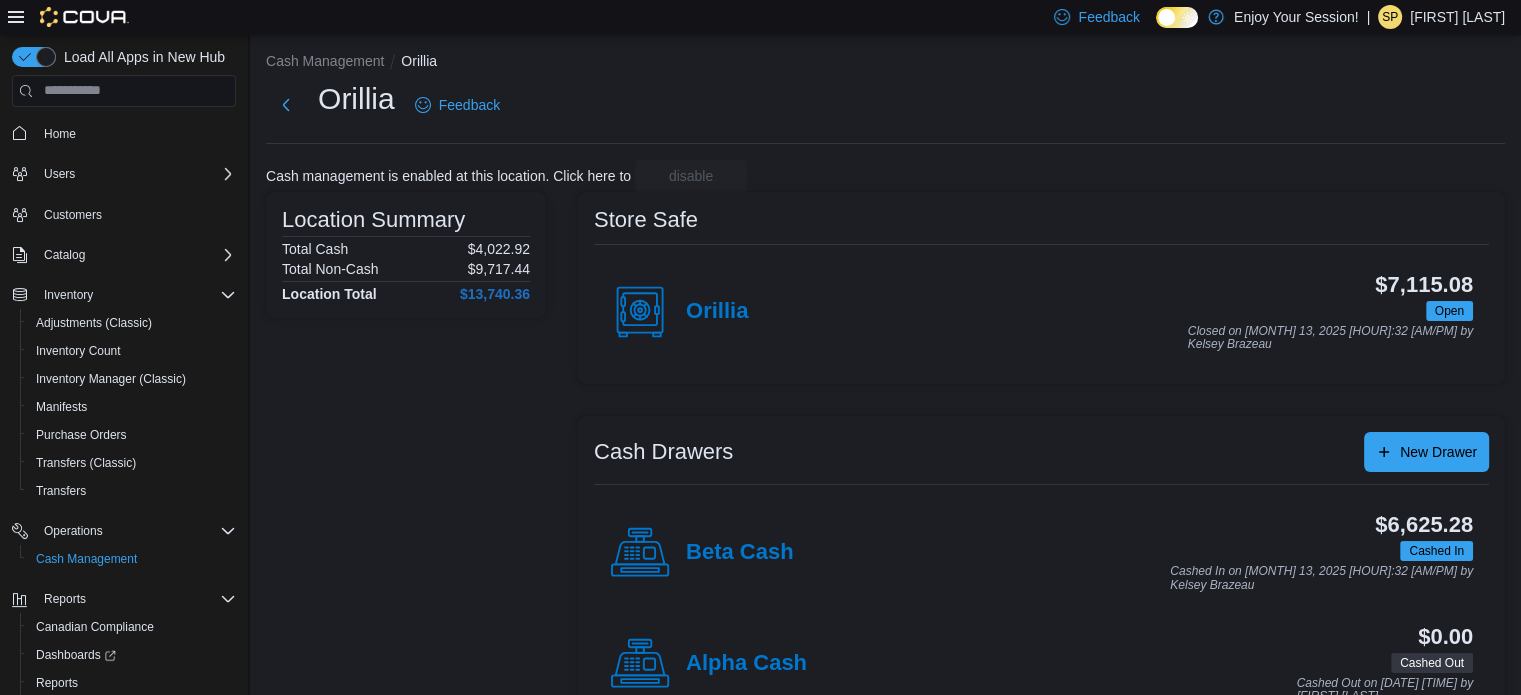 scroll, scrollTop: 64, scrollLeft: 0, axis: vertical 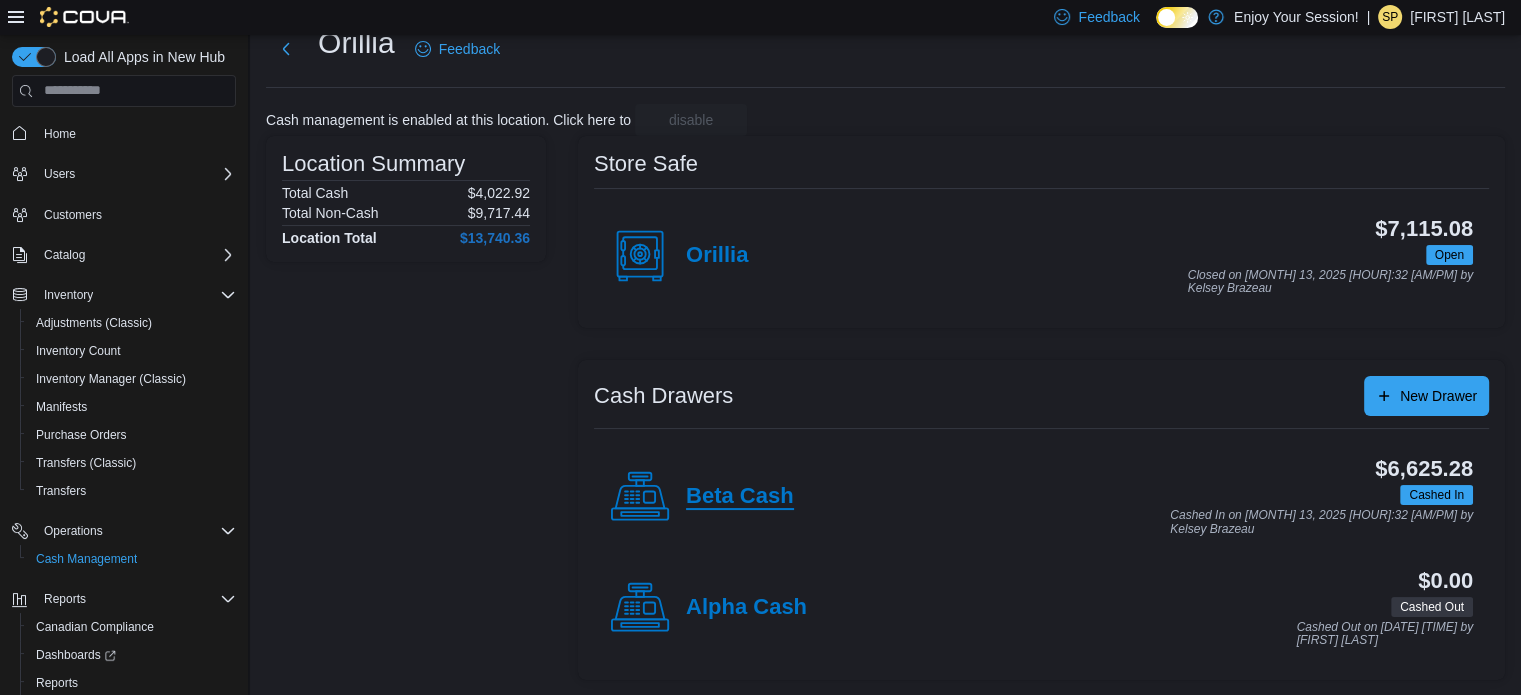 click on "Beta Cash" at bounding box center (740, 497) 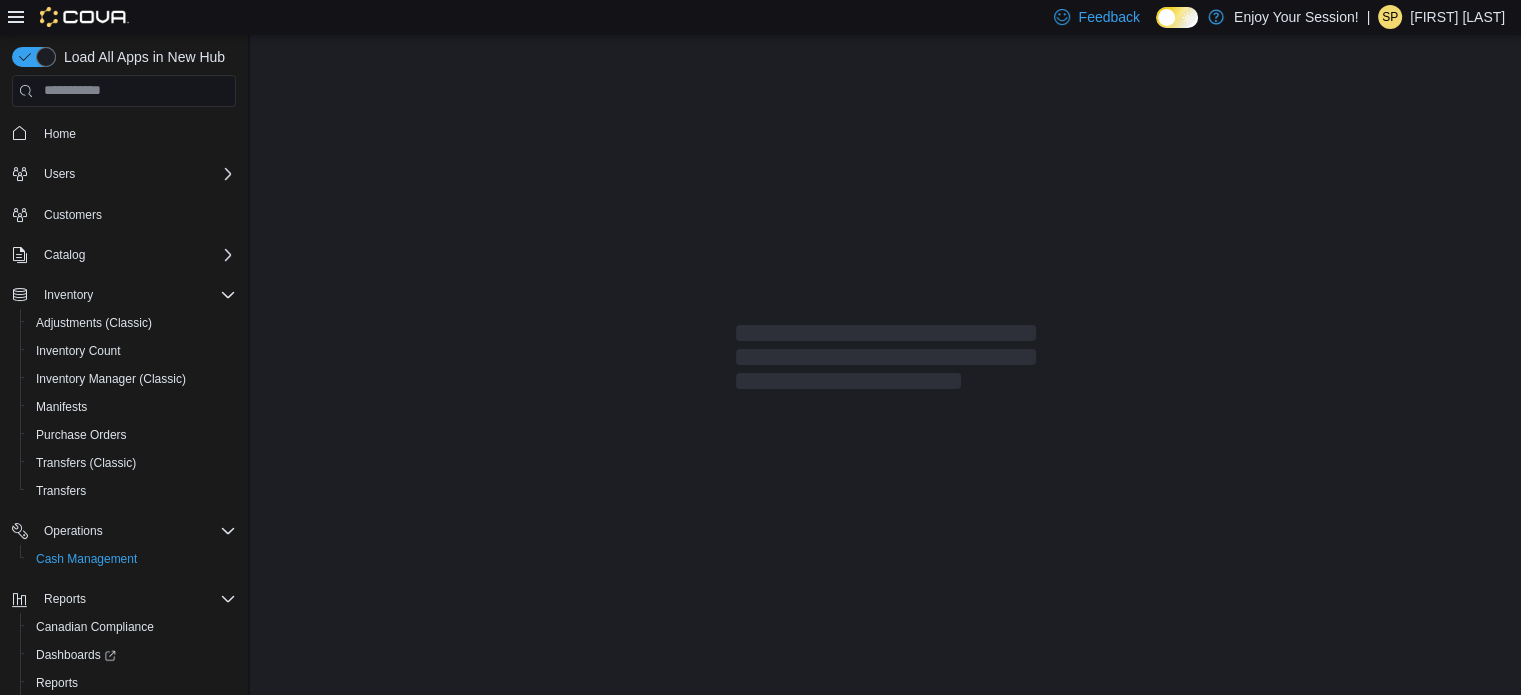 scroll, scrollTop: 0, scrollLeft: 0, axis: both 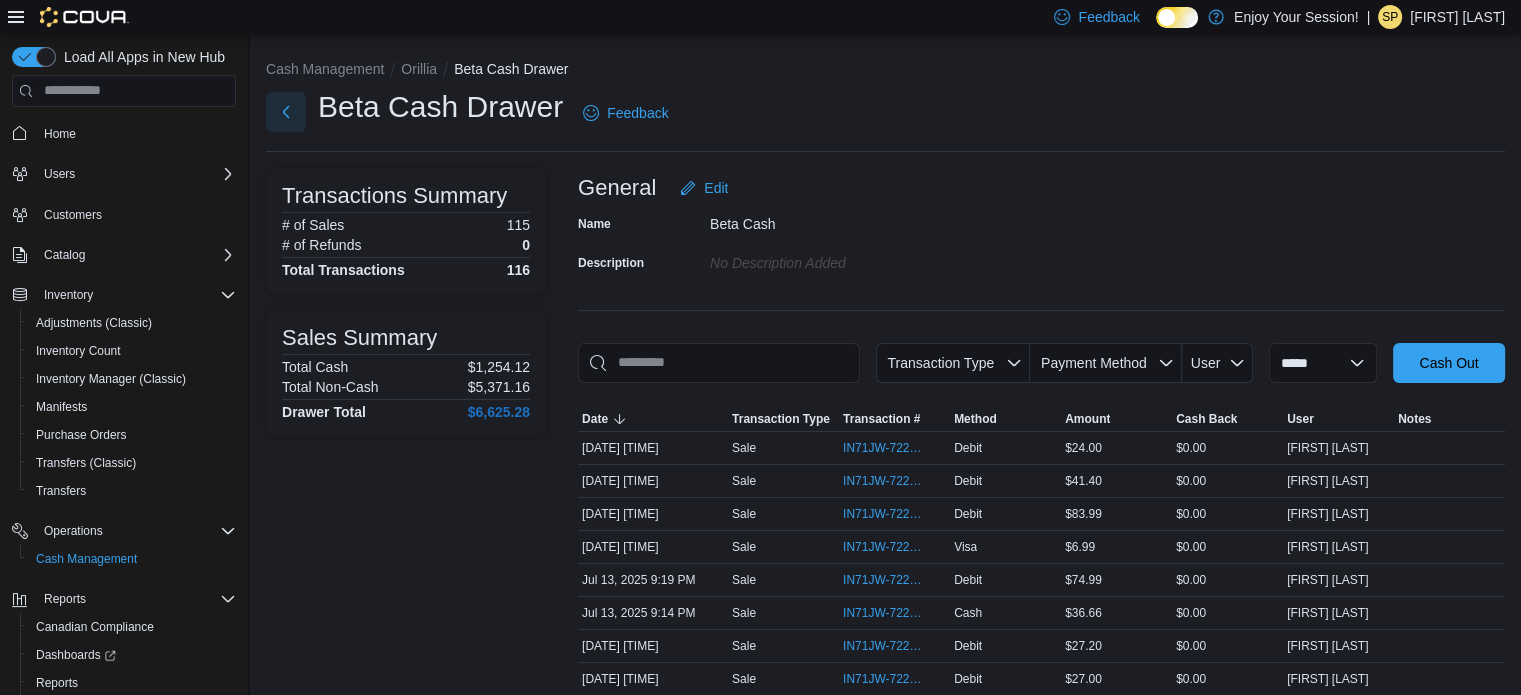 click at bounding box center (286, 112) 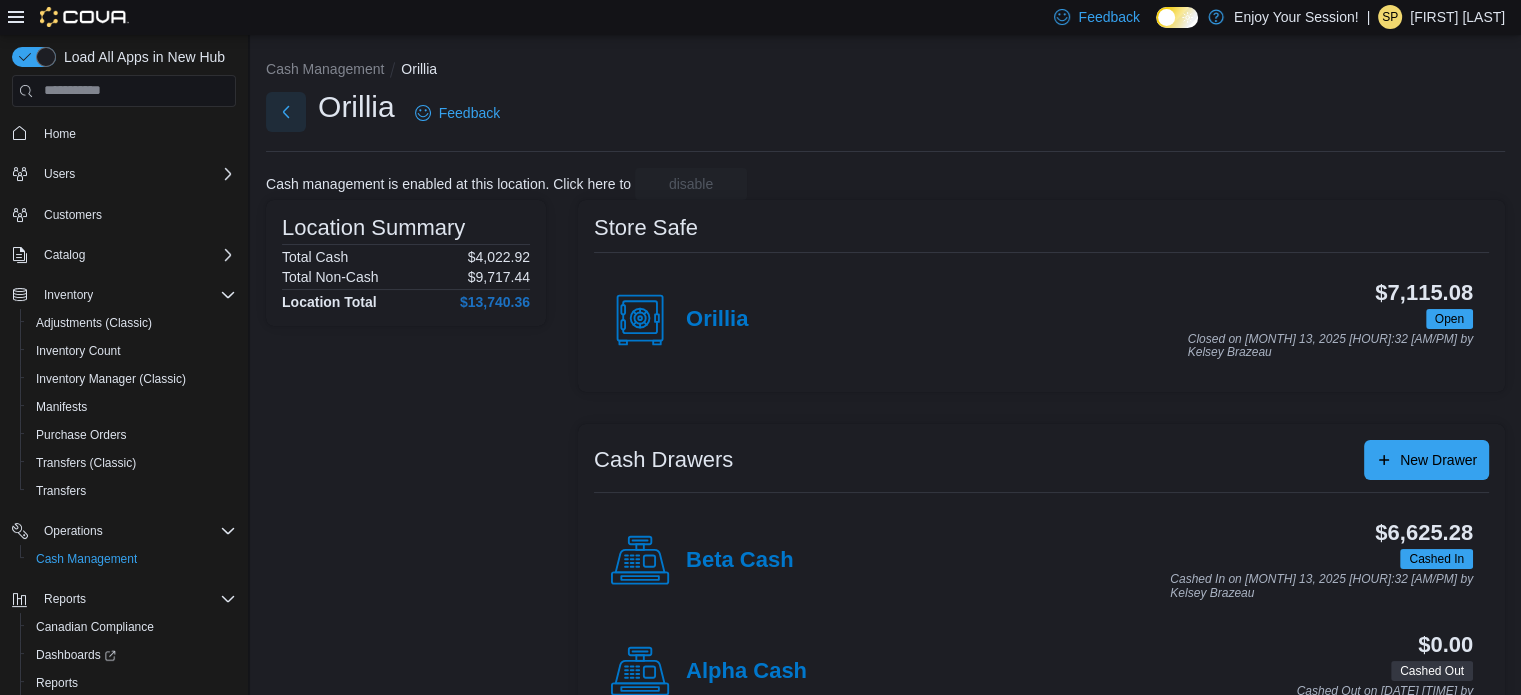 click at bounding box center [286, 112] 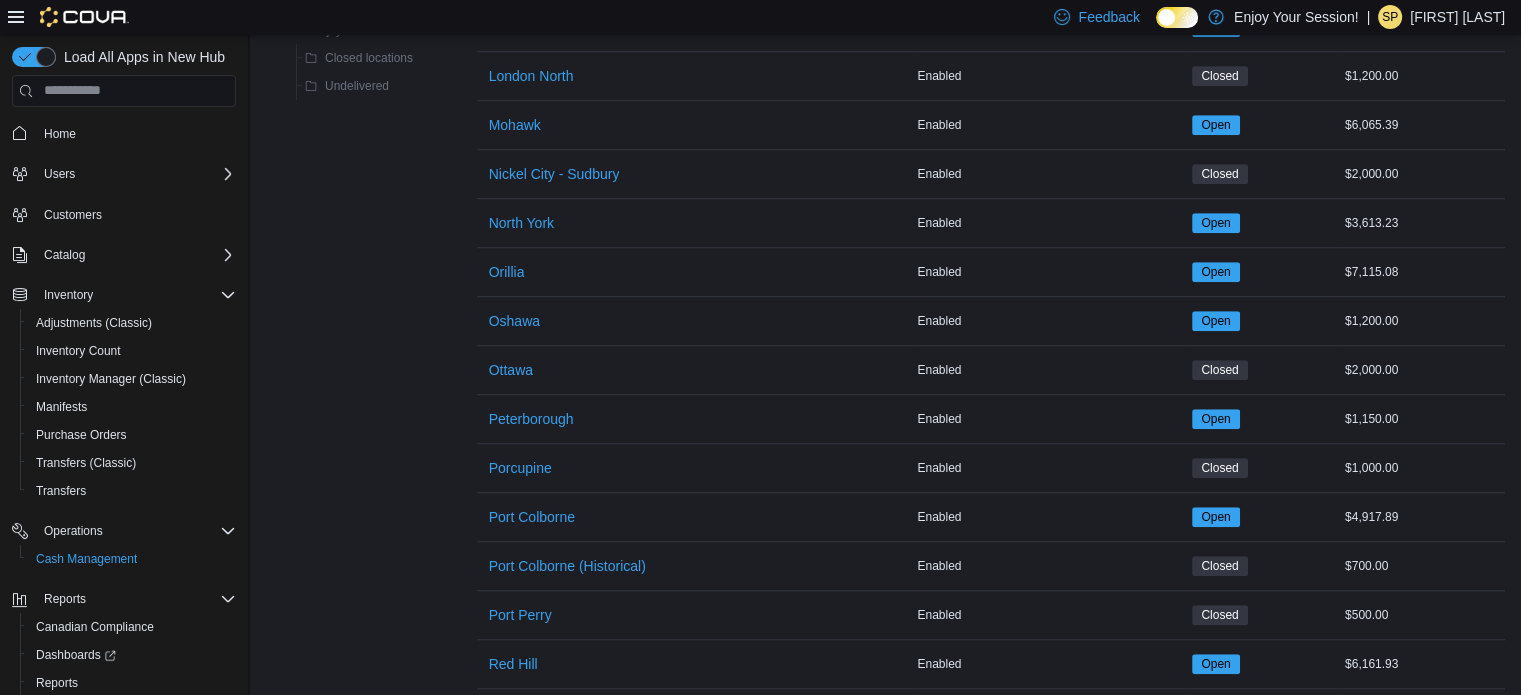 scroll, scrollTop: 1700, scrollLeft: 0, axis: vertical 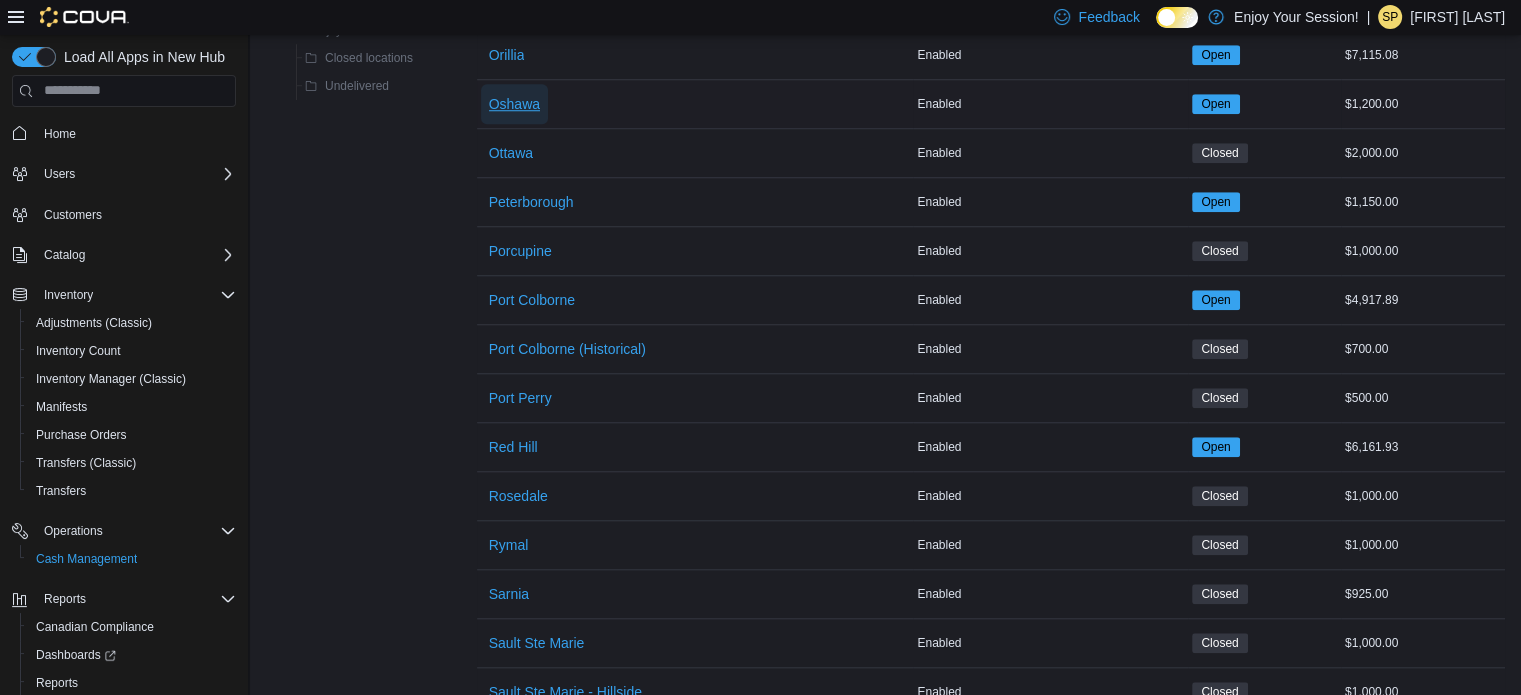 click on "Oshawa" at bounding box center (514, 104) 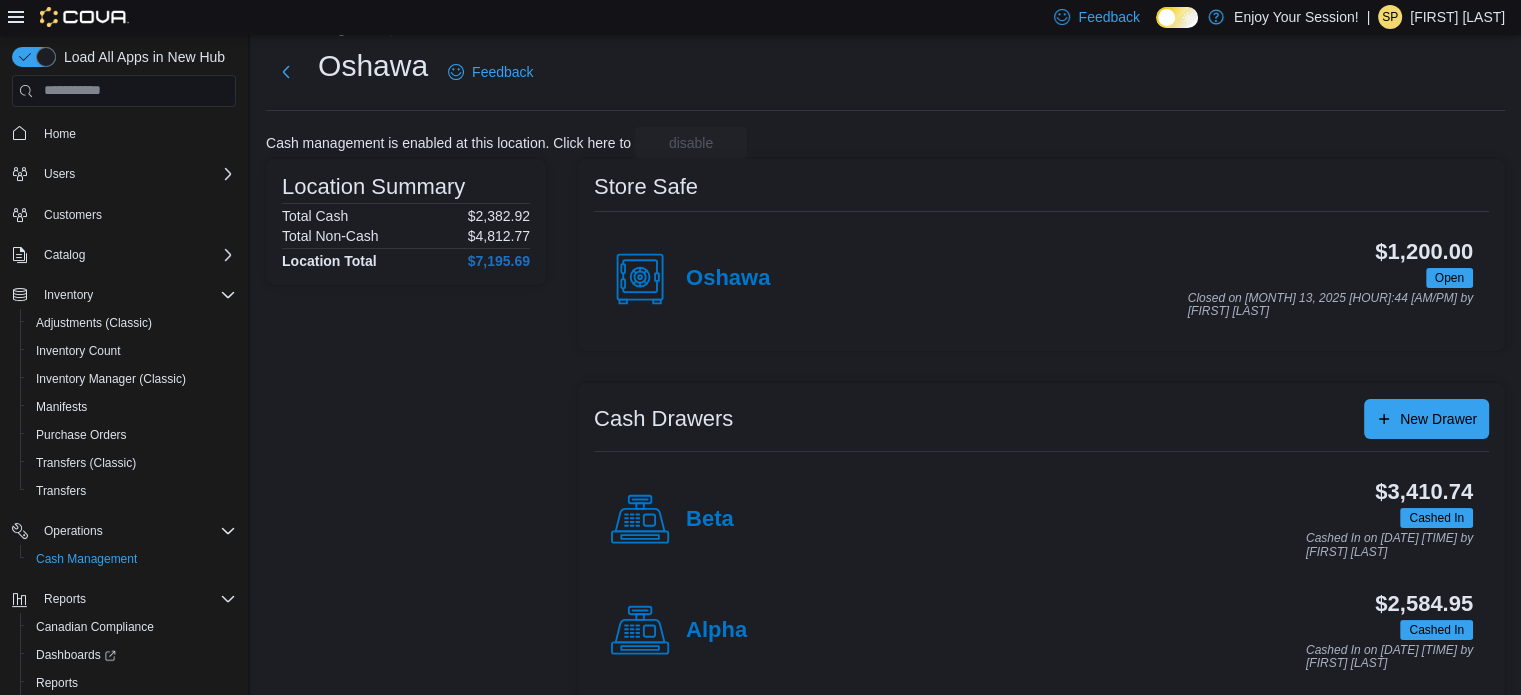 scroll, scrollTop: 64, scrollLeft: 0, axis: vertical 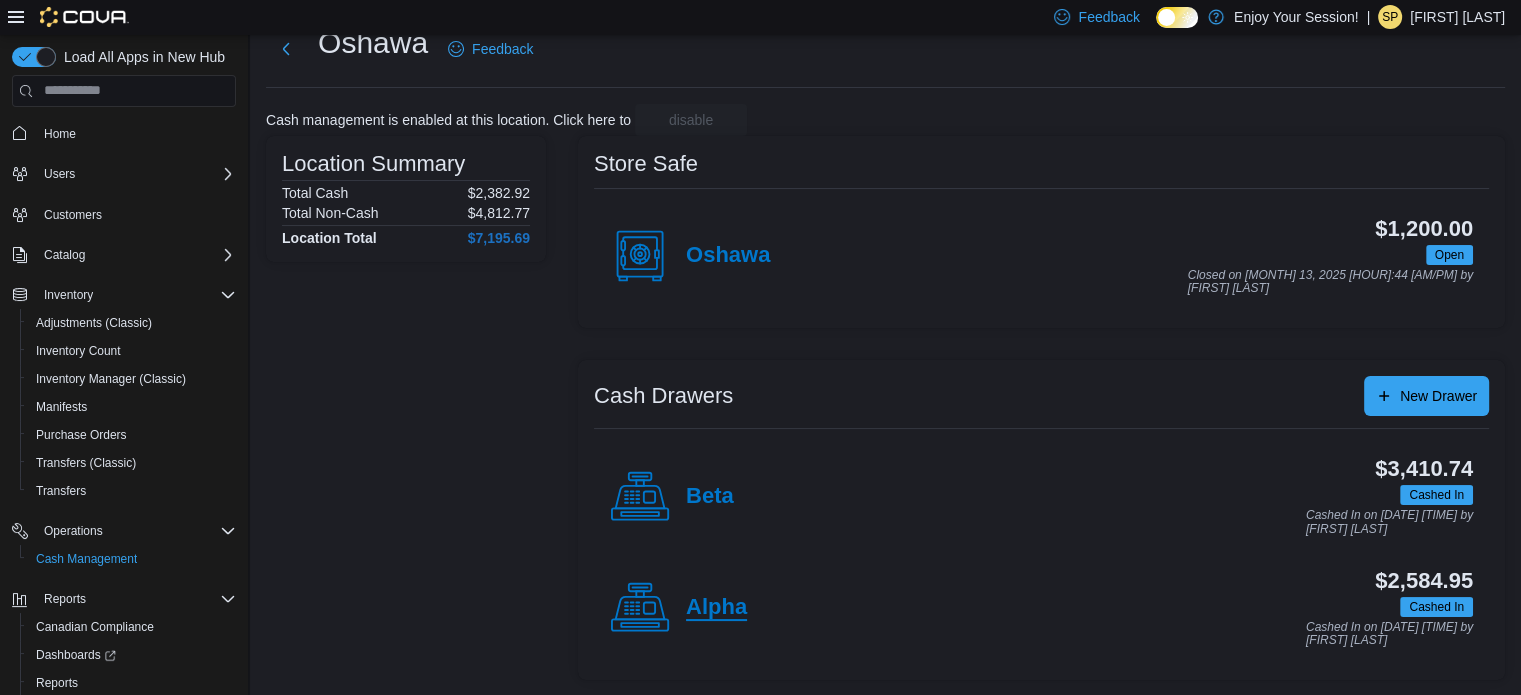 click on "Alpha" at bounding box center (716, 608) 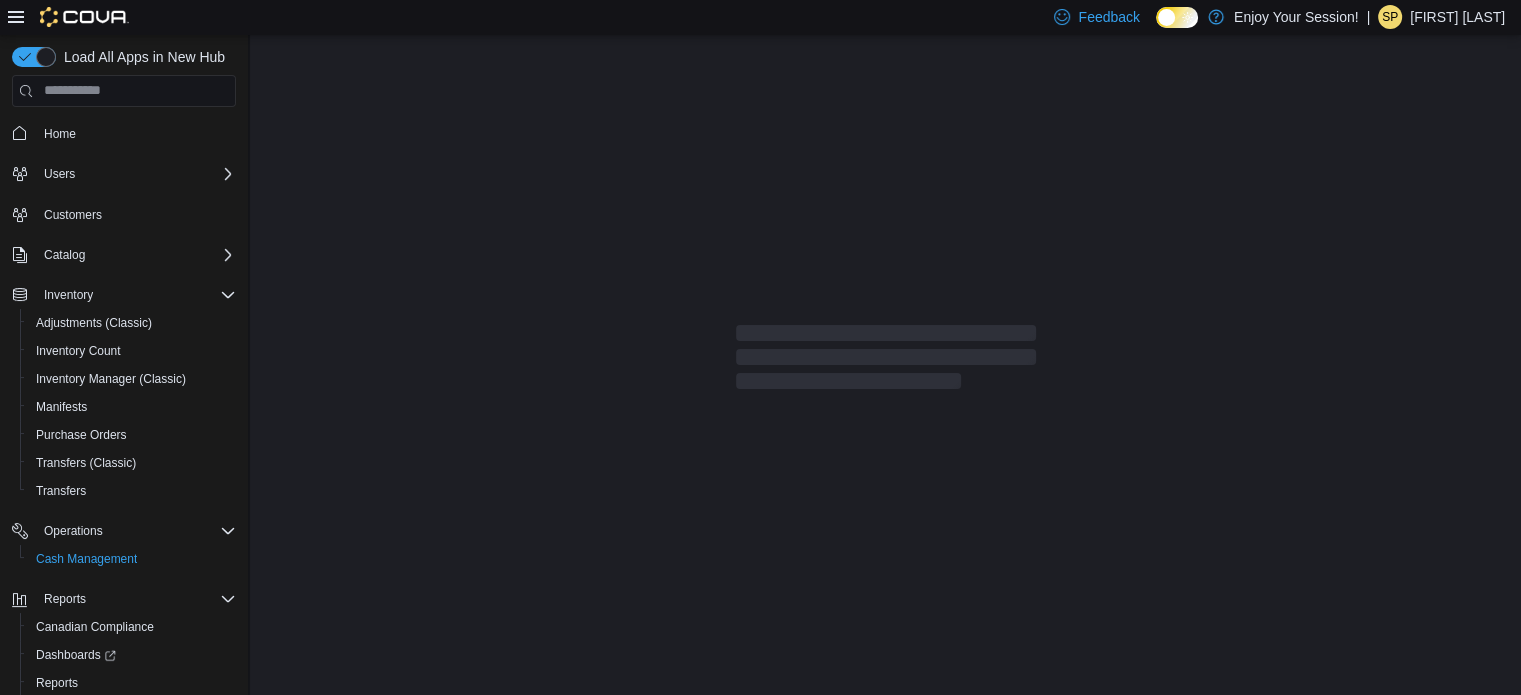 scroll, scrollTop: 0, scrollLeft: 0, axis: both 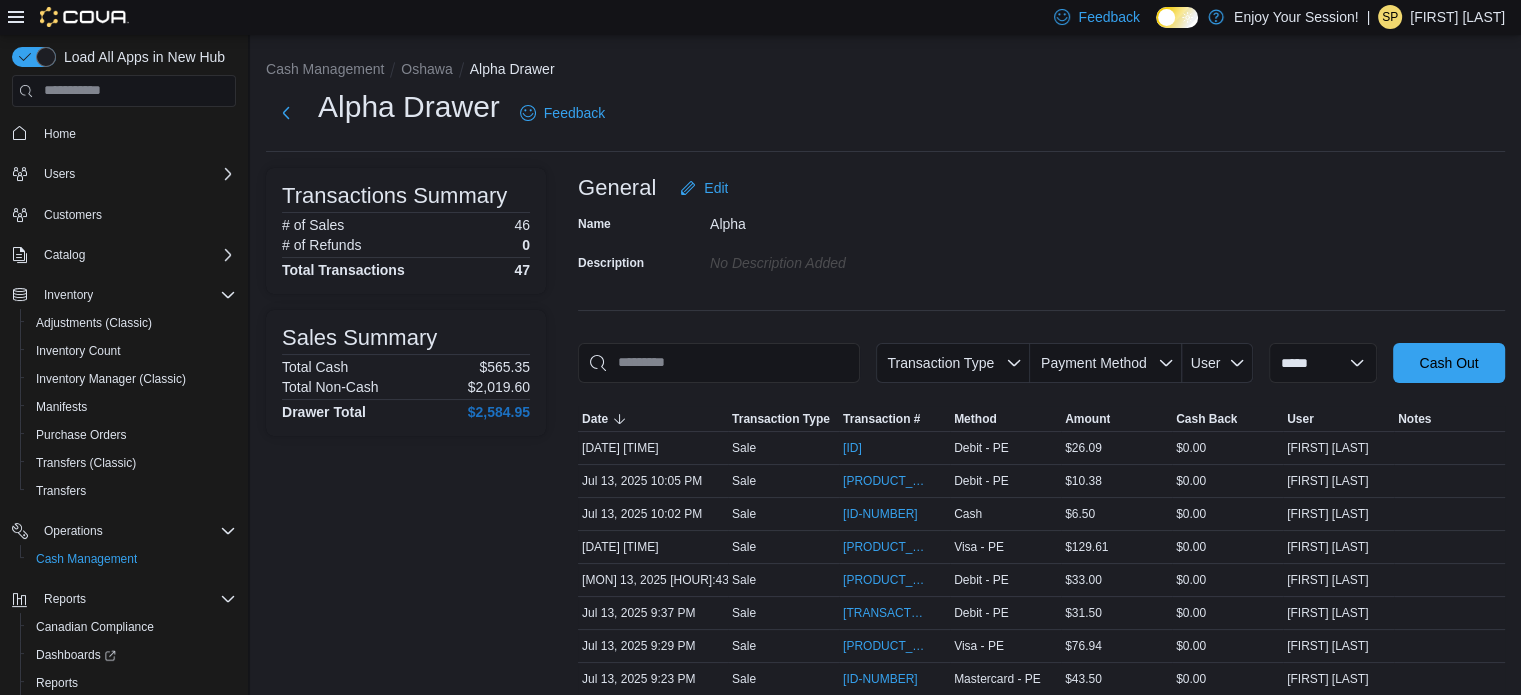 drag, startPoint x: 284, startPoint y: 100, endPoint x: 354, endPoint y: 48, distance: 87.20092 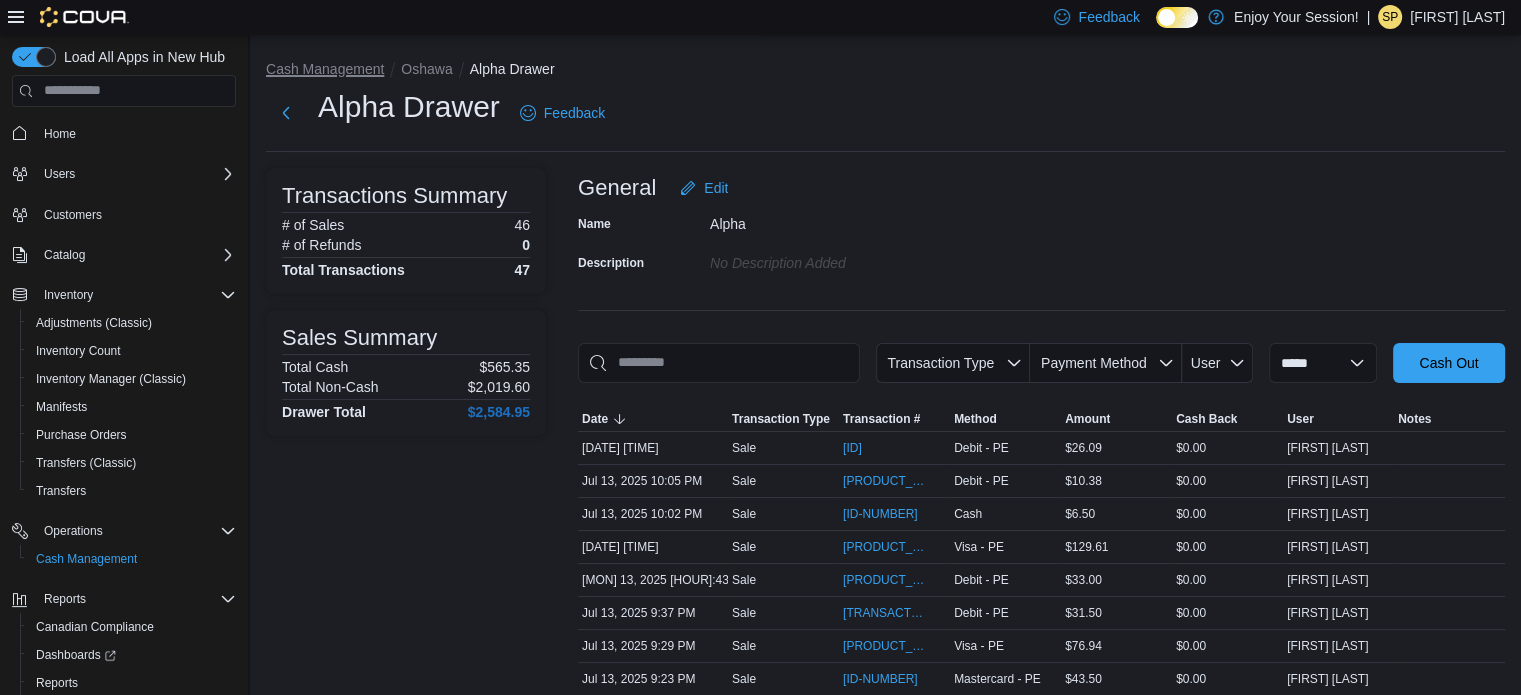 click on "Cash Management" at bounding box center (325, 69) 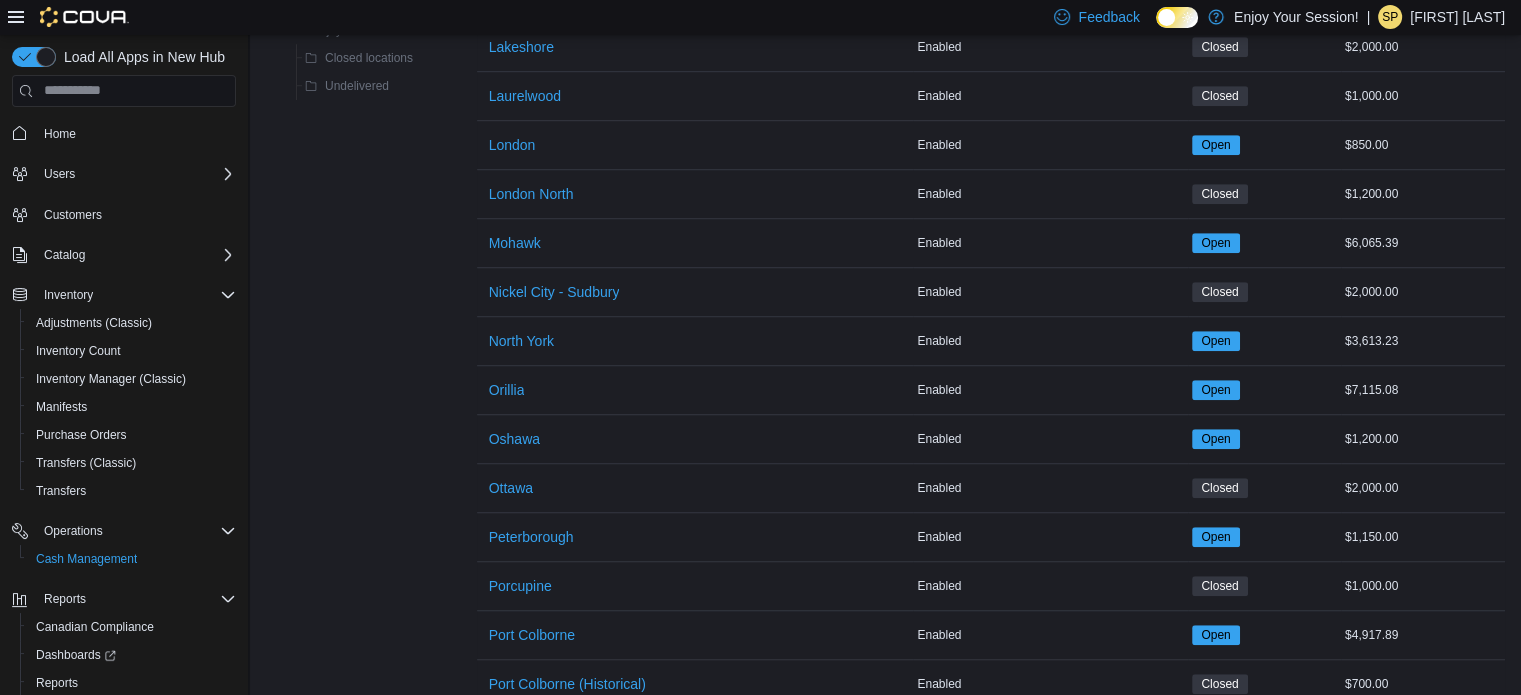 scroll, scrollTop: 1400, scrollLeft: 0, axis: vertical 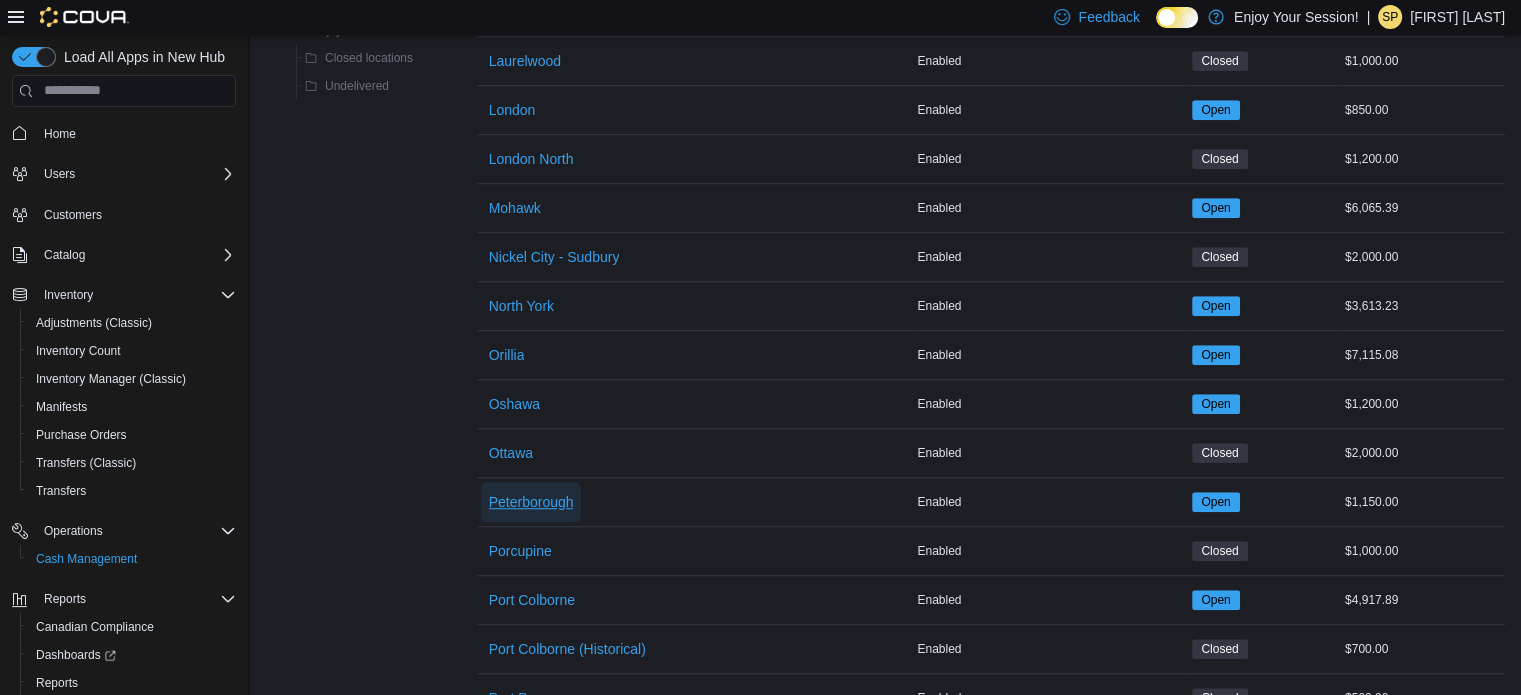 click on "Peterborough" at bounding box center [531, 502] 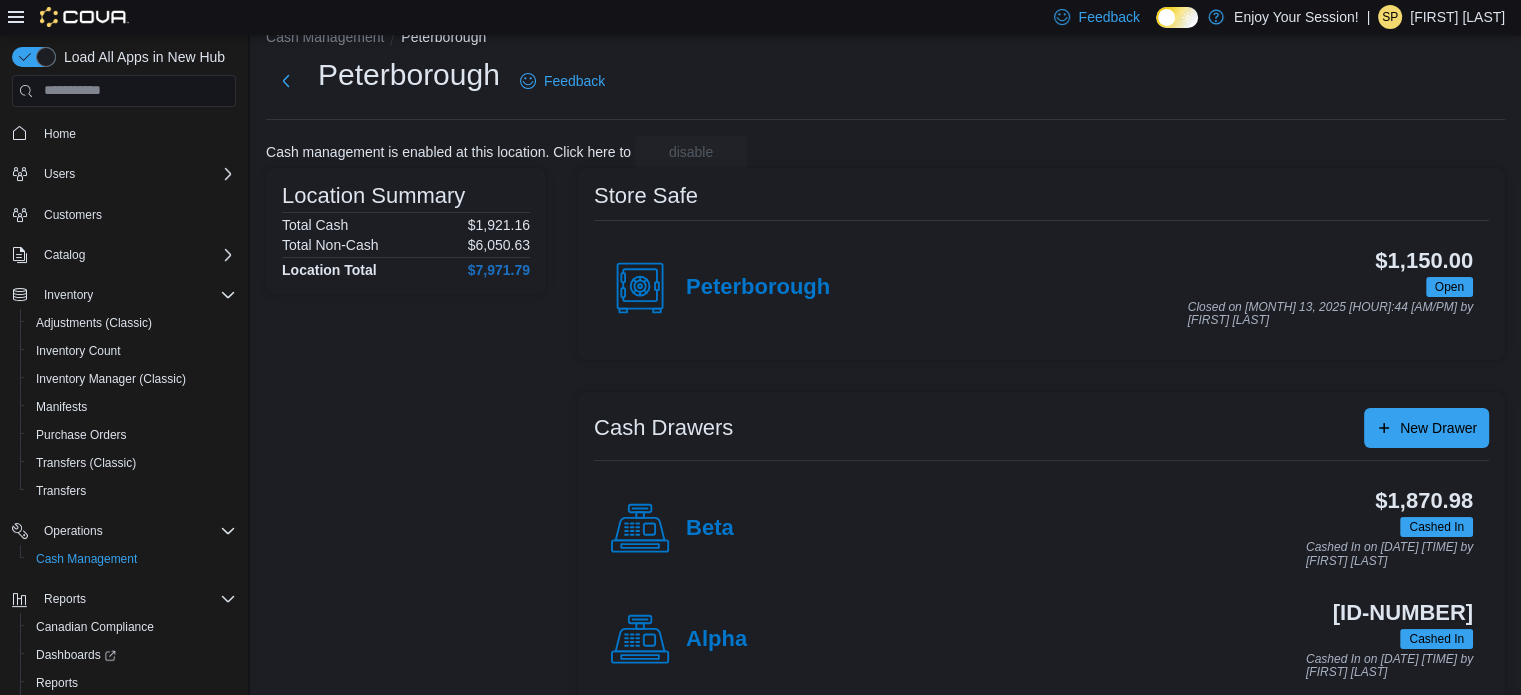 scroll, scrollTop: 64, scrollLeft: 0, axis: vertical 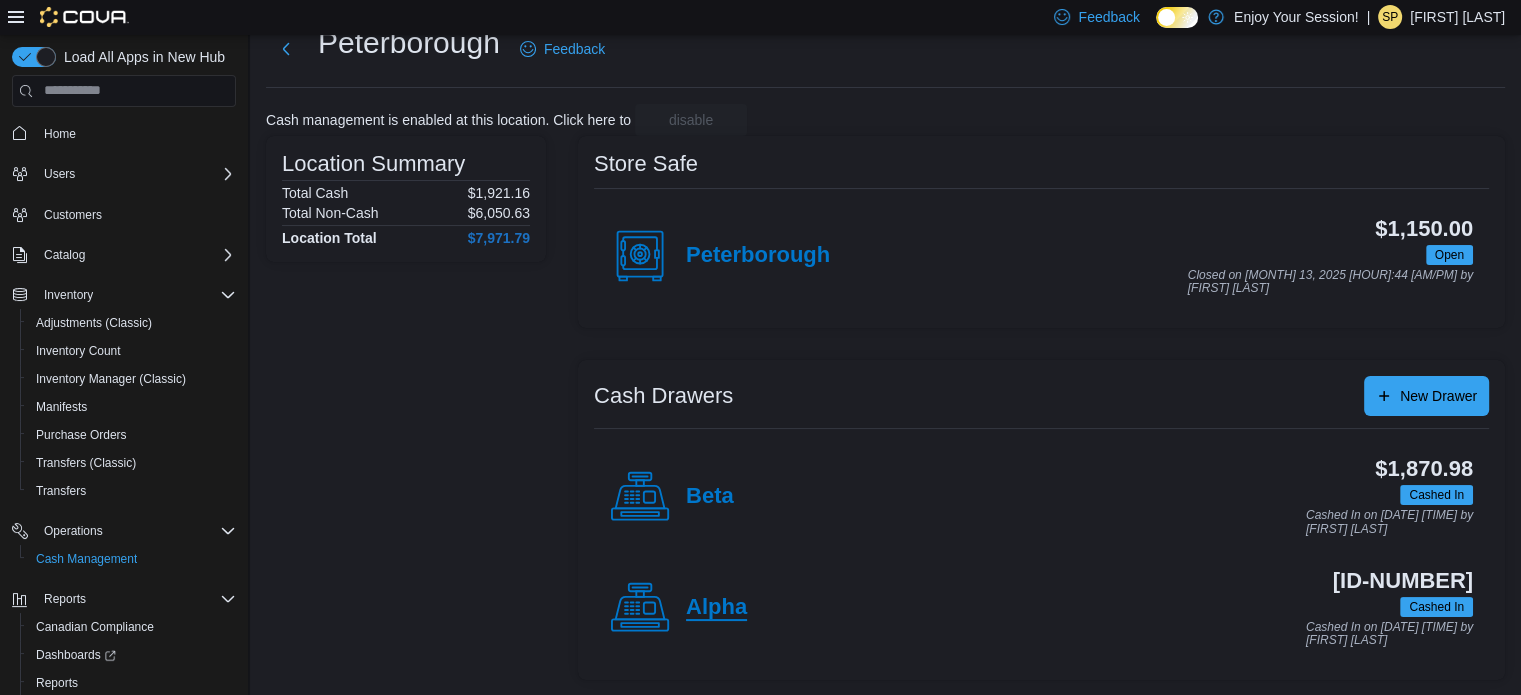 click on "Alpha" at bounding box center [716, 608] 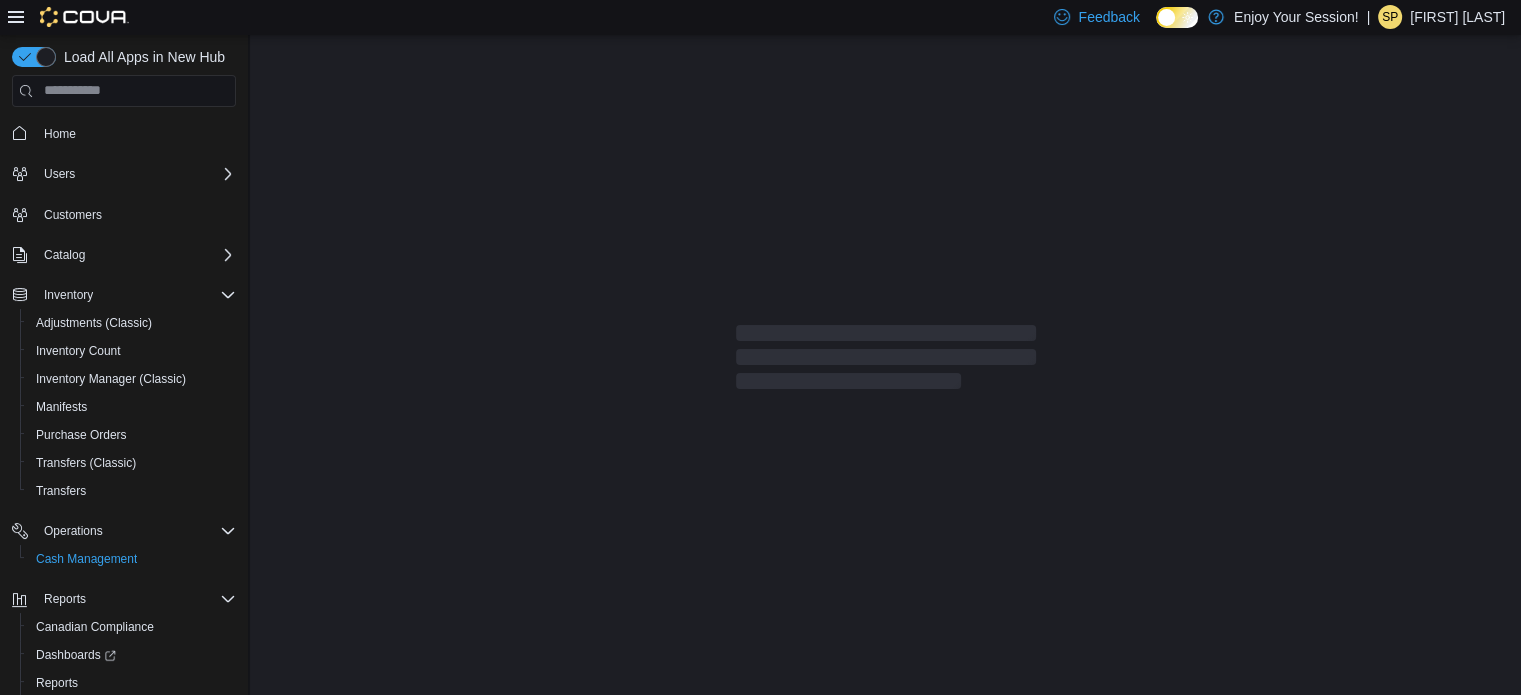 scroll, scrollTop: 0, scrollLeft: 0, axis: both 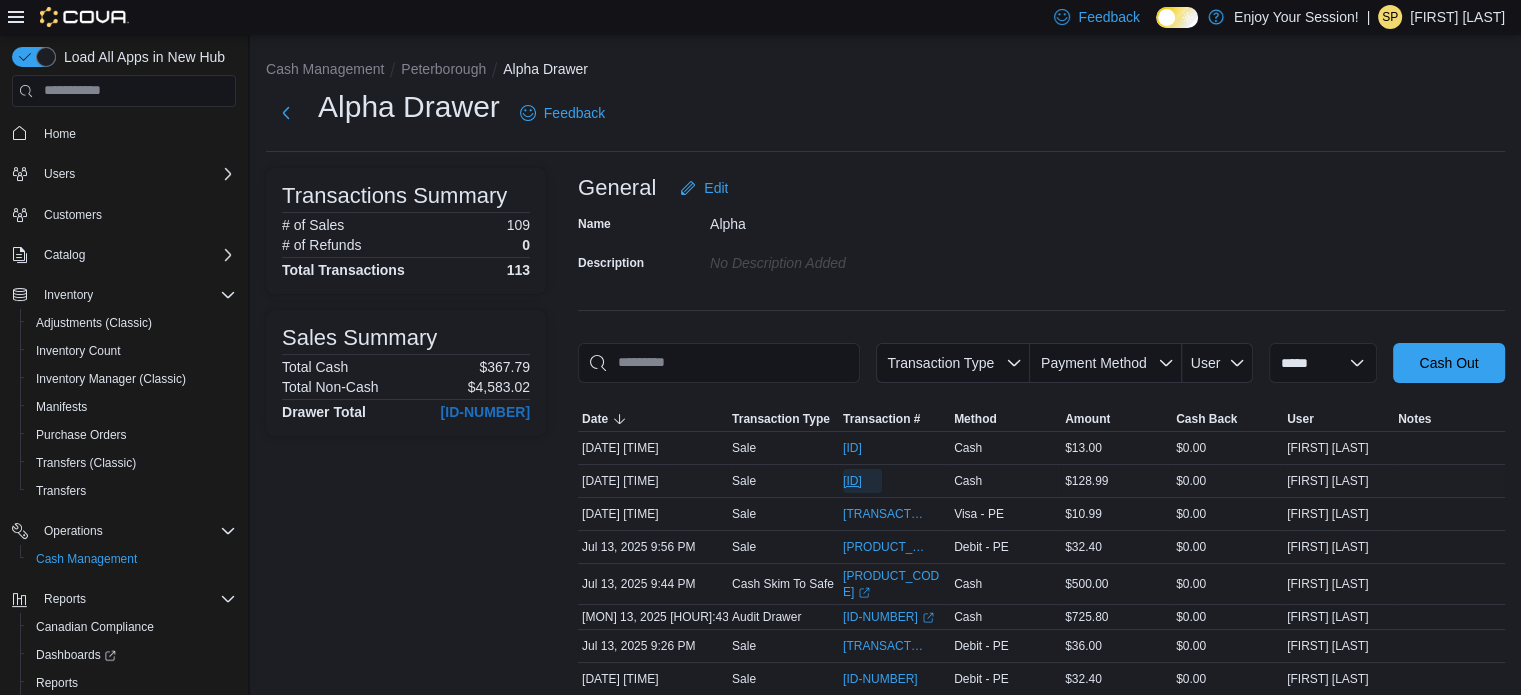 click on "IN71JW-7222547" at bounding box center [852, 481] 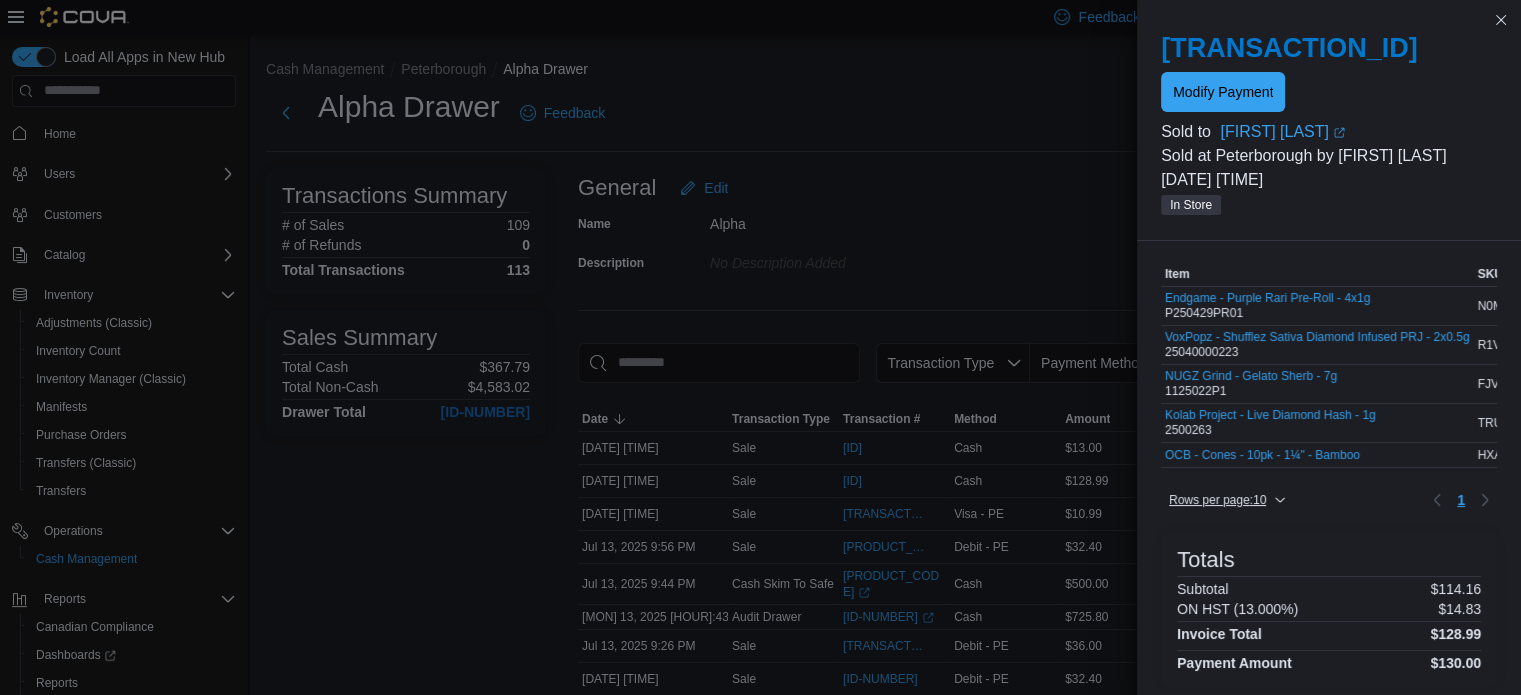scroll, scrollTop: 200, scrollLeft: 0, axis: vertical 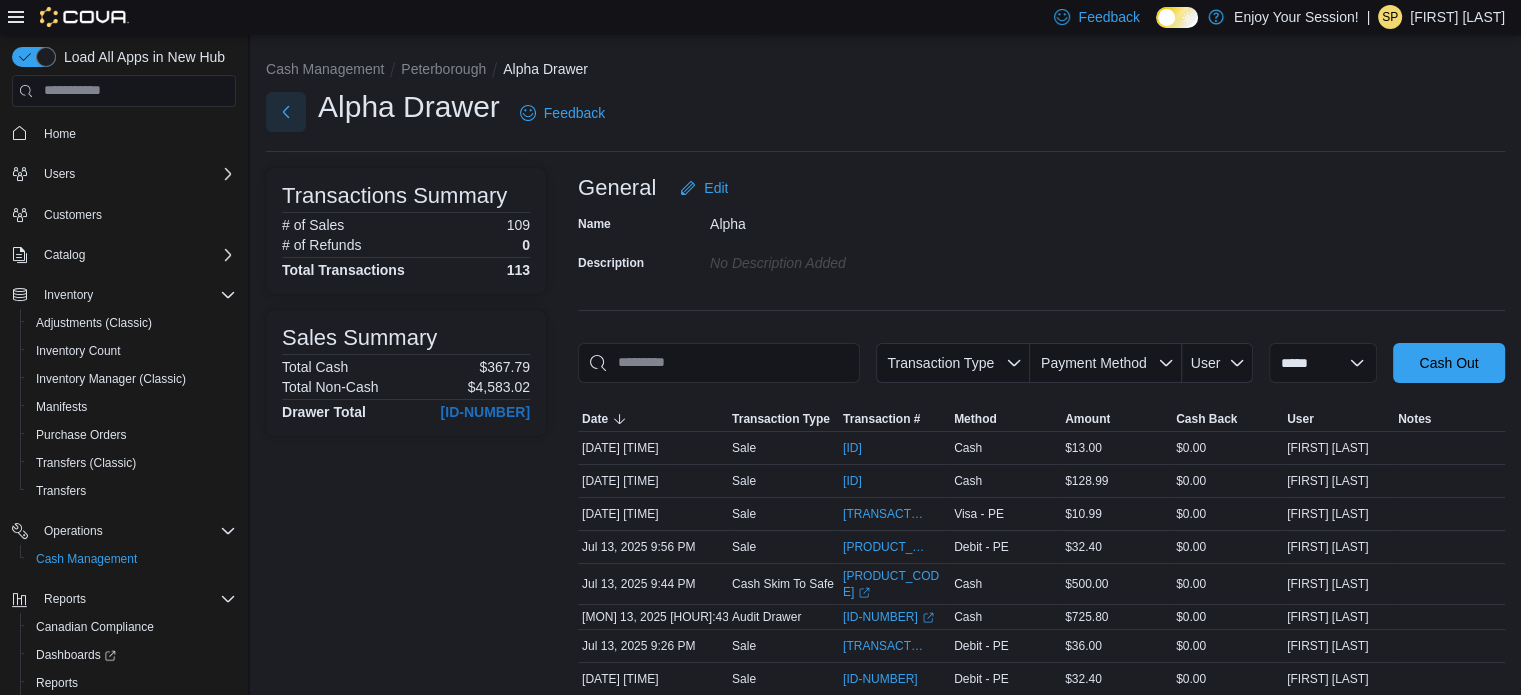 click at bounding box center [286, 112] 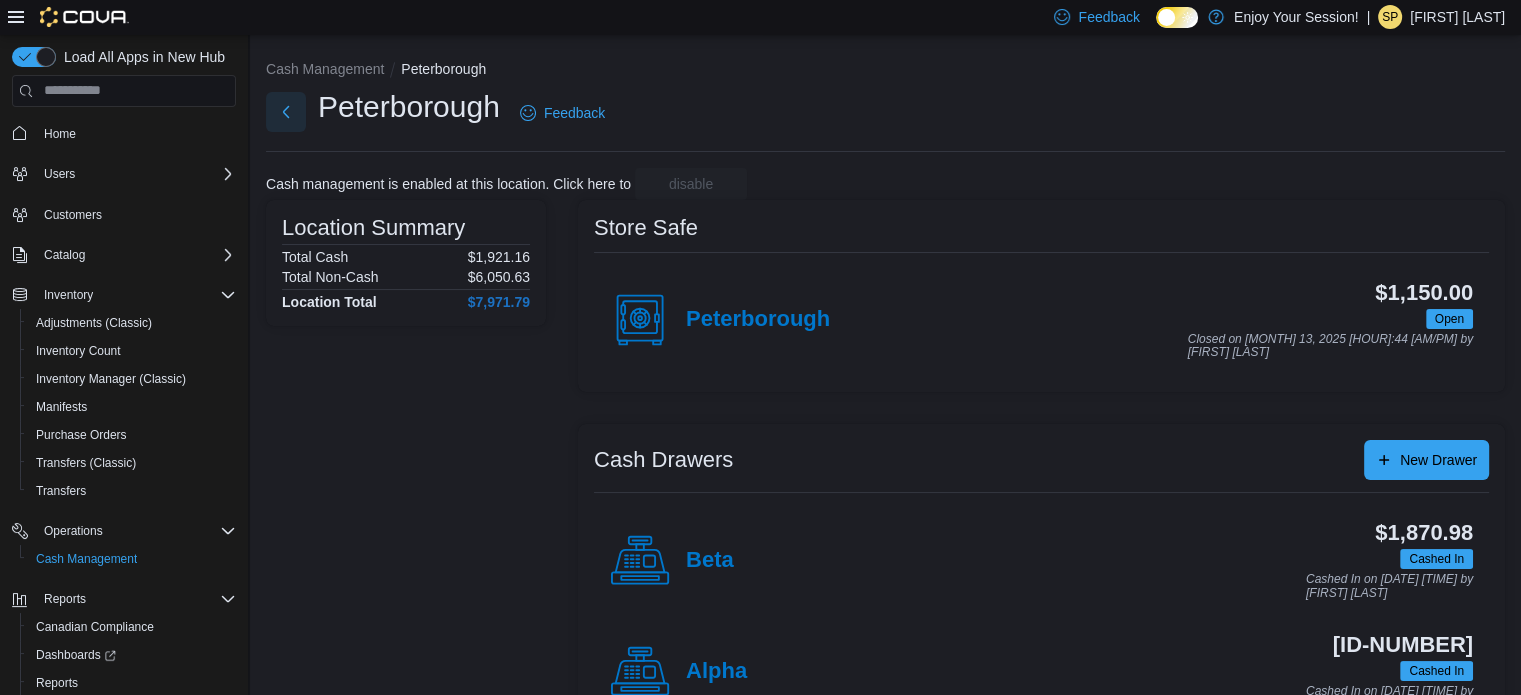 click at bounding box center [286, 112] 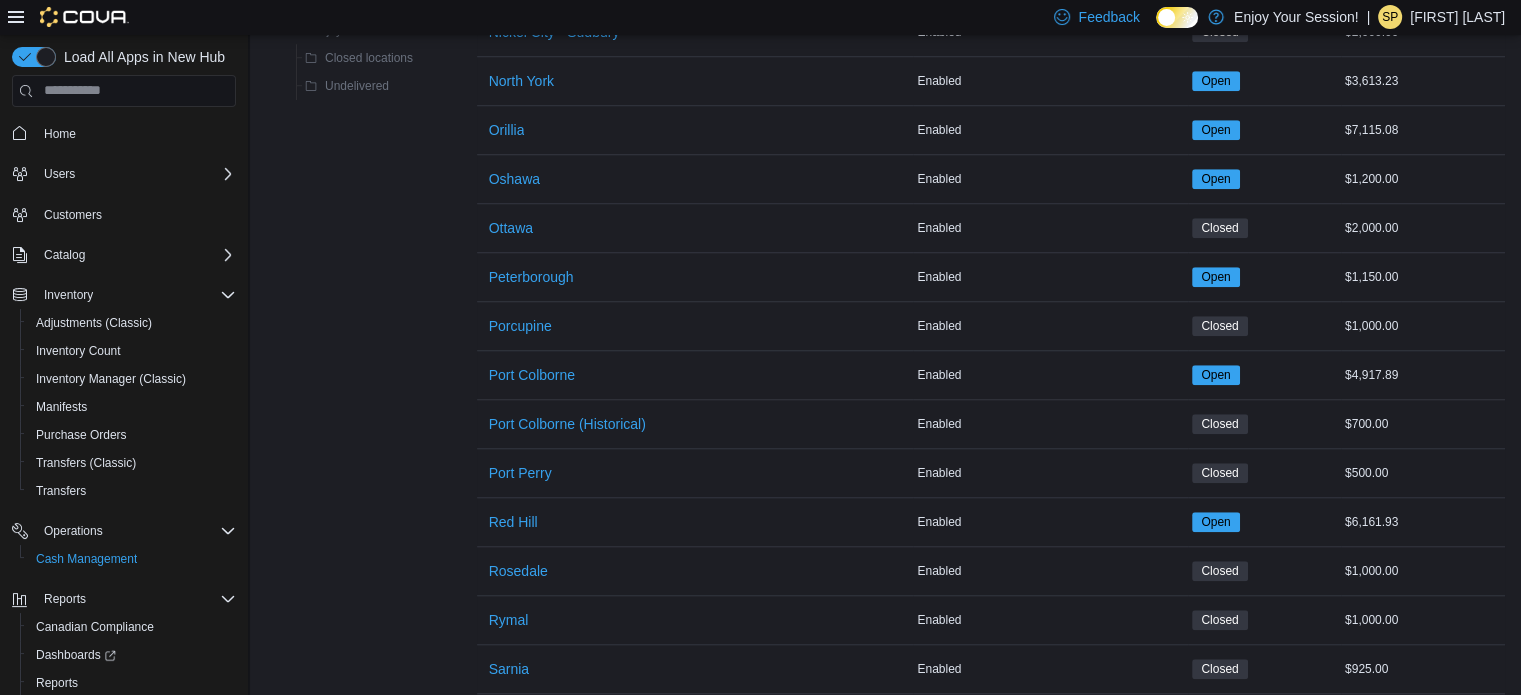 scroll, scrollTop: 1700, scrollLeft: 0, axis: vertical 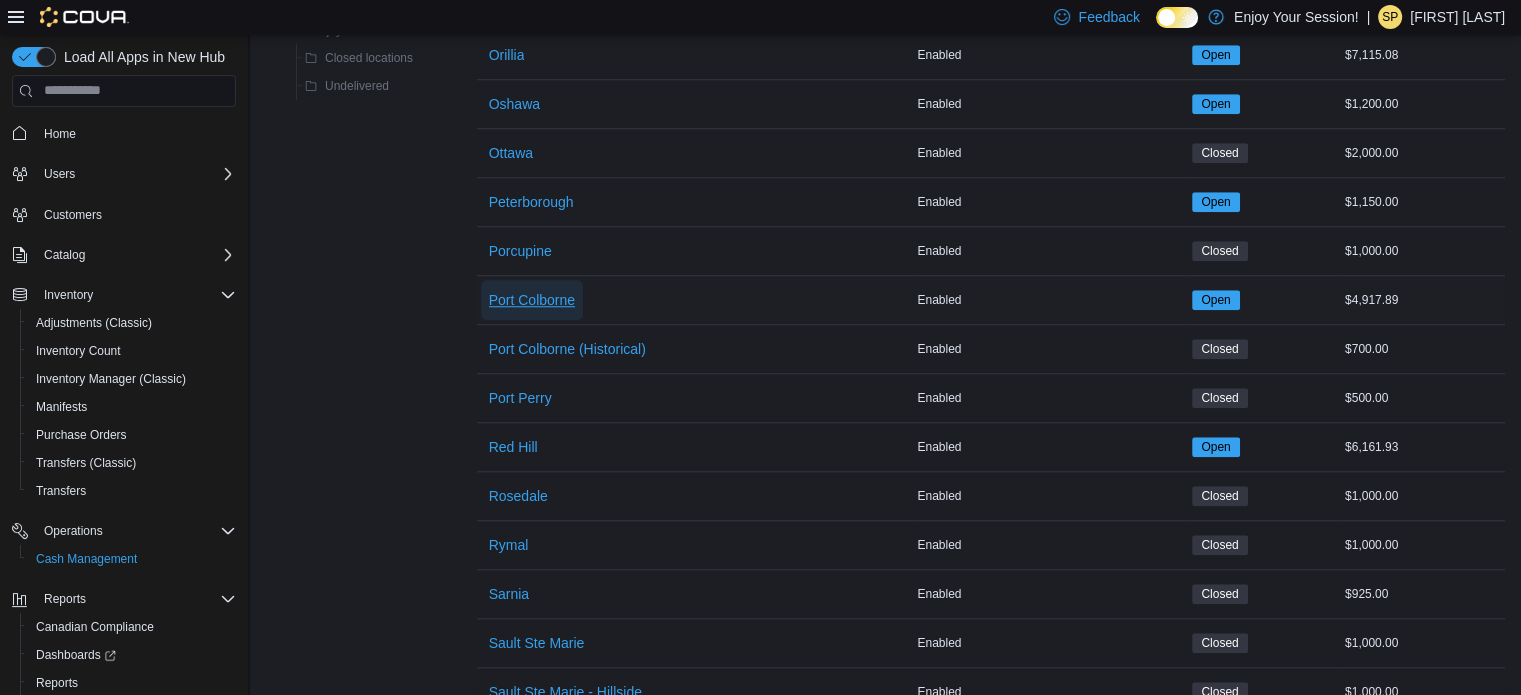 click on "Port Colborne" at bounding box center (532, 300) 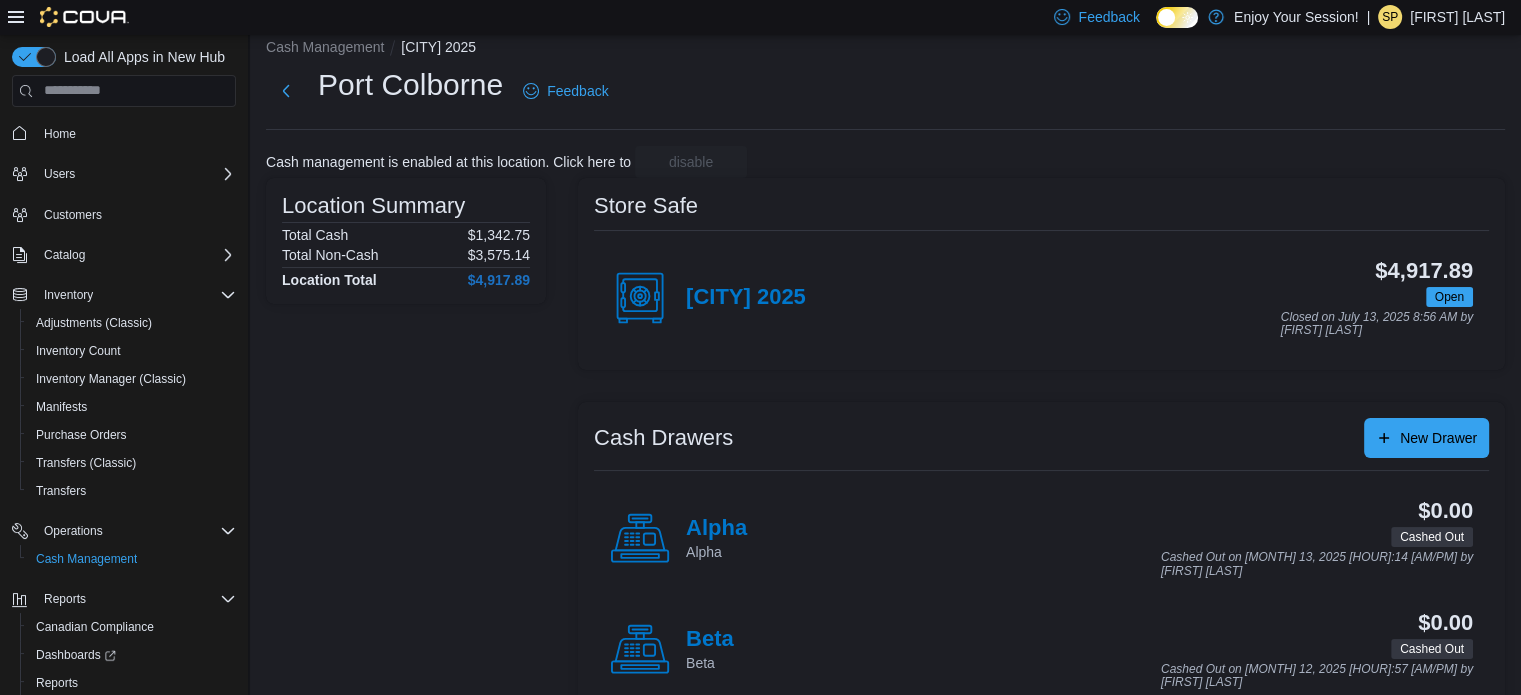 scroll, scrollTop: 0, scrollLeft: 0, axis: both 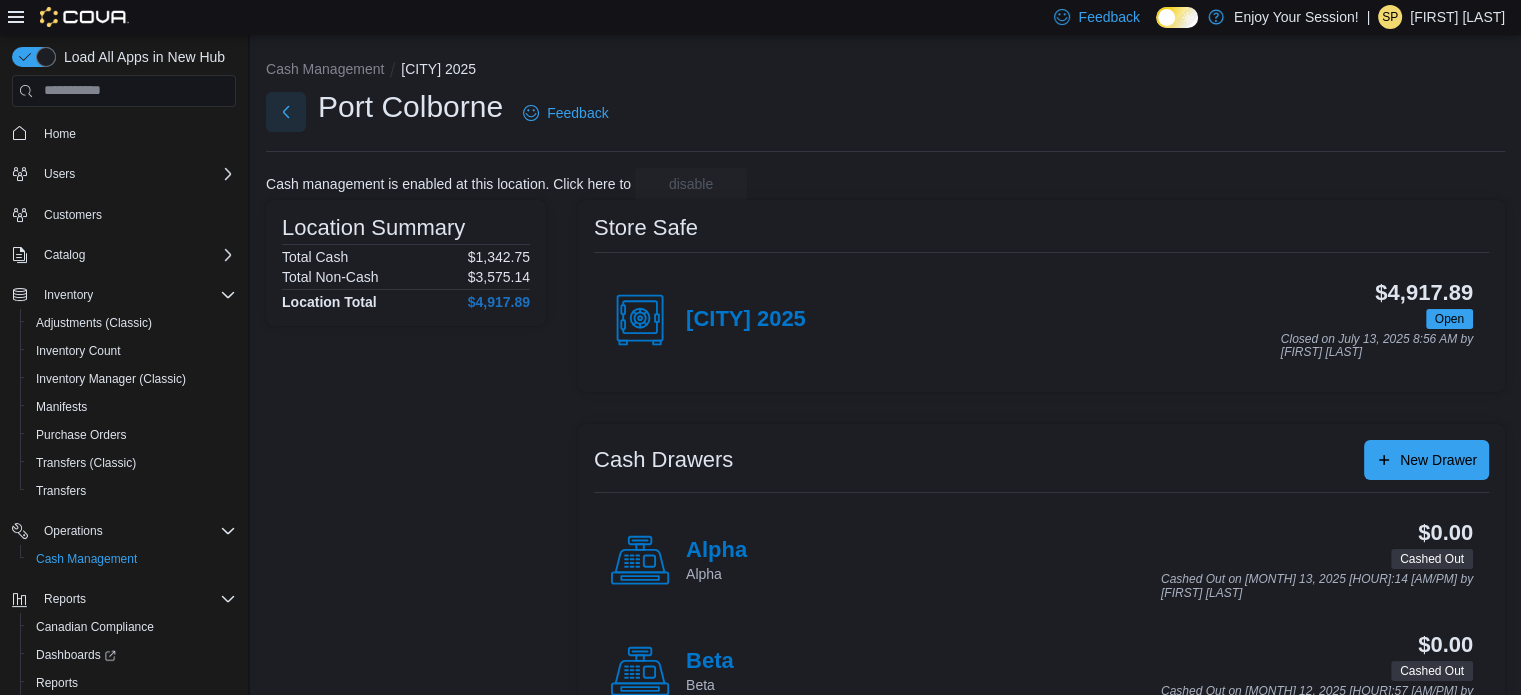 click at bounding box center [286, 112] 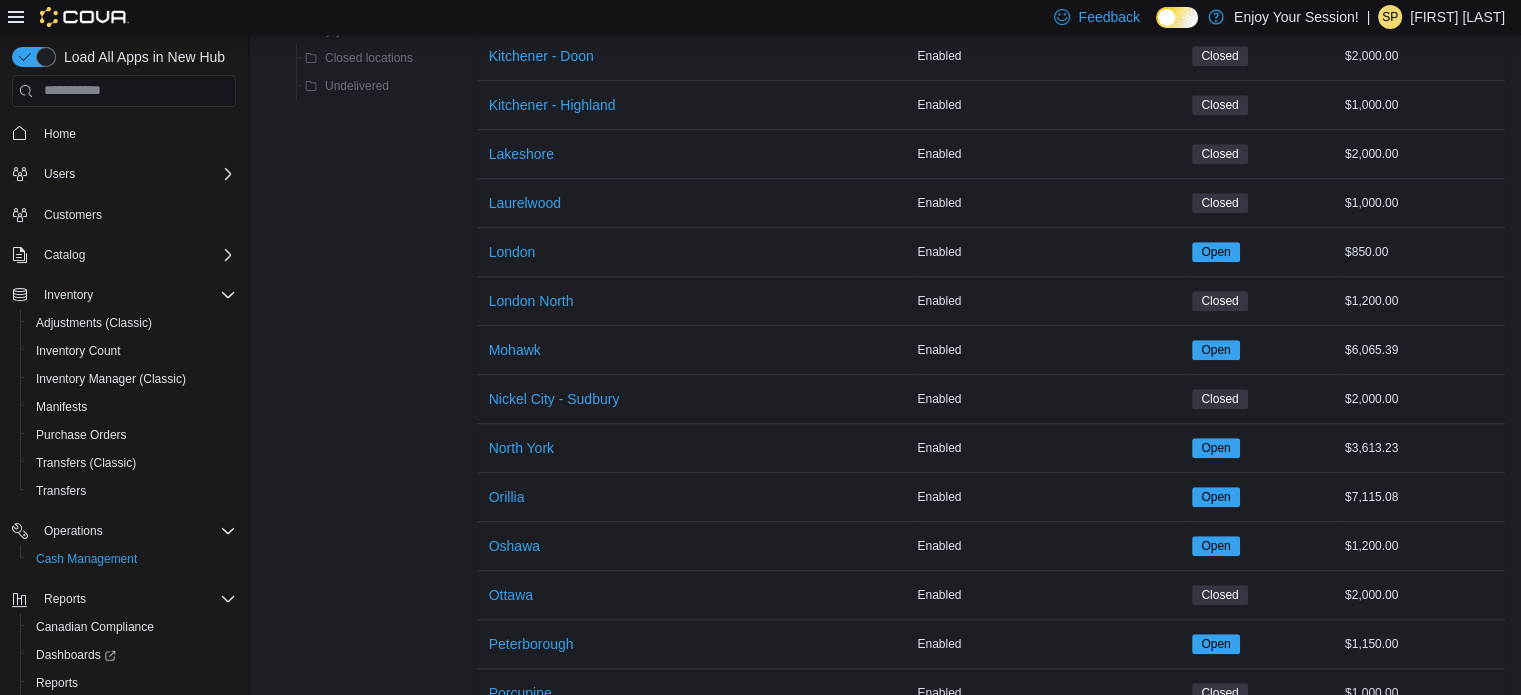 scroll, scrollTop: 1600, scrollLeft: 0, axis: vertical 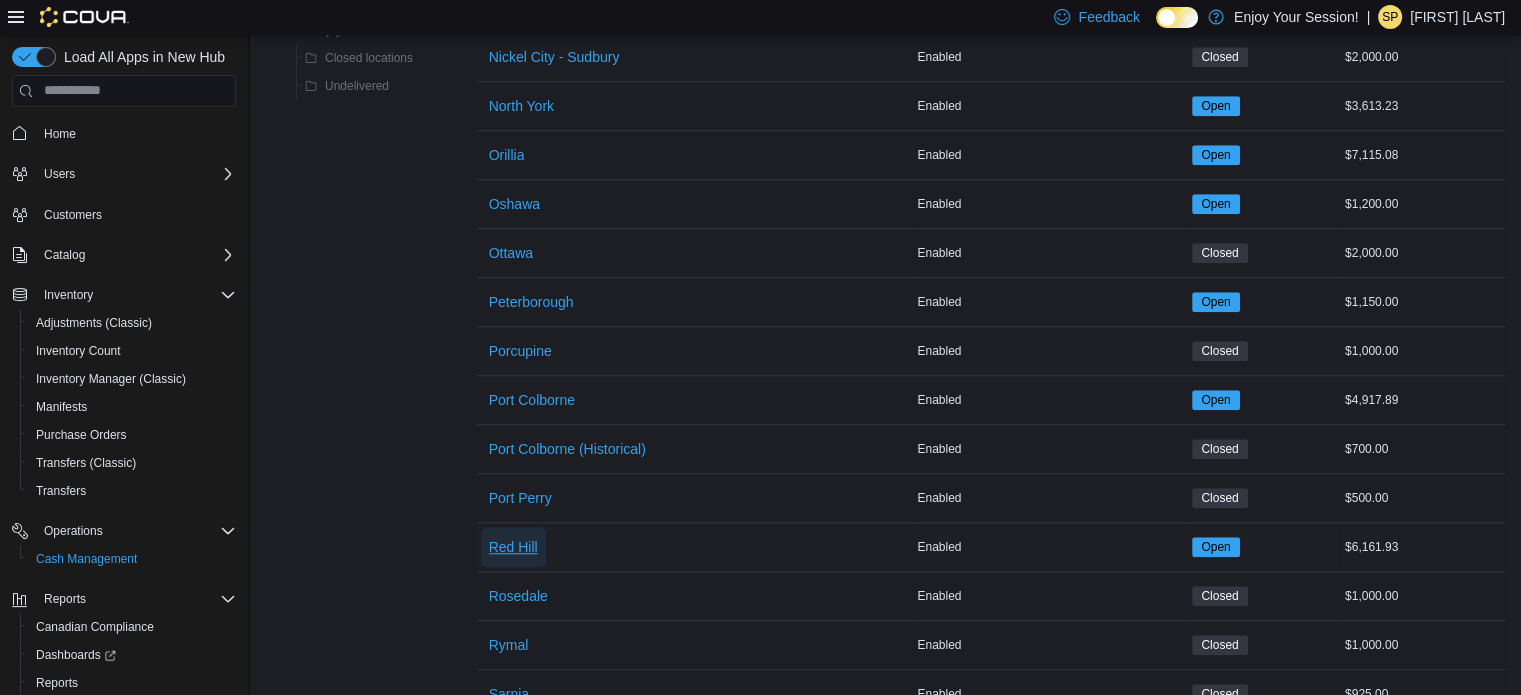 click on "Red Hill" at bounding box center [513, 547] 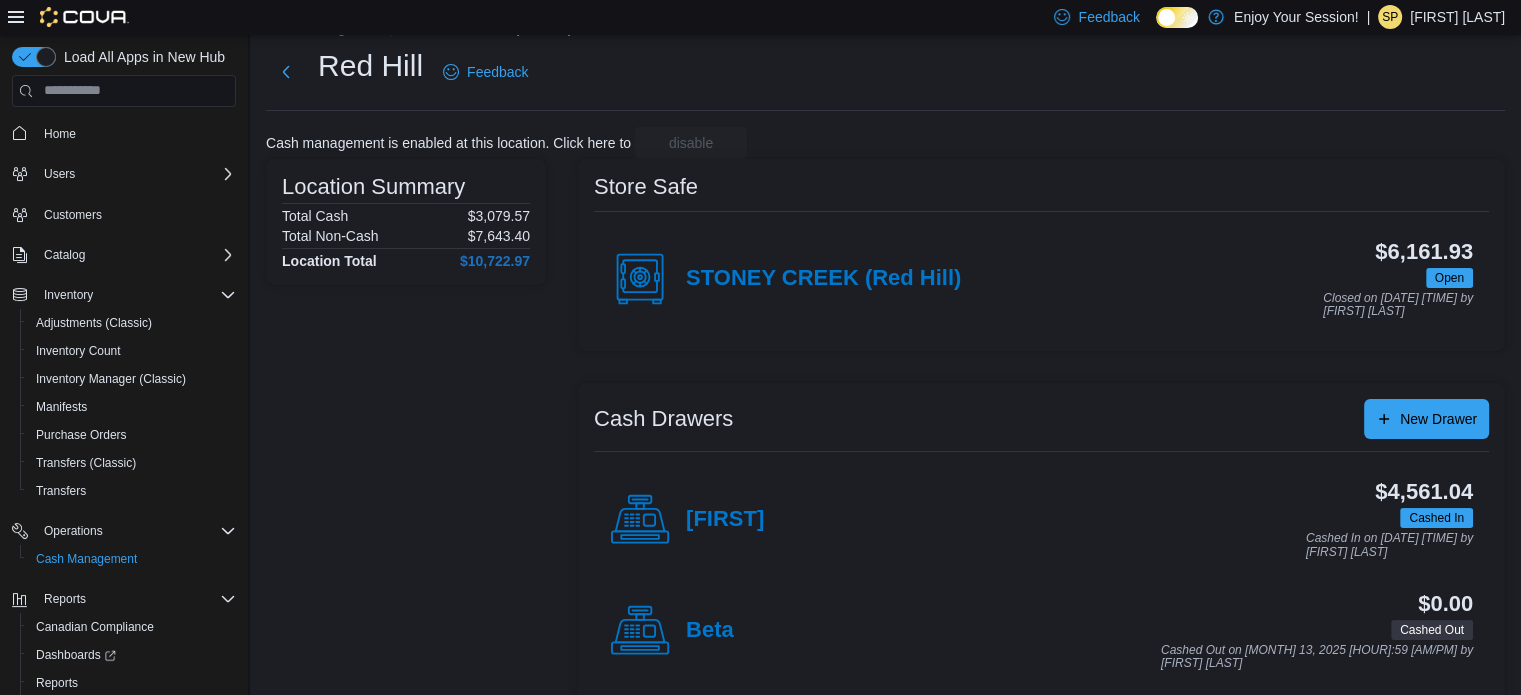 scroll, scrollTop: 64, scrollLeft: 0, axis: vertical 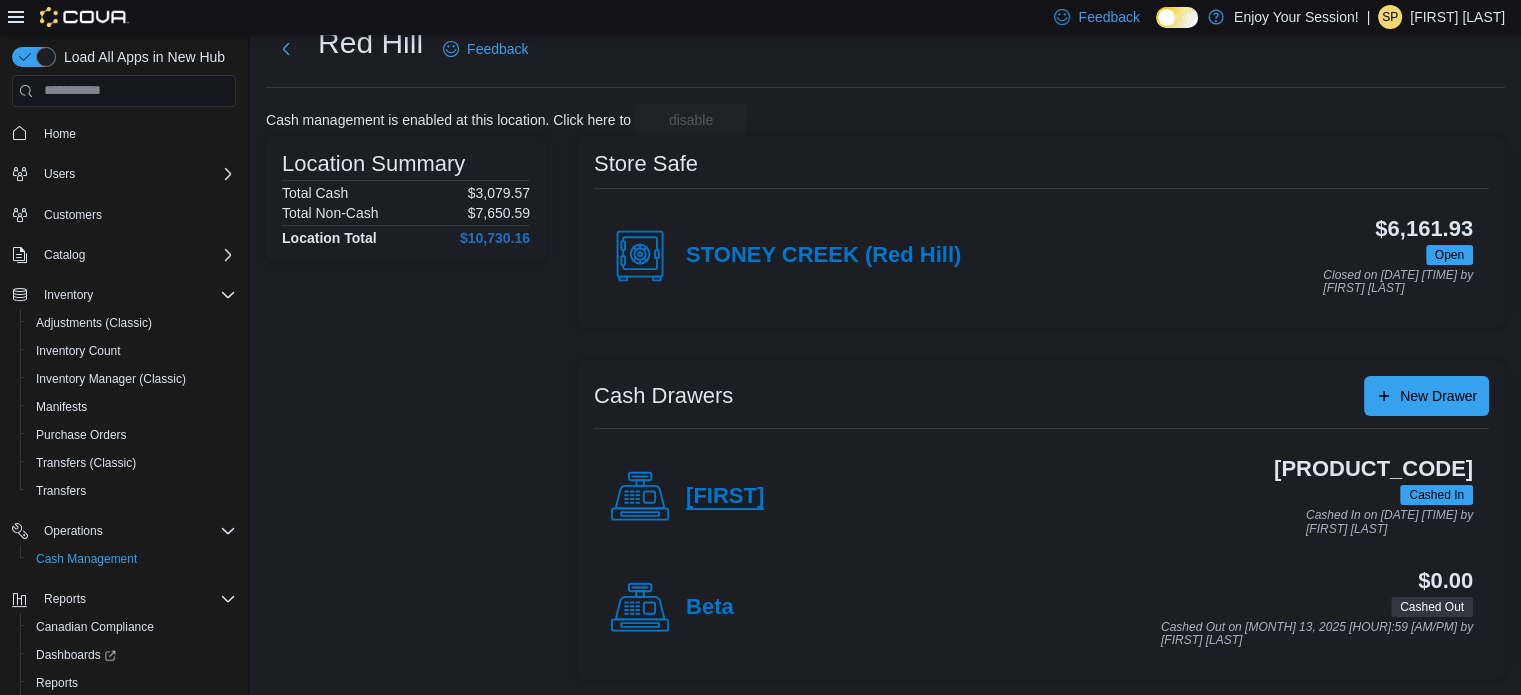 click on "Charlie" at bounding box center (725, 497) 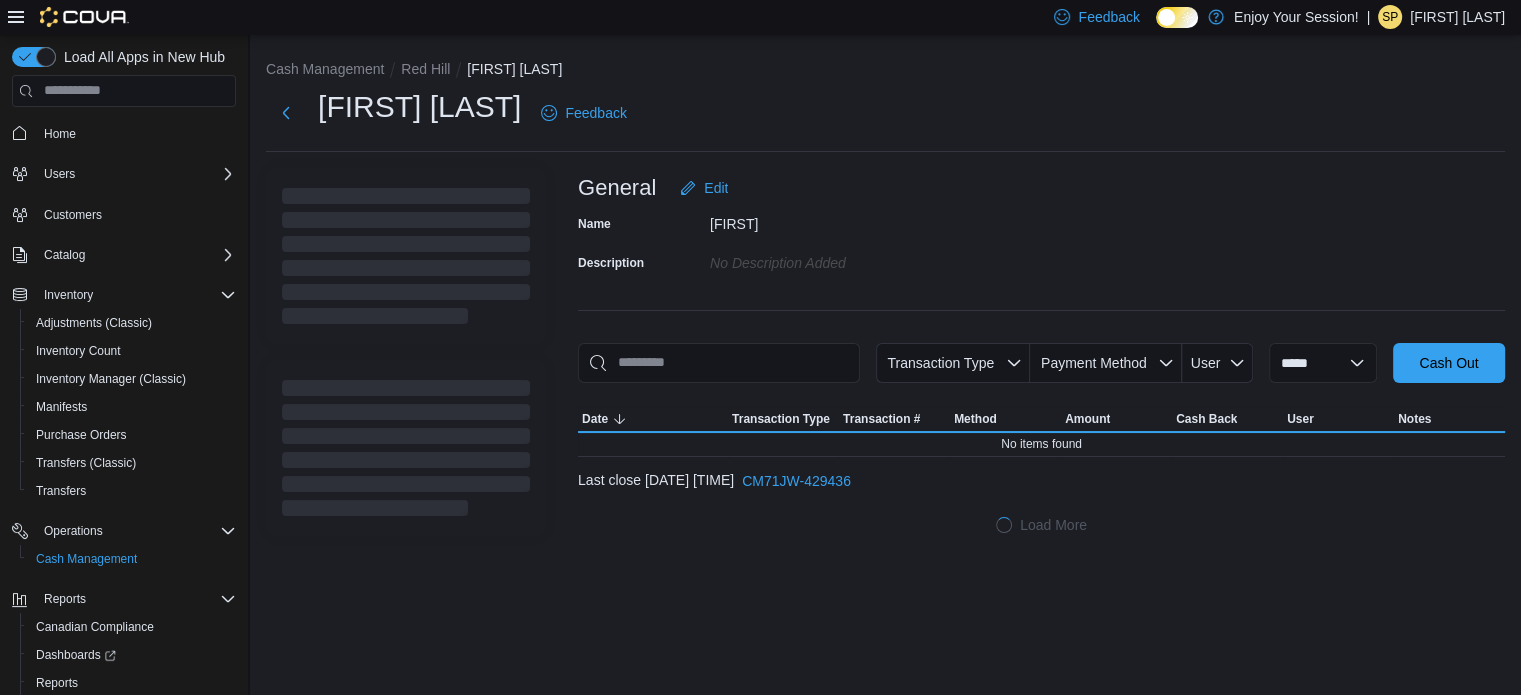 scroll, scrollTop: 0, scrollLeft: 0, axis: both 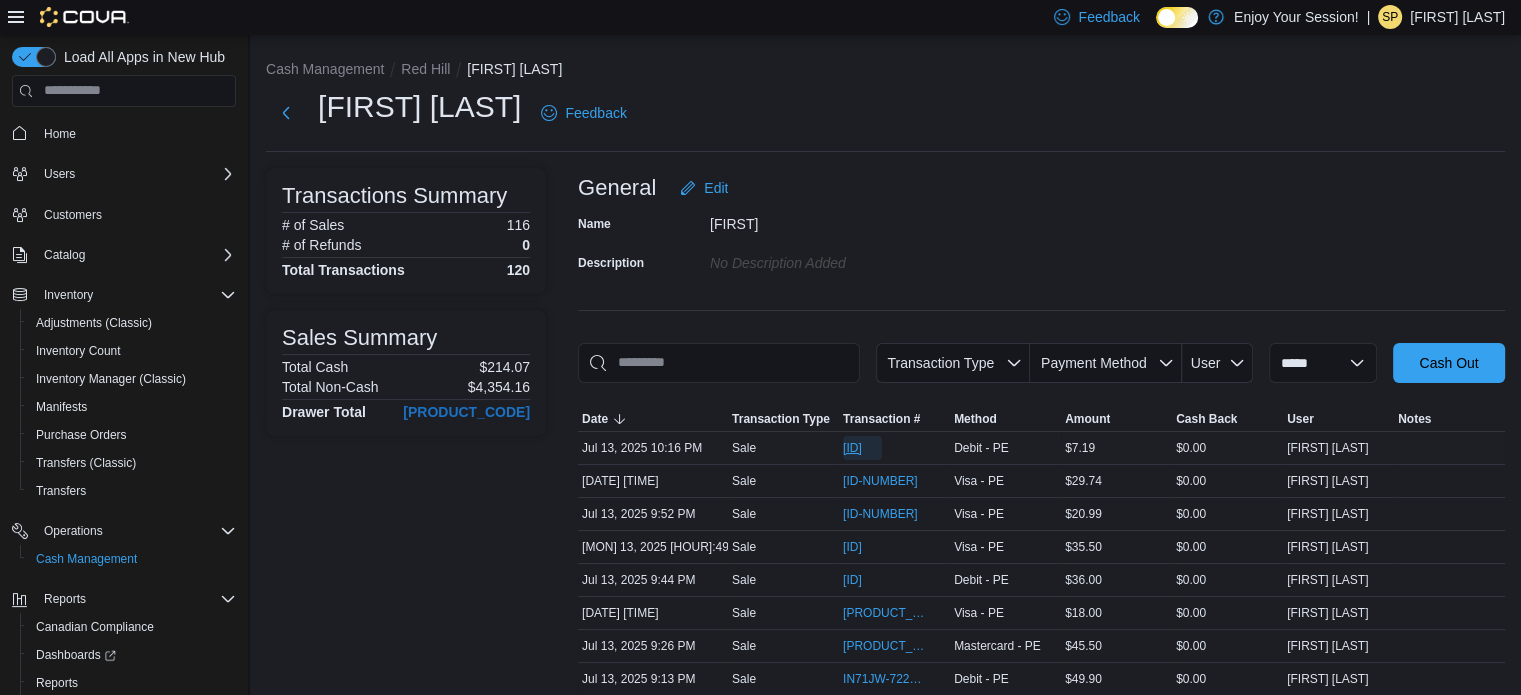 click on "IN71JW-7222567" at bounding box center [852, 448] 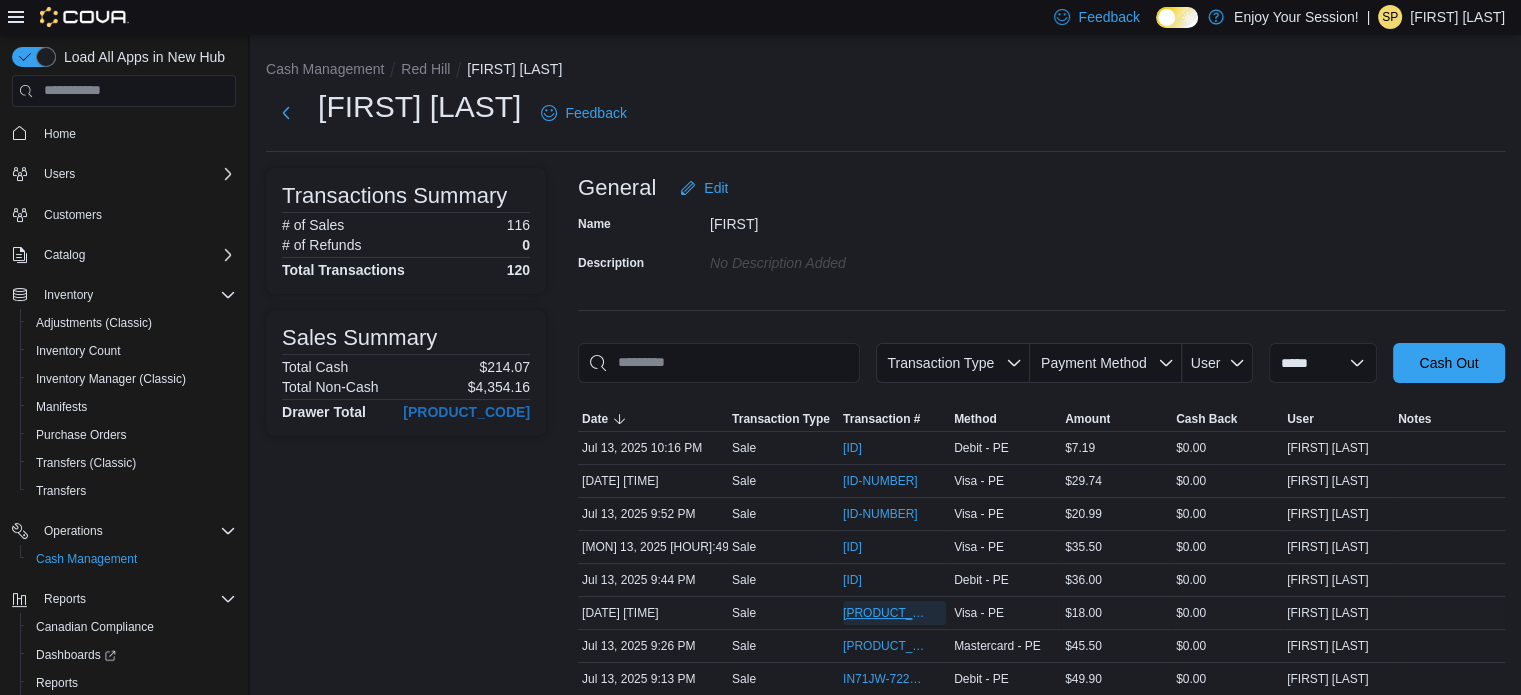 click on "IN71JW-7222468" at bounding box center (884, 613) 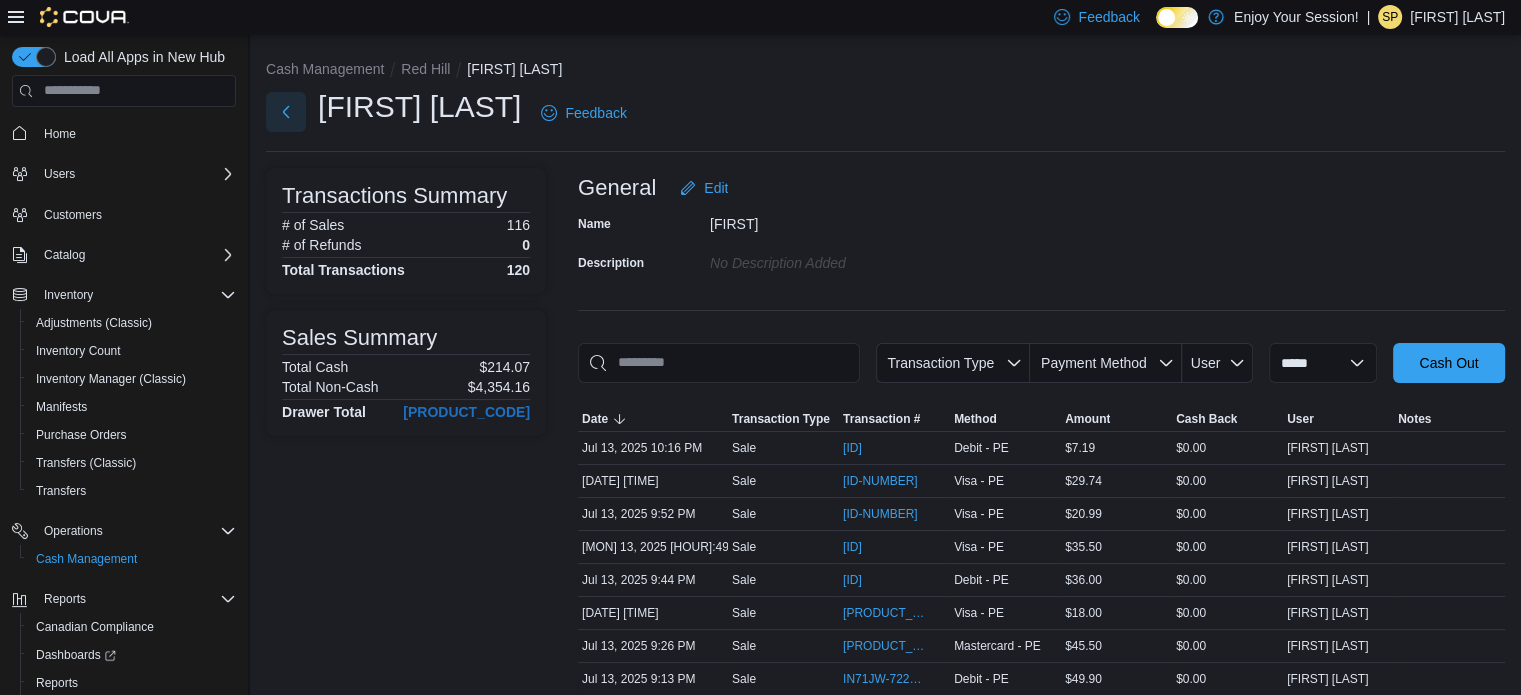 click at bounding box center [286, 112] 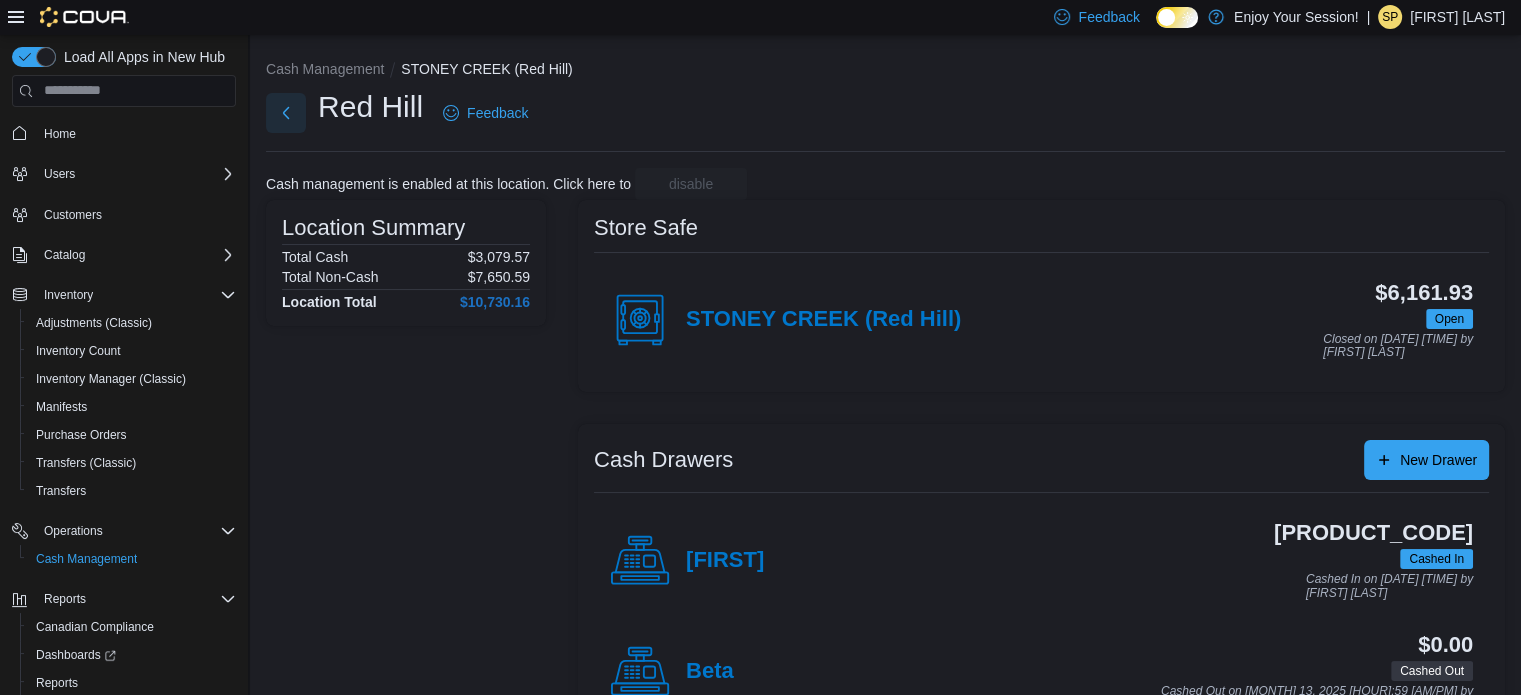 click at bounding box center [286, 113] 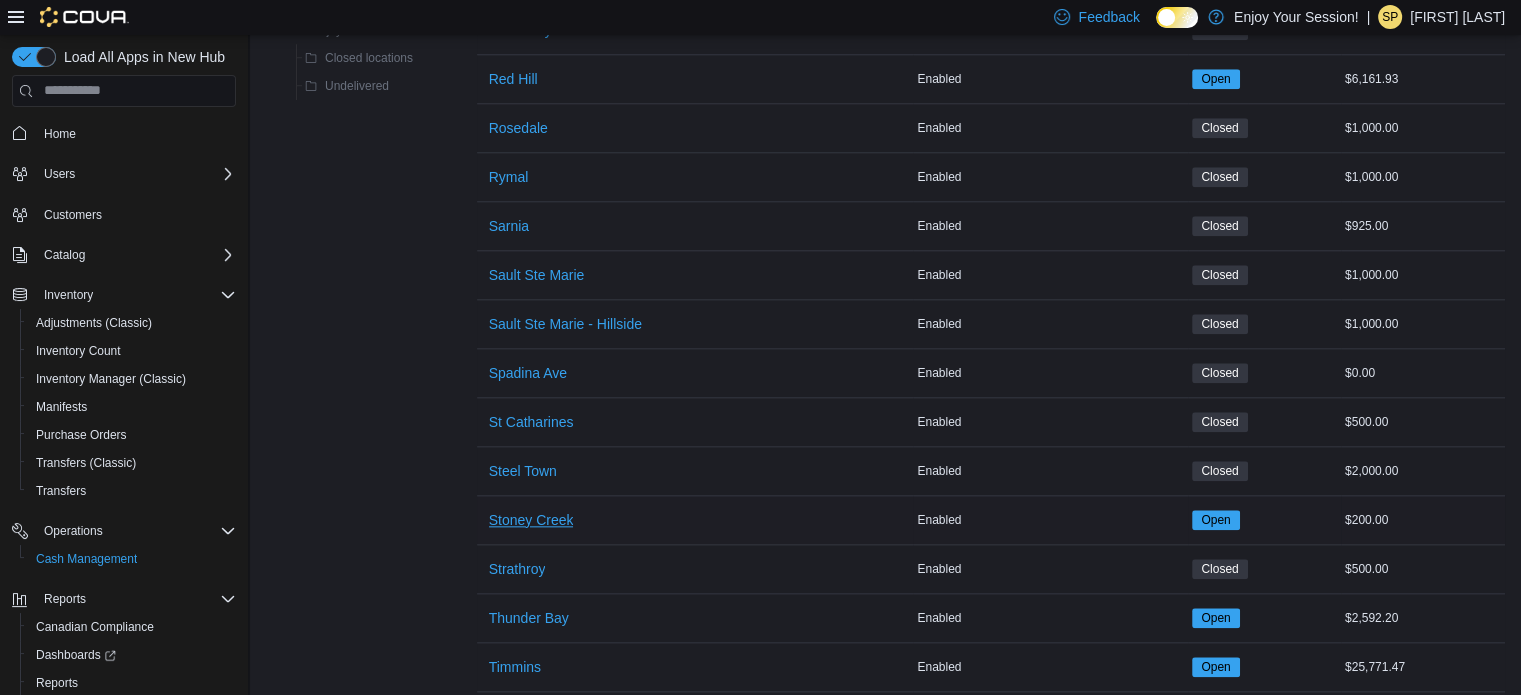 scroll, scrollTop: 2100, scrollLeft: 0, axis: vertical 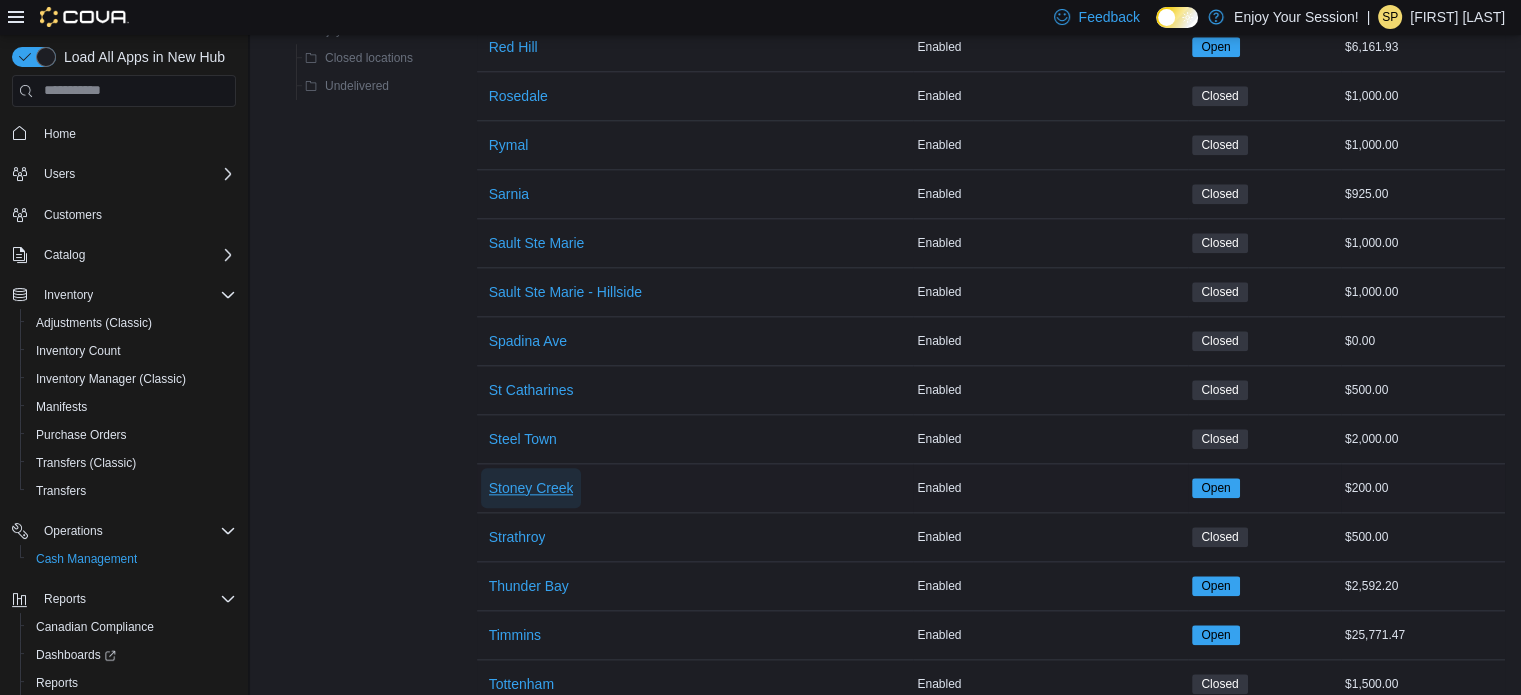click on "Stoney Creek" at bounding box center (531, 488) 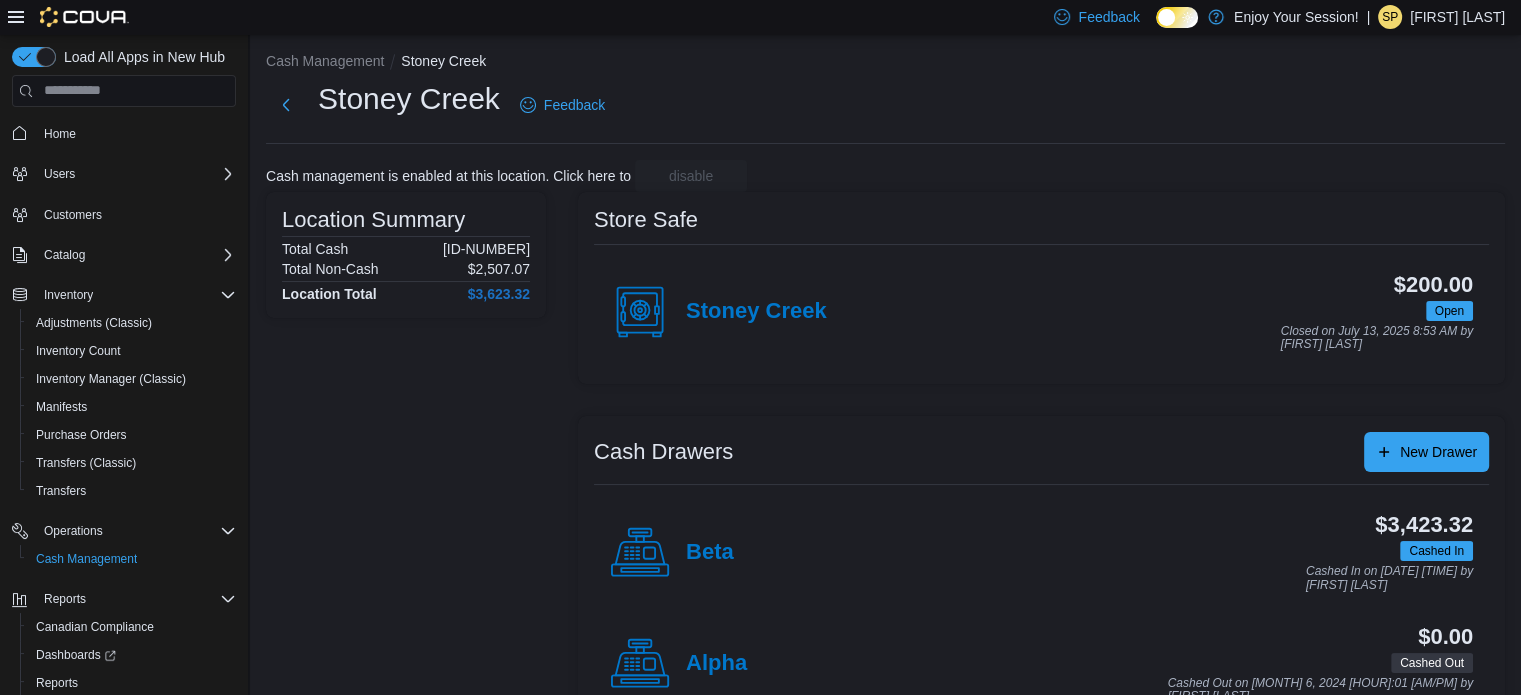 scroll, scrollTop: 64, scrollLeft: 0, axis: vertical 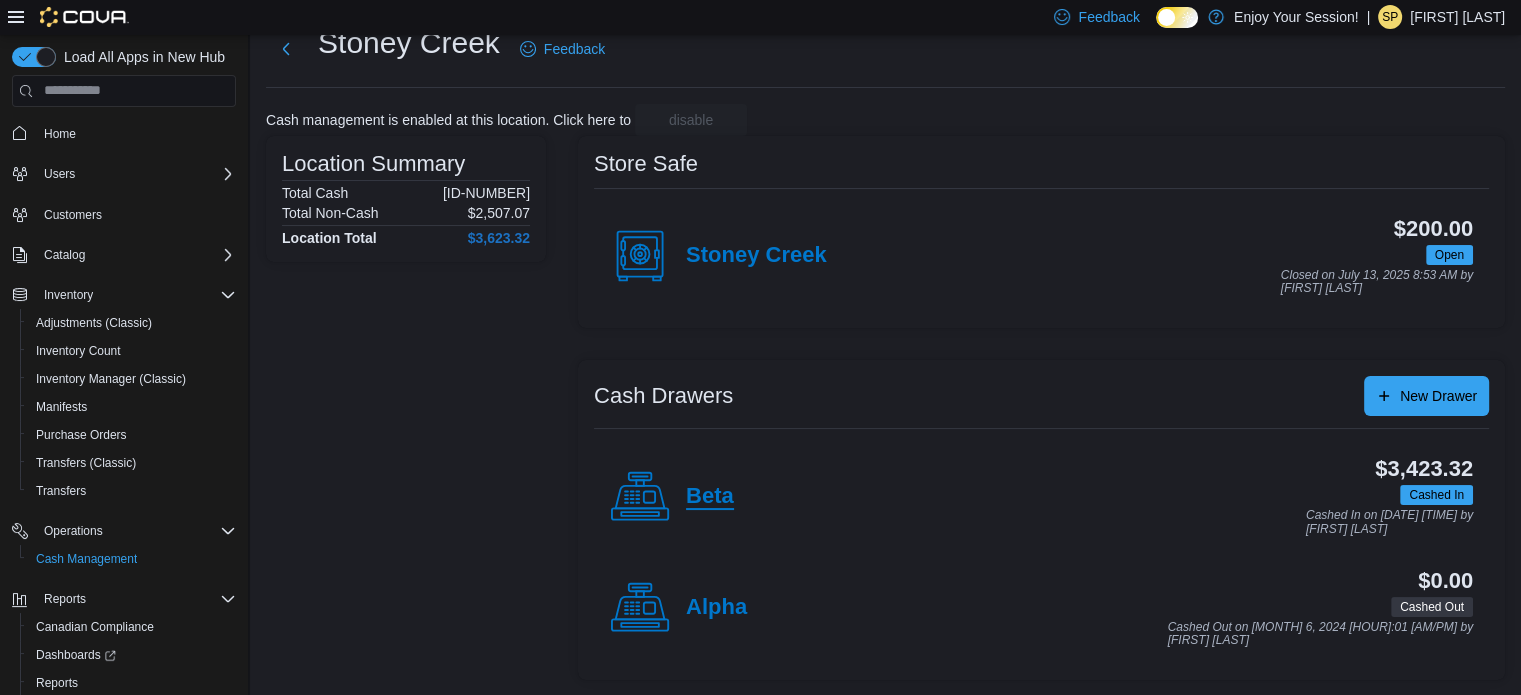 click on "Beta" at bounding box center [710, 497] 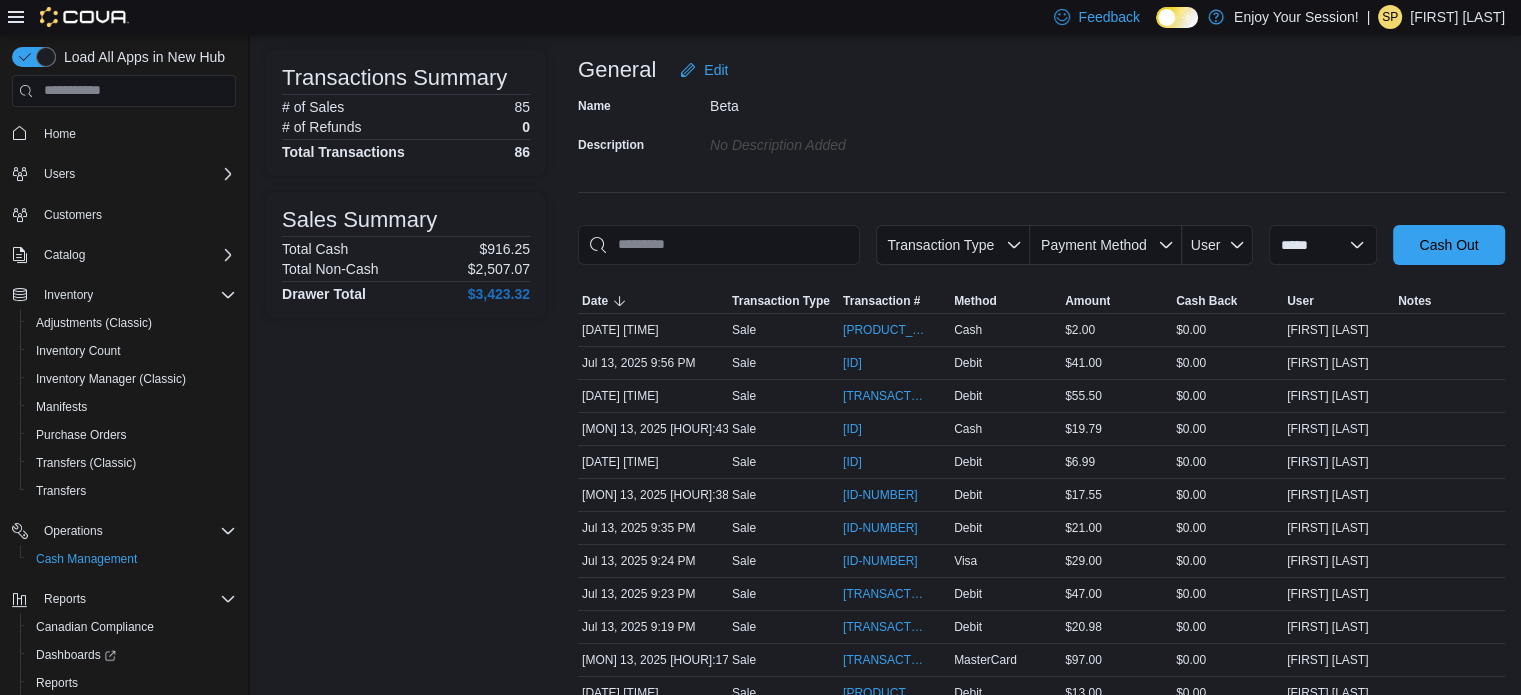 scroll, scrollTop: 0, scrollLeft: 0, axis: both 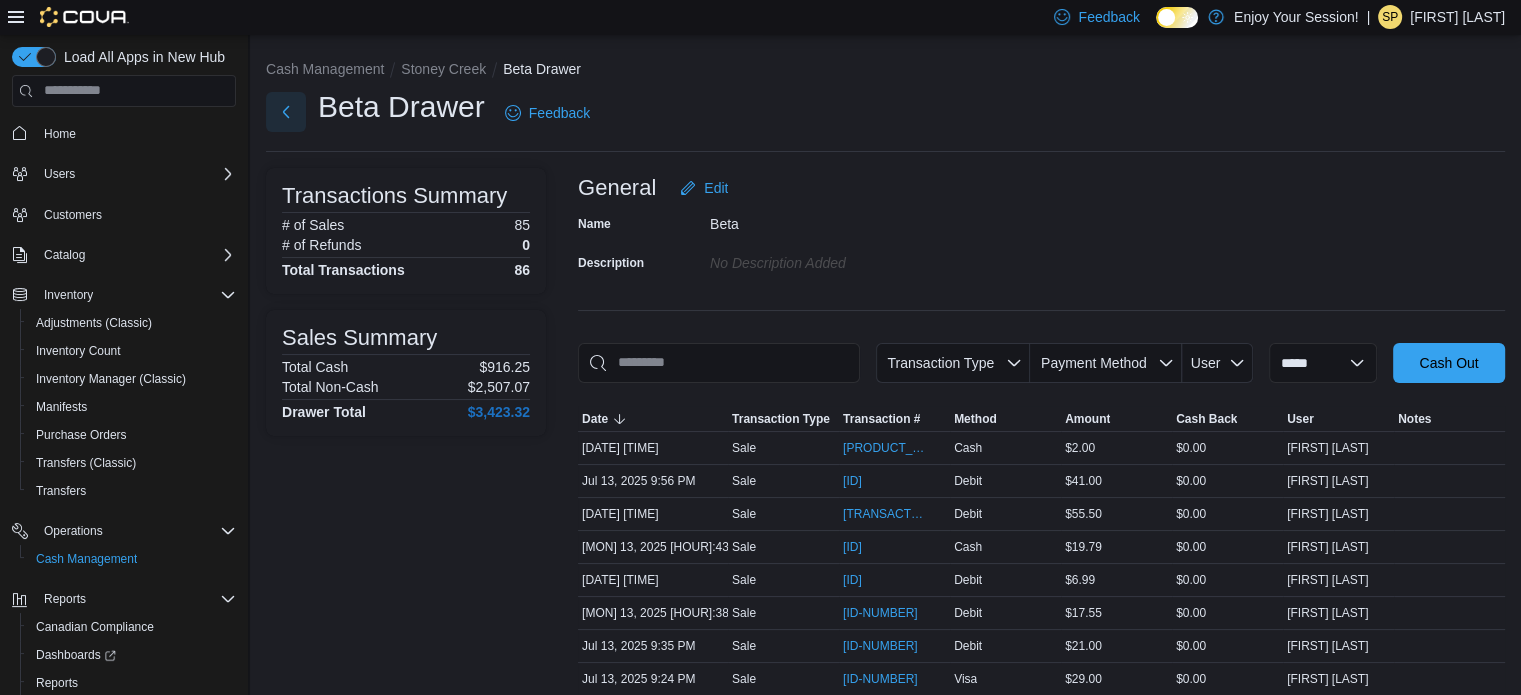 click at bounding box center [286, 112] 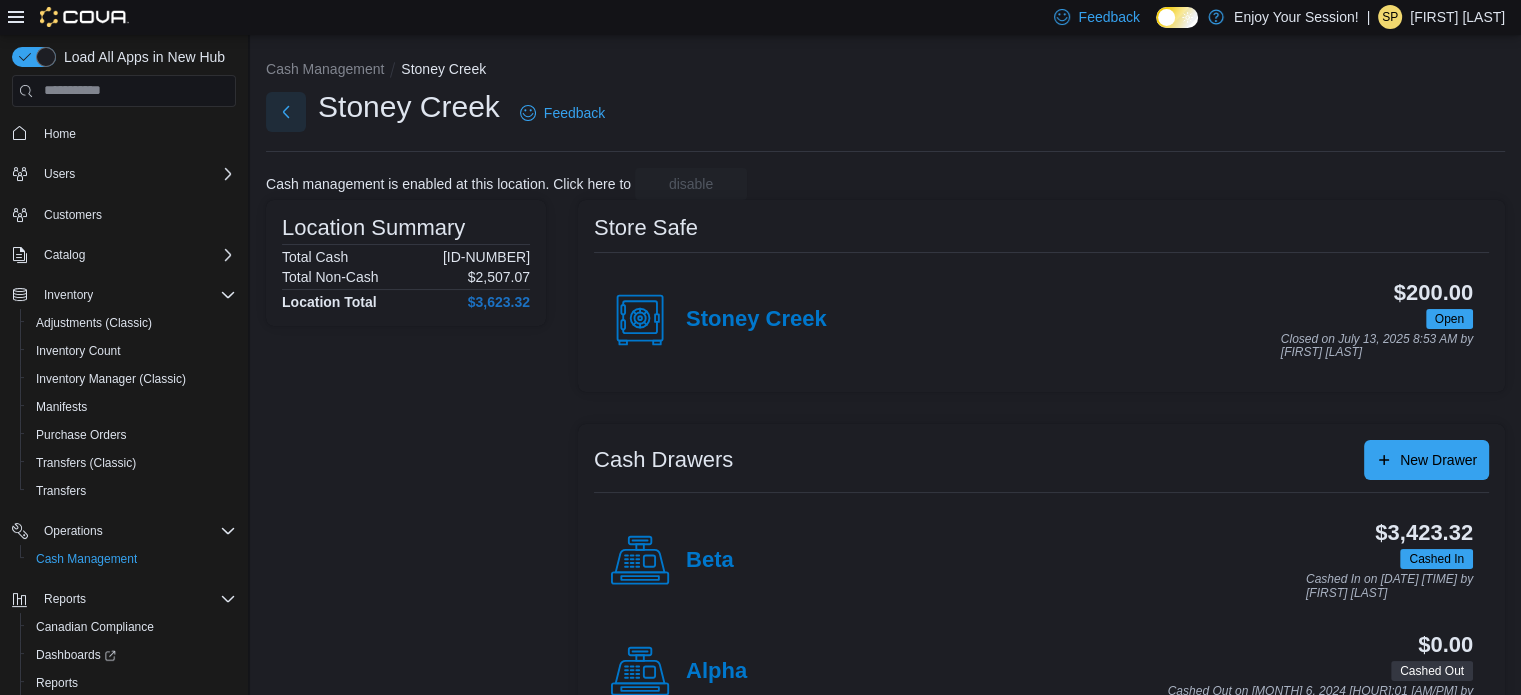 click at bounding box center (286, 112) 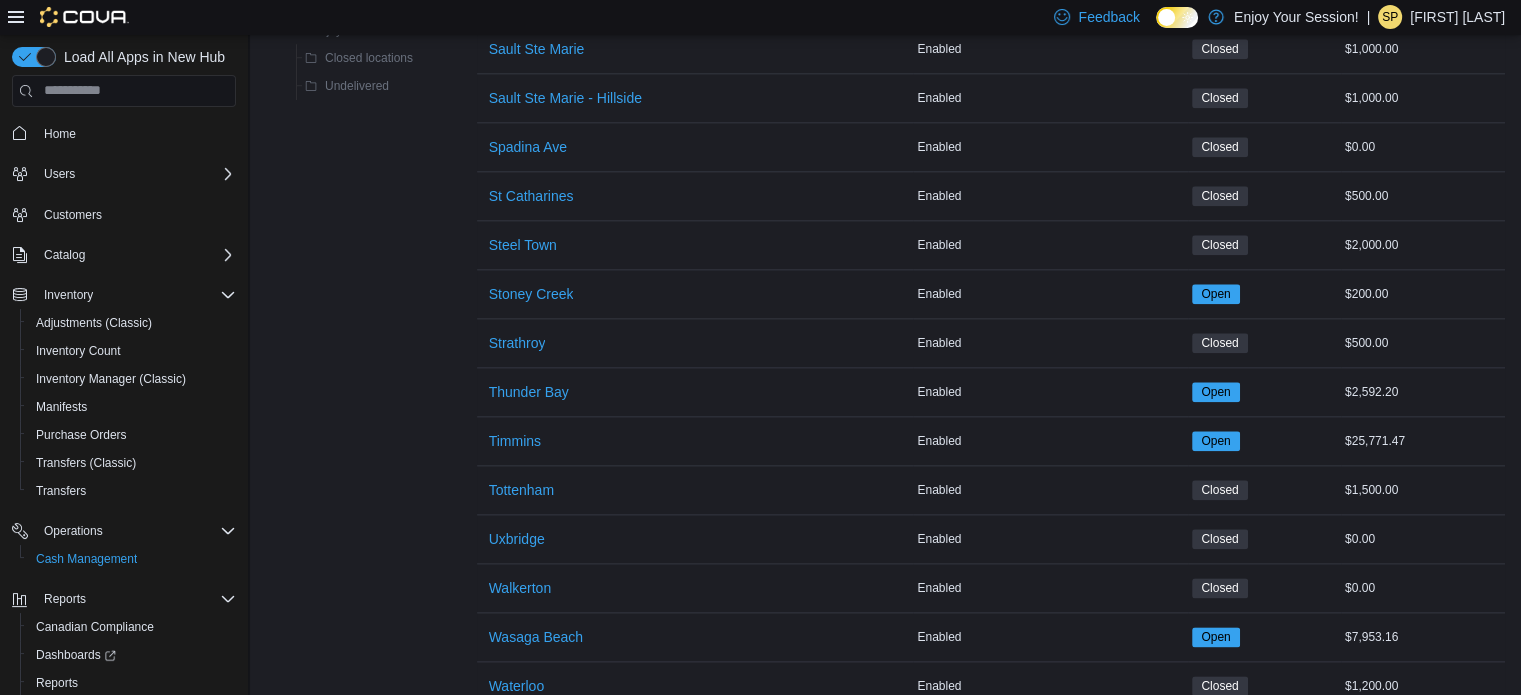 scroll, scrollTop: 2426, scrollLeft: 0, axis: vertical 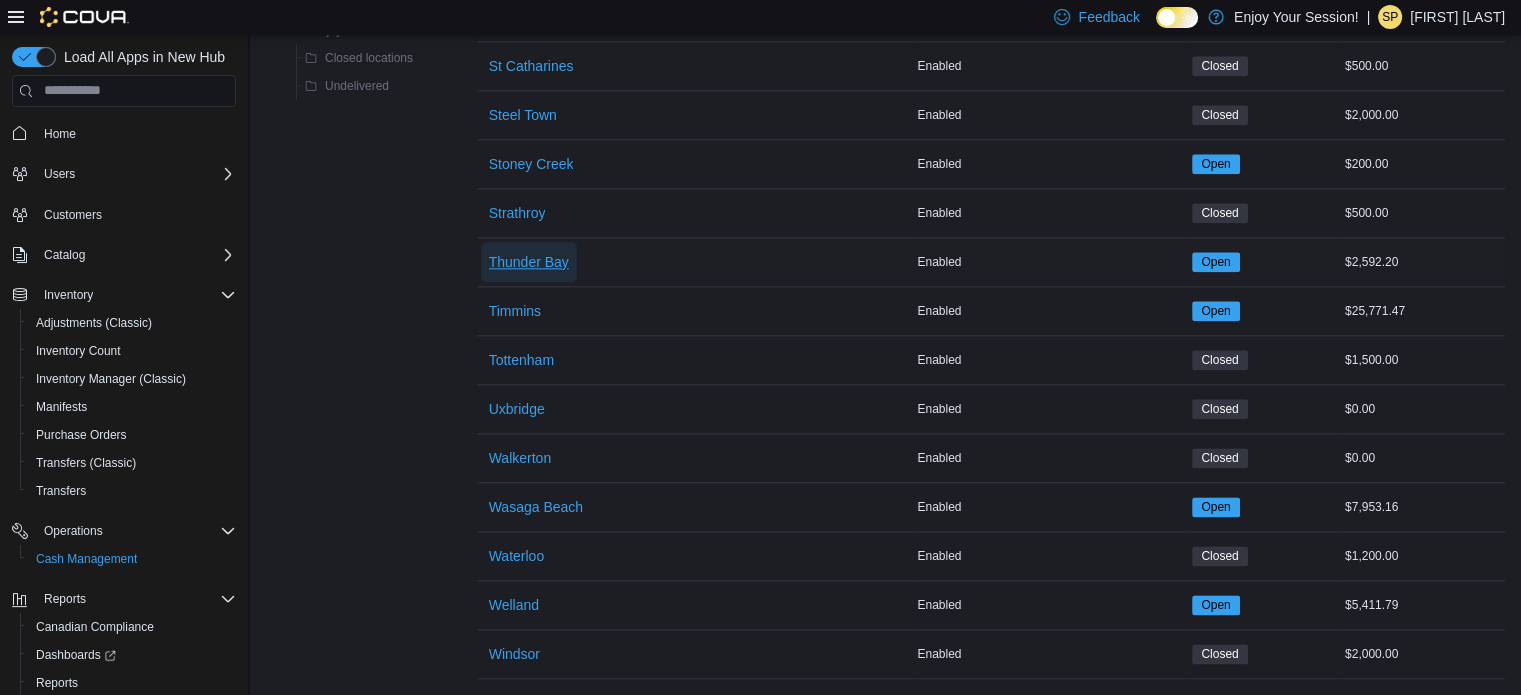 click on "Thunder Bay" at bounding box center [529, 262] 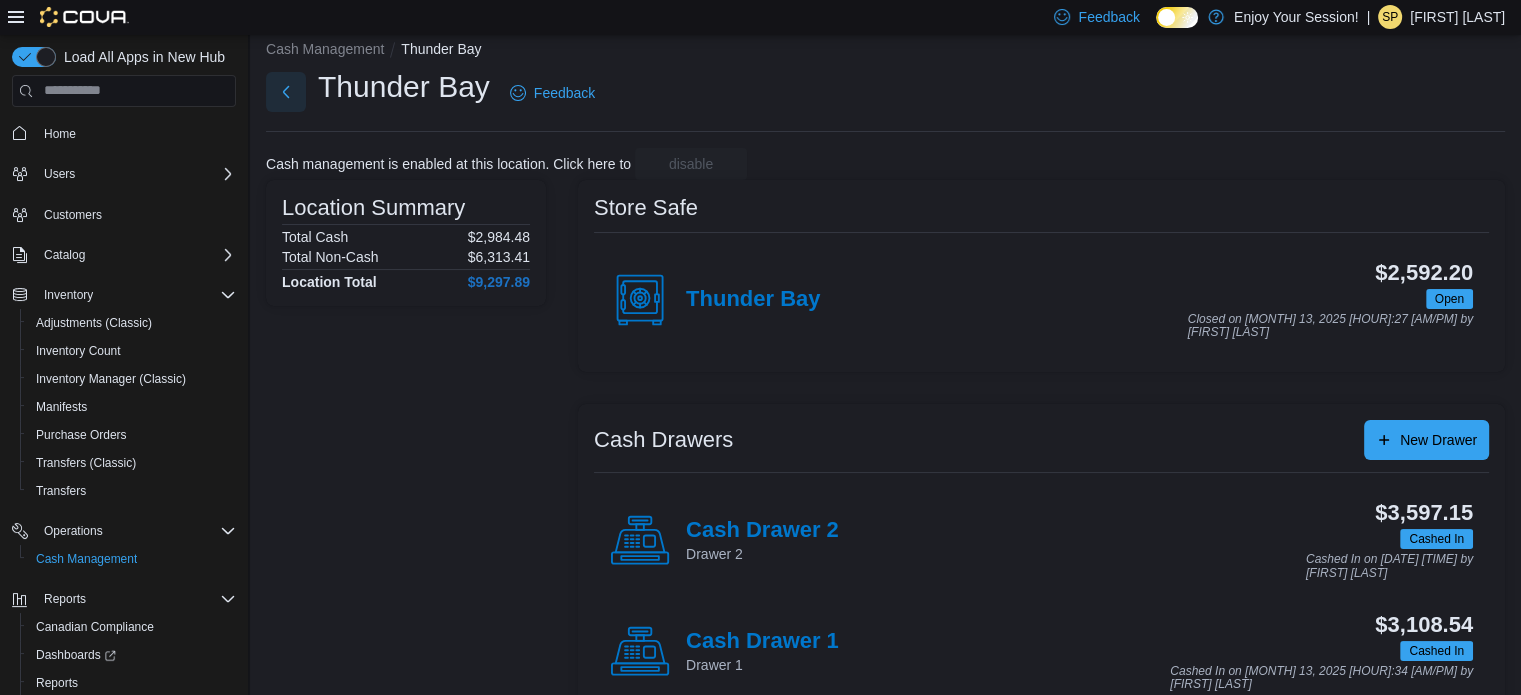 scroll, scrollTop: 0, scrollLeft: 0, axis: both 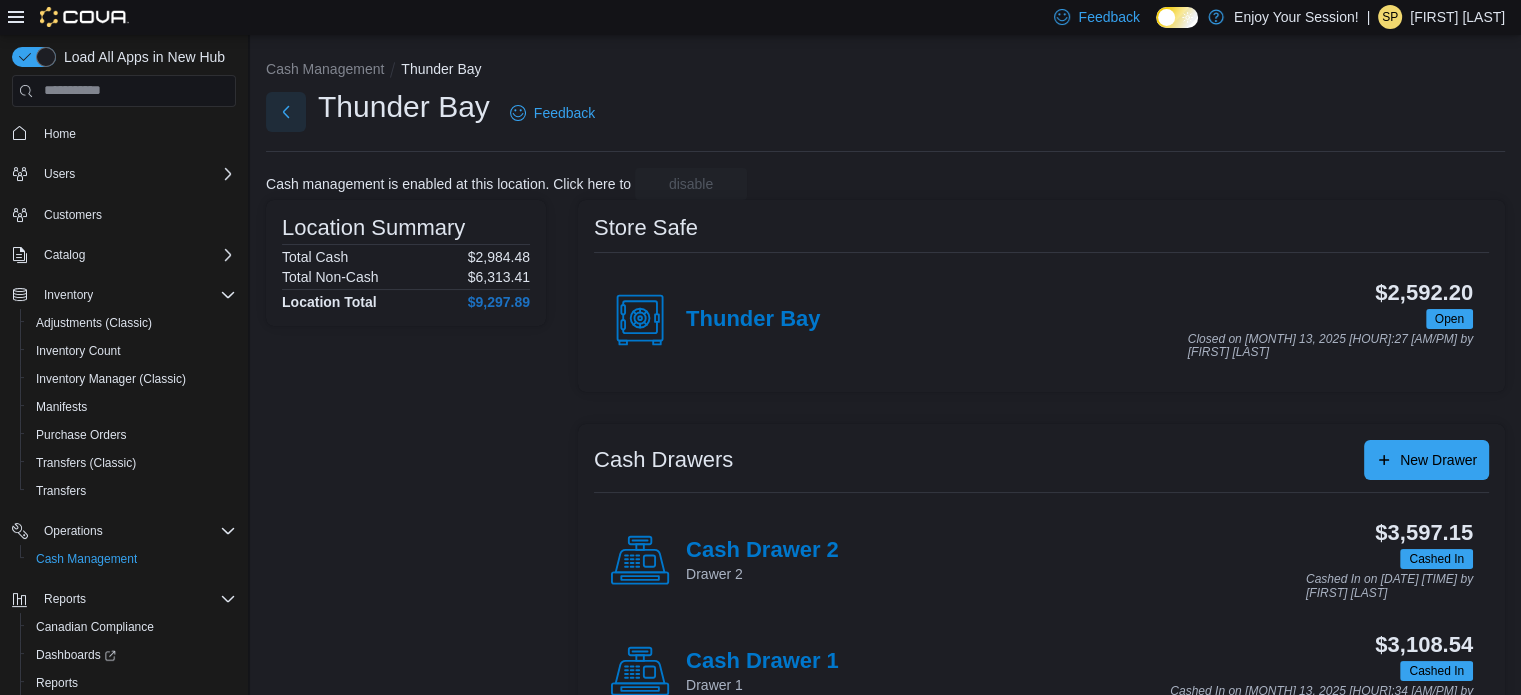 click at bounding box center [286, 112] 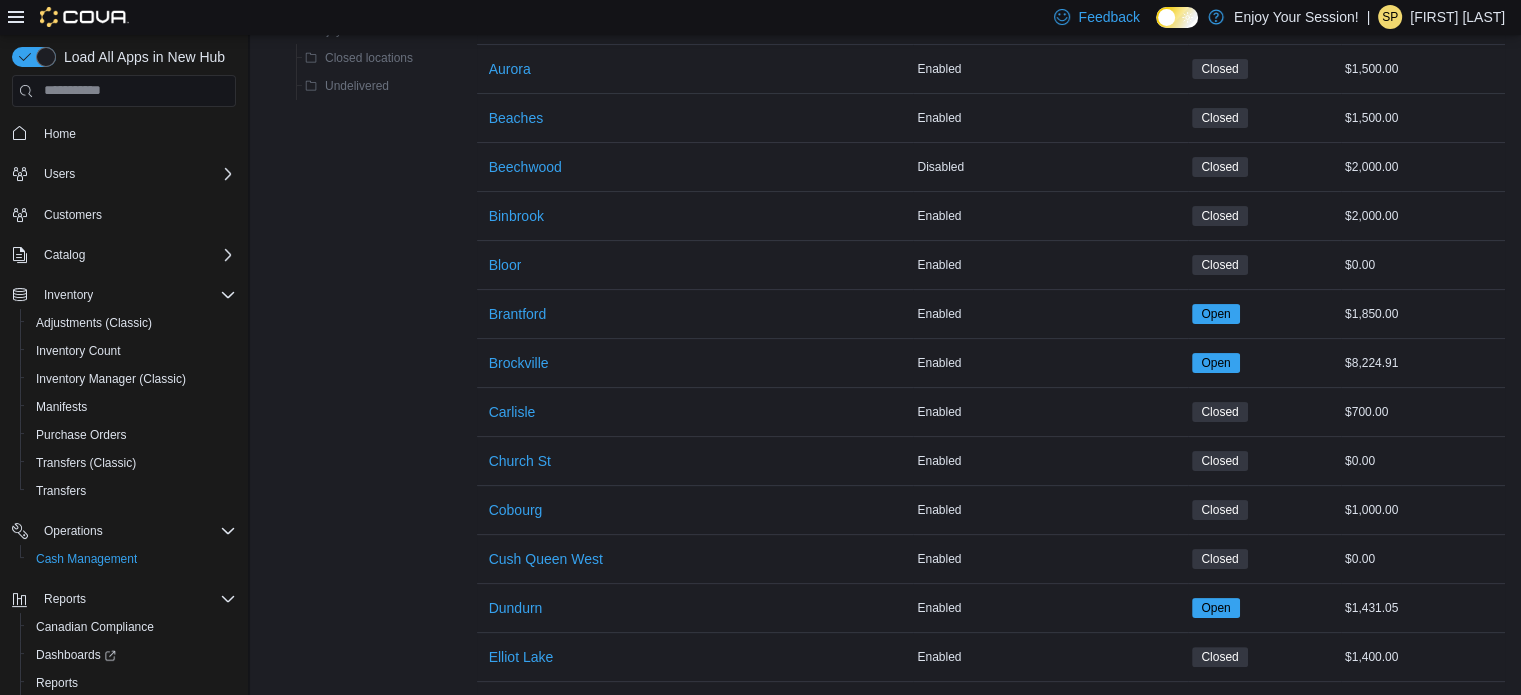 scroll, scrollTop: 400, scrollLeft: 0, axis: vertical 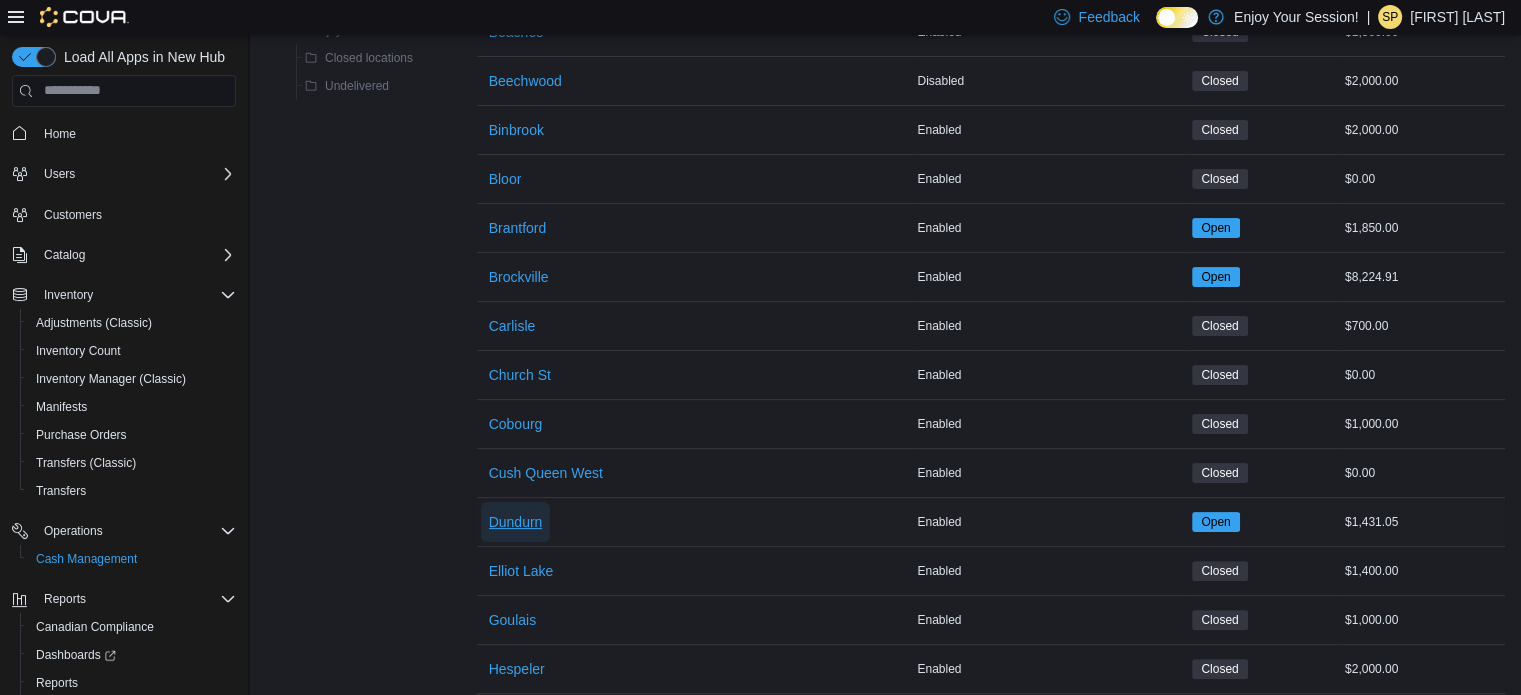 click on "Dundurn" at bounding box center [516, 522] 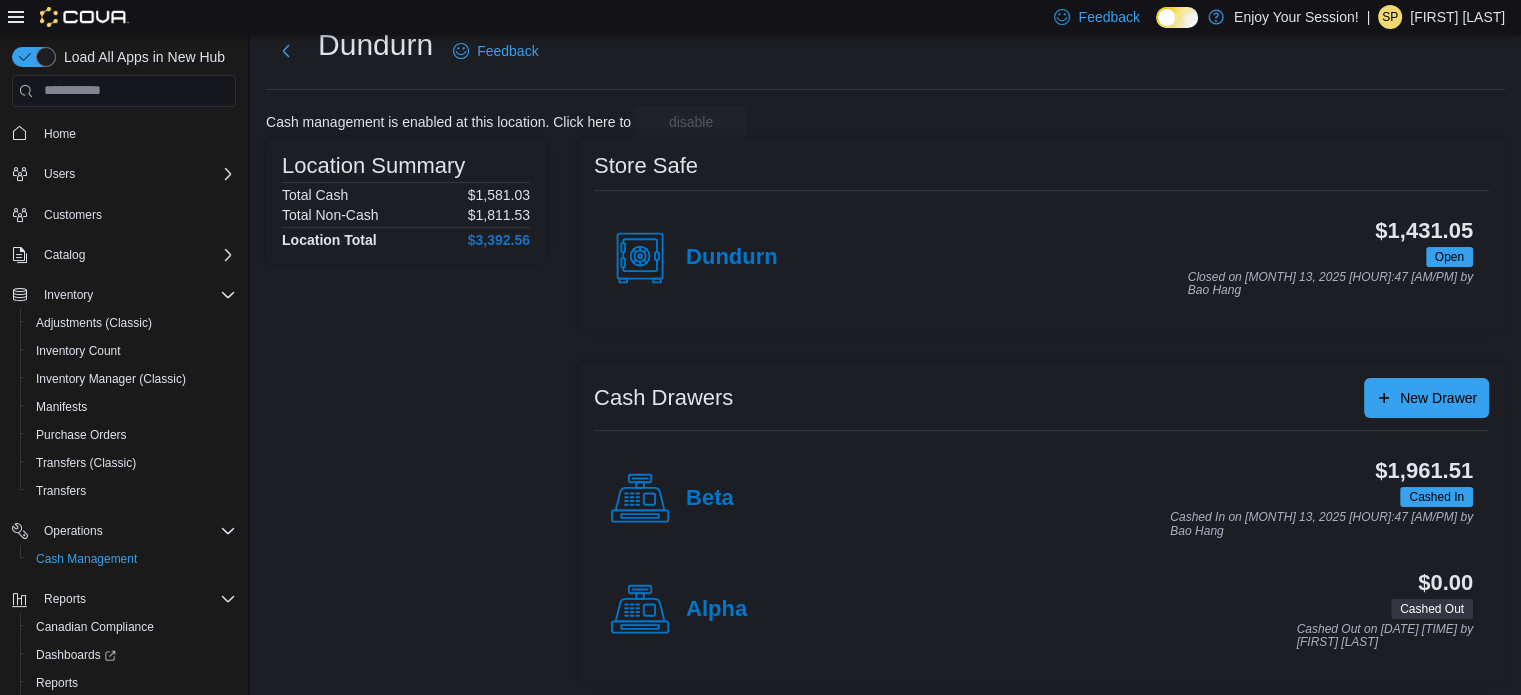 scroll, scrollTop: 64, scrollLeft: 0, axis: vertical 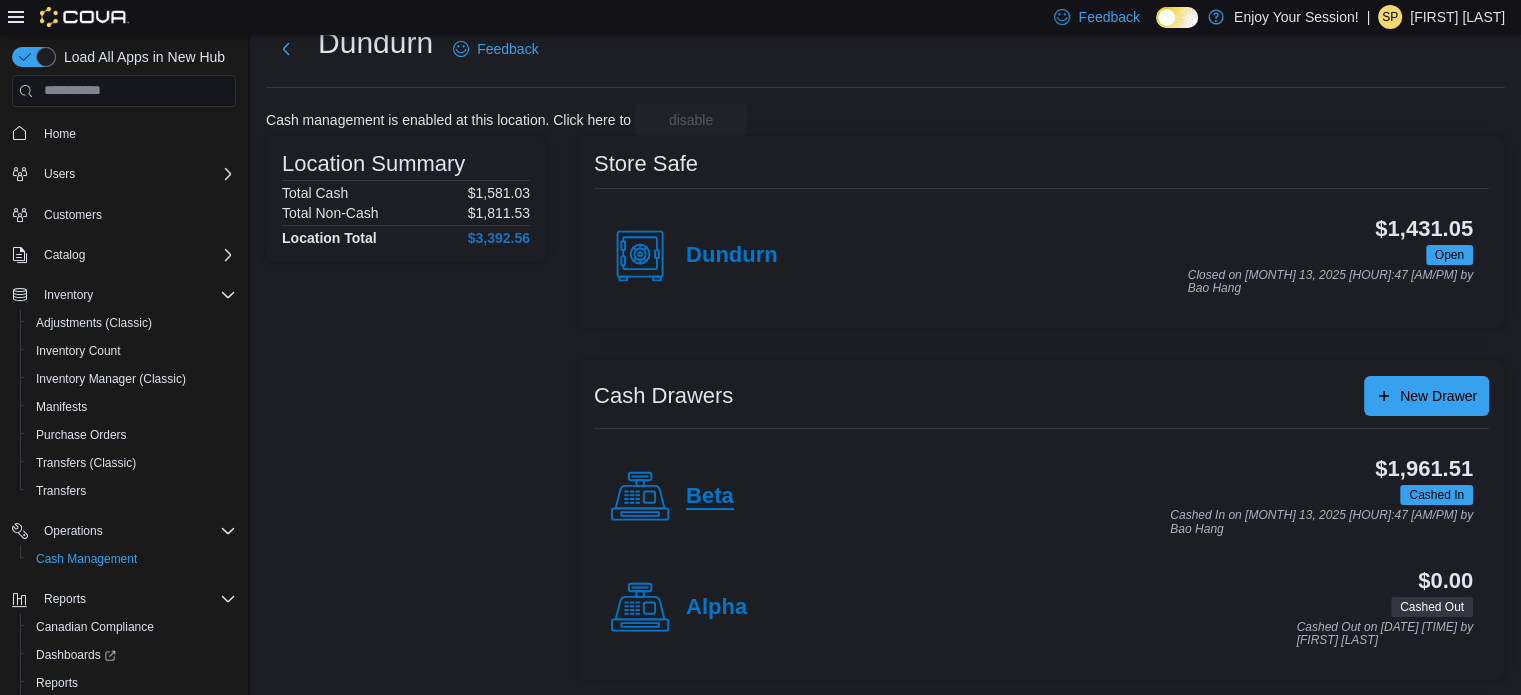 click on "Beta" at bounding box center (710, 497) 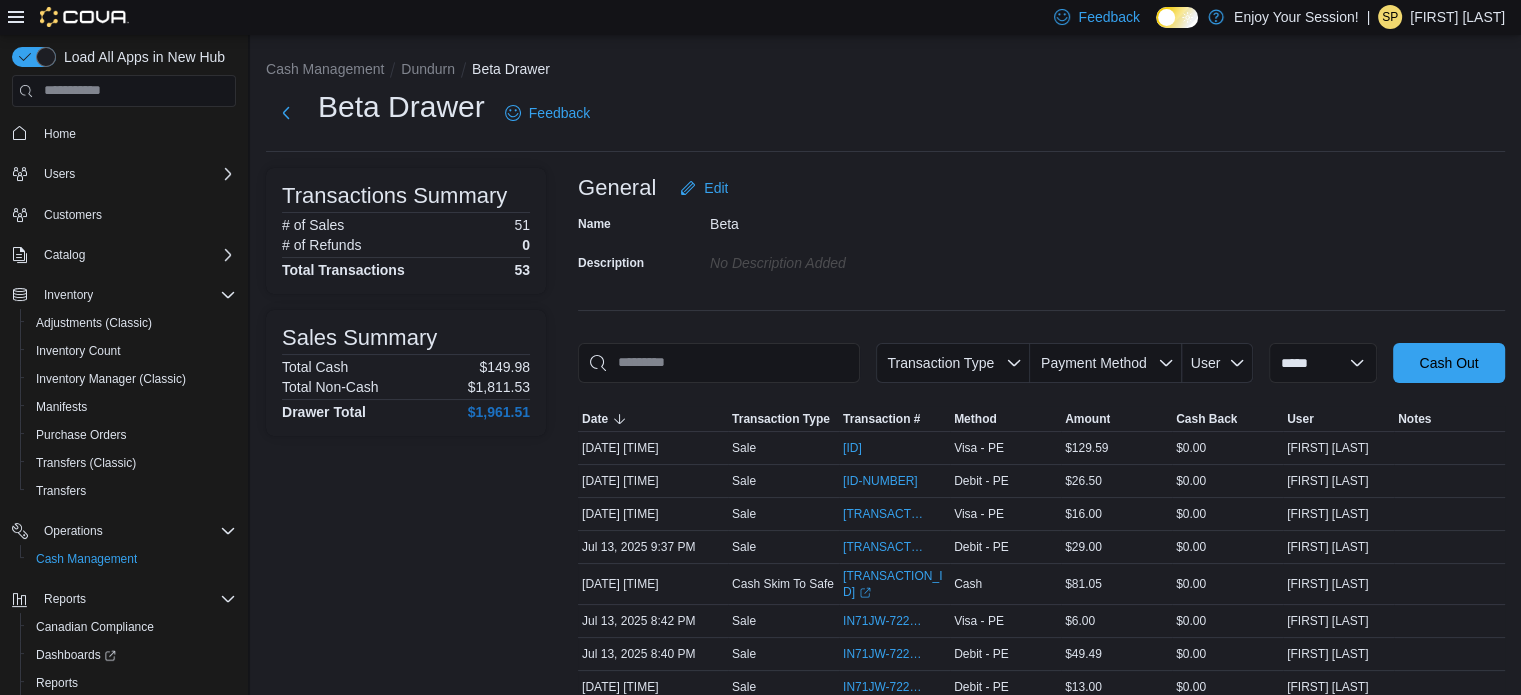 scroll, scrollTop: 100, scrollLeft: 0, axis: vertical 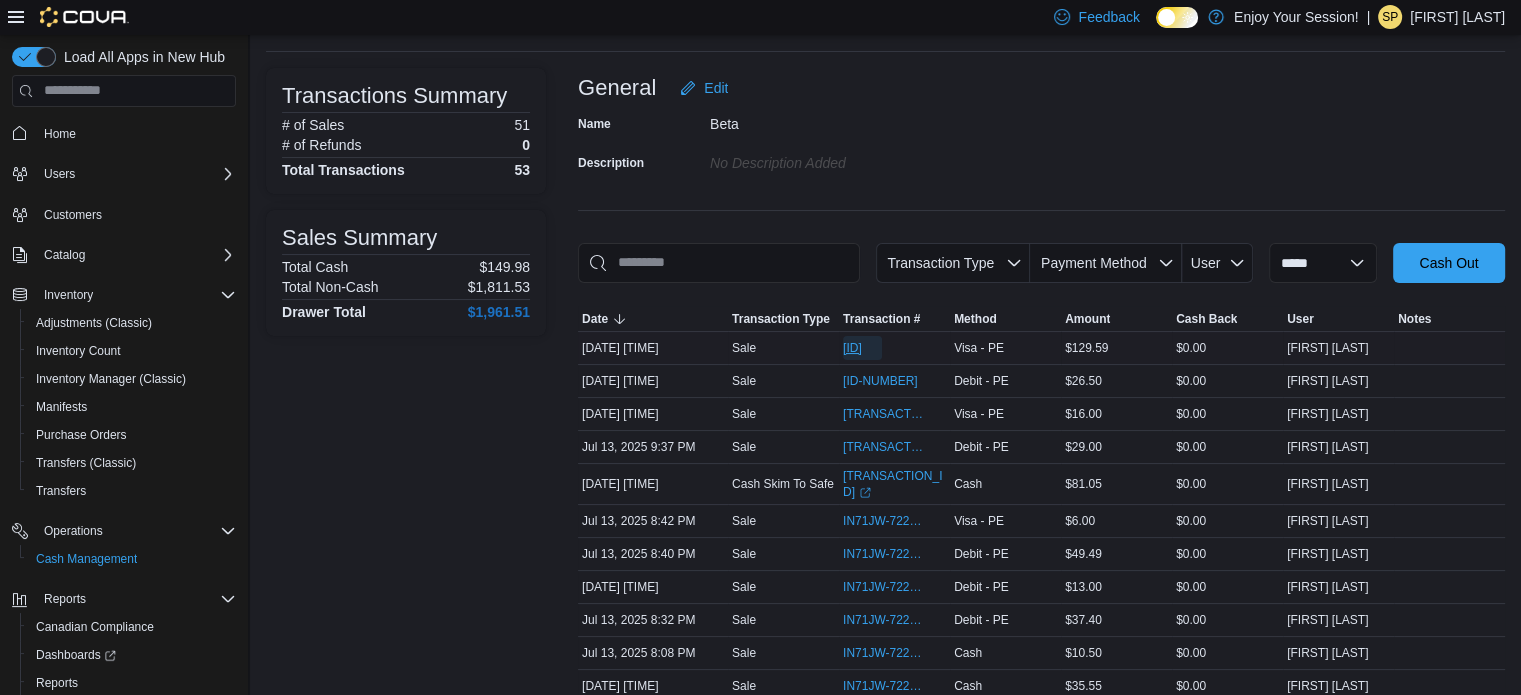 click on "IN71JW-7222559" at bounding box center (852, 348) 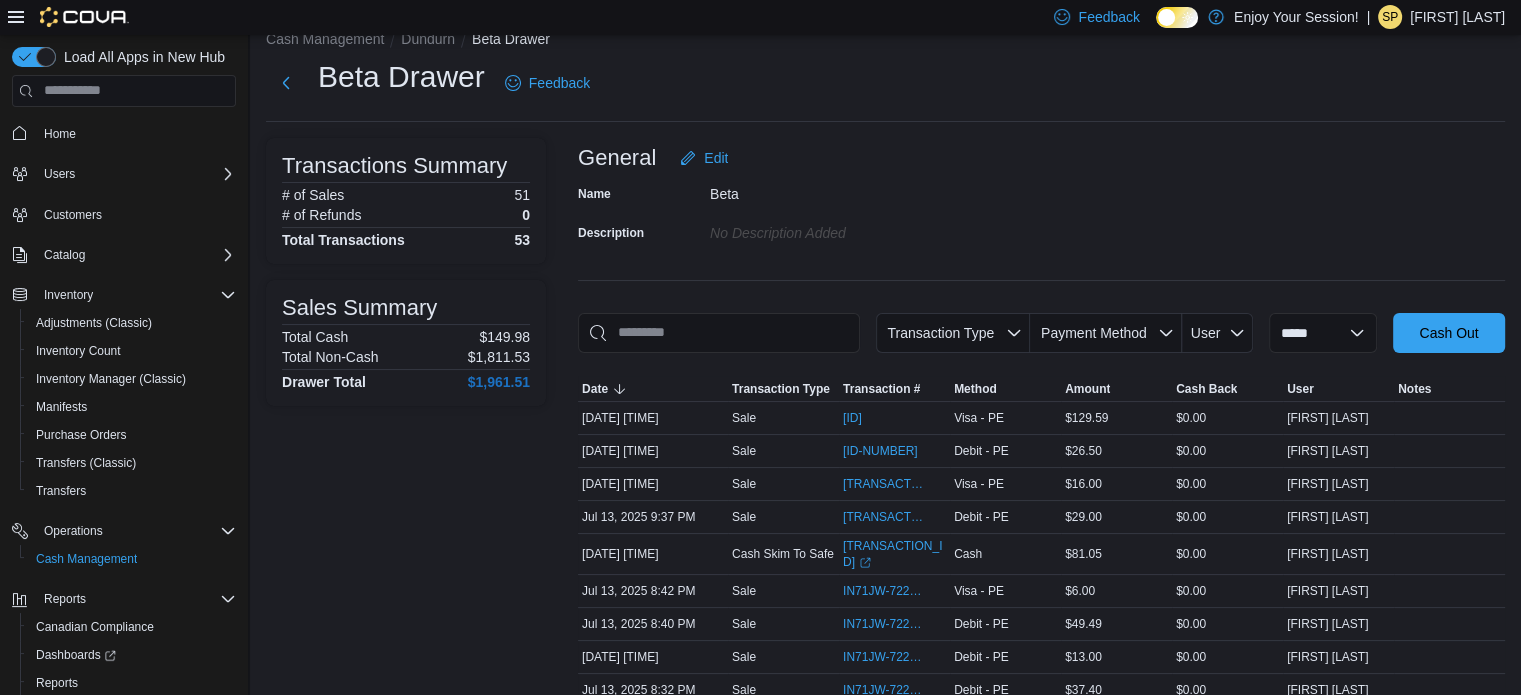 scroll, scrollTop: 0, scrollLeft: 0, axis: both 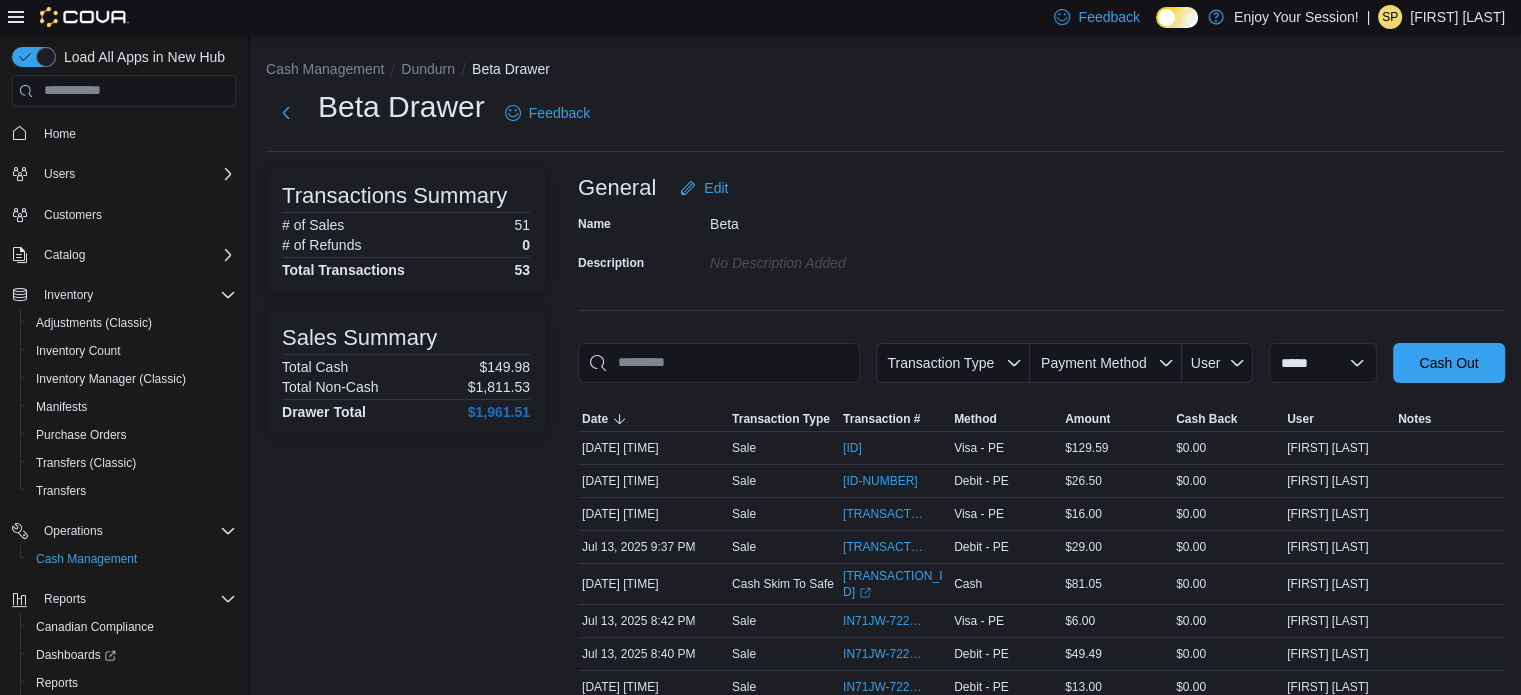 click on "Cash Management Dundurn Beta Drawer" at bounding box center (885, 71) 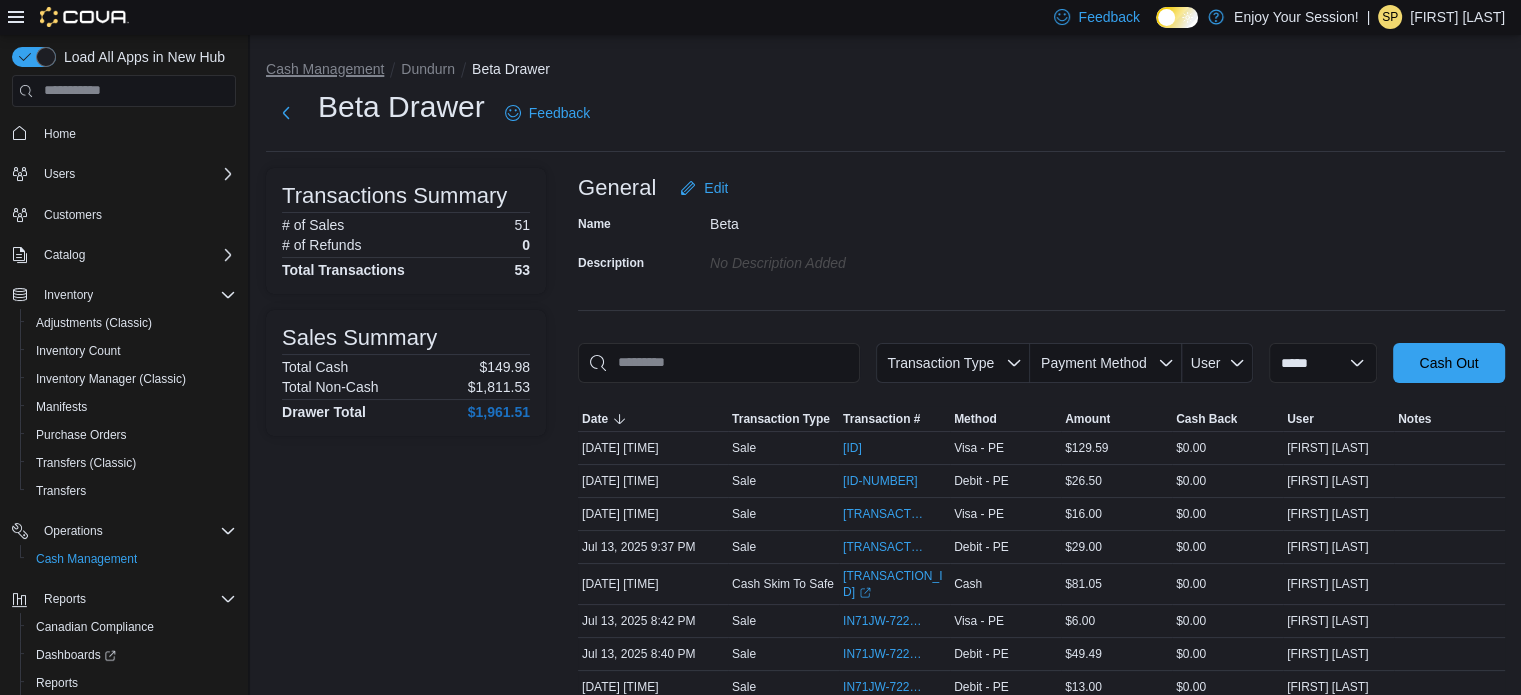 click on "Cash Management" at bounding box center [325, 69] 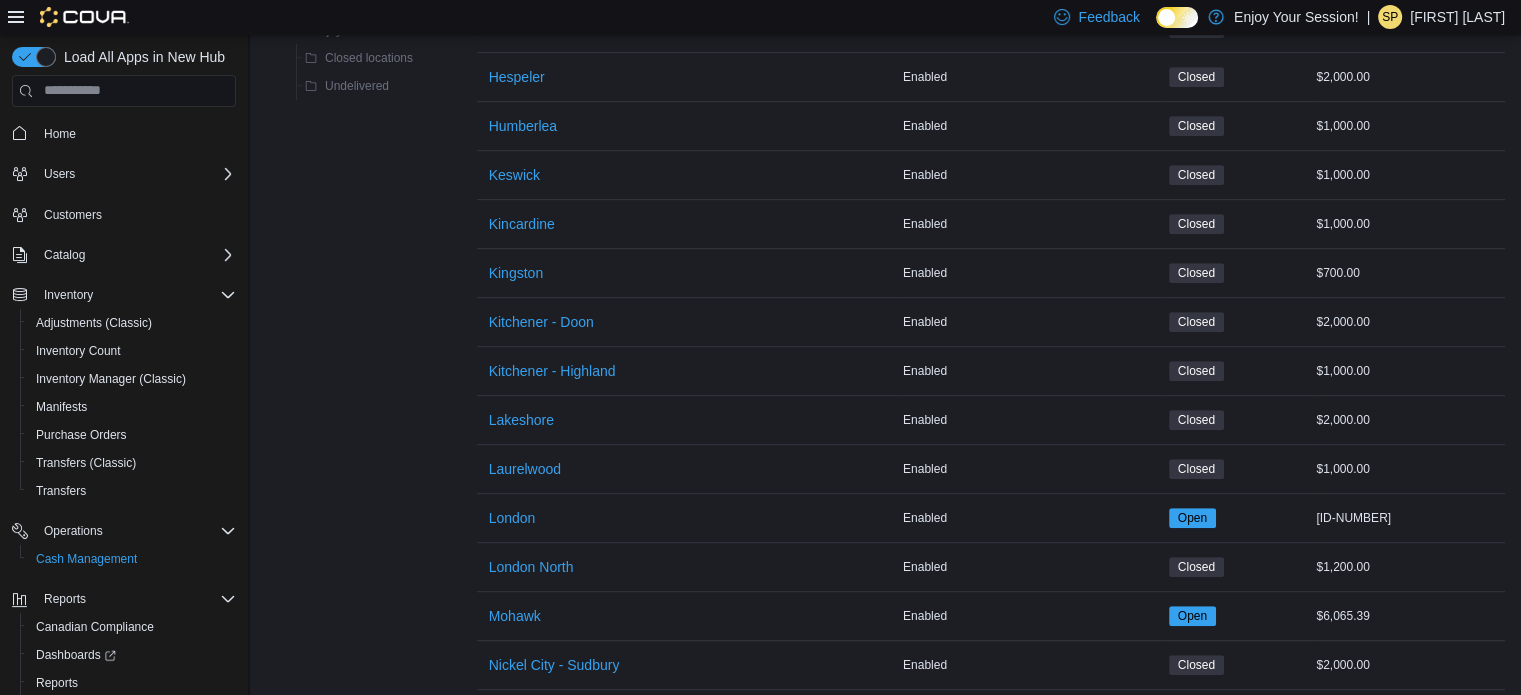 scroll, scrollTop: 1100, scrollLeft: 0, axis: vertical 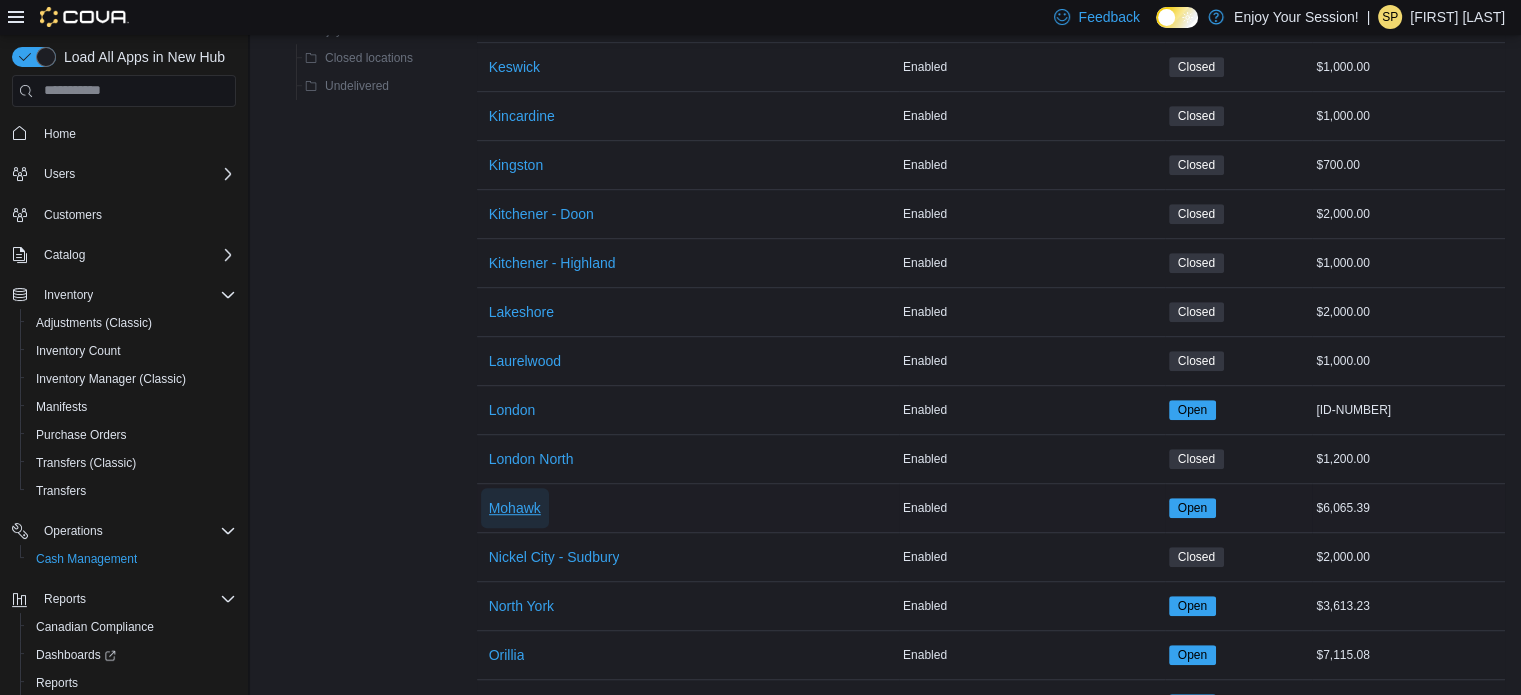 click on "Mohawk" at bounding box center (515, 508) 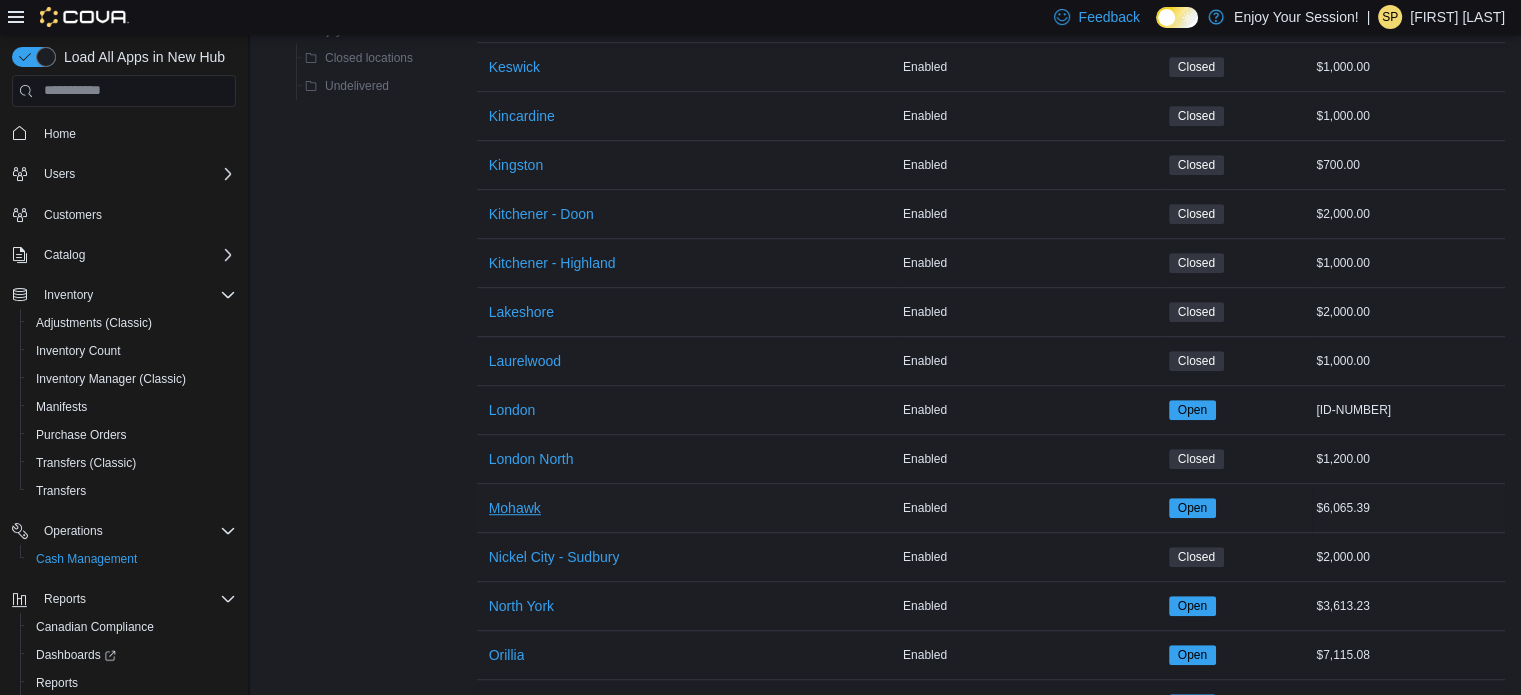 scroll, scrollTop: 0, scrollLeft: 0, axis: both 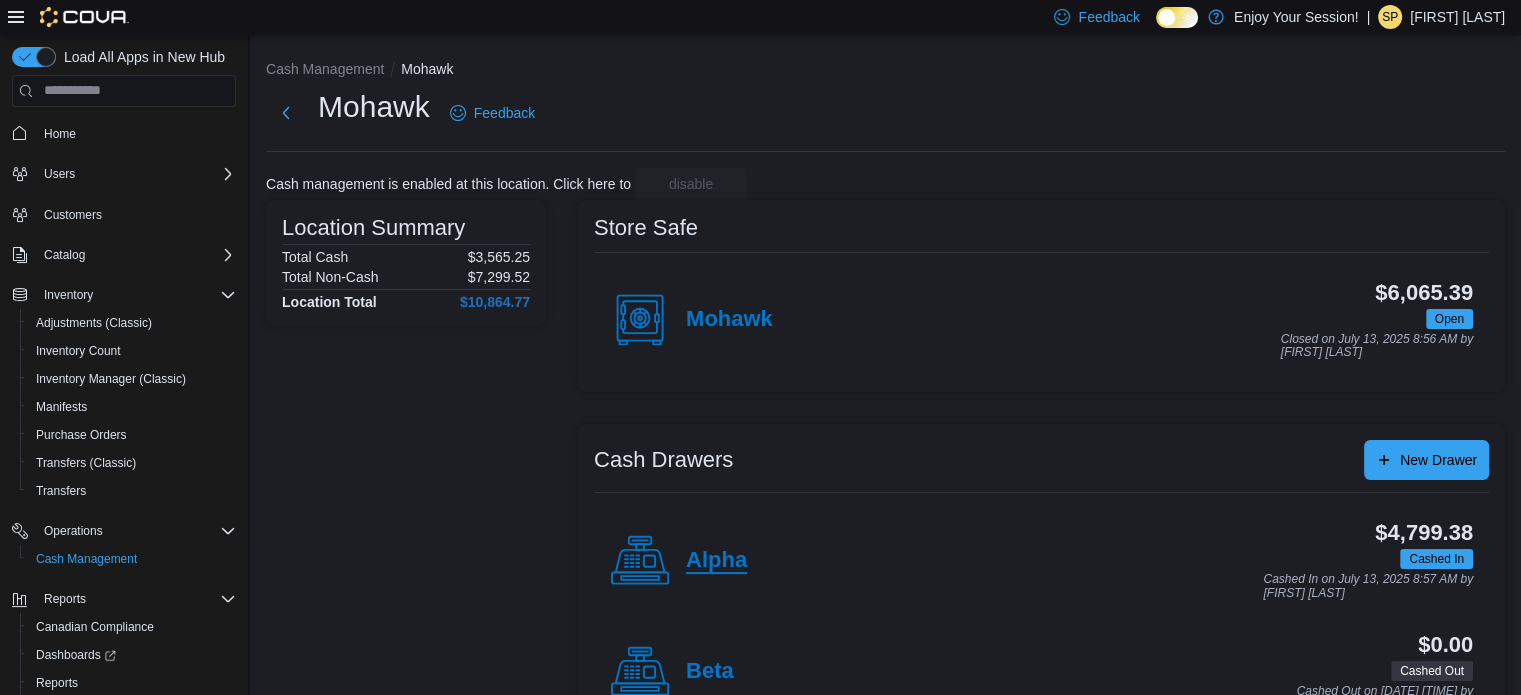 click on "Alpha" at bounding box center [716, 561] 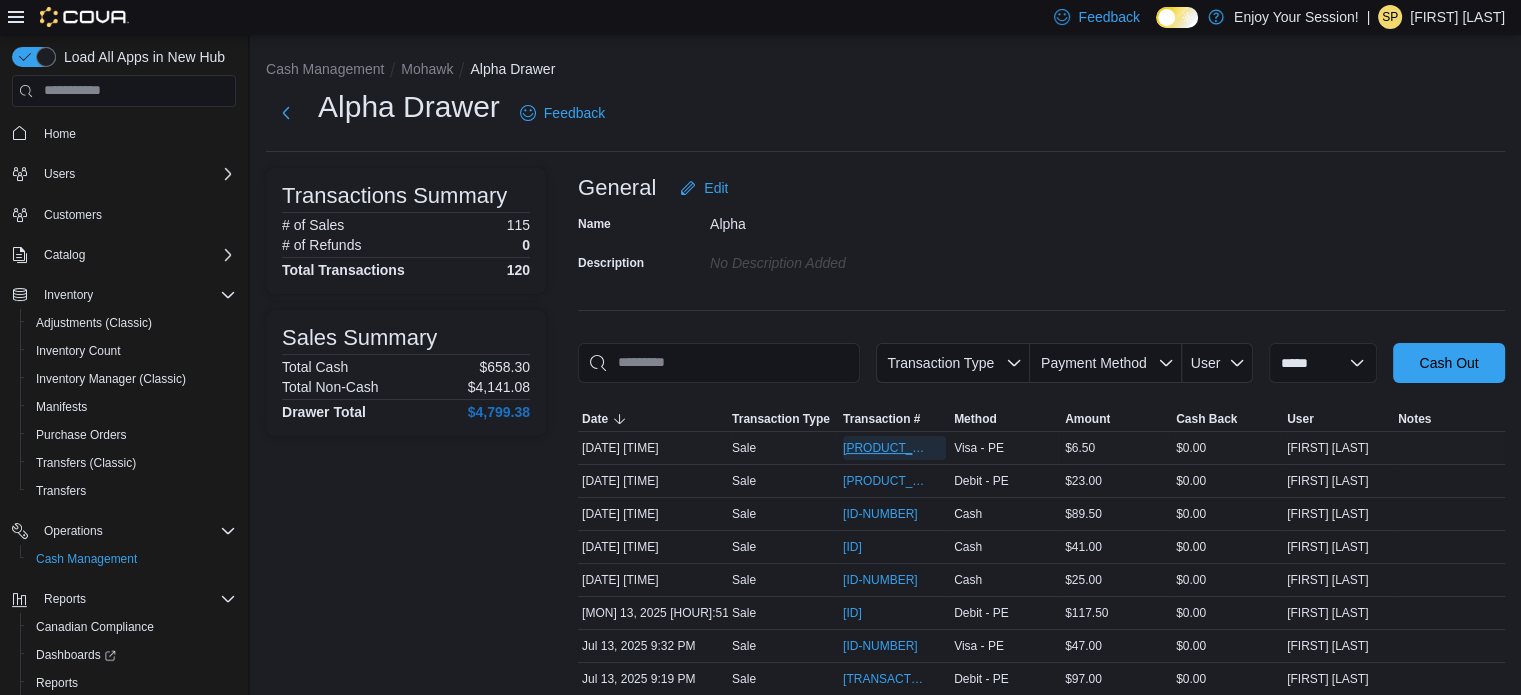 click on "IN71JW-7222584" at bounding box center (884, 448) 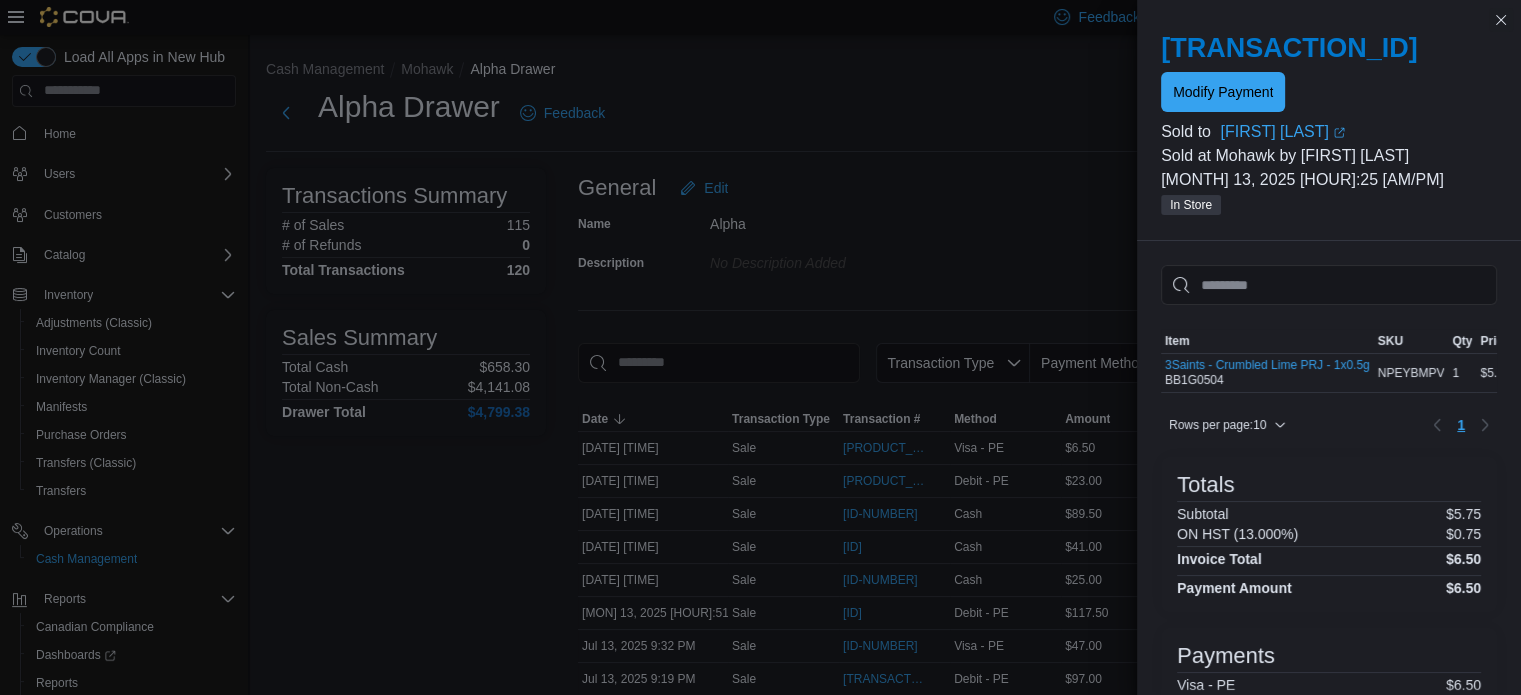 scroll, scrollTop: 0, scrollLeft: 65, axis: horizontal 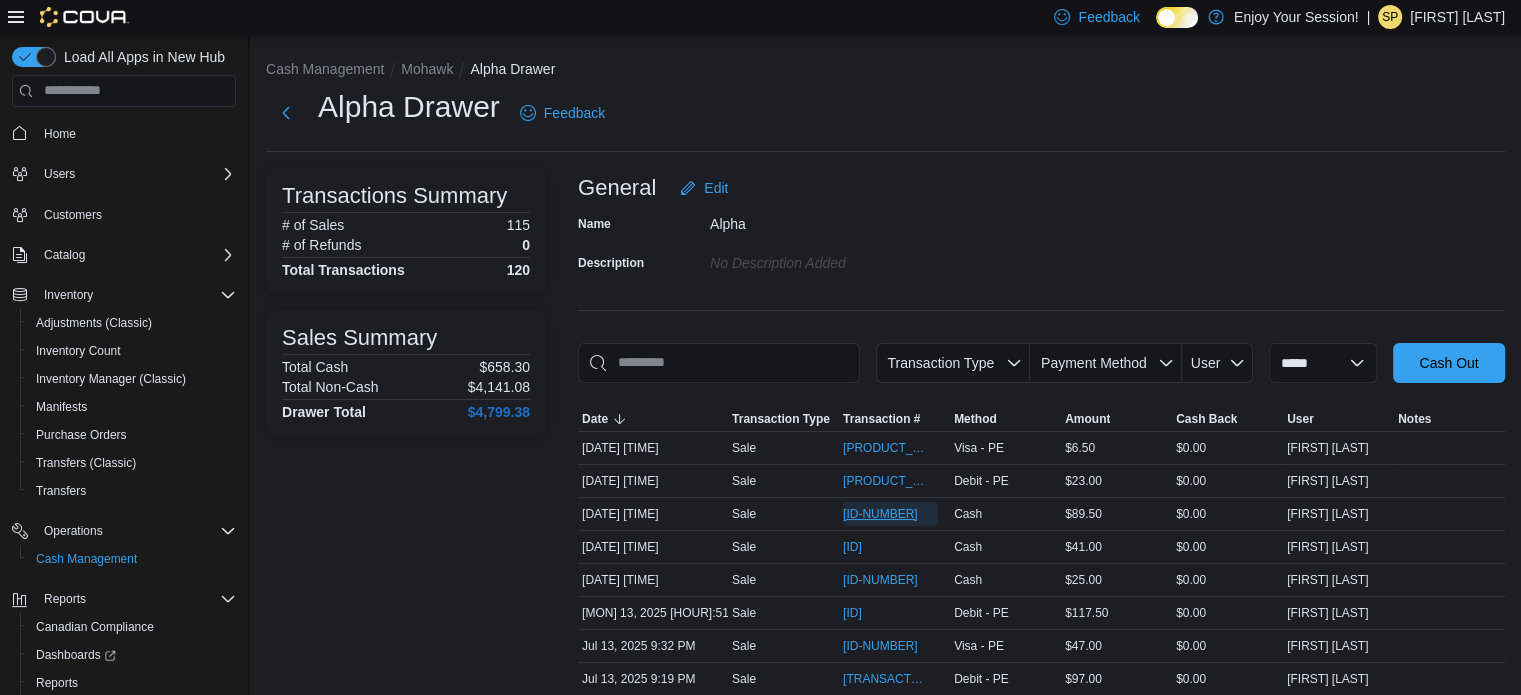 click on "IN71JW-7222552" at bounding box center [880, 514] 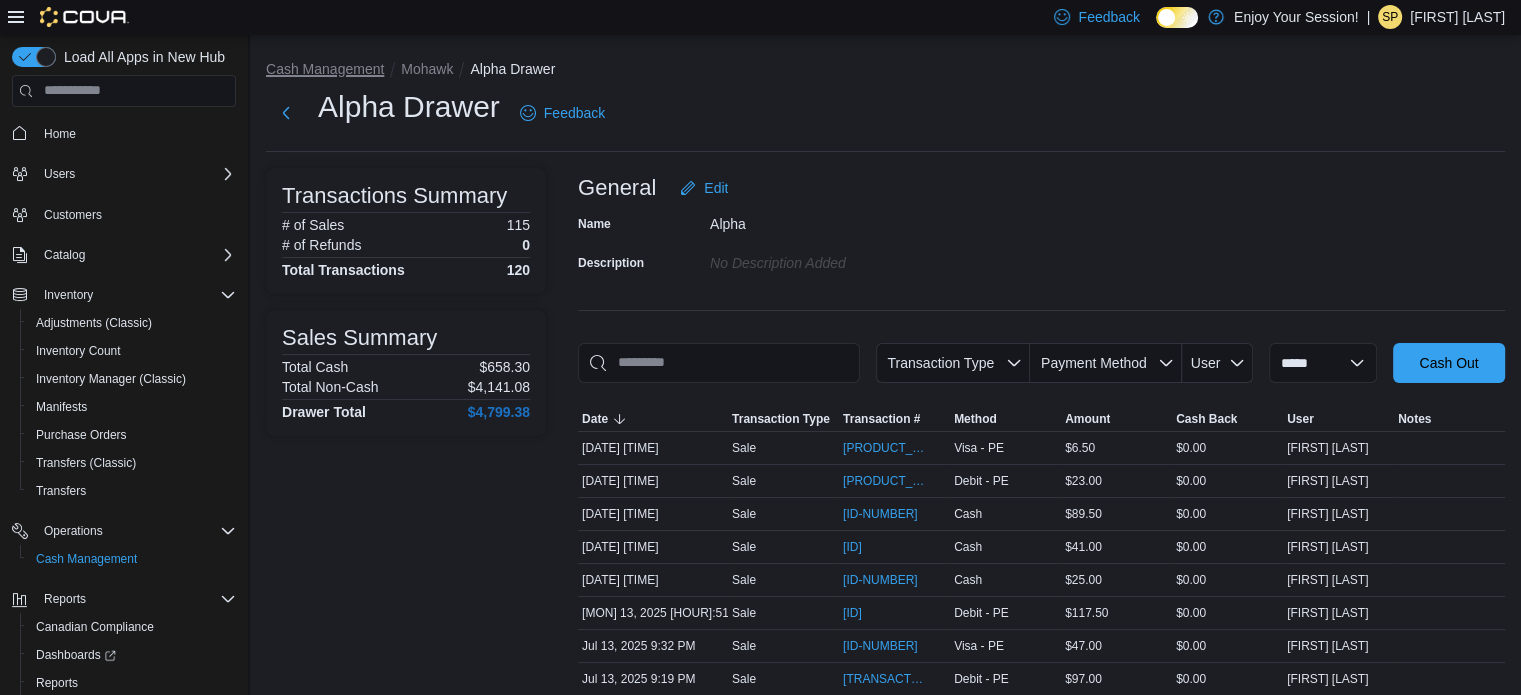 click on "Cash Management" at bounding box center (325, 69) 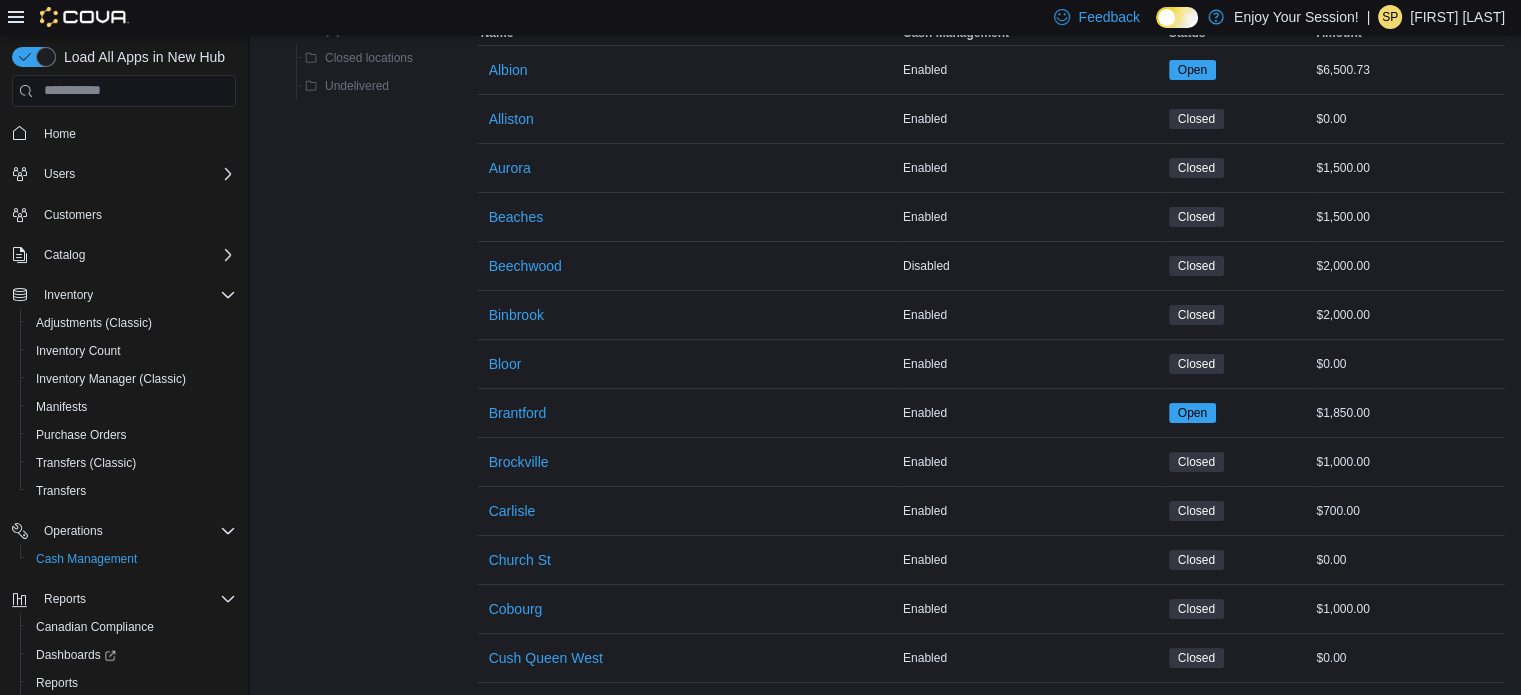 scroll, scrollTop: 600, scrollLeft: 0, axis: vertical 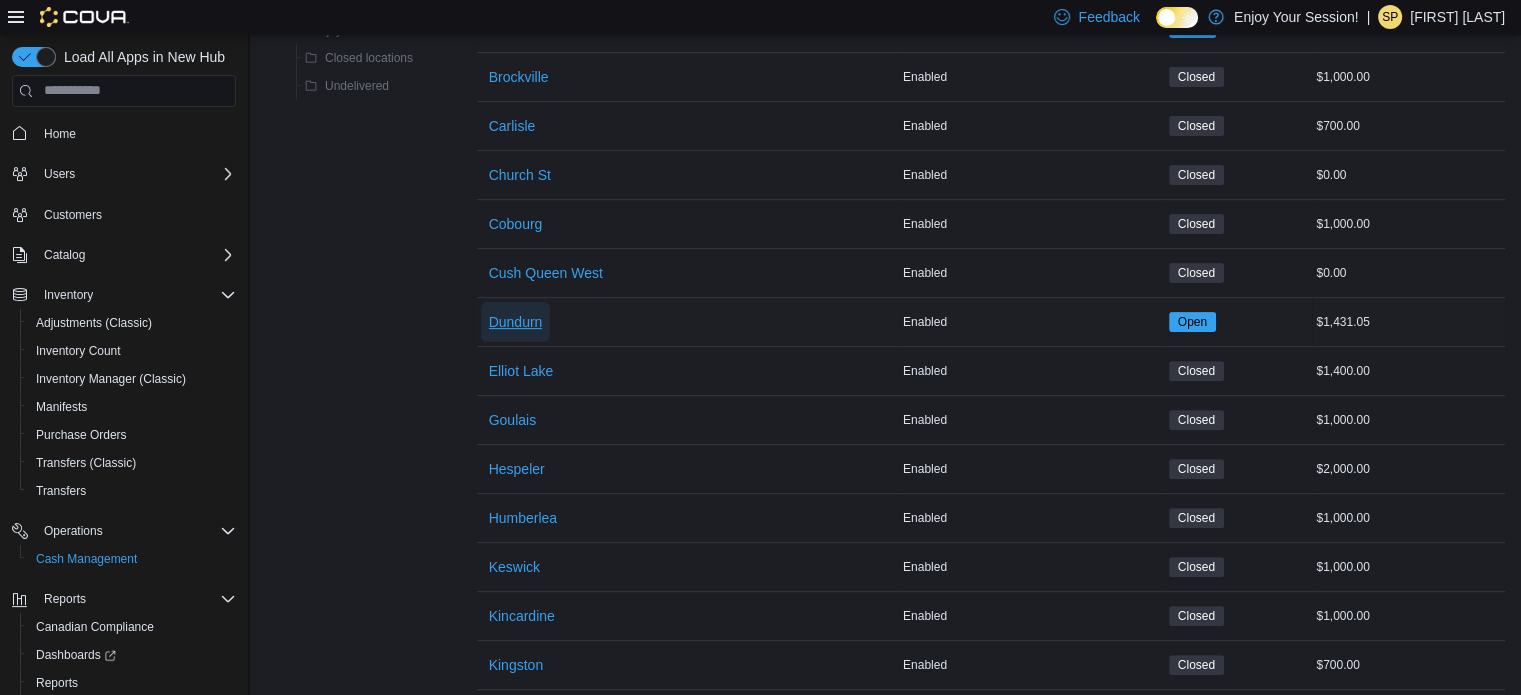 click on "Dundurn" at bounding box center [516, 322] 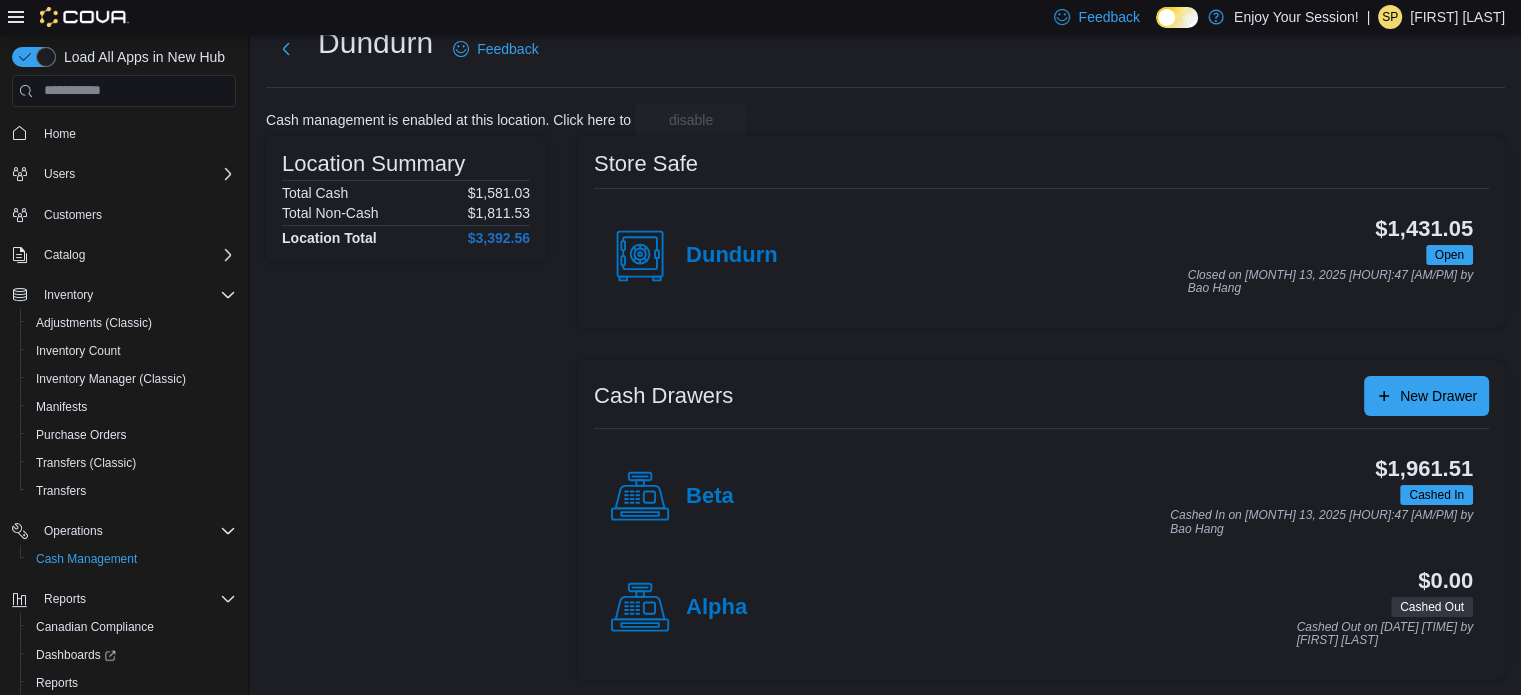 scroll, scrollTop: 0, scrollLeft: 0, axis: both 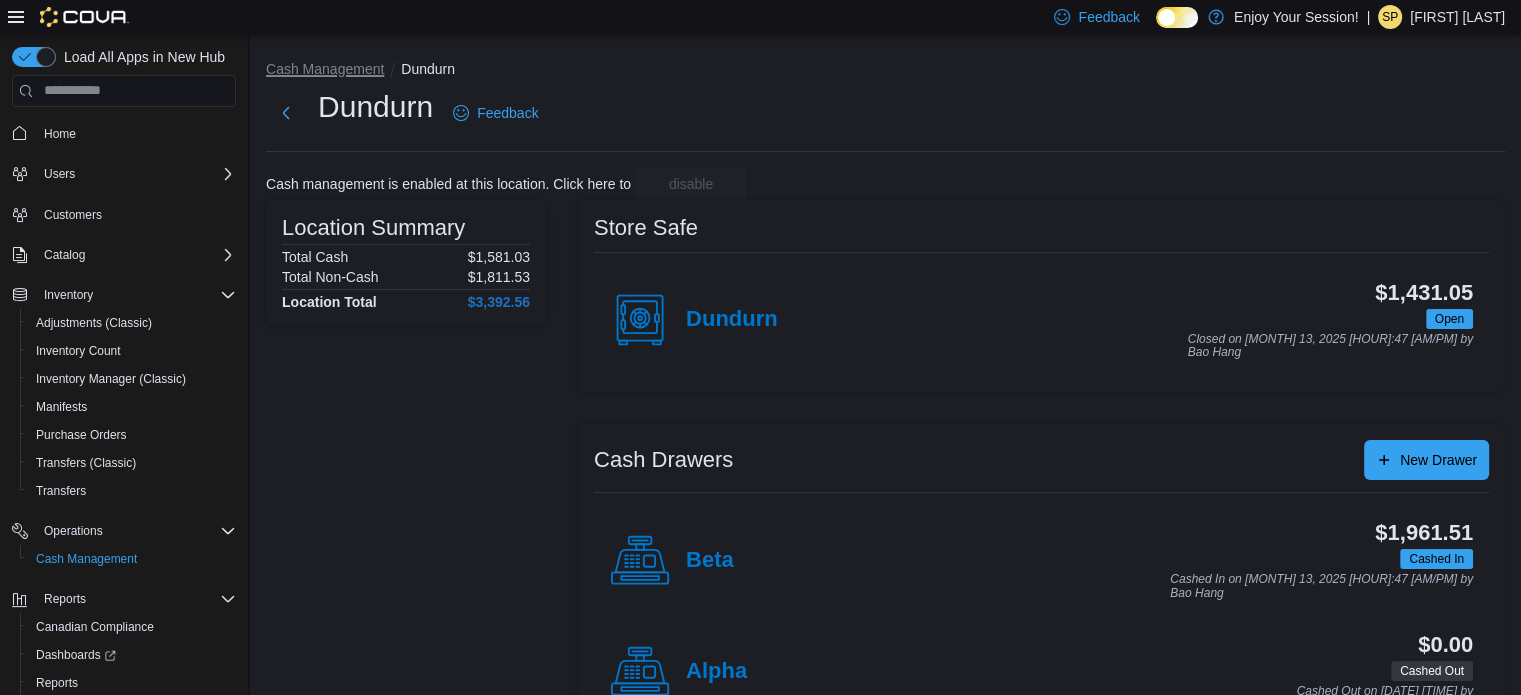 click on "Cash Management" at bounding box center (325, 69) 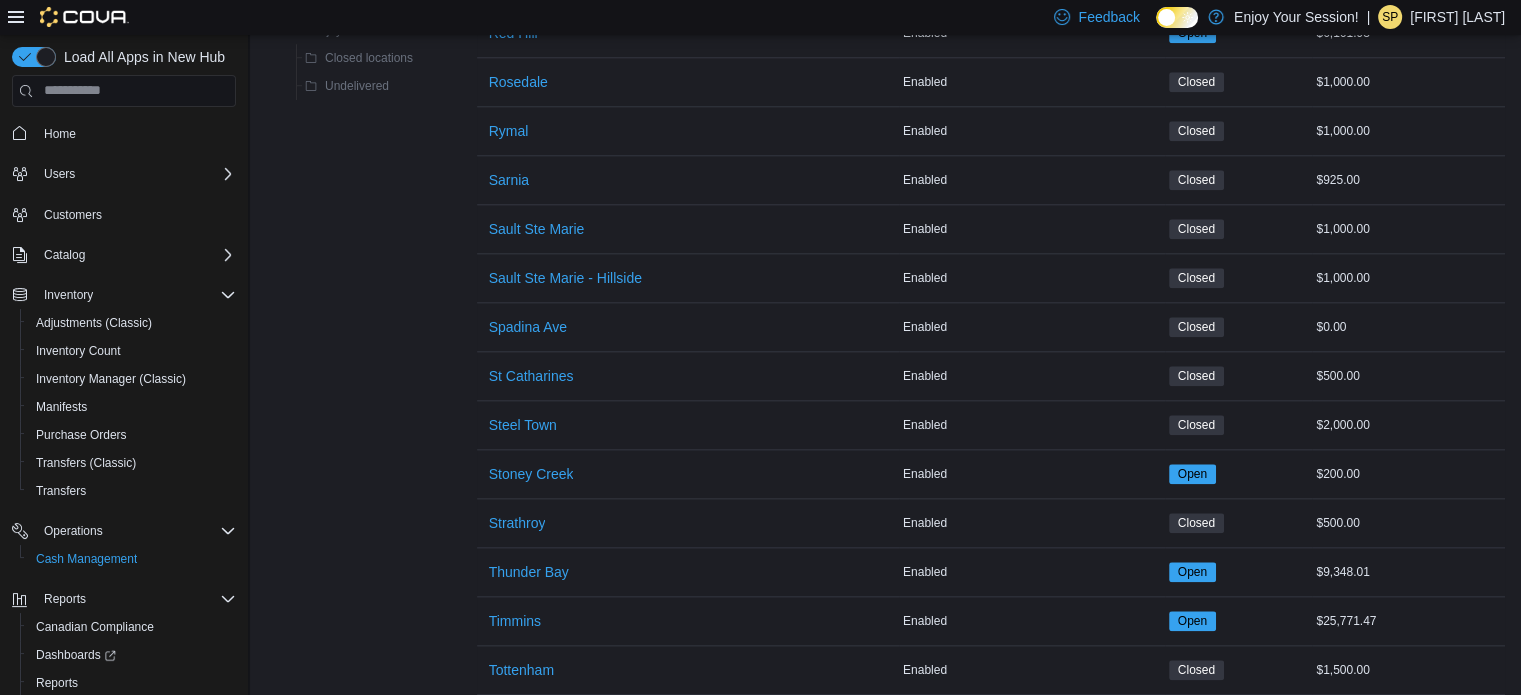 scroll, scrollTop: 2200, scrollLeft: 0, axis: vertical 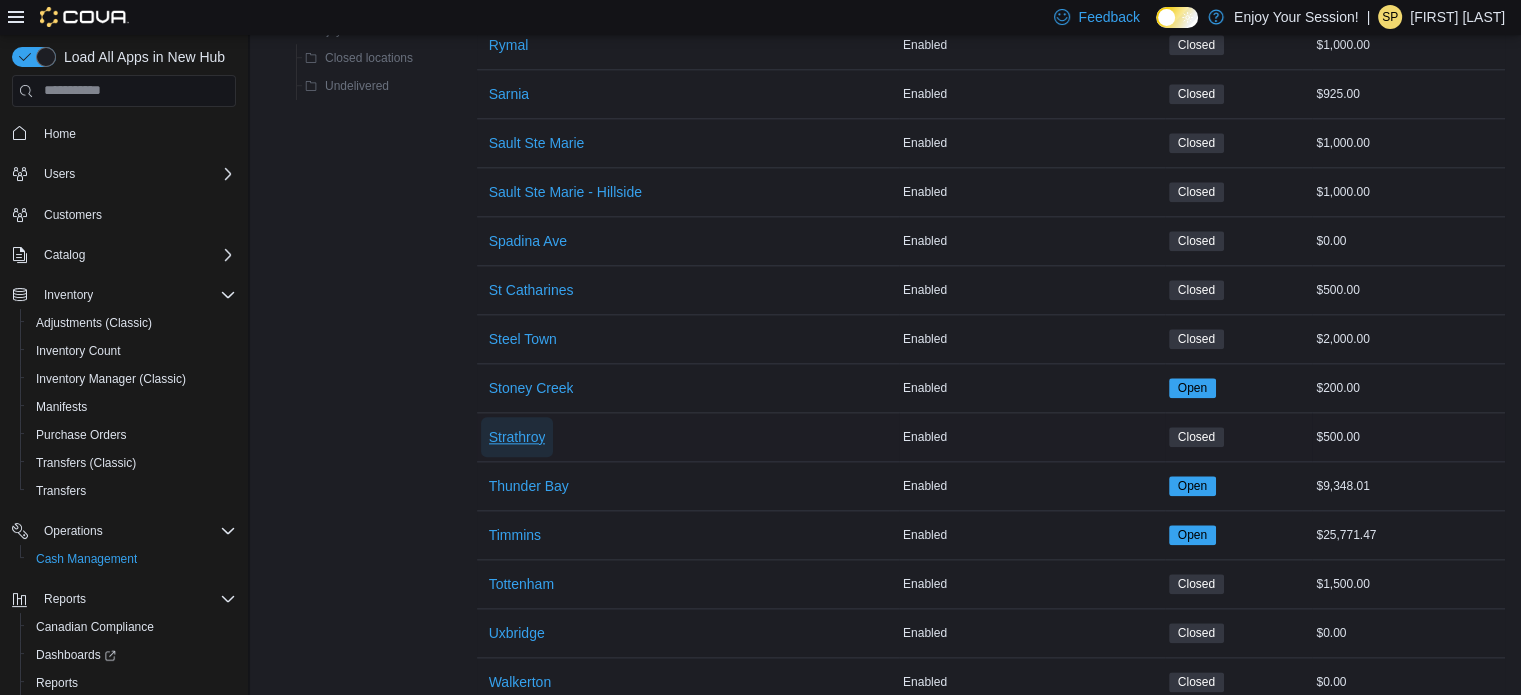 click on "Strathroy" at bounding box center (517, 437) 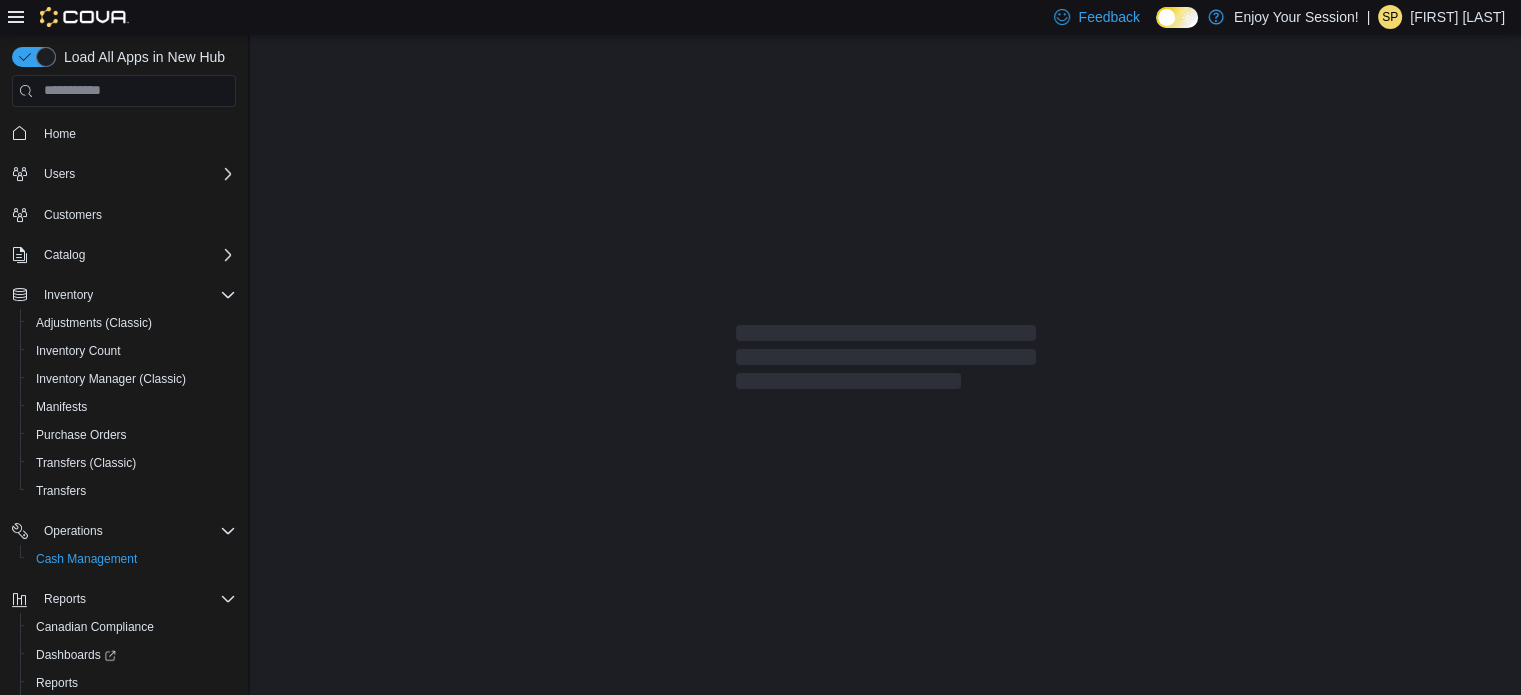 scroll, scrollTop: 0, scrollLeft: 0, axis: both 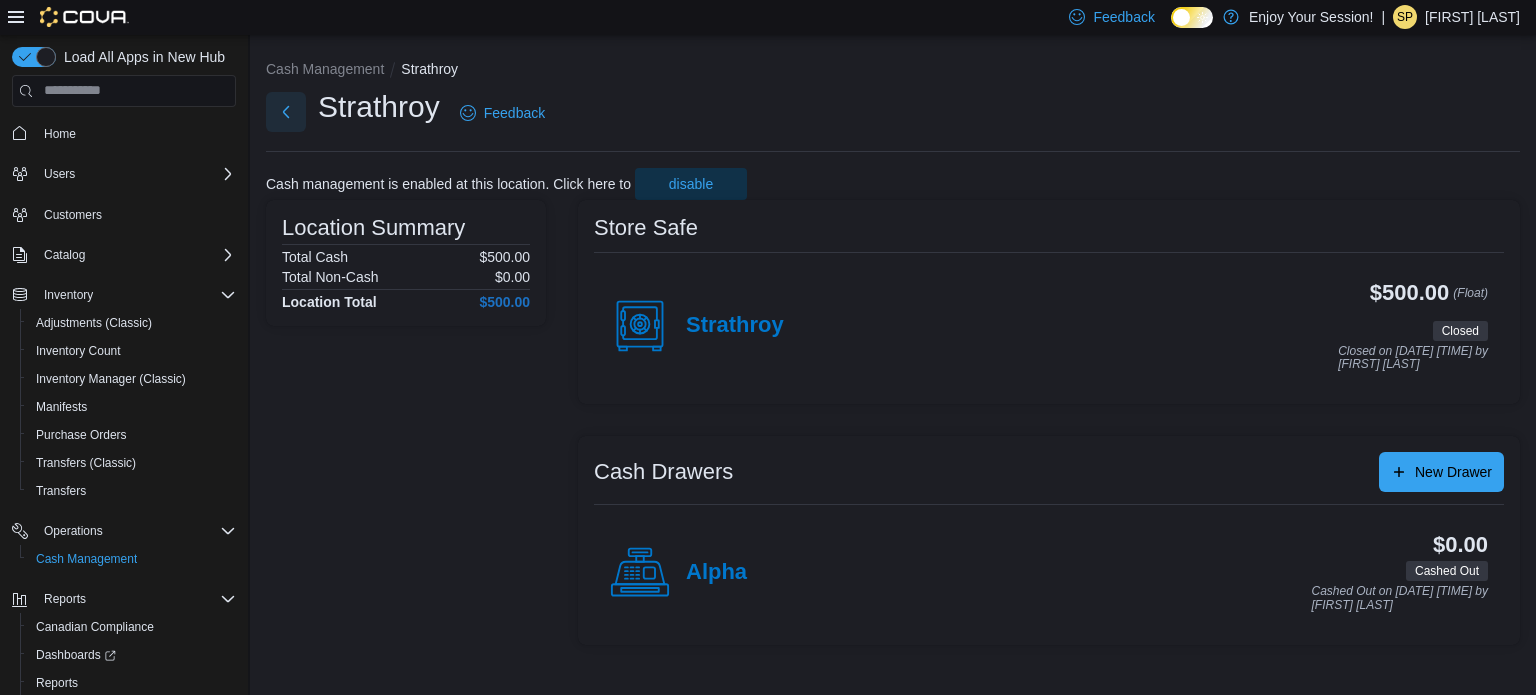 click at bounding box center [286, 112] 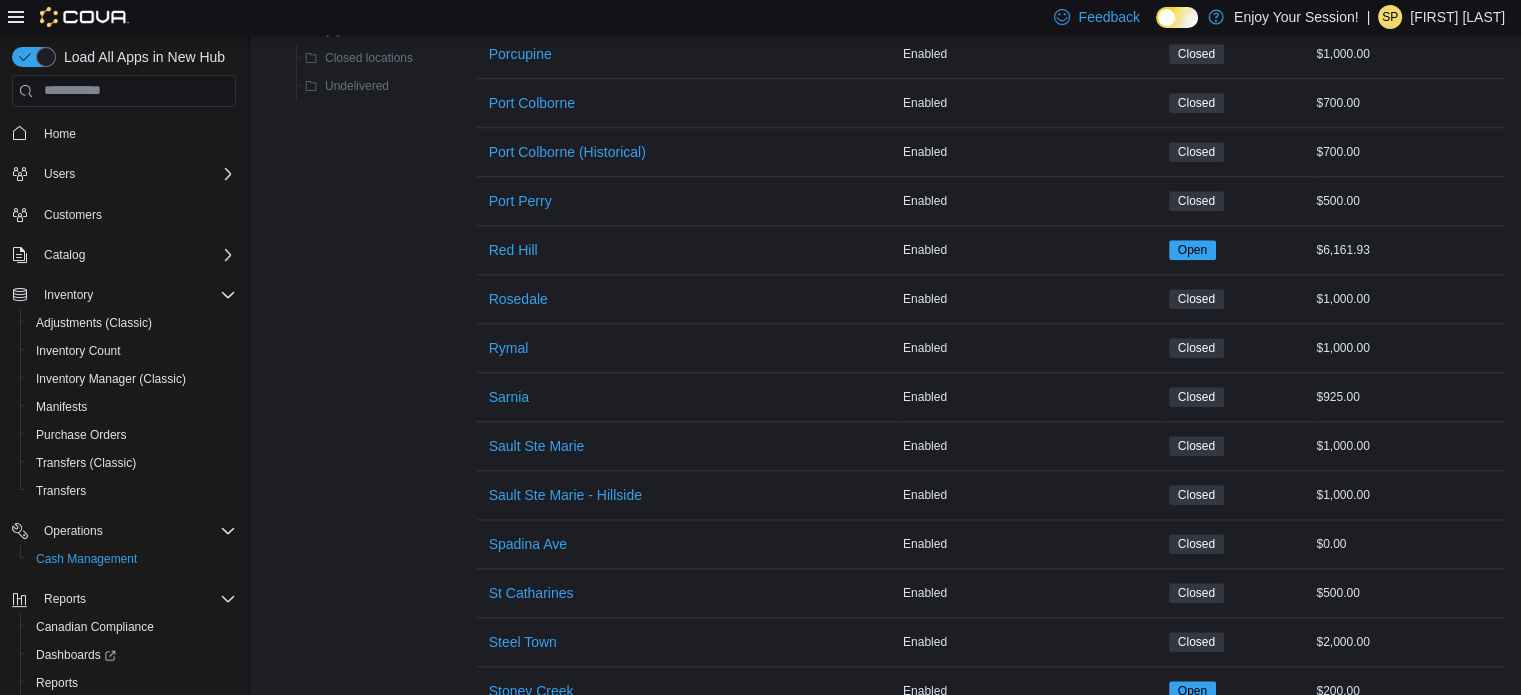 scroll, scrollTop: 2000, scrollLeft: 0, axis: vertical 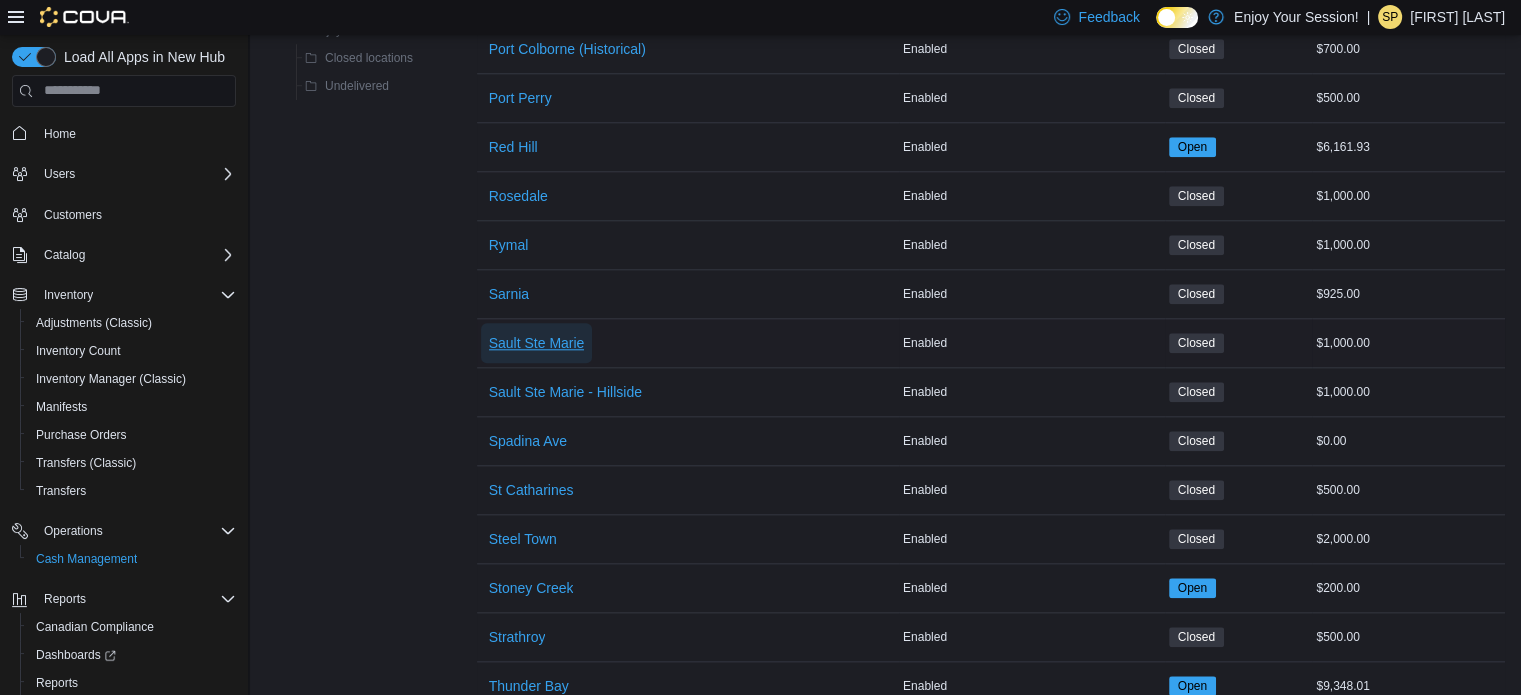 click on "Sault Ste Marie" at bounding box center (537, 343) 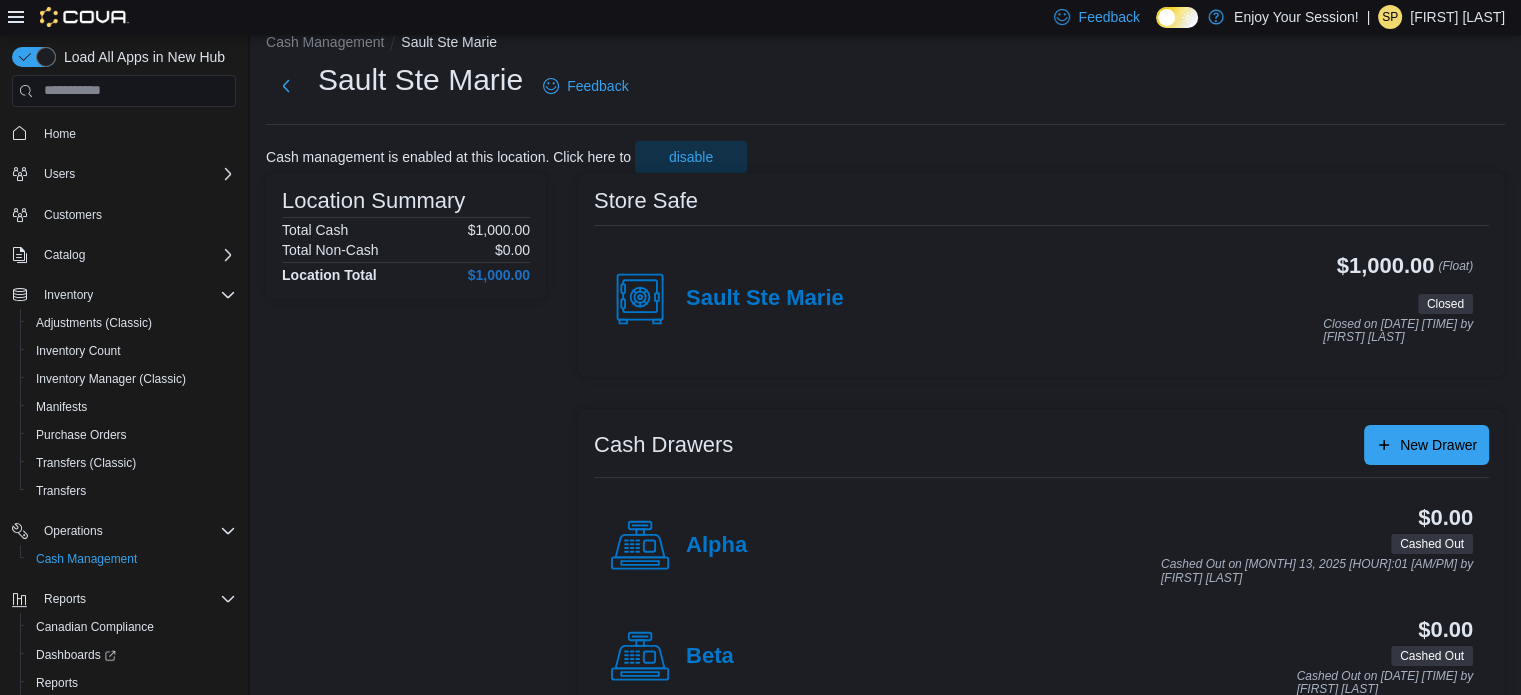 scroll, scrollTop: 0, scrollLeft: 0, axis: both 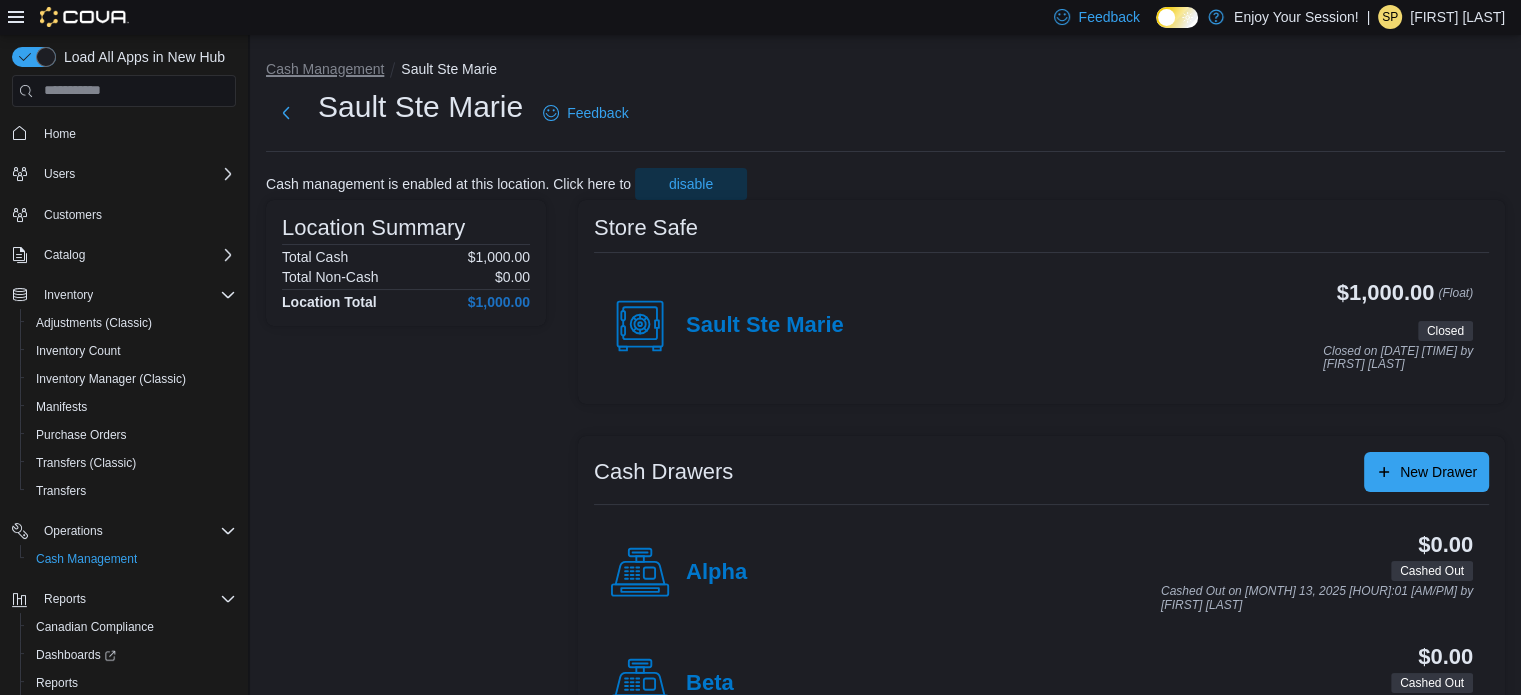 click on "Cash Management" at bounding box center (325, 69) 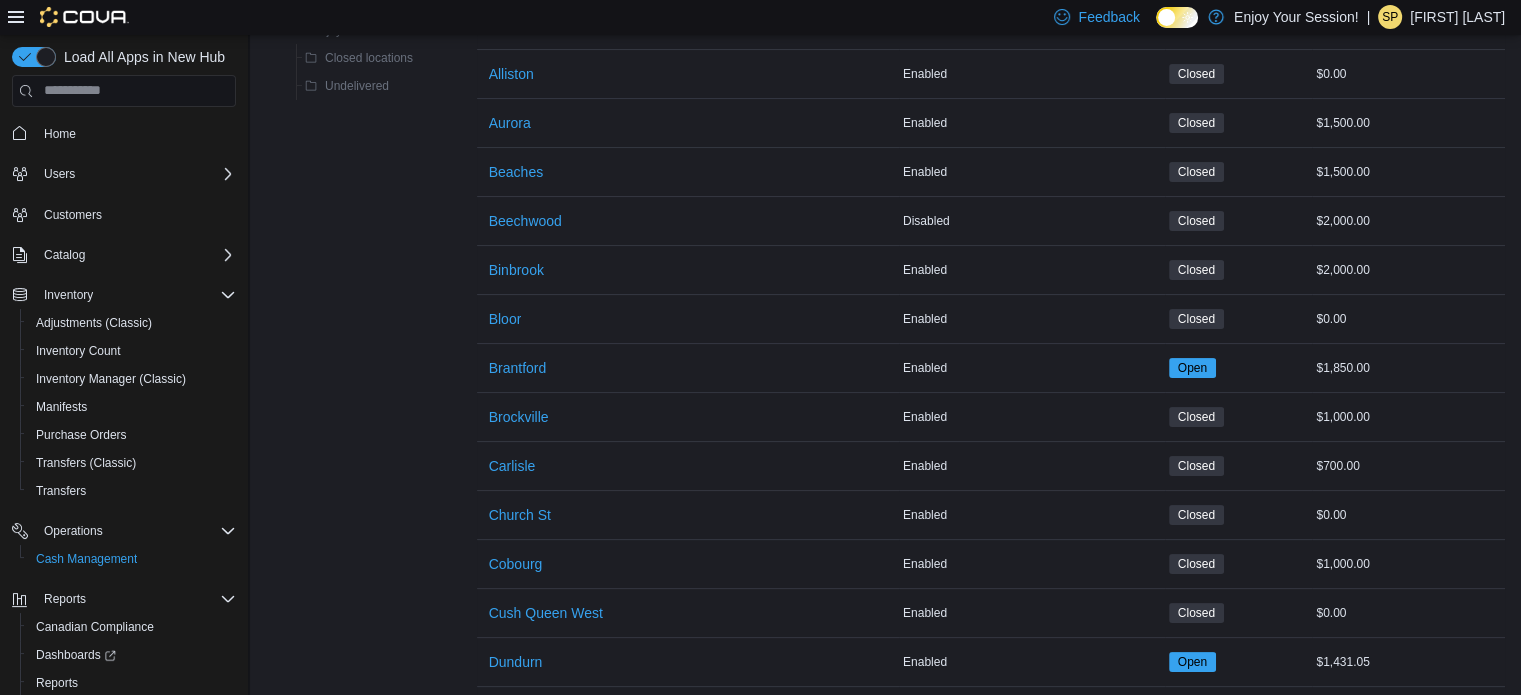 scroll, scrollTop: 400, scrollLeft: 0, axis: vertical 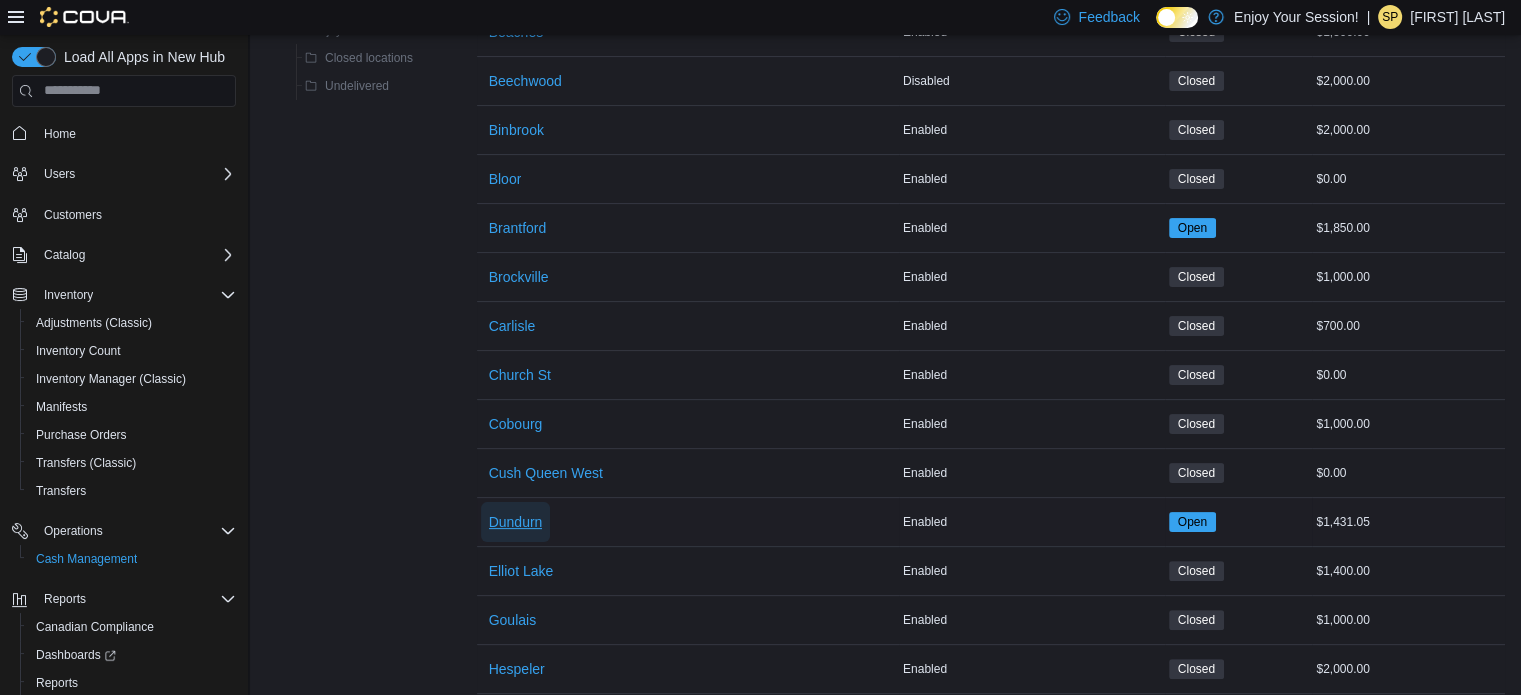 click on "Dundurn" at bounding box center (516, 522) 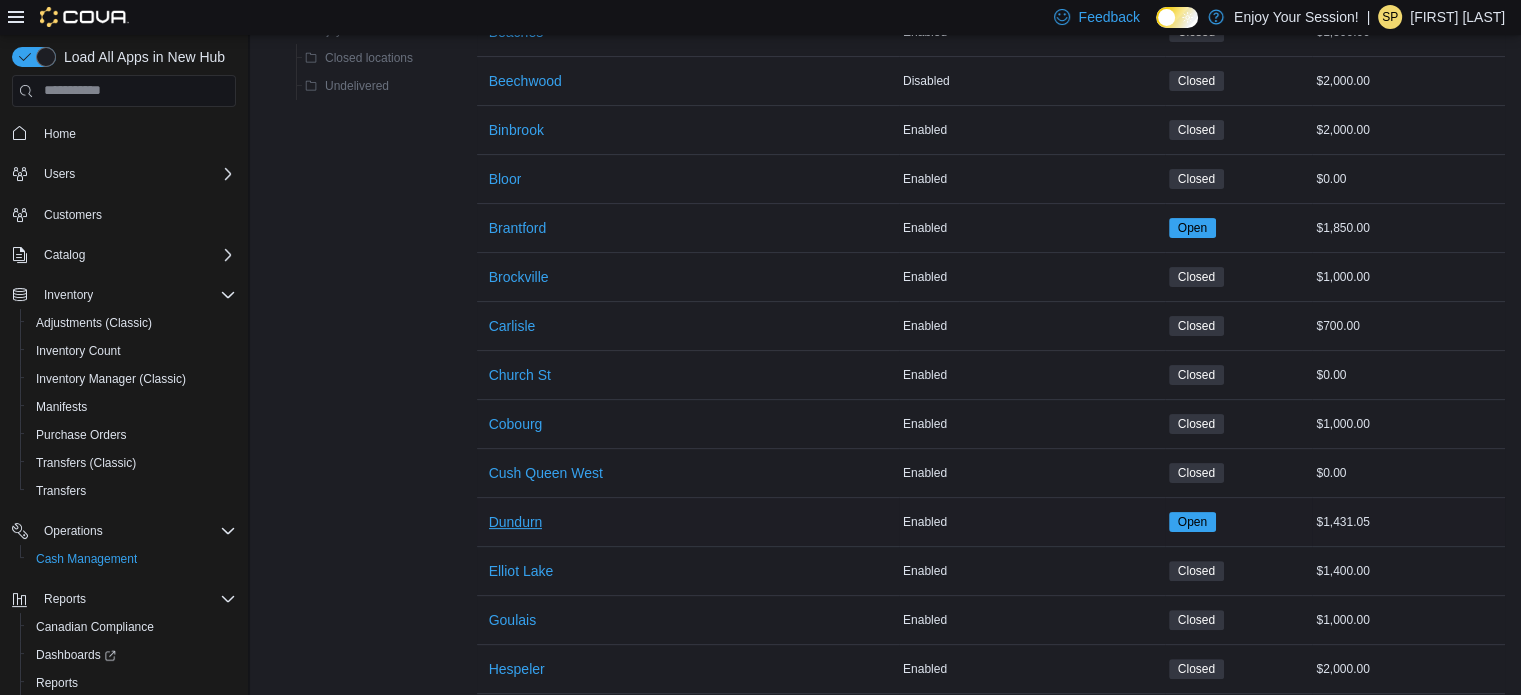 scroll, scrollTop: 0, scrollLeft: 0, axis: both 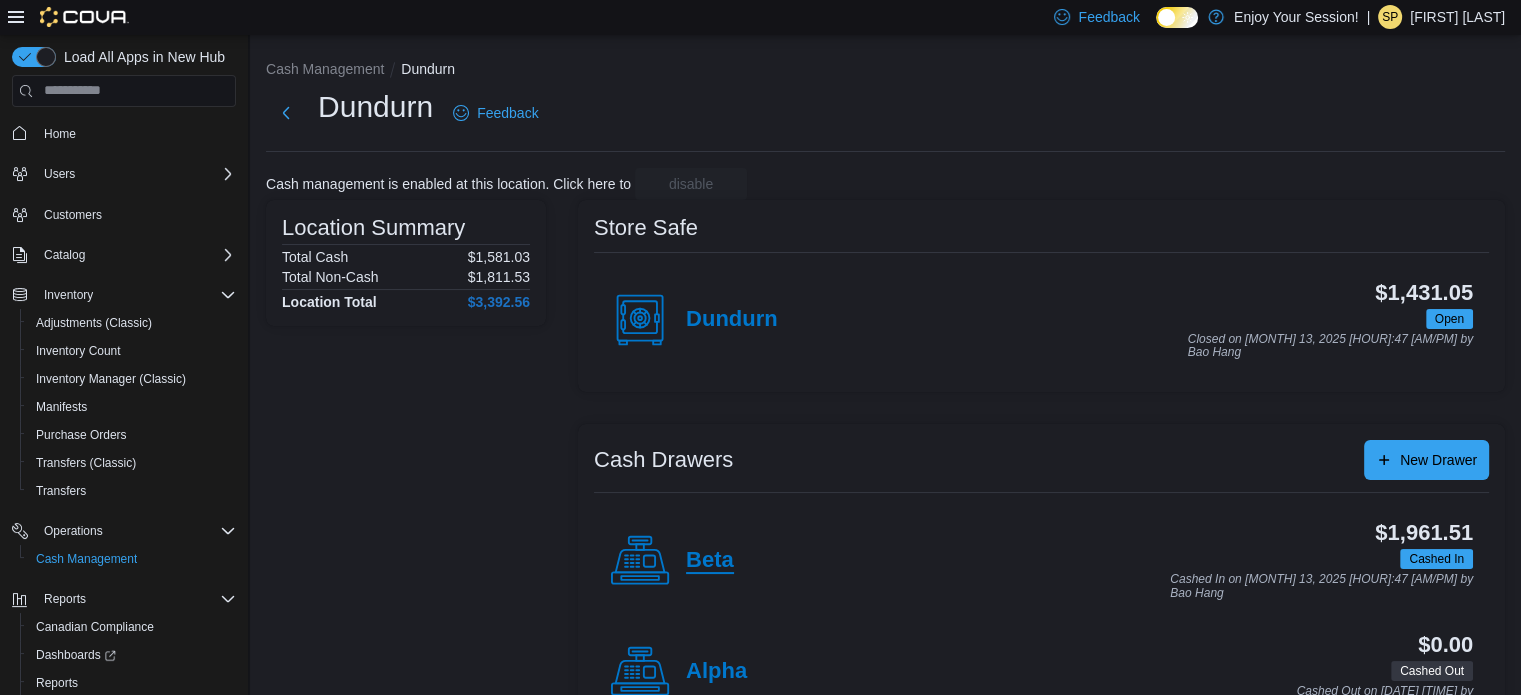 click on "Beta" at bounding box center (710, 561) 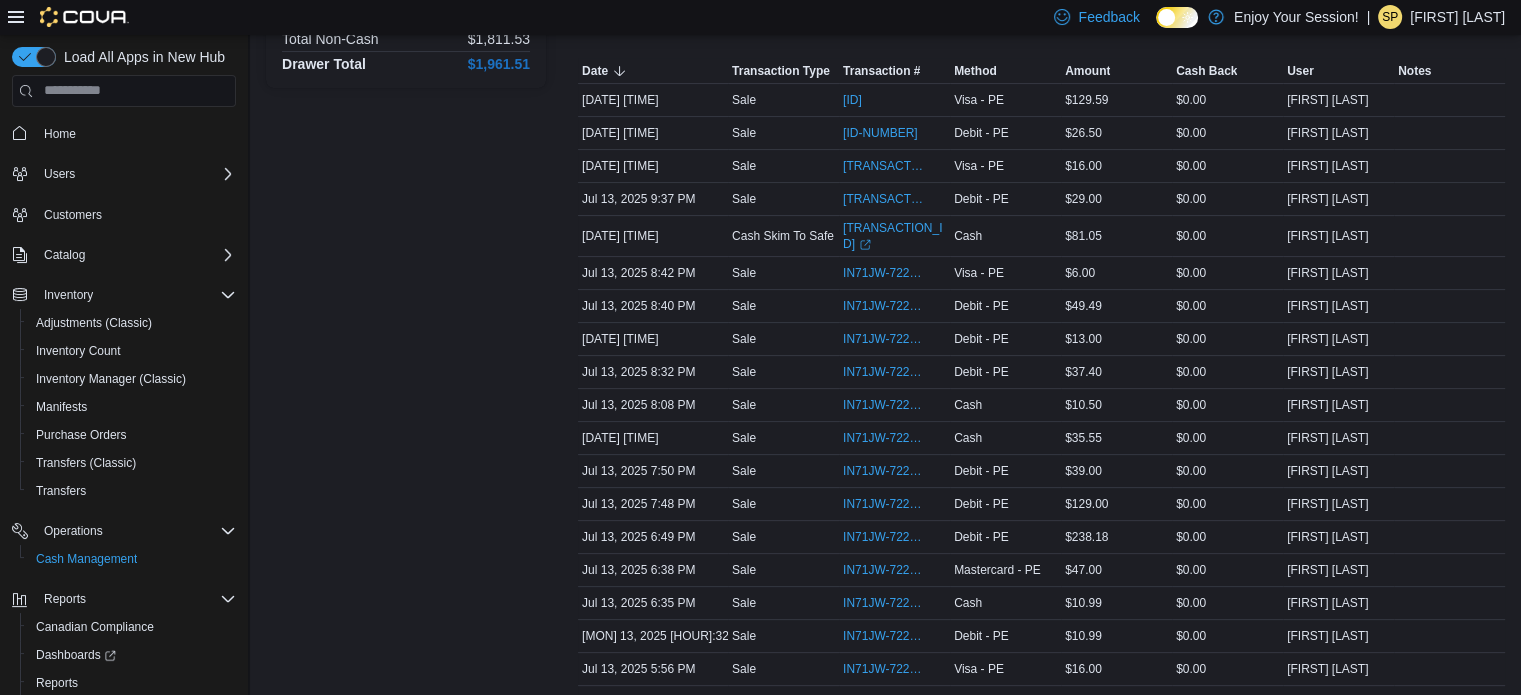 scroll, scrollTop: 400, scrollLeft: 0, axis: vertical 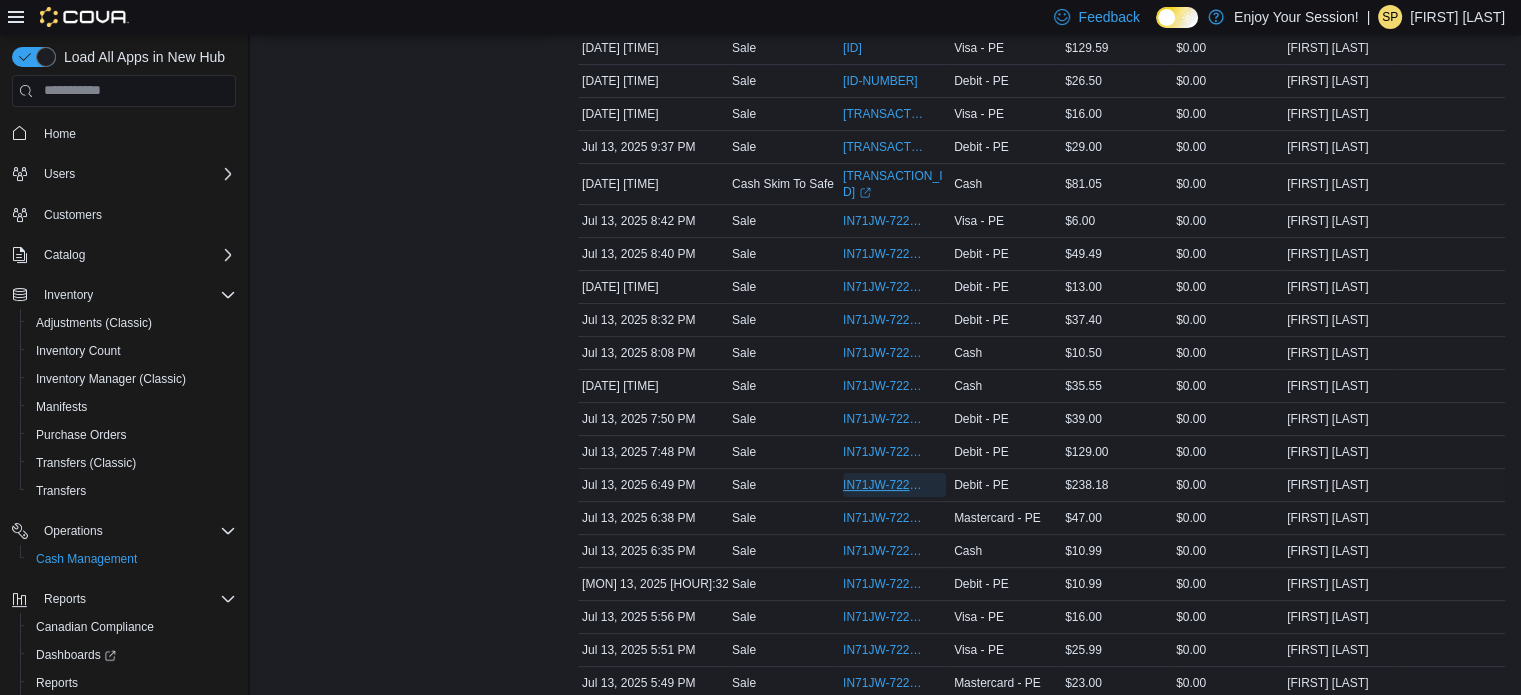 click on "IN71JW-7221507" at bounding box center (884, 485) 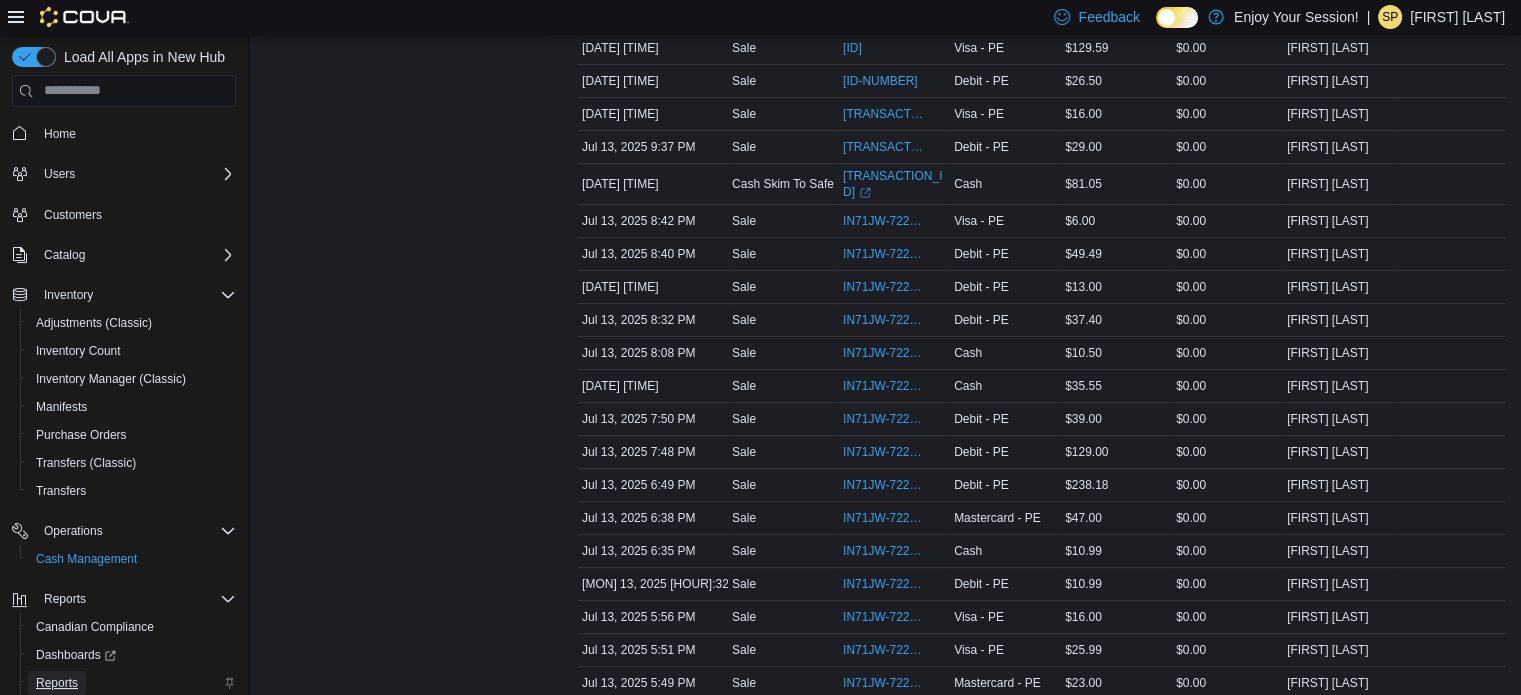 click on "Reports" at bounding box center [57, 683] 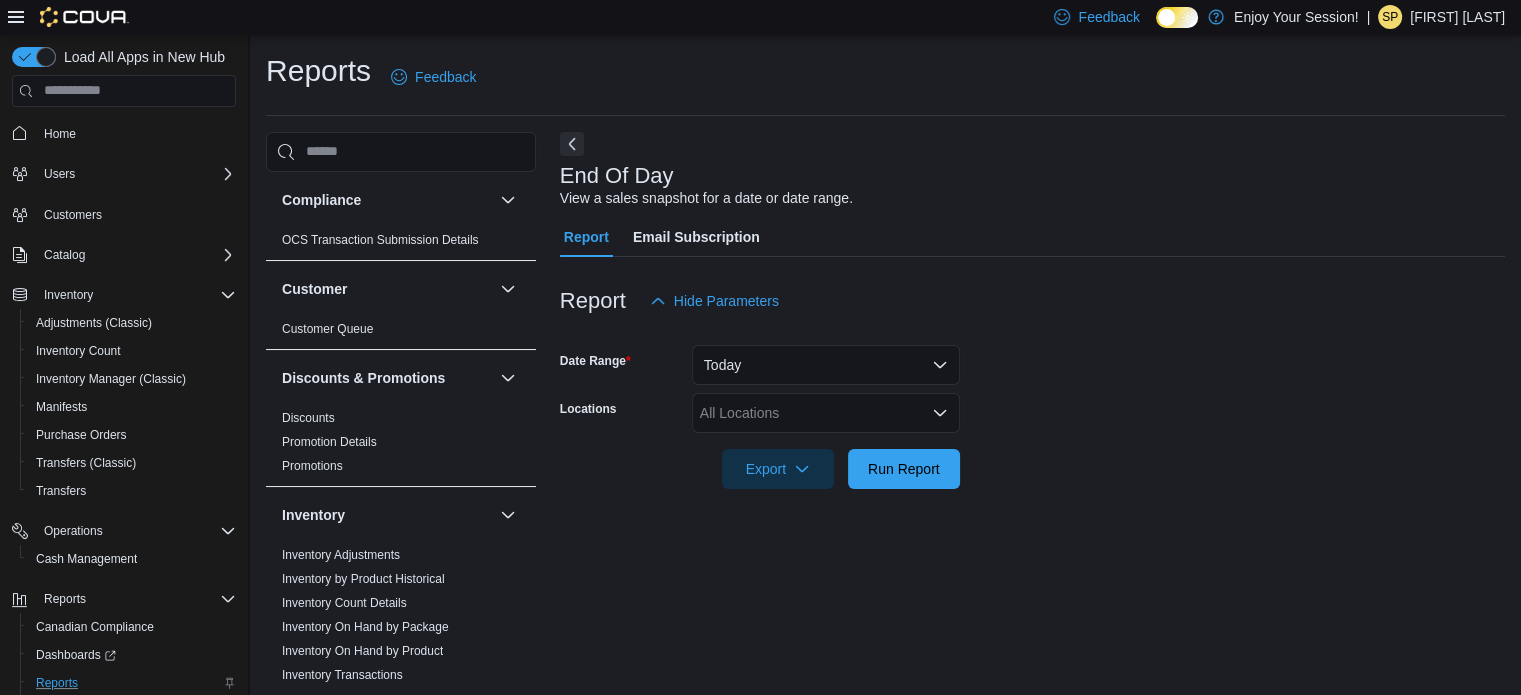 scroll, scrollTop: 13, scrollLeft: 0, axis: vertical 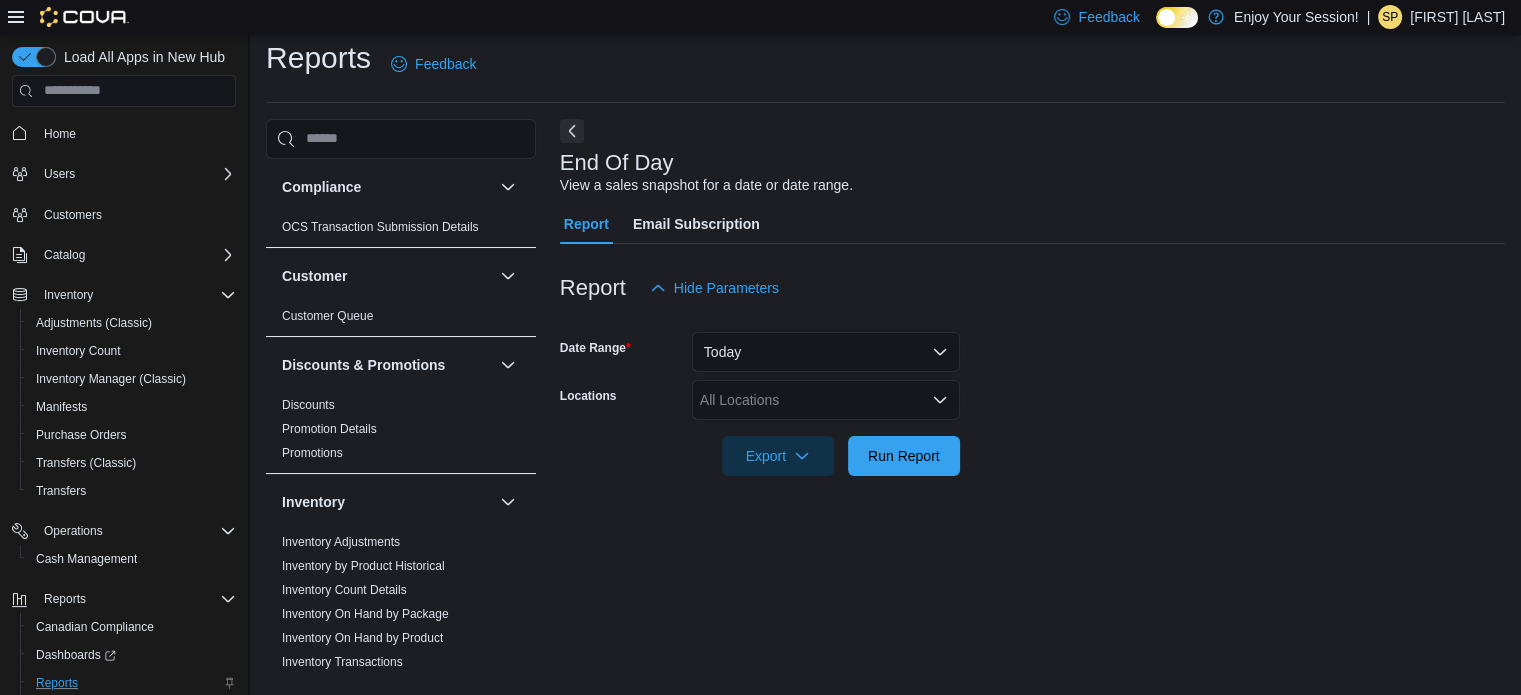 click on "All Locations" at bounding box center (826, 400) 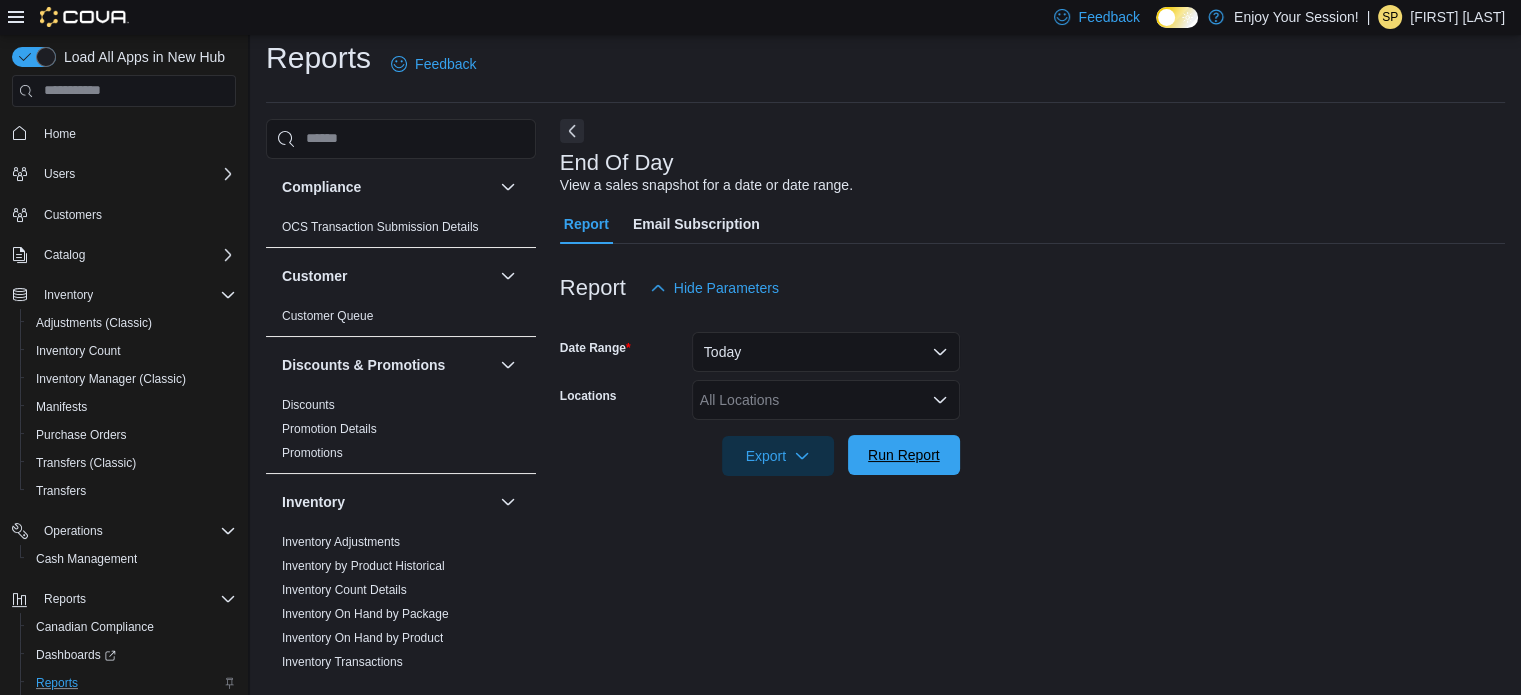 click on "Run Report" at bounding box center (904, 455) 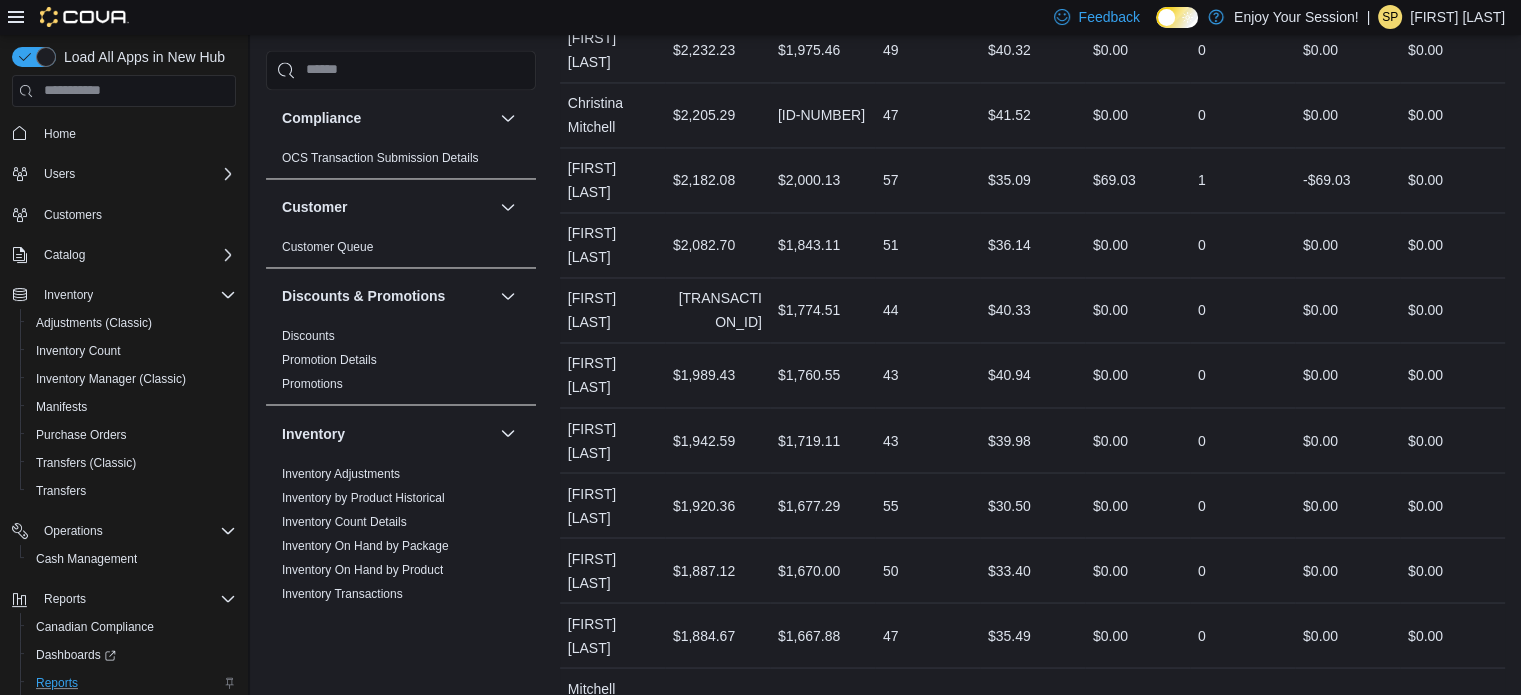 scroll, scrollTop: 3413, scrollLeft: 0, axis: vertical 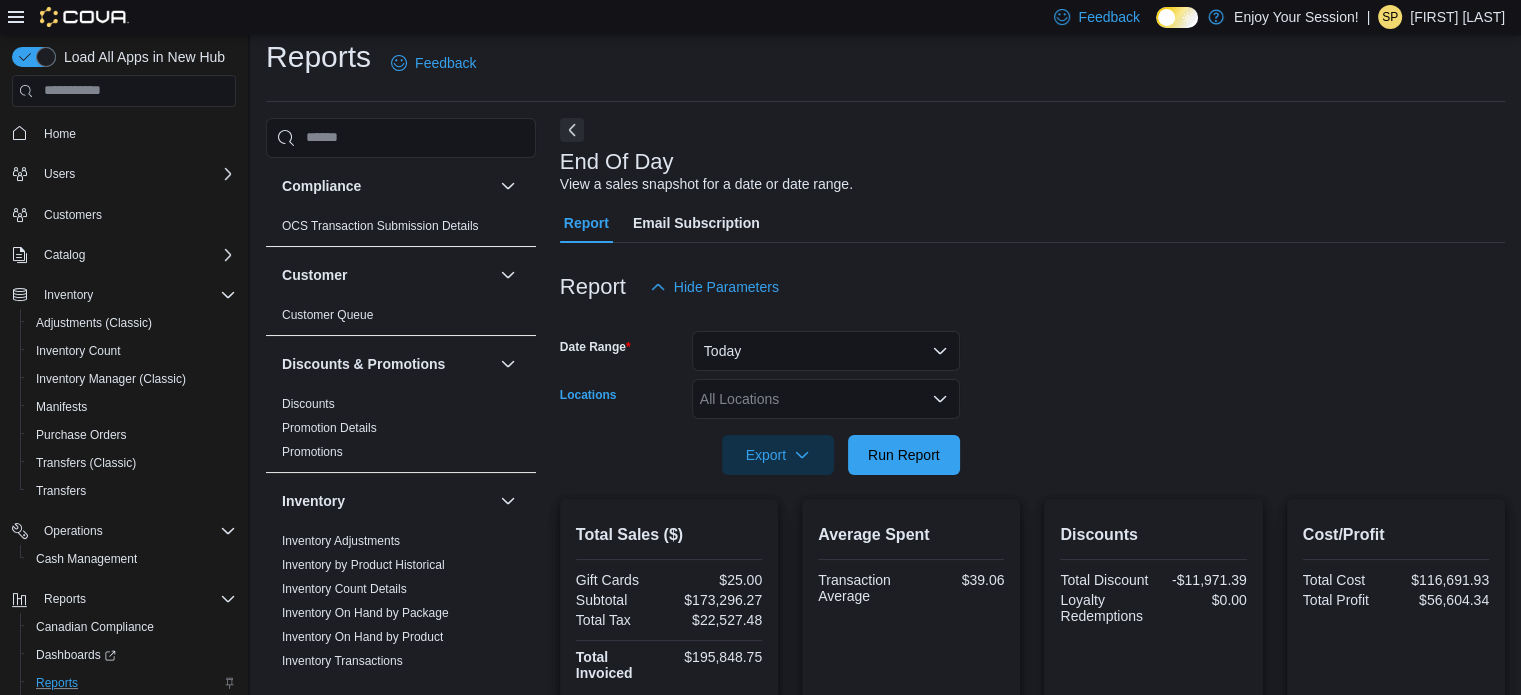 click on "All Locations" at bounding box center [826, 399] 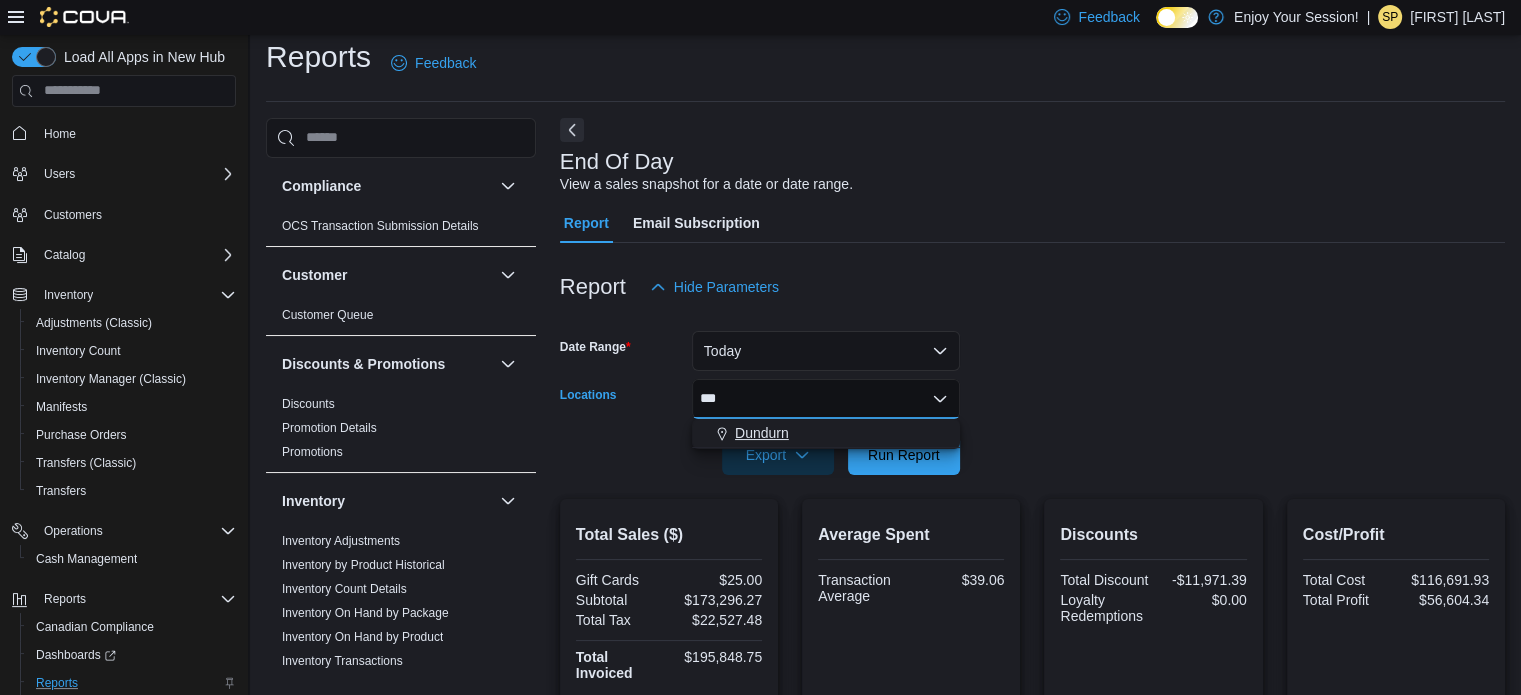 type on "***" 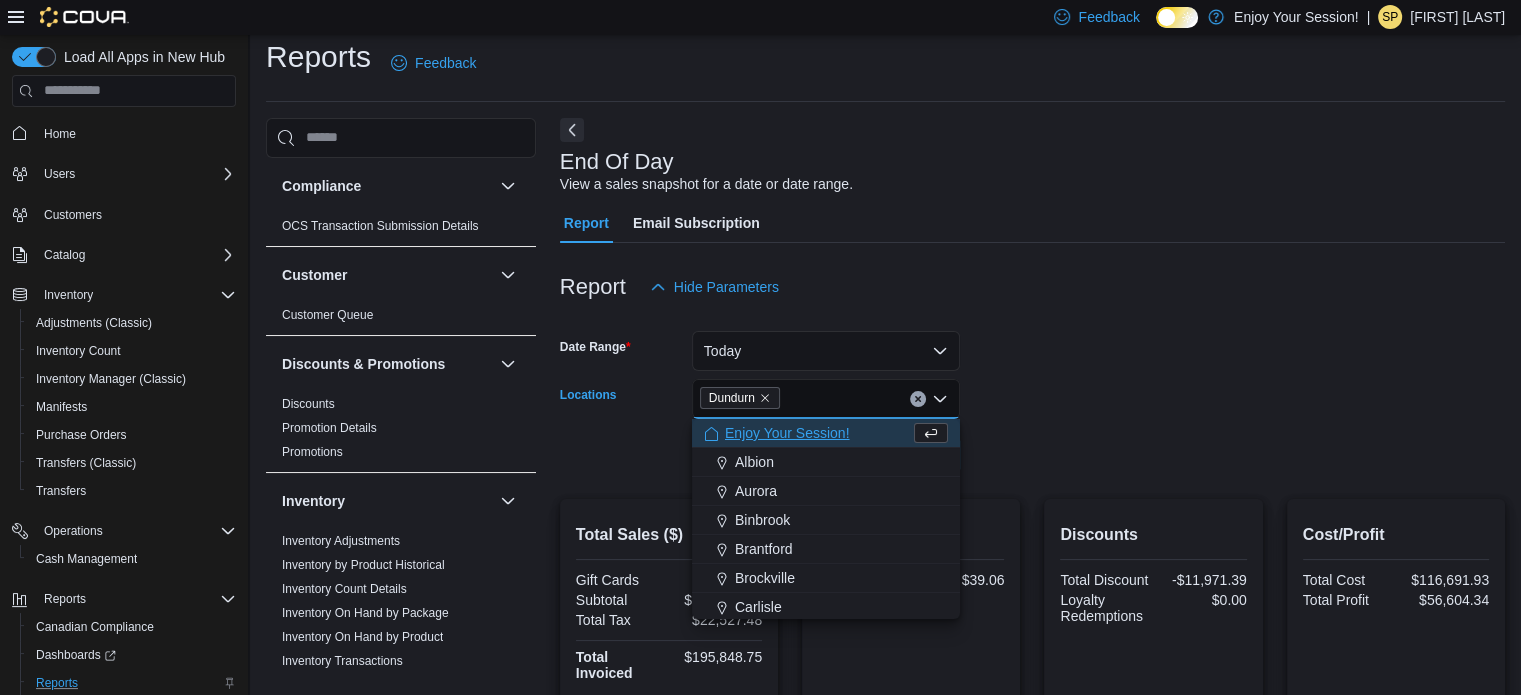 drag, startPoint x: 1161, startPoint y: 385, endPoint x: 1148, endPoint y: 383, distance: 13.152946 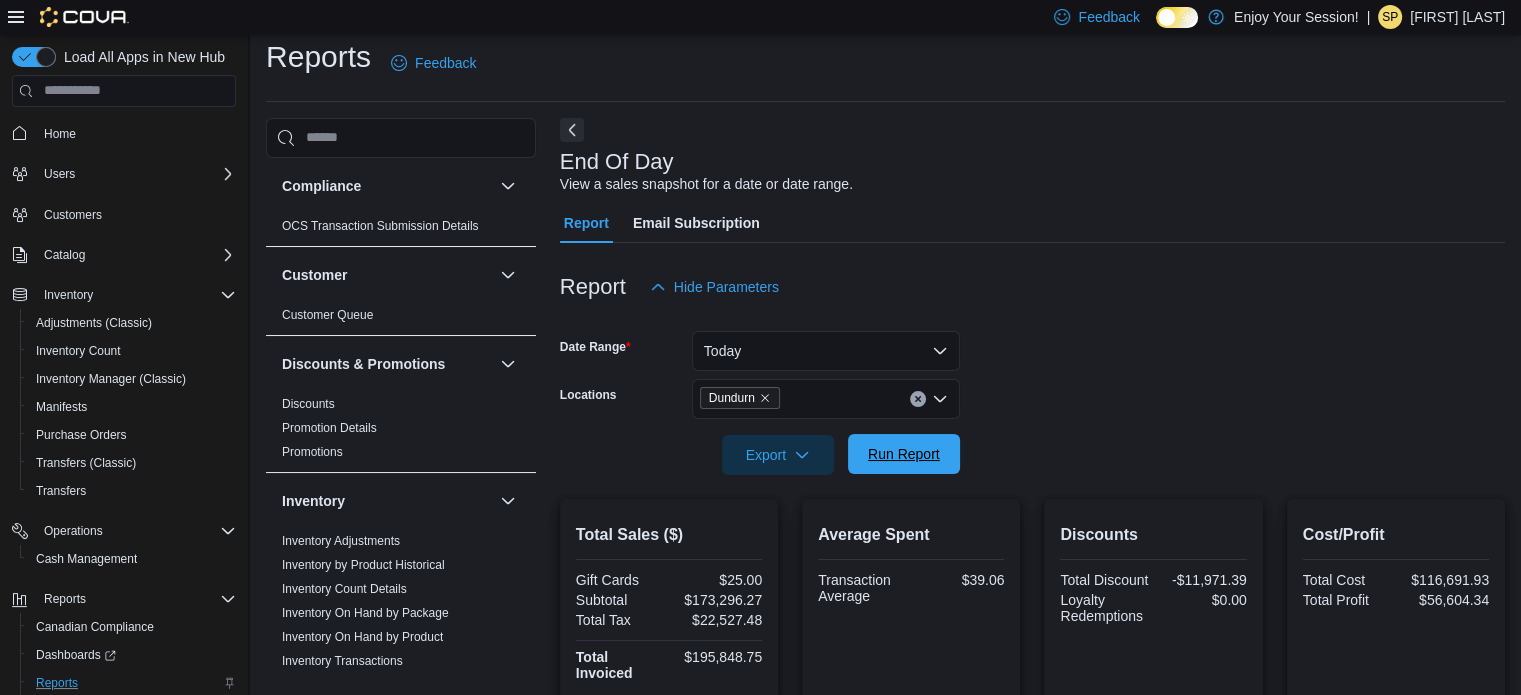 click on "Run Report" at bounding box center [904, 454] 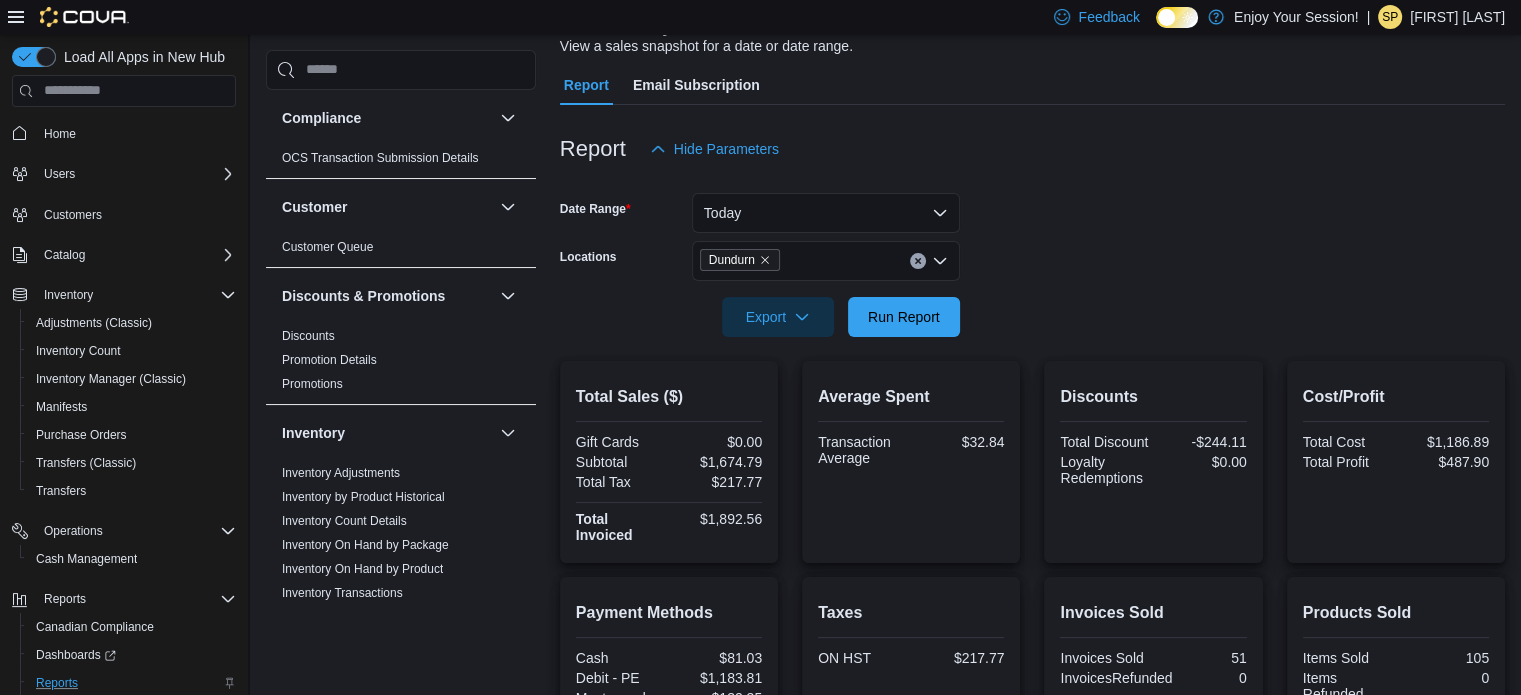 scroll, scrollTop: 0, scrollLeft: 0, axis: both 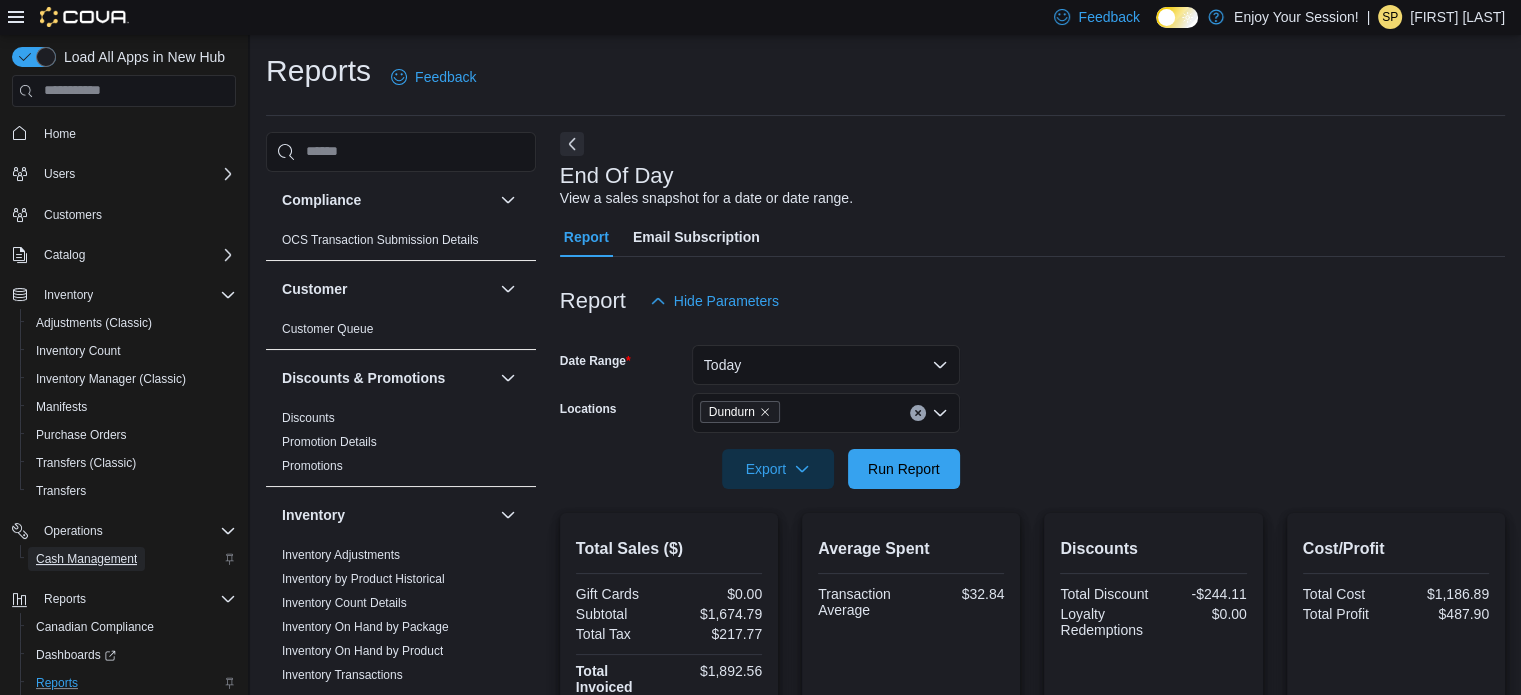 click on "Cash Management" at bounding box center (86, 559) 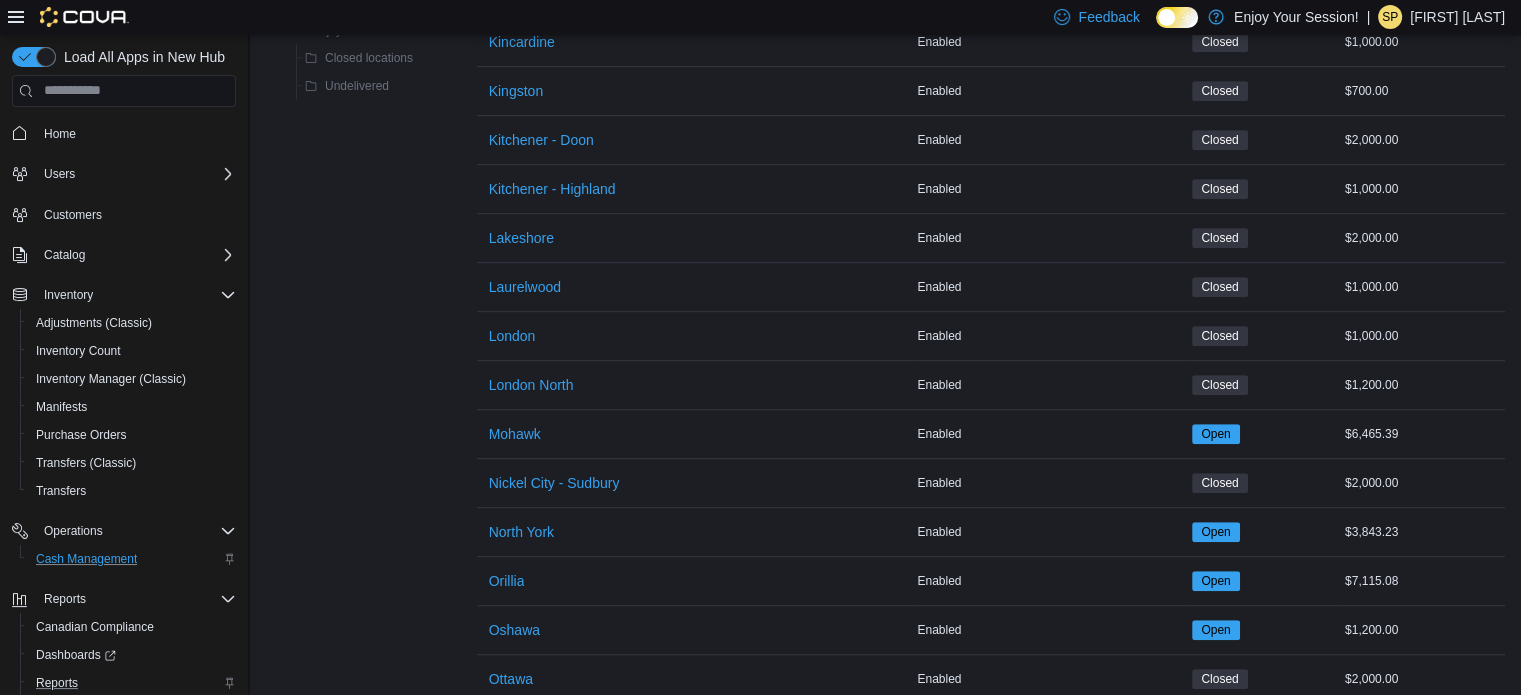 scroll, scrollTop: 1200, scrollLeft: 0, axis: vertical 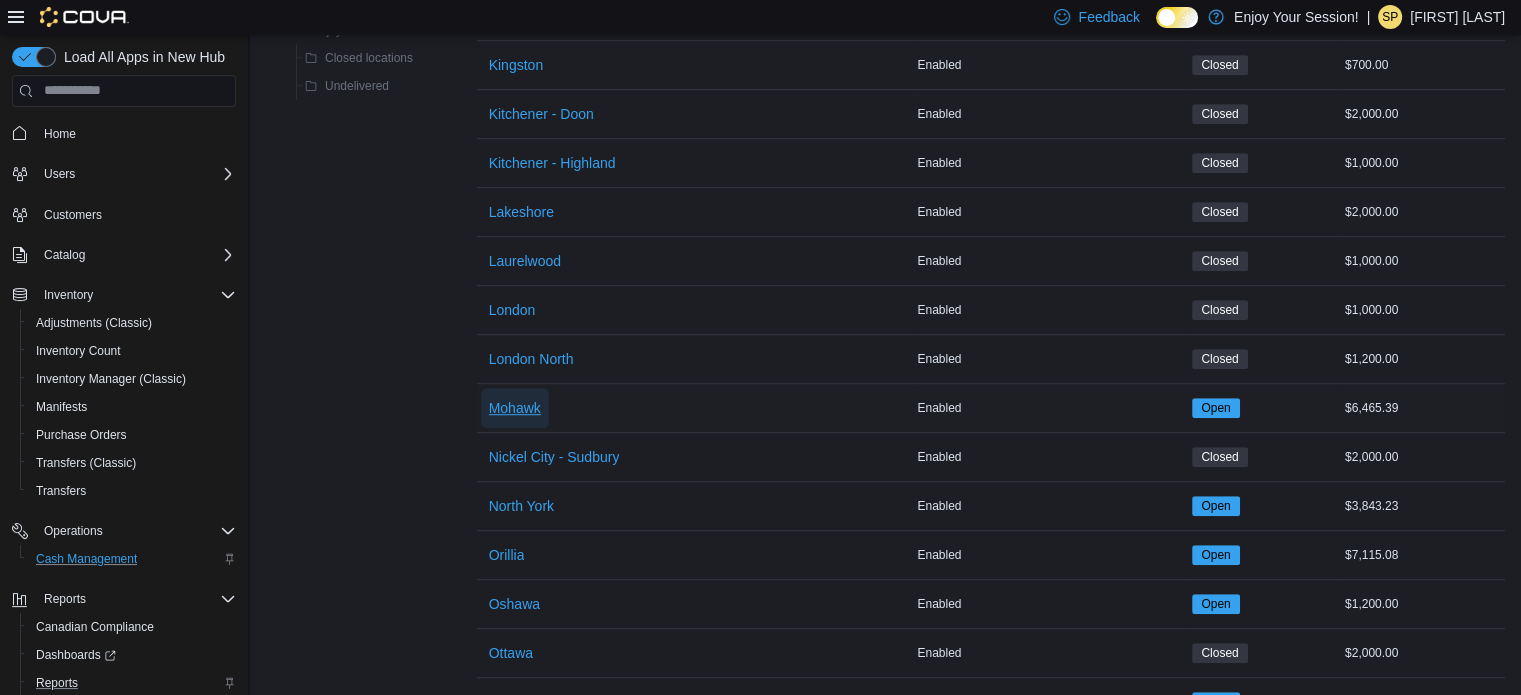click on "Mohawk" at bounding box center (515, 408) 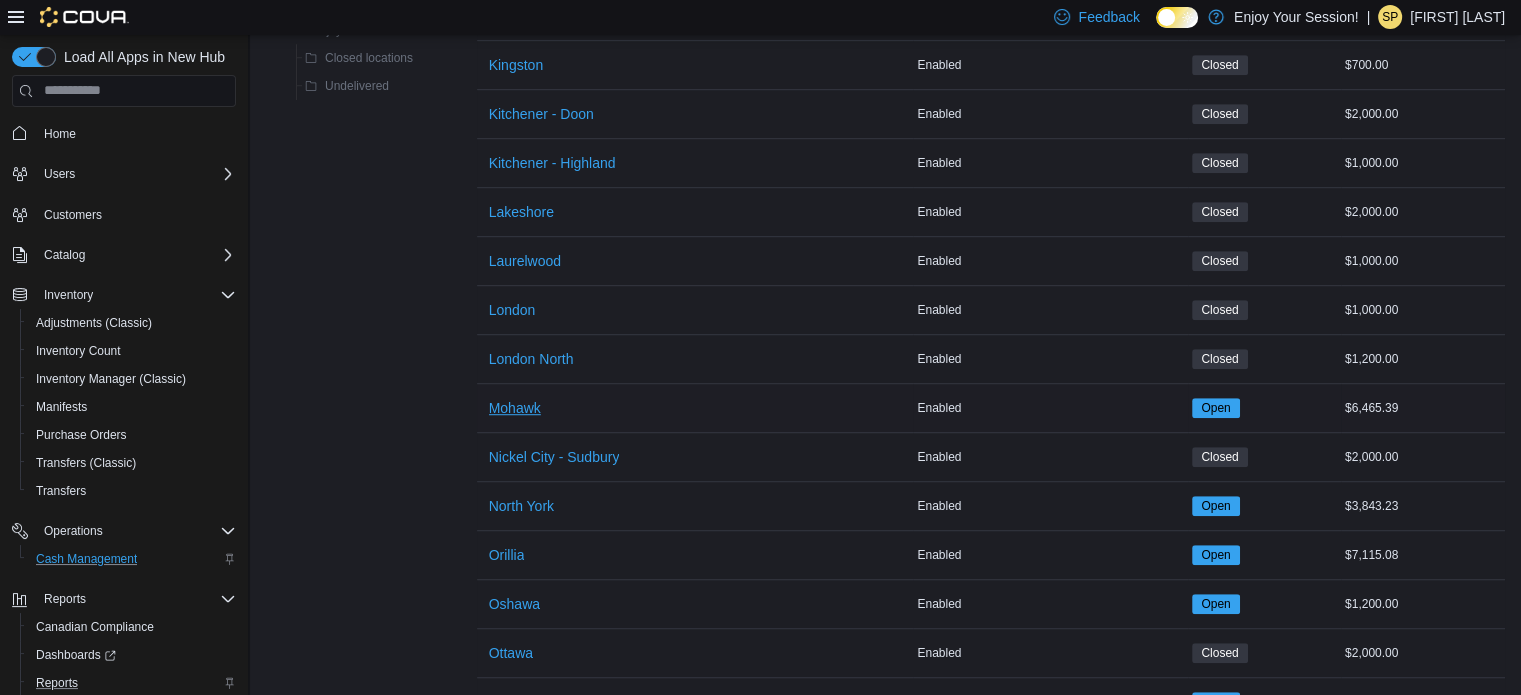 scroll, scrollTop: 0, scrollLeft: 0, axis: both 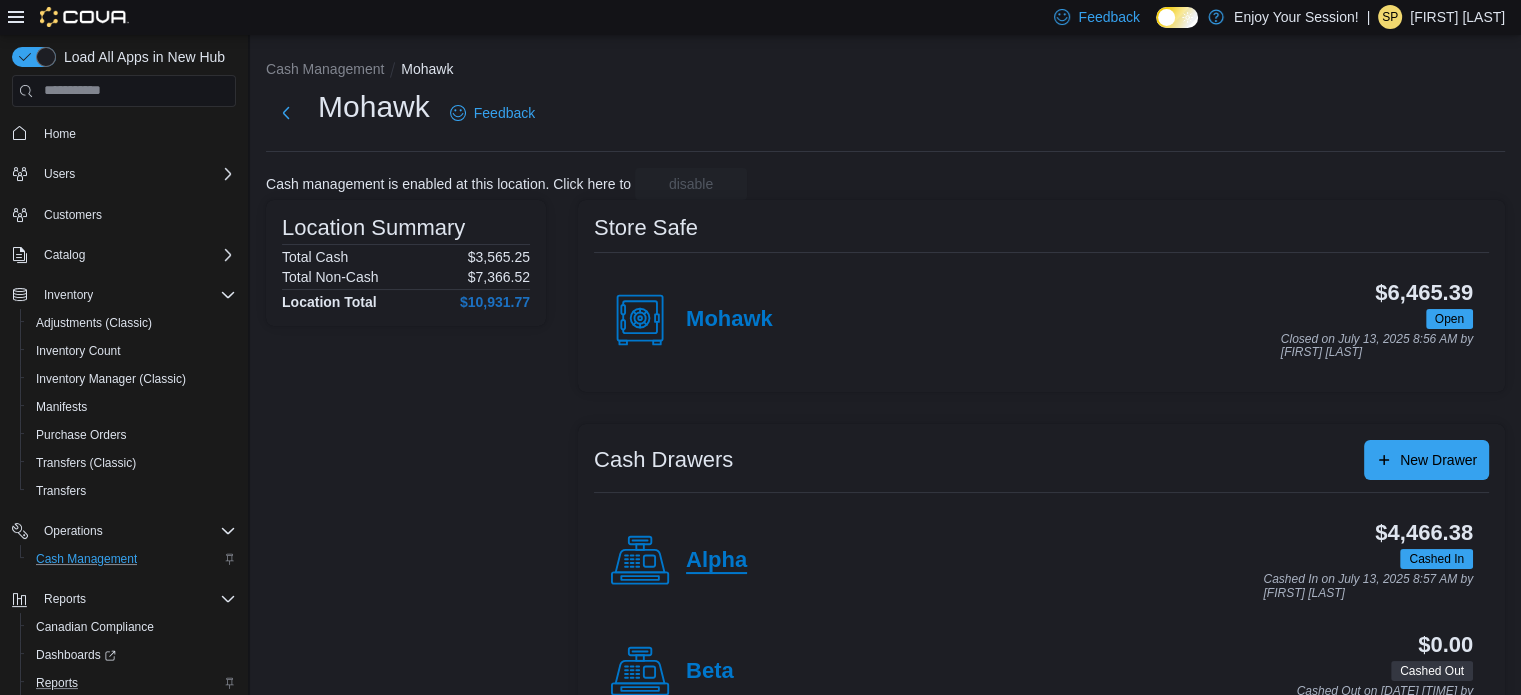 click on "Alpha" at bounding box center (716, 561) 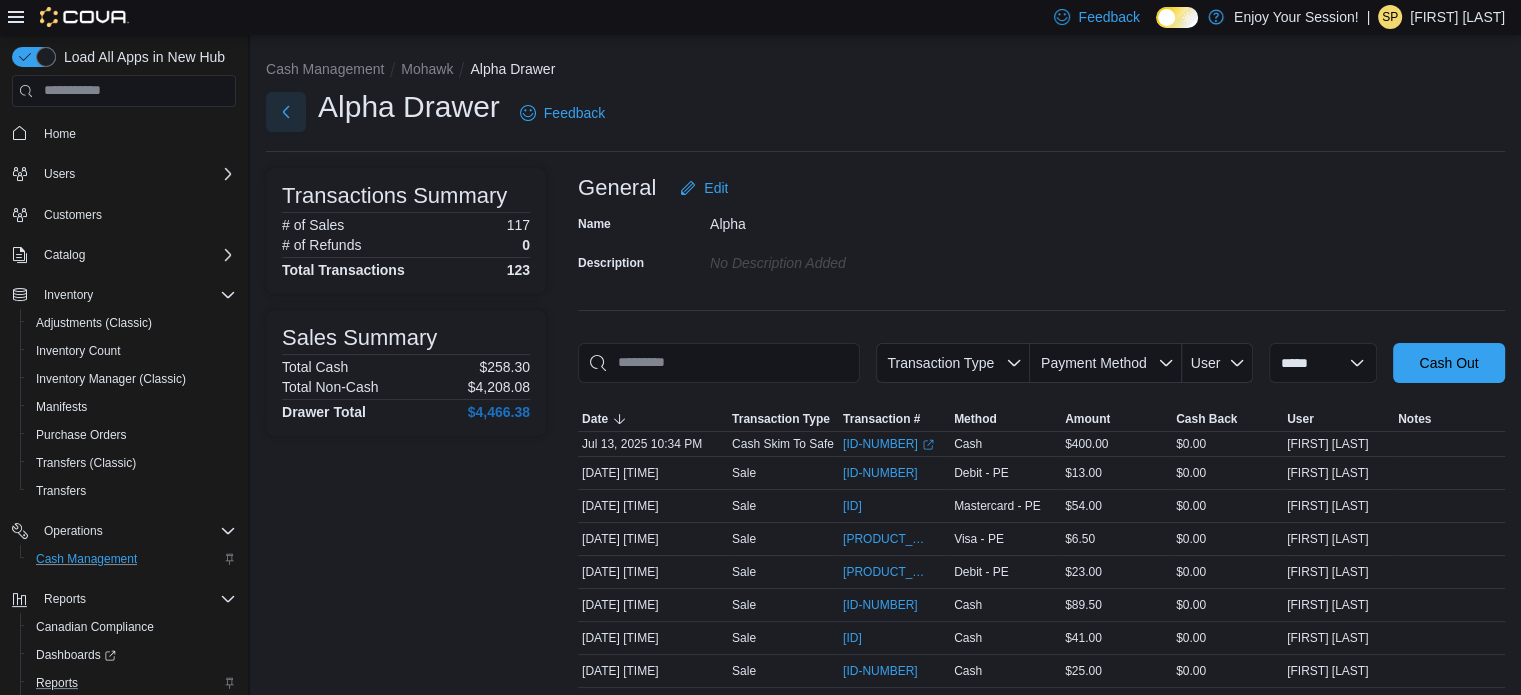 click at bounding box center [286, 112] 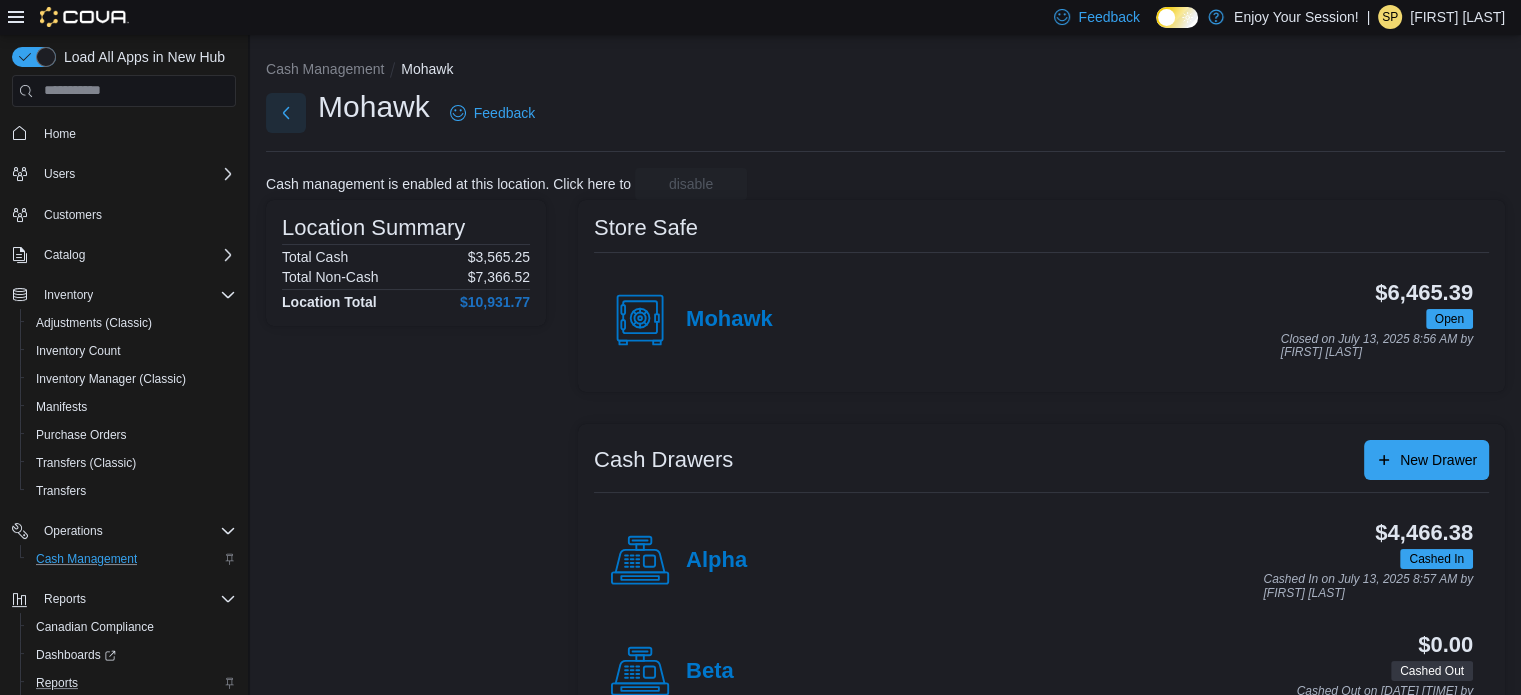 click at bounding box center [286, 113] 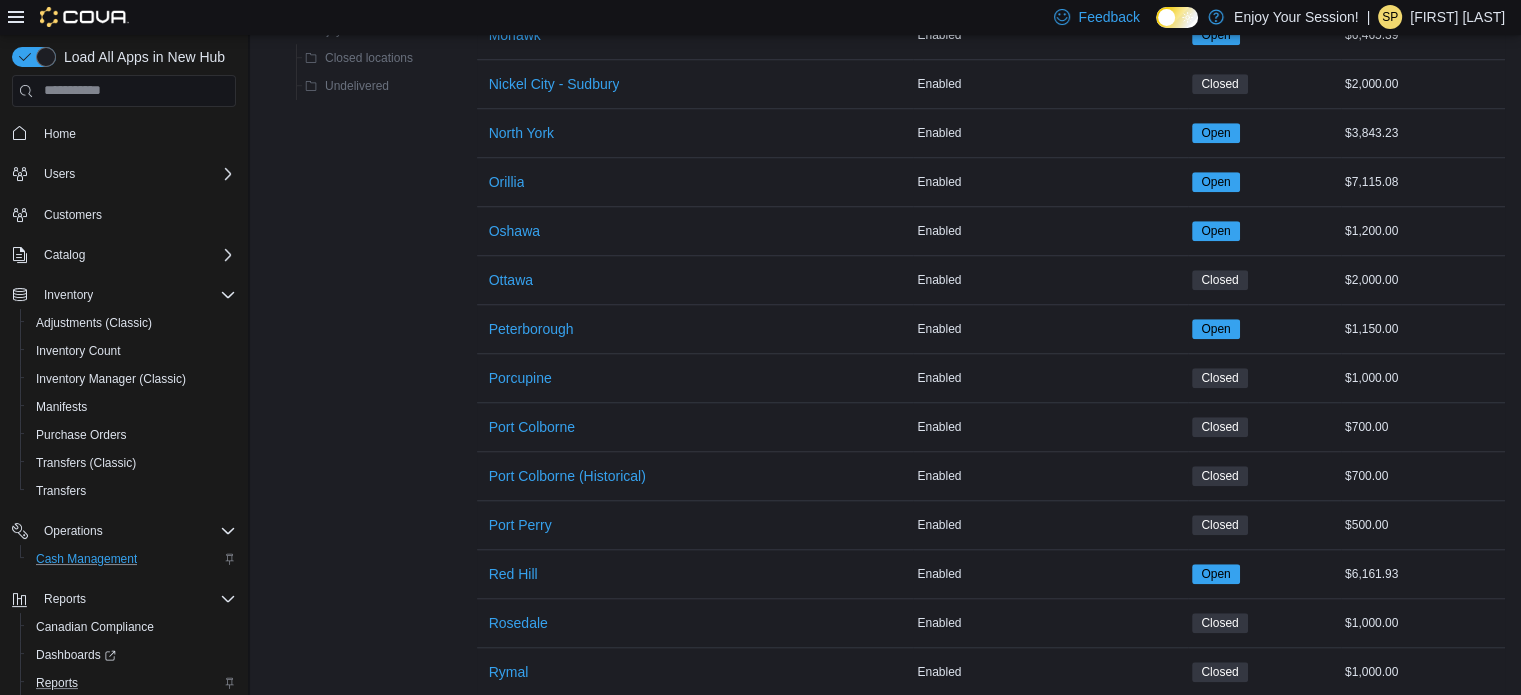 scroll, scrollTop: 1700, scrollLeft: 0, axis: vertical 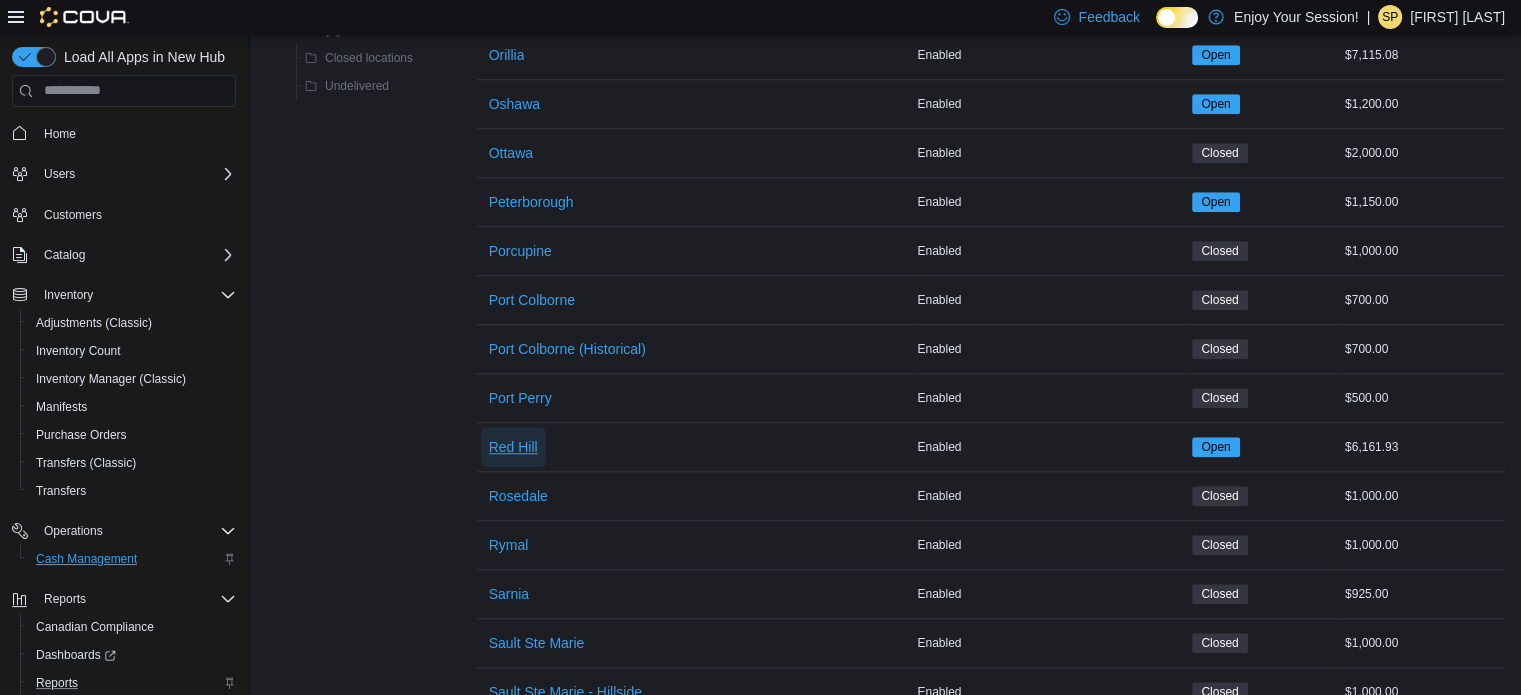 click on "Red Hill" at bounding box center [513, 447] 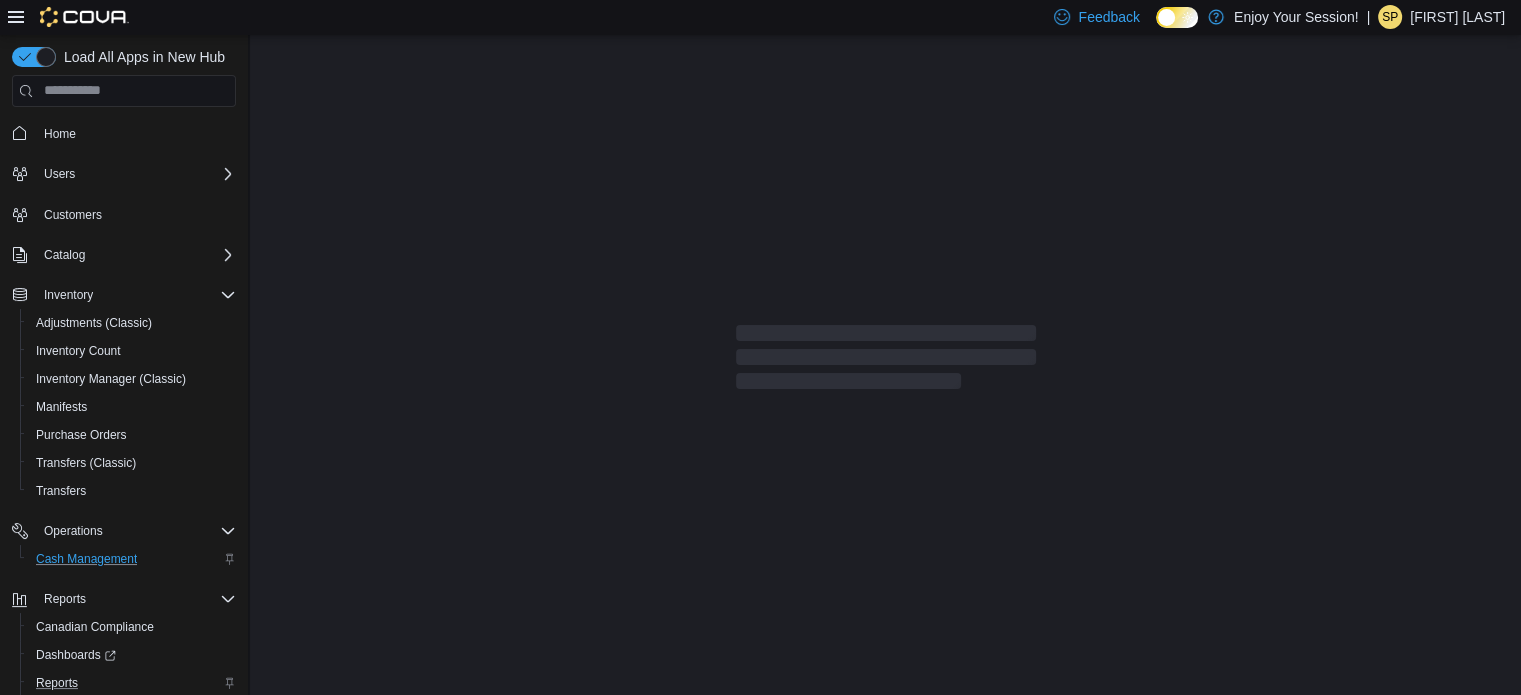 scroll, scrollTop: 0, scrollLeft: 0, axis: both 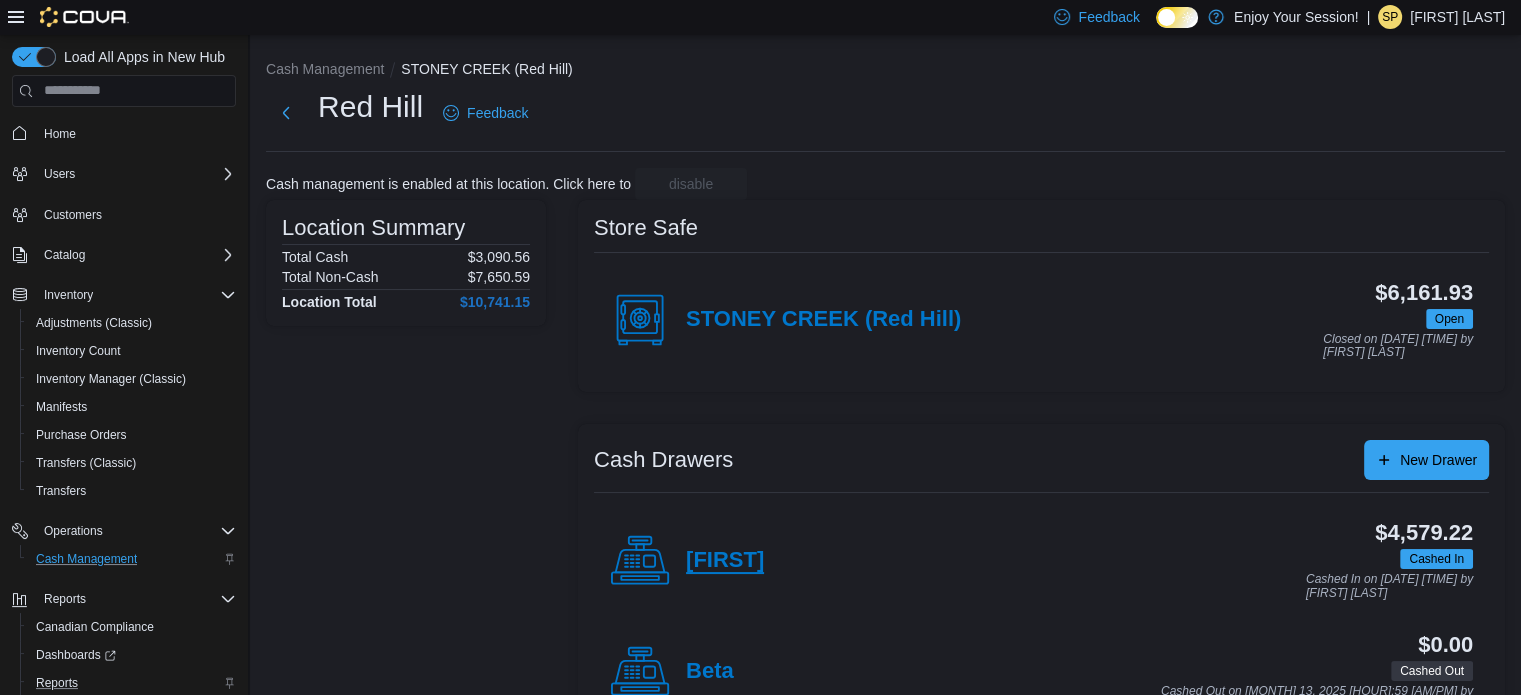 click on "Charlie" at bounding box center (725, 561) 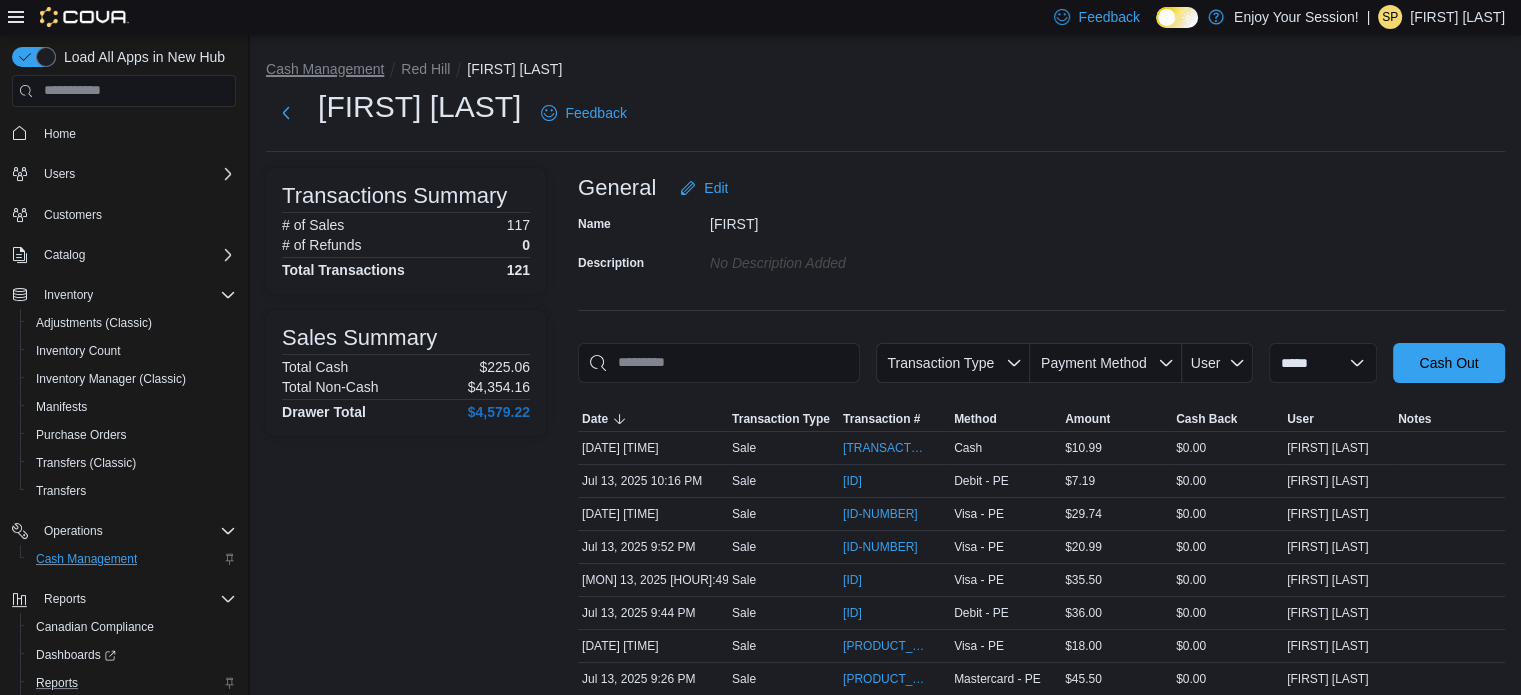 click on "Cash Management" at bounding box center [325, 69] 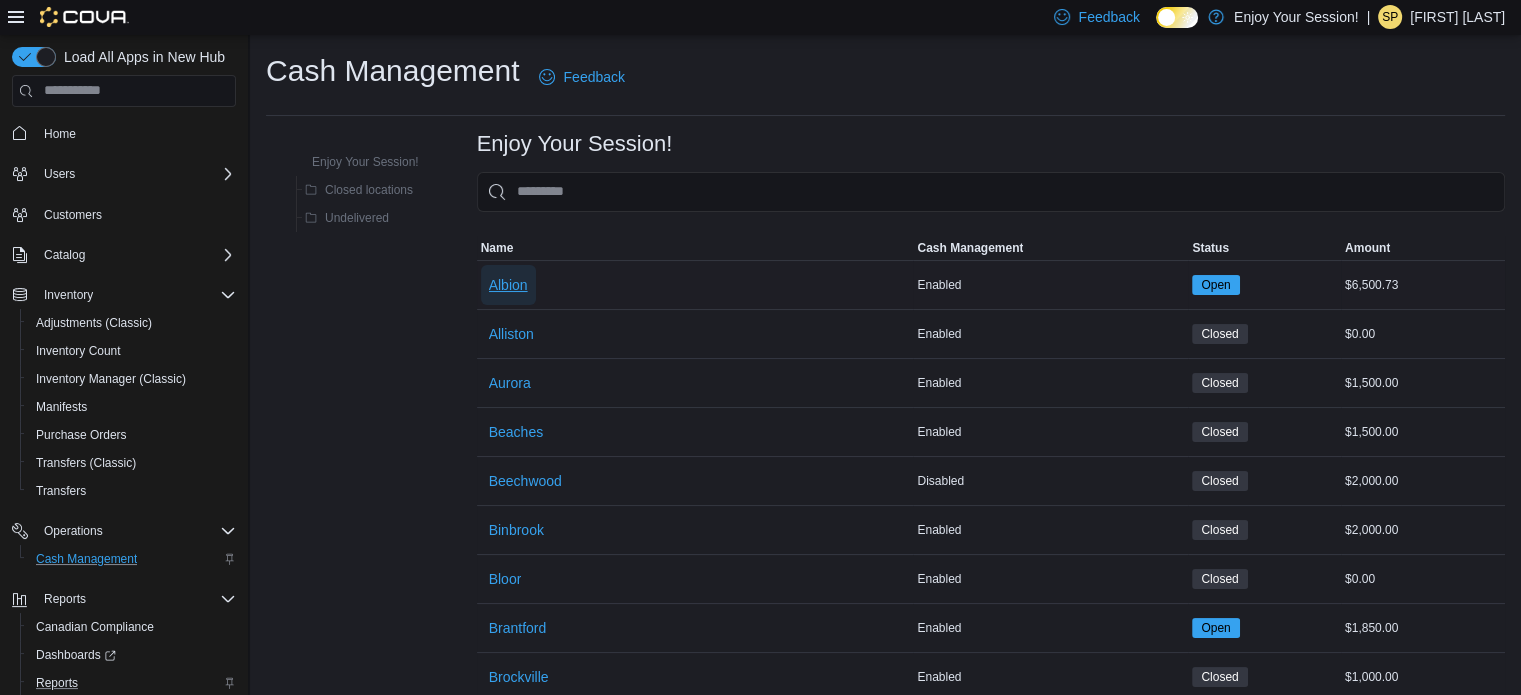 click on "Albion" at bounding box center (508, 285) 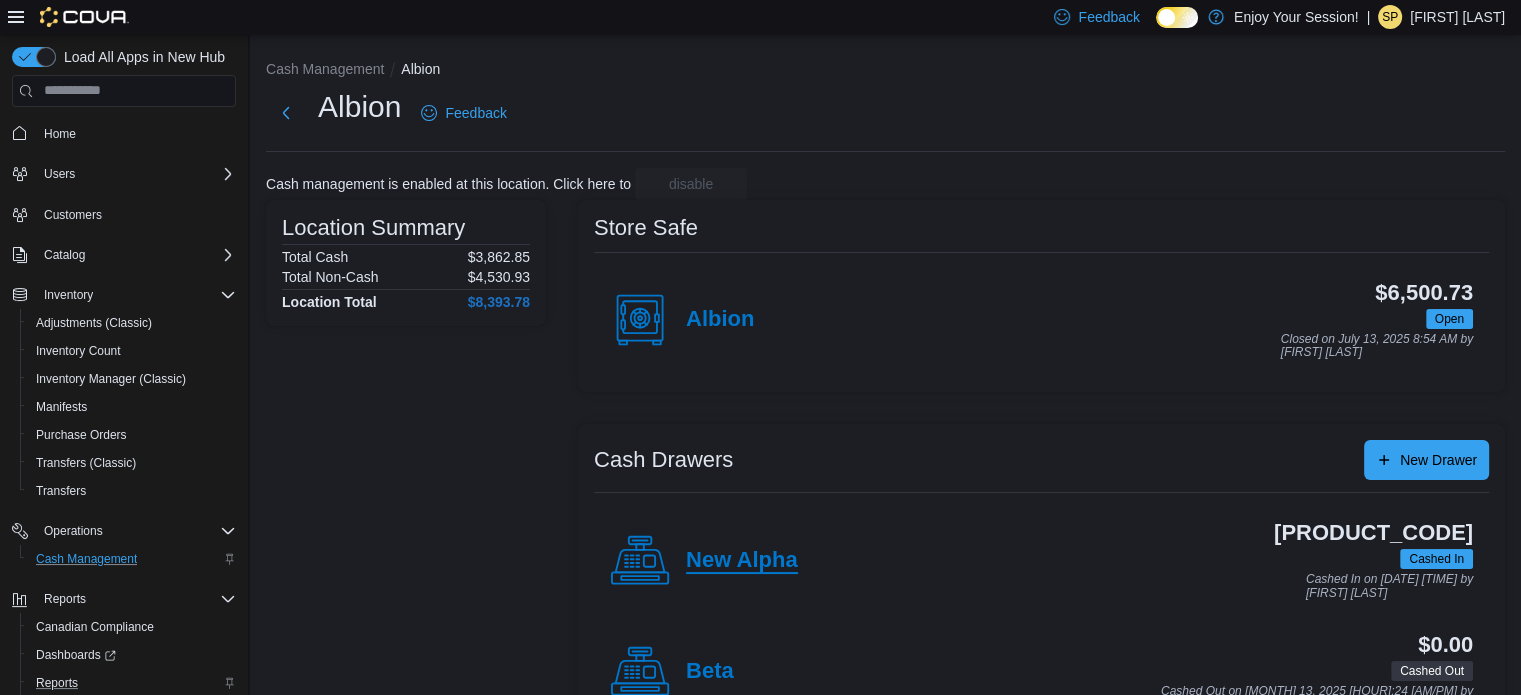 click on "New Alpha" at bounding box center (742, 561) 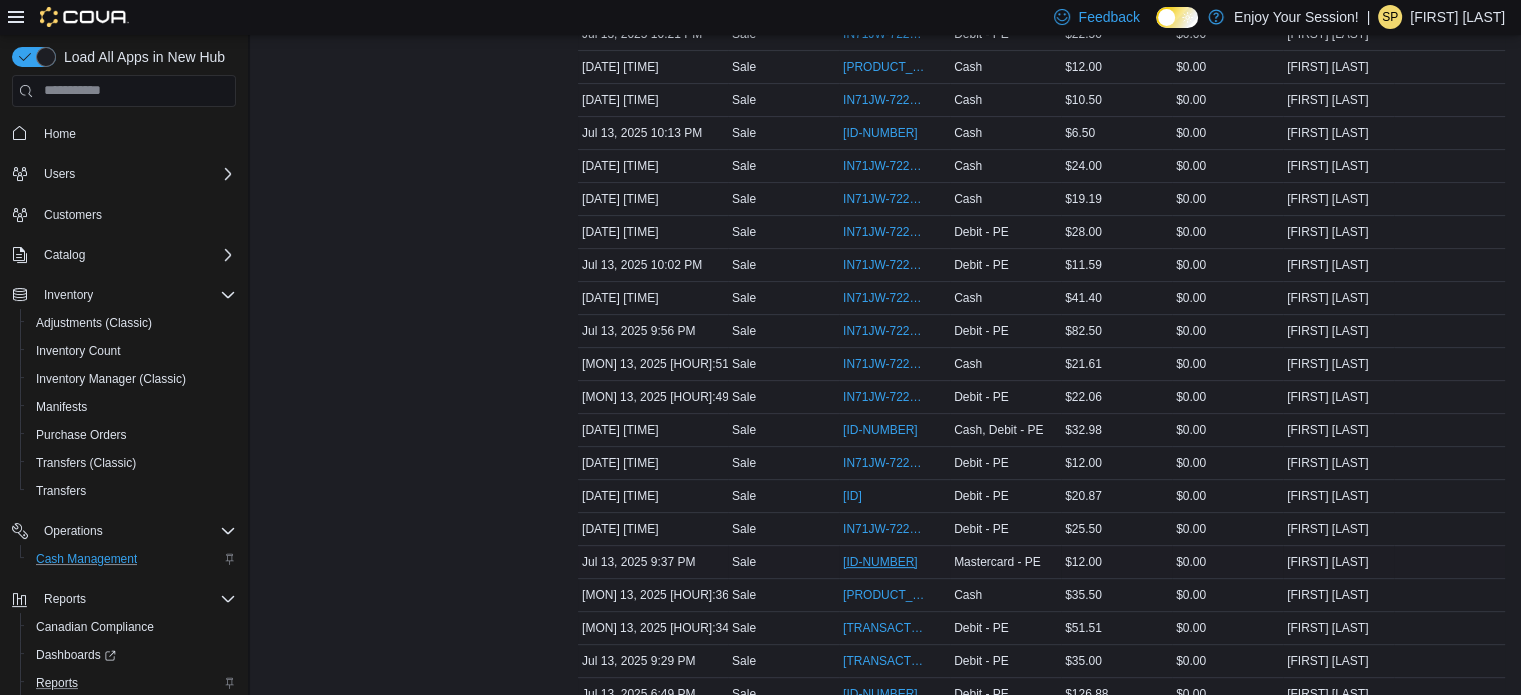scroll, scrollTop: 600, scrollLeft: 0, axis: vertical 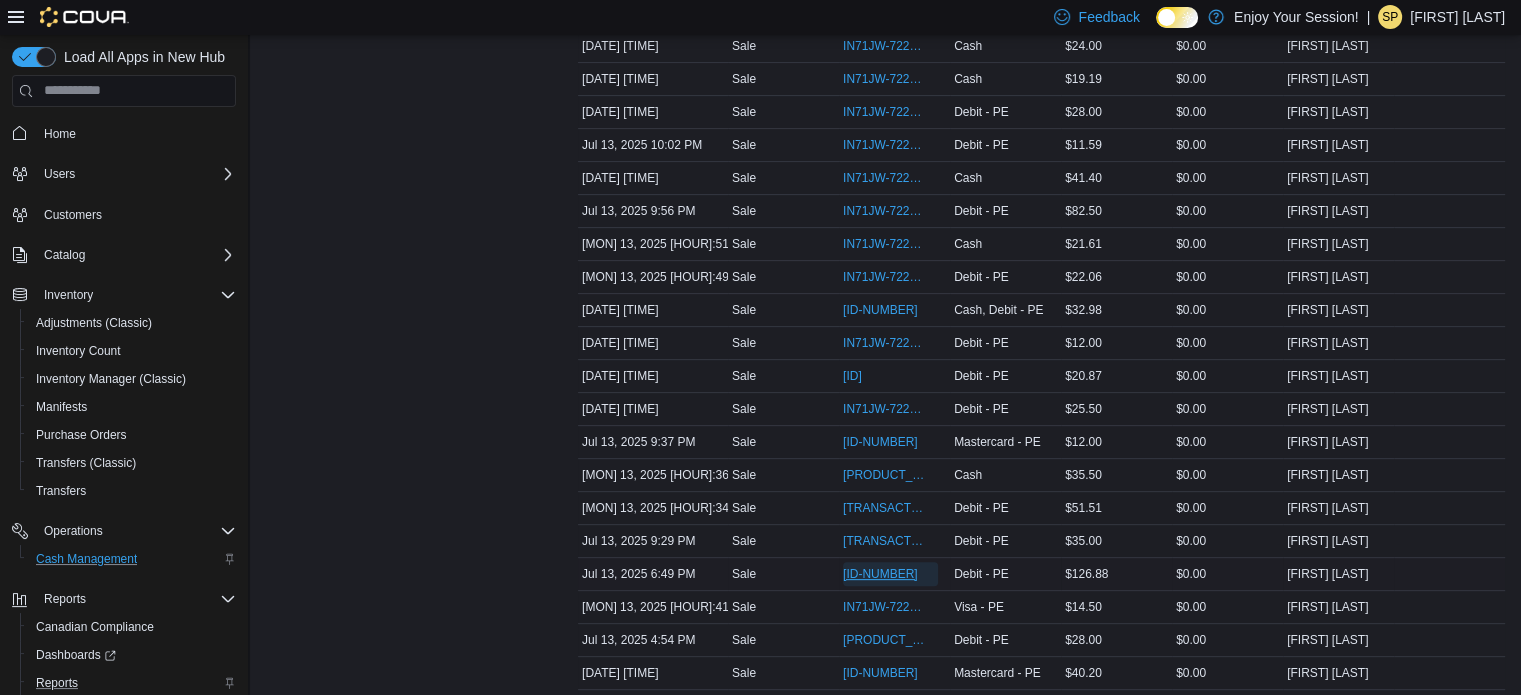 click on "IN71JW-7221506" at bounding box center (880, 574) 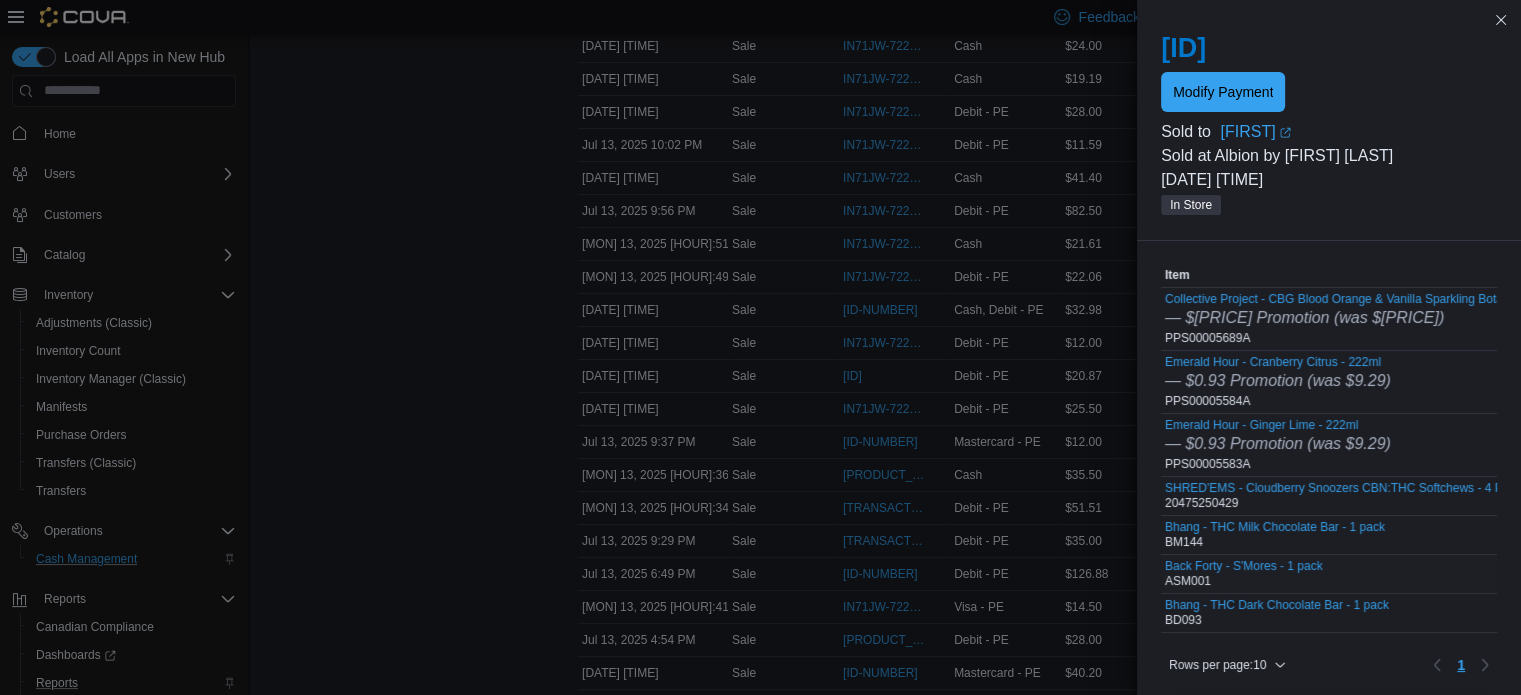 scroll, scrollTop: 100, scrollLeft: 0, axis: vertical 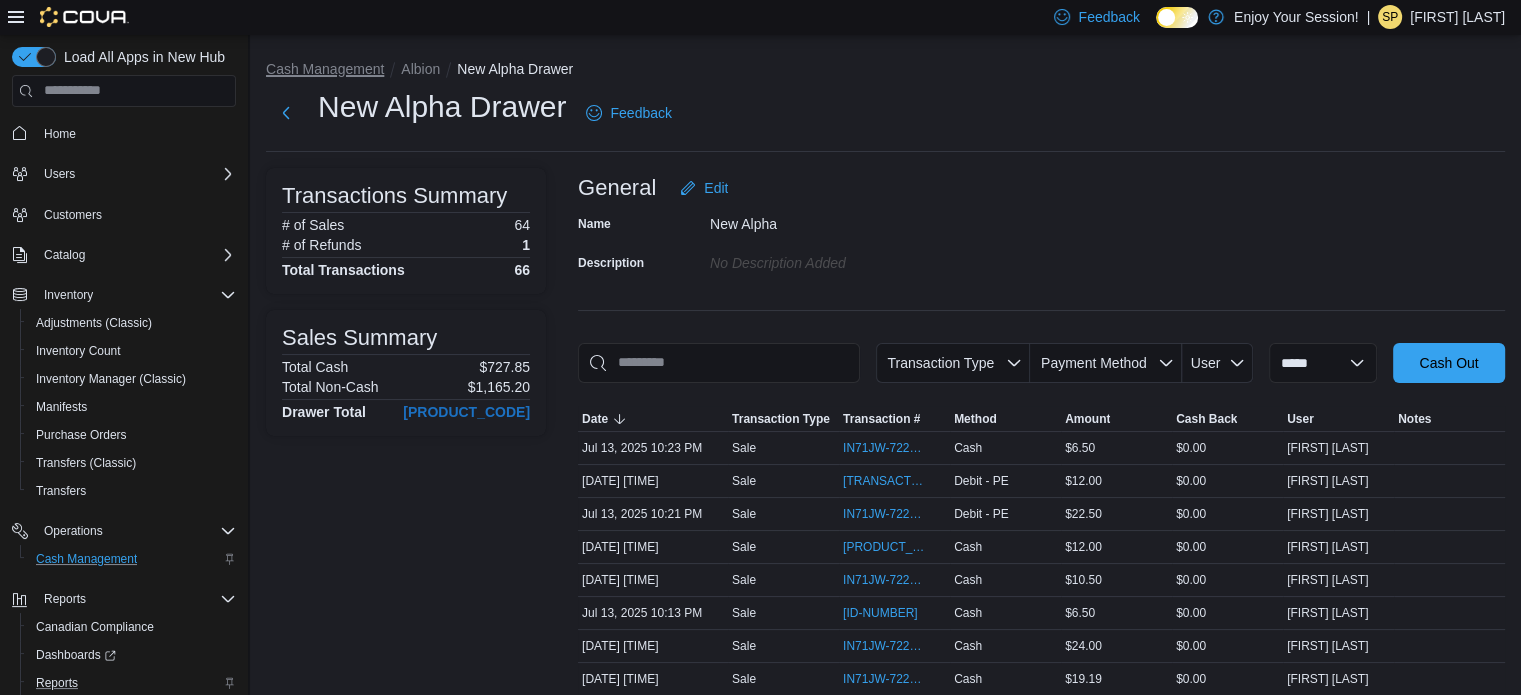 click on "Cash Management" at bounding box center [325, 69] 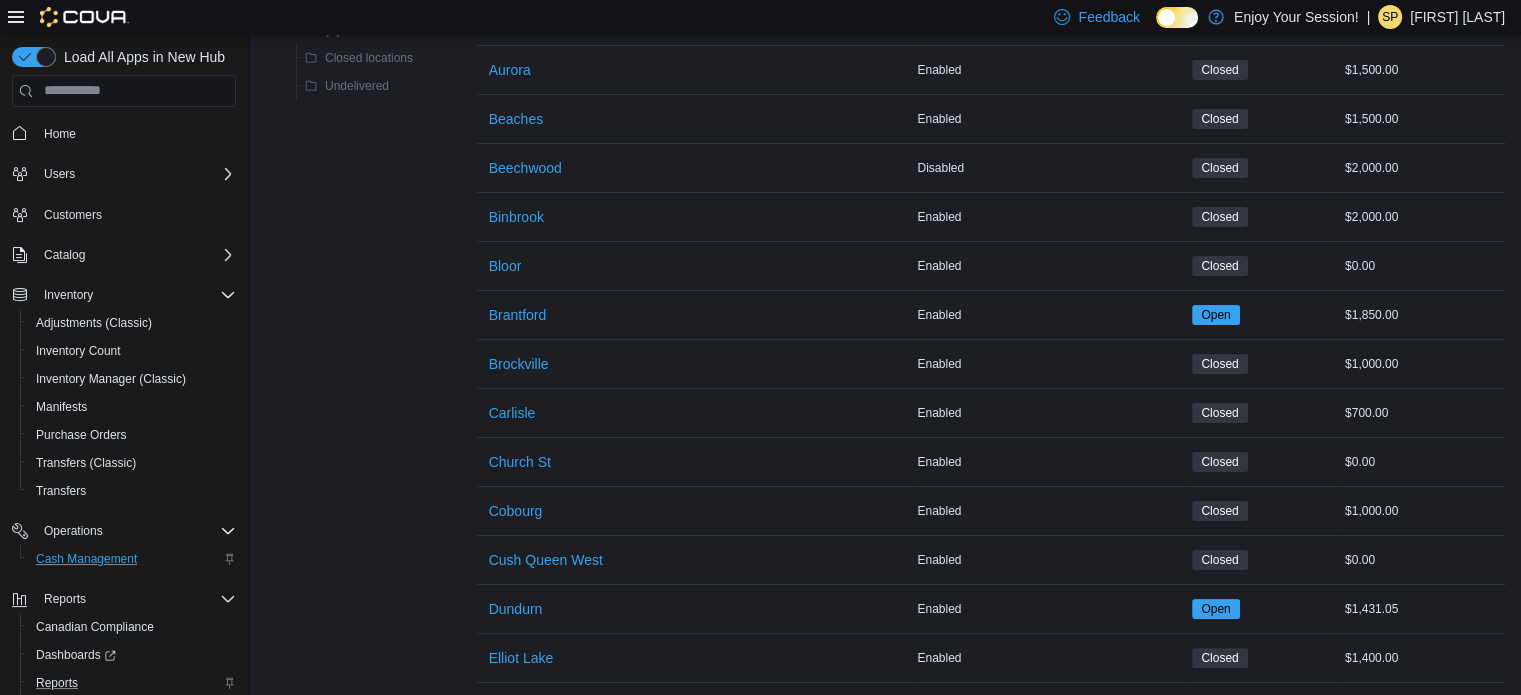 scroll, scrollTop: 400, scrollLeft: 0, axis: vertical 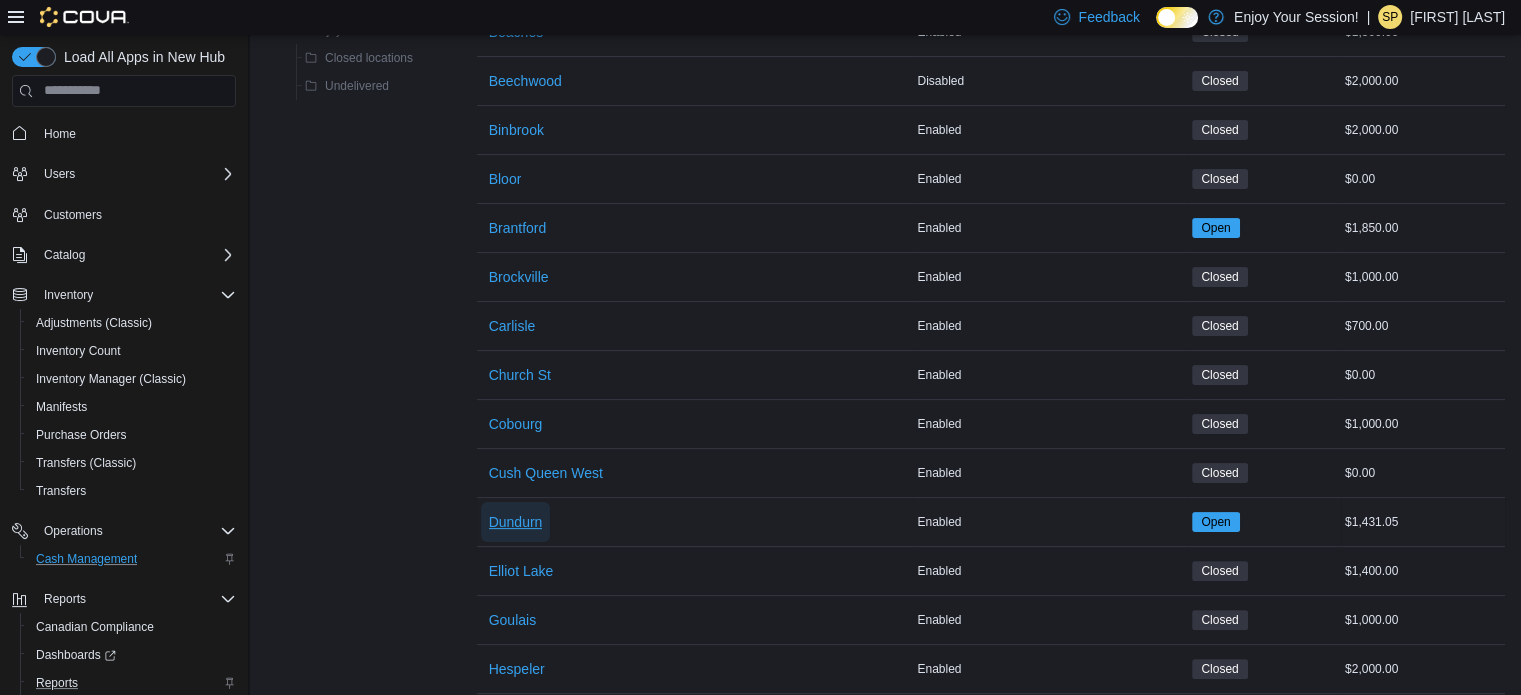 click on "Dundurn" at bounding box center [516, 522] 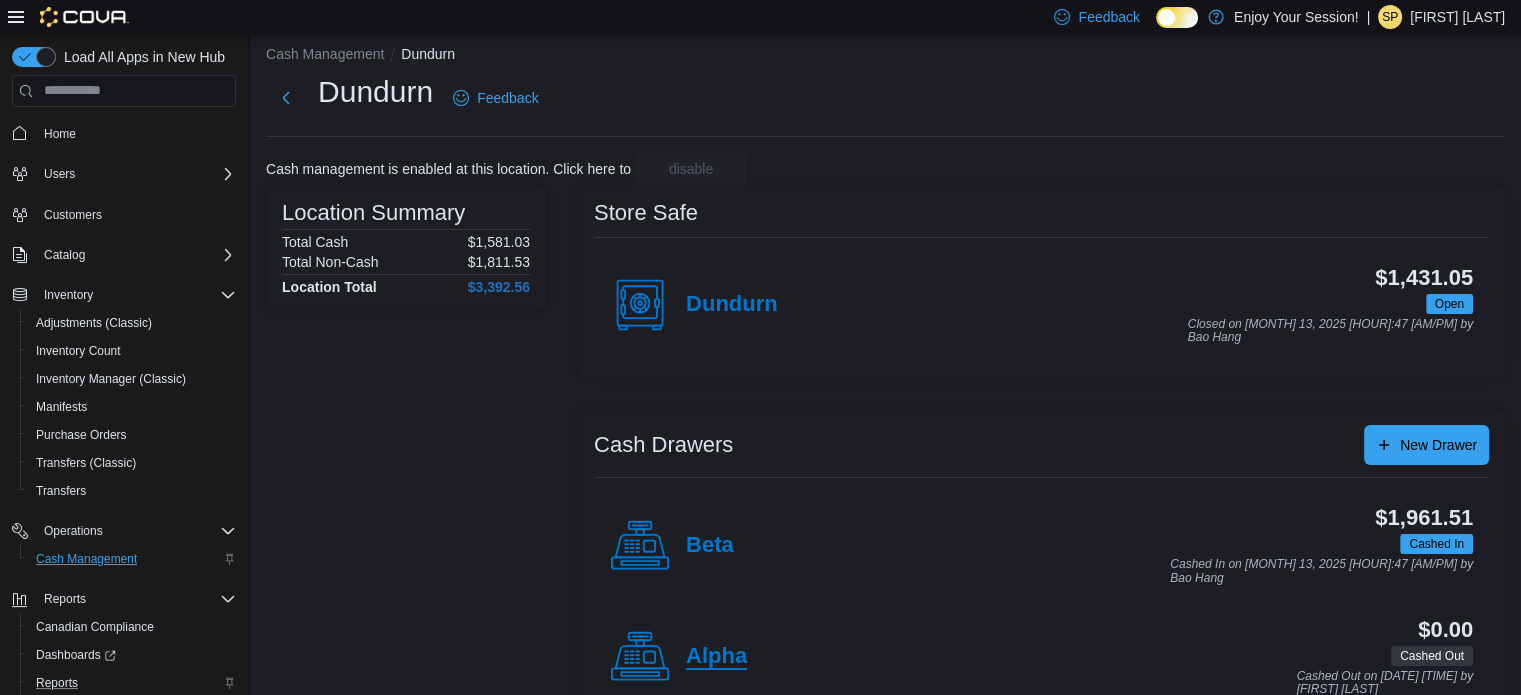 scroll, scrollTop: 64, scrollLeft: 0, axis: vertical 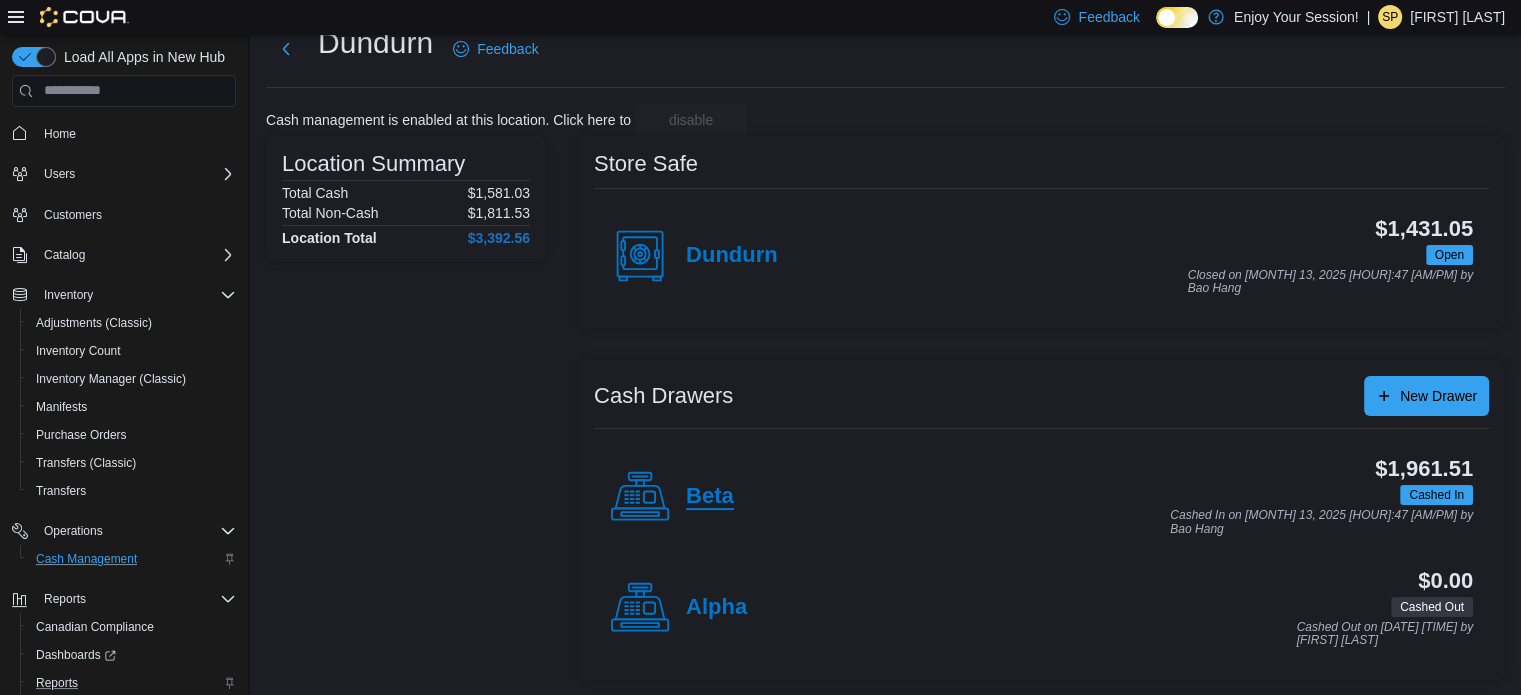 click on "Beta" at bounding box center [710, 497] 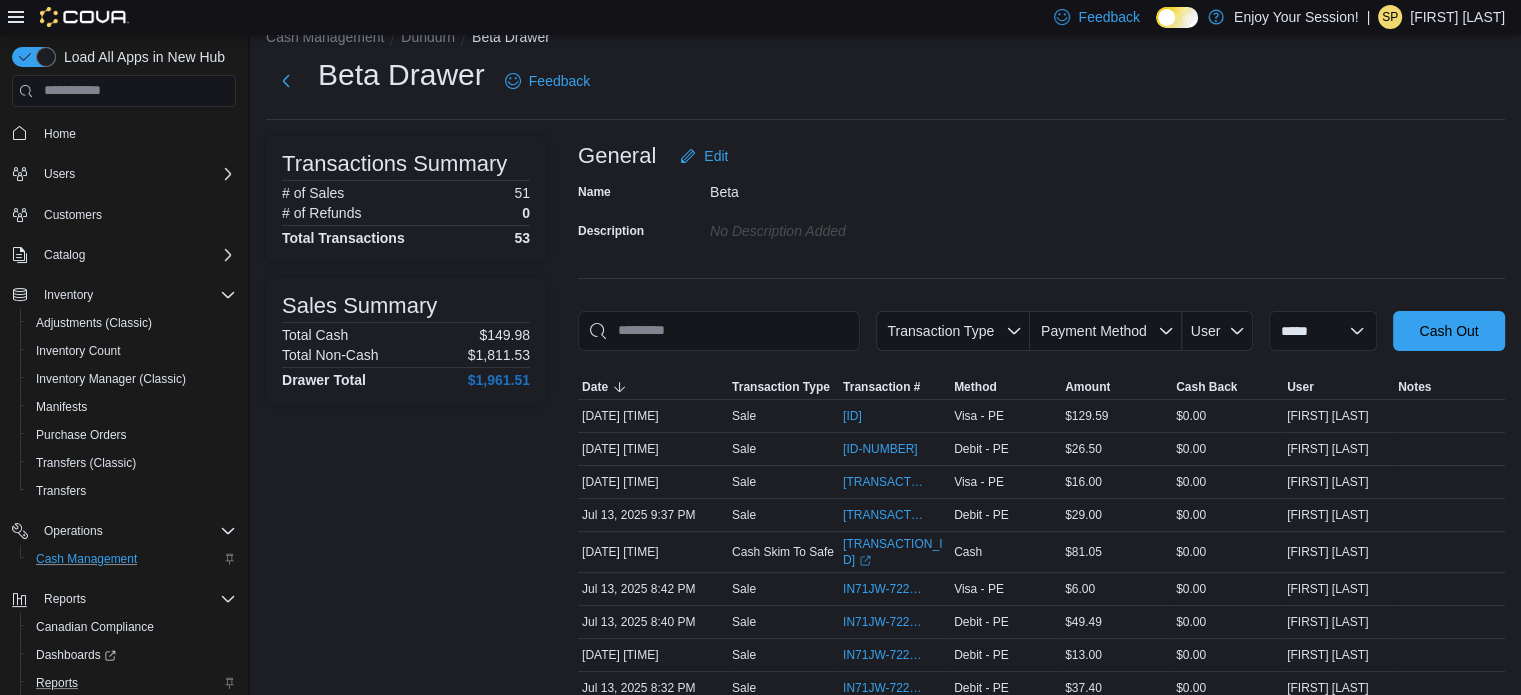 scroll, scrollTop: 0, scrollLeft: 0, axis: both 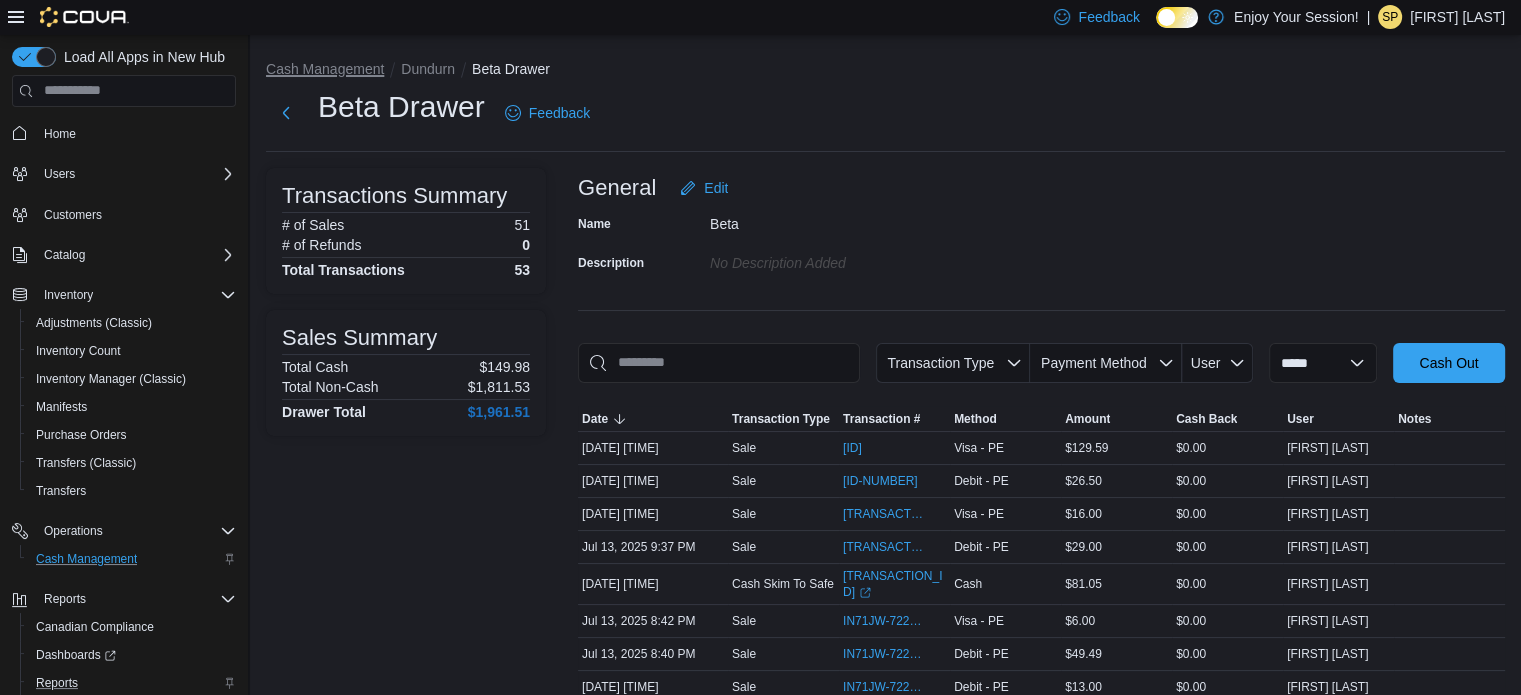 click on "Cash Management" at bounding box center (325, 69) 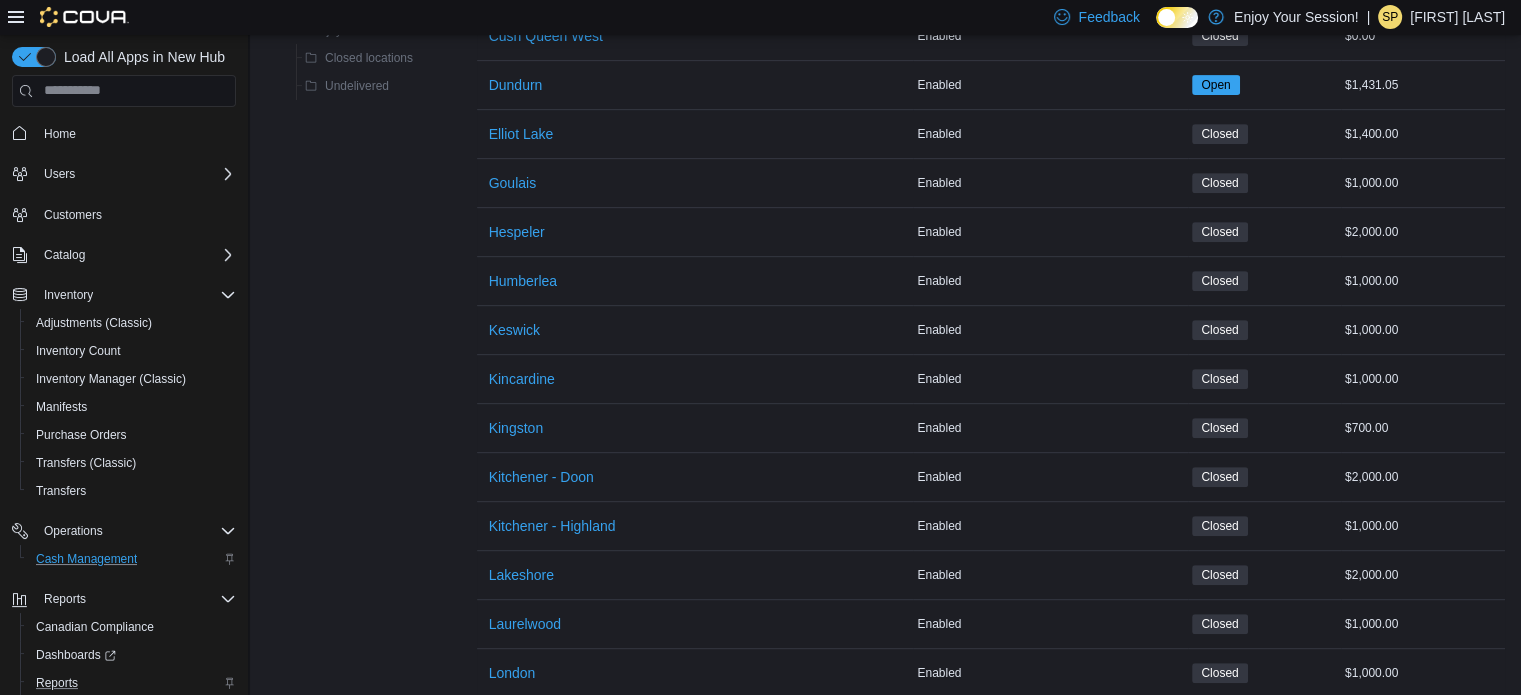 scroll, scrollTop: 1100, scrollLeft: 0, axis: vertical 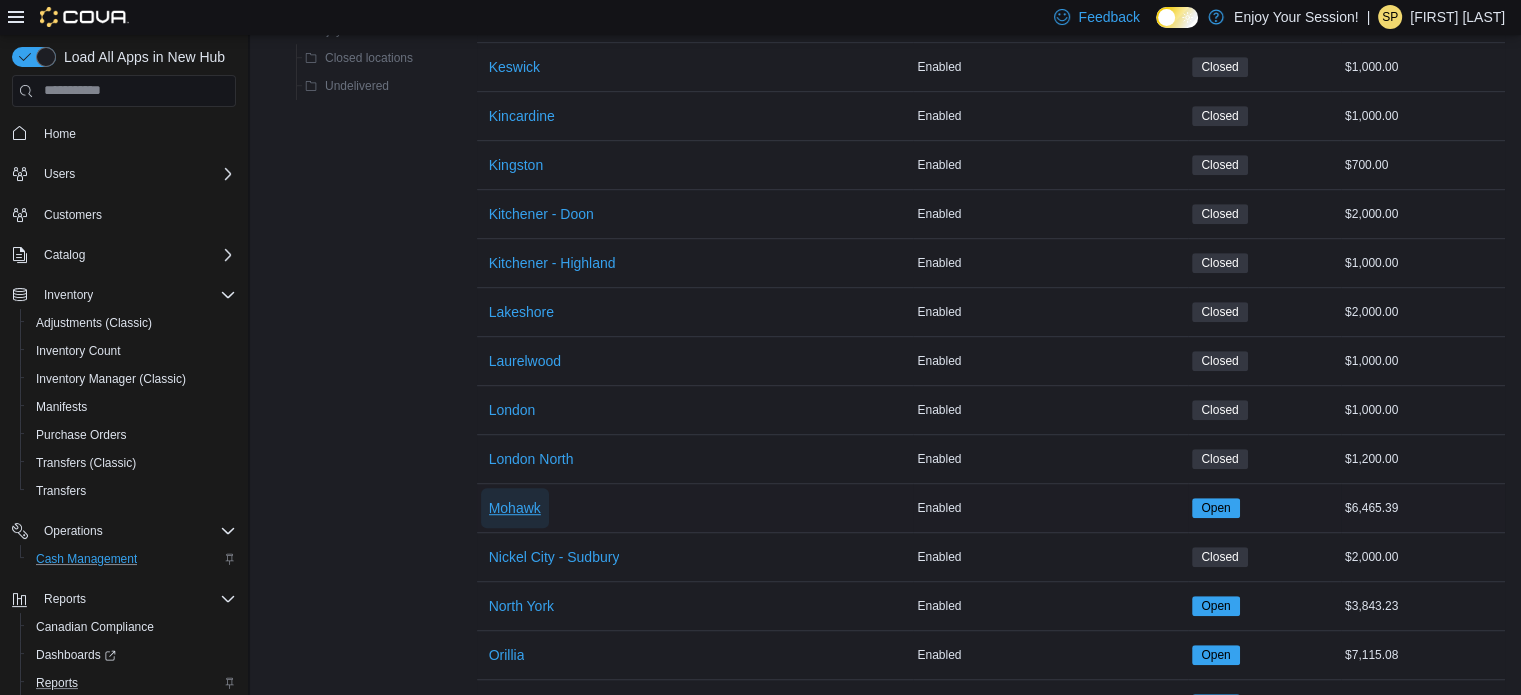 click on "Mohawk" at bounding box center (515, 508) 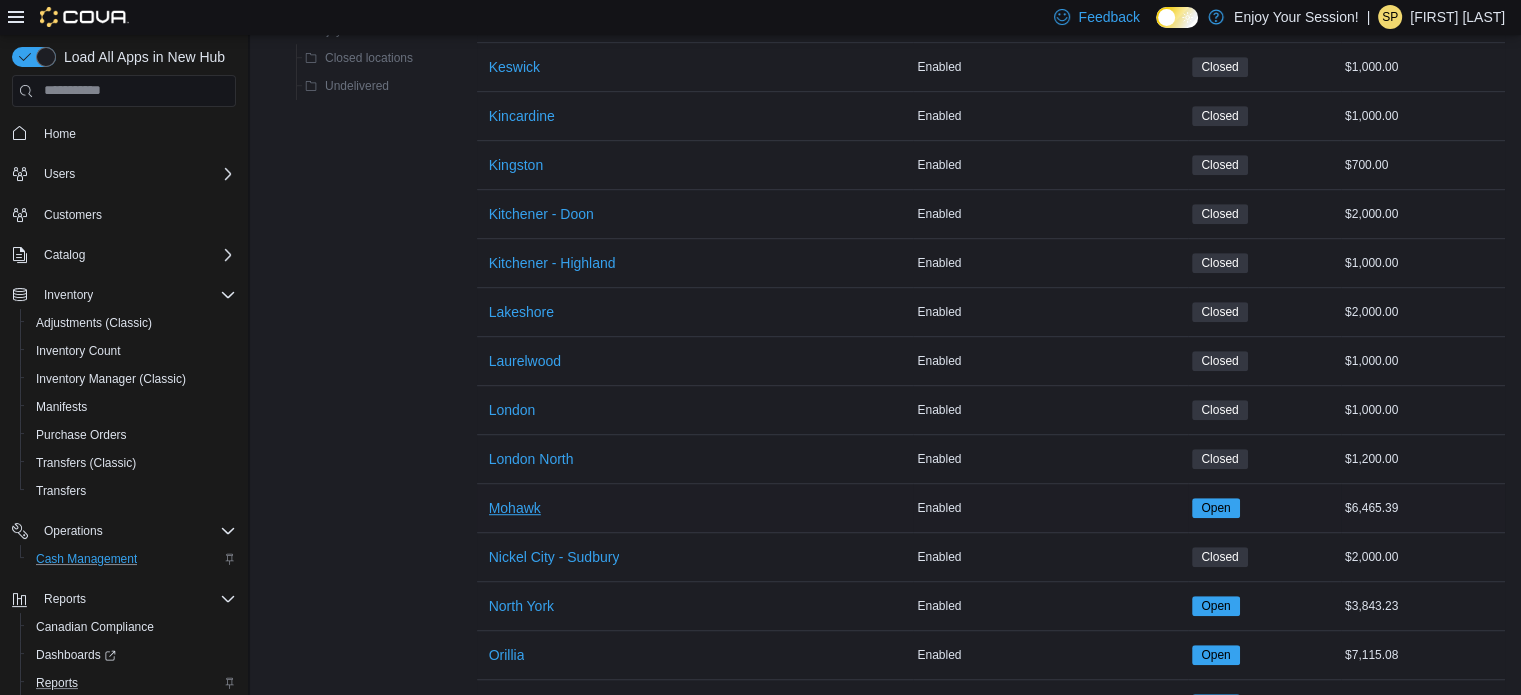 scroll, scrollTop: 0, scrollLeft: 0, axis: both 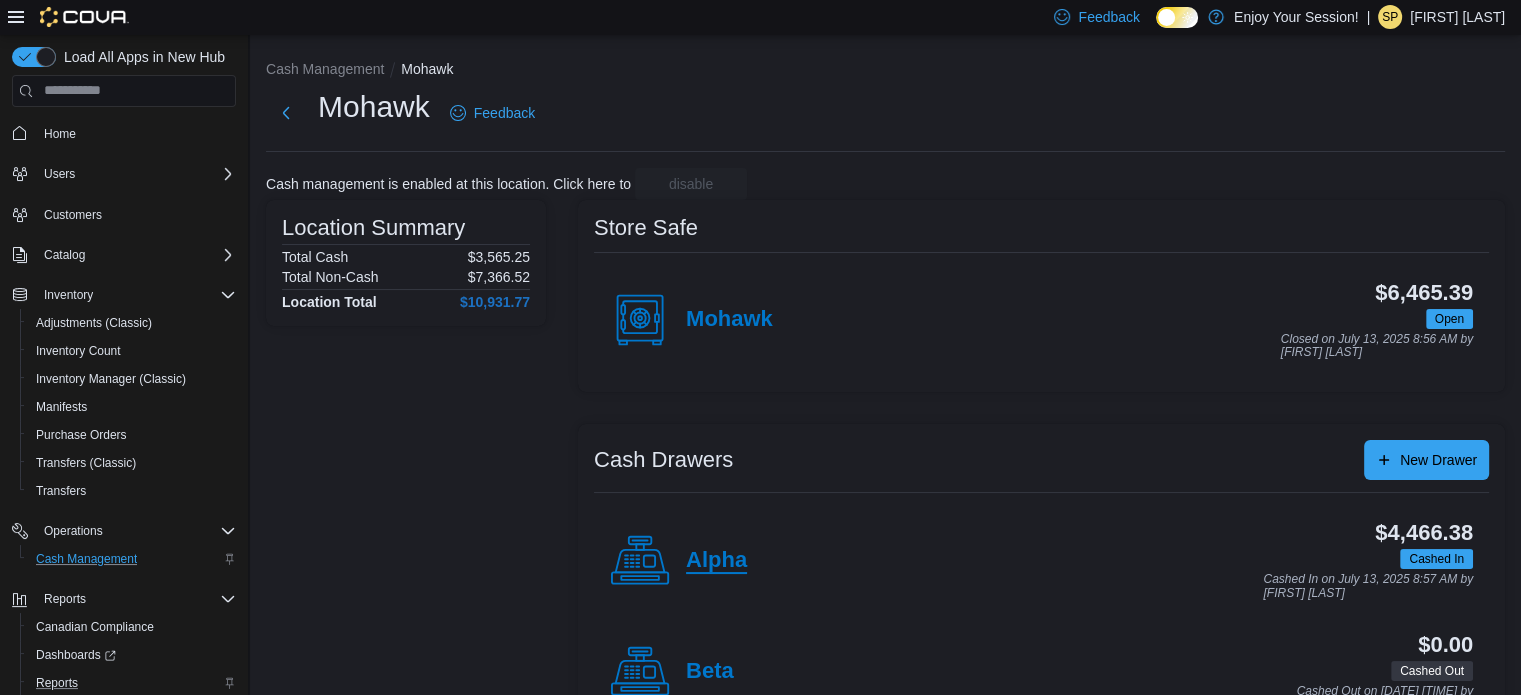 click on "Alpha" at bounding box center [716, 561] 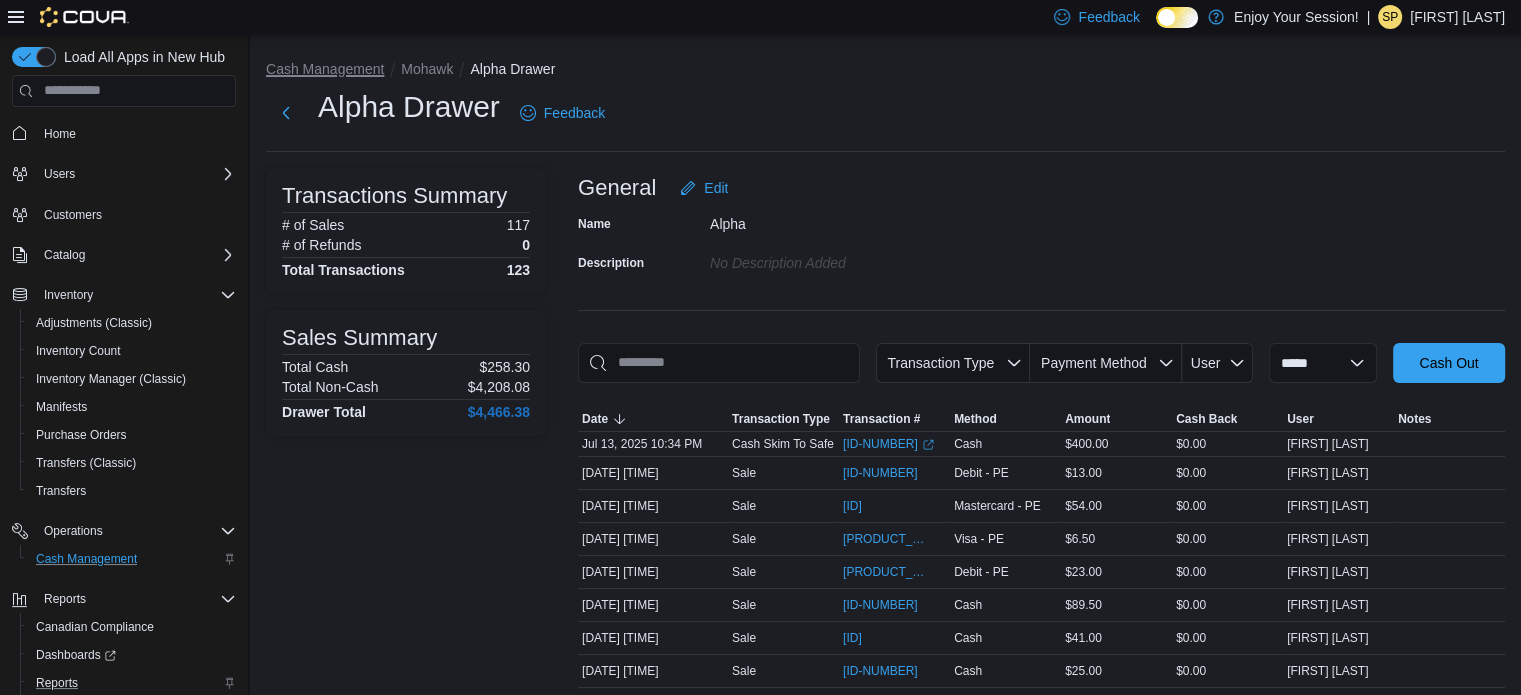 click on "Cash Management" at bounding box center (325, 69) 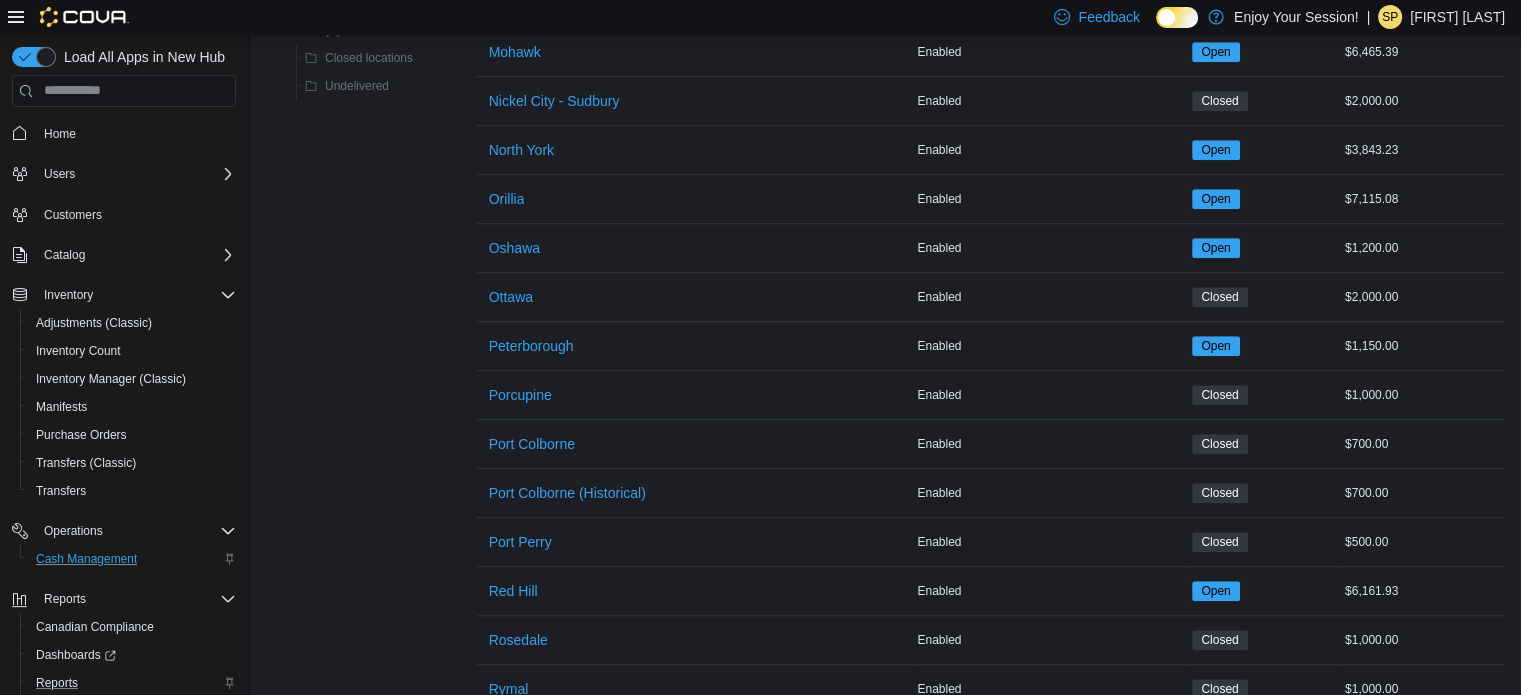 scroll, scrollTop: 1800, scrollLeft: 0, axis: vertical 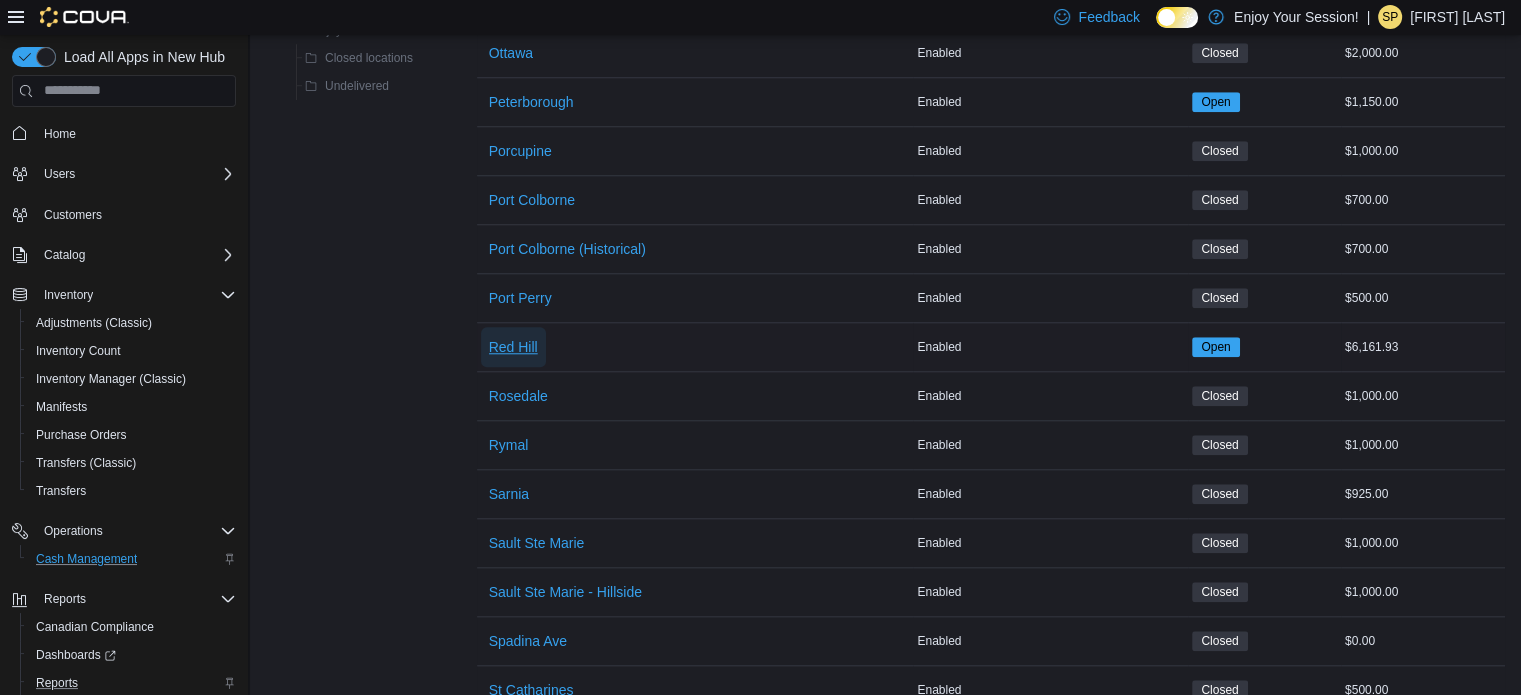 click on "Red Hill" at bounding box center [513, 347] 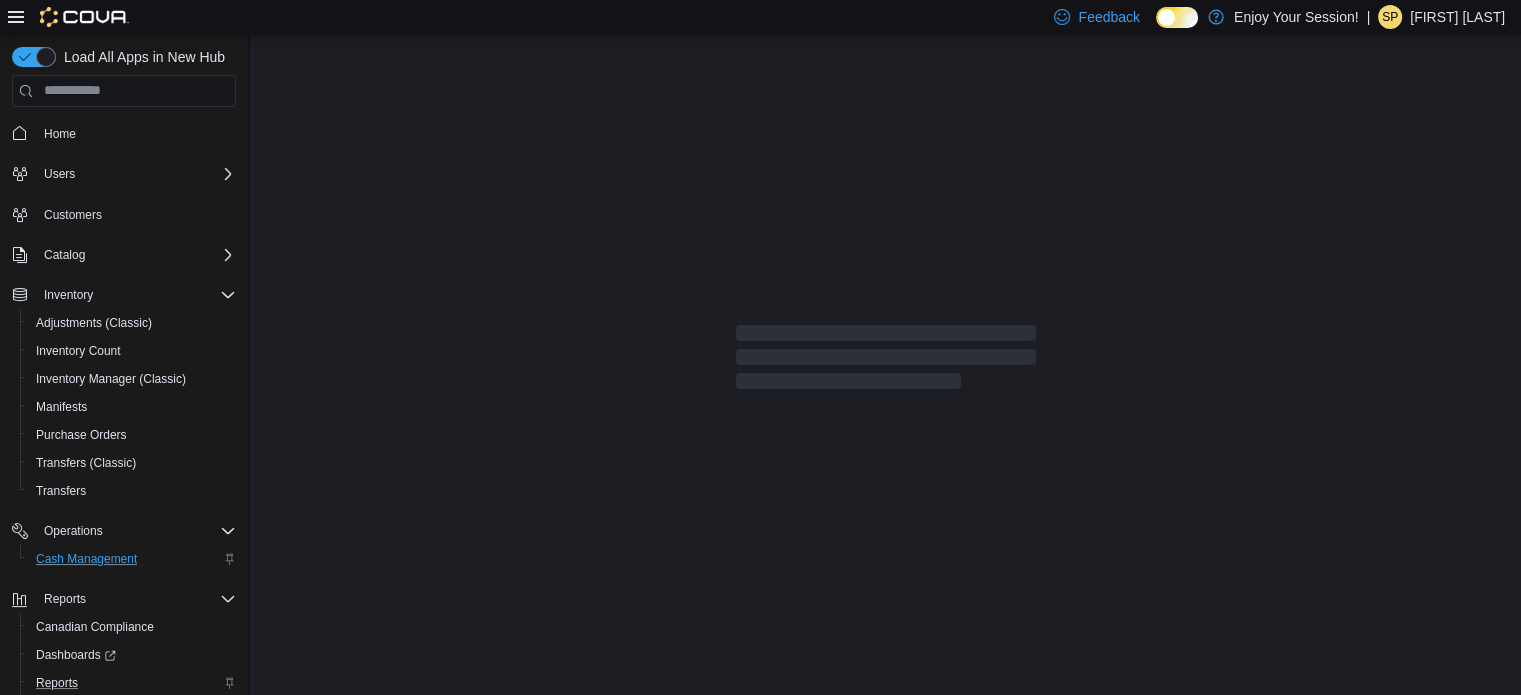 scroll, scrollTop: 0, scrollLeft: 0, axis: both 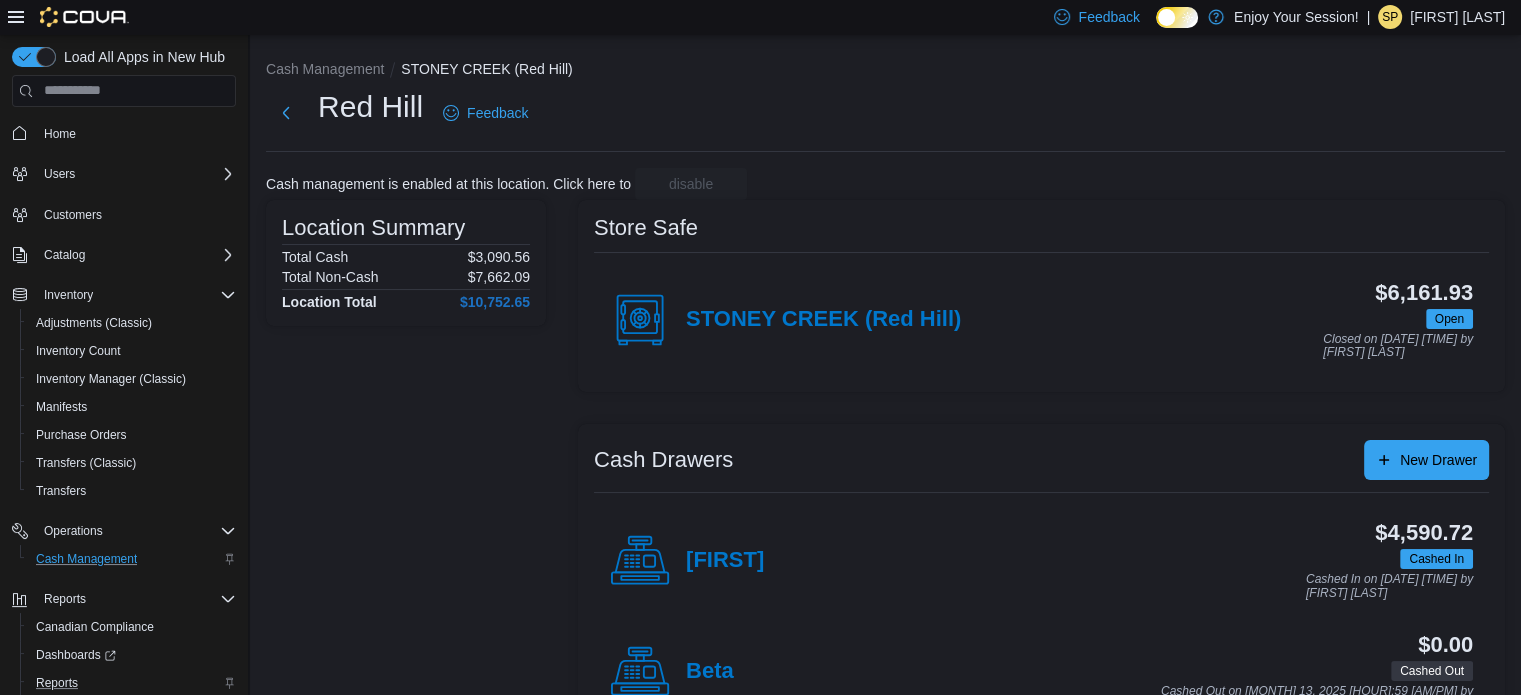 click on "Charlie" at bounding box center (687, 561) 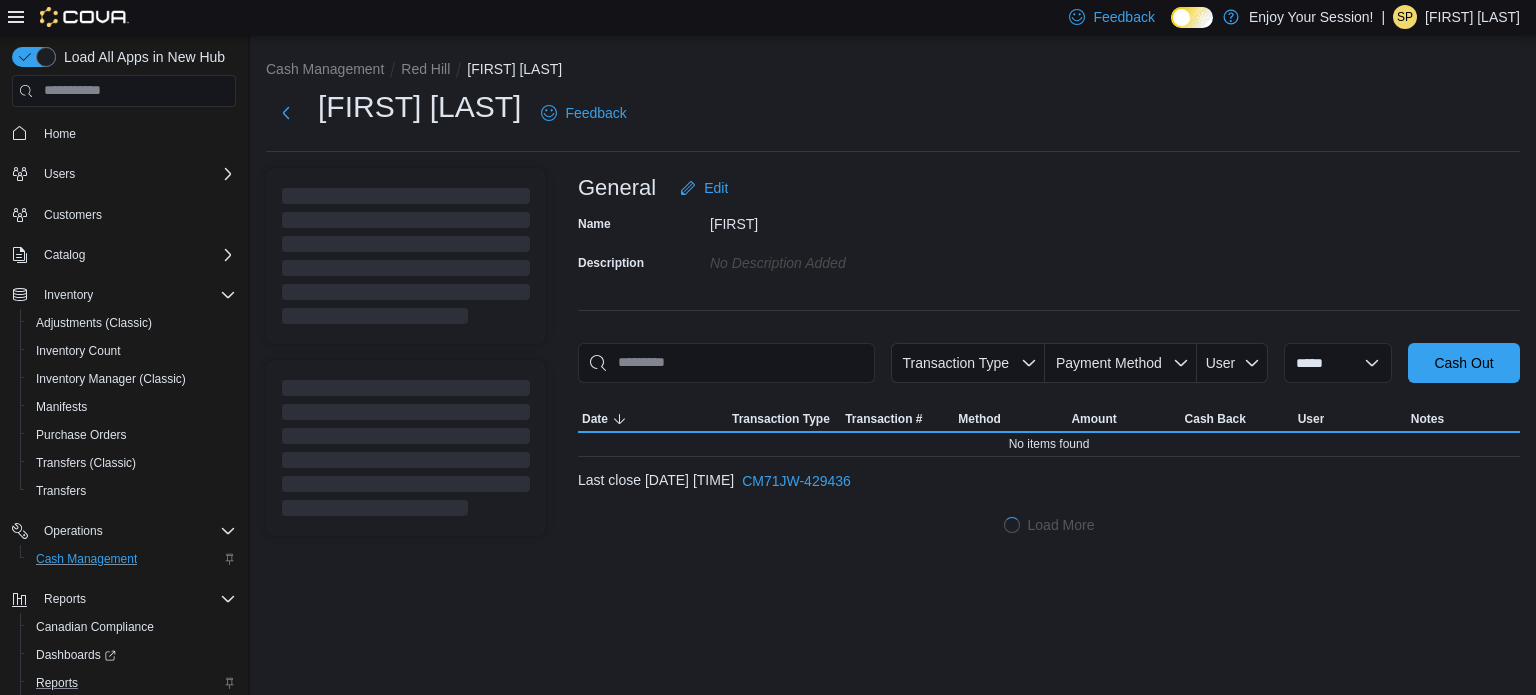 click on "**********" at bounding box center (893, 298) 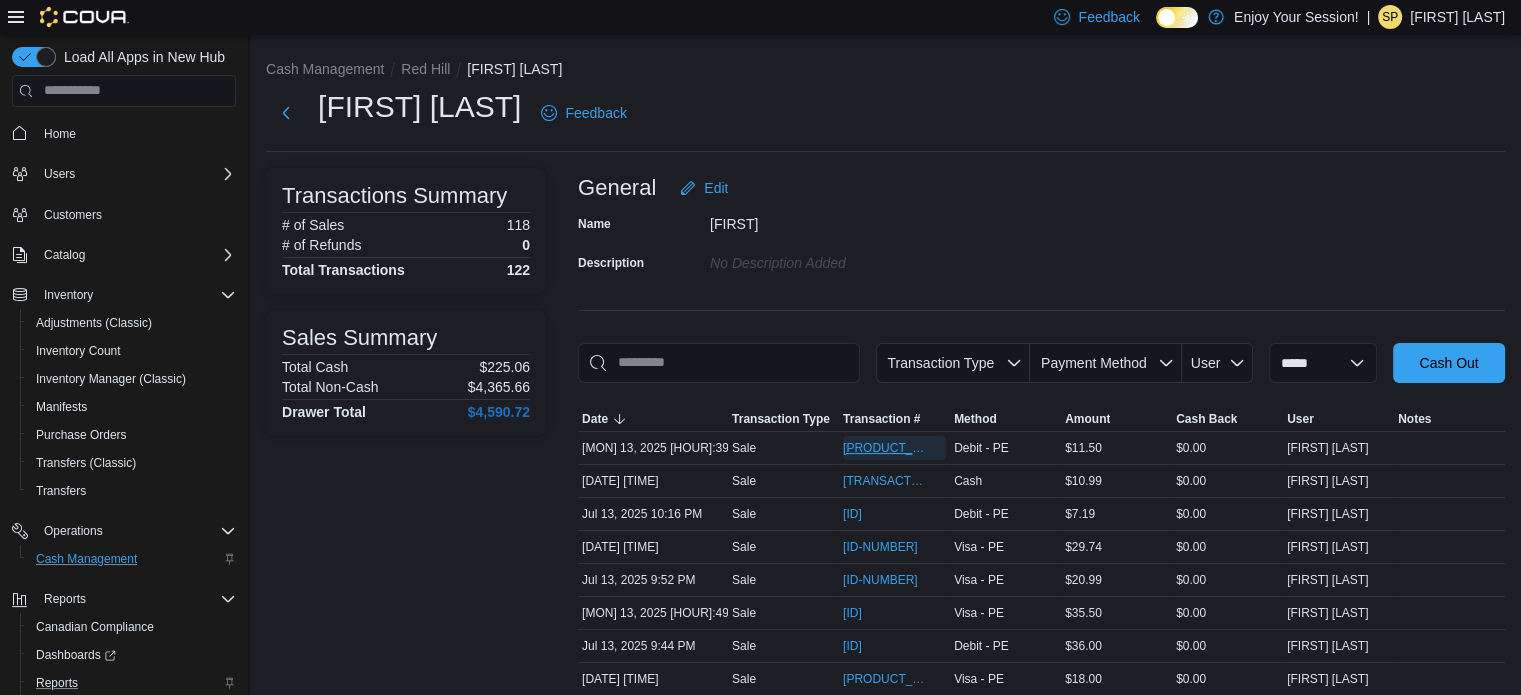 click on "IN71JW-7222603" at bounding box center [884, 448] 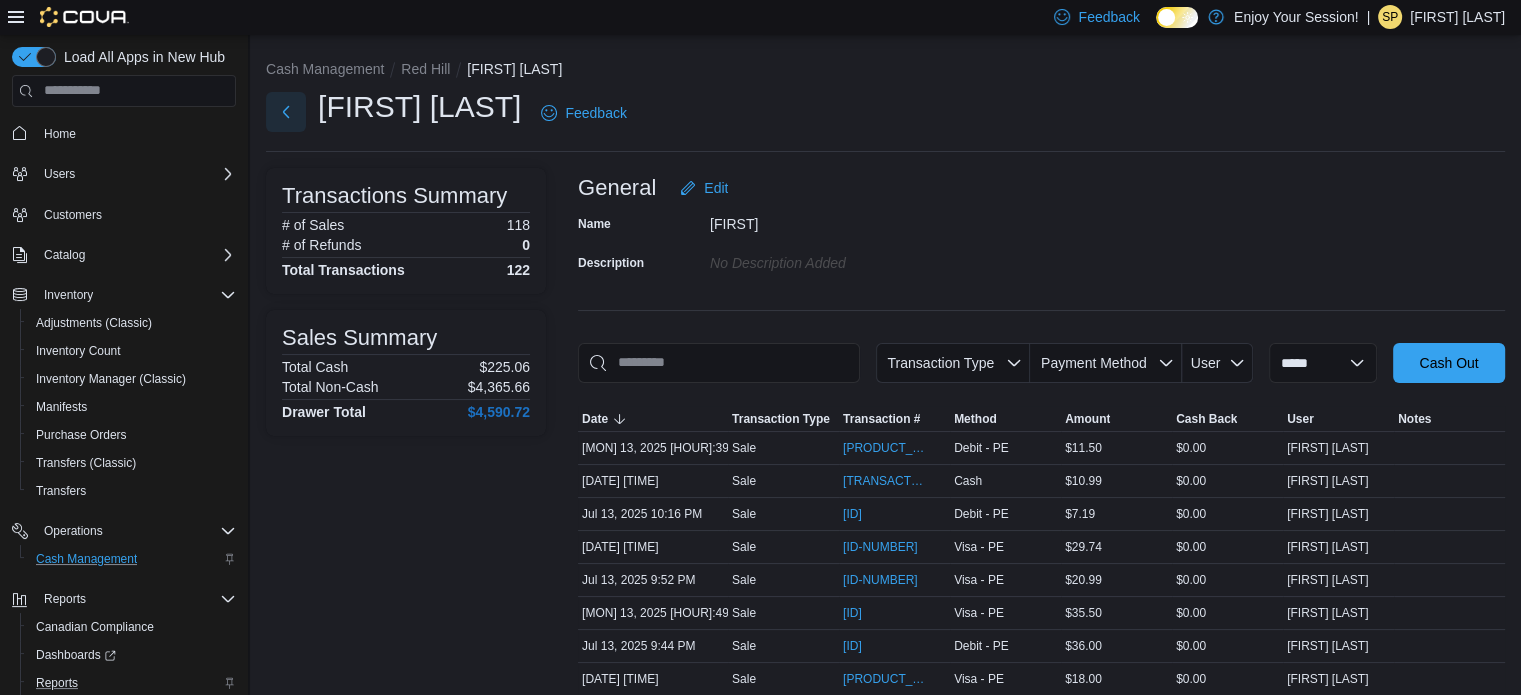 click at bounding box center [286, 112] 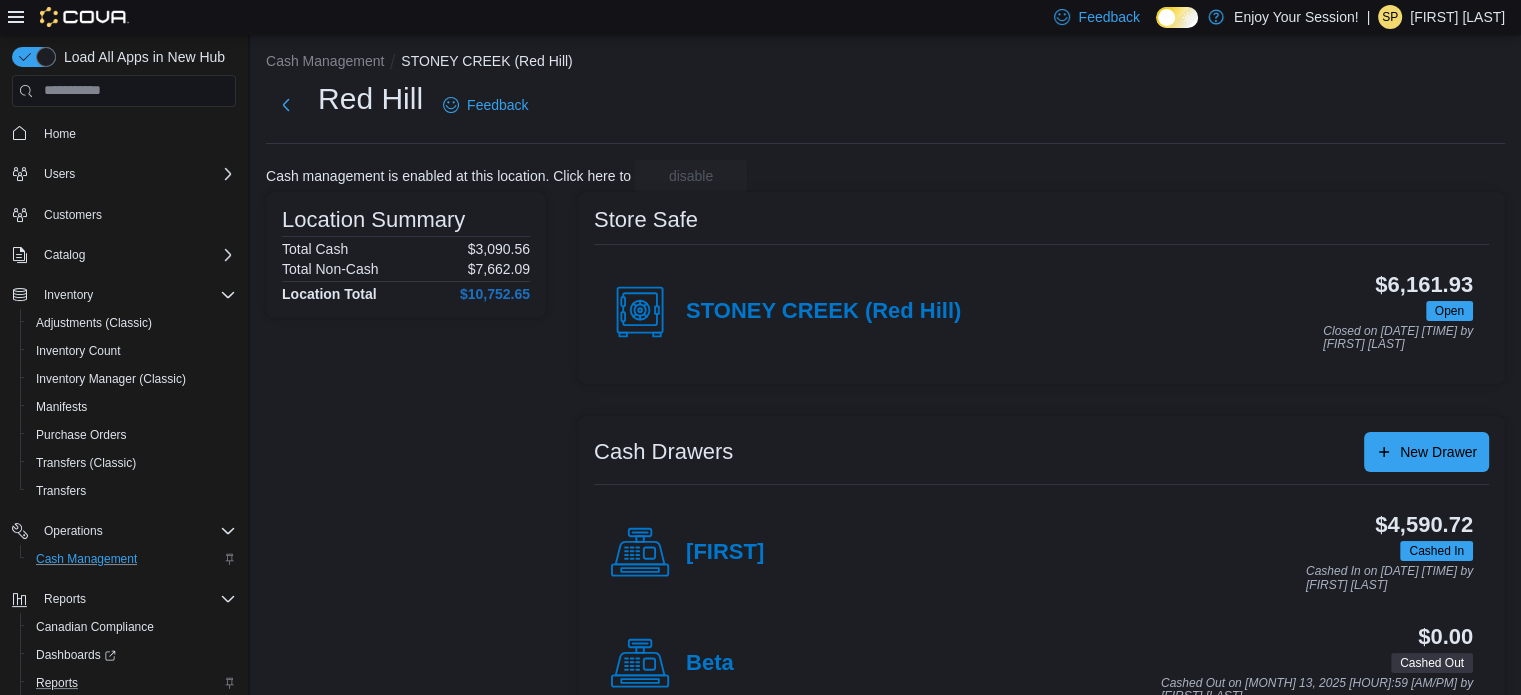 scroll, scrollTop: 64, scrollLeft: 0, axis: vertical 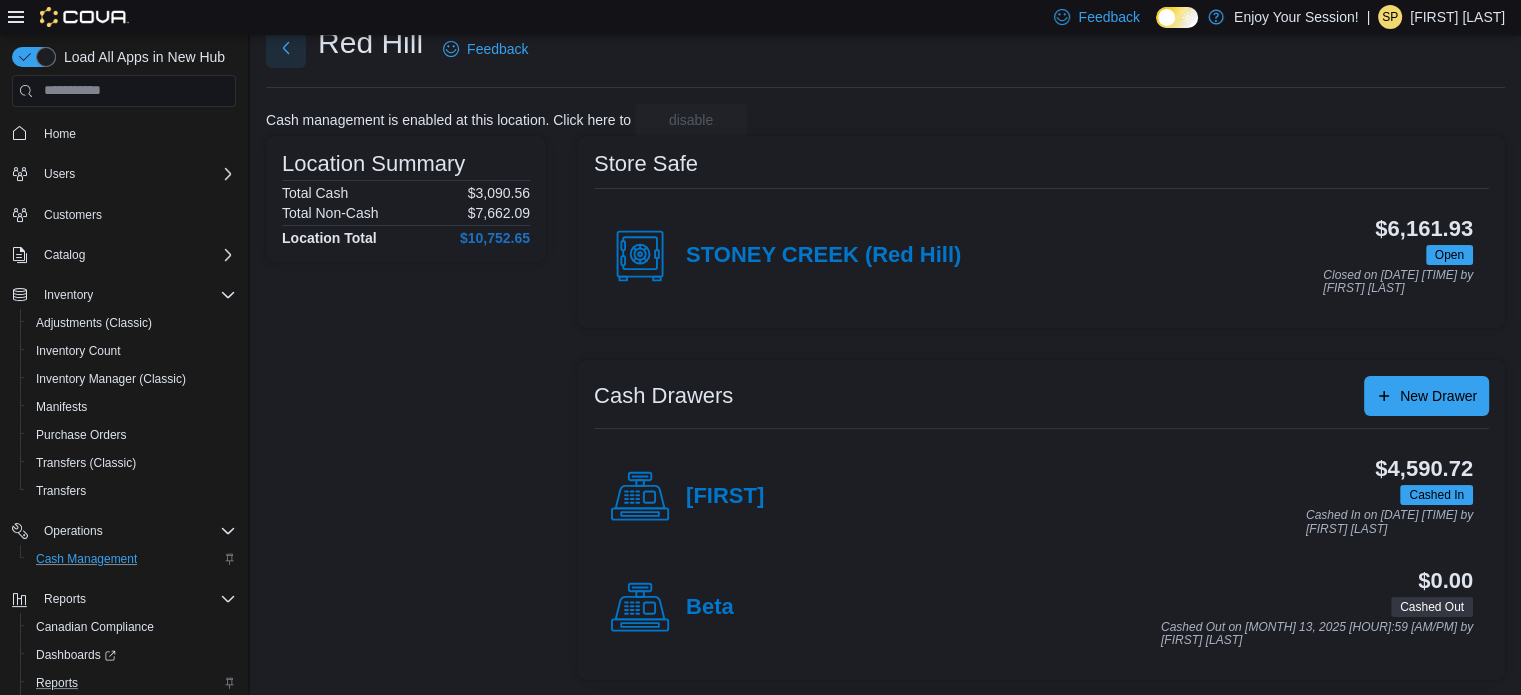 click at bounding box center (286, 48) 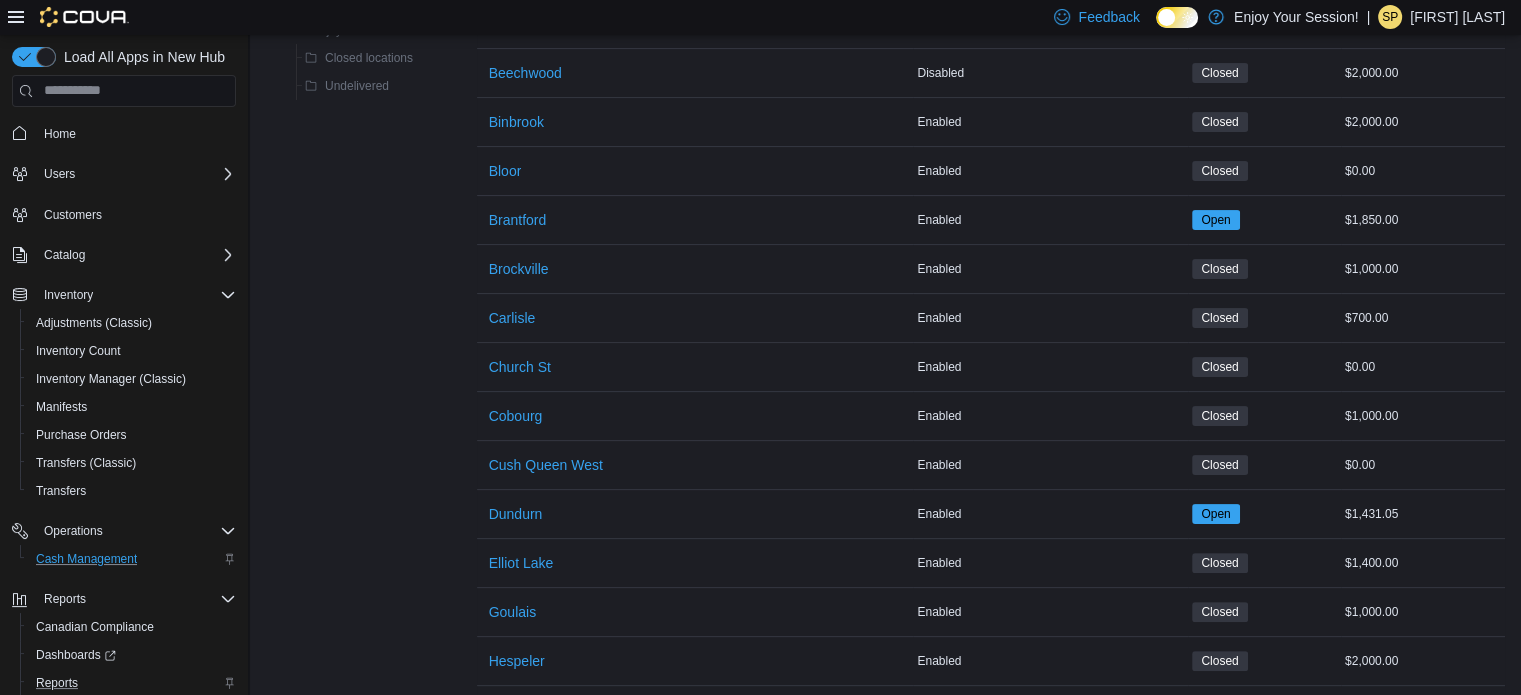 scroll, scrollTop: 264, scrollLeft: 0, axis: vertical 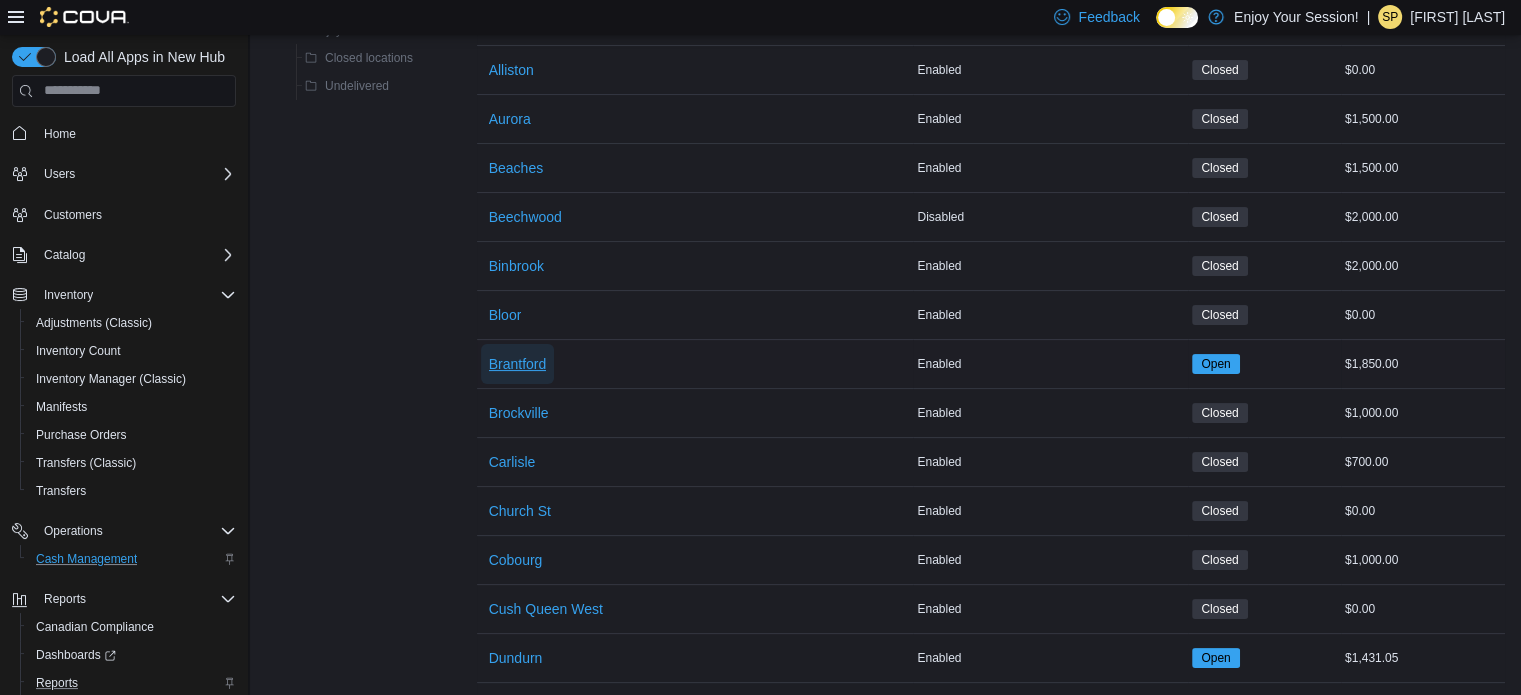 click on "Brantford" at bounding box center [518, 364] 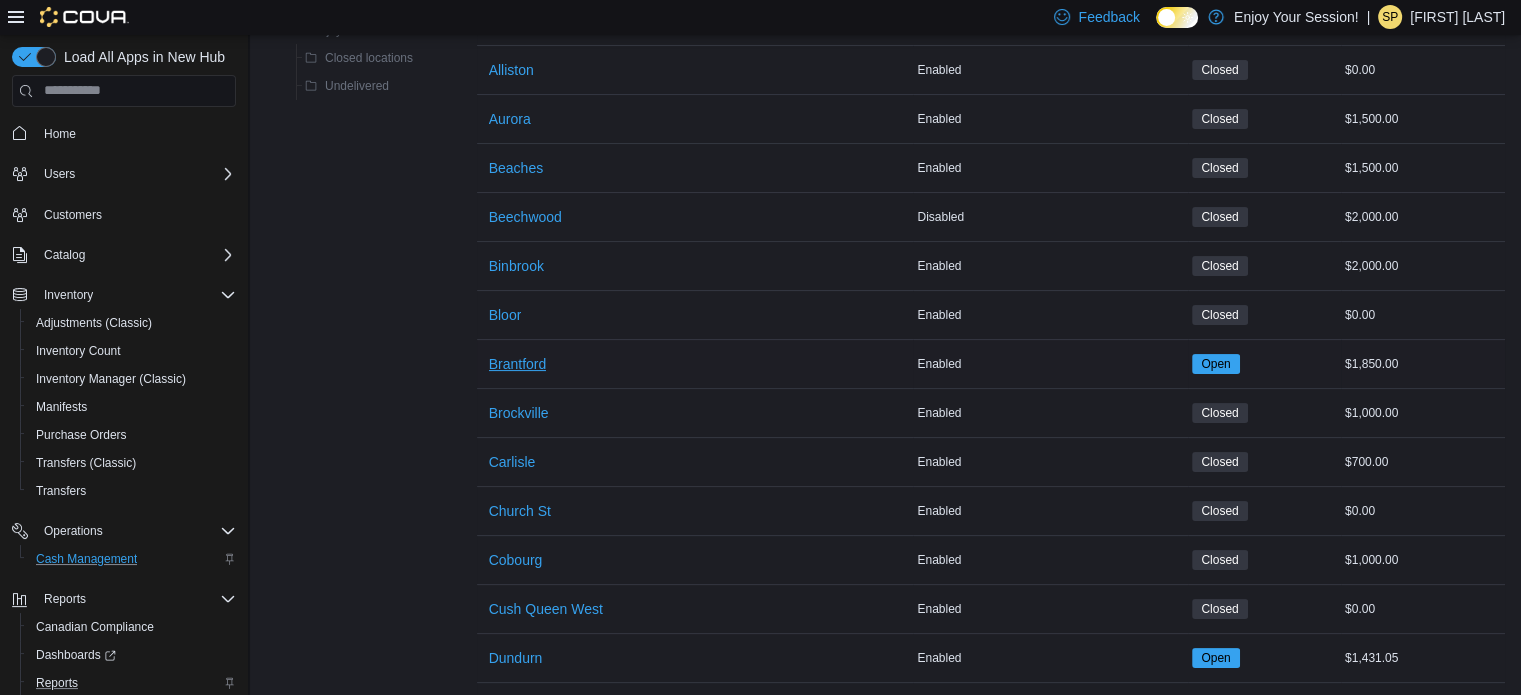 scroll, scrollTop: 0, scrollLeft: 0, axis: both 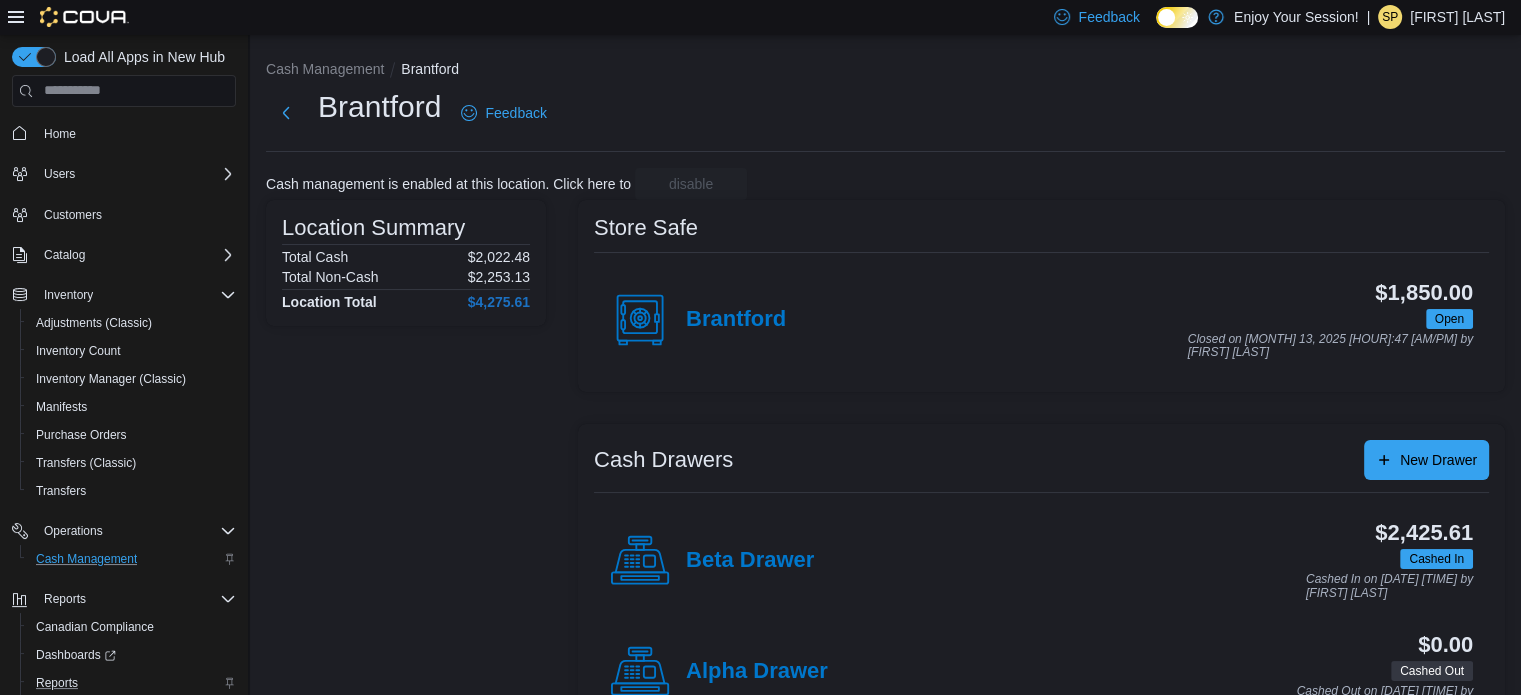 click on "Beta Drawer" at bounding box center [712, 561] 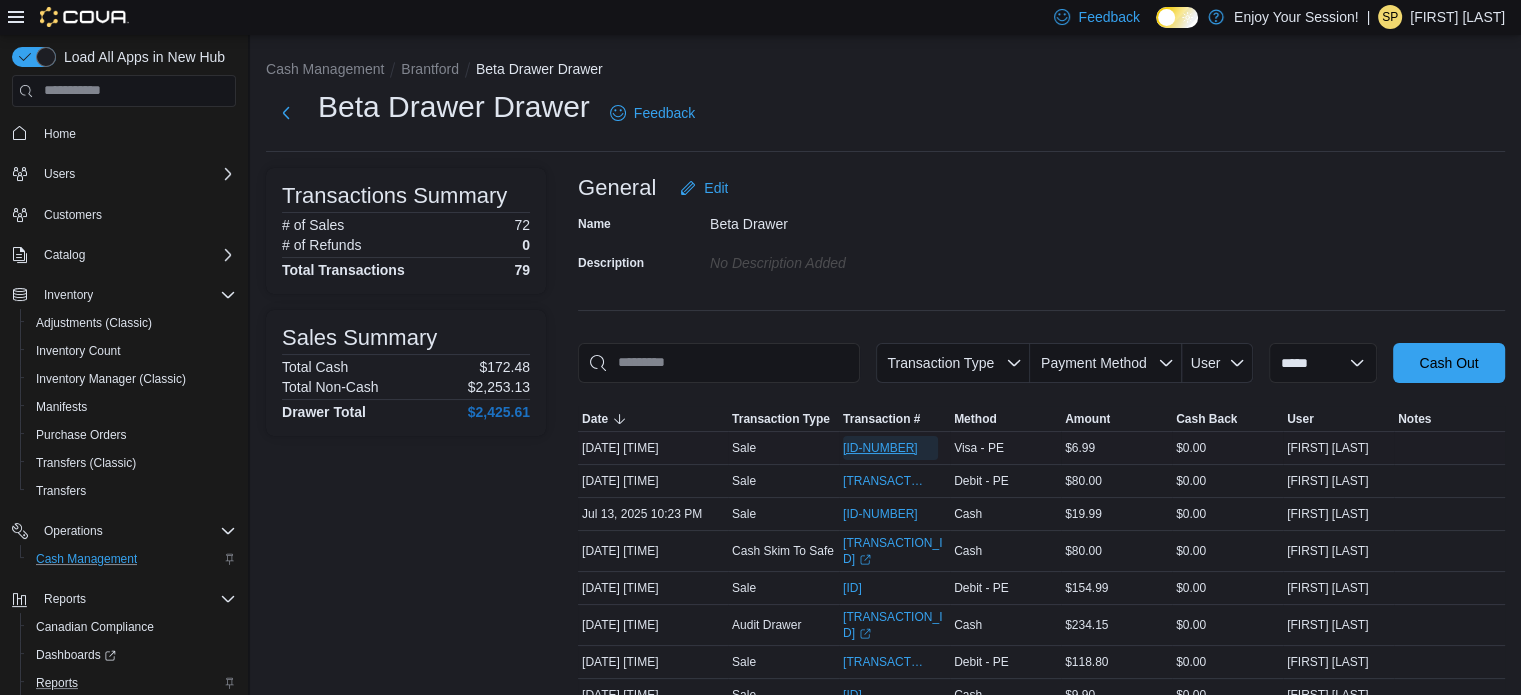 click on "IN71JW-7222589" at bounding box center [880, 448] 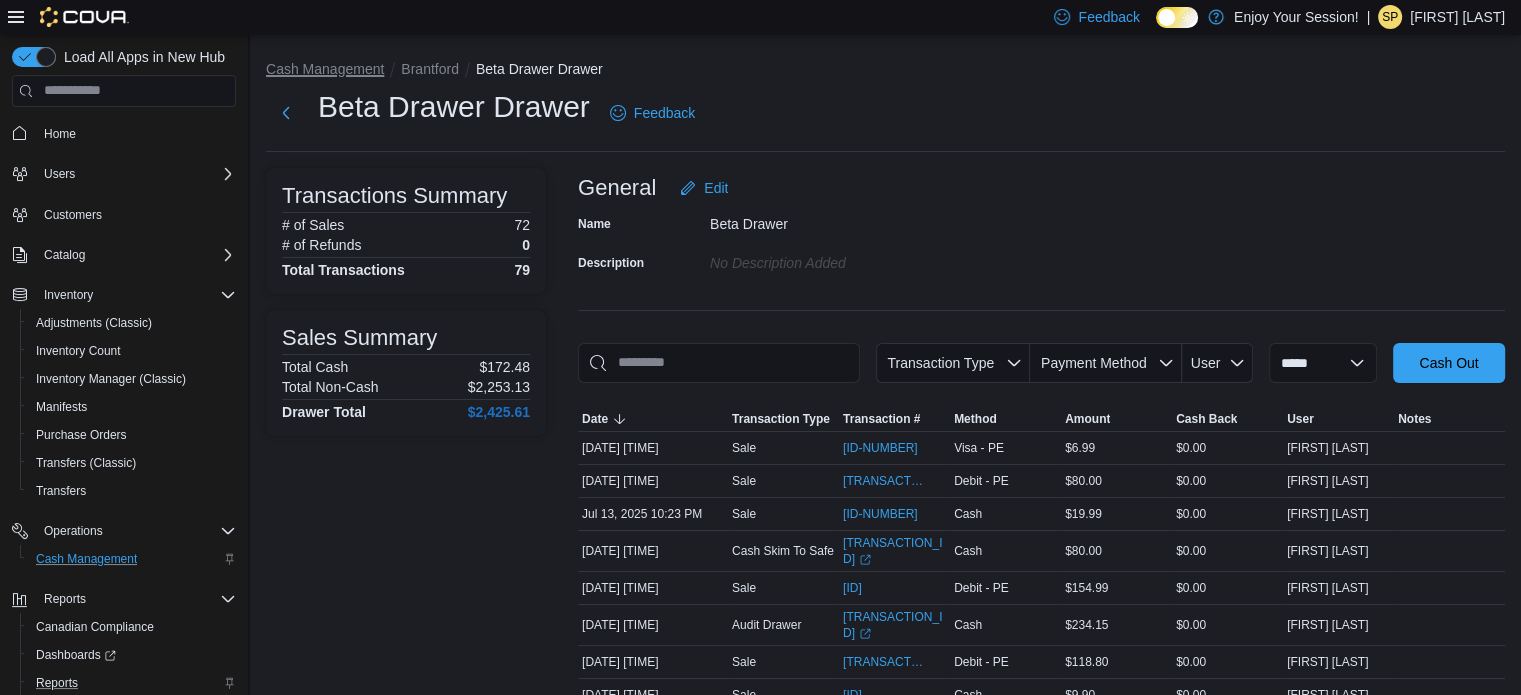 click on "Cash Management" at bounding box center (325, 69) 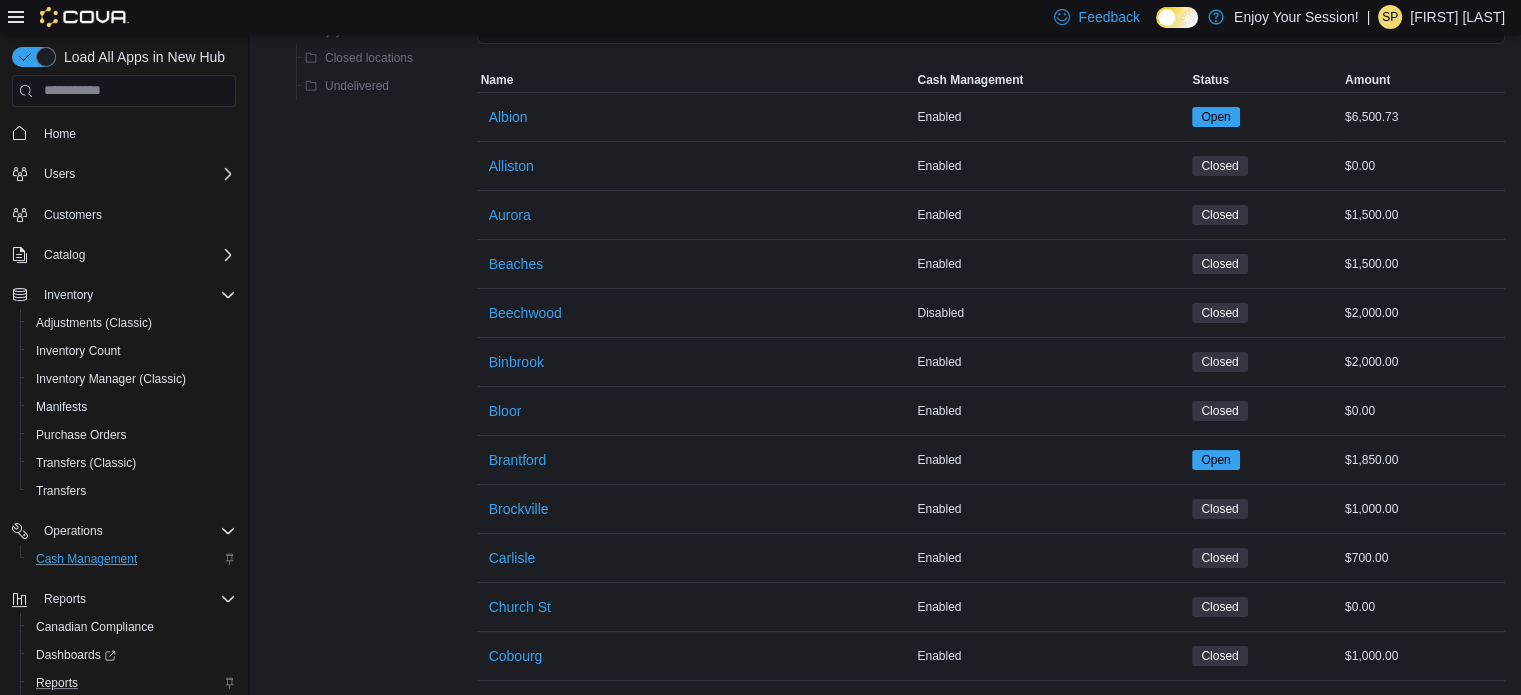 scroll, scrollTop: 400, scrollLeft: 0, axis: vertical 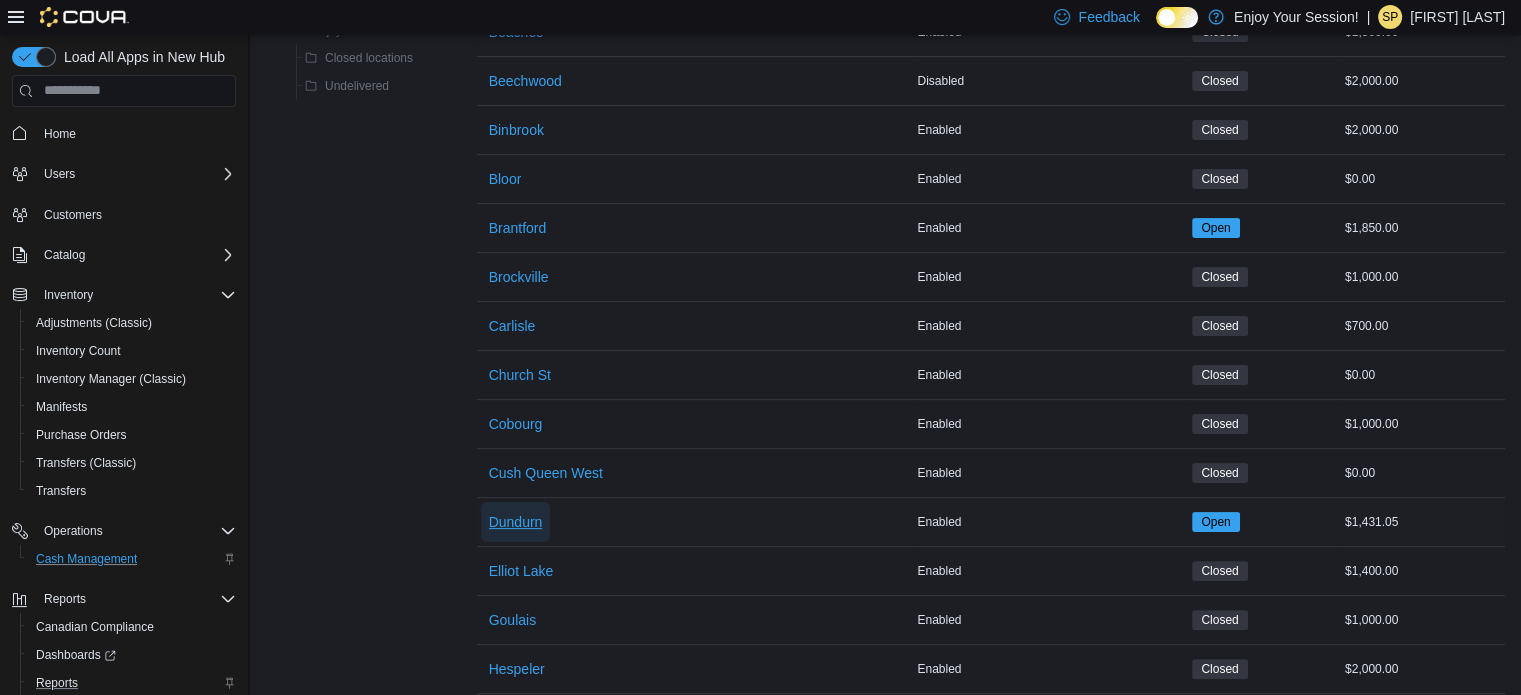click on "Dundurn" at bounding box center [516, 522] 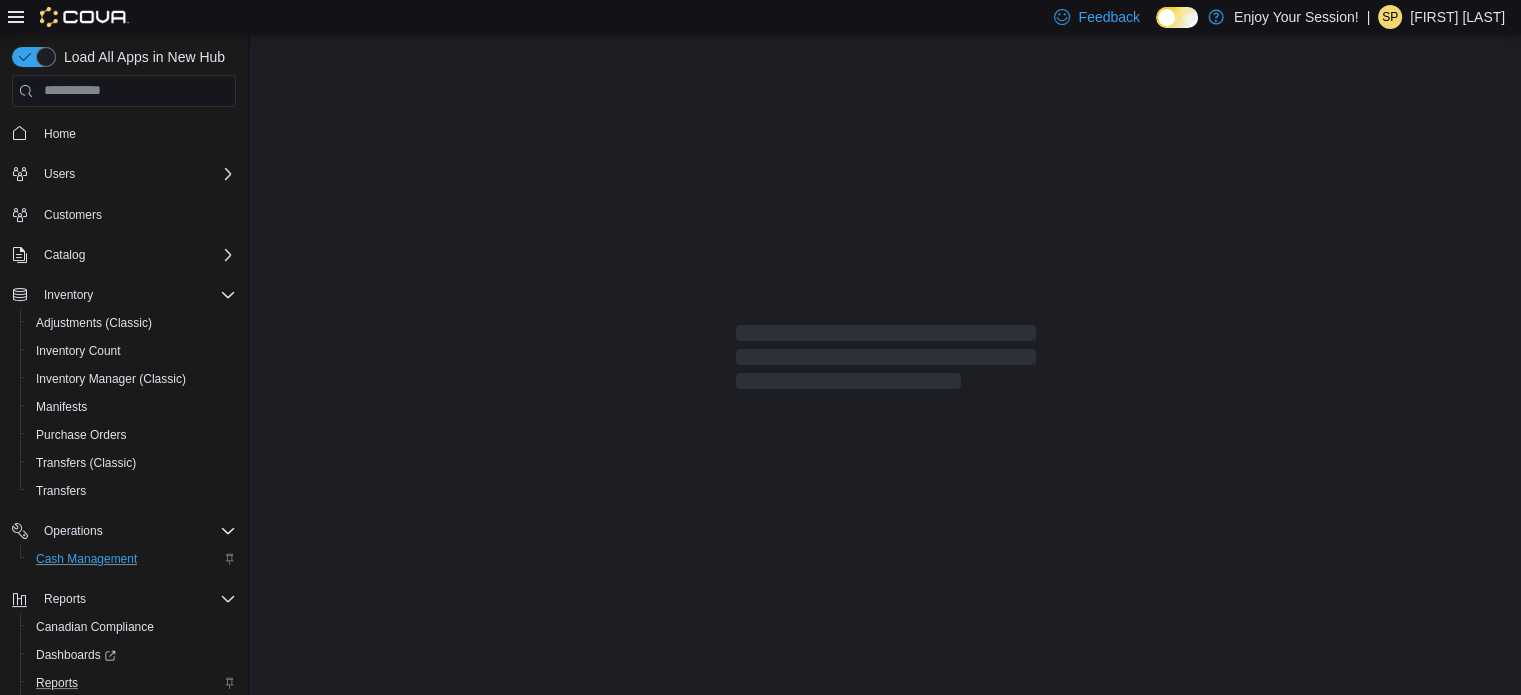 scroll, scrollTop: 0, scrollLeft: 0, axis: both 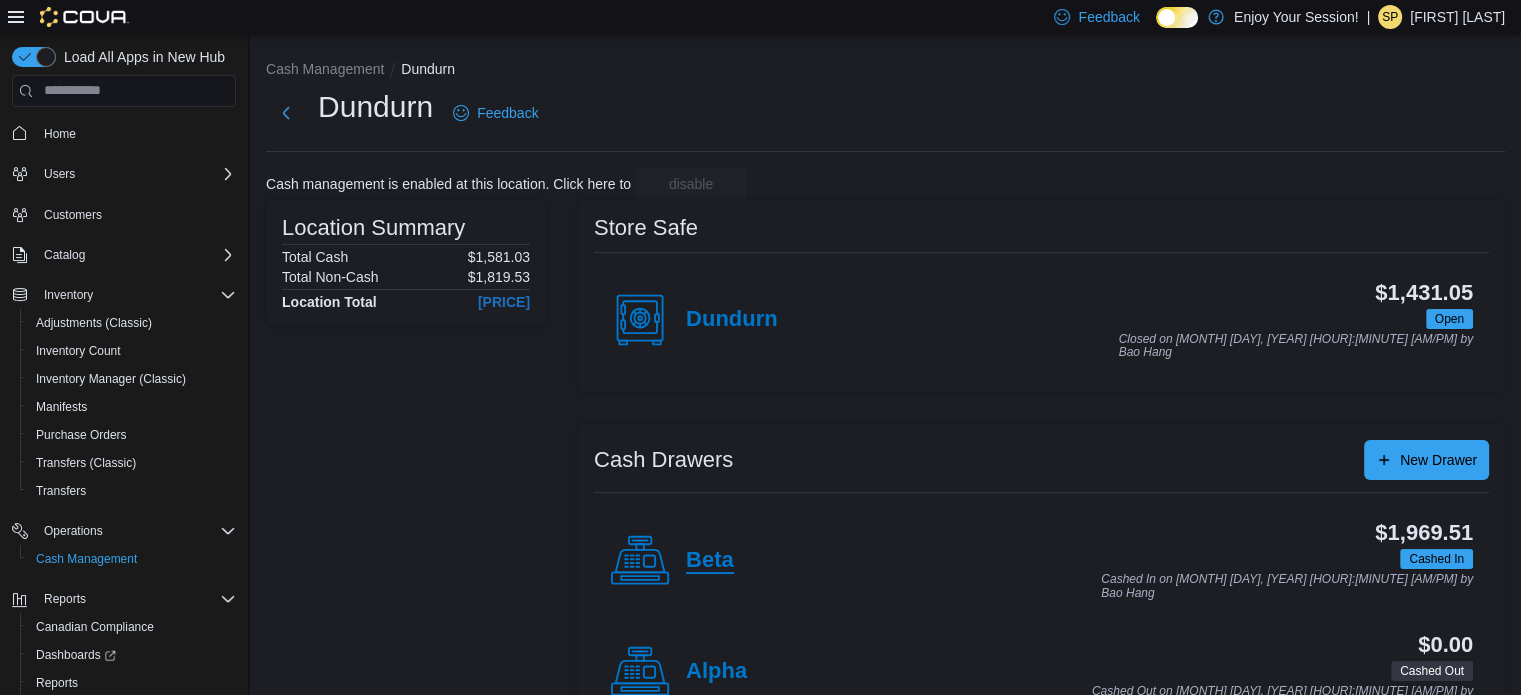 click on "Beta" at bounding box center [710, 561] 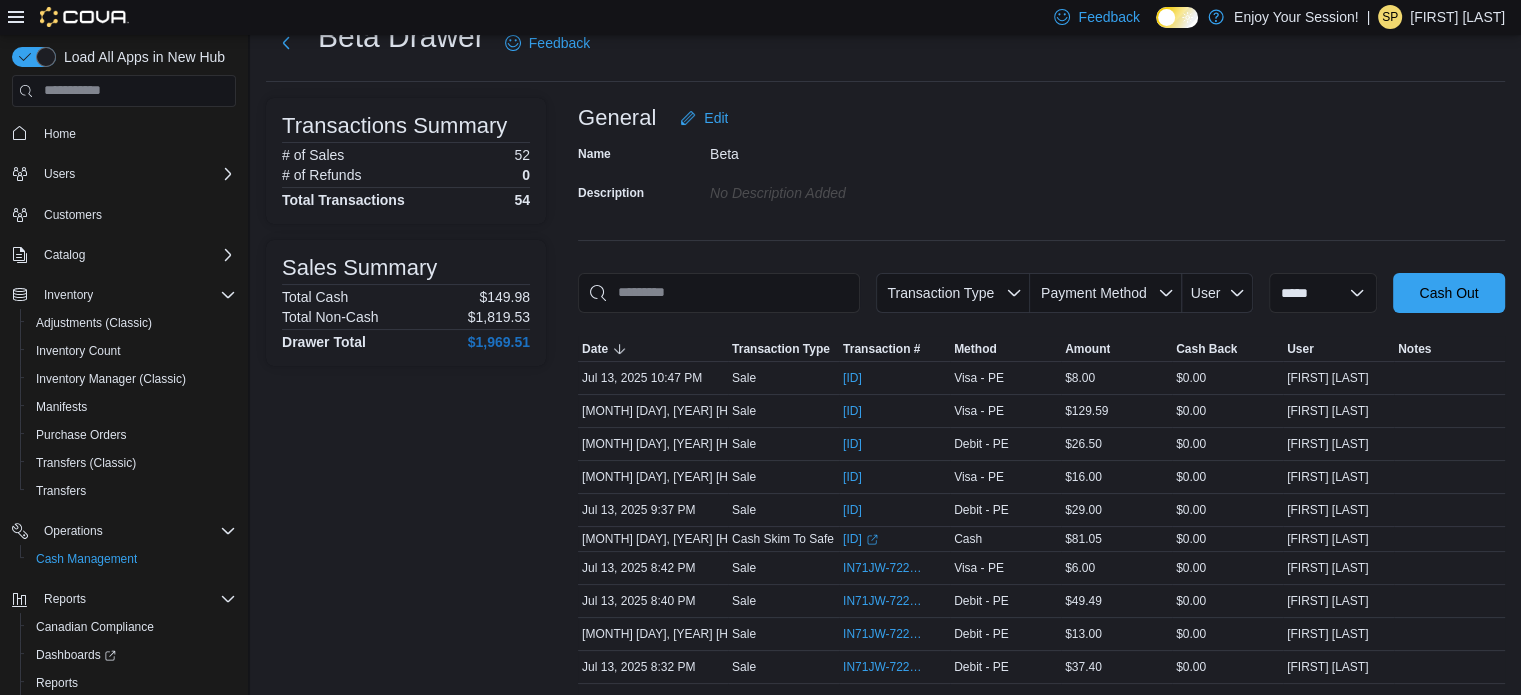 scroll, scrollTop: 100, scrollLeft: 0, axis: vertical 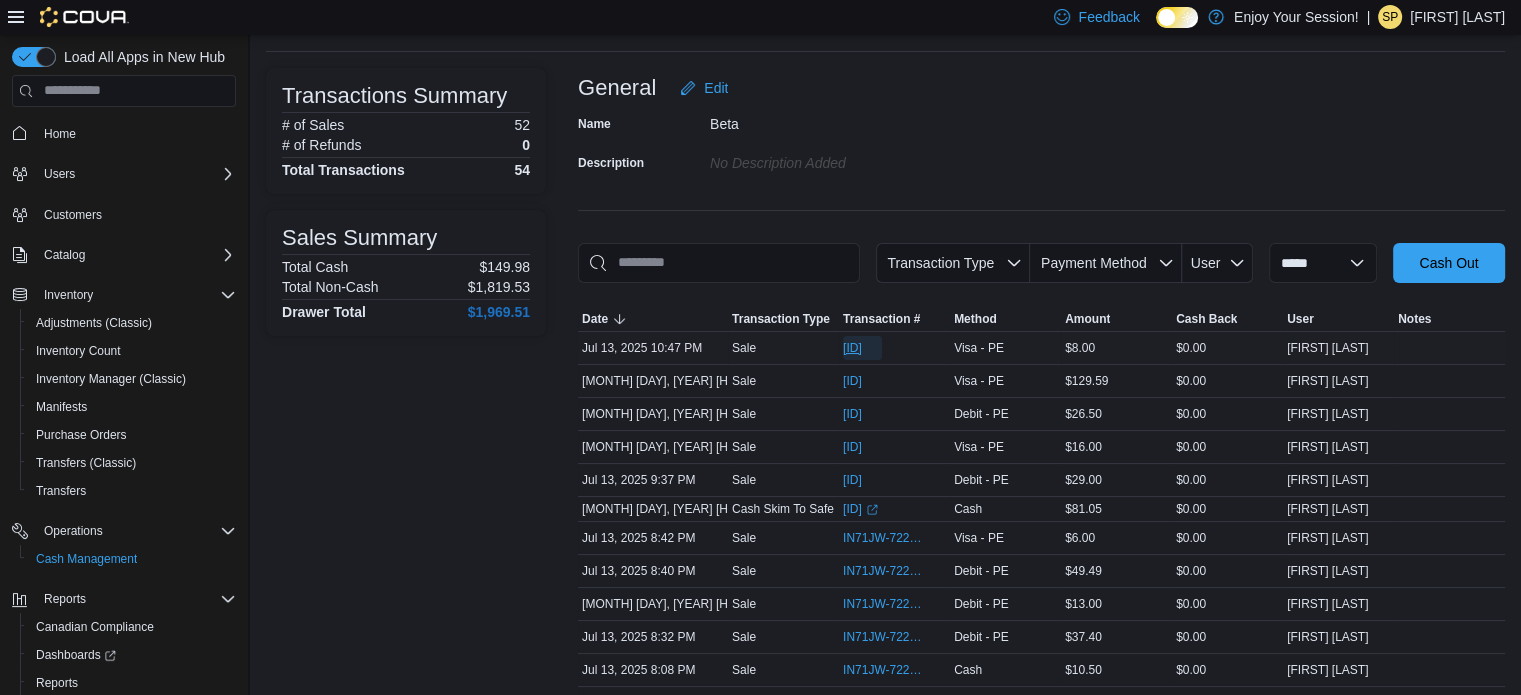 click on "[ID]" at bounding box center (852, 348) 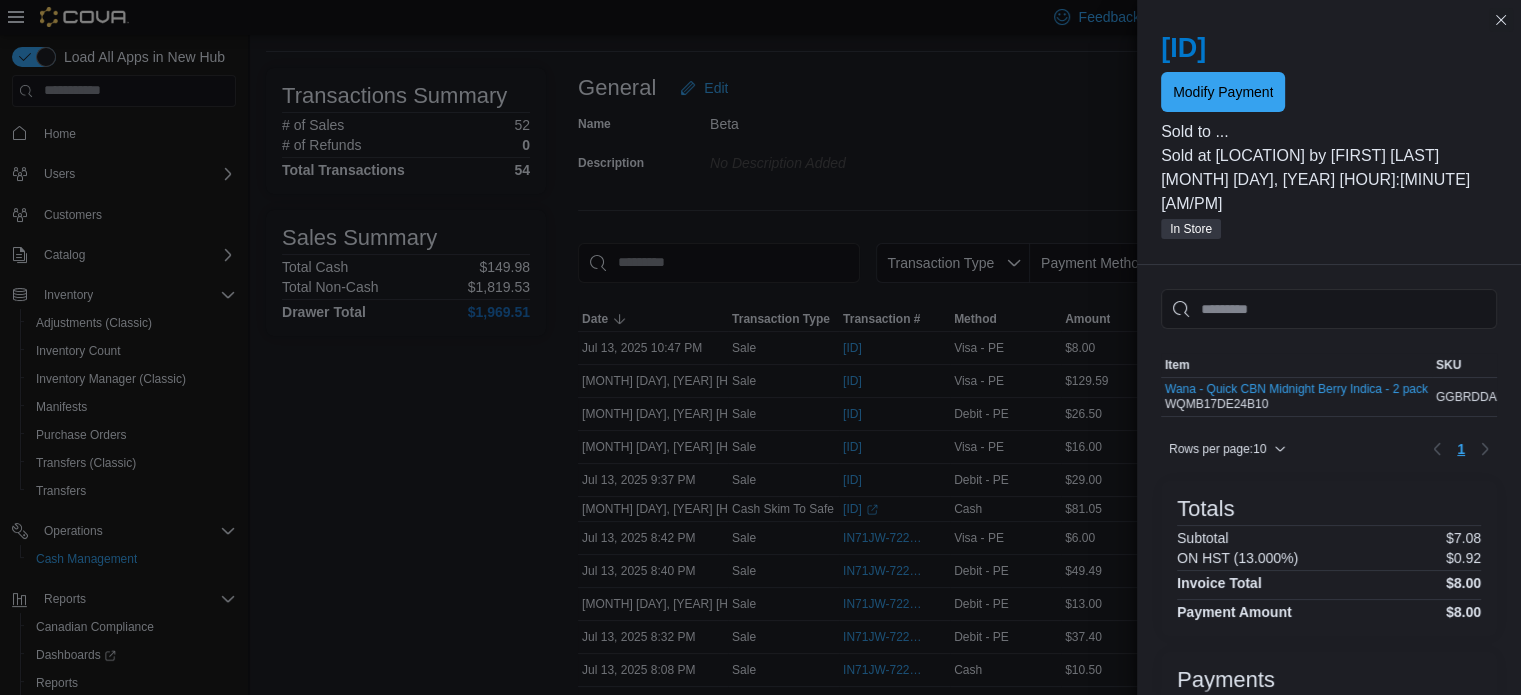 scroll, scrollTop: 0, scrollLeft: 127, axis: horizontal 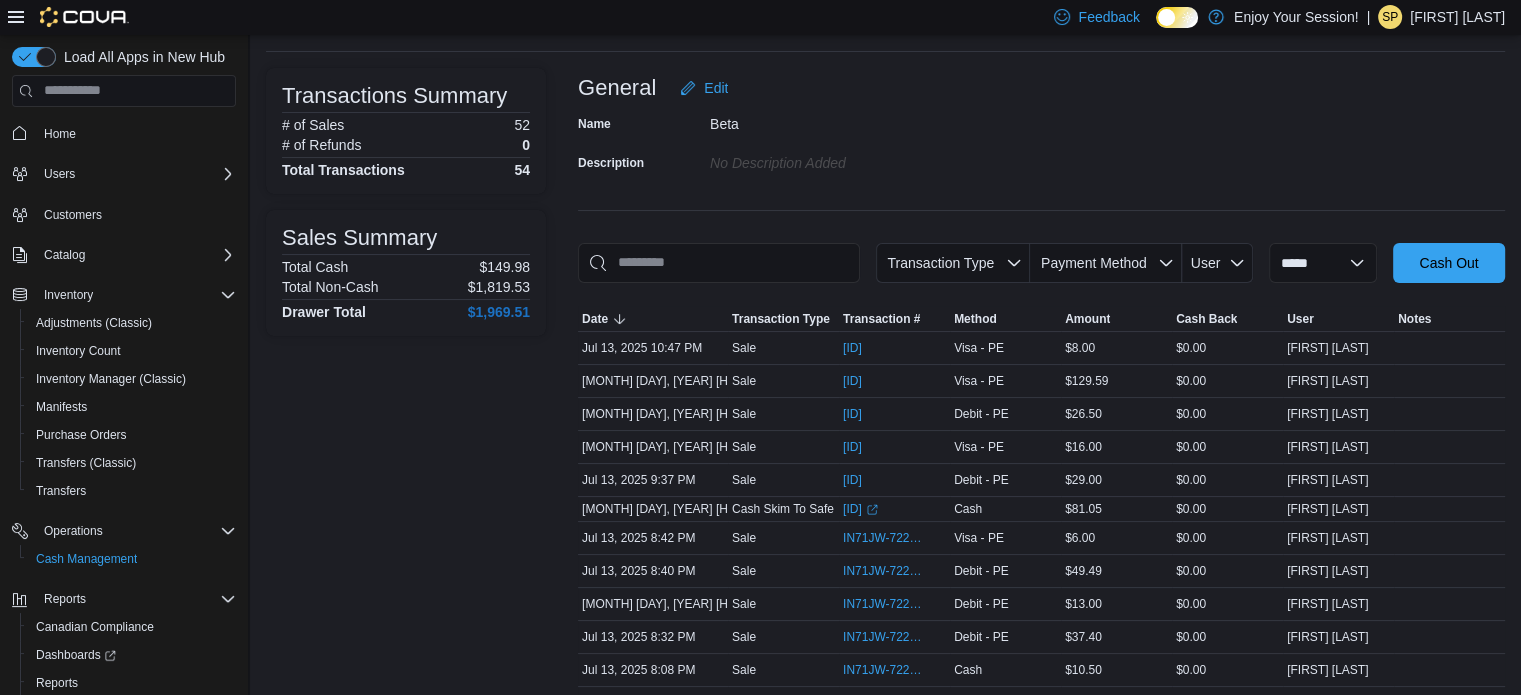 click on "Transactions Summary   # of Sales [NUMBER] # of Refunds [NUMBER] Total Transactions [NUMBER] Sales Summary   Total Cash $[PRICE] Total Non-Cash $[PRICE] Drawer Total $[PRICE]" at bounding box center (406, 1135) 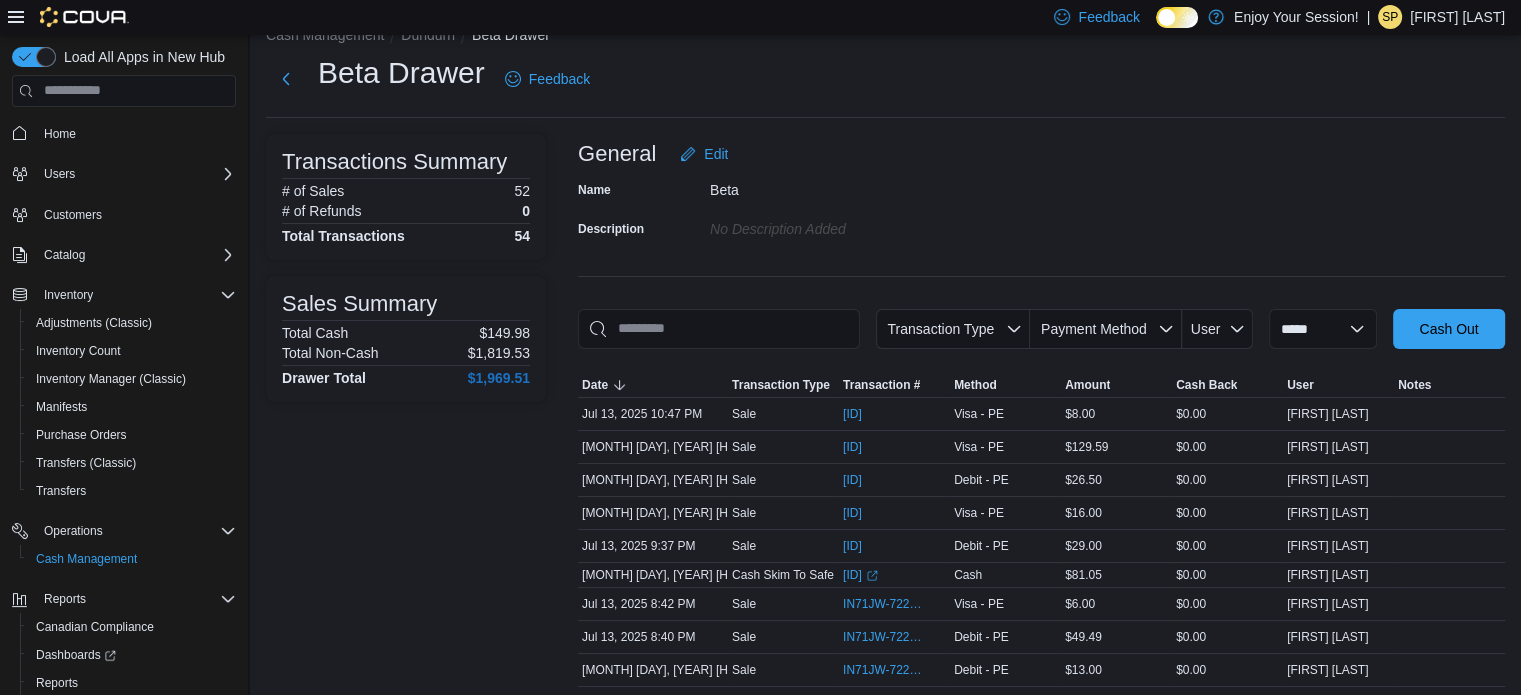 scroll, scrollTop: 0, scrollLeft: 0, axis: both 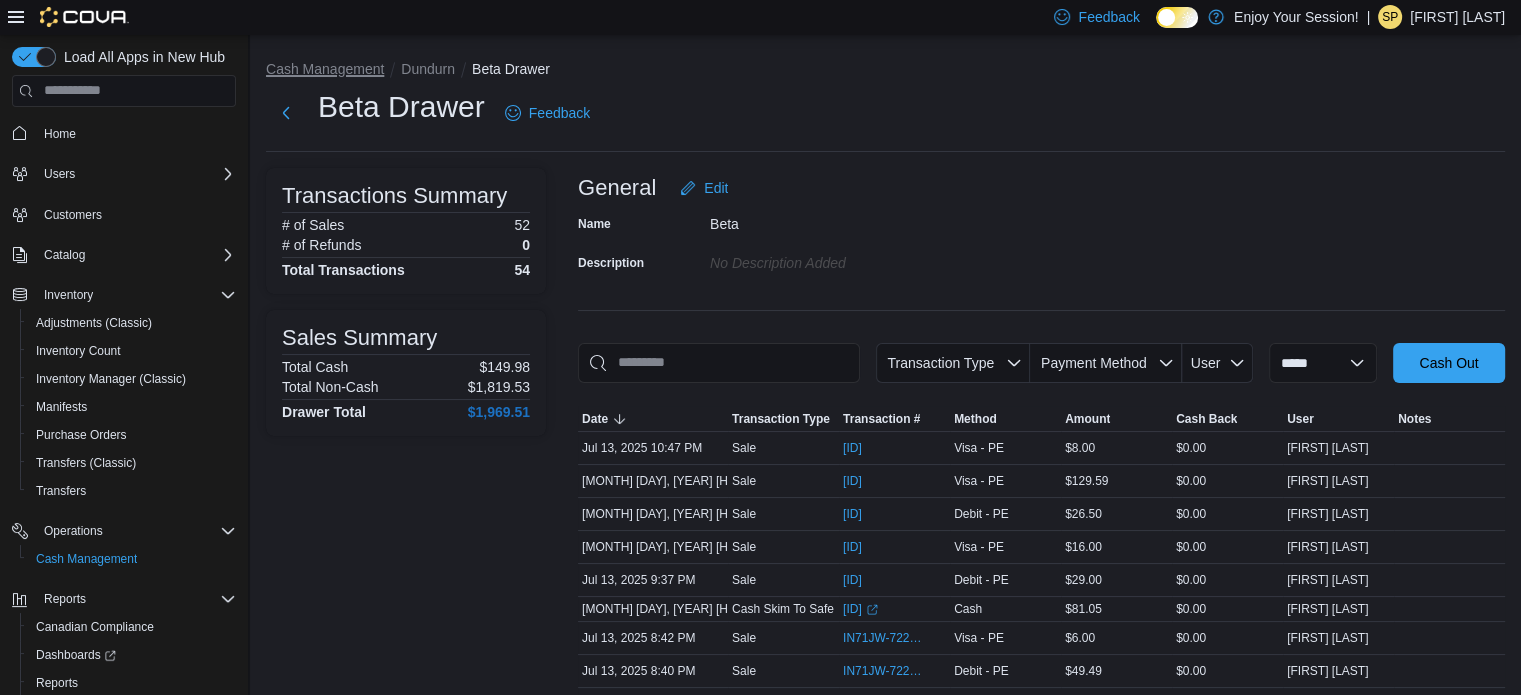 click on "Cash Management" at bounding box center (325, 69) 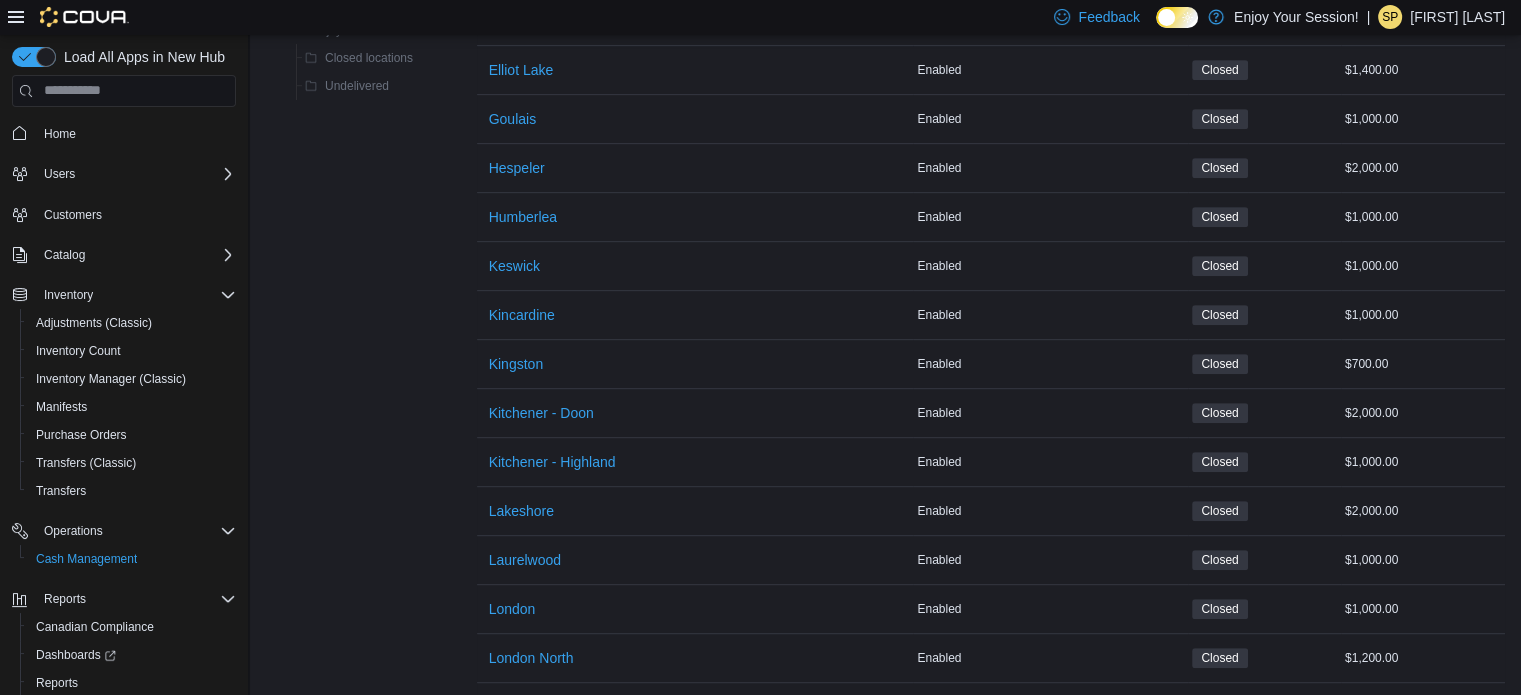 scroll, scrollTop: 1100, scrollLeft: 0, axis: vertical 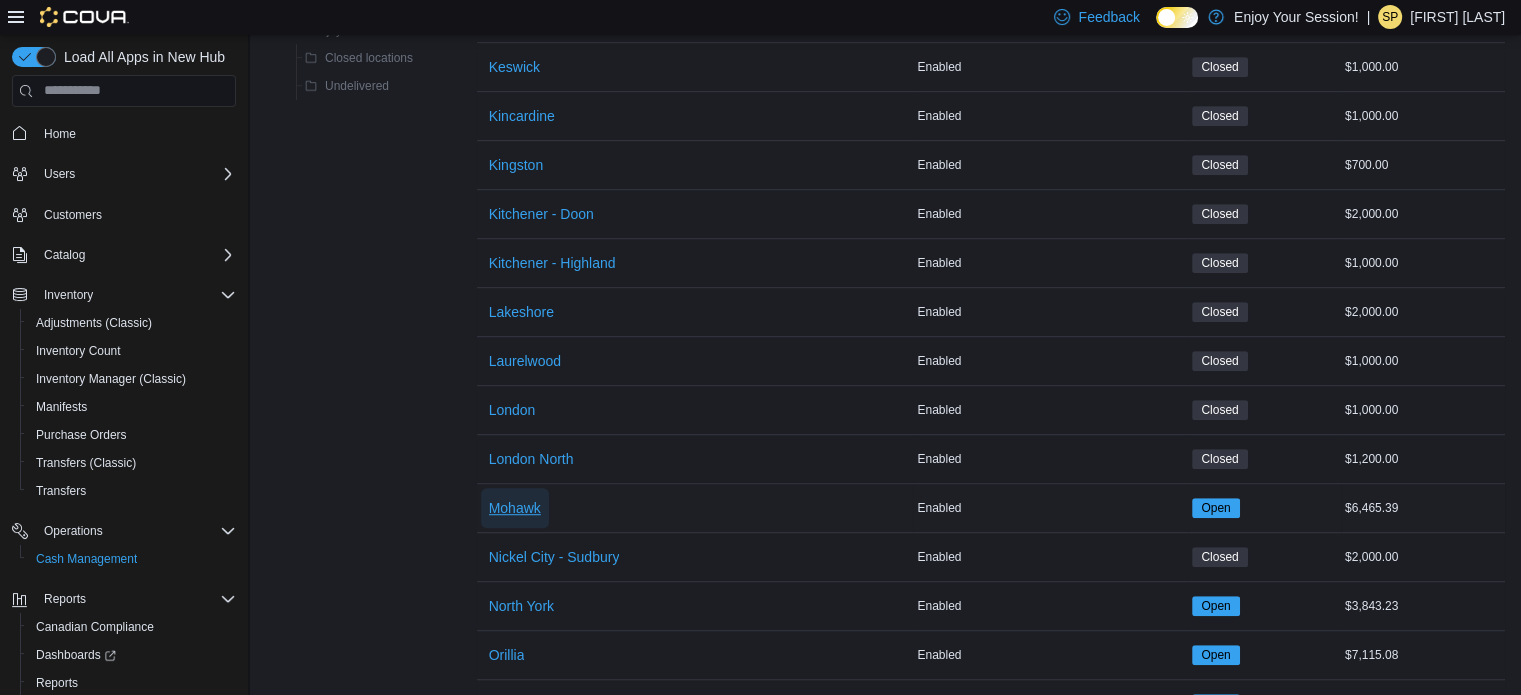 click on "Mohawk" at bounding box center [515, 508] 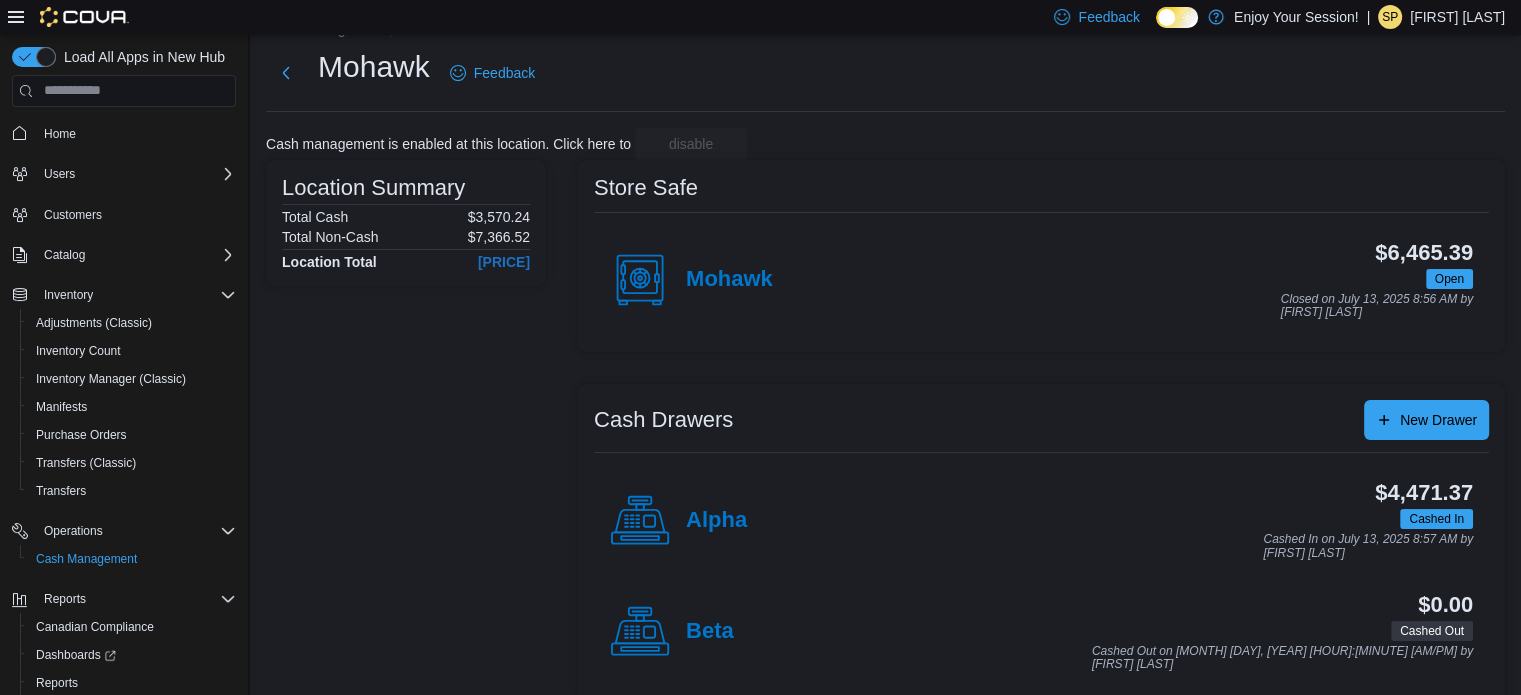 scroll, scrollTop: 64, scrollLeft: 0, axis: vertical 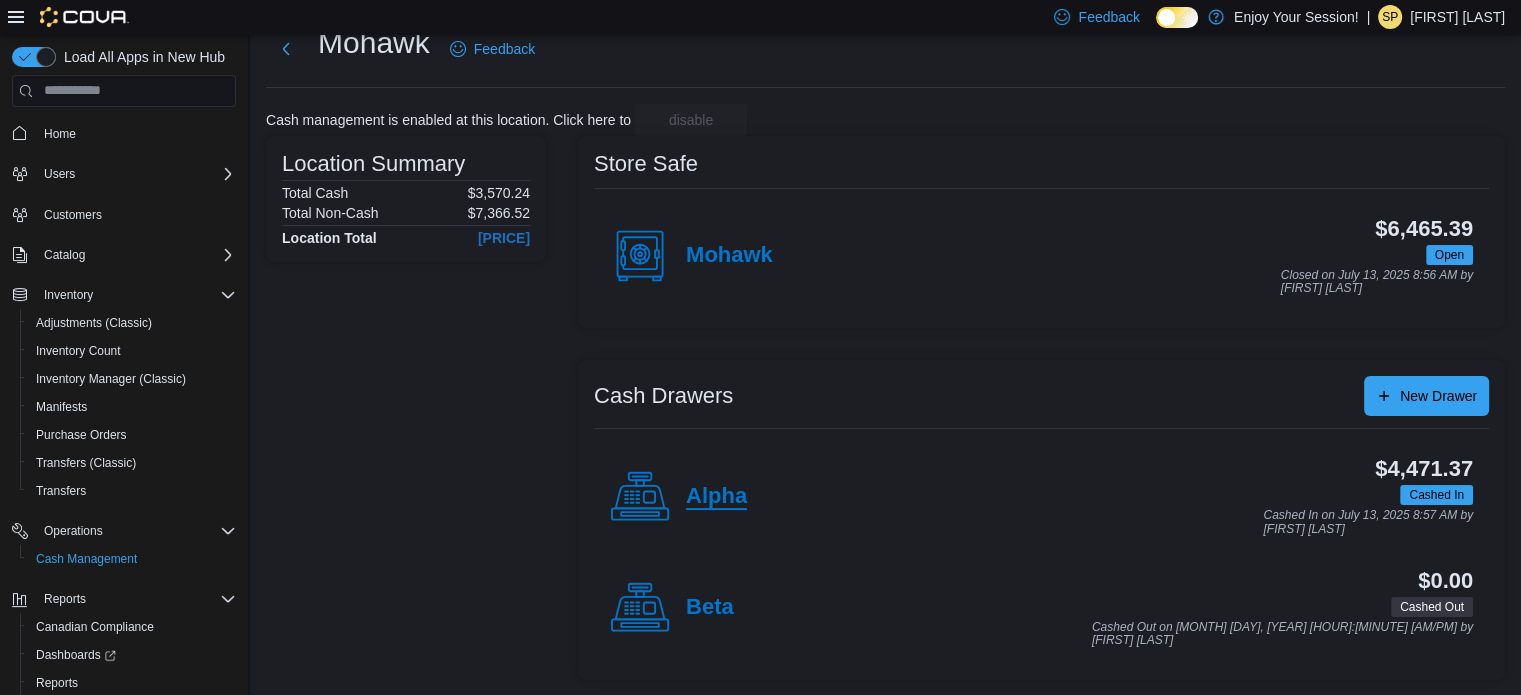 click on "Alpha" at bounding box center [716, 497] 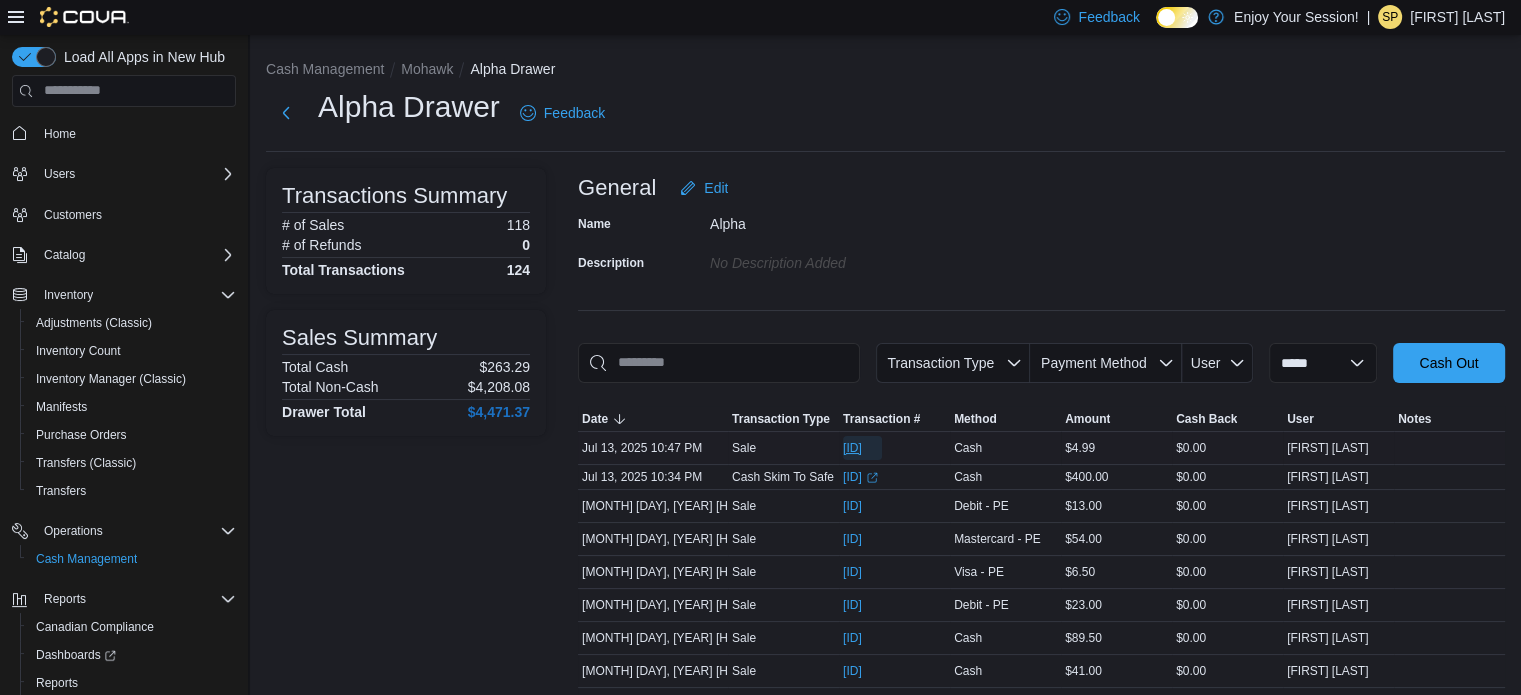 click on "[ID]" at bounding box center (852, 448) 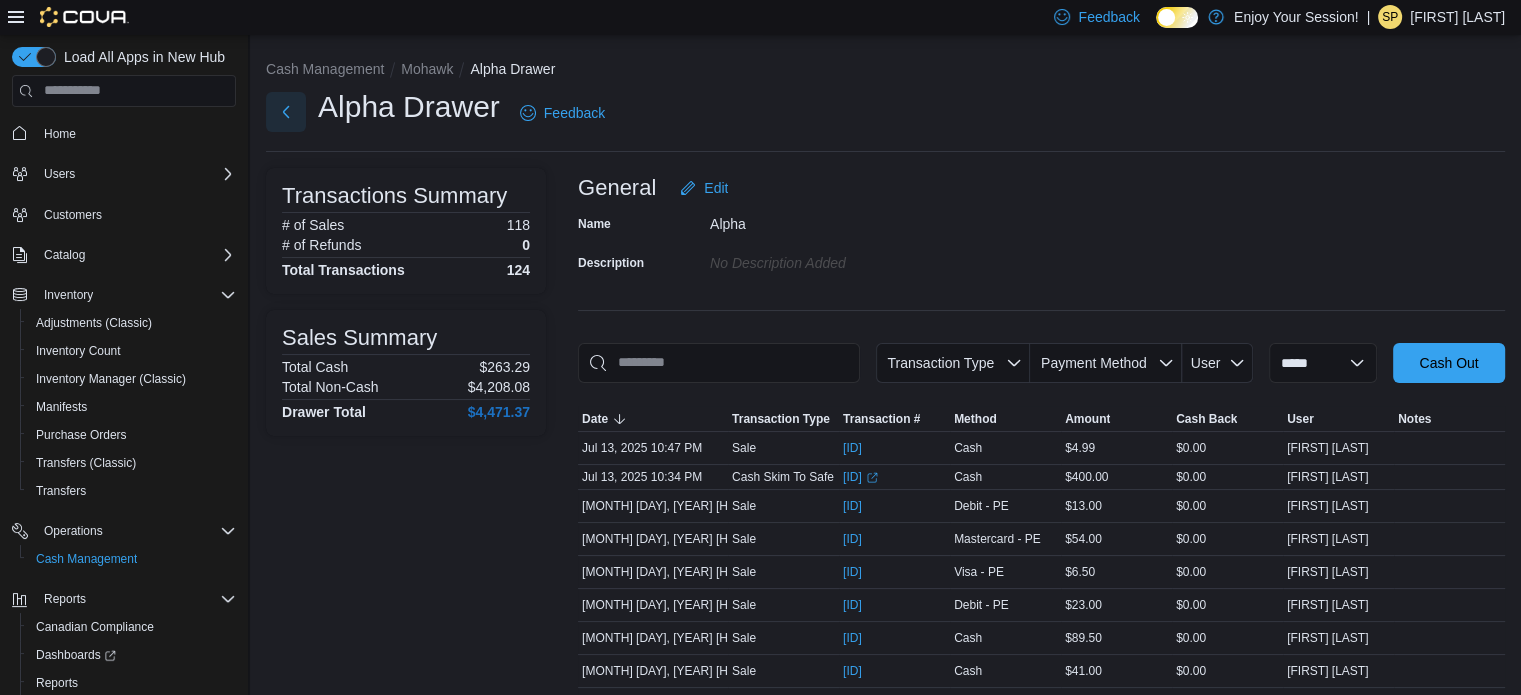 click at bounding box center [286, 112] 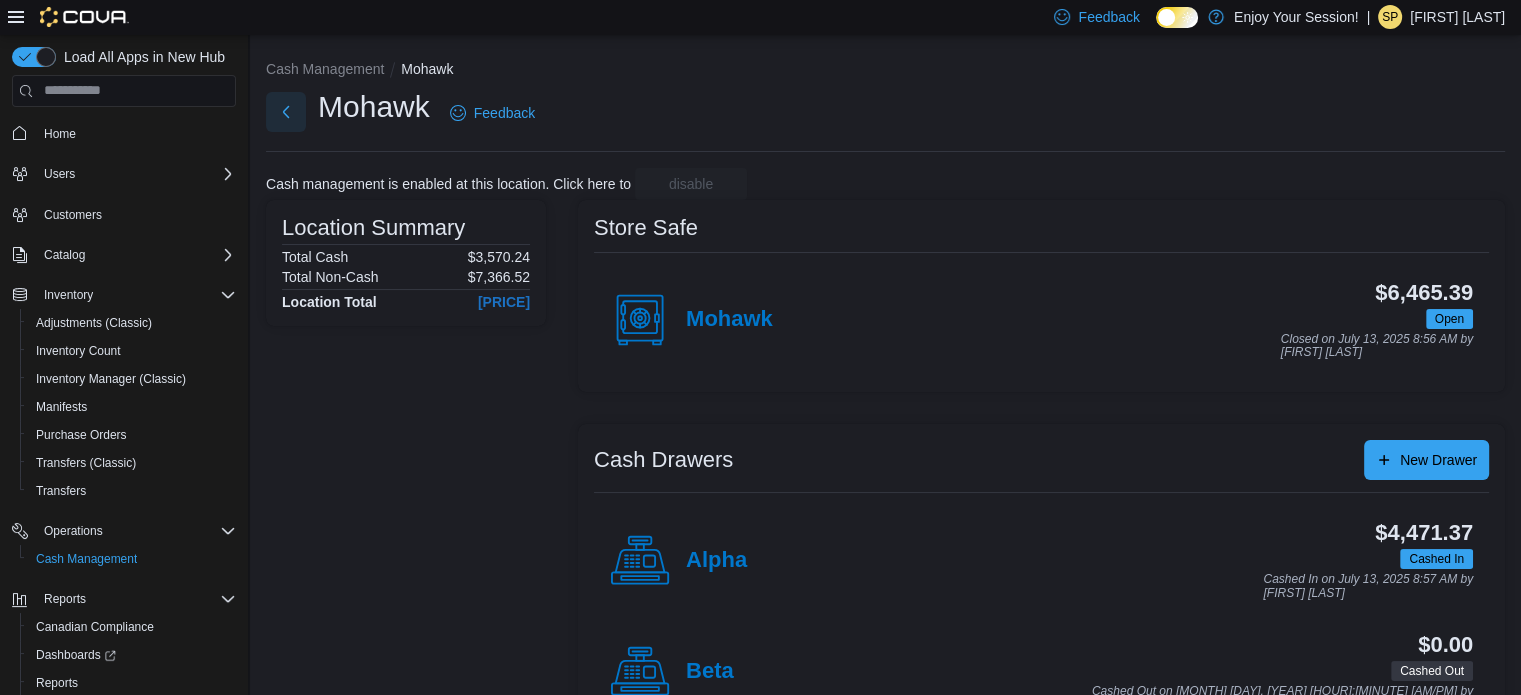 click at bounding box center (286, 112) 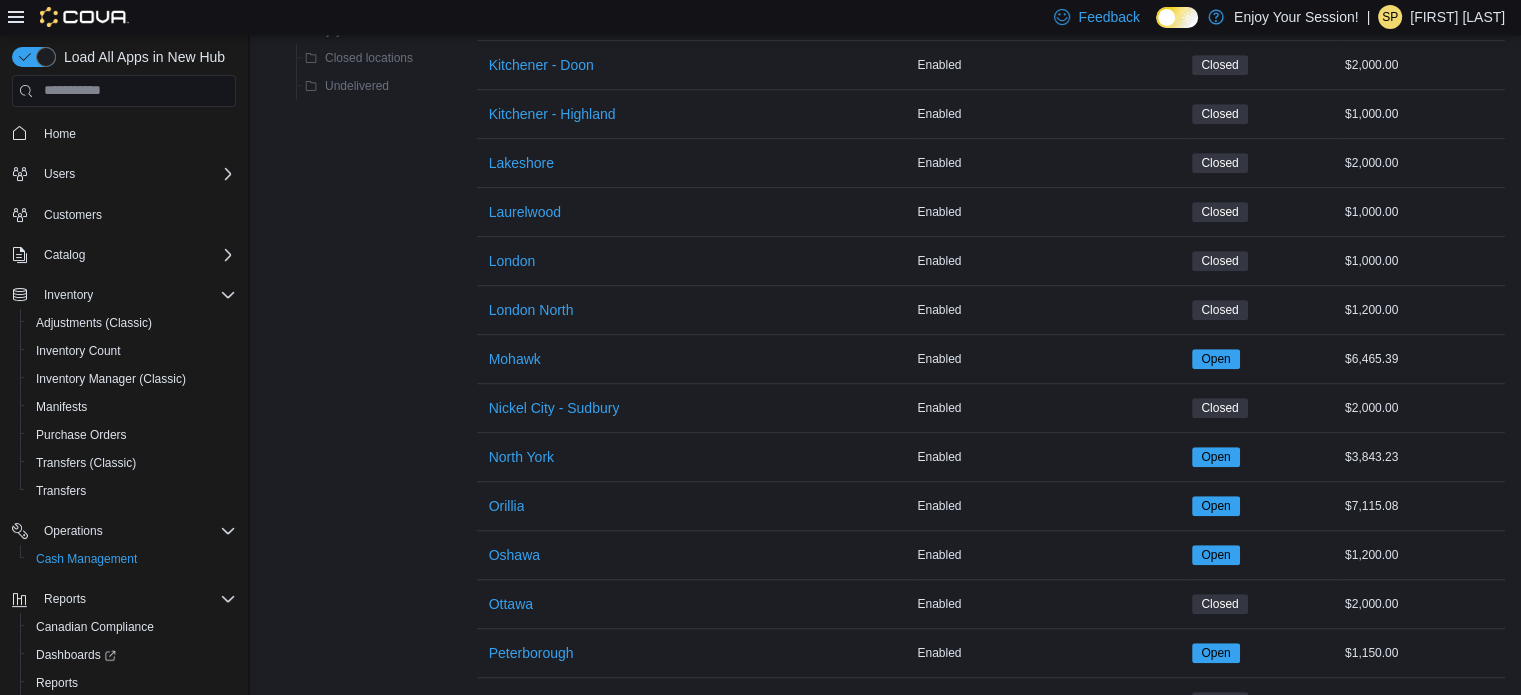 scroll, scrollTop: 1500, scrollLeft: 0, axis: vertical 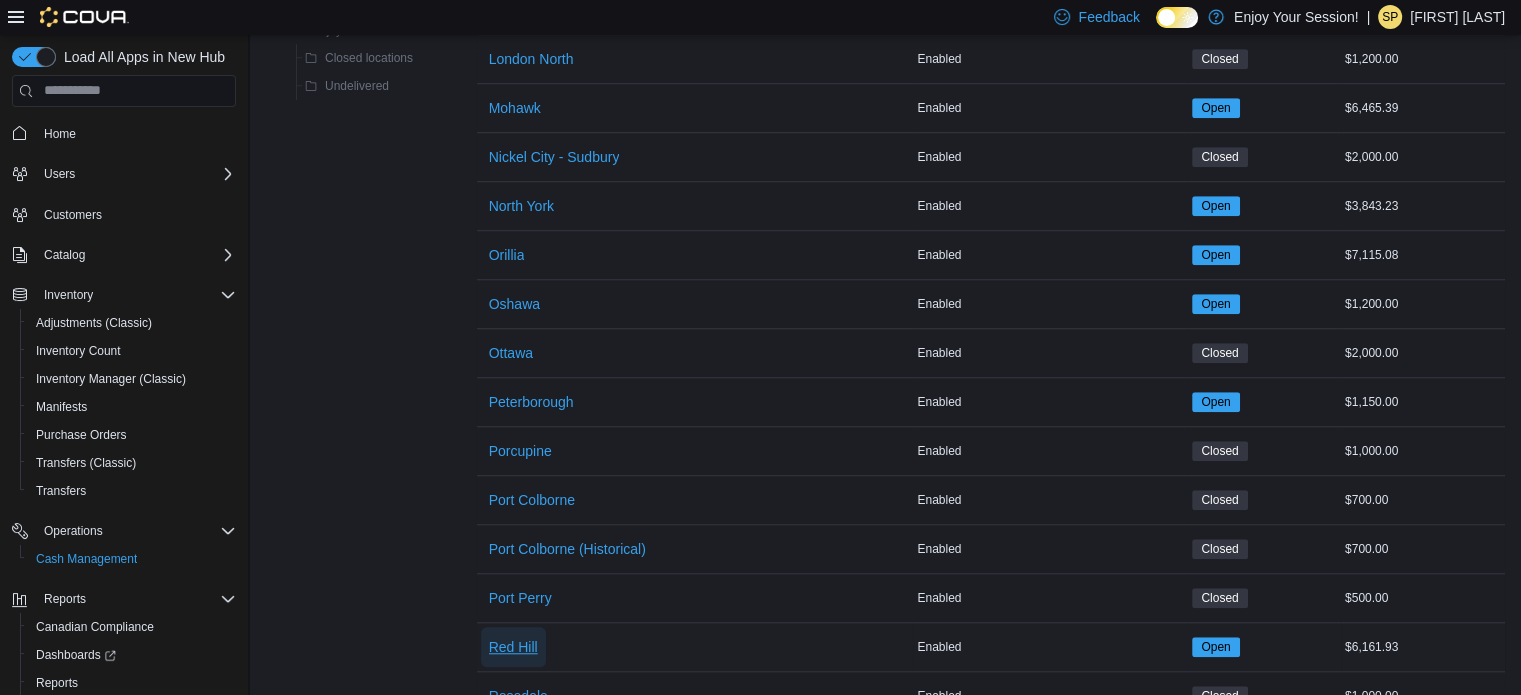 click on "Red Hill" at bounding box center [513, 647] 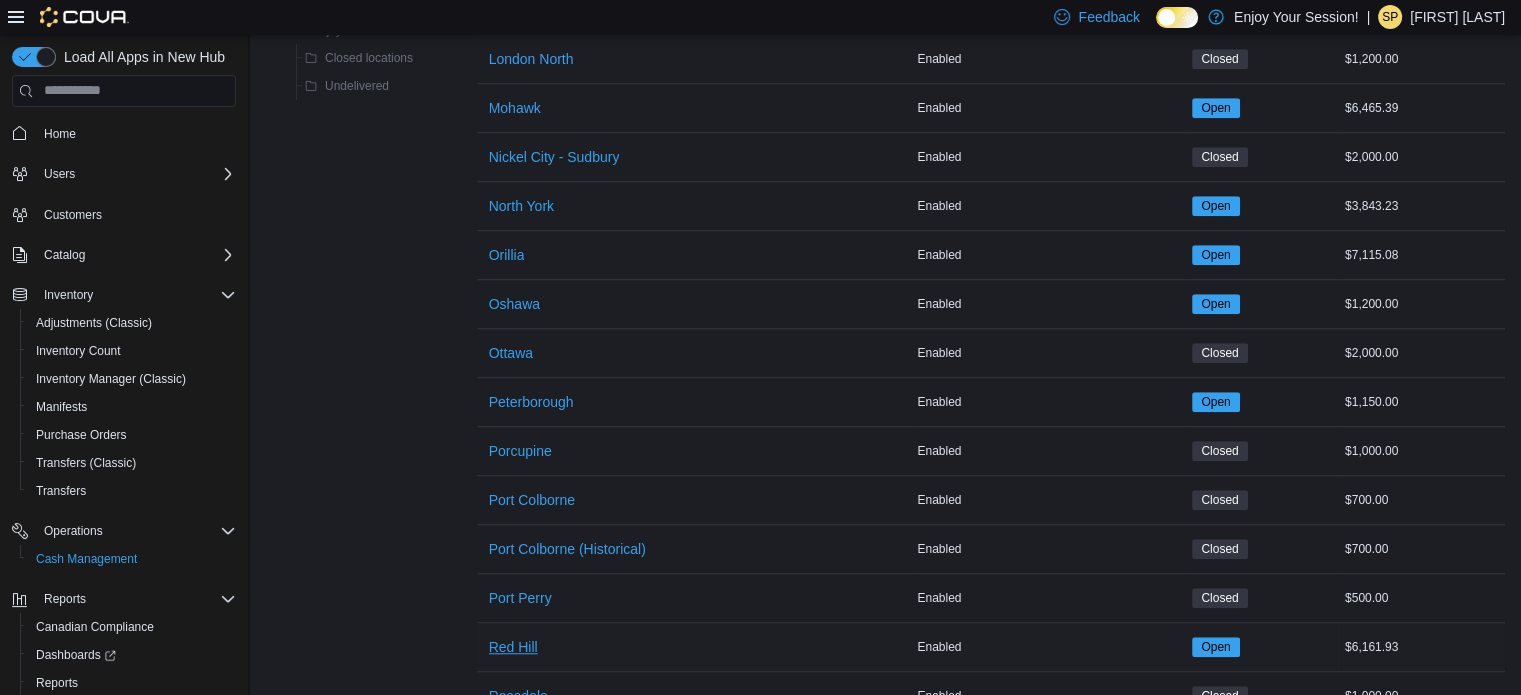 scroll, scrollTop: 0, scrollLeft: 0, axis: both 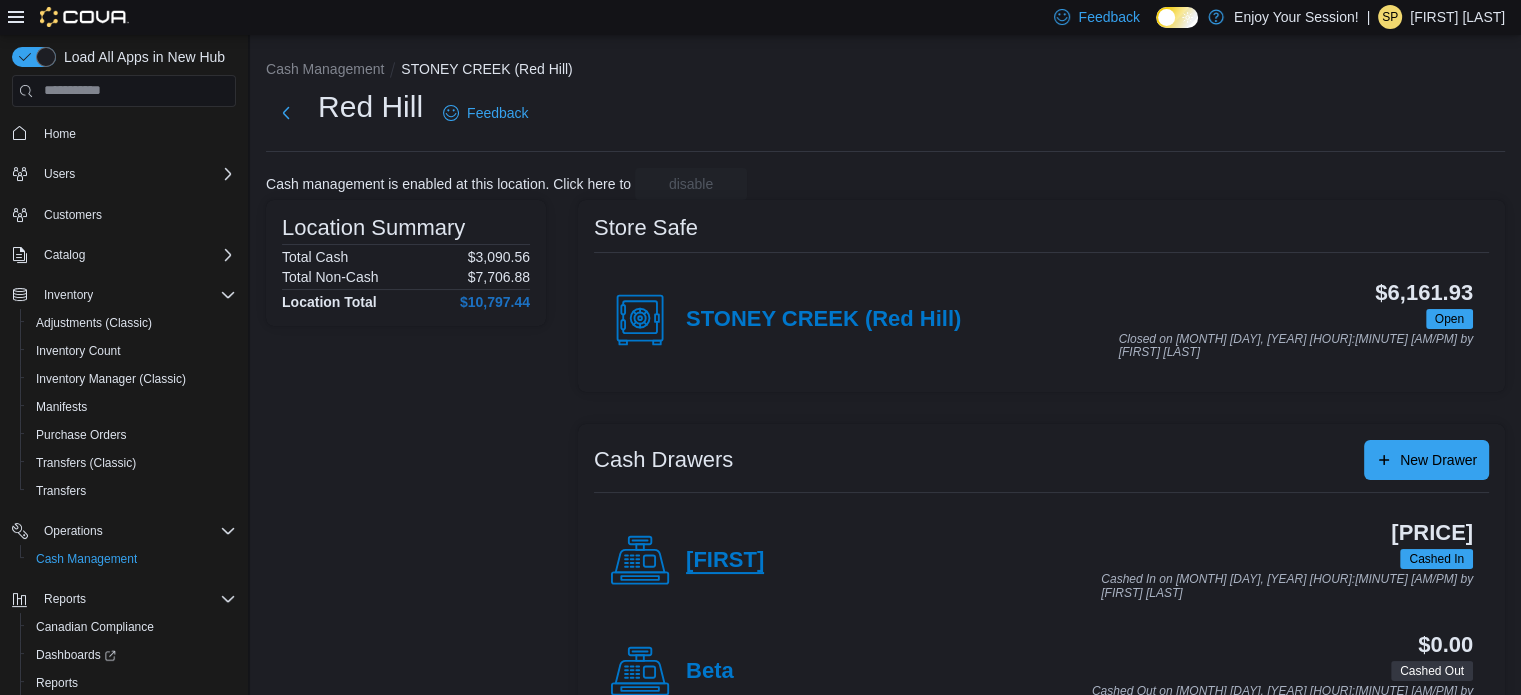 click on "[FIRST]" at bounding box center [725, 561] 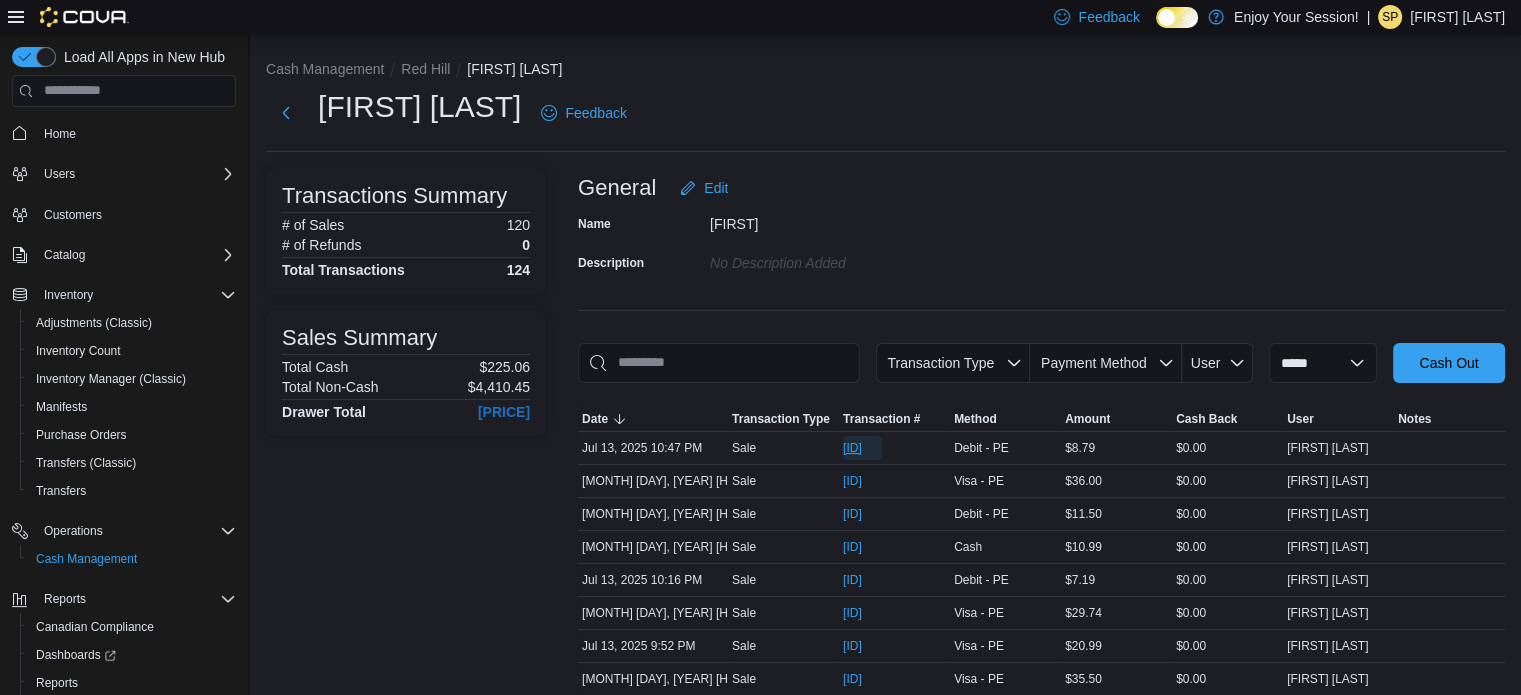 click on "[ID]" at bounding box center [852, 448] 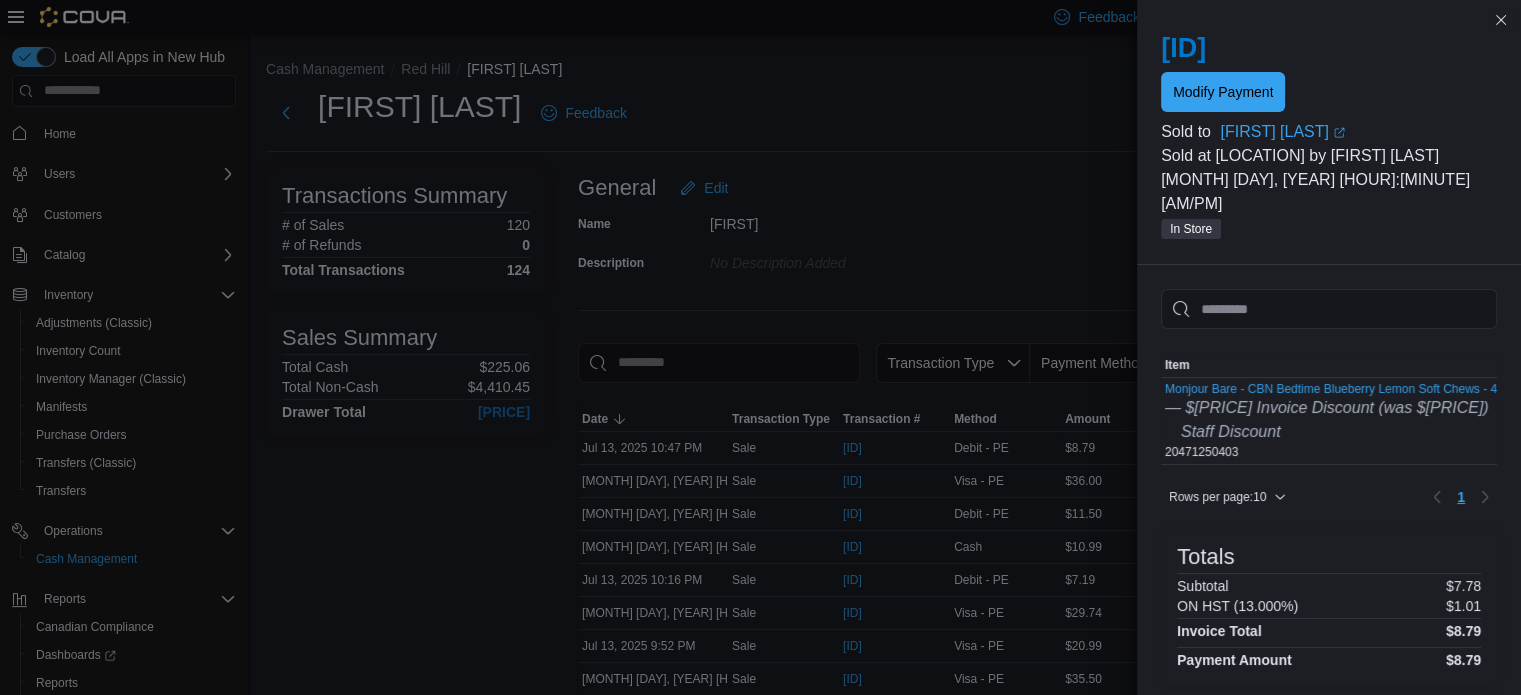 scroll, scrollTop: 0, scrollLeft: 222, axis: horizontal 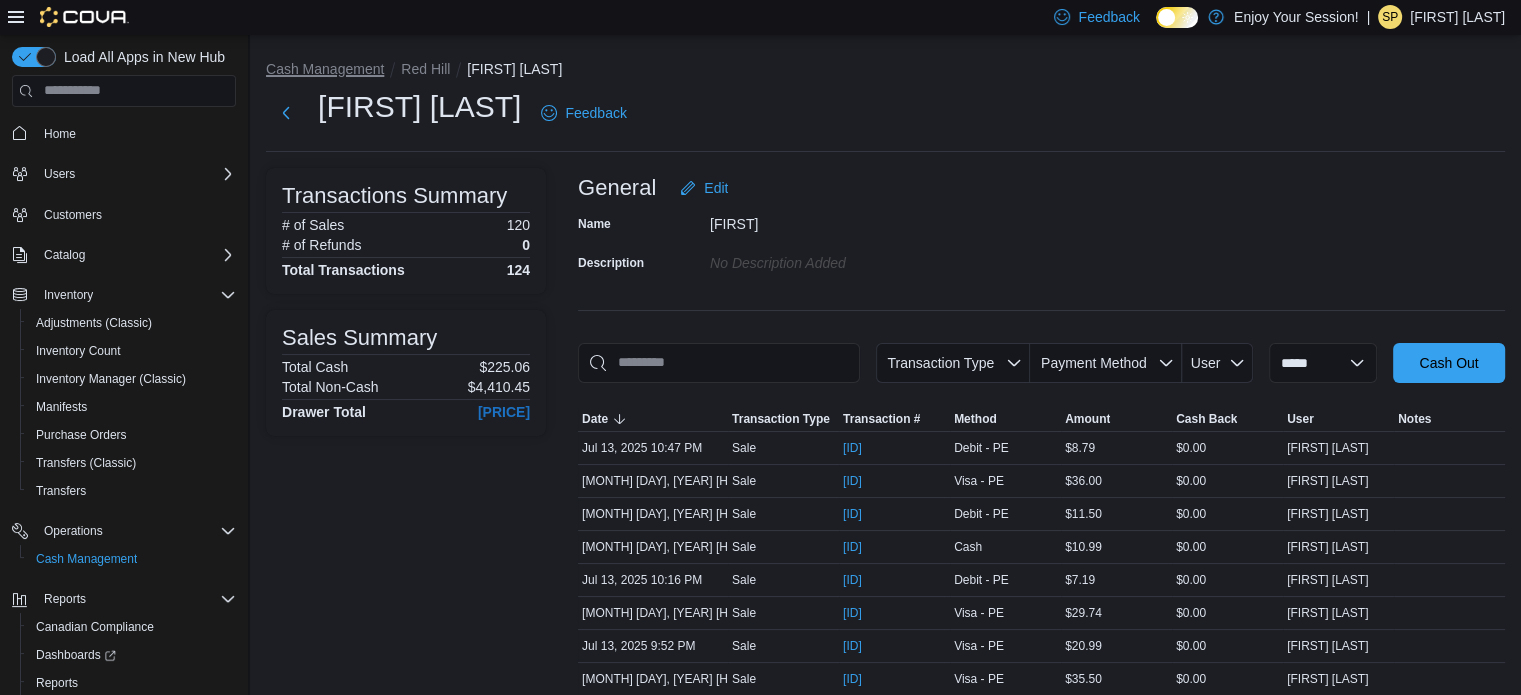 click on "Cash Management" at bounding box center (325, 69) 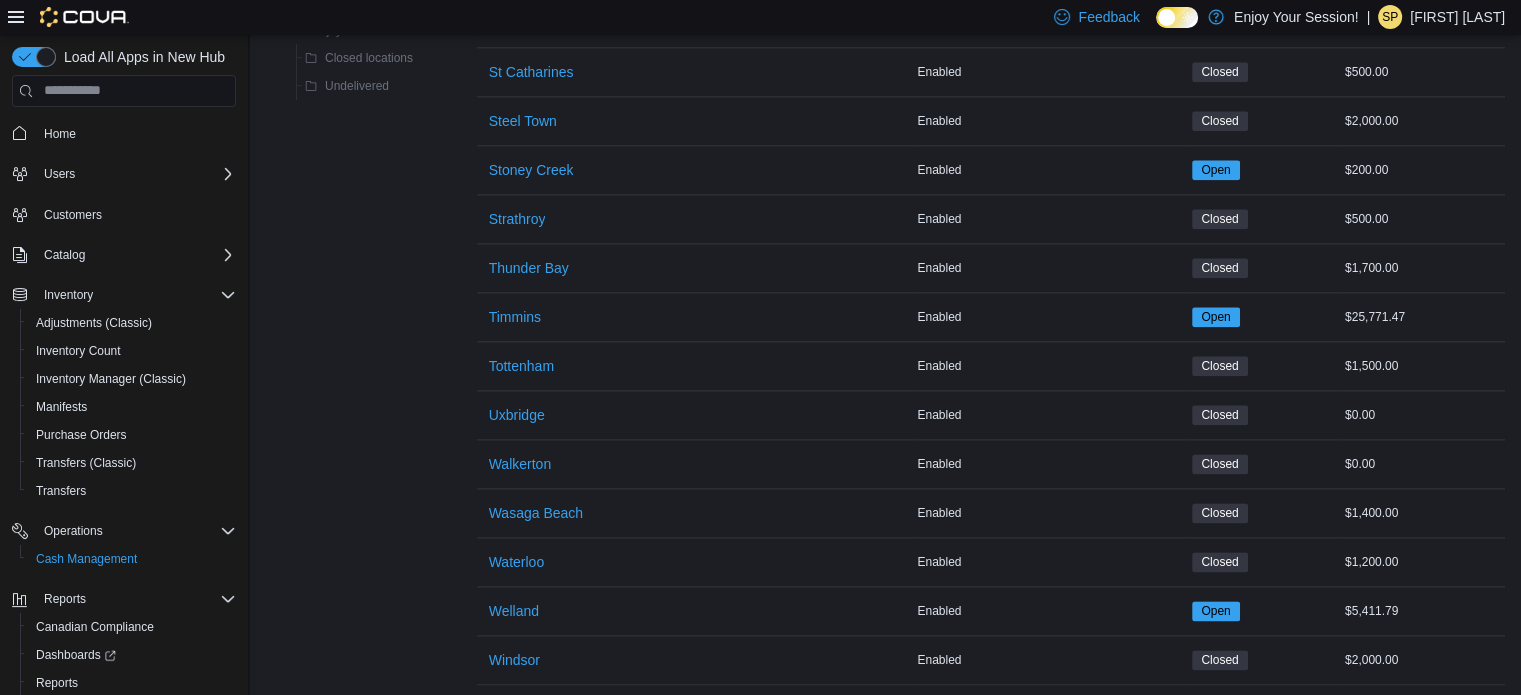 scroll, scrollTop: 2426, scrollLeft: 0, axis: vertical 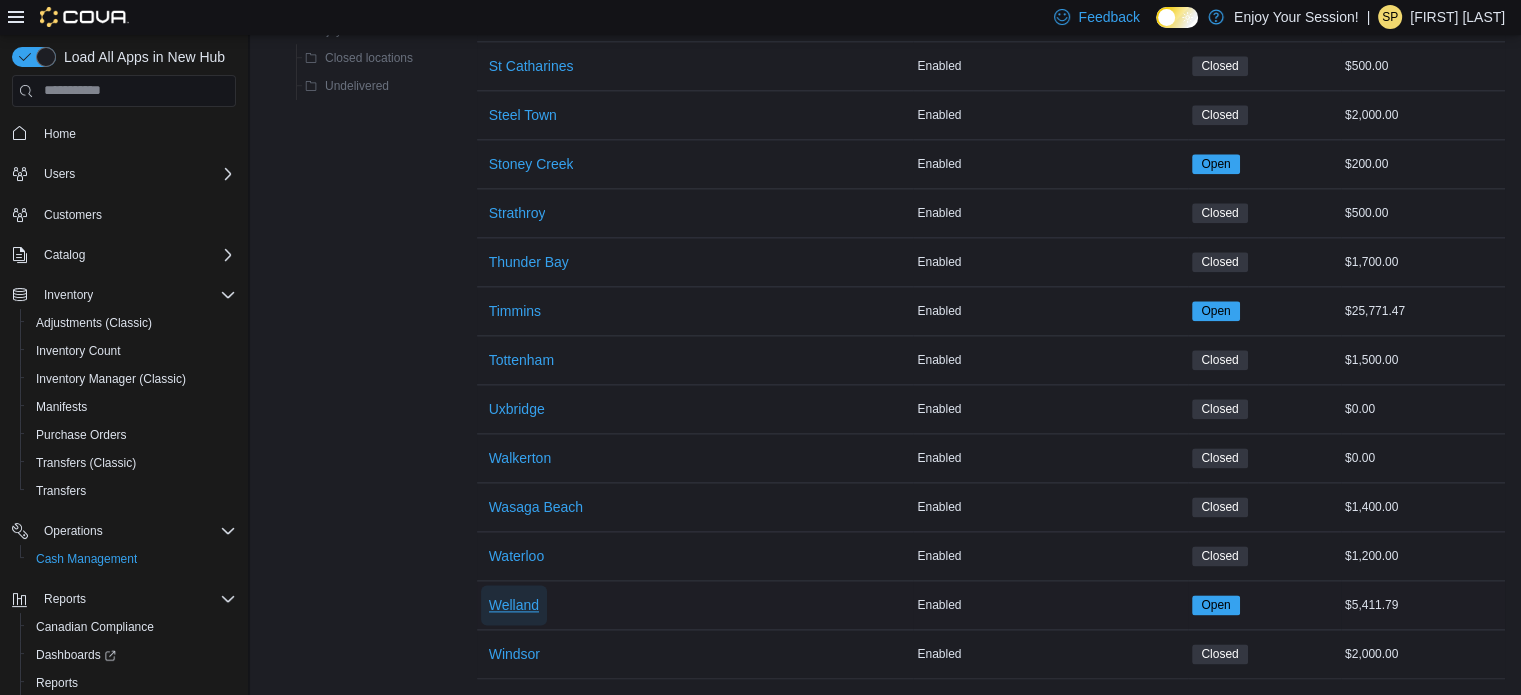 click on "Welland" at bounding box center [514, 605] 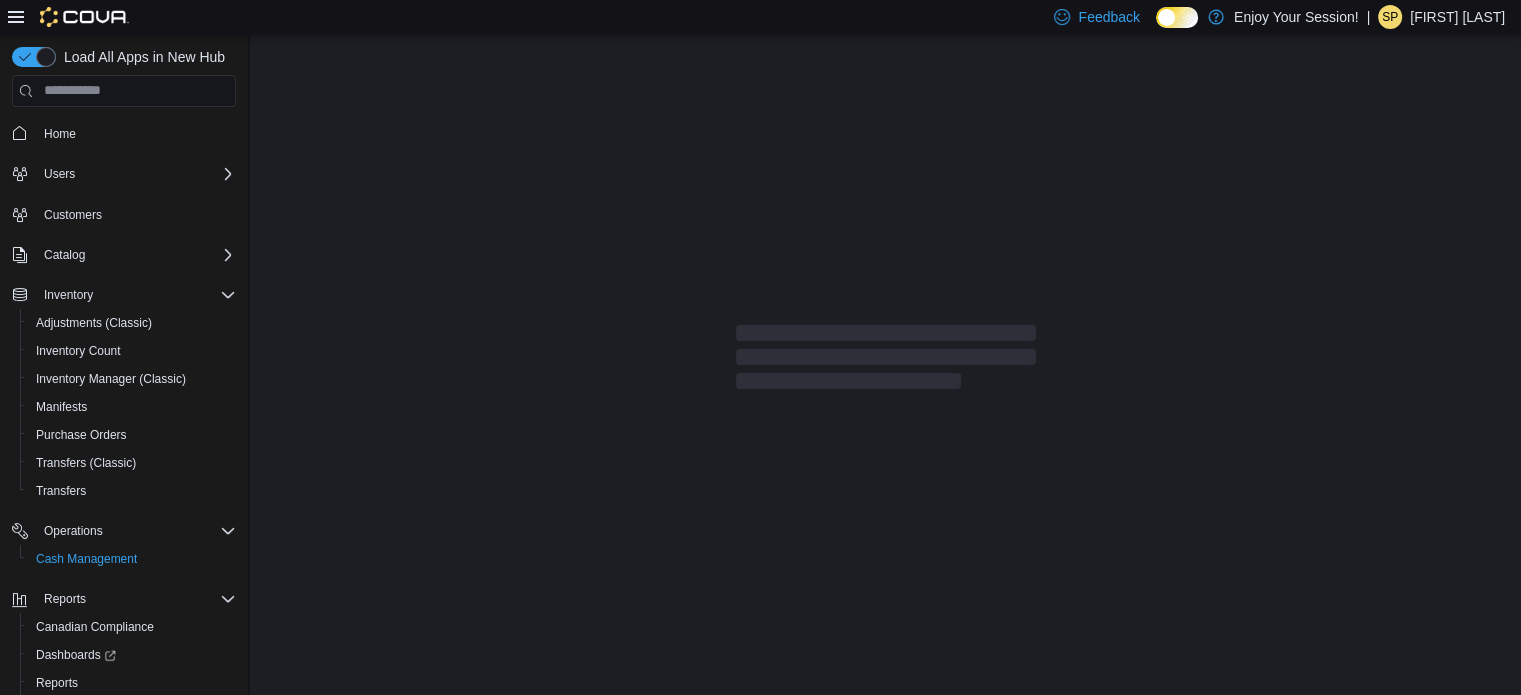 scroll, scrollTop: 0, scrollLeft: 0, axis: both 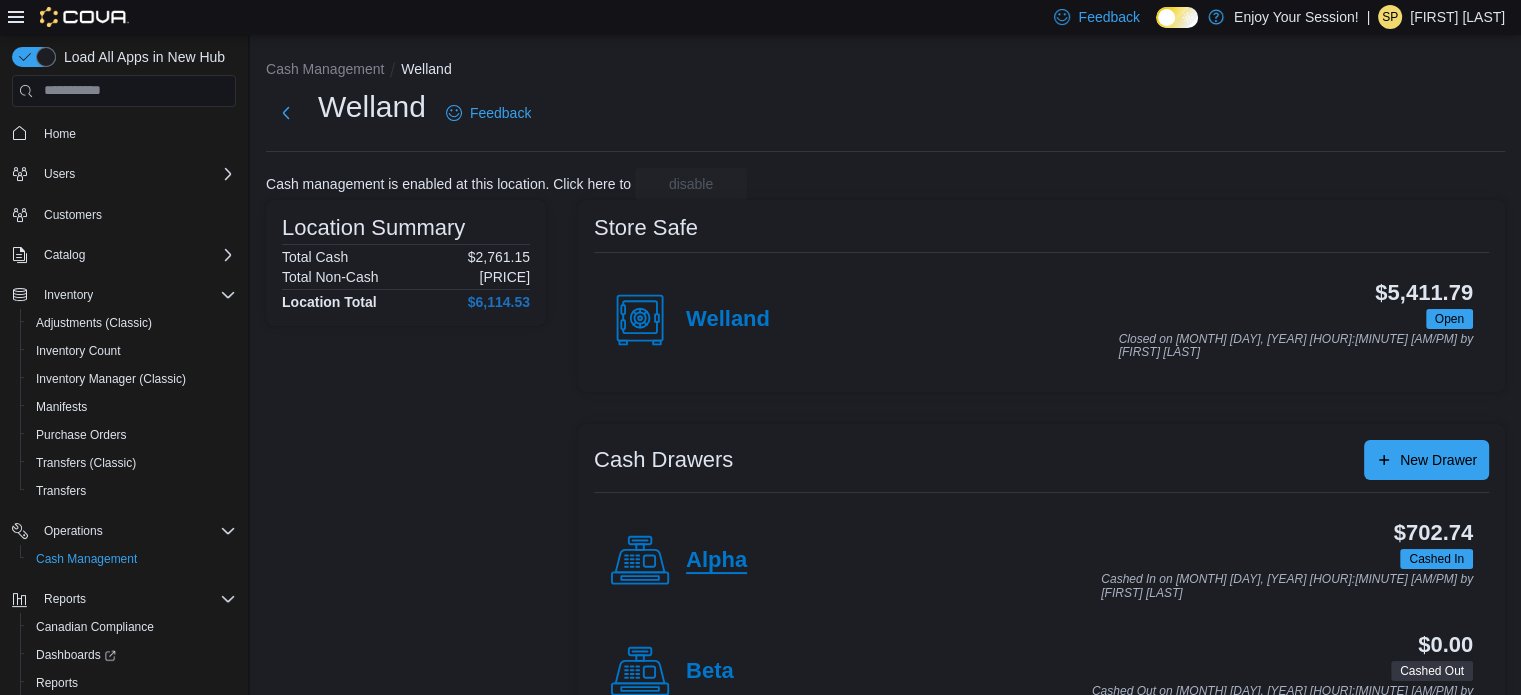 click on "Alpha" at bounding box center (716, 561) 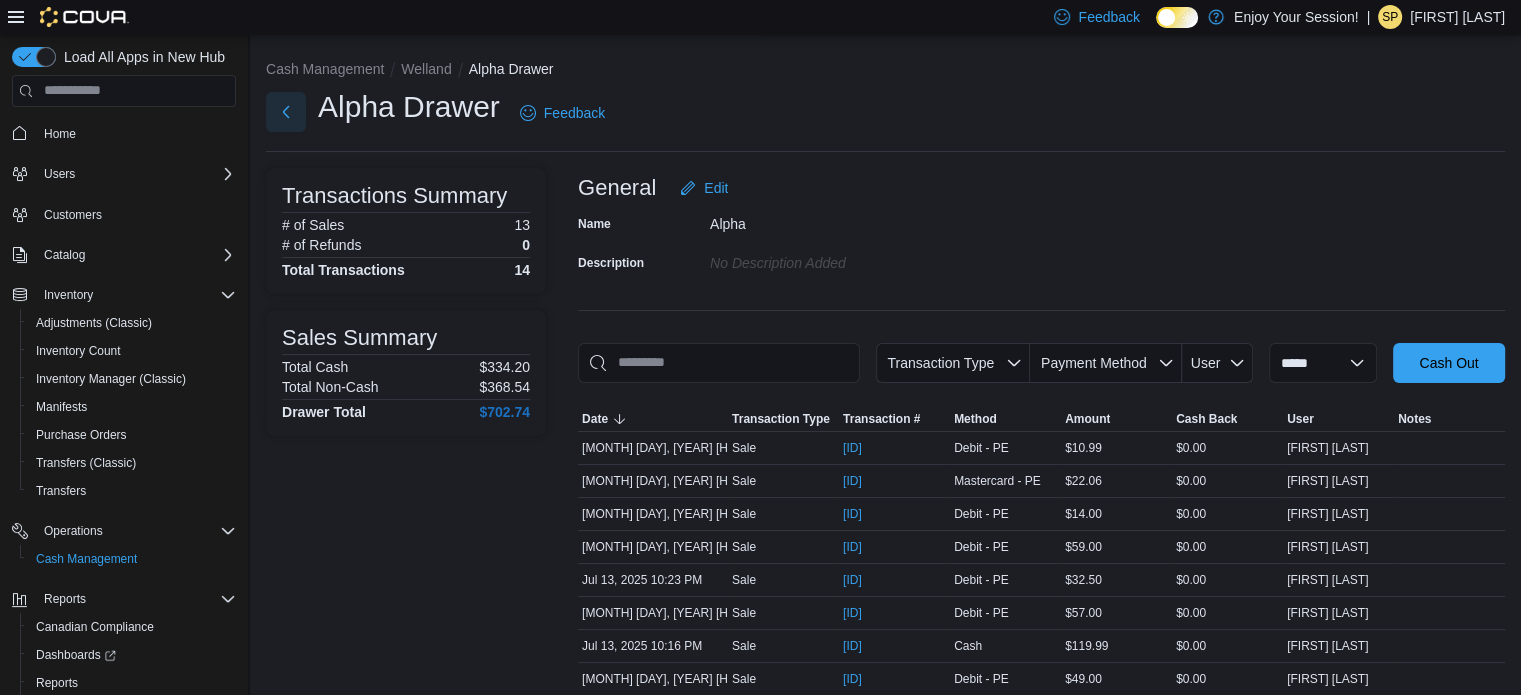 click at bounding box center [286, 112] 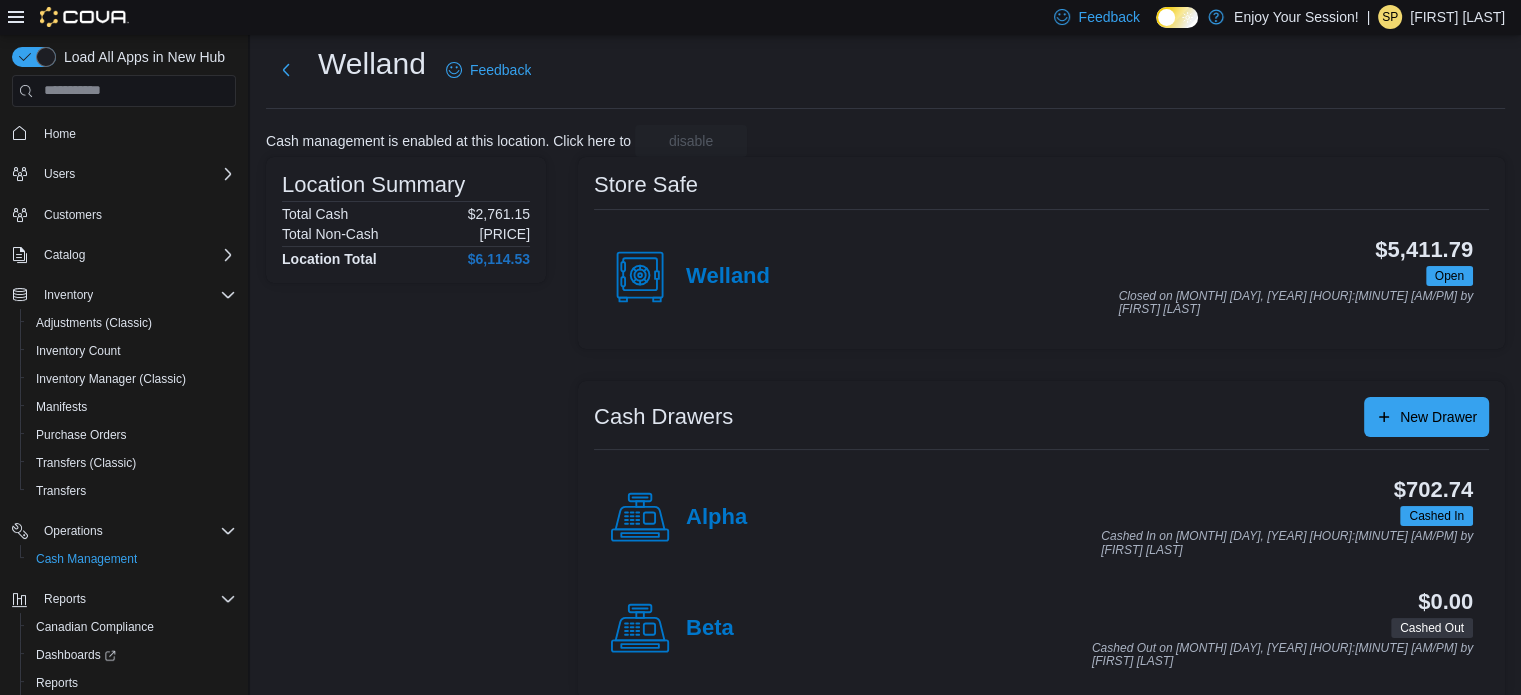 scroll, scrollTop: 64, scrollLeft: 0, axis: vertical 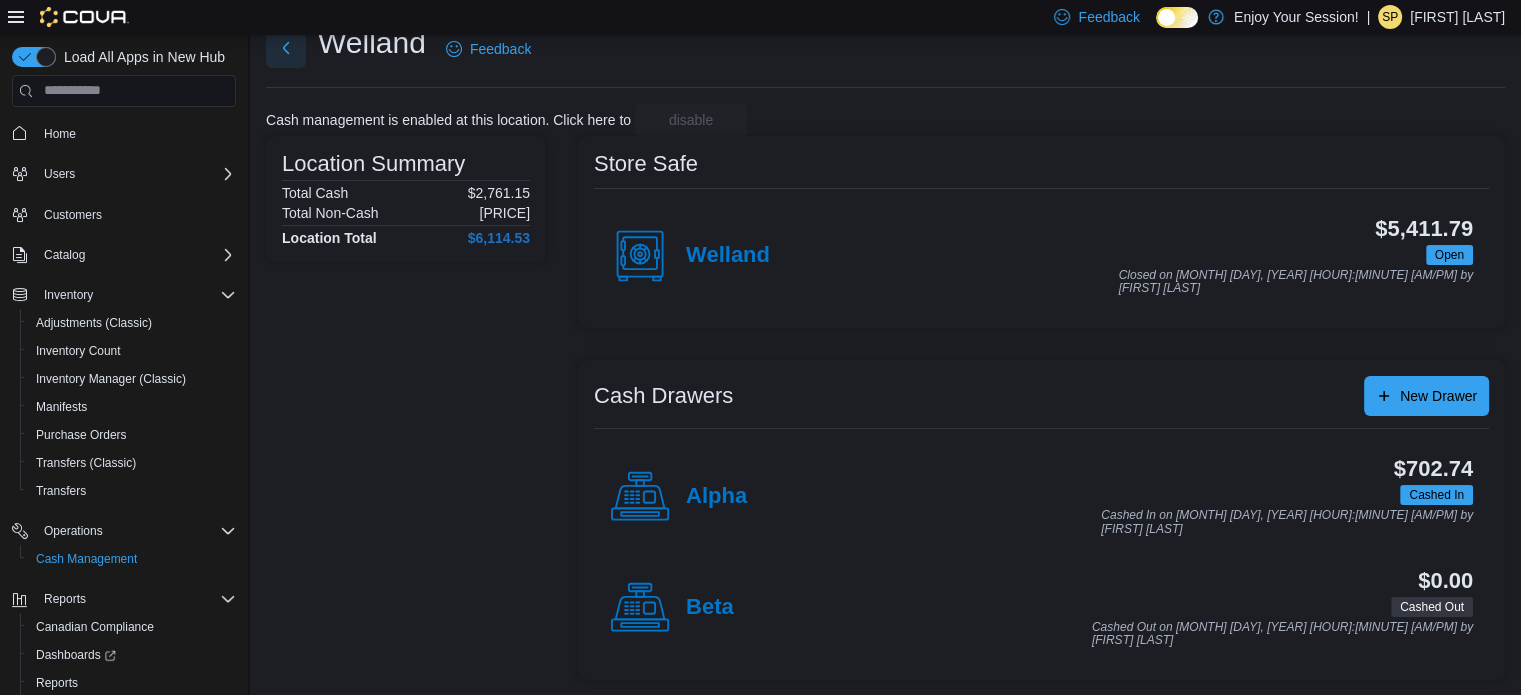click at bounding box center [286, 48] 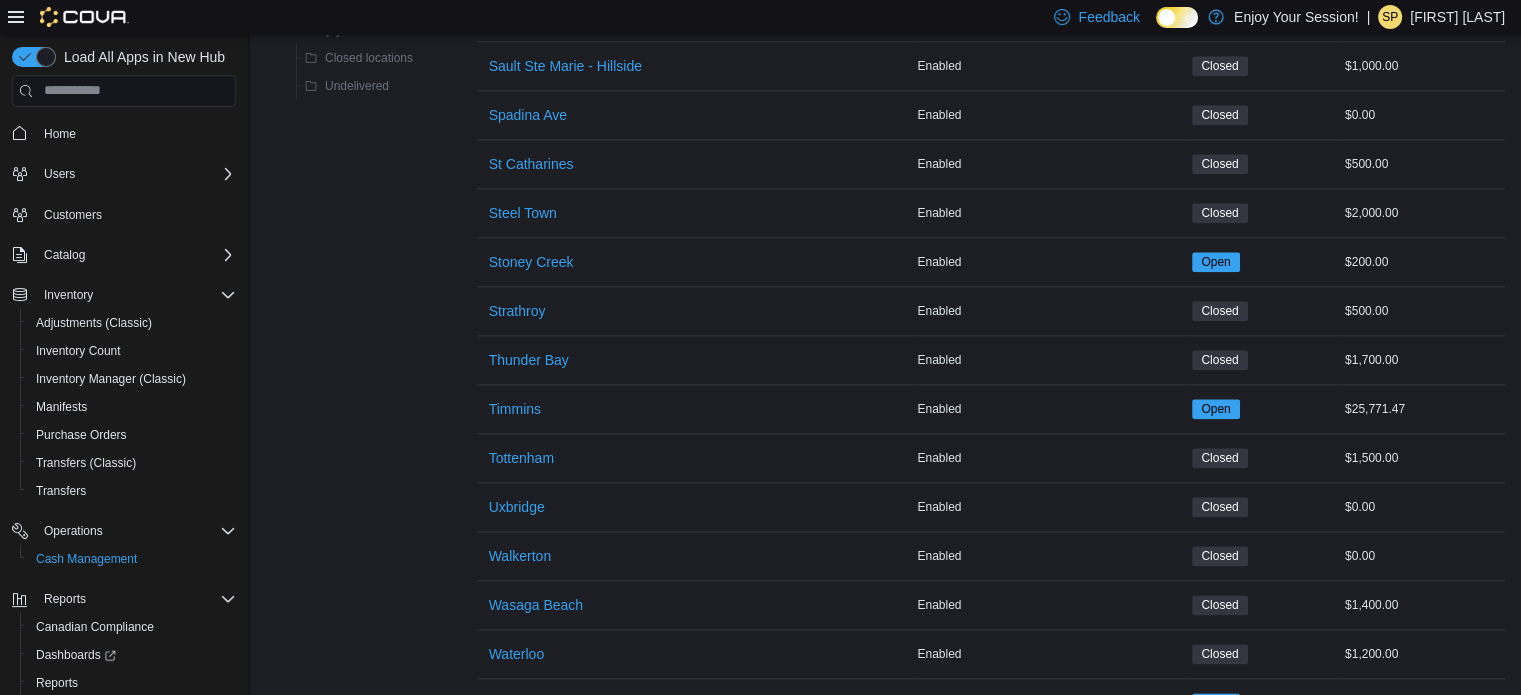 scroll, scrollTop: 2426, scrollLeft: 0, axis: vertical 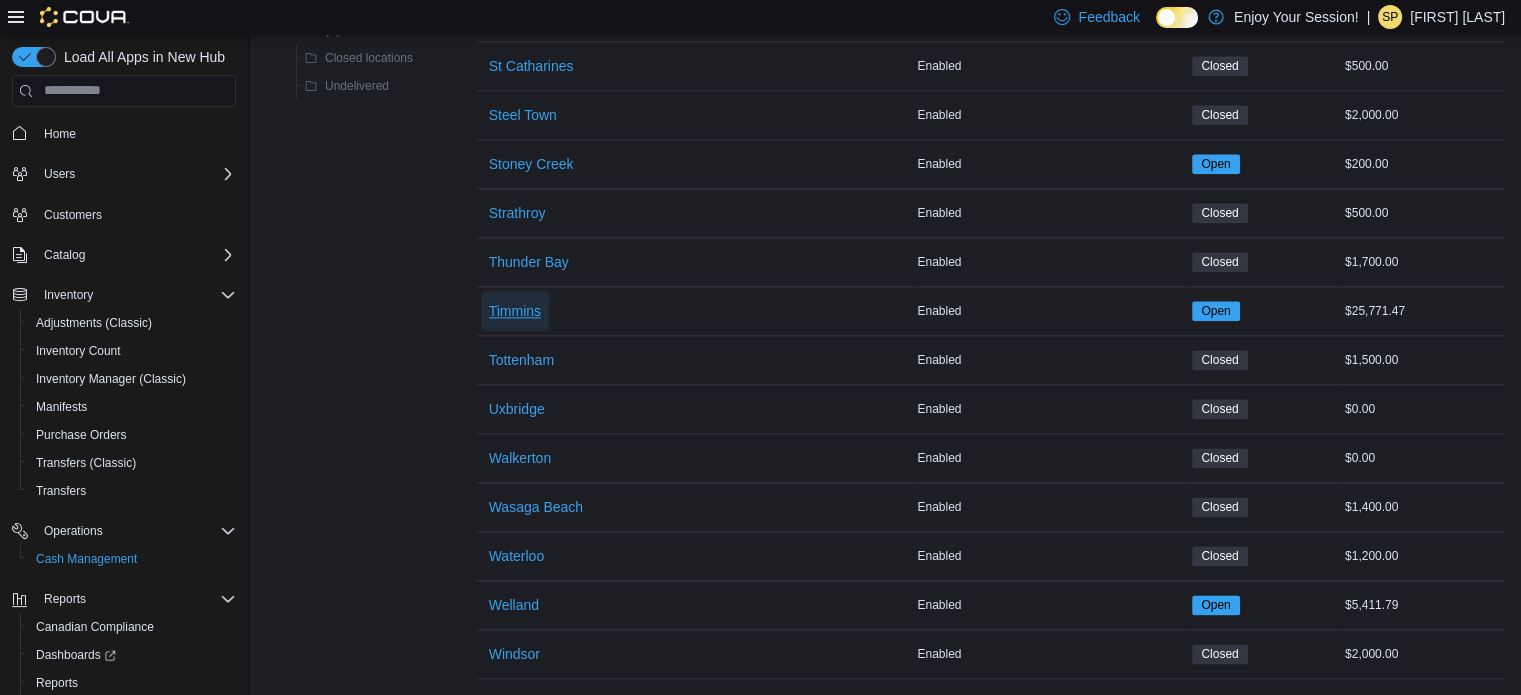click on "Timmins" at bounding box center (515, 311) 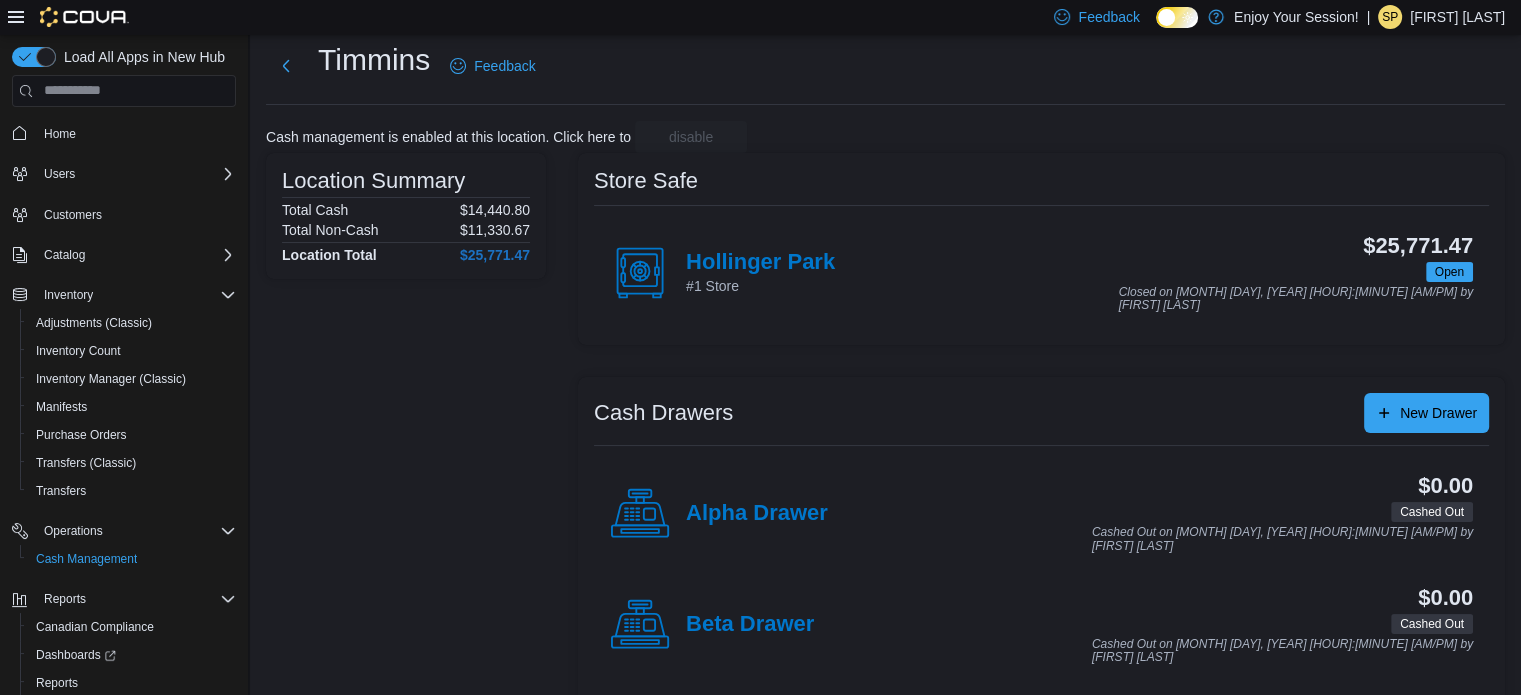 scroll, scrollTop: 0, scrollLeft: 0, axis: both 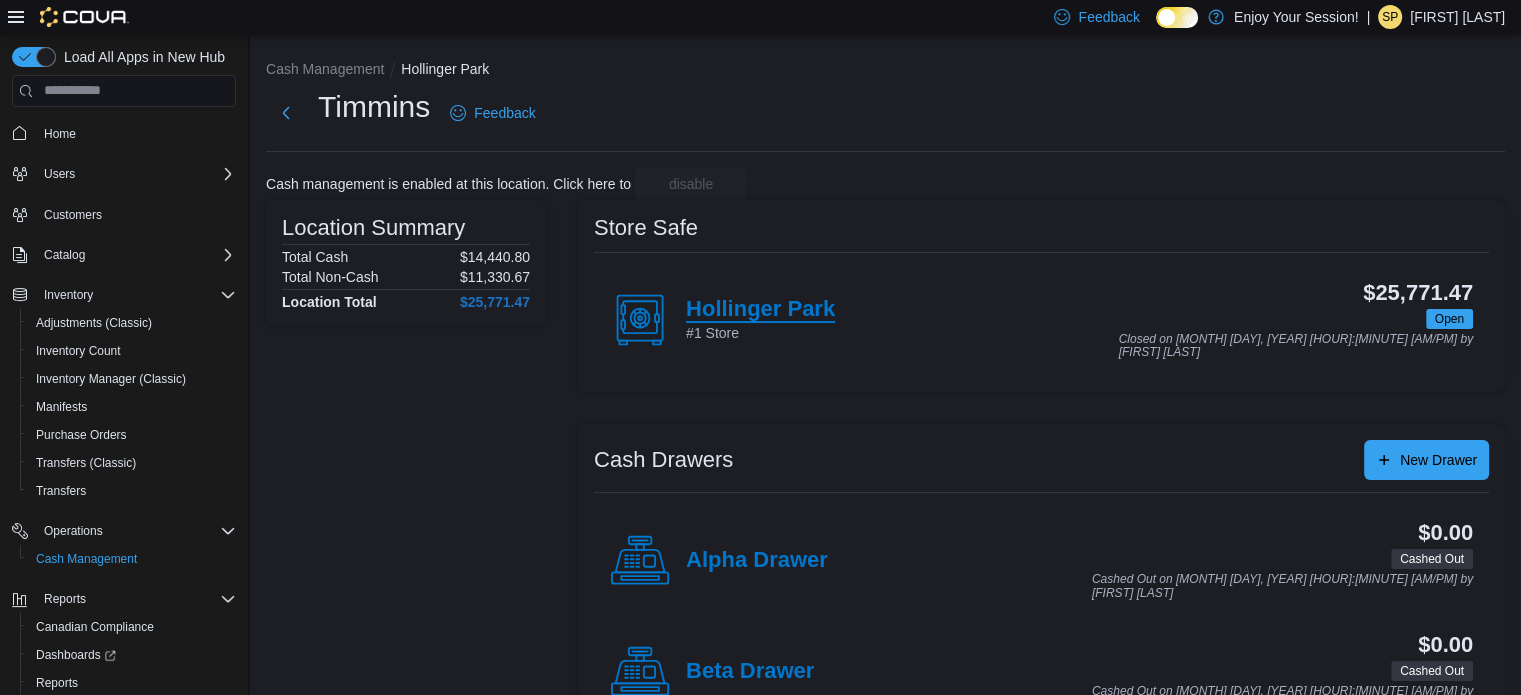 click on "Hollinger Park" at bounding box center [760, 310] 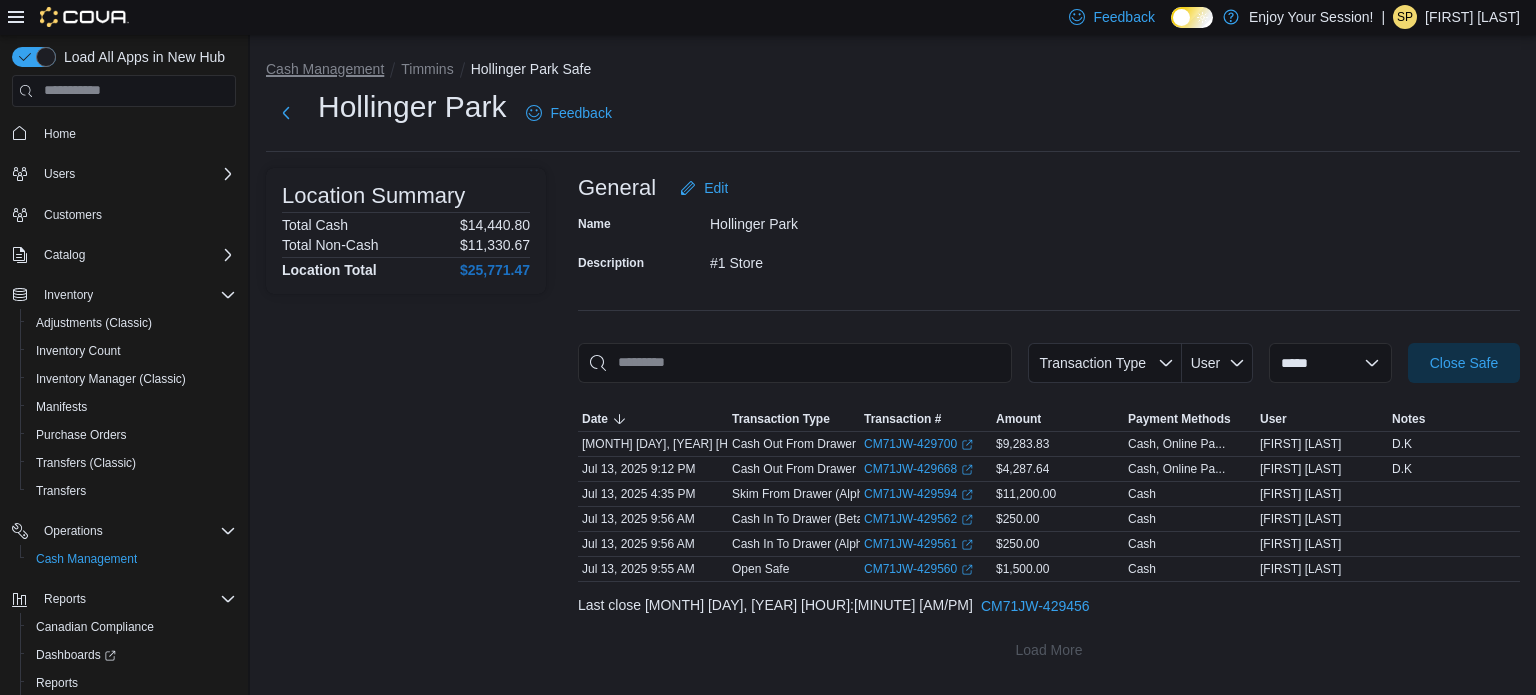 click on "Cash Management" at bounding box center (325, 69) 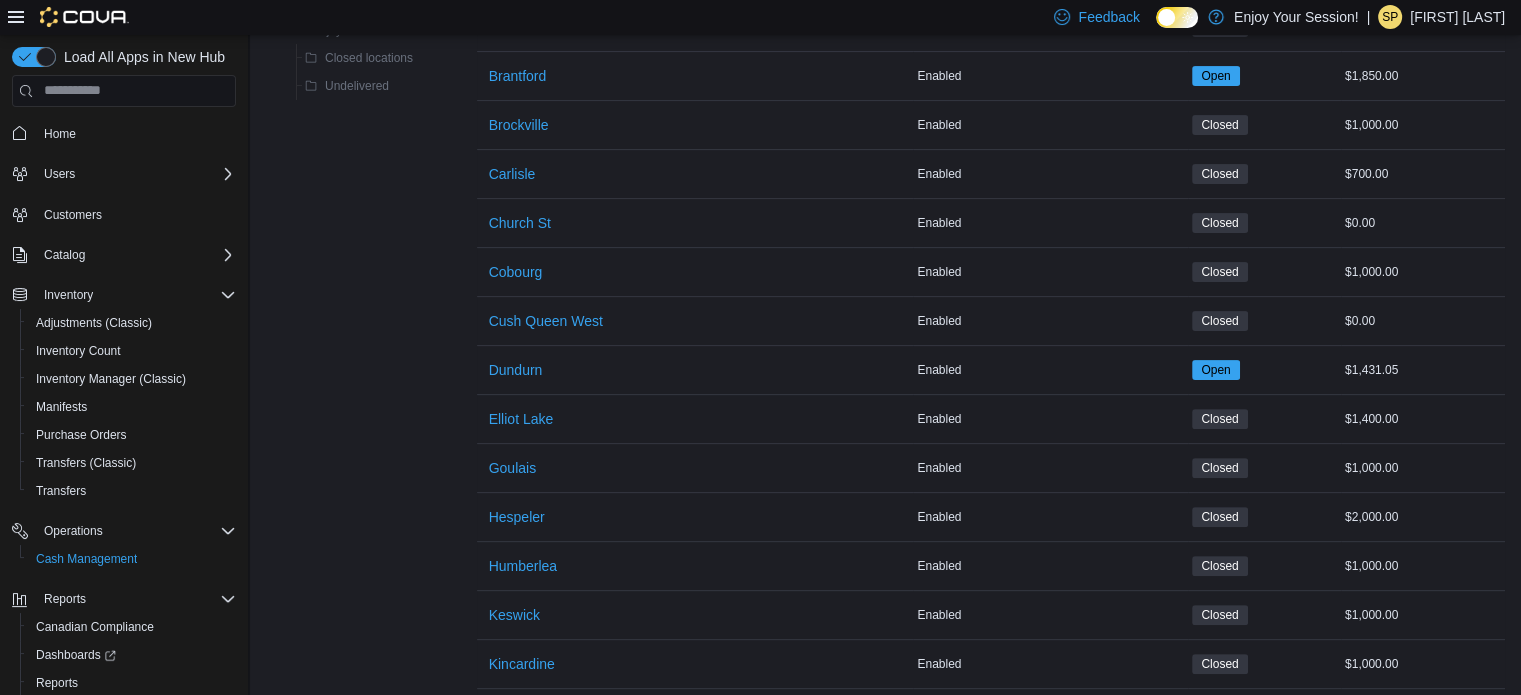 scroll, scrollTop: 600, scrollLeft: 0, axis: vertical 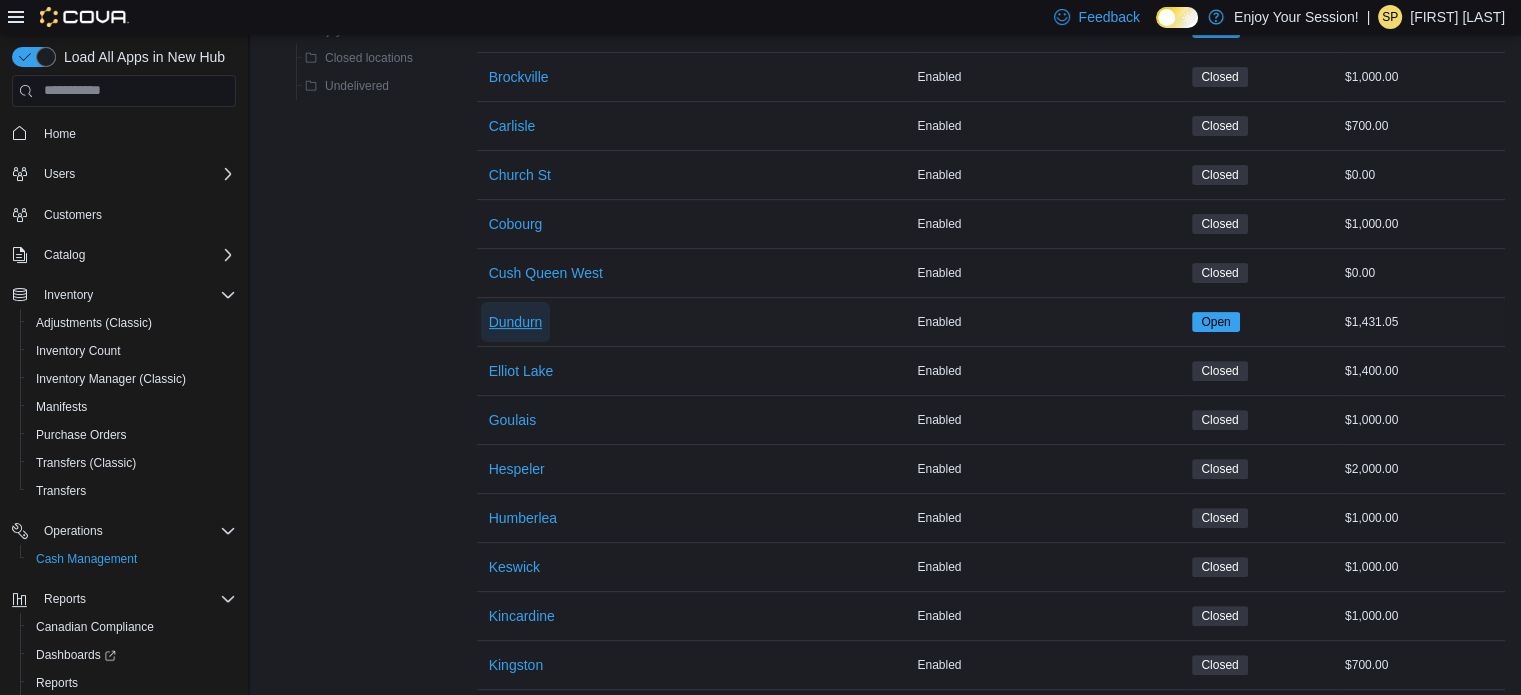 click on "Dundurn" at bounding box center (516, 322) 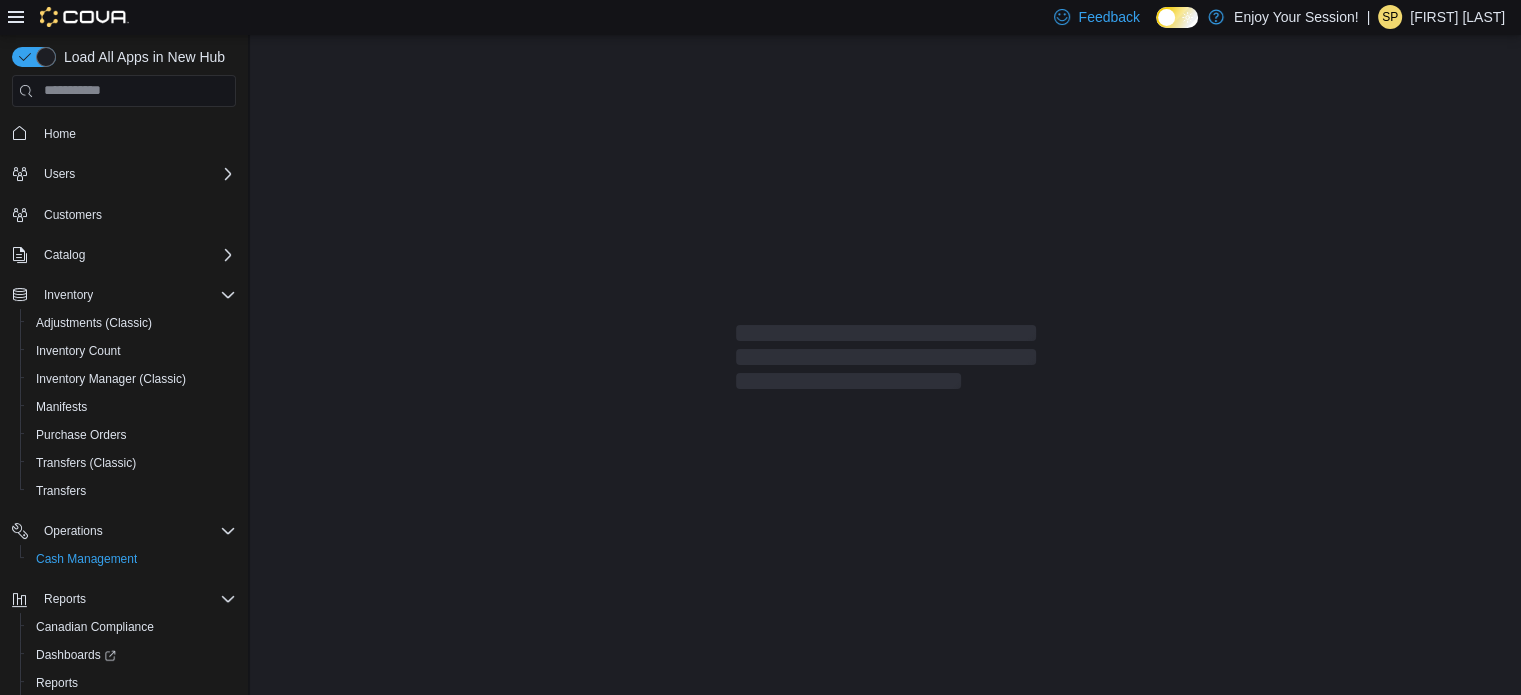 scroll, scrollTop: 0, scrollLeft: 0, axis: both 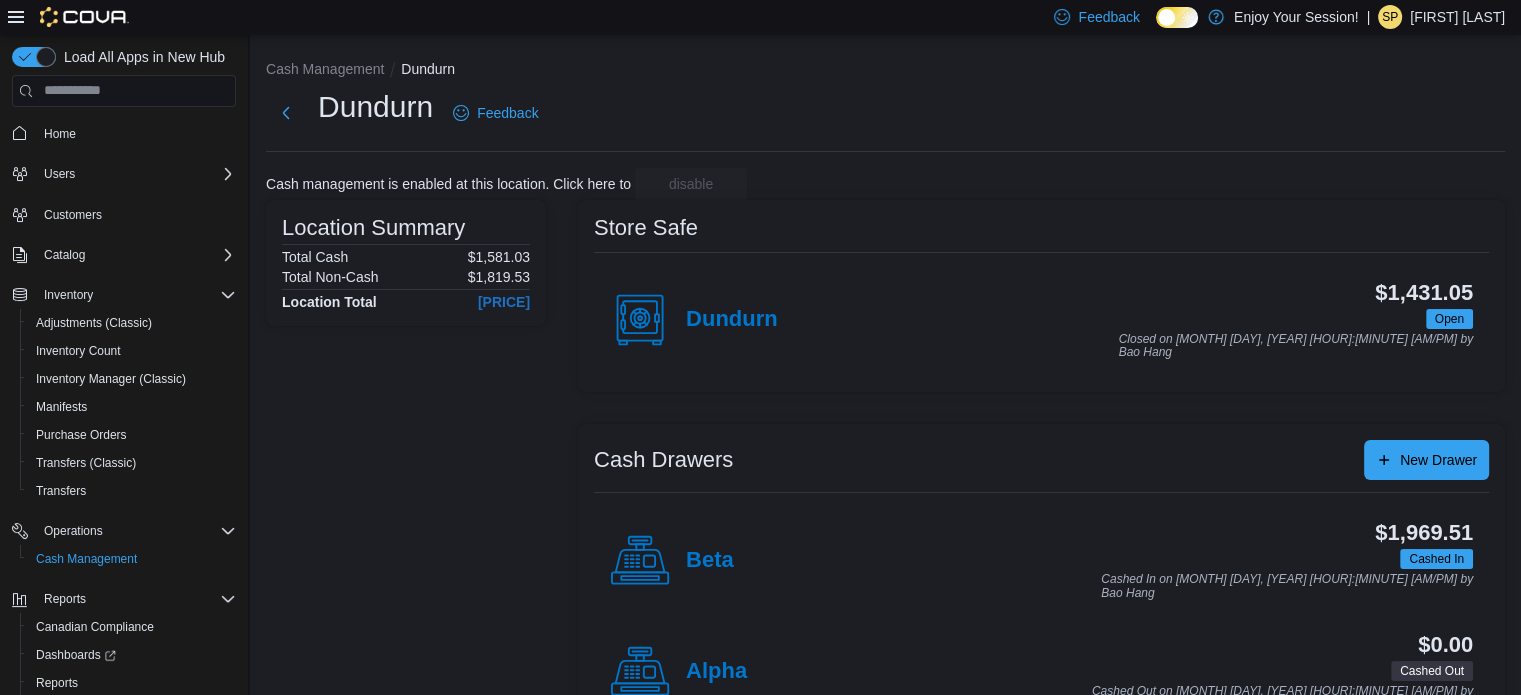 click on "Beta" at bounding box center (710, 561) 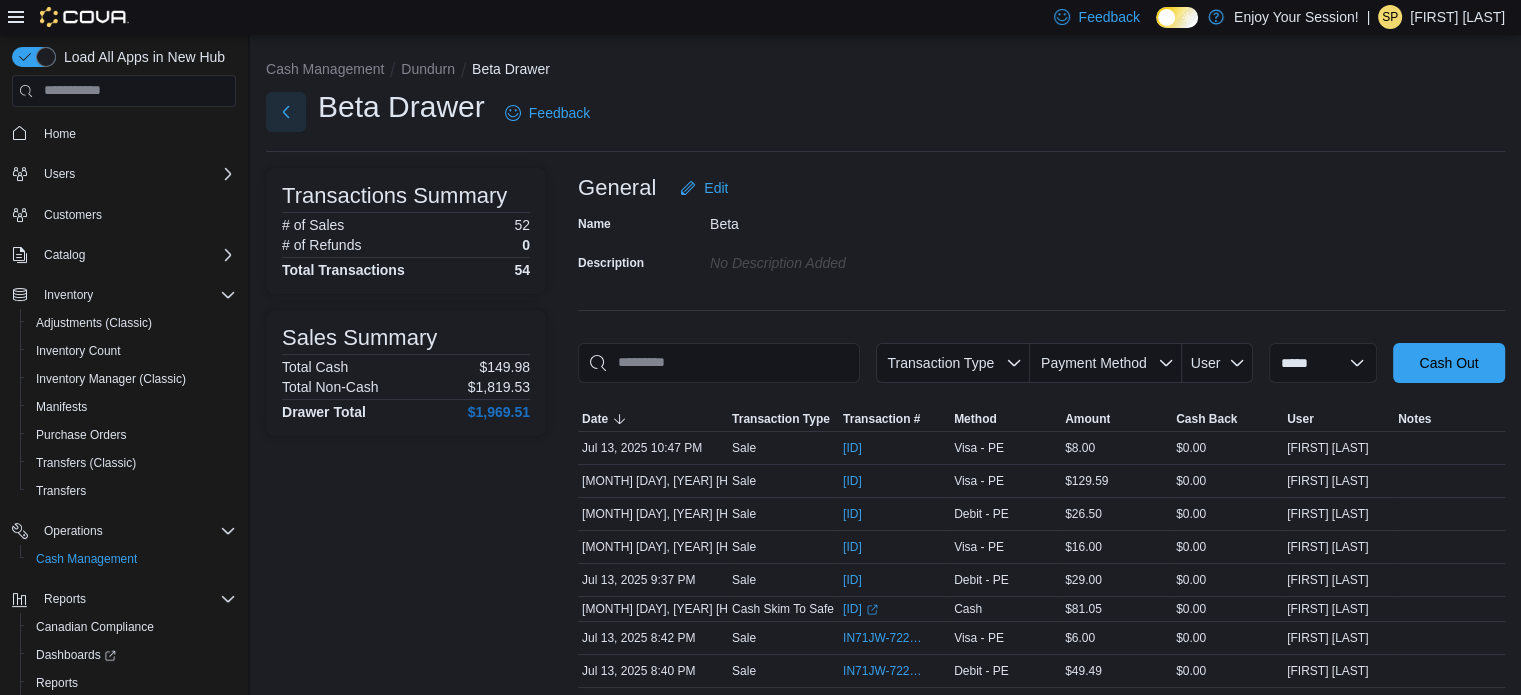 click at bounding box center [286, 112] 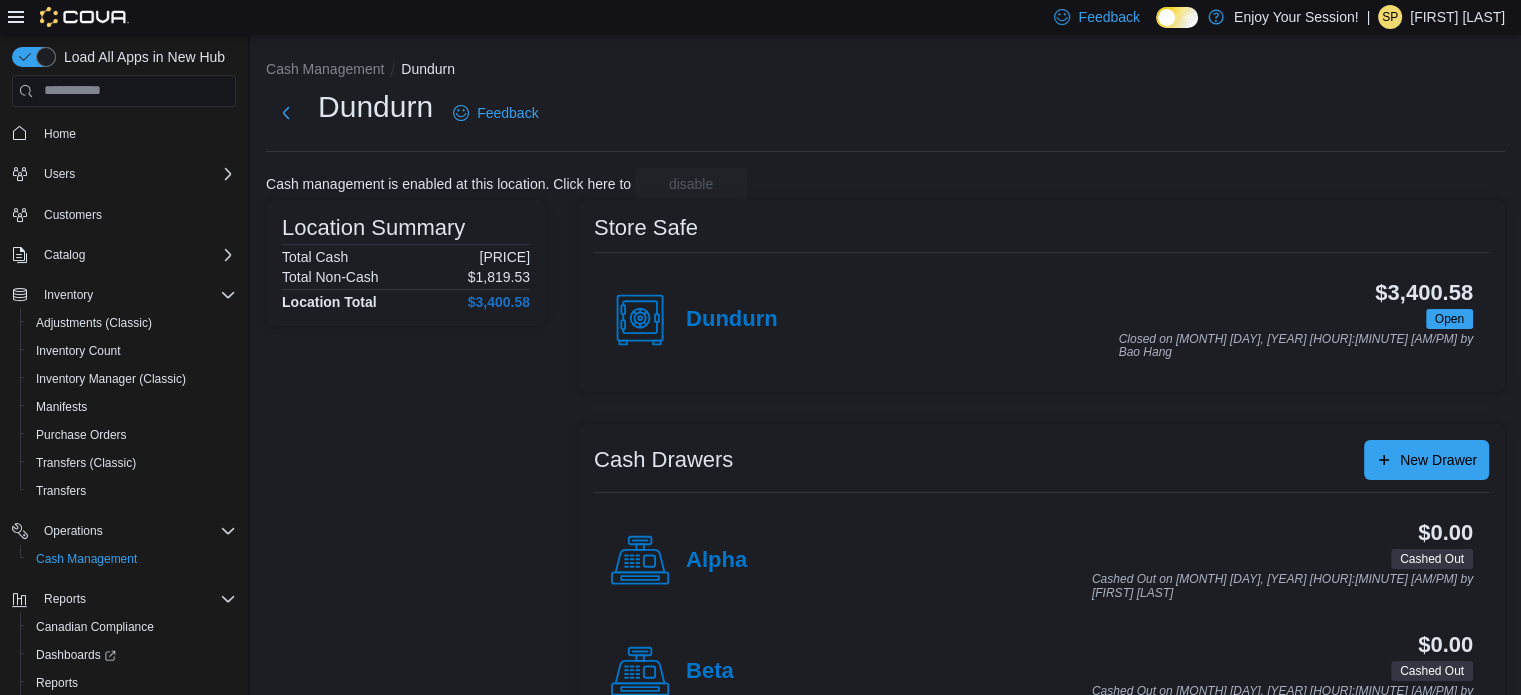 scroll, scrollTop: 64, scrollLeft: 0, axis: vertical 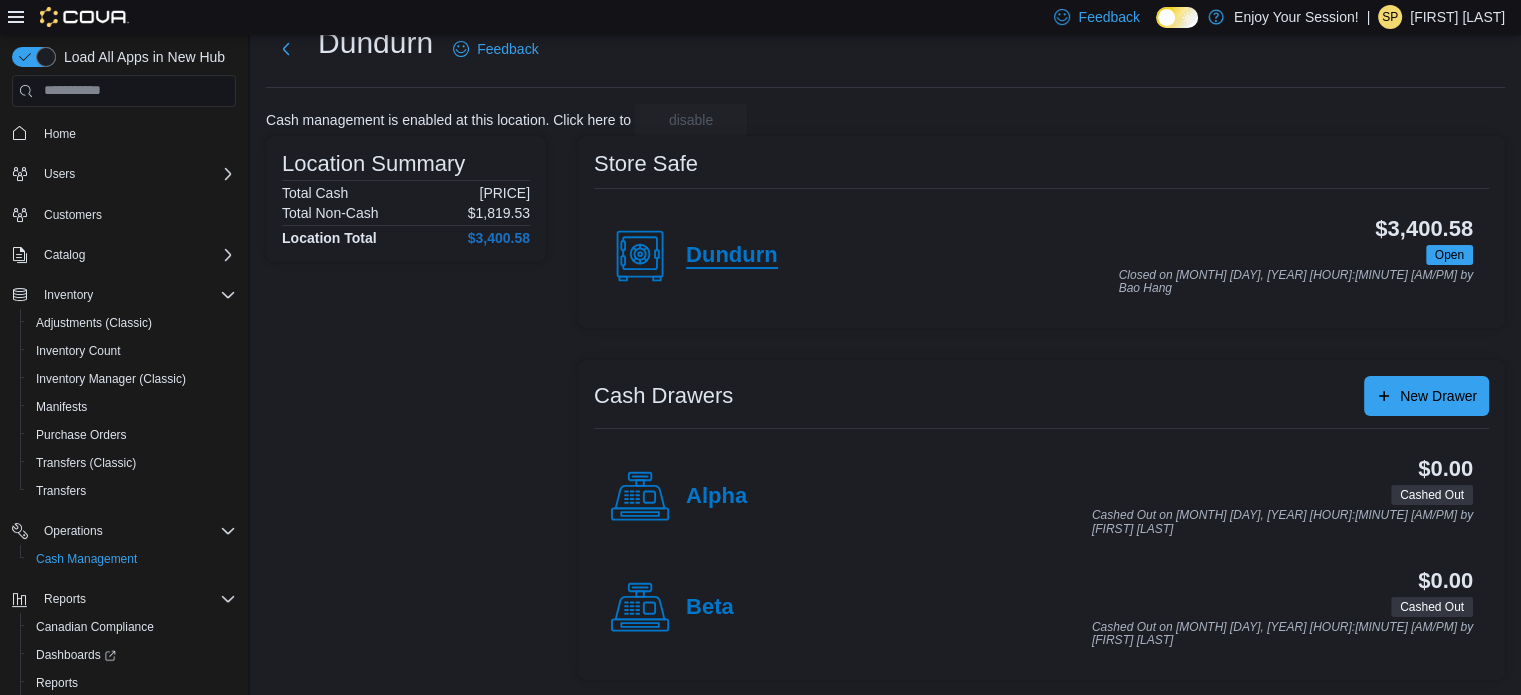 click on "Dundurn" at bounding box center [732, 256] 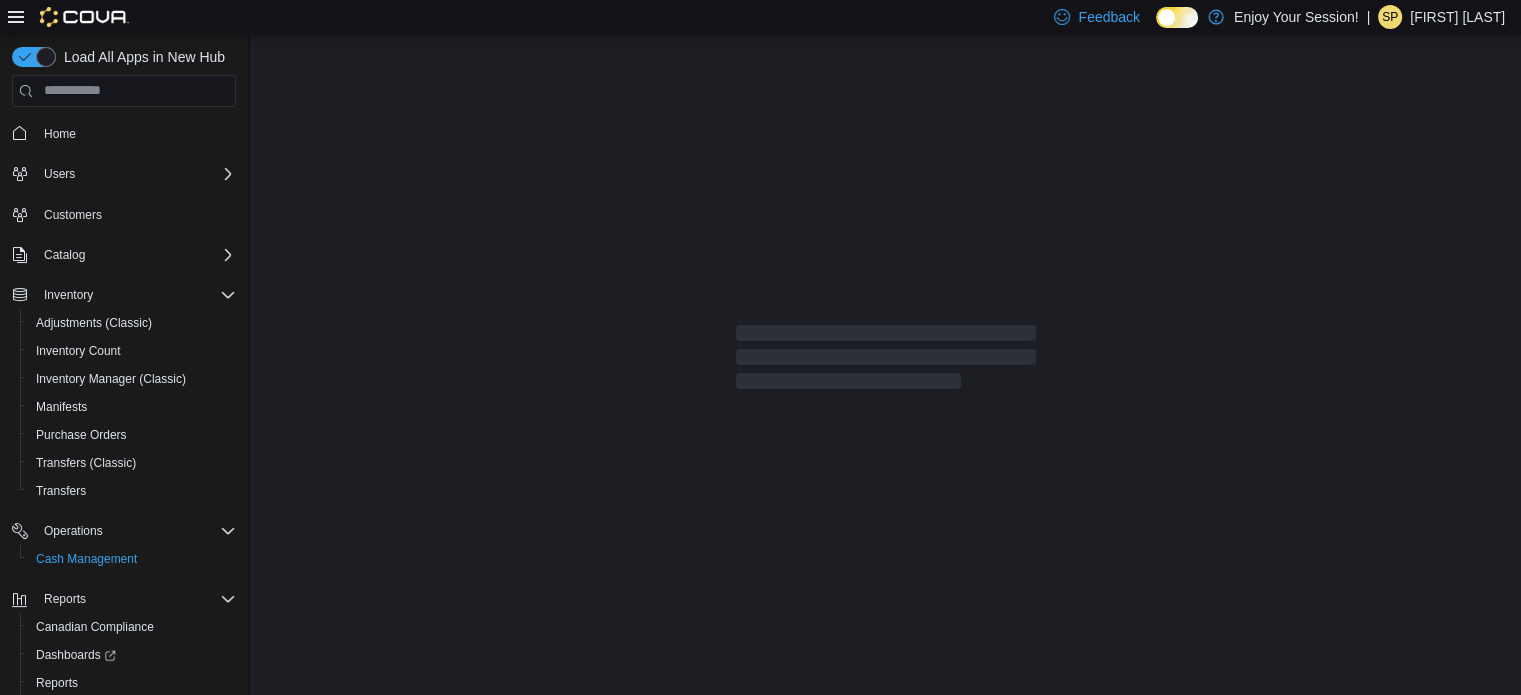 scroll, scrollTop: 0, scrollLeft: 0, axis: both 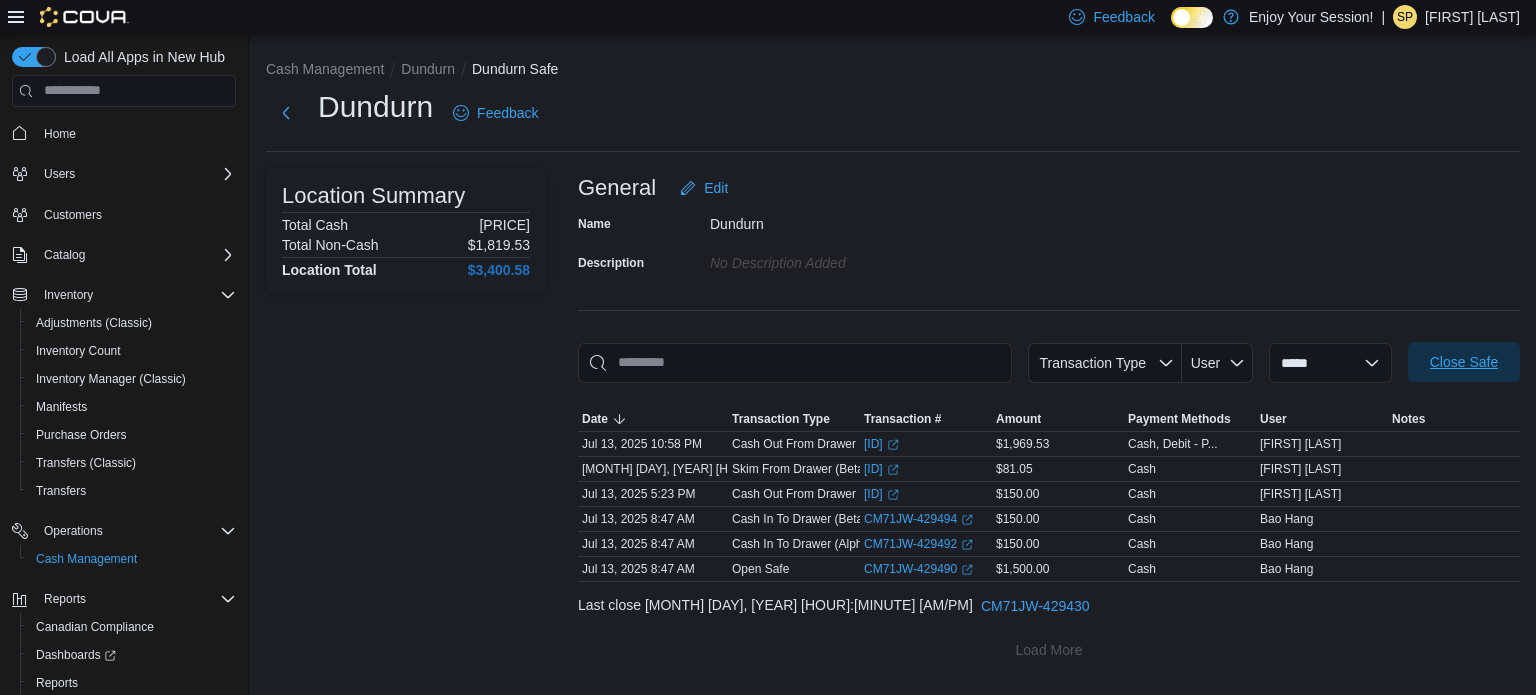 click on "Close Safe" at bounding box center [1464, 362] 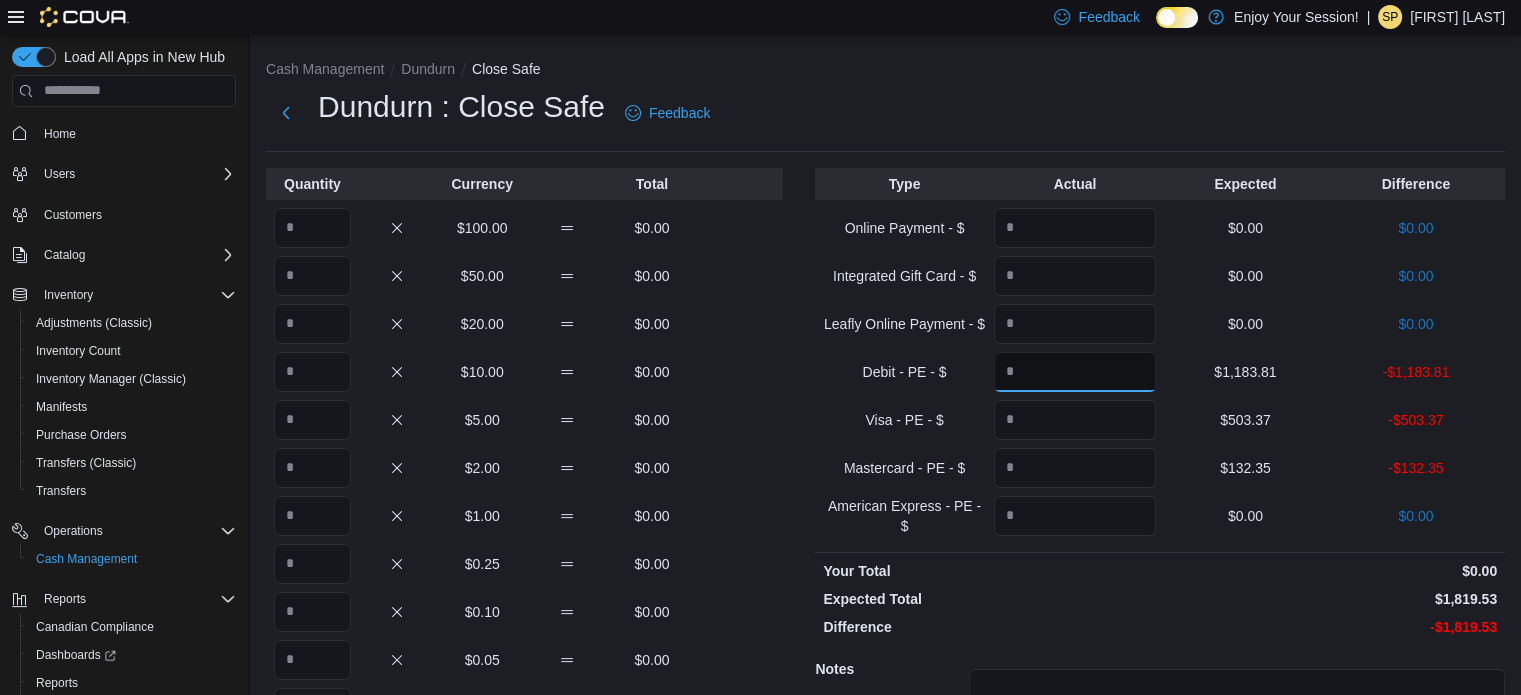 click at bounding box center [1075, 372] 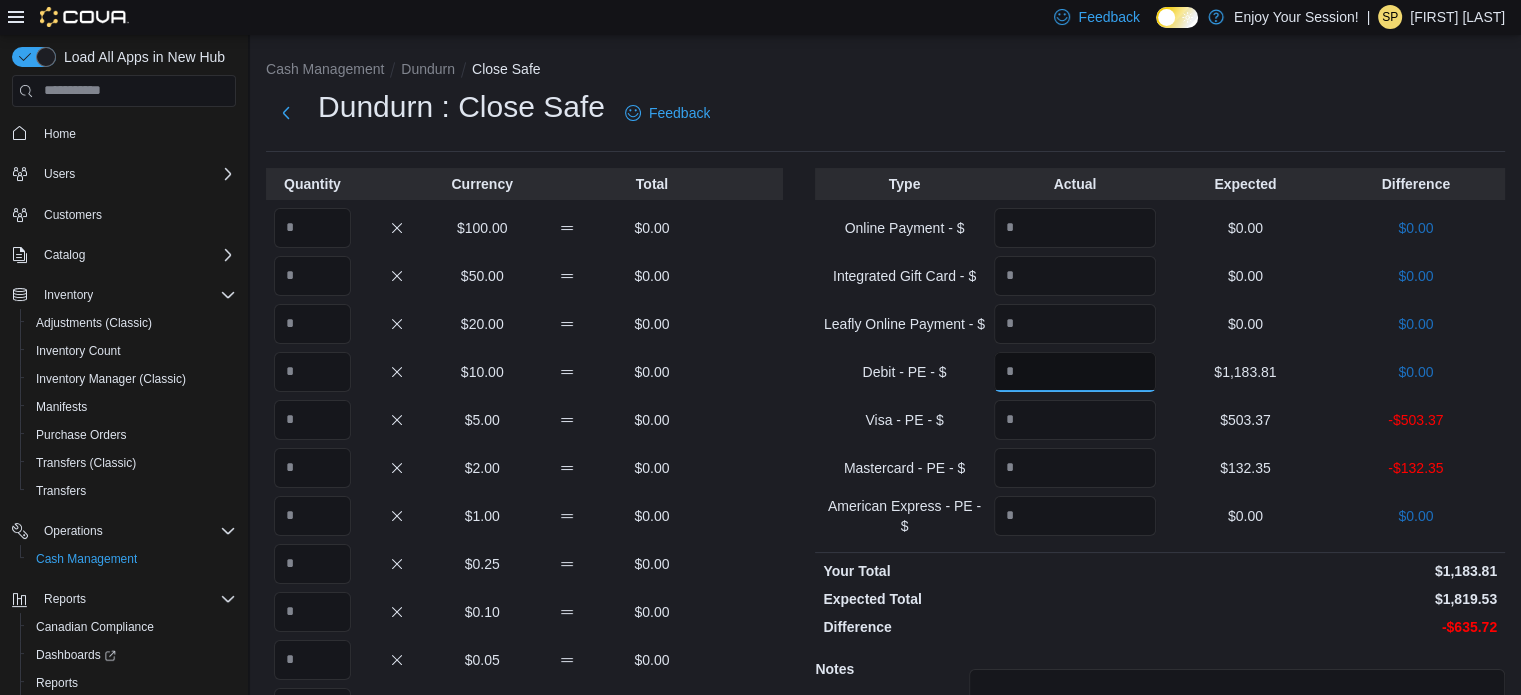 type on "*******" 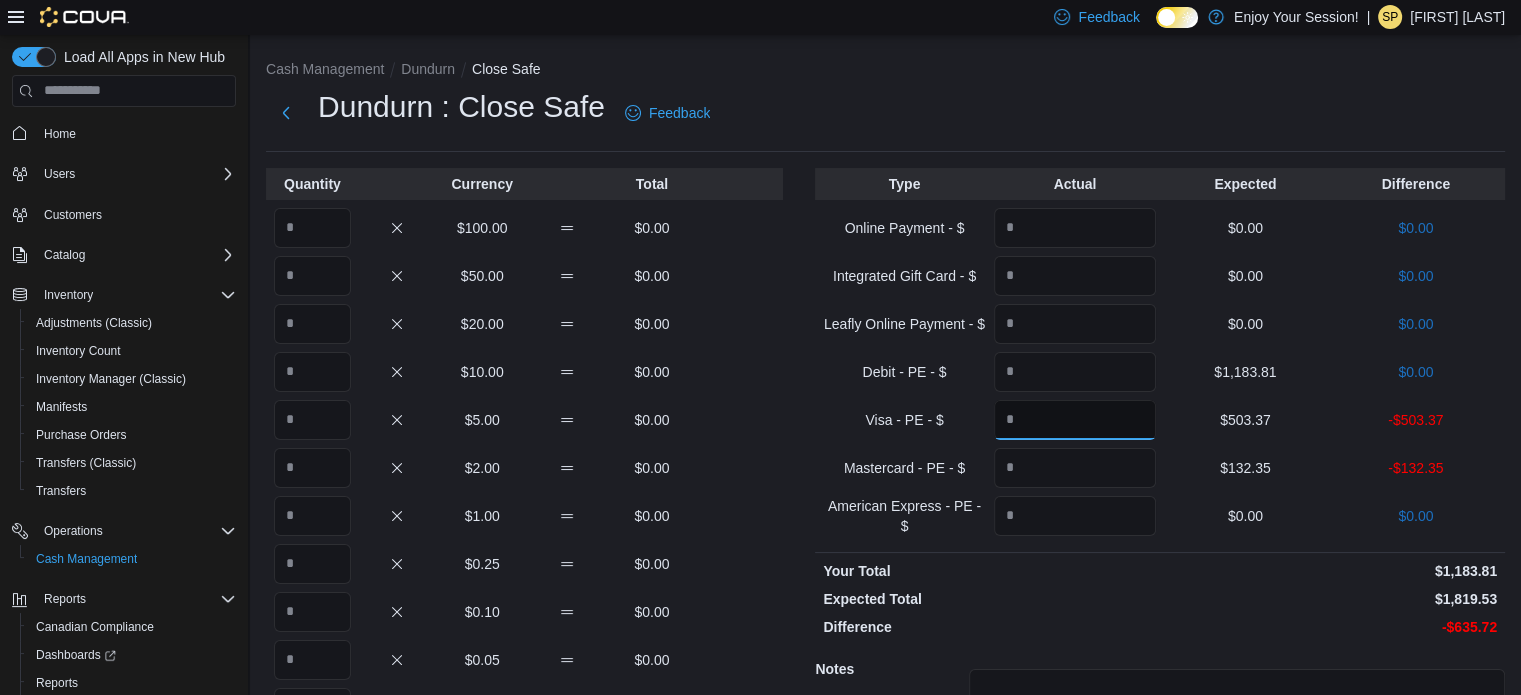 click at bounding box center [1075, 420] 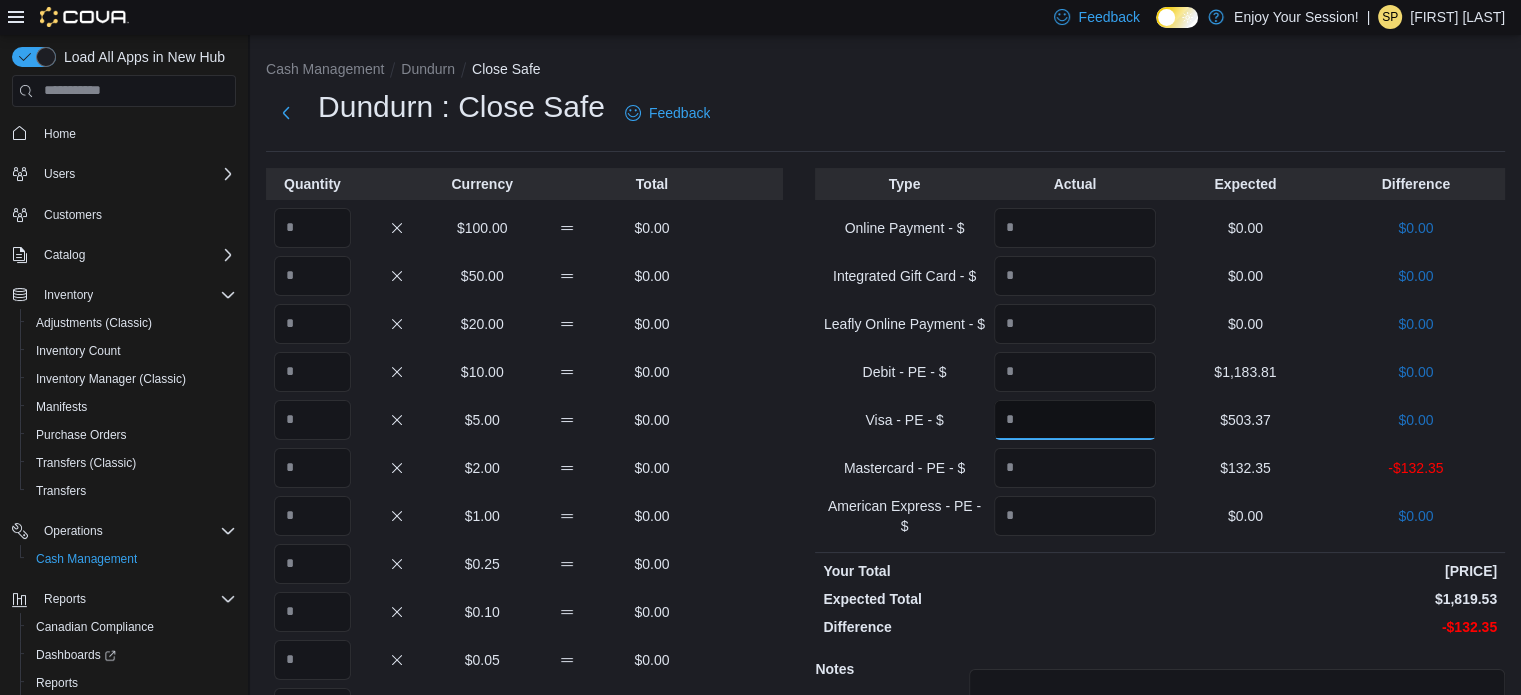 type on "******" 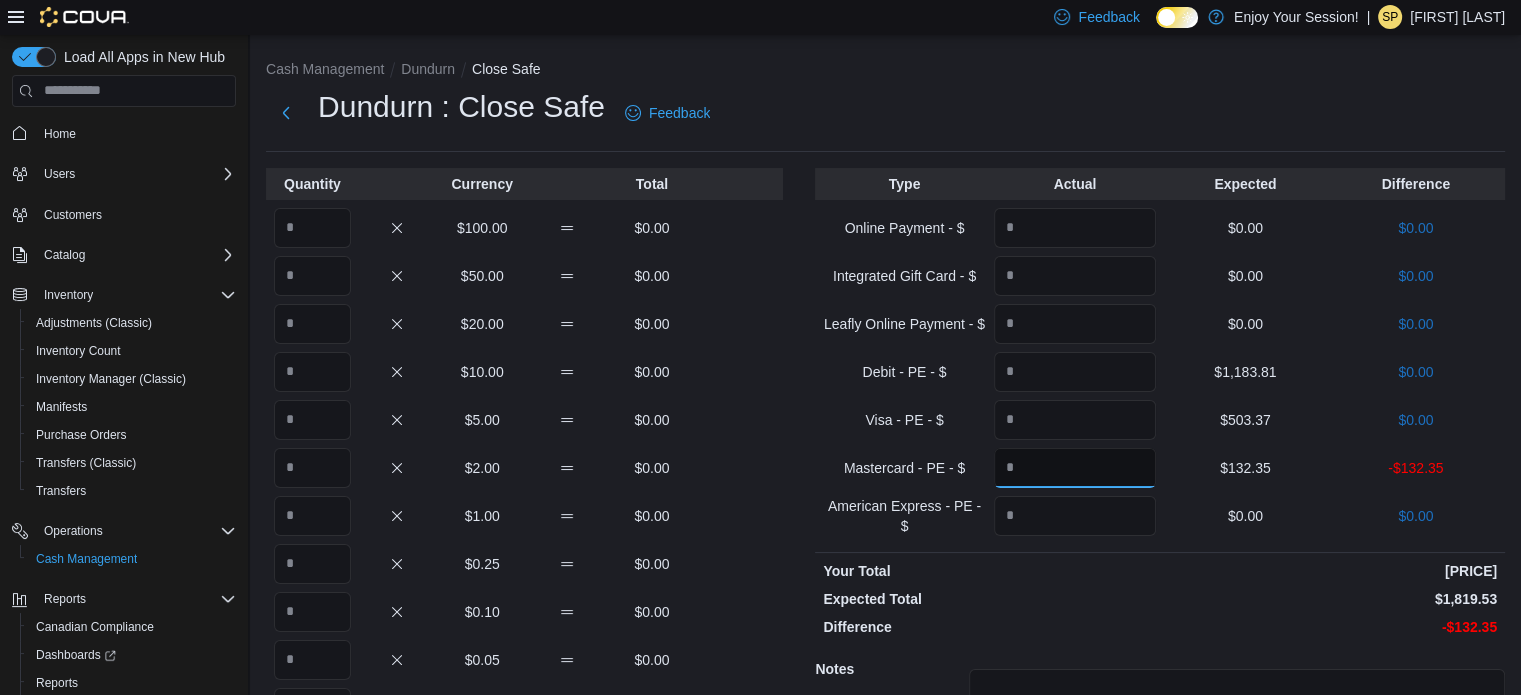 click at bounding box center (1075, 468) 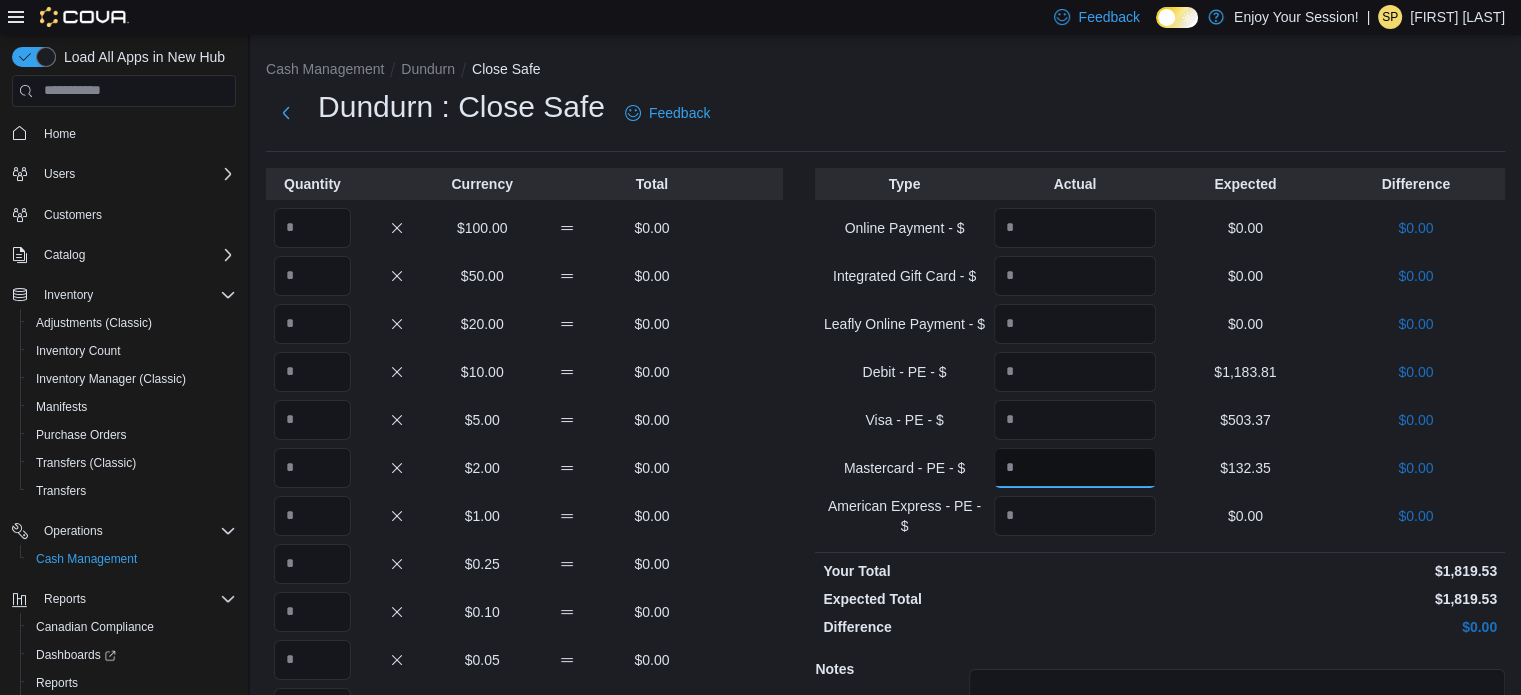 type on "******" 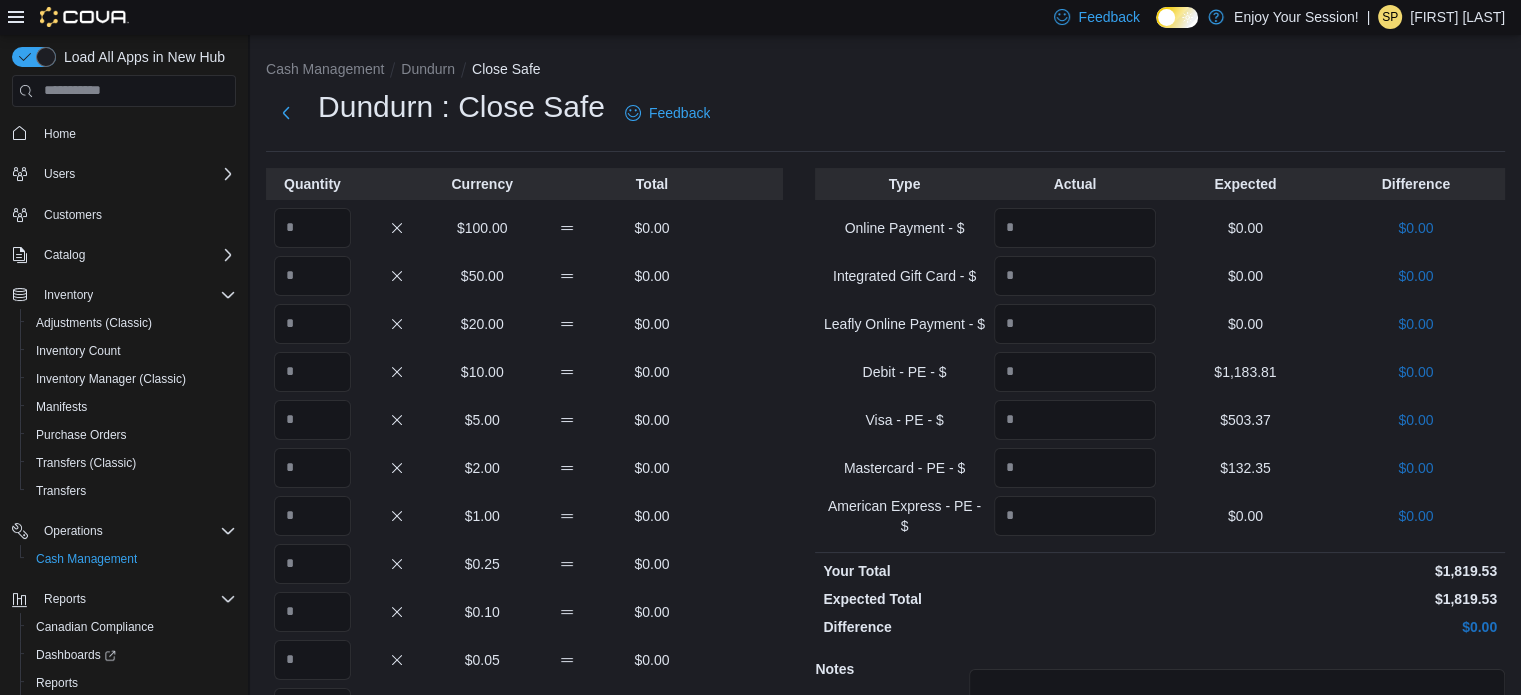 click on "Expected Total" at bounding box center (989, 599) 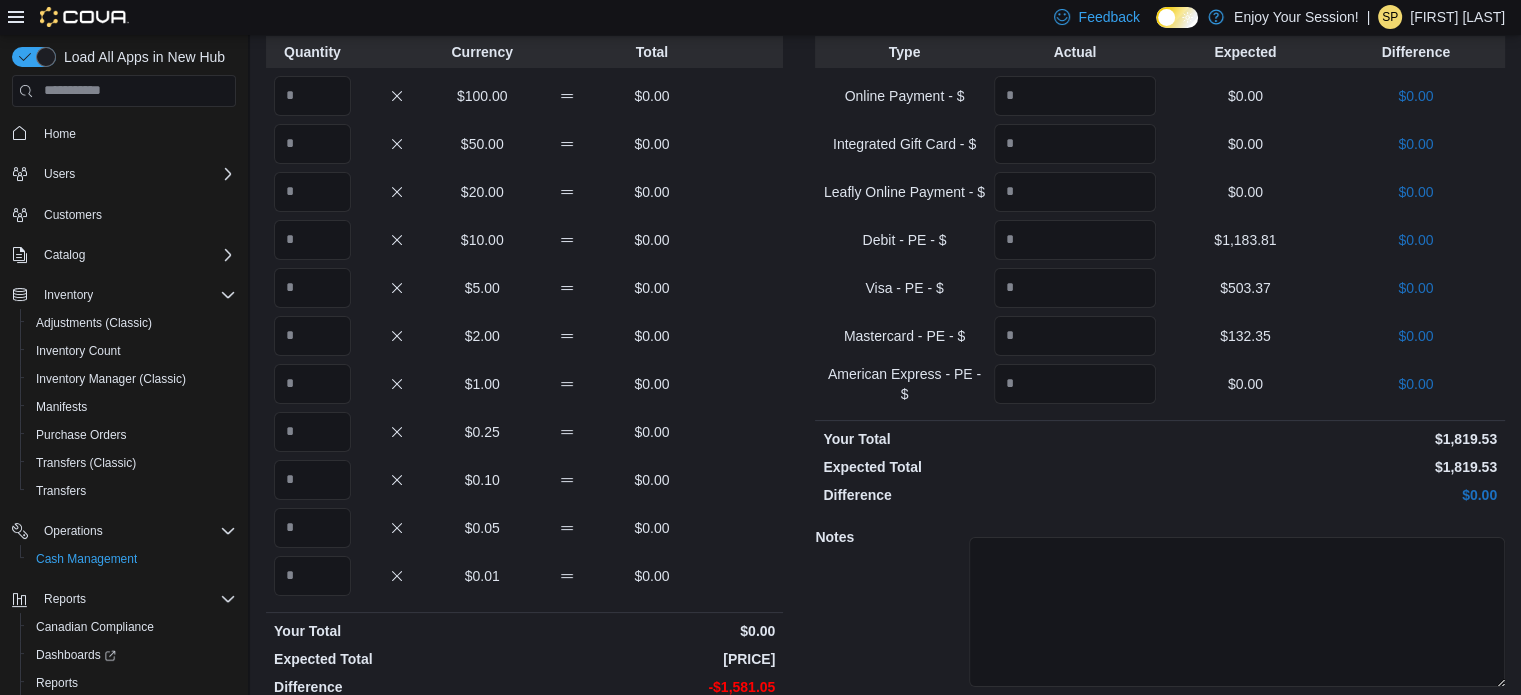 scroll, scrollTop: 98, scrollLeft: 0, axis: vertical 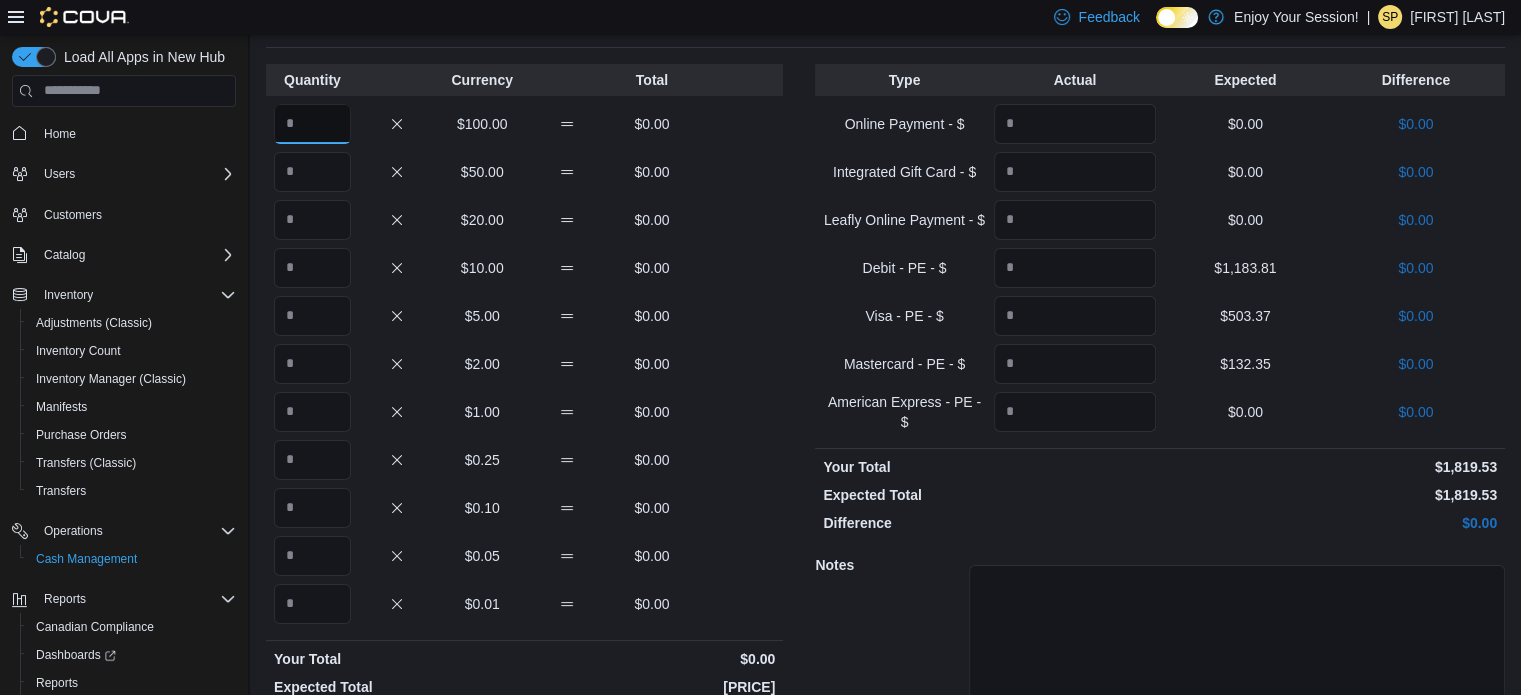 click at bounding box center (312, 124) 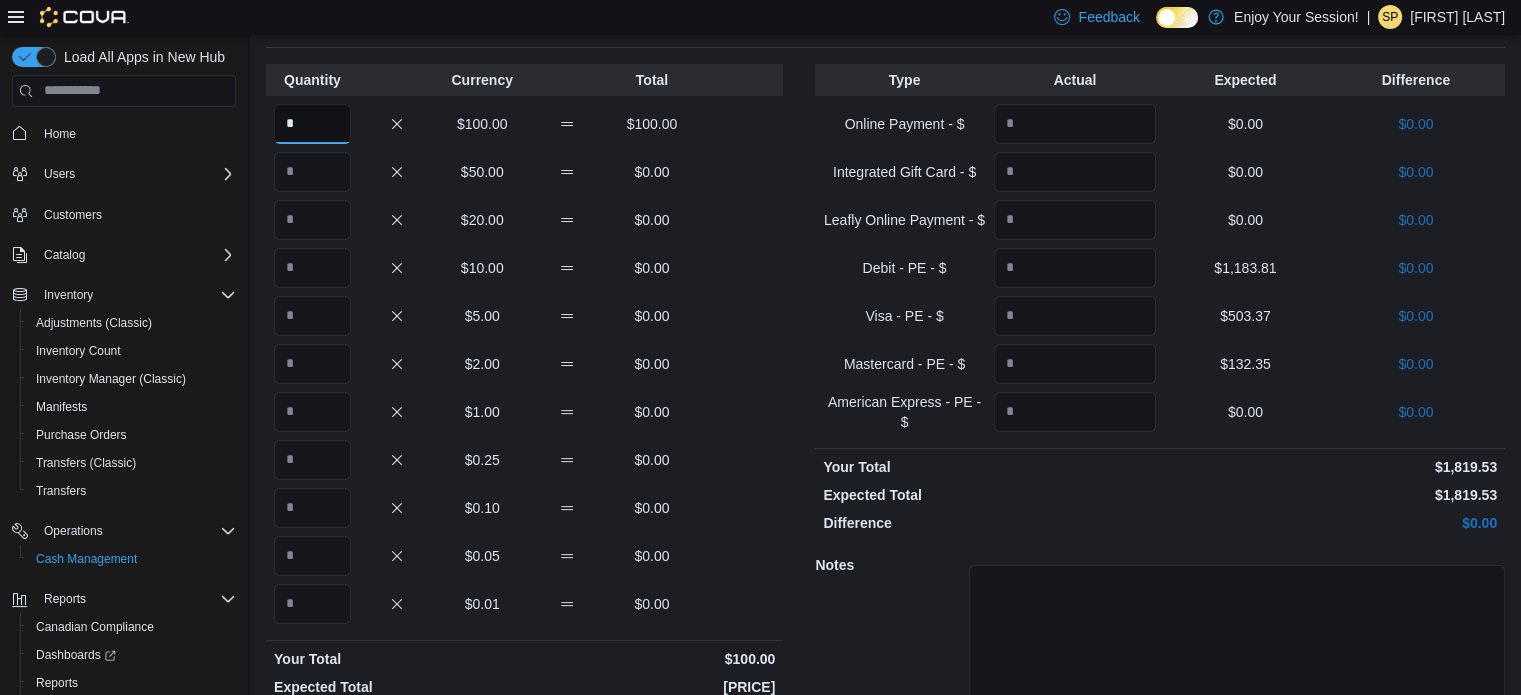 type on "*" 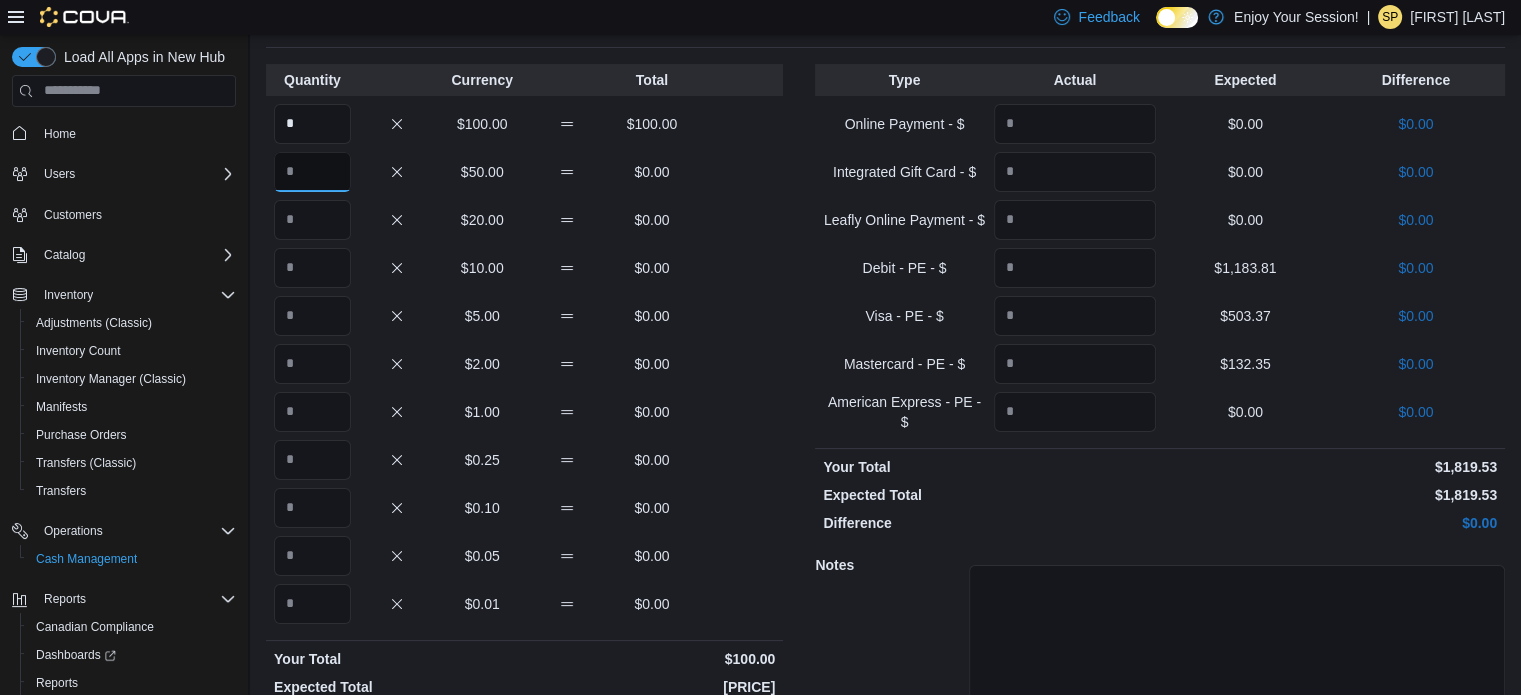 click at bounding box center (312, 172) 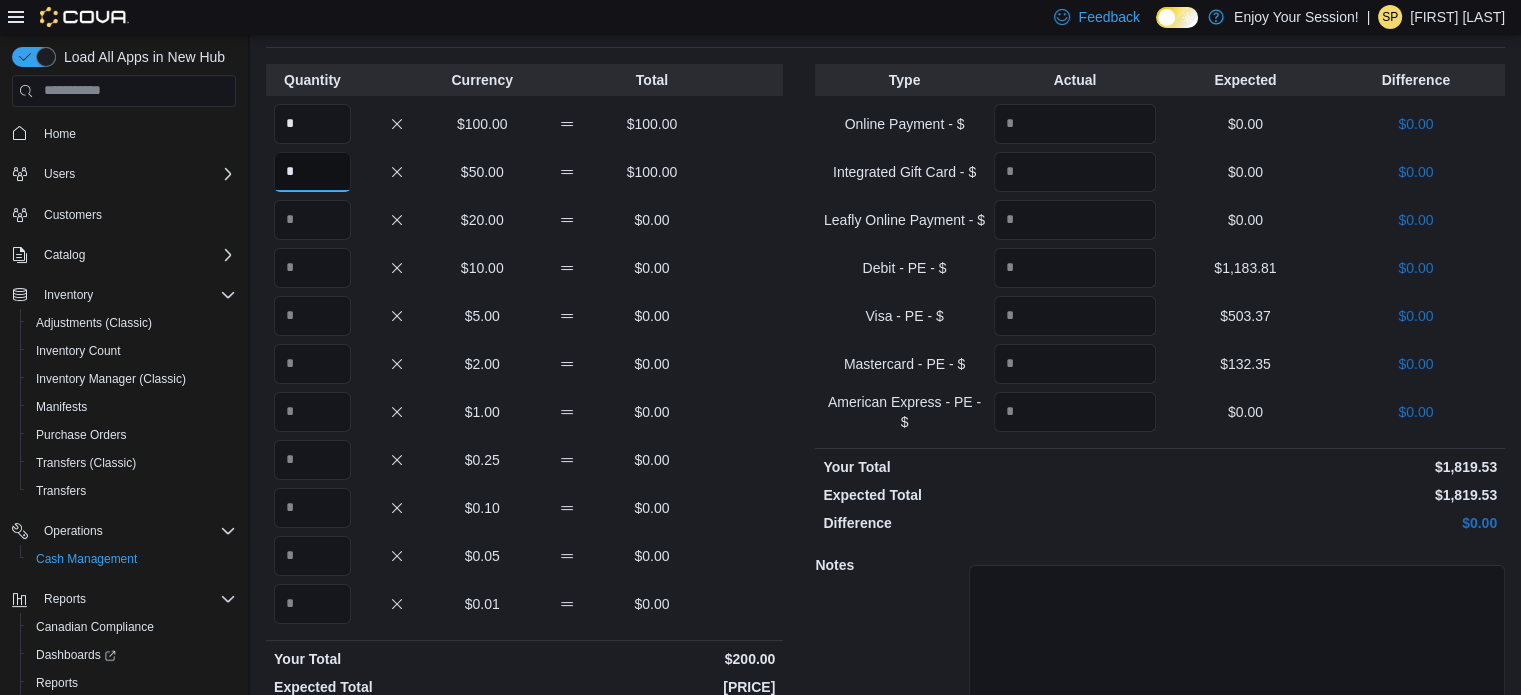 type on "*" 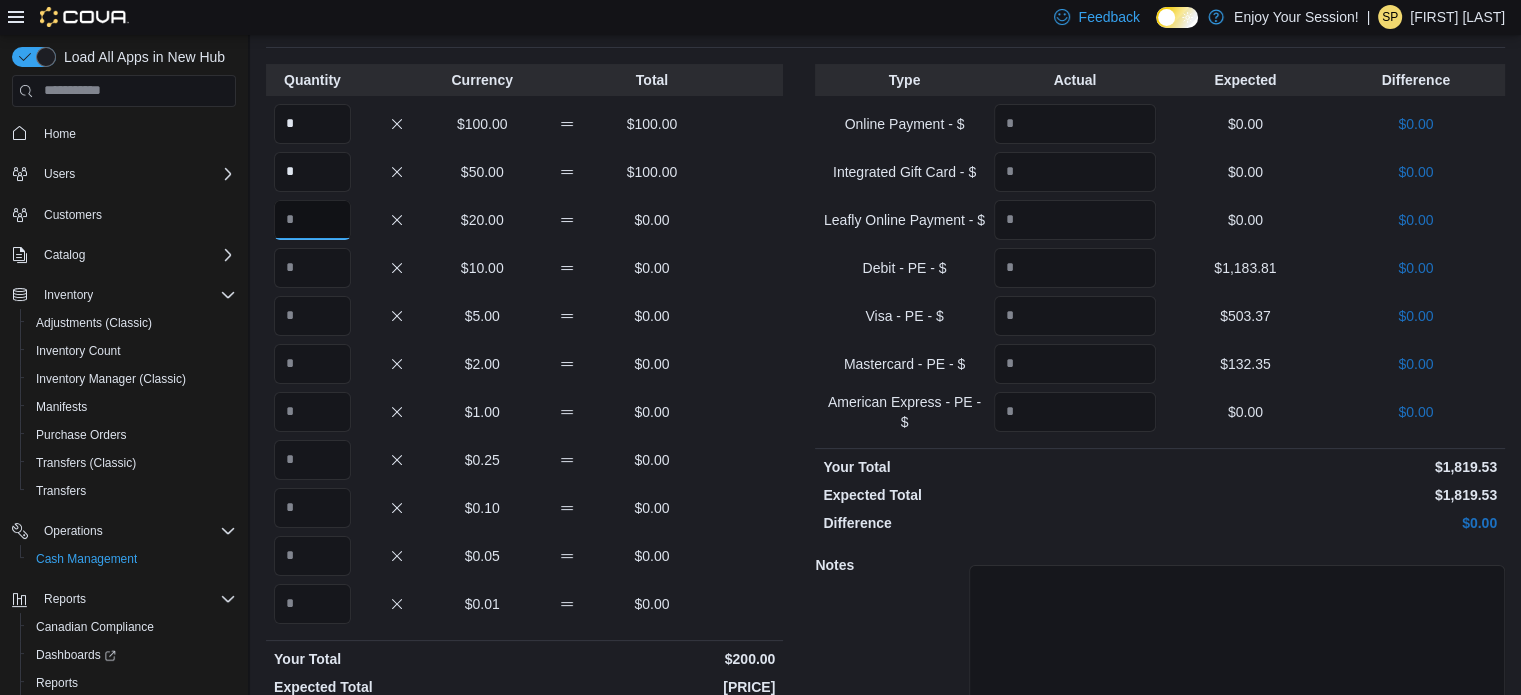 click at bounding box center [312, 220] 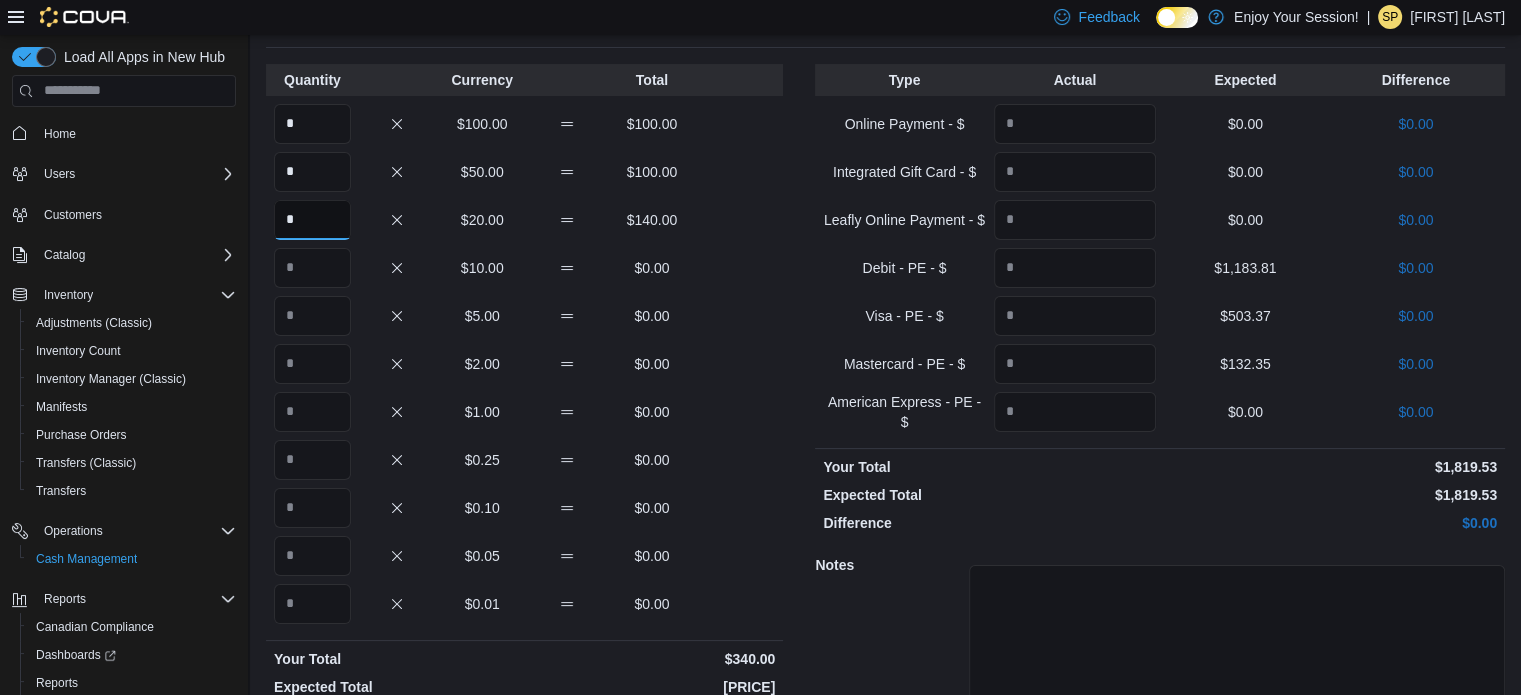 type on "*" 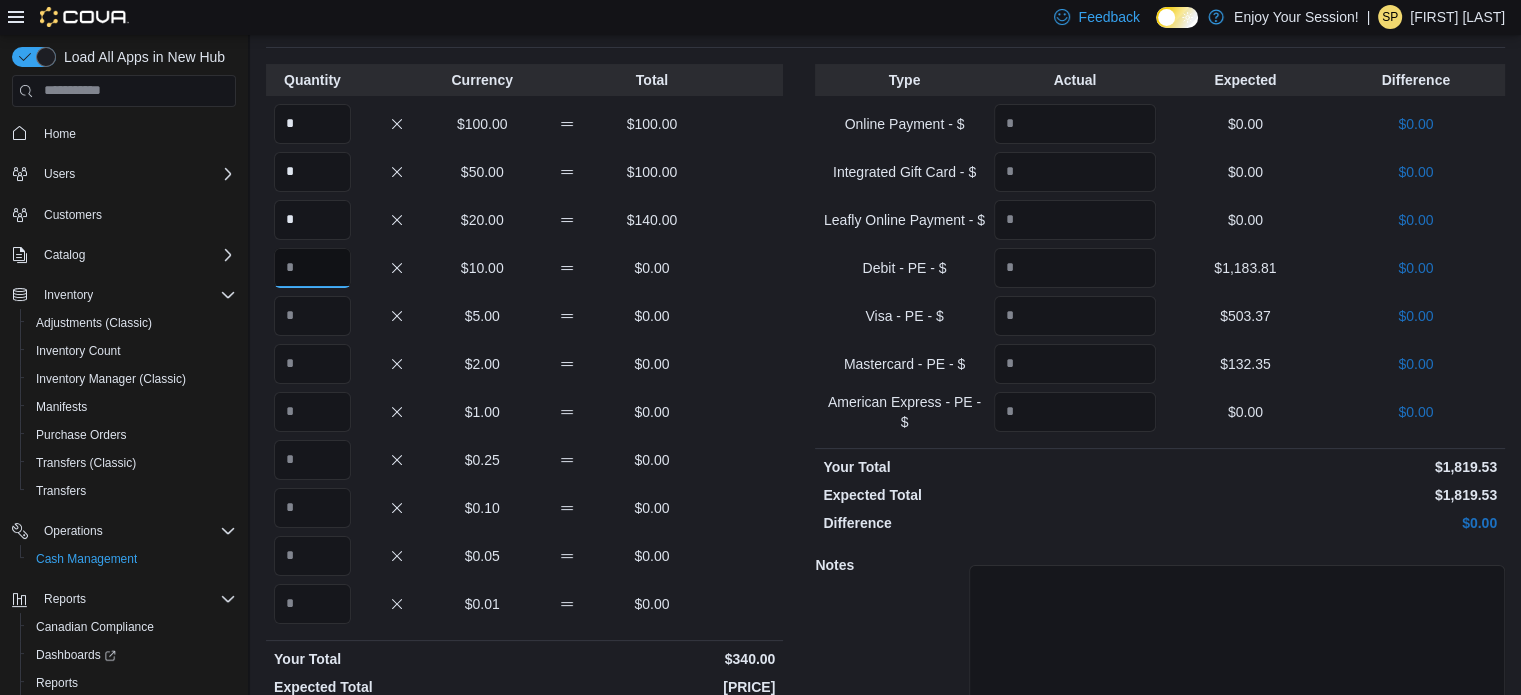 click at bounding box center (312, 268) 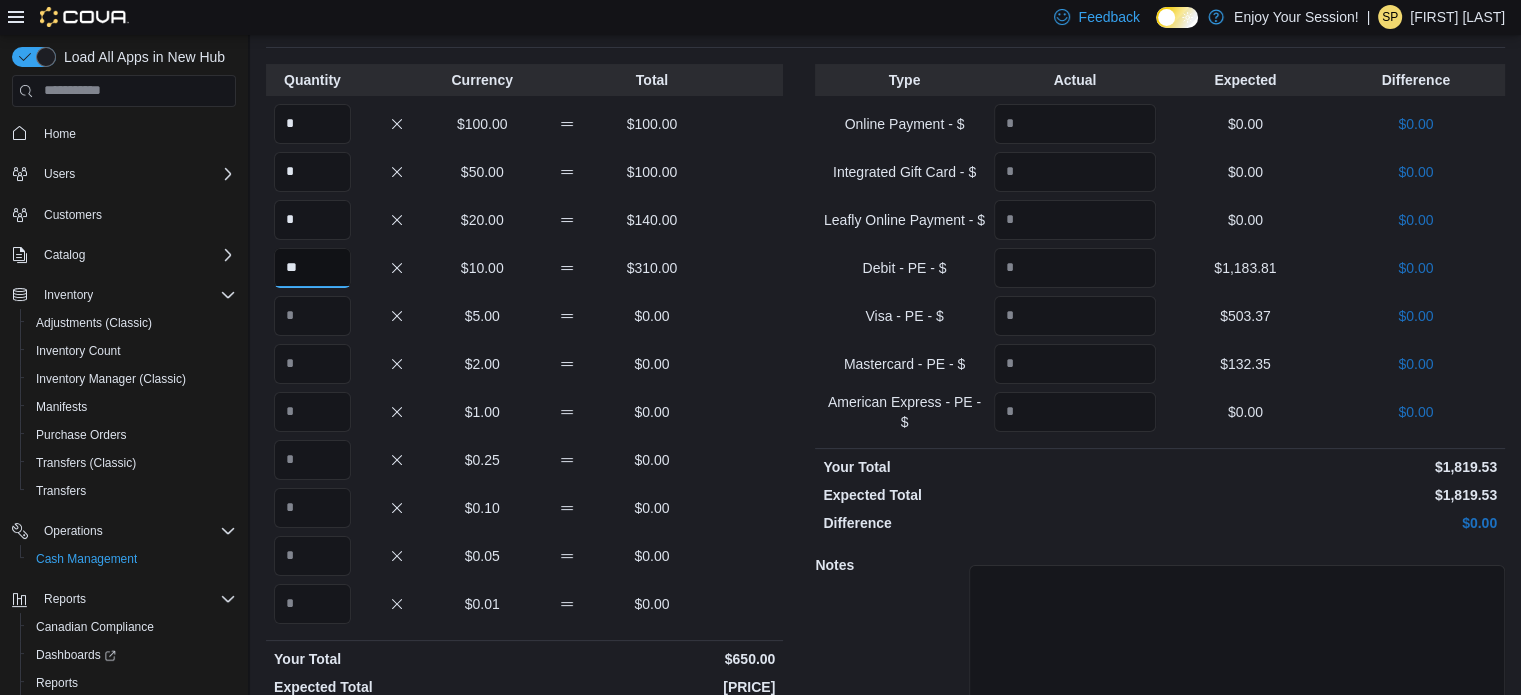 type on "**" 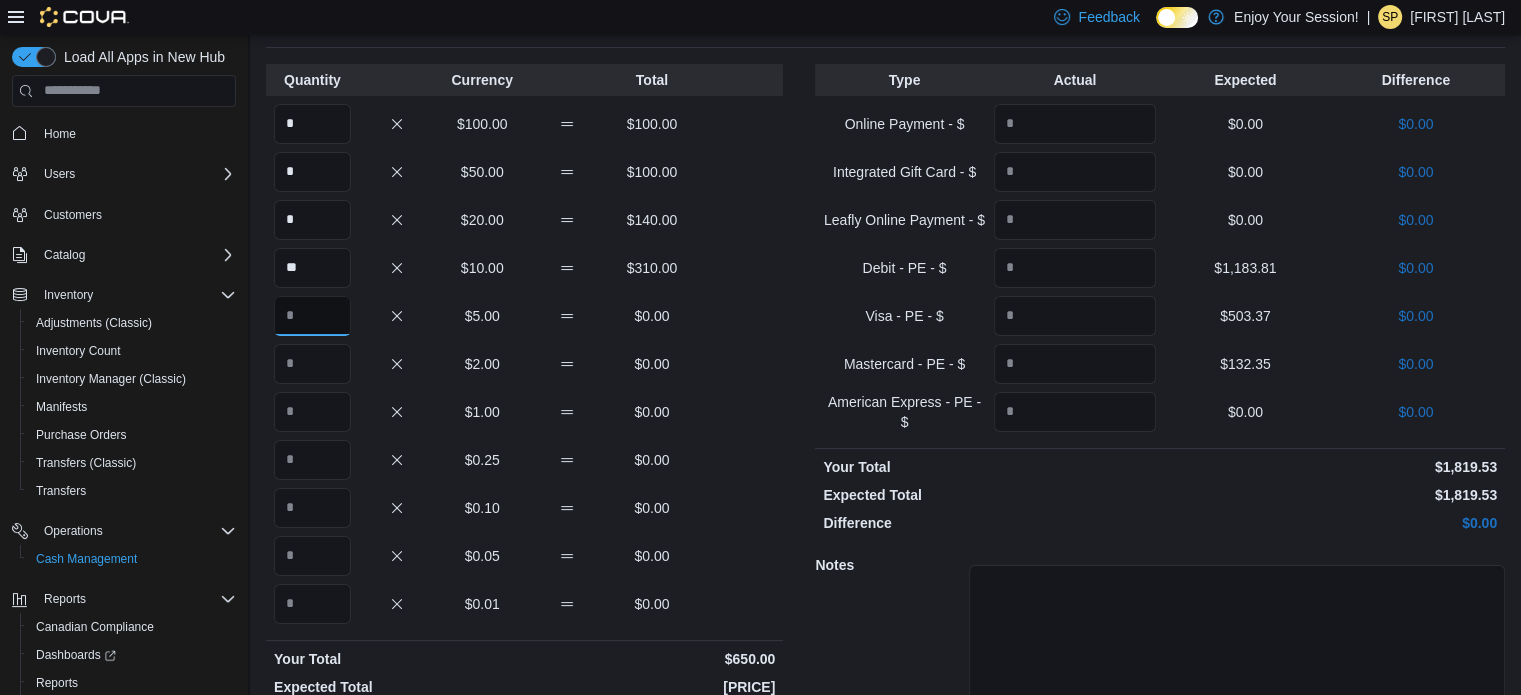 click at bounding box center (312, 316) 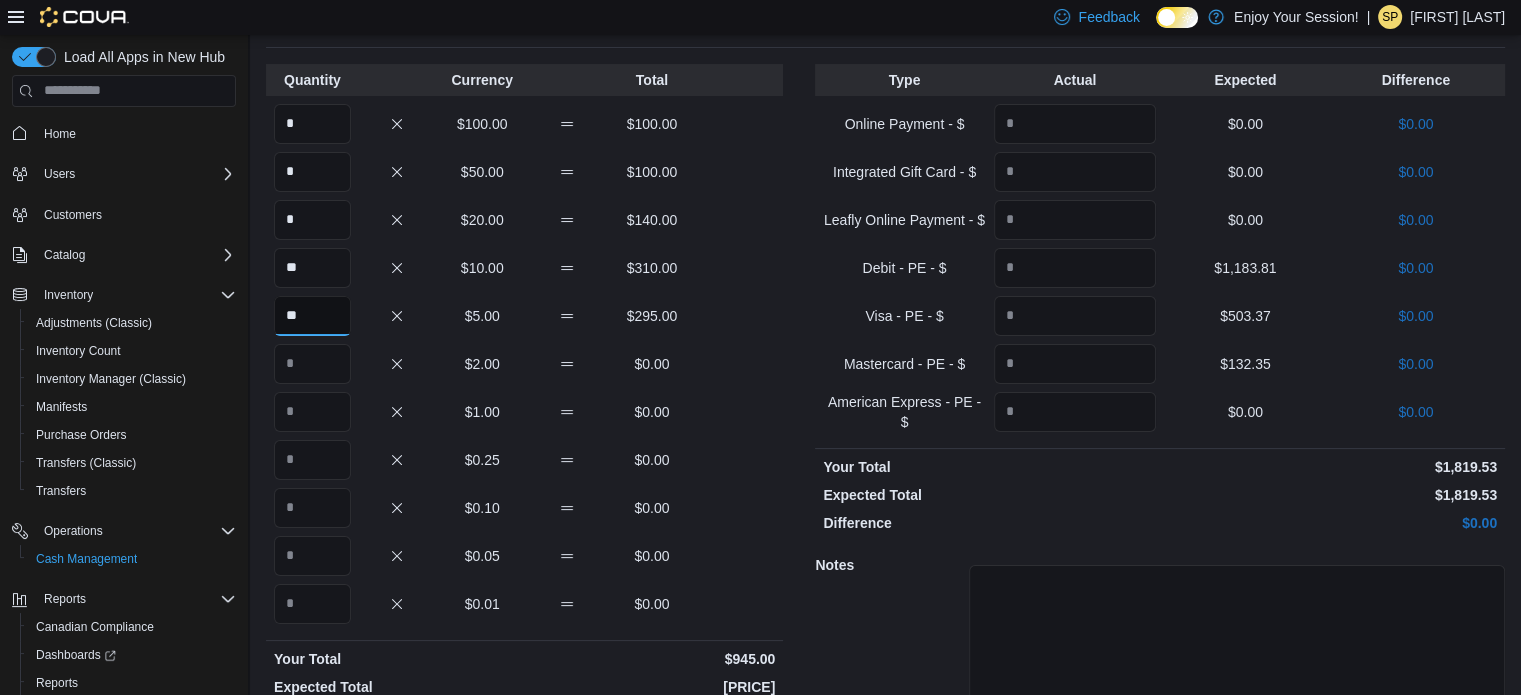 type on "**" 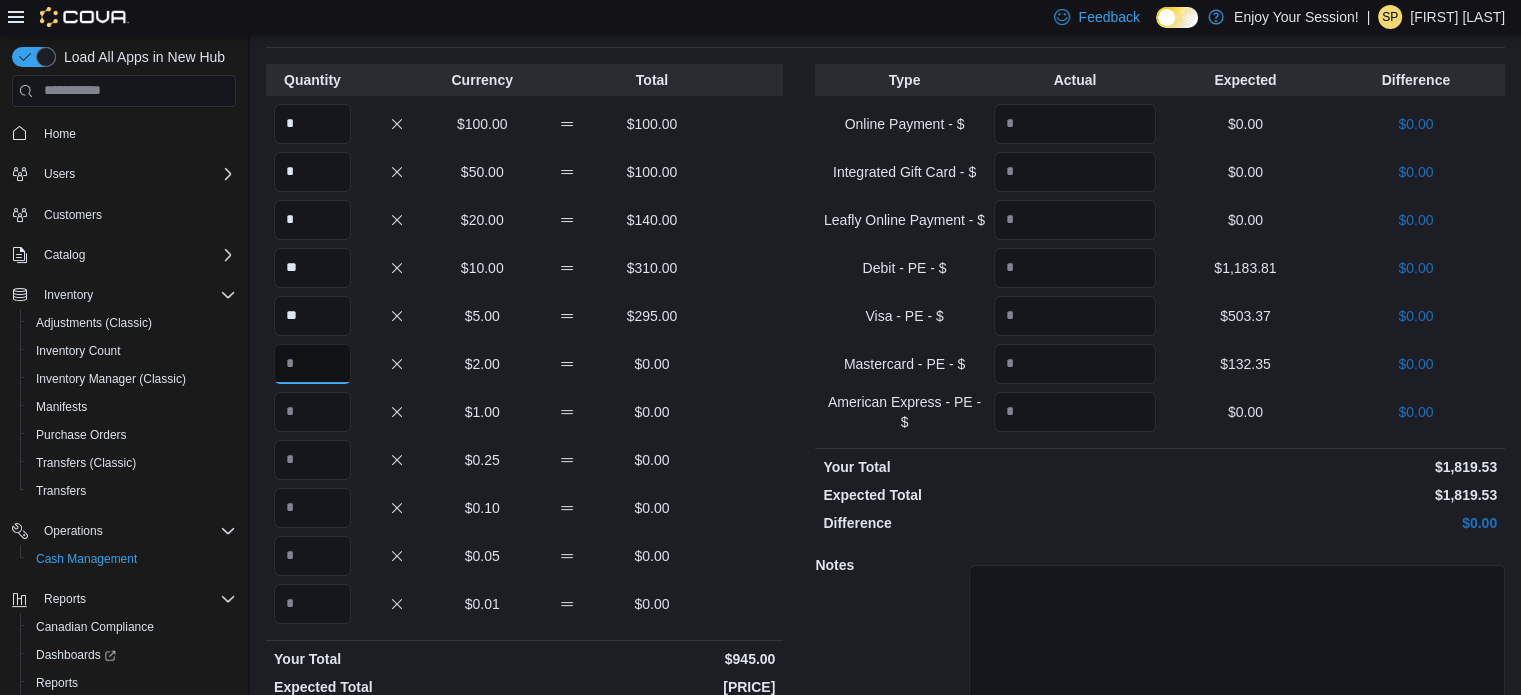 click at bounding box center (312, 364) 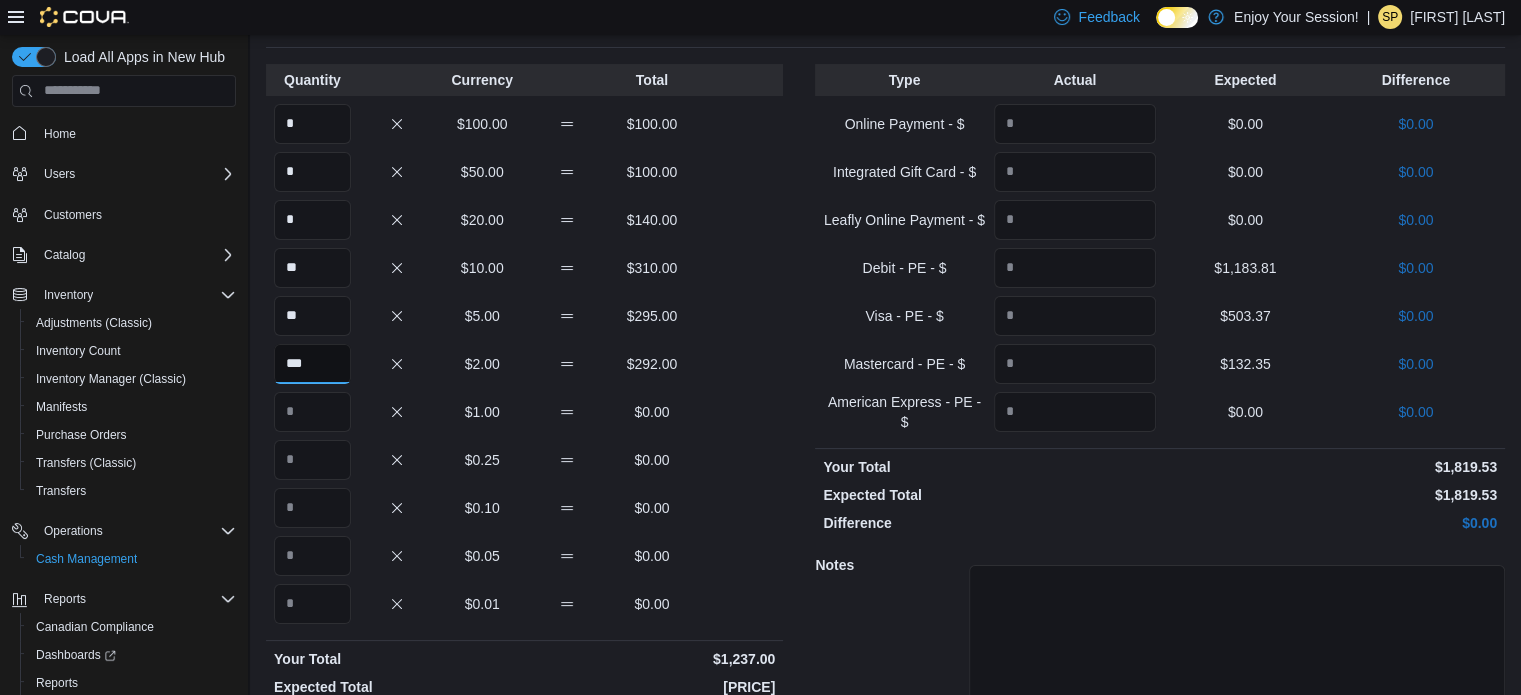 type on "***" 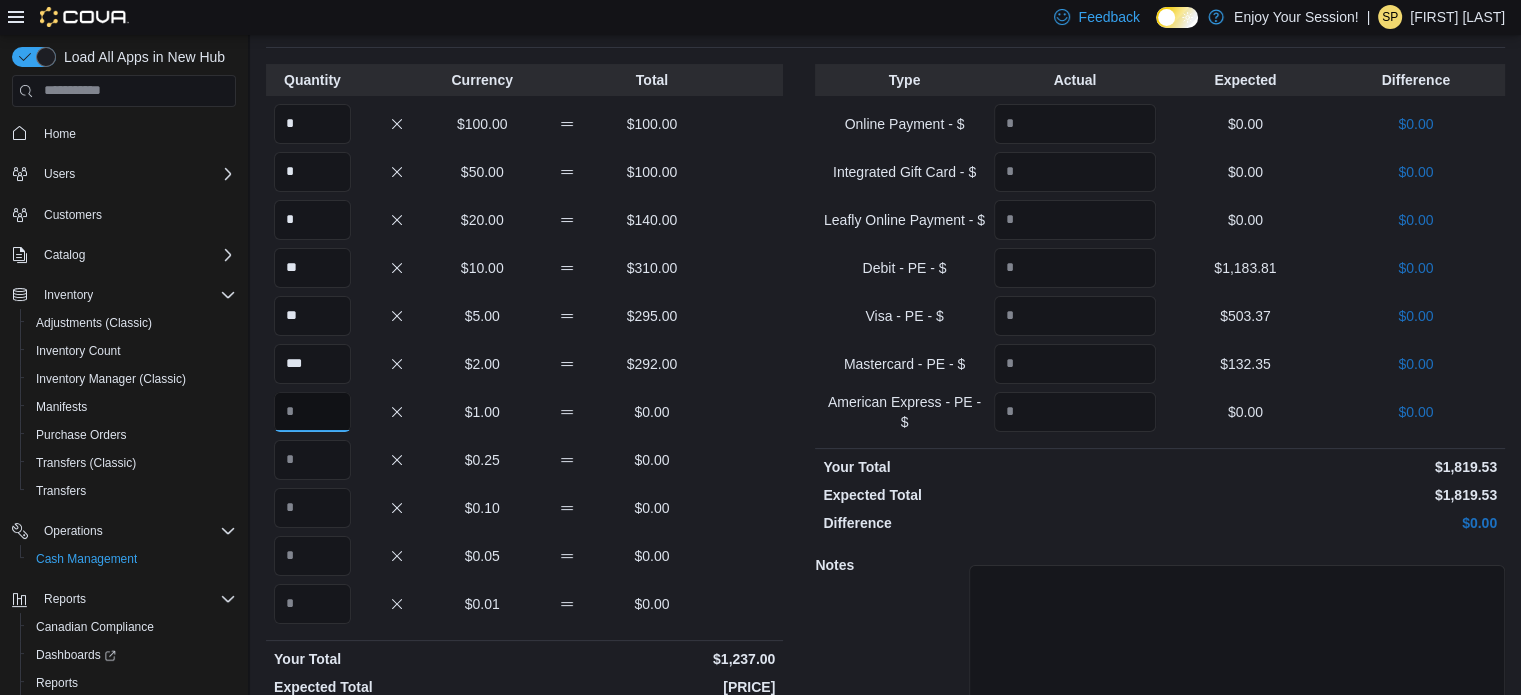 click at bounding box center [312, 412] 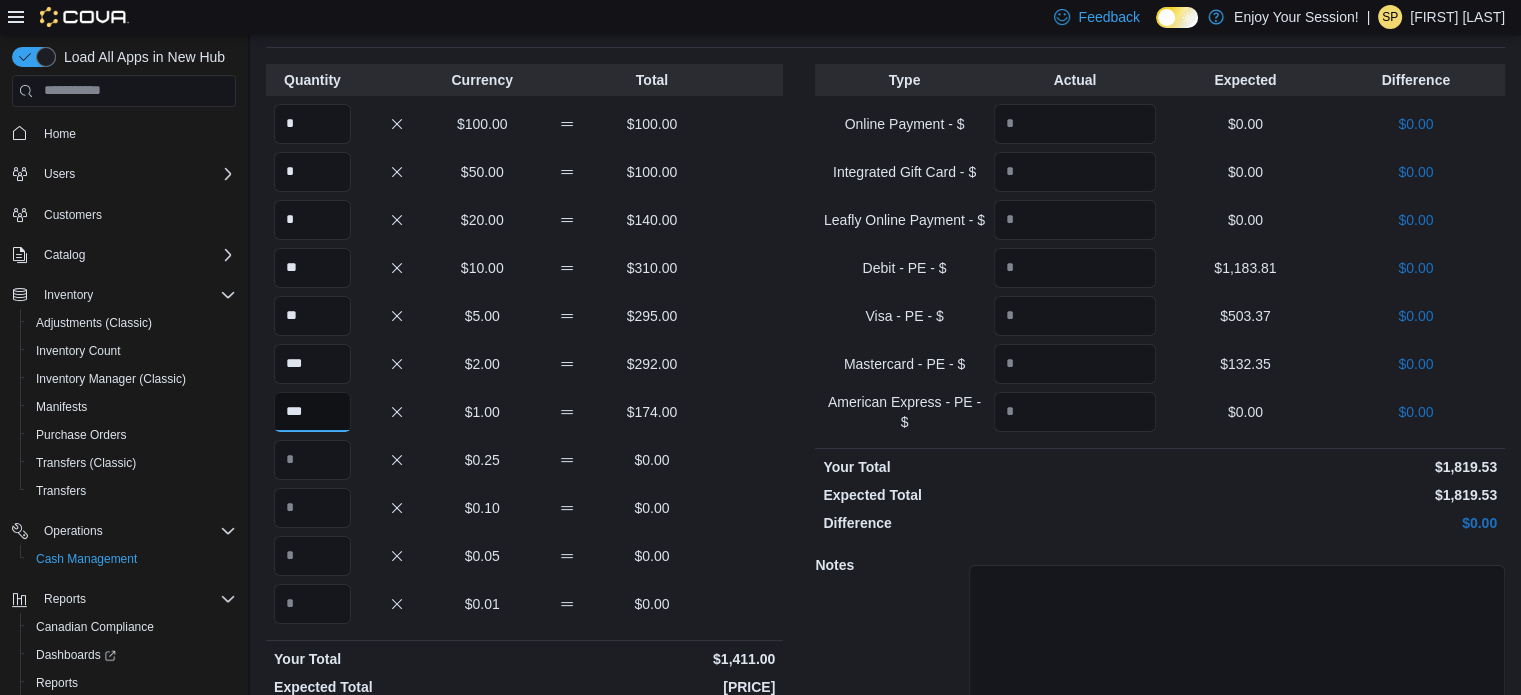 type on "***" 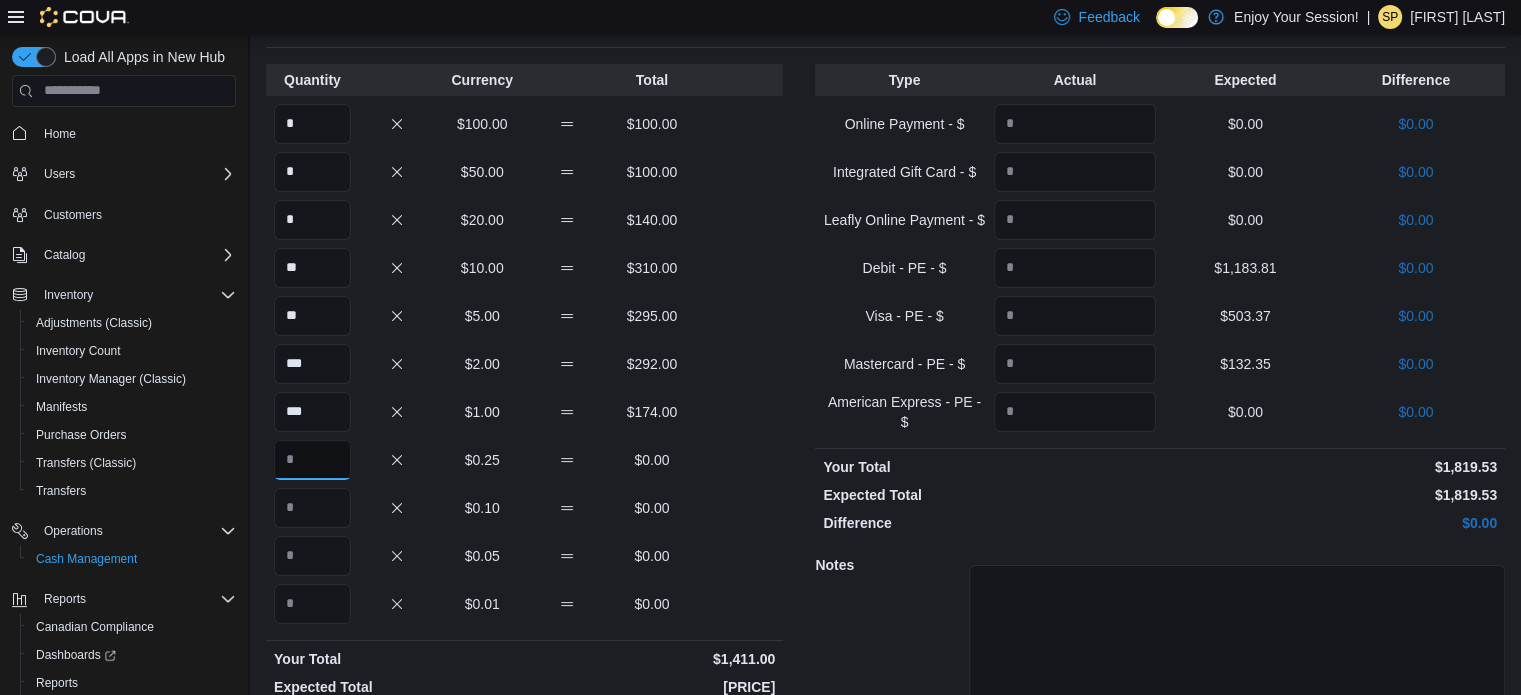 click at bounding box center (312, 460) 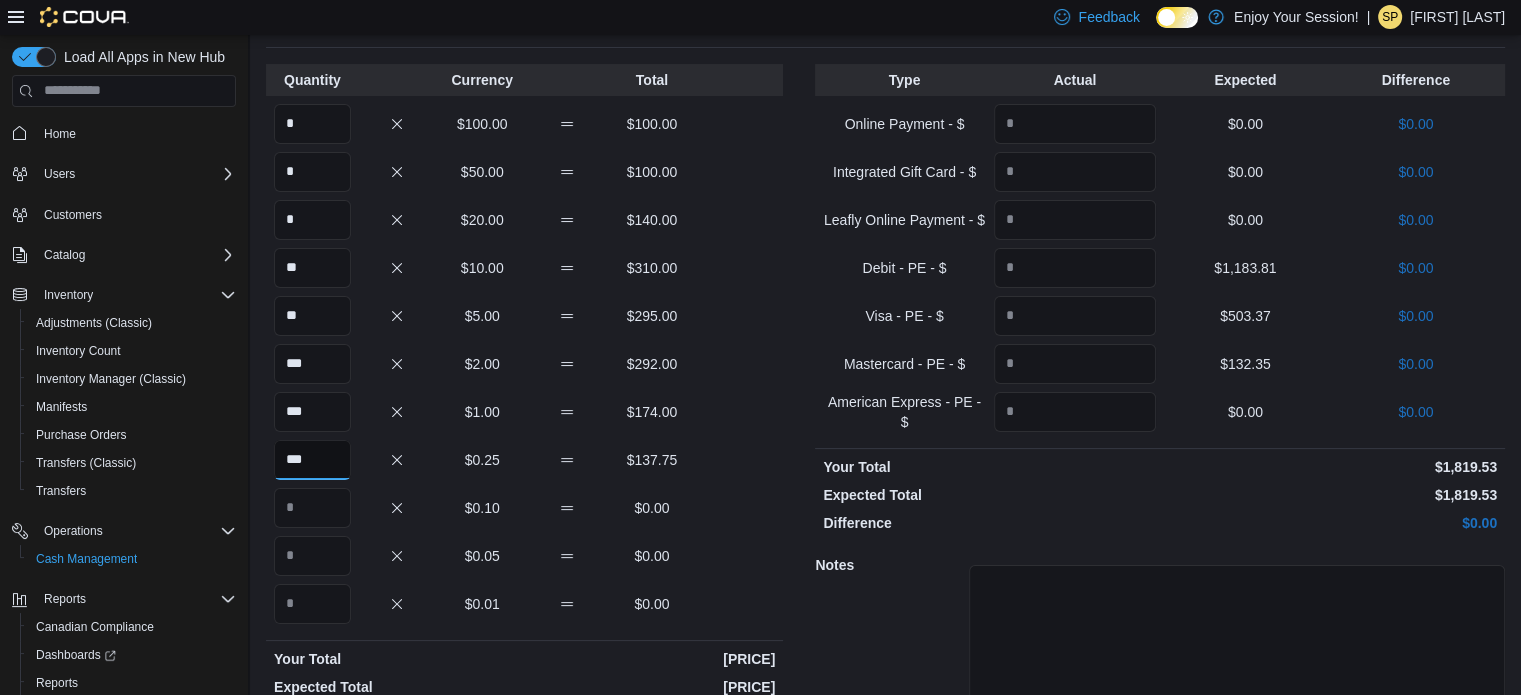 type on "***" 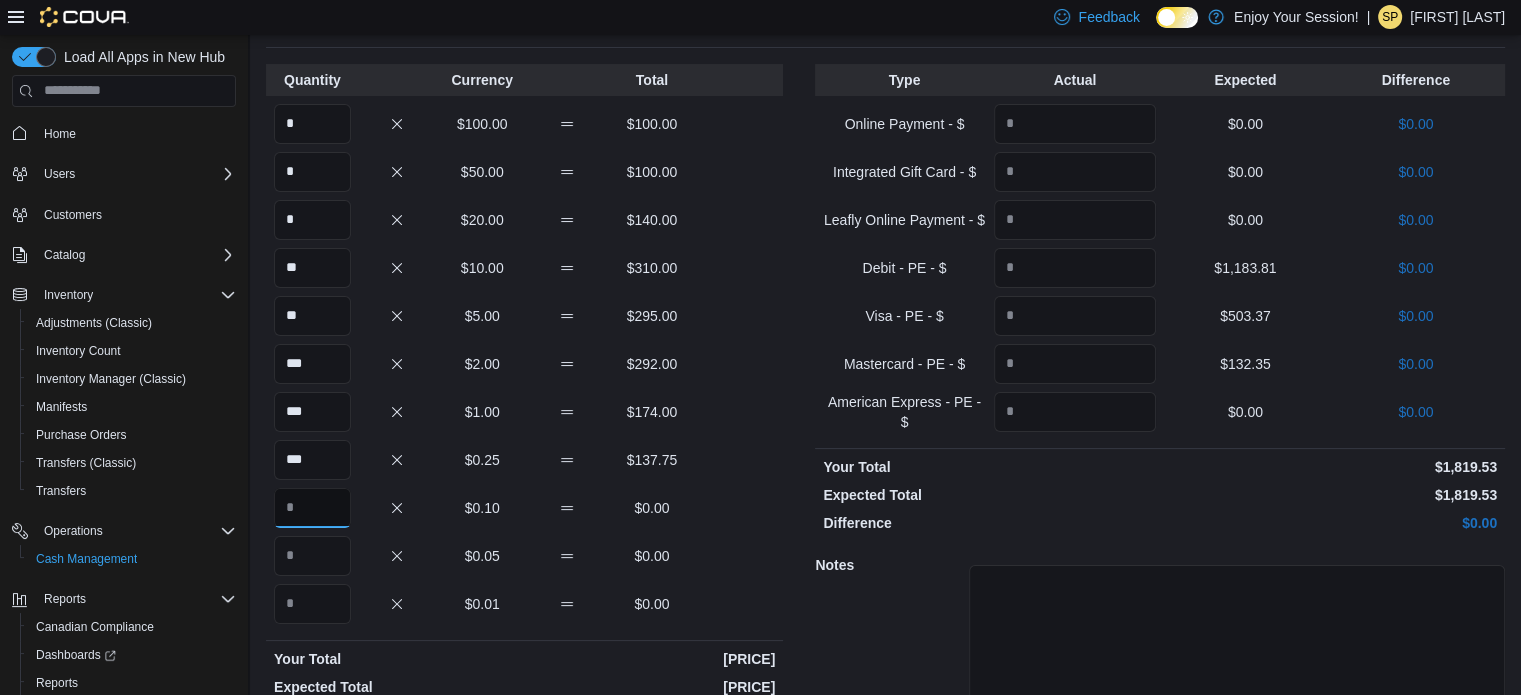 click at bounding box center (312, 508) 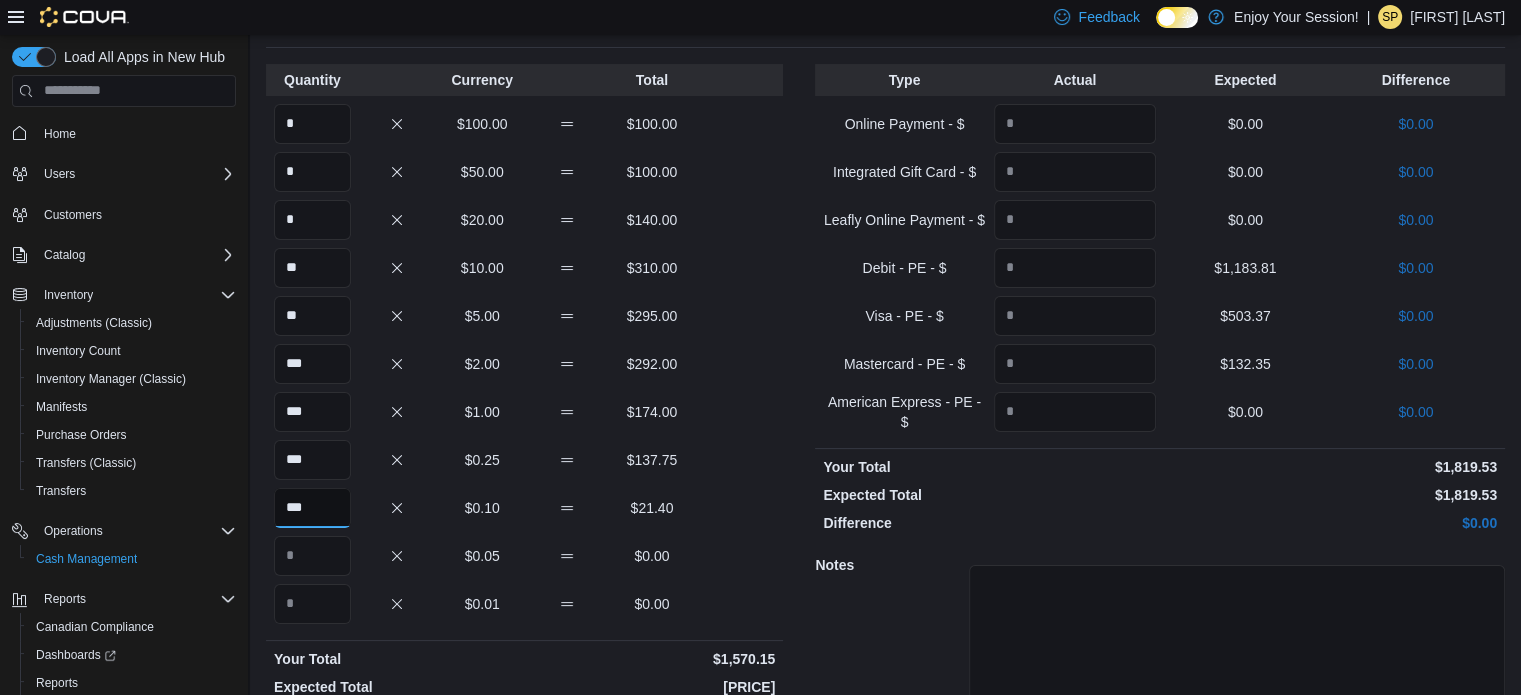 type on "***" 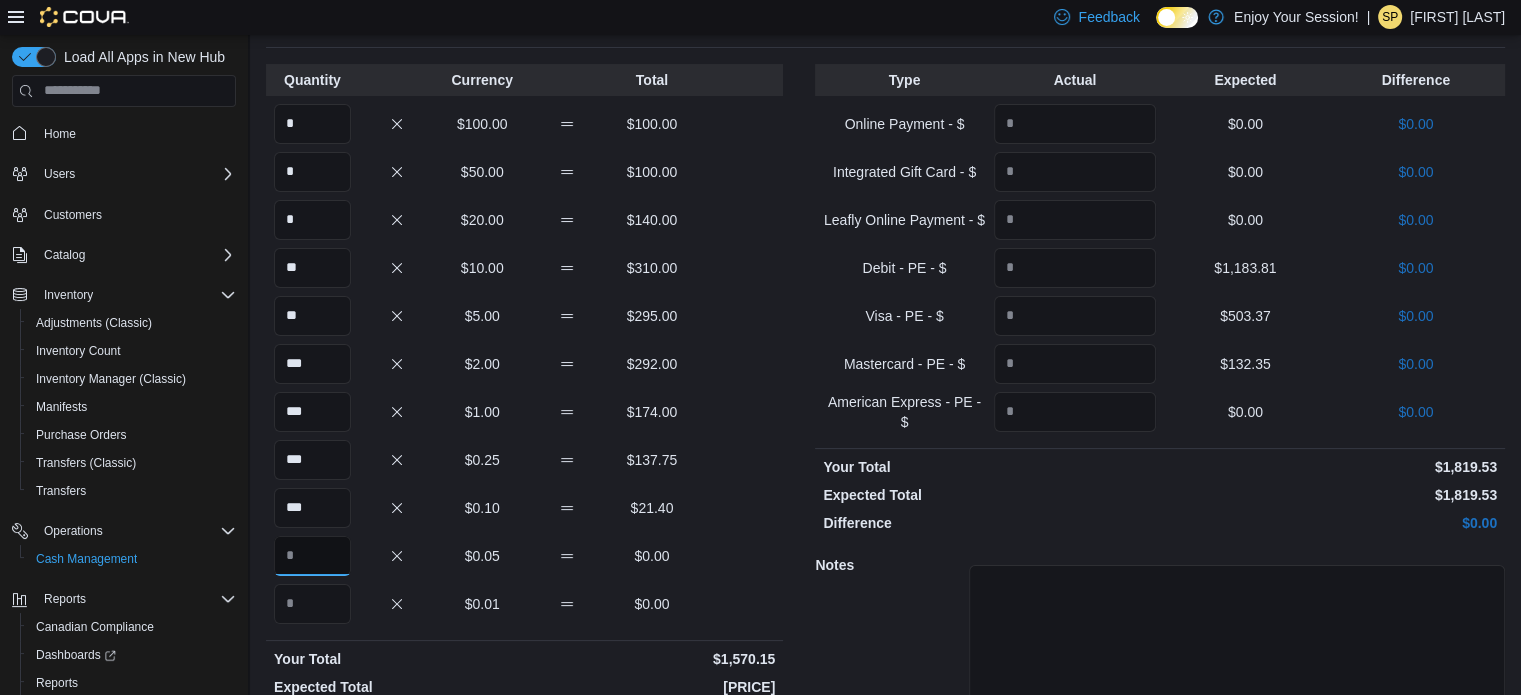 click at bounding box center [312, 556] 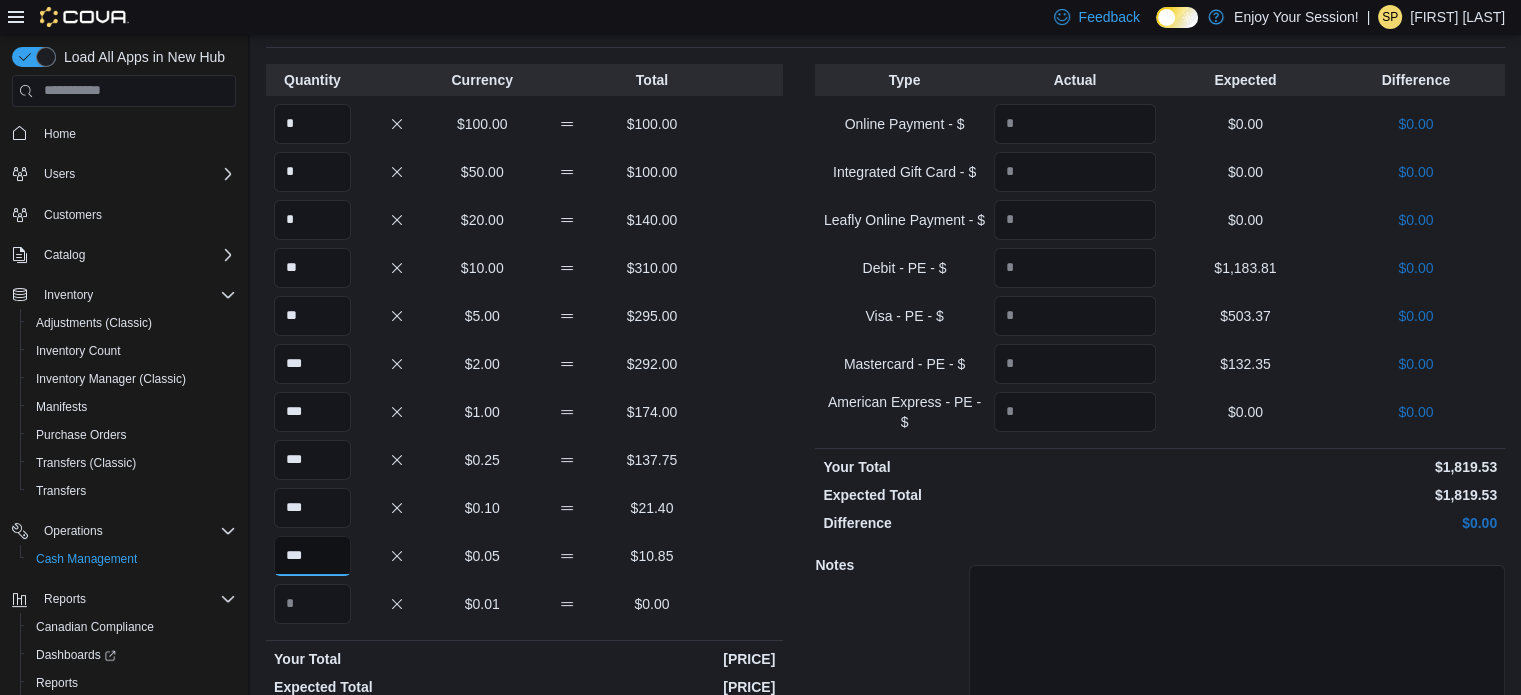 scroll, scrollTop: 198, scrollLeft: 0, axis: vertical 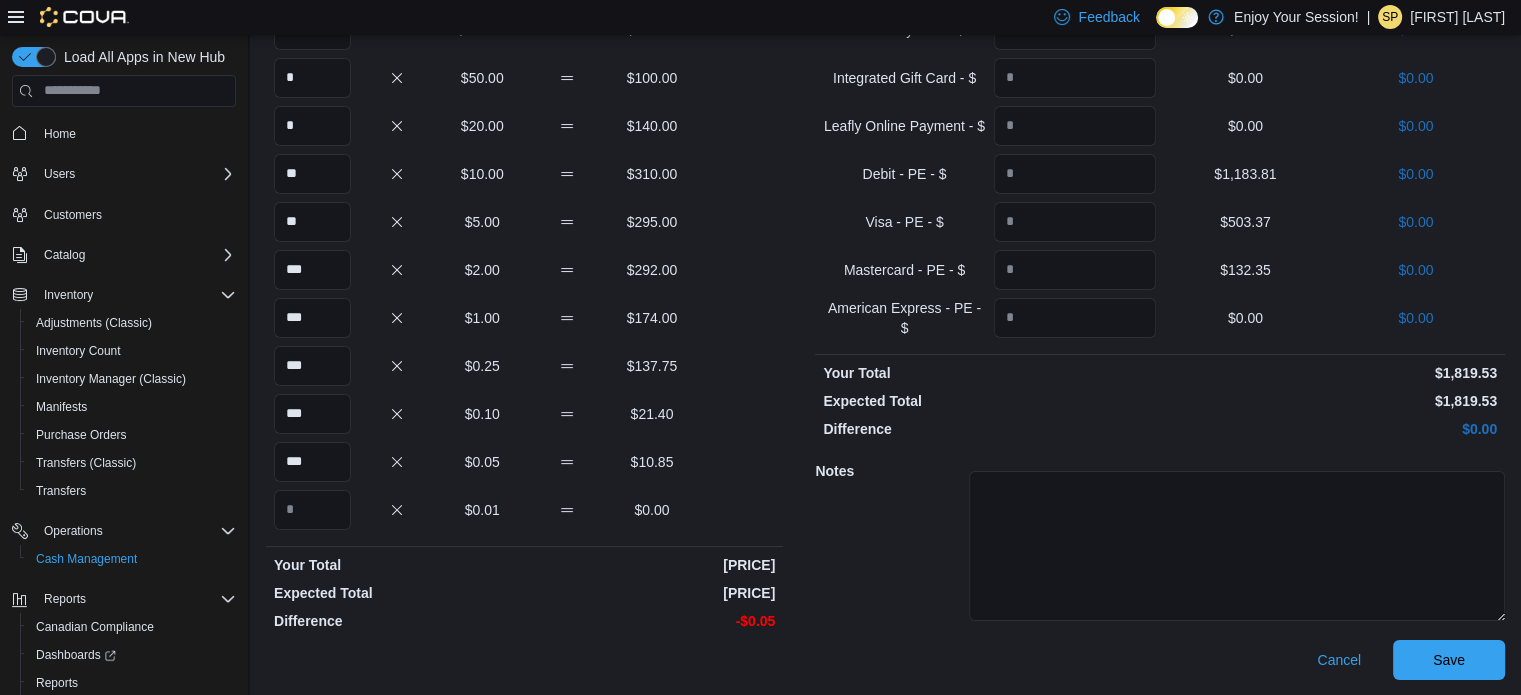 click on "Notes" at bounding box center [1160, 543] 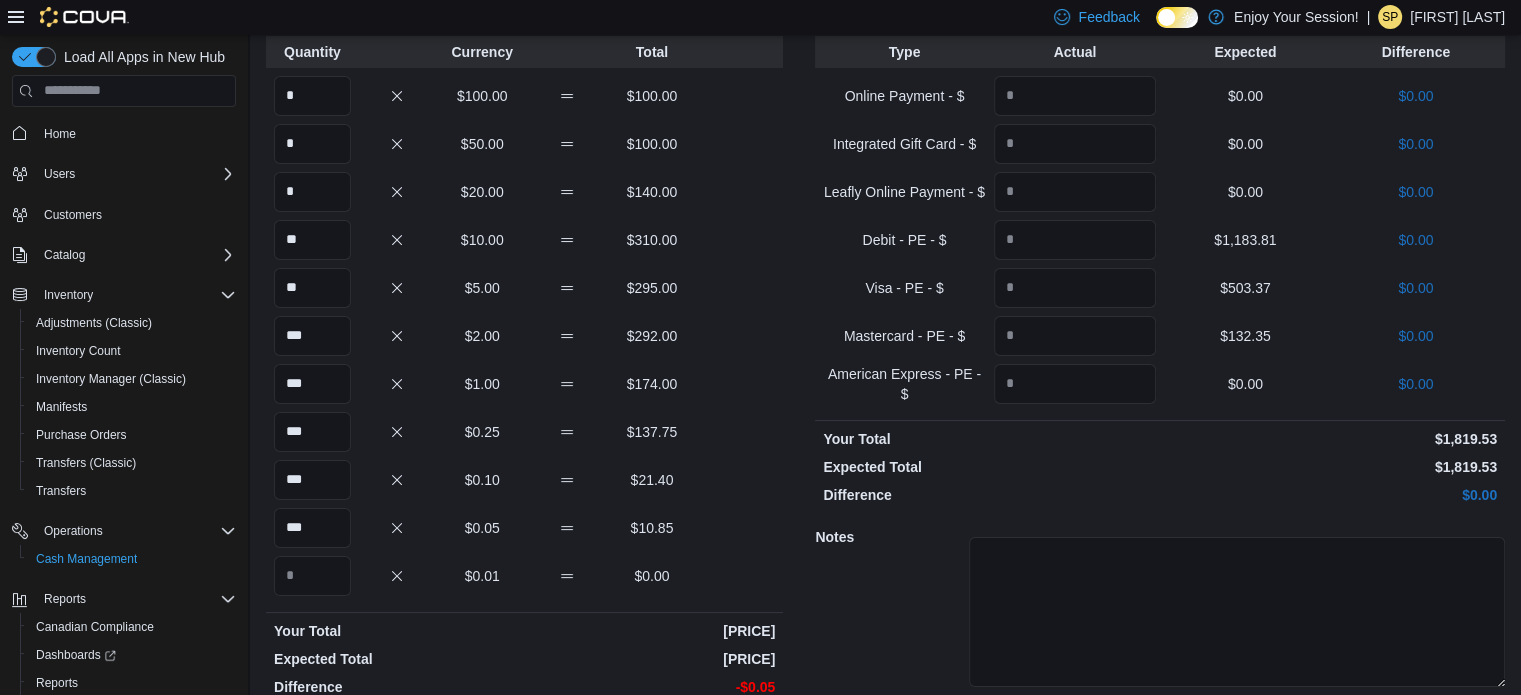 scroll, scrollTop: 98, scrollLeft: 0, axis: vertical 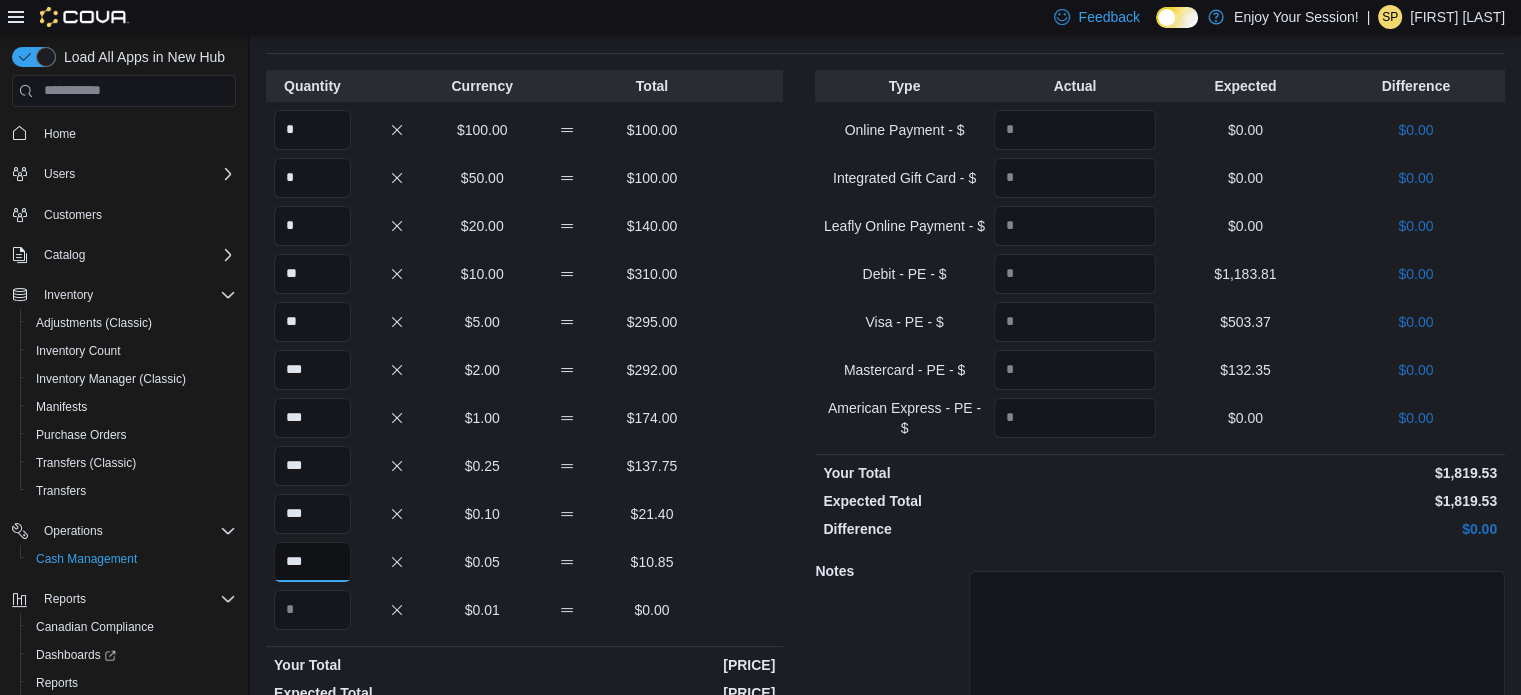 click on "***" at bounding box center [312, 562] 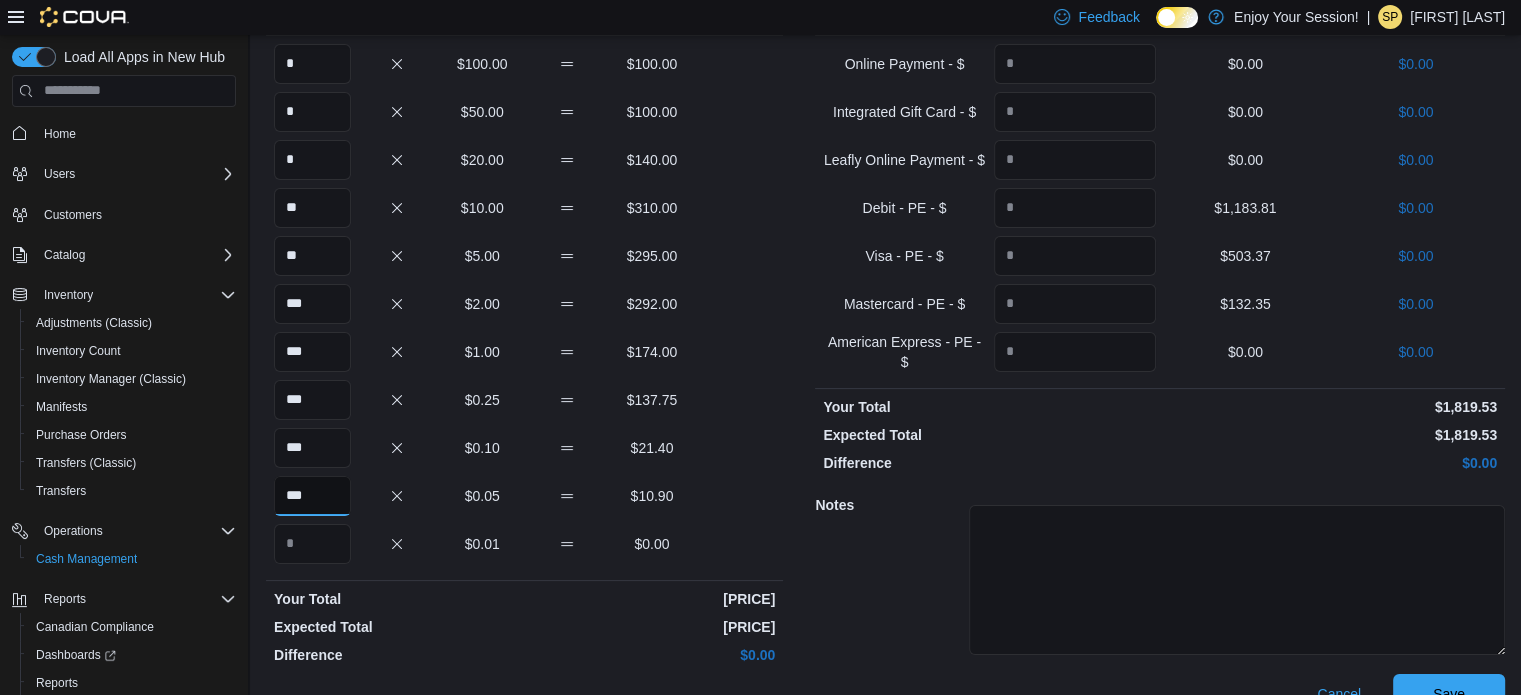scroll, scrollTop: 198, scrollLeft: 0, axis: vertical 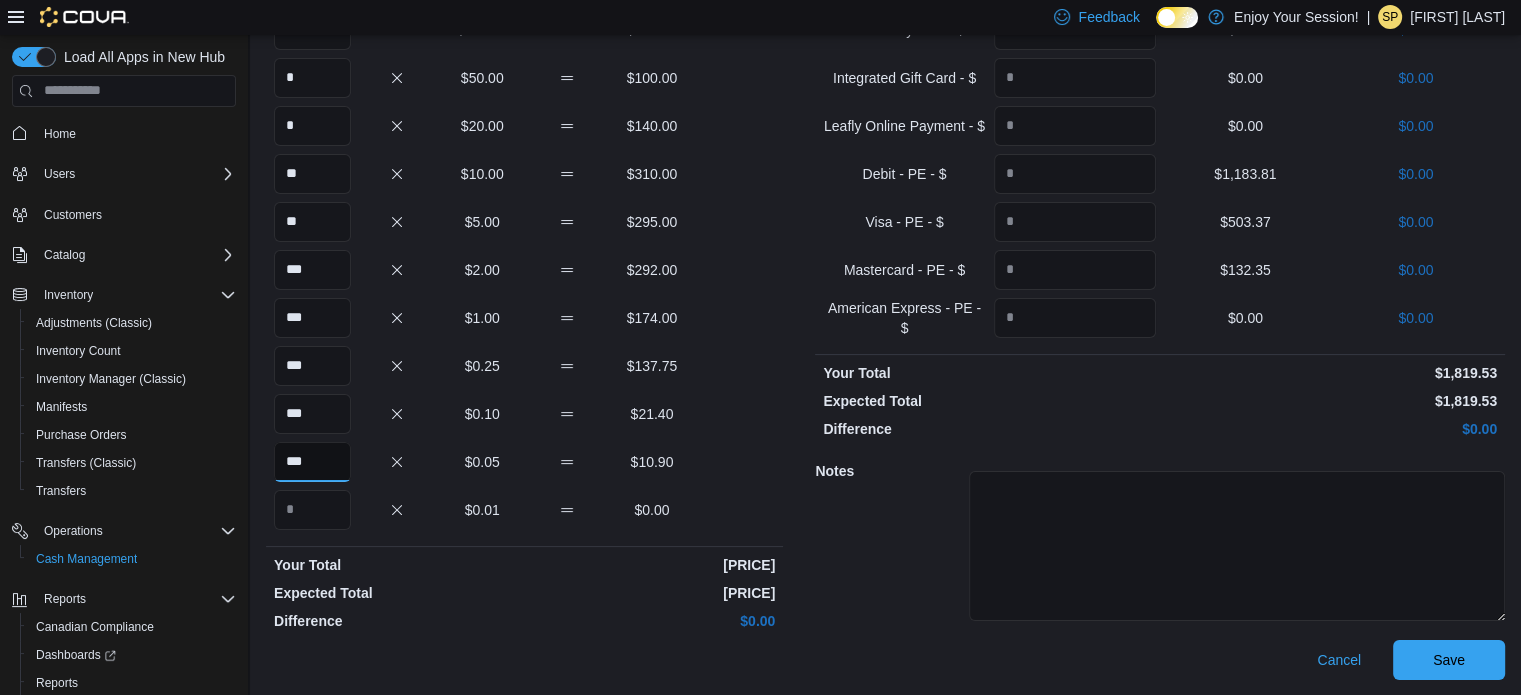 type on "***" 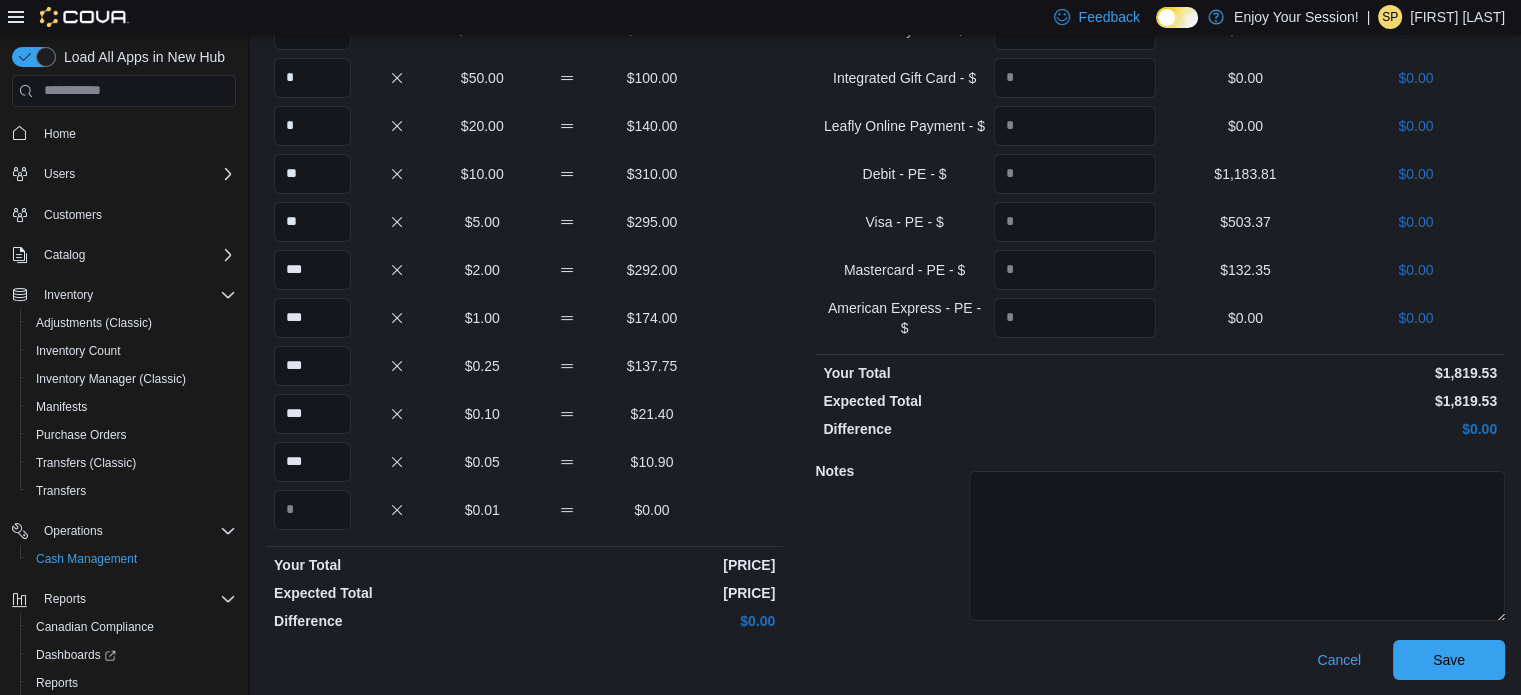 click on "Cancel Save" at bounding box center [1160, 660] 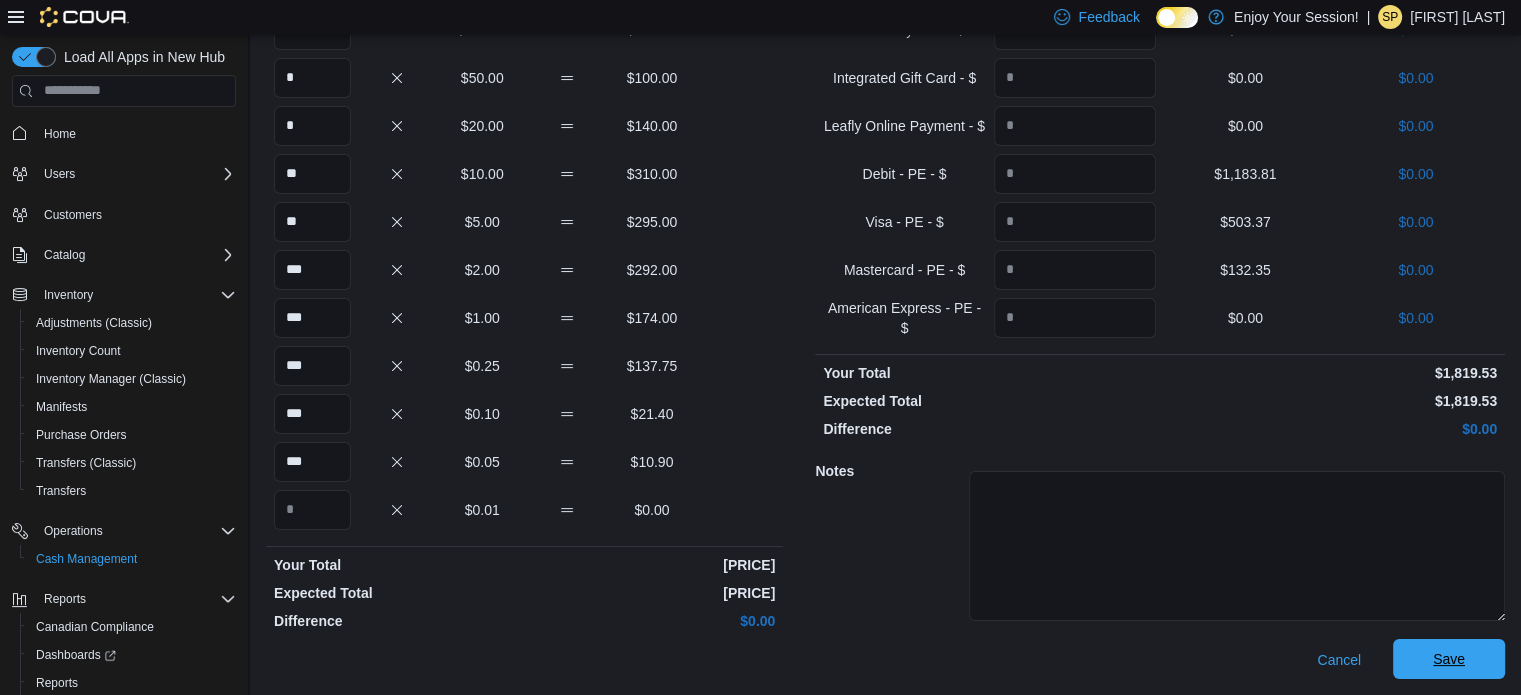 click on "Save" at bounding box center (1449, 659) 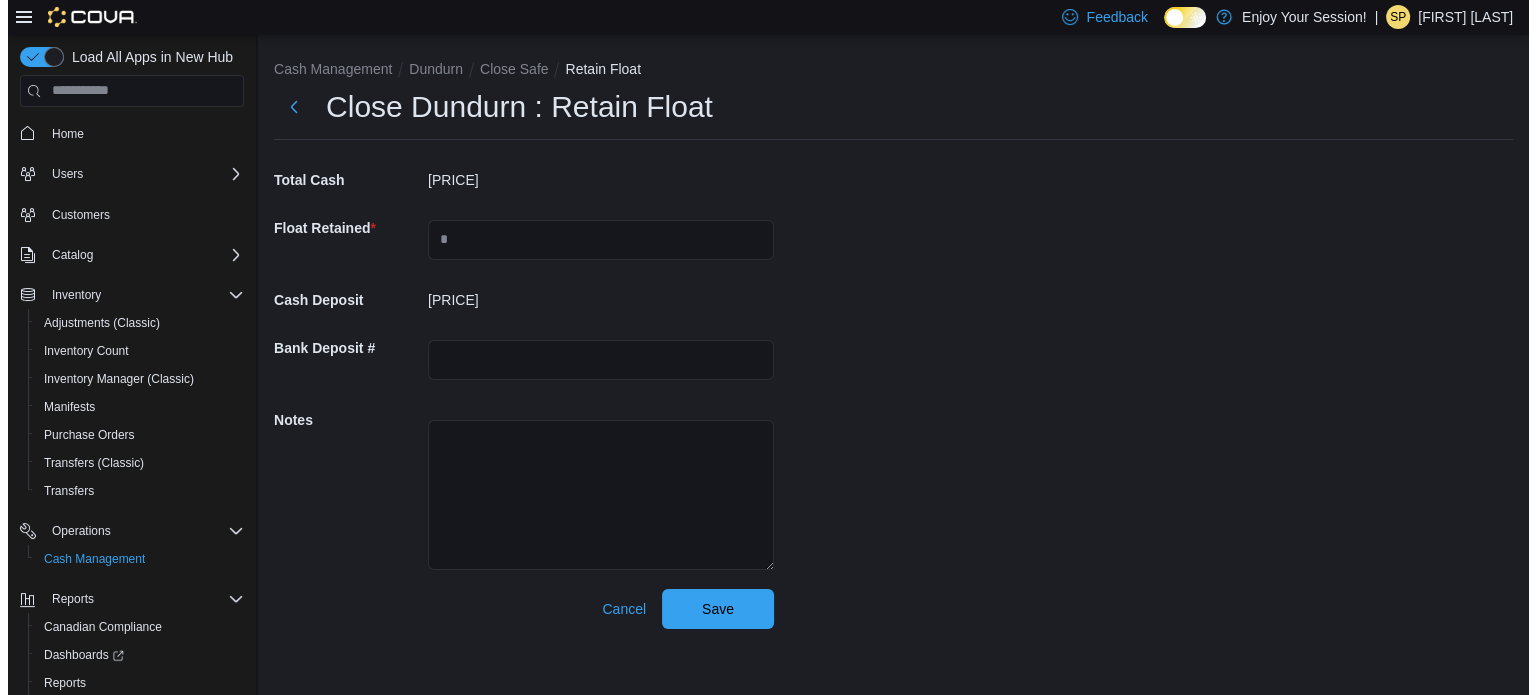 scroll, scrollTop: 0, scrollLeft: 0, axis: both 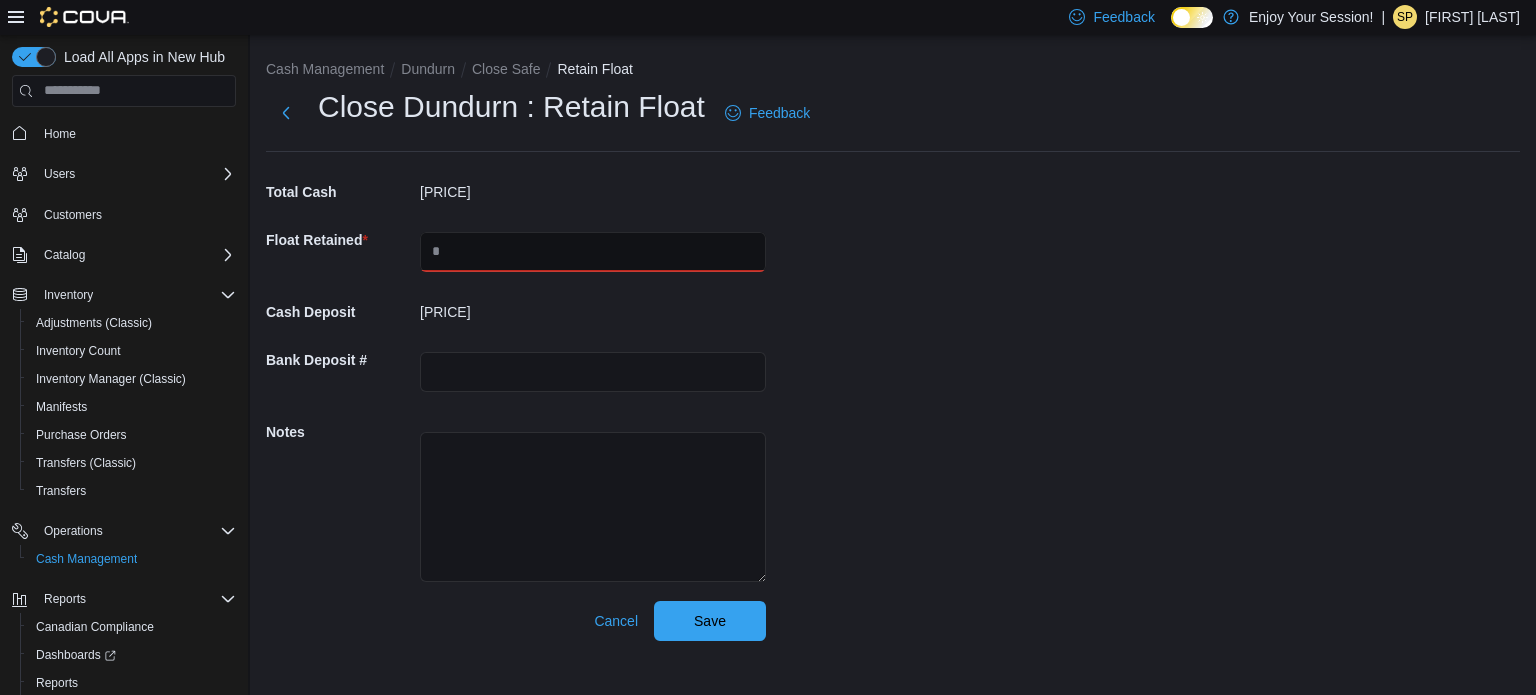 click at bounding box center (593, 252) 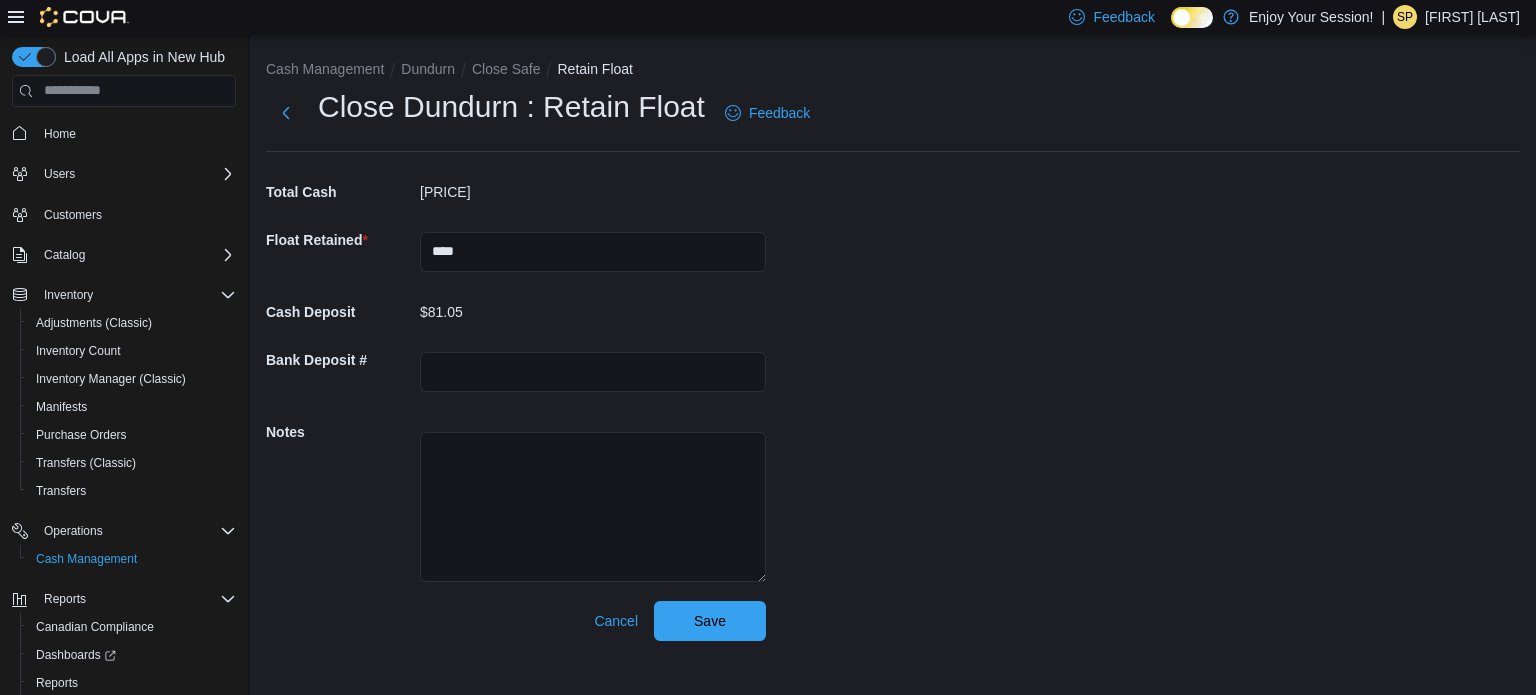 click on "Cash Management [LOCATION] Close Safe Retain Float Close [LOCATION] : Retain Float Feedback   Total Cash $[PRICE] Float Retained  * **** Cash Deposit $[PRICE] Bank Deposit # Notes Cancel Save" at bounding box center [893, 346] 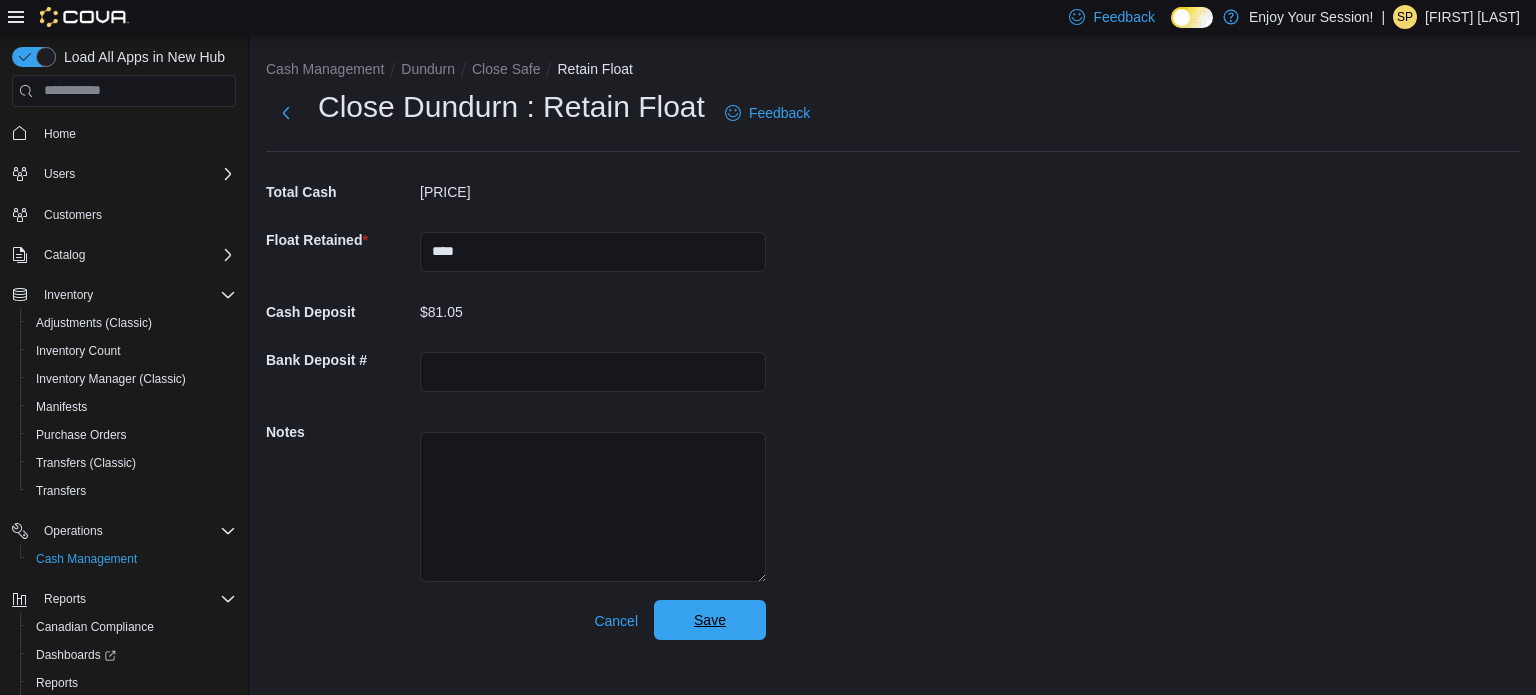 click on "Save" at bounding box center [710, 620] 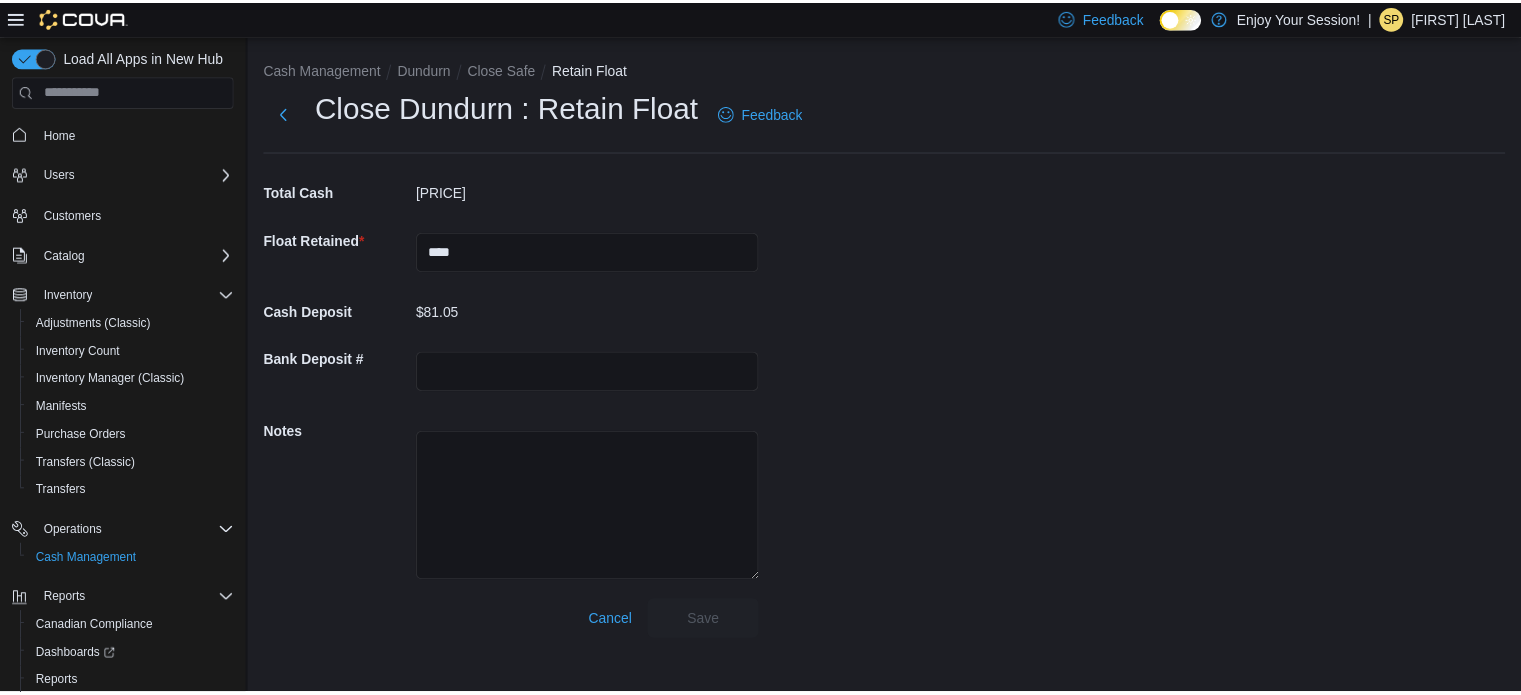 scroll, scrollTop: 0, scrollLeft: 0, axis: both 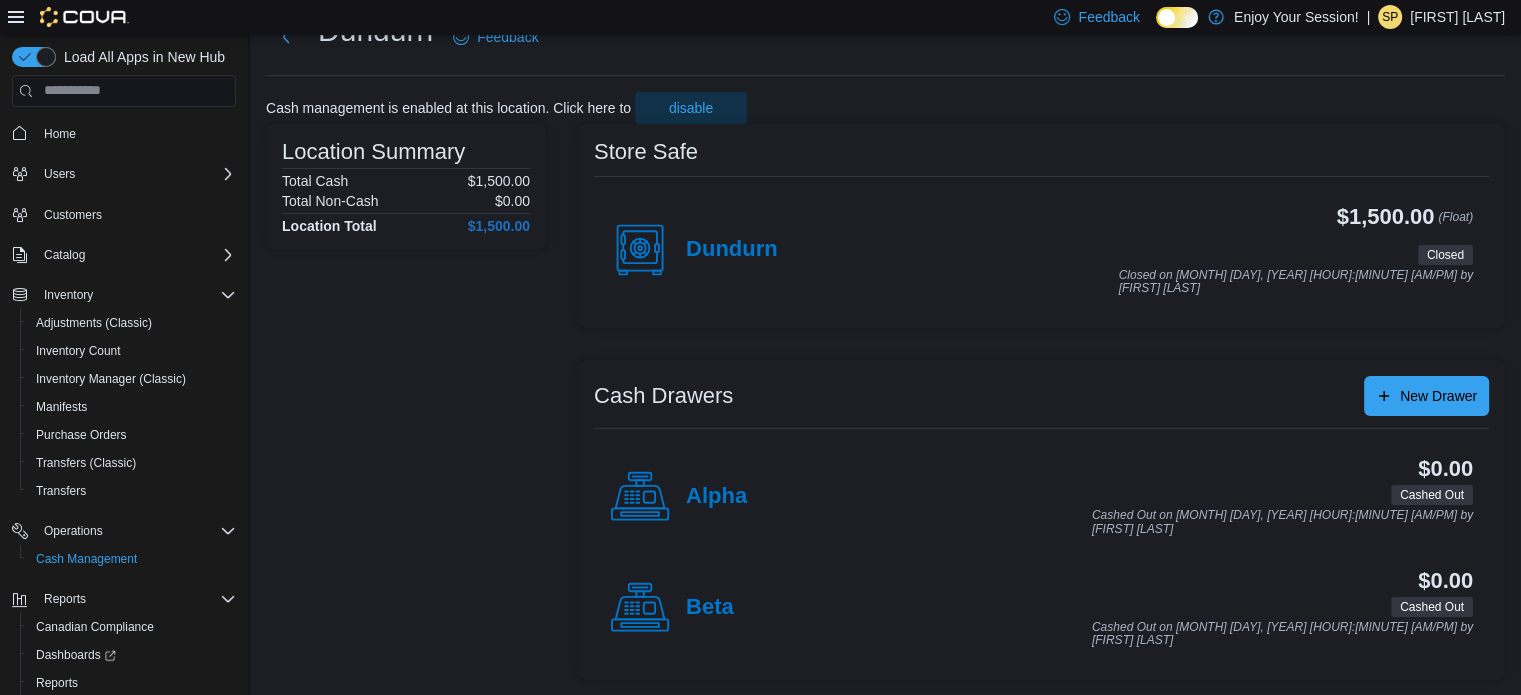 click on "[FIRST] [LAST]" at bounding box center (1457, 17) 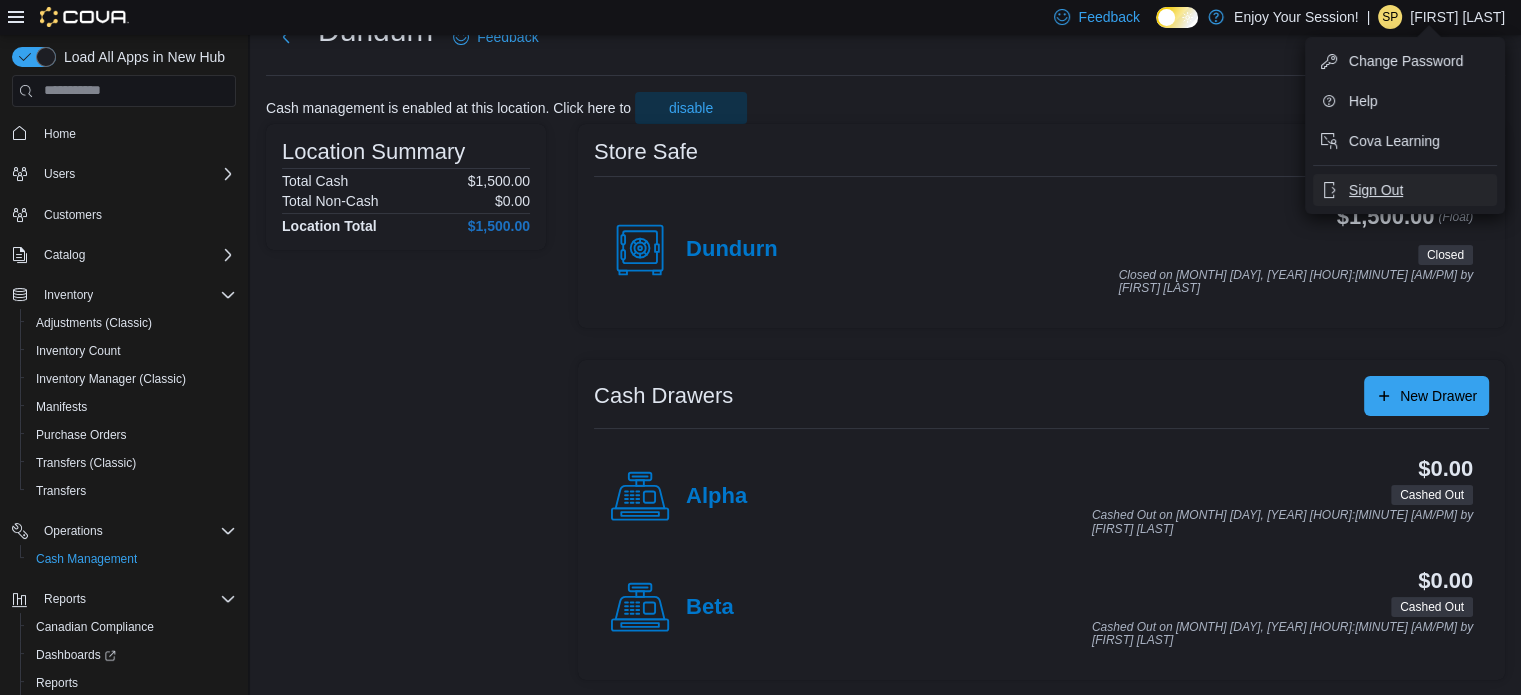 click on "Sign Out" at bounding box center (1405, 190) 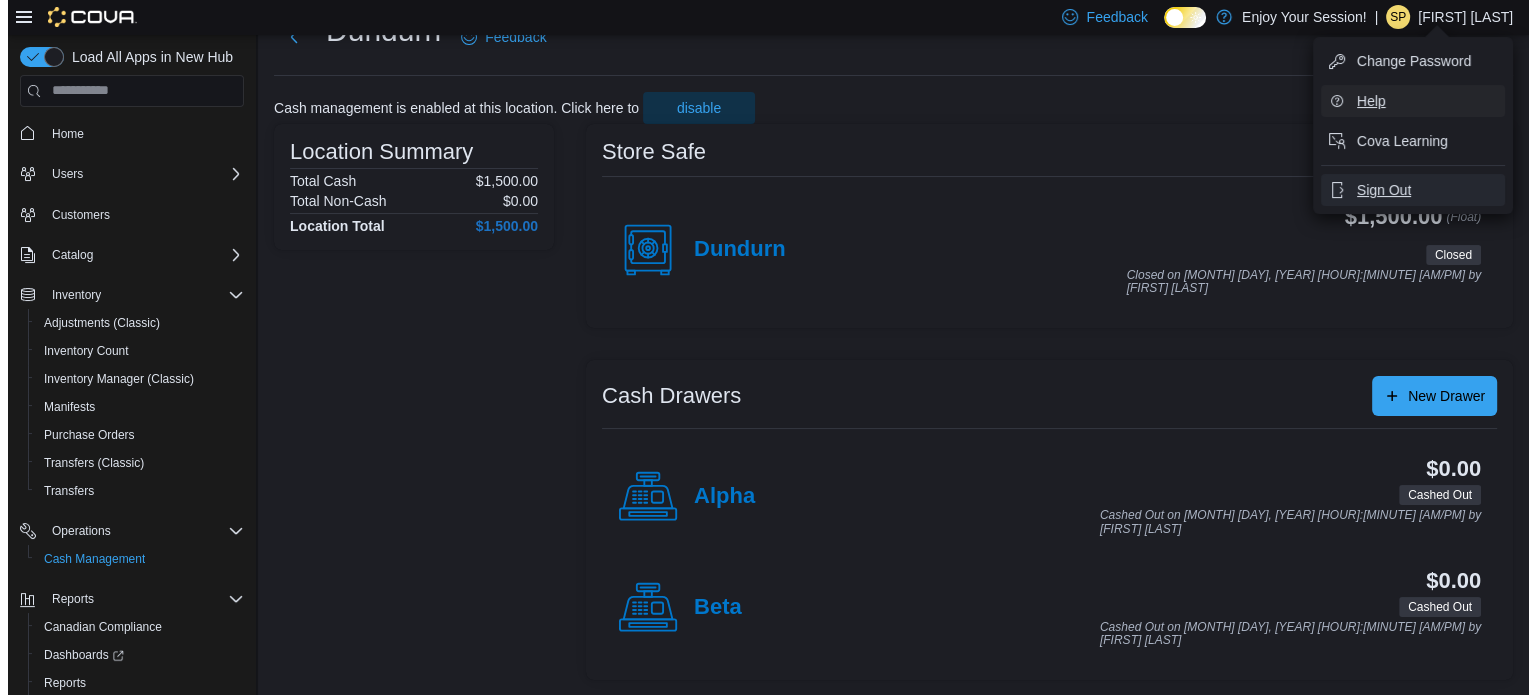 scroll, scrollTop: 0, scrollLeft: 0, axis: both 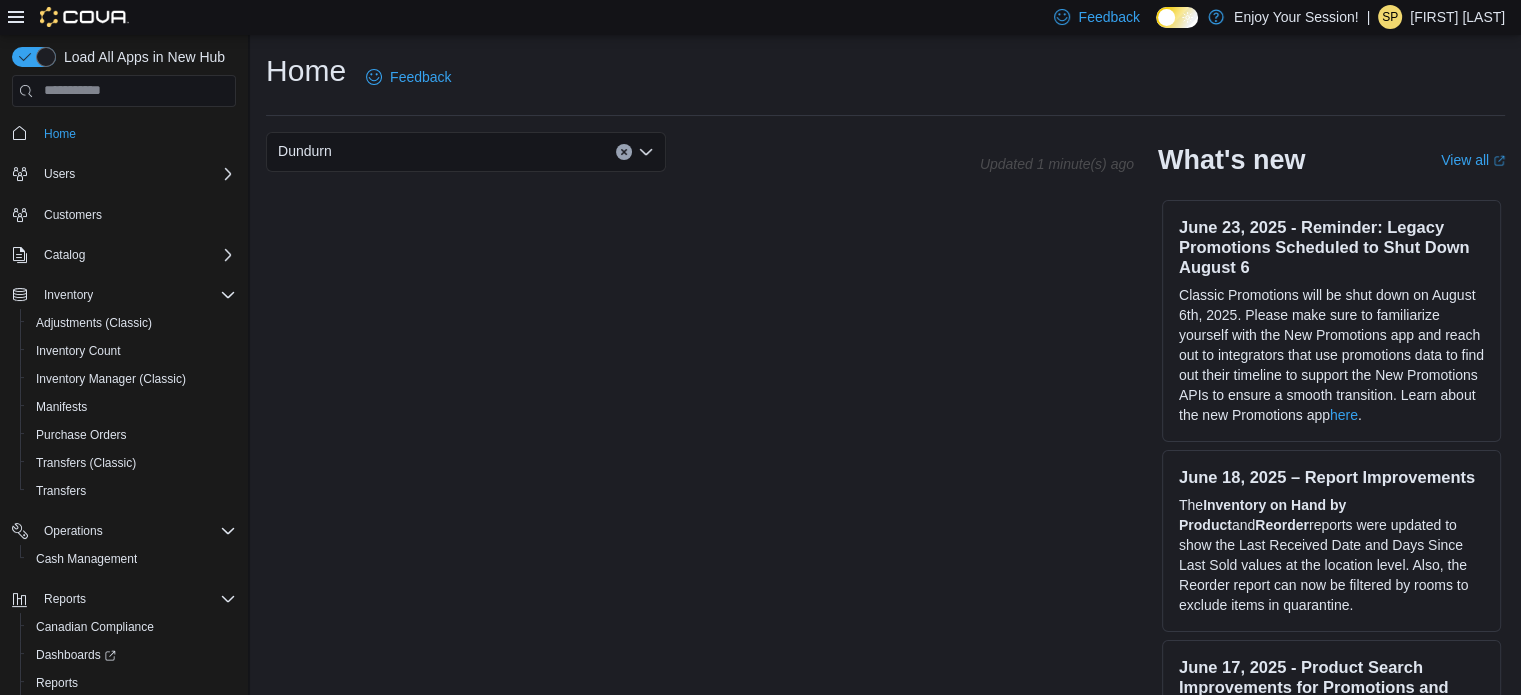 click on "[FIRST] [LAST]" at bounding box center (1457, 17) 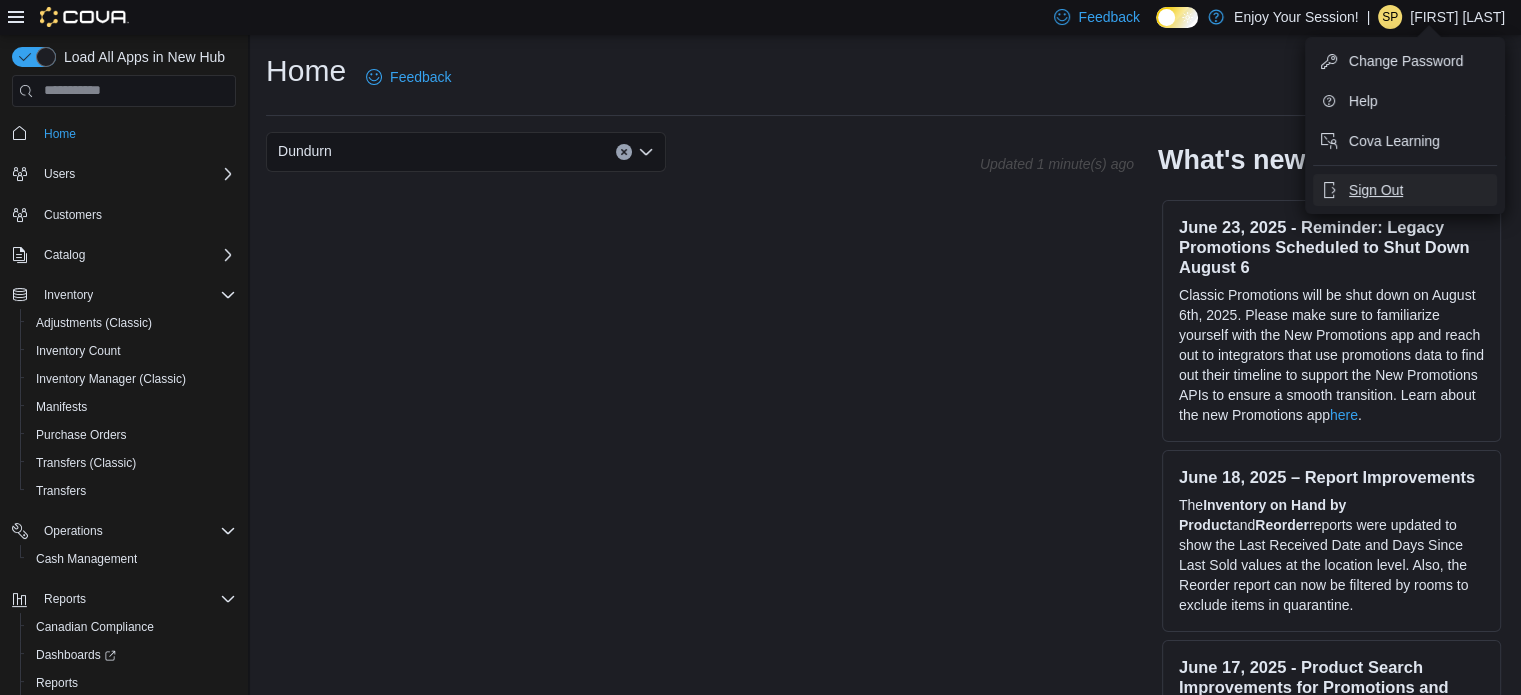 click on "Sign Out" at bounding box center [1376, 190] 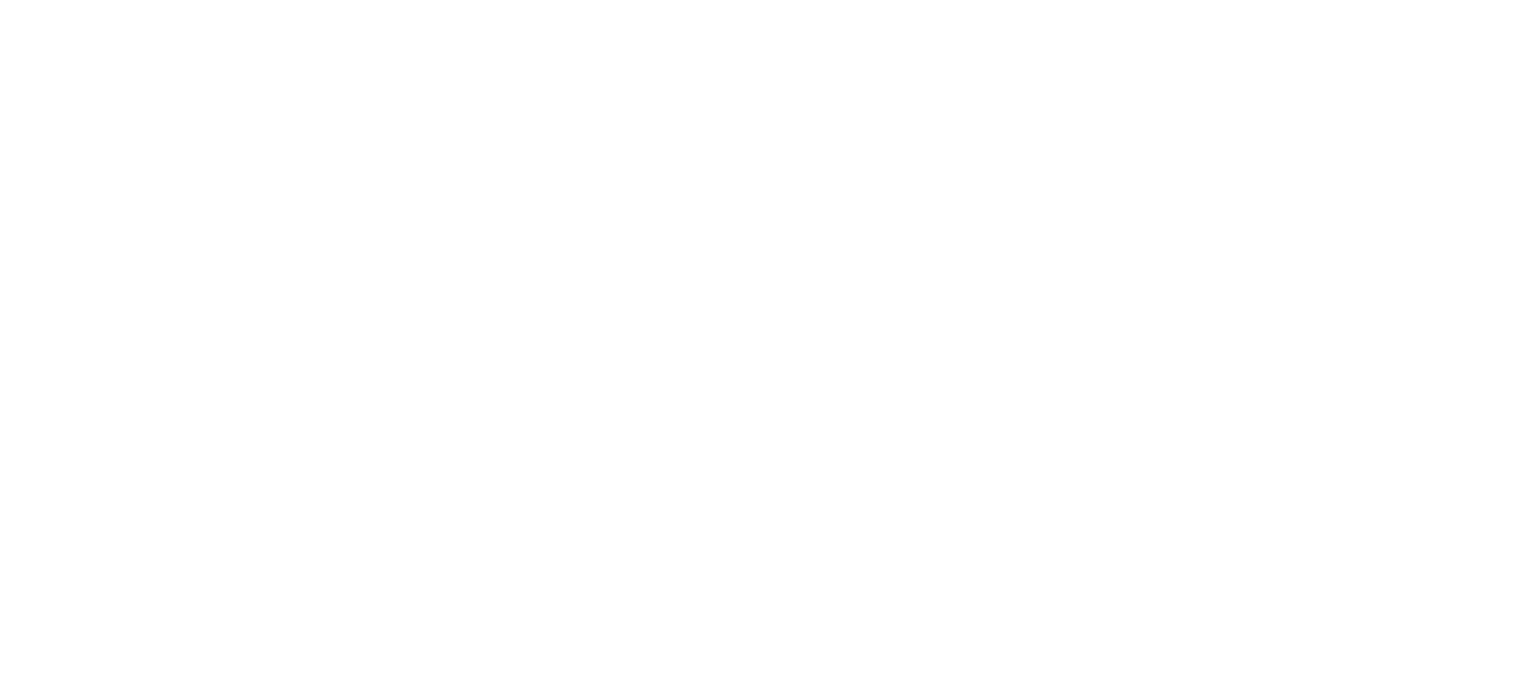 scroll, scrollTop: 0, scrollLeft: 0, axis: both 